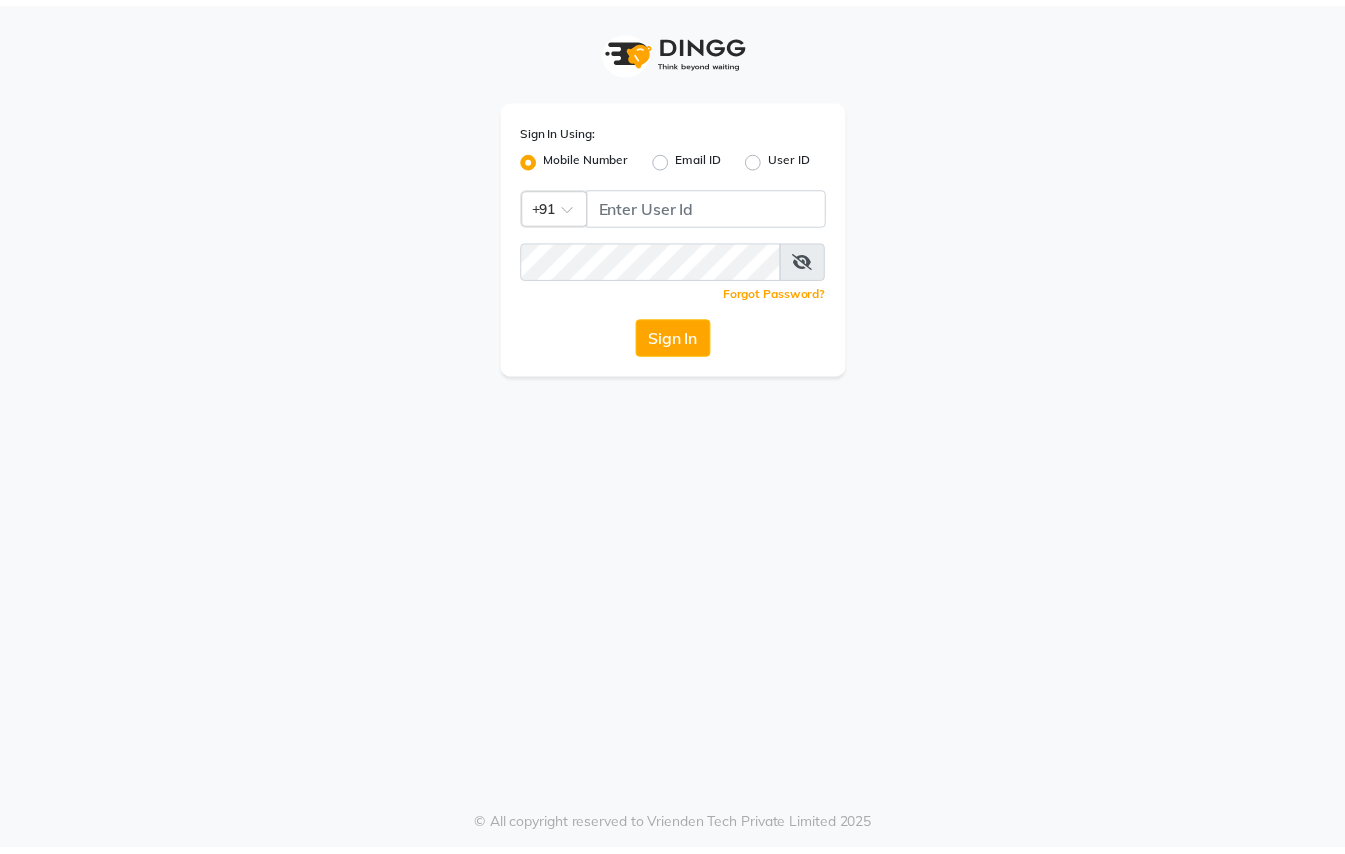 scroll, scrollTop: 0, scrollLeft: 0, axis: both 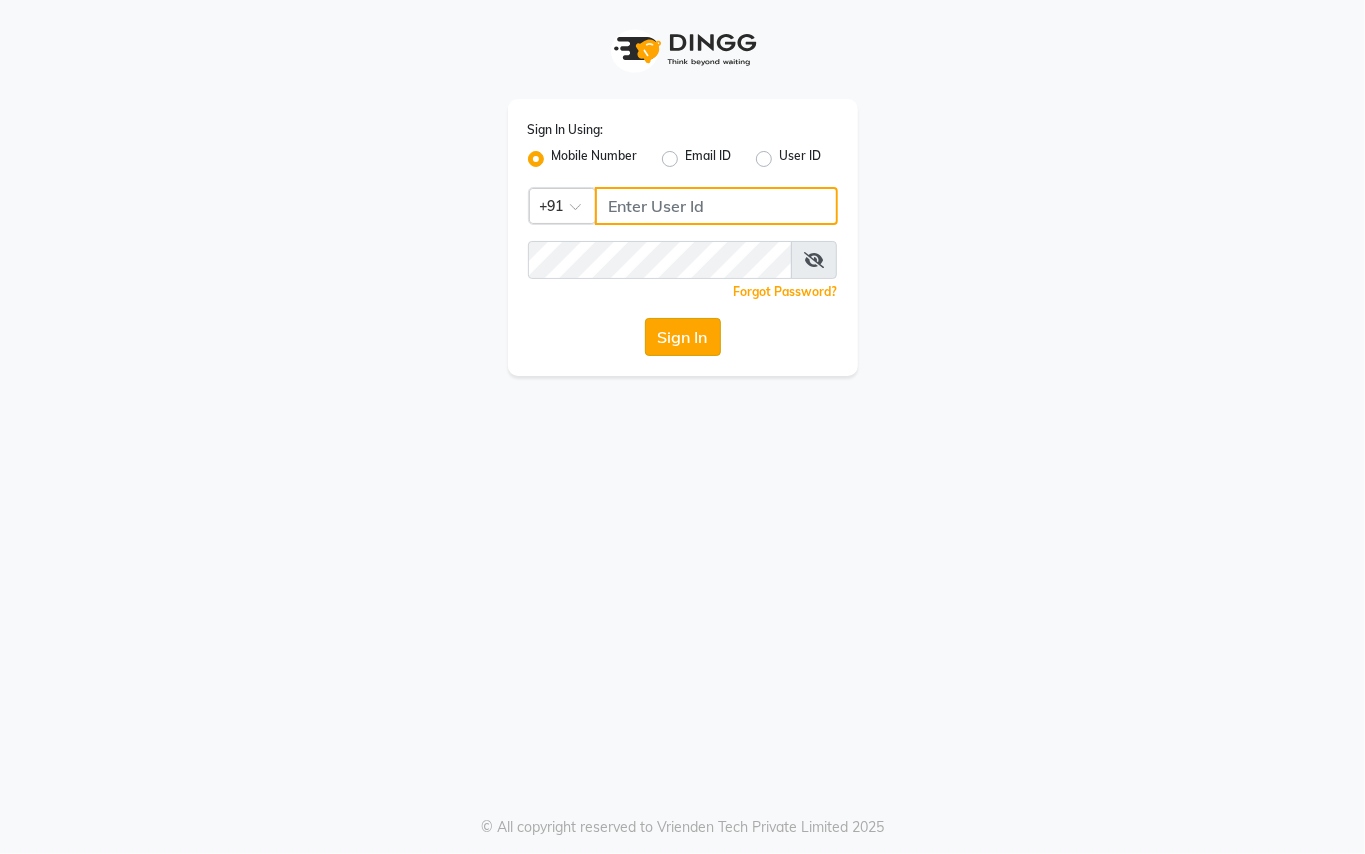 type on "8237040091" 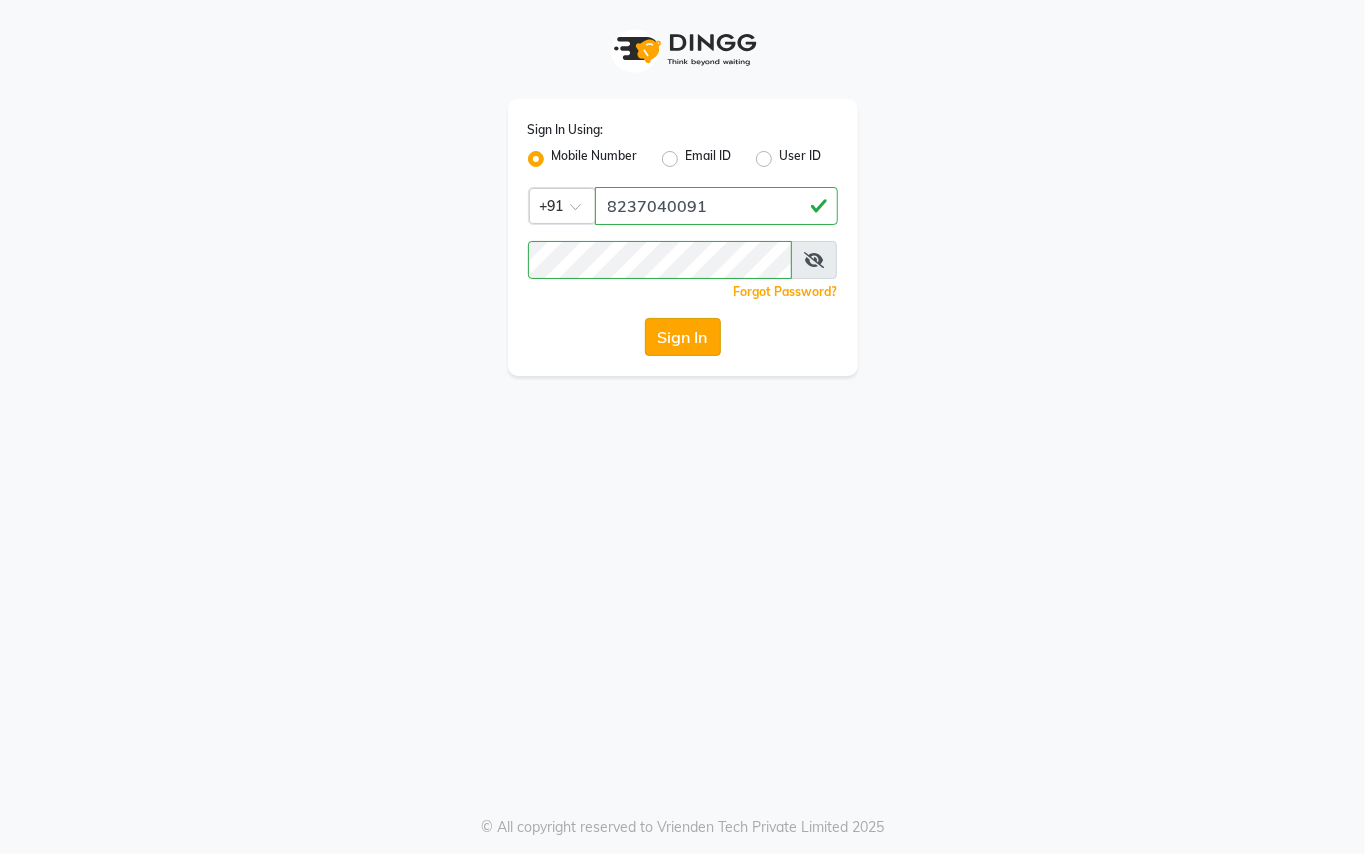 click on "Sign In" 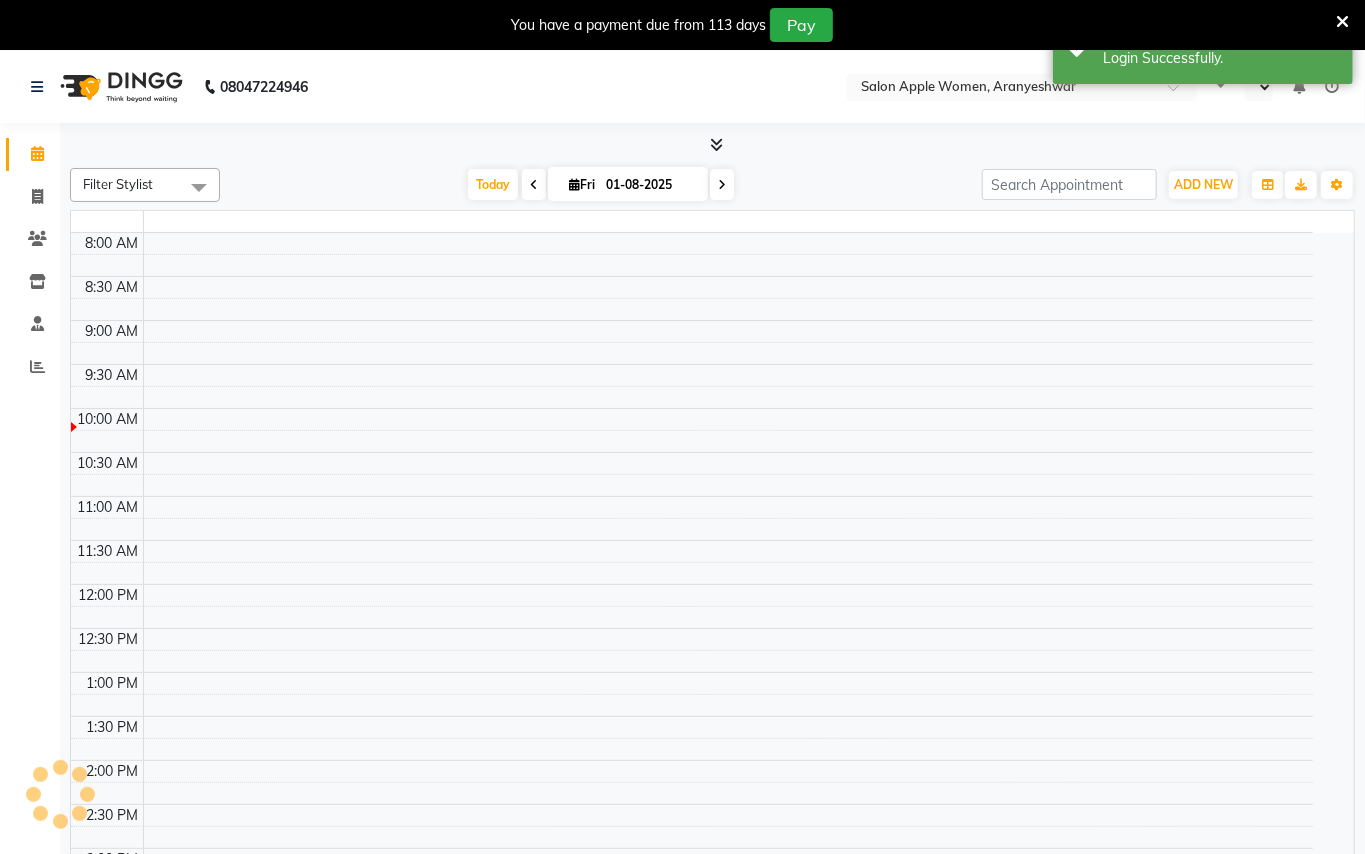 select on "en" 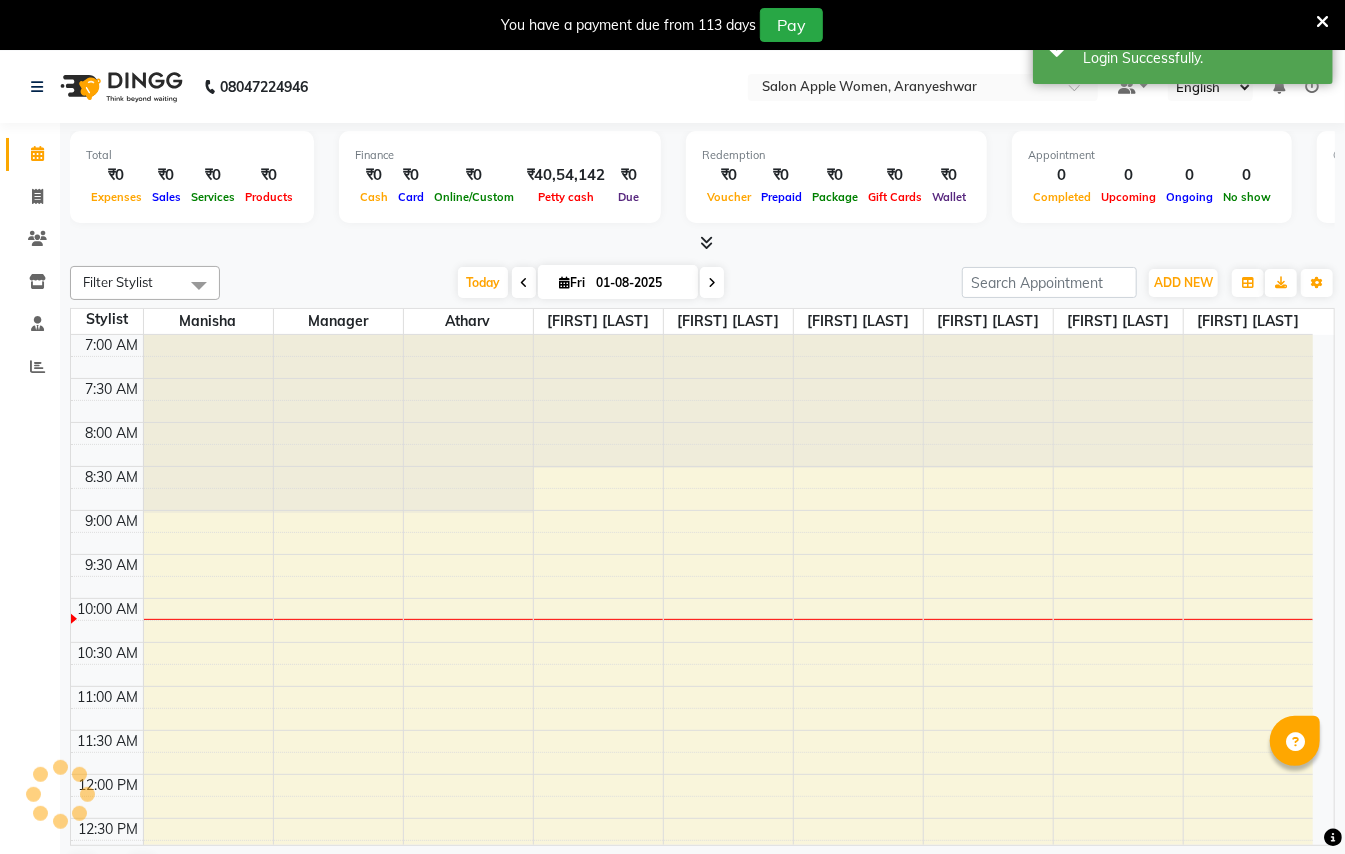 scroll, scrollTop: 0, scrollLeft: 0, axis: both 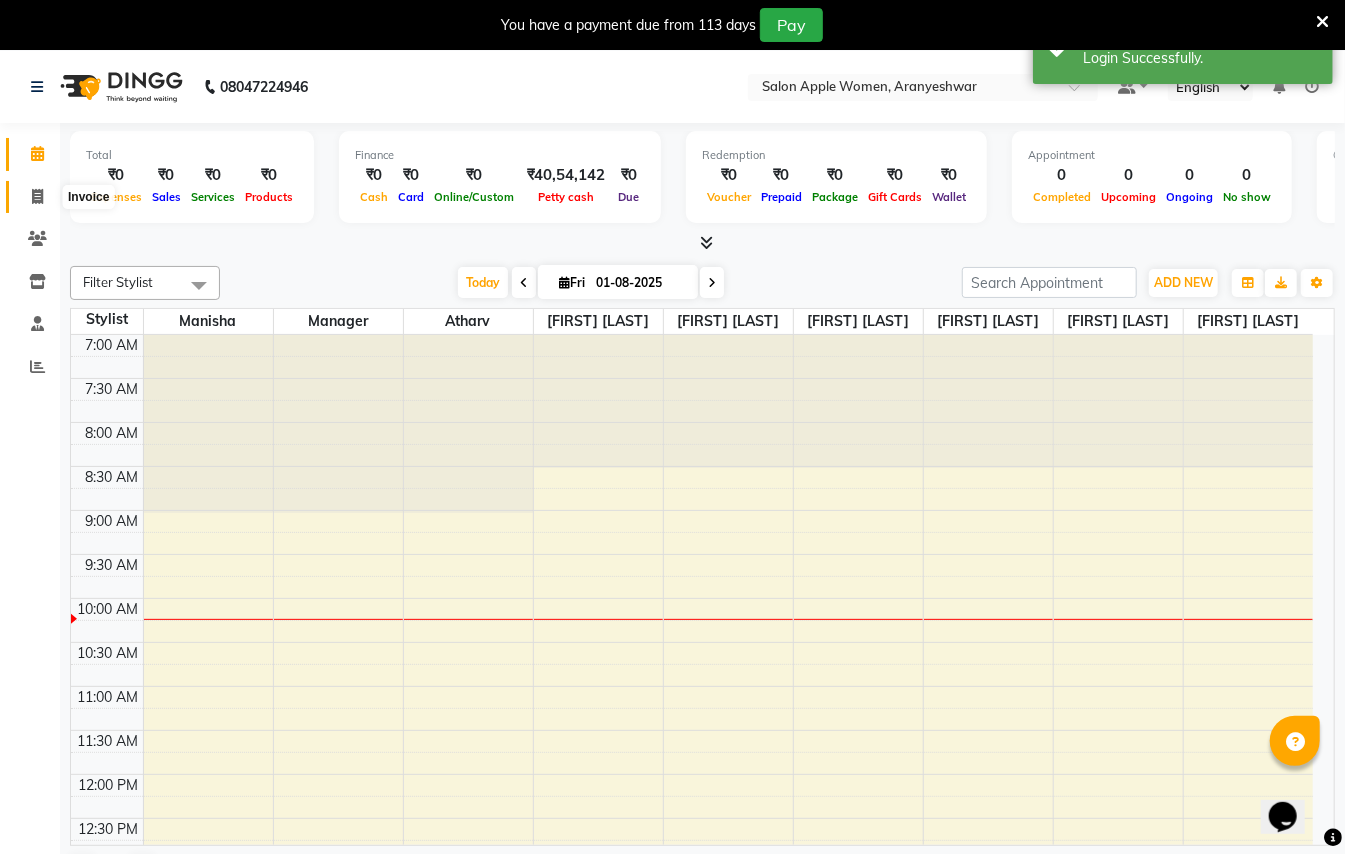 click 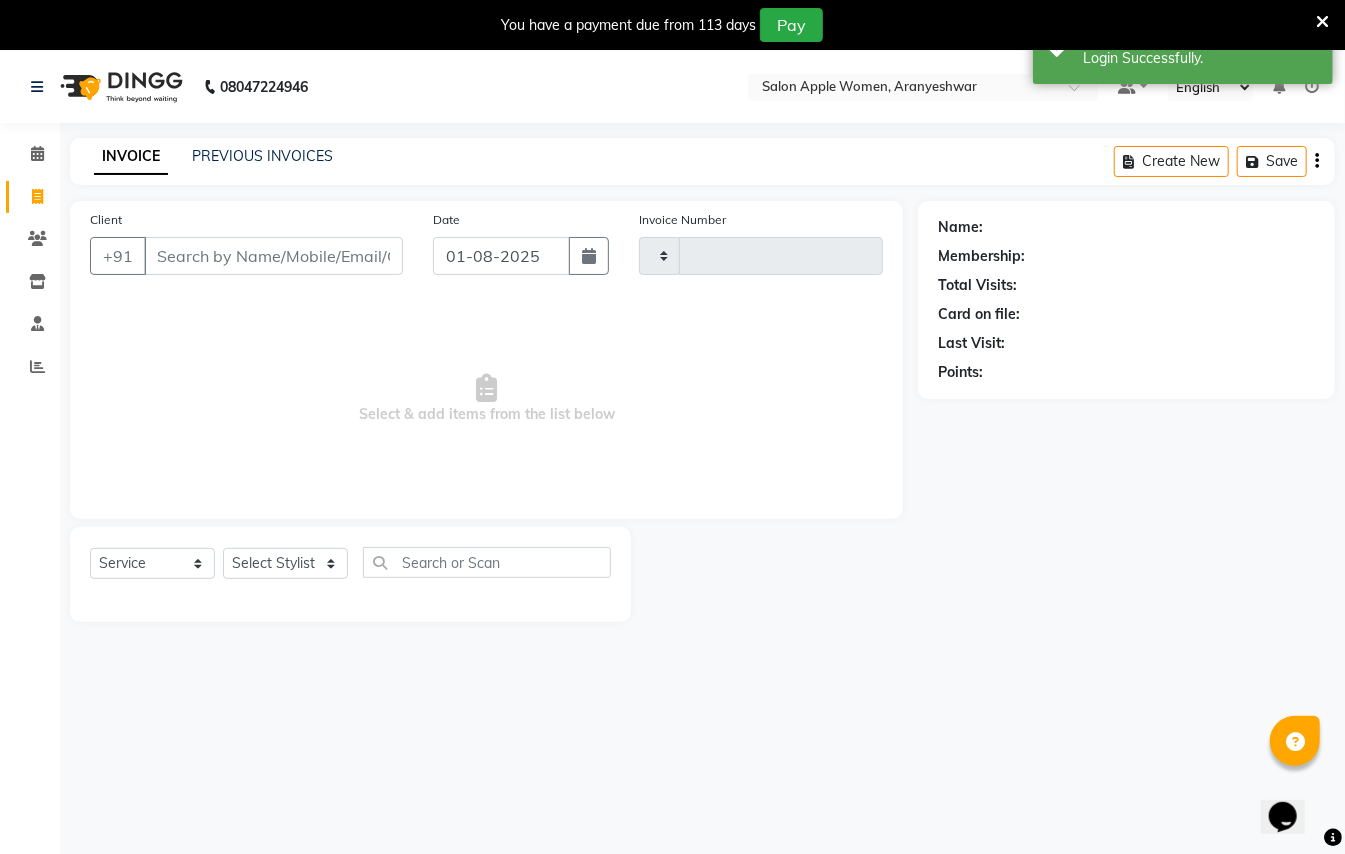 type on "1581" 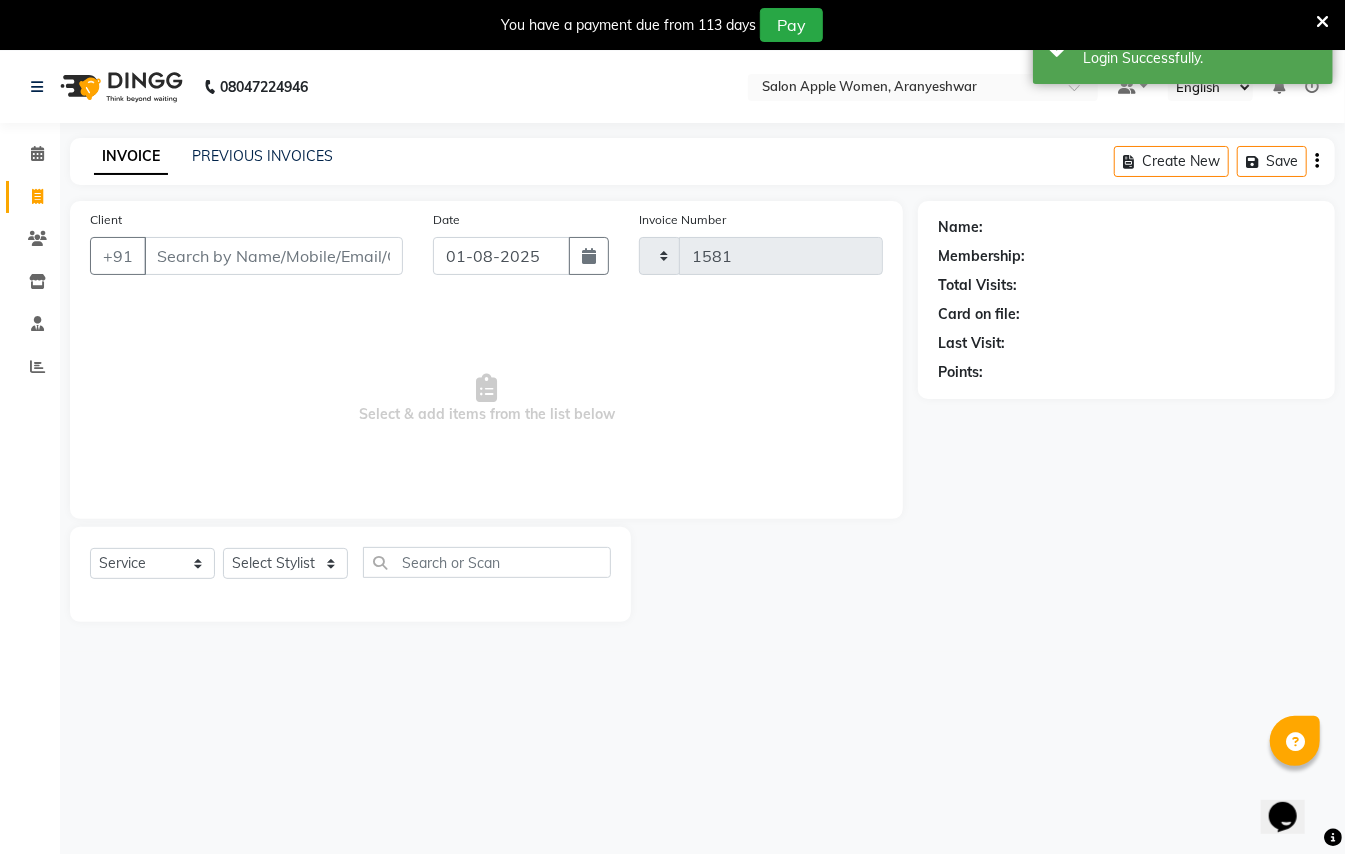 select on "123" 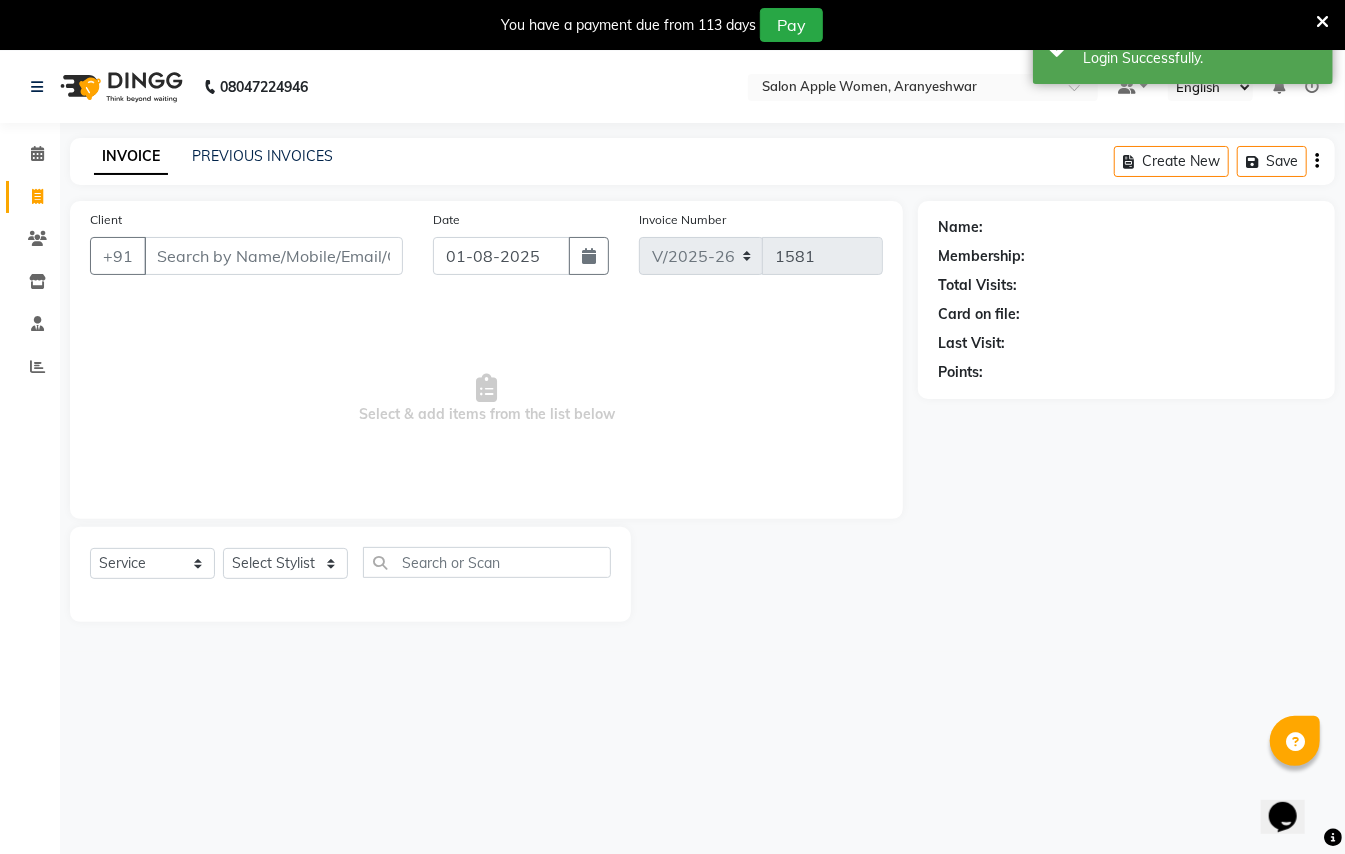 click on "Client" at bounding box center (273, 256) 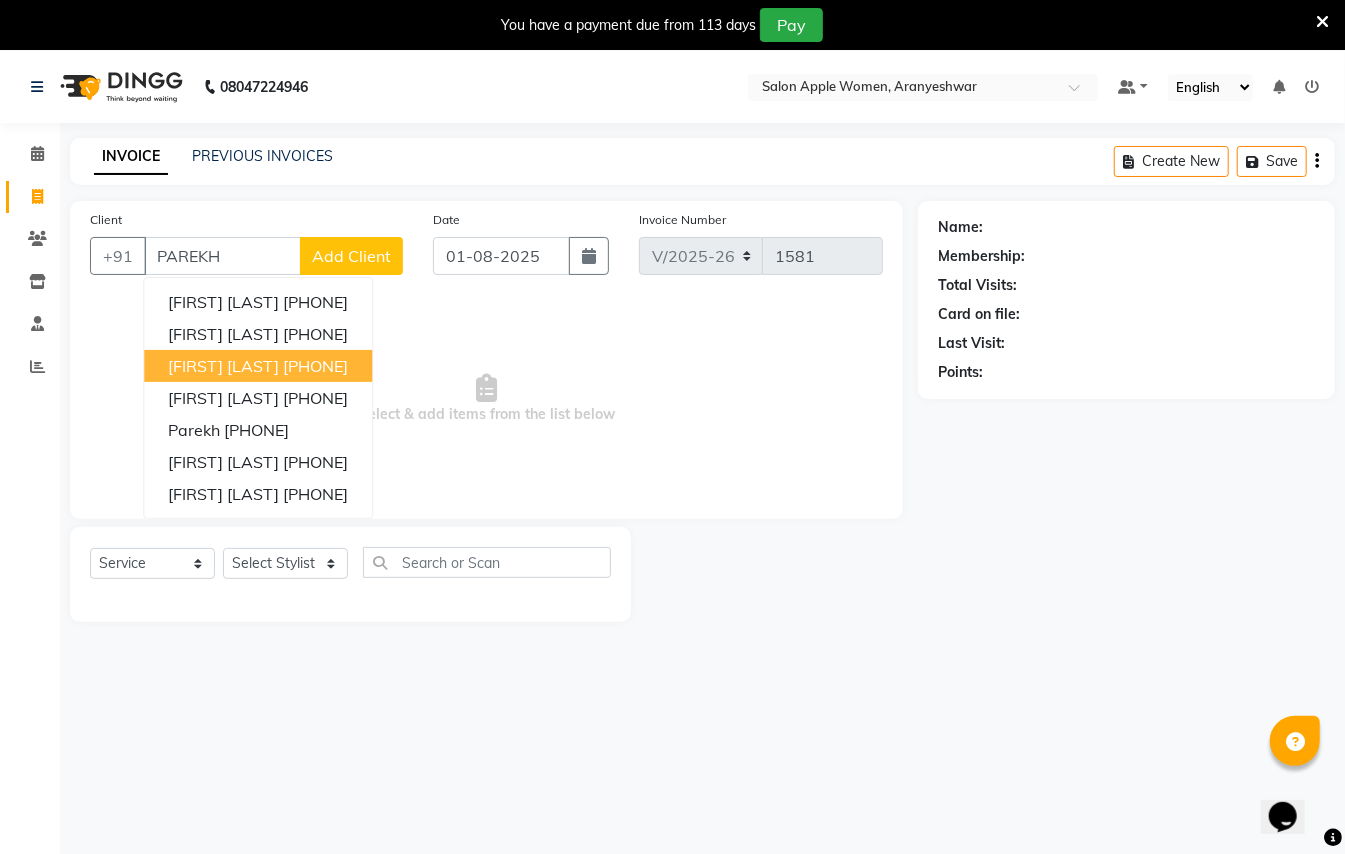 click on "[FIRST] [LAST]" at bounding box center (223, 366) 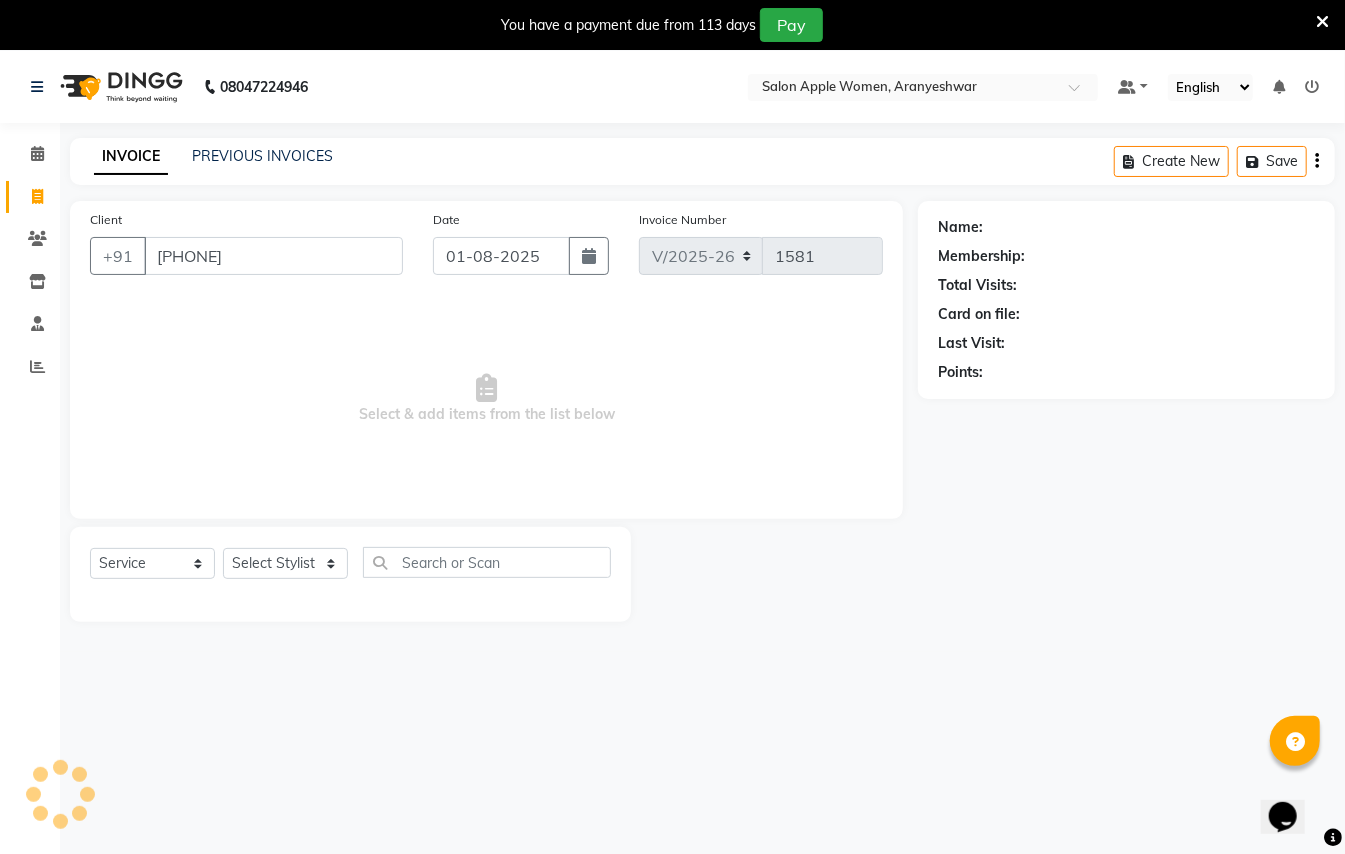 type on "[PHONE]" 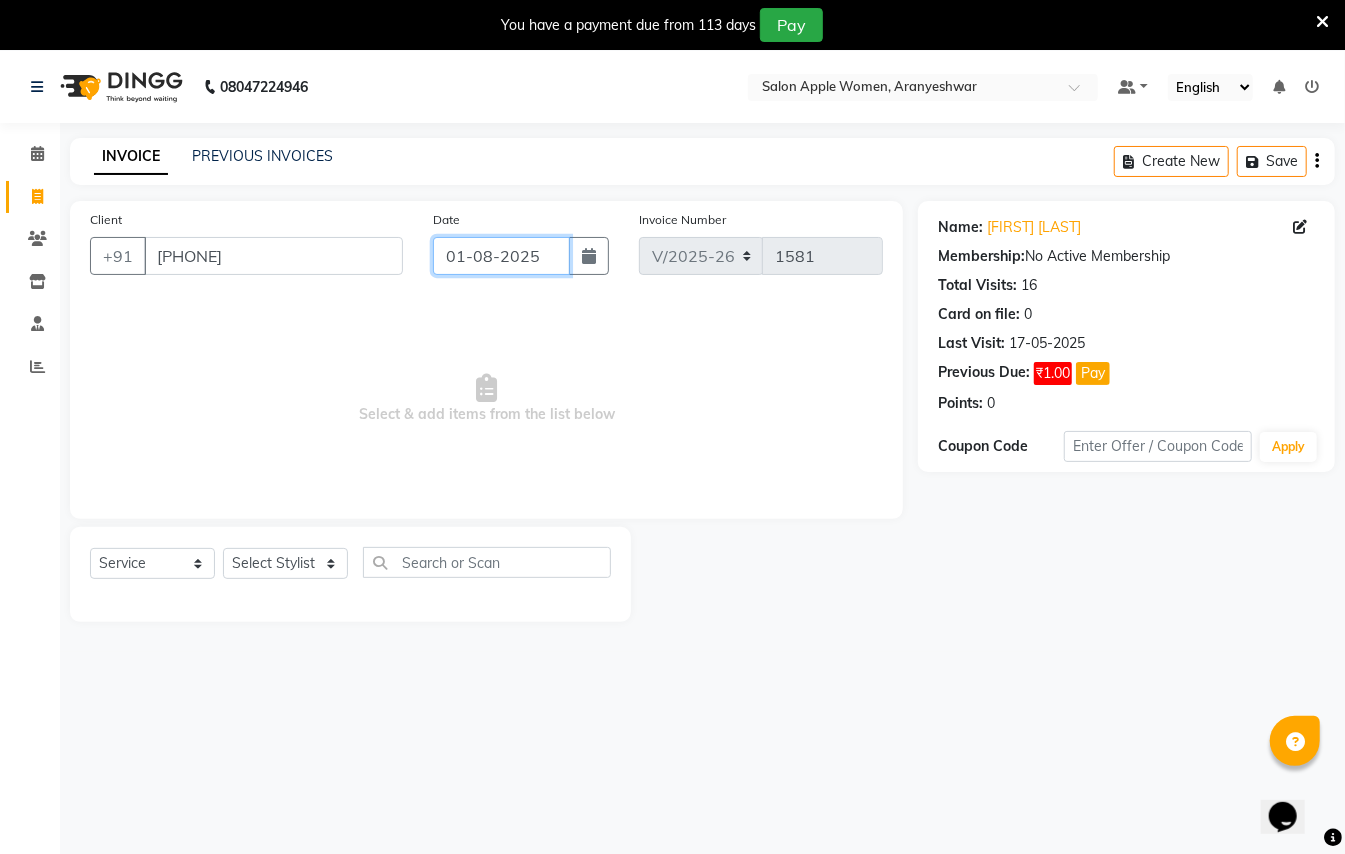 click on "01-08-2025" 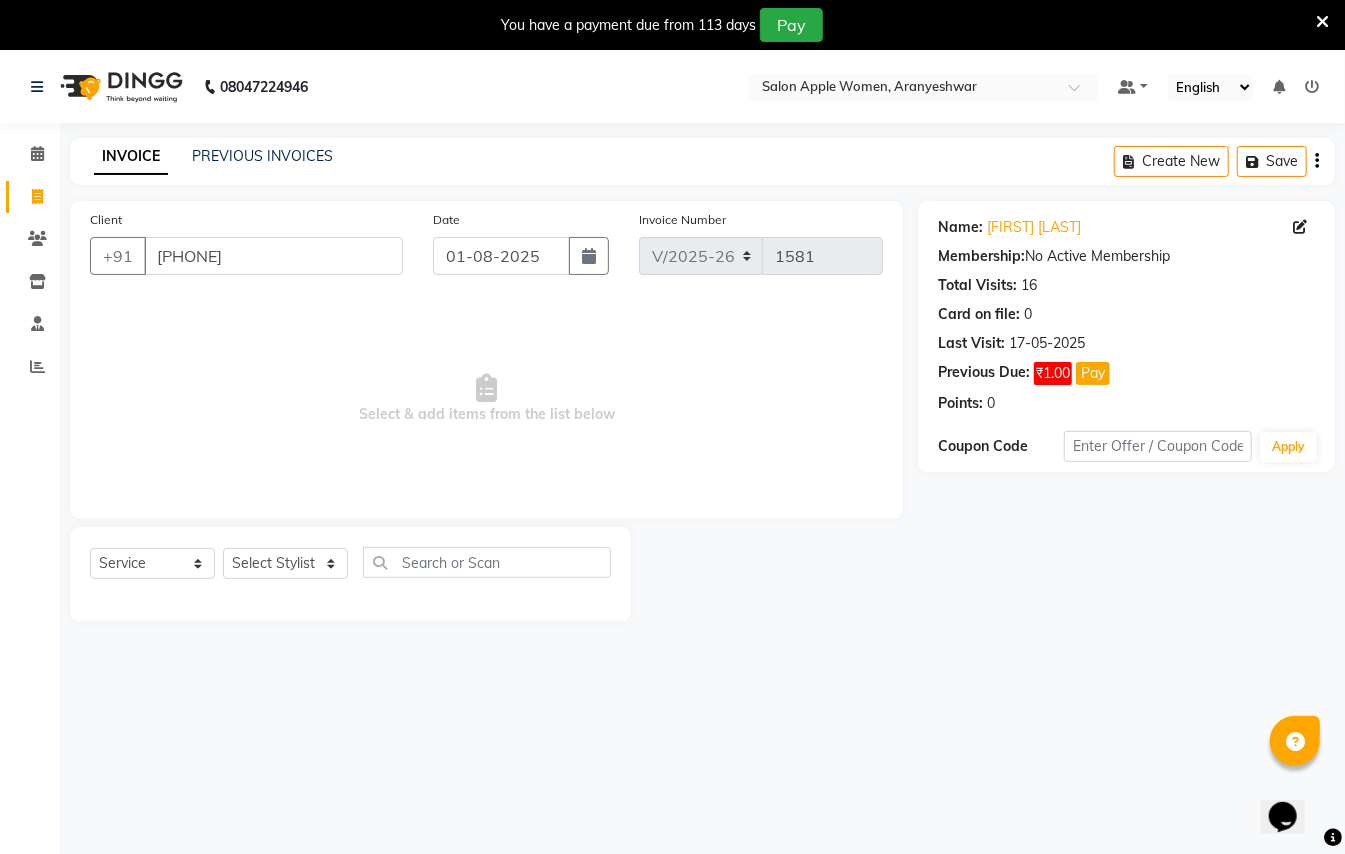 select on "8" 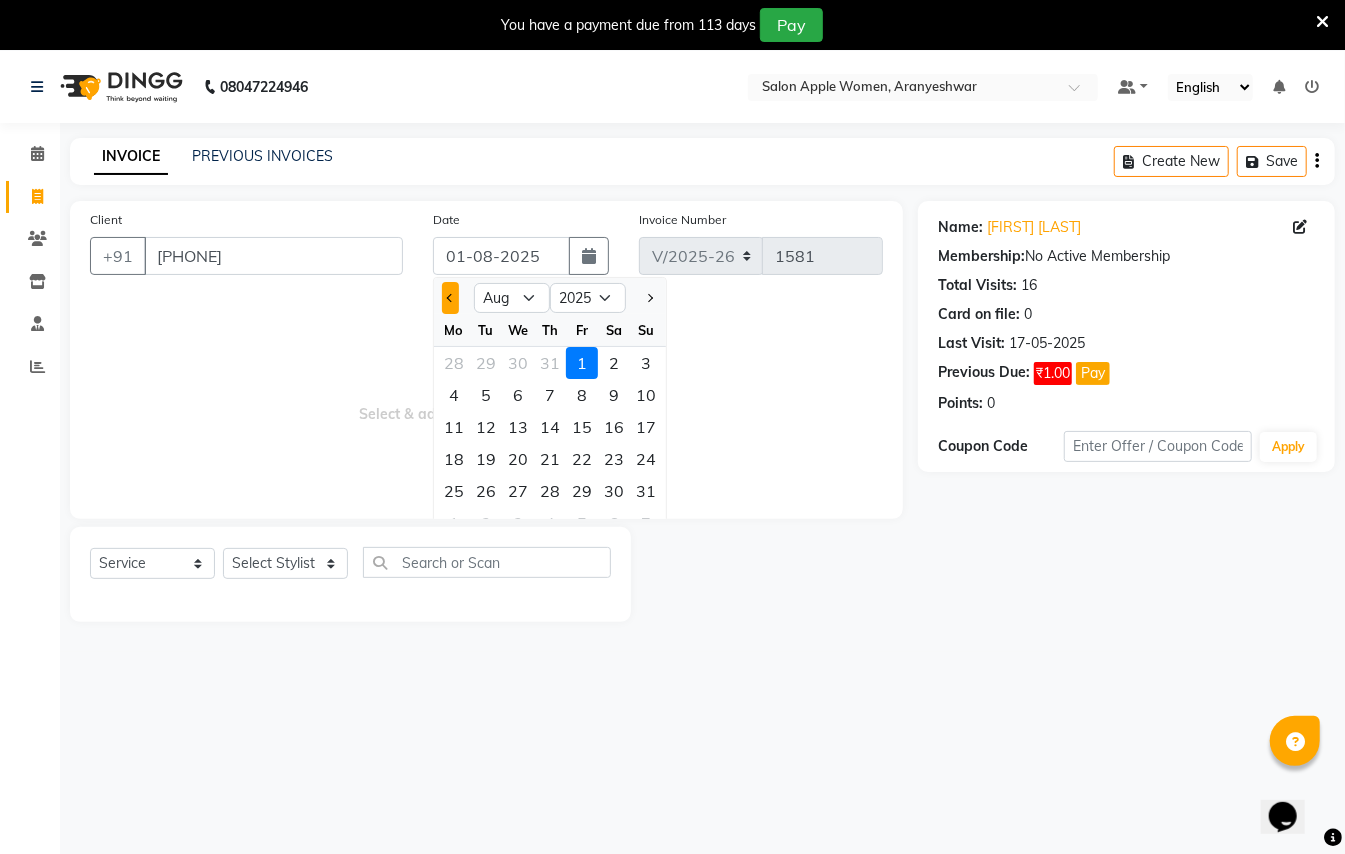 click 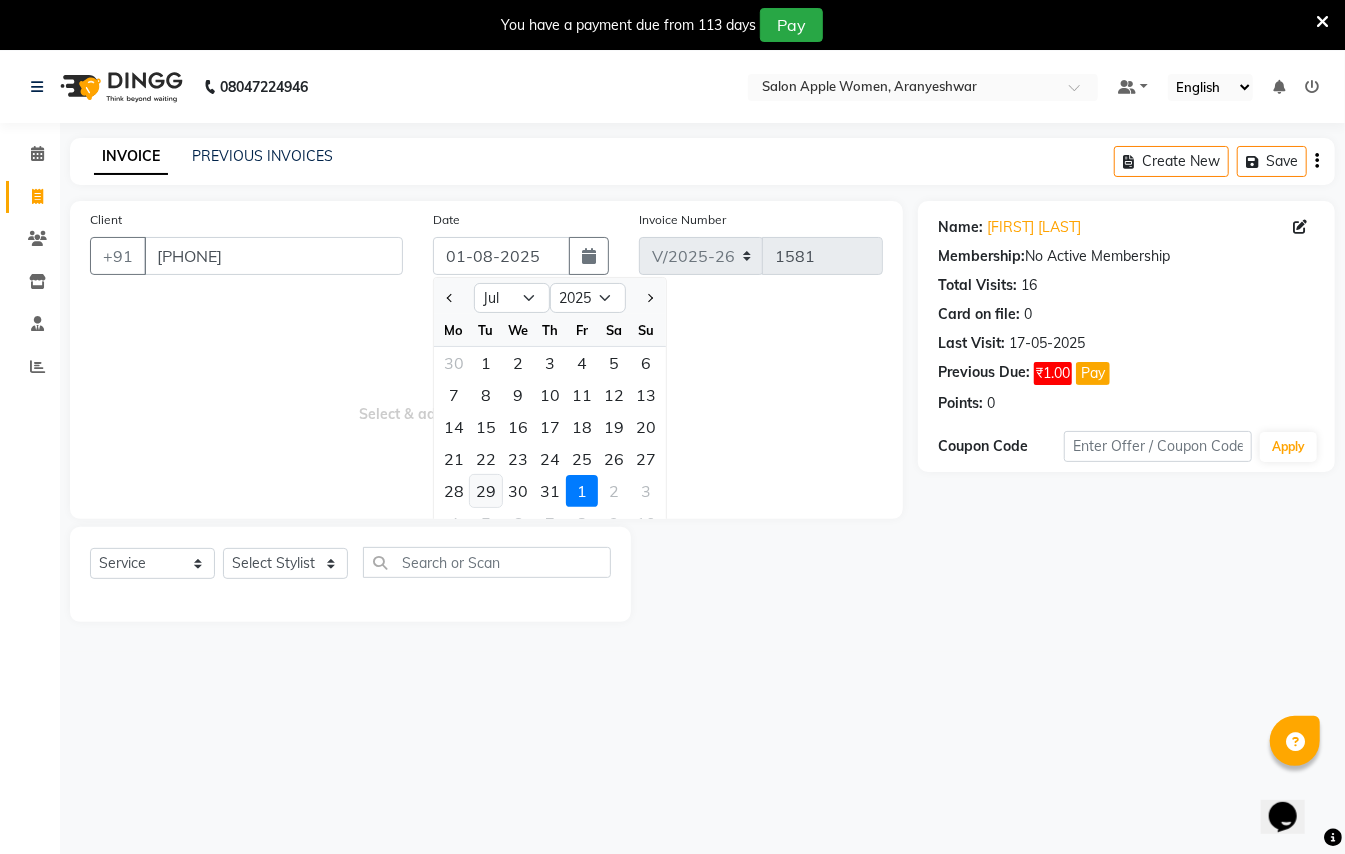 click on "29" 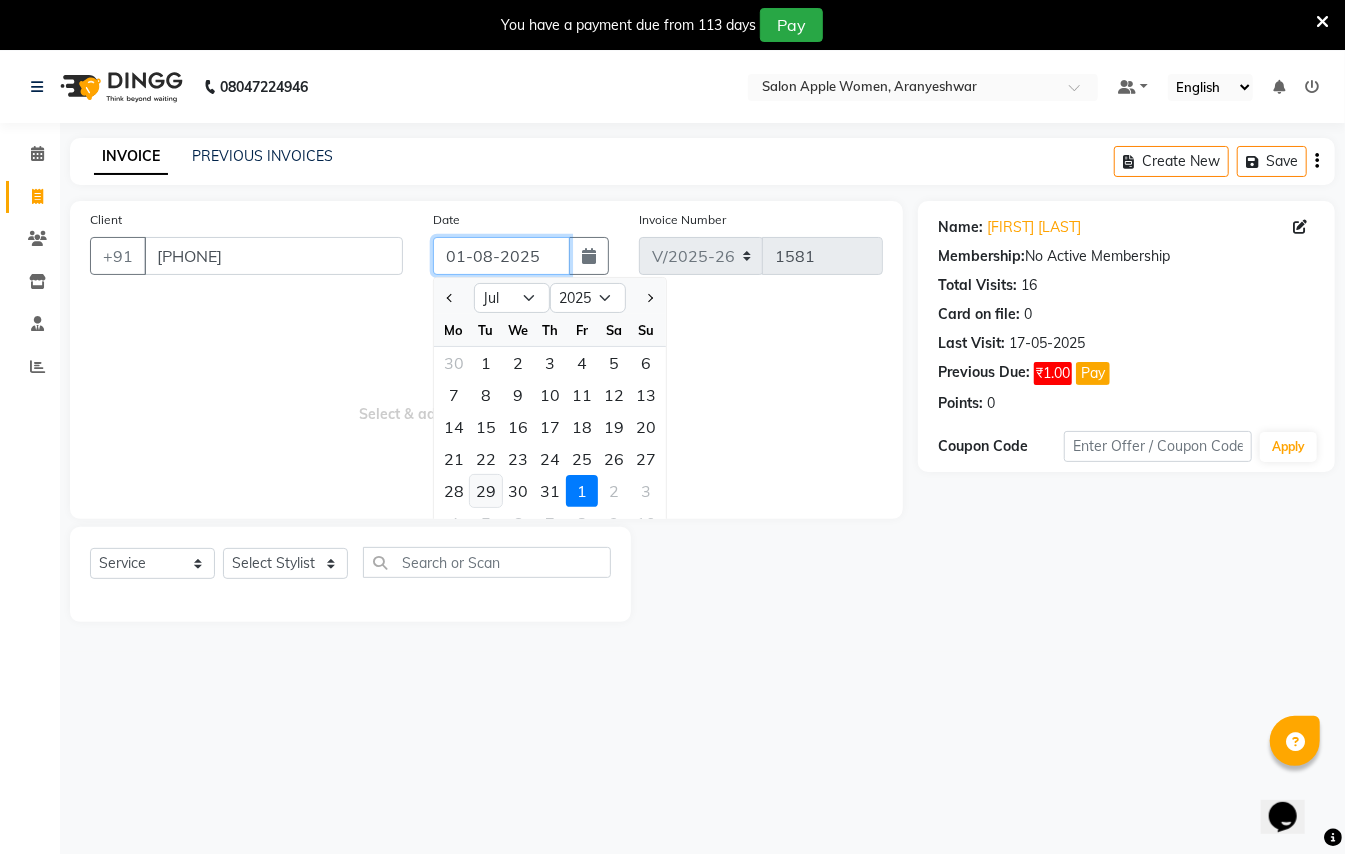 type on "29-07-2025" 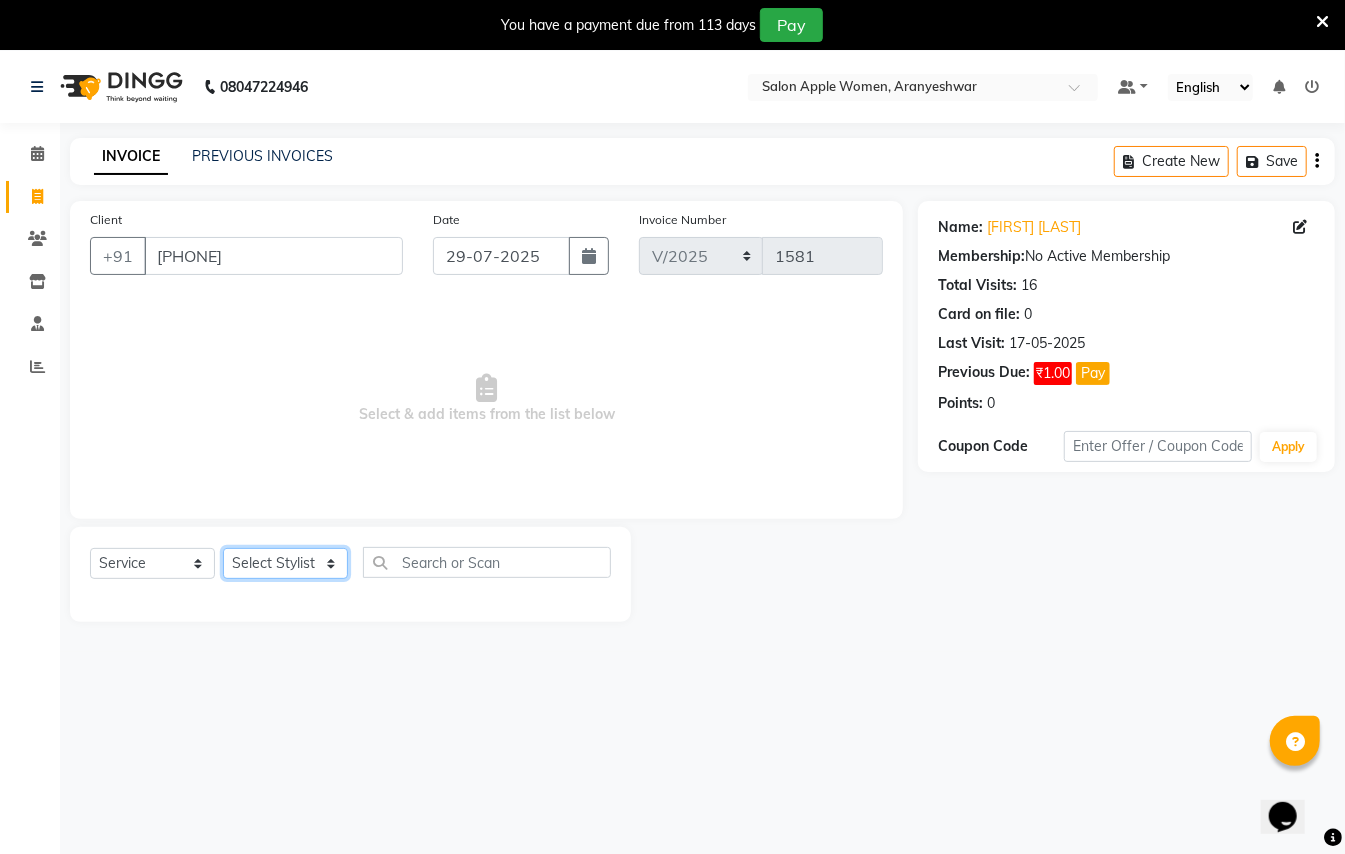 click on "Select Stylist [FIRST] [LAST] [FIRST] [LAST] [FIRST] [LAST] [FIRST] [LAST] [FIRST] [LAST] [FIRST] [LAST] [FIRST] [LAST] [FIRST] [LAST]" 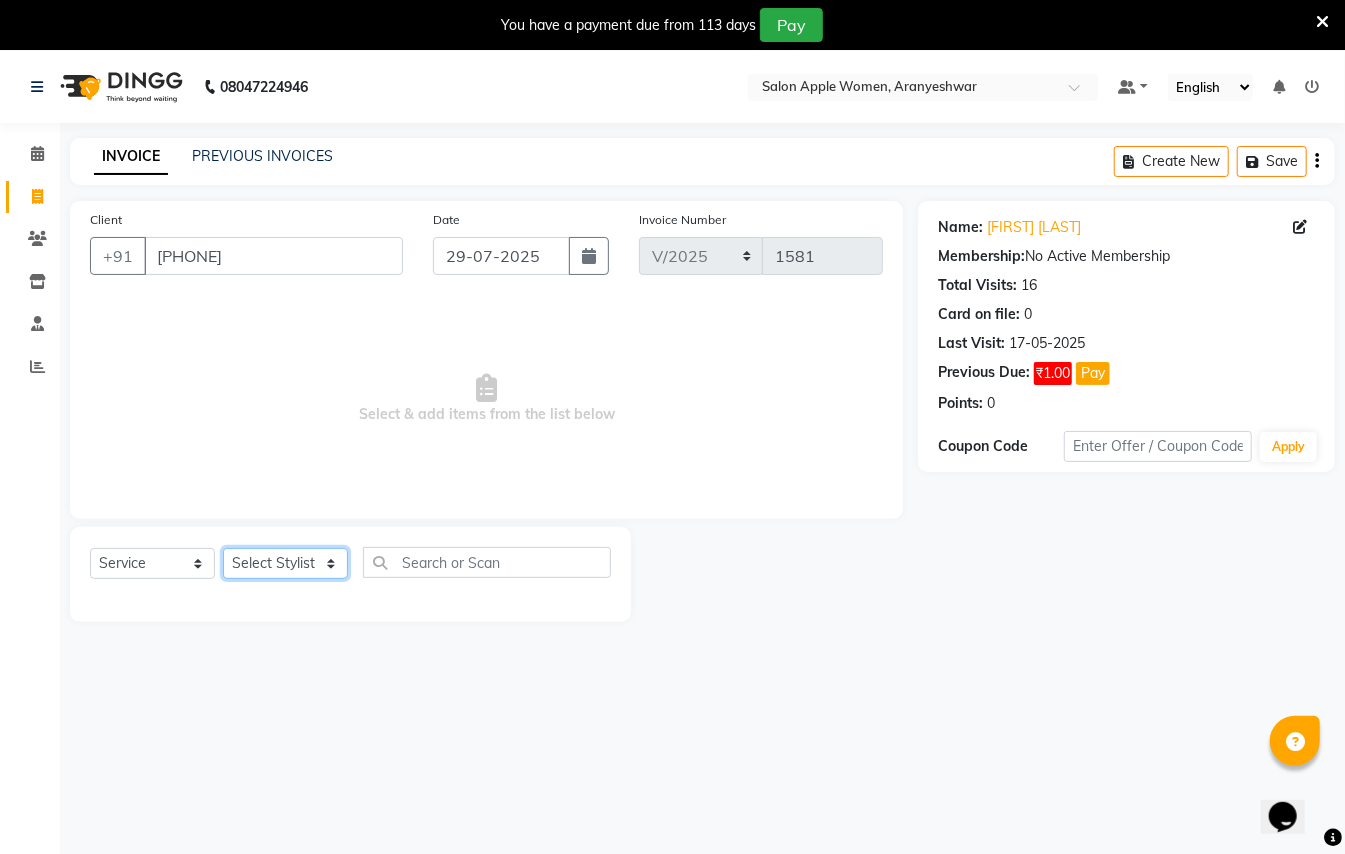 select on "85412" 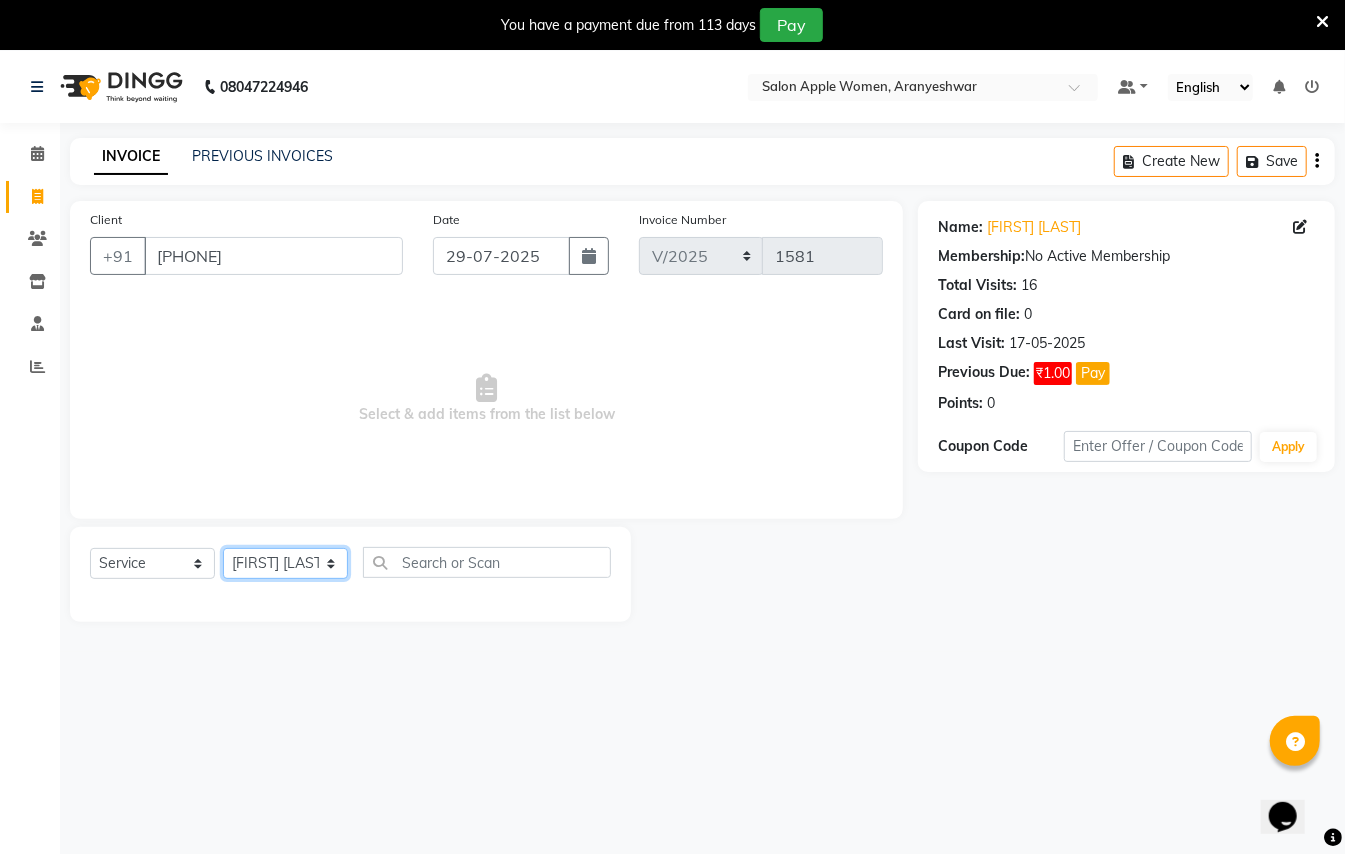click on "Select Stylist [FIRST] [LAST] [FIRST] [LAST] [FIRST] [LAST] [FIRST] [LAST] [FIRST] [LAST] [FIRST] [LAST] [FIRST] [LAST] [FIRST] [LAST]" 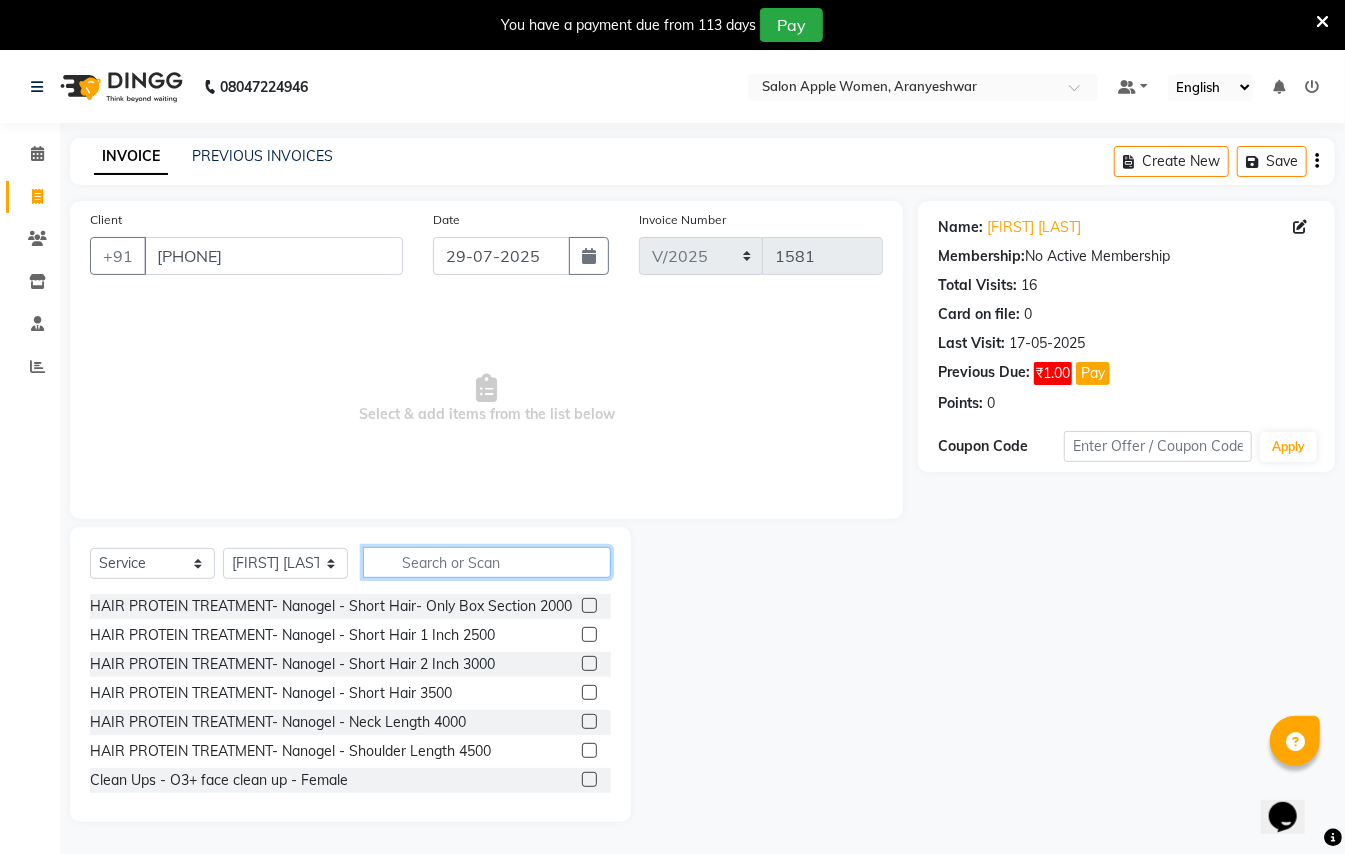 click 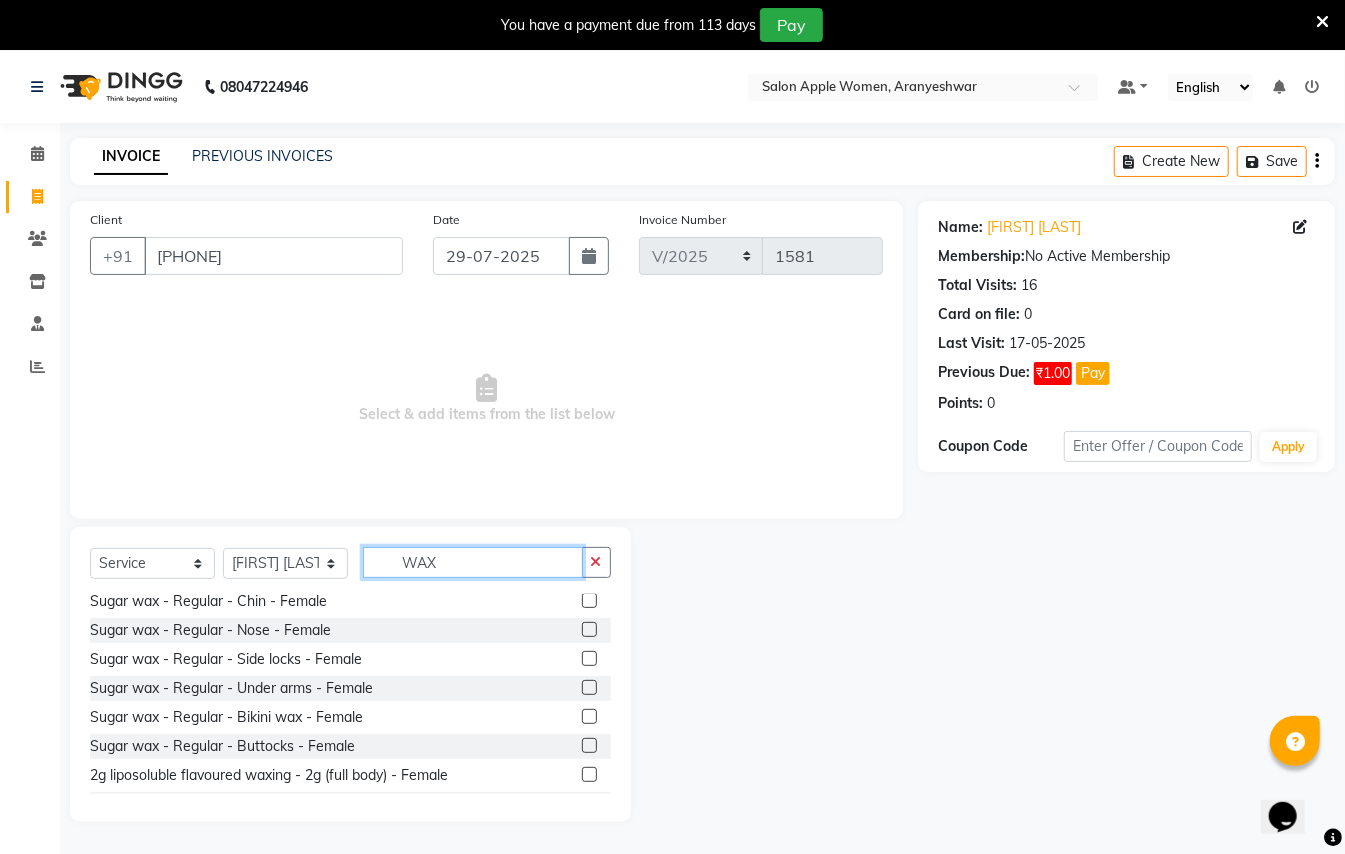 scroll, scrollTop: 400, scrollLeft: 0, axis: vertical 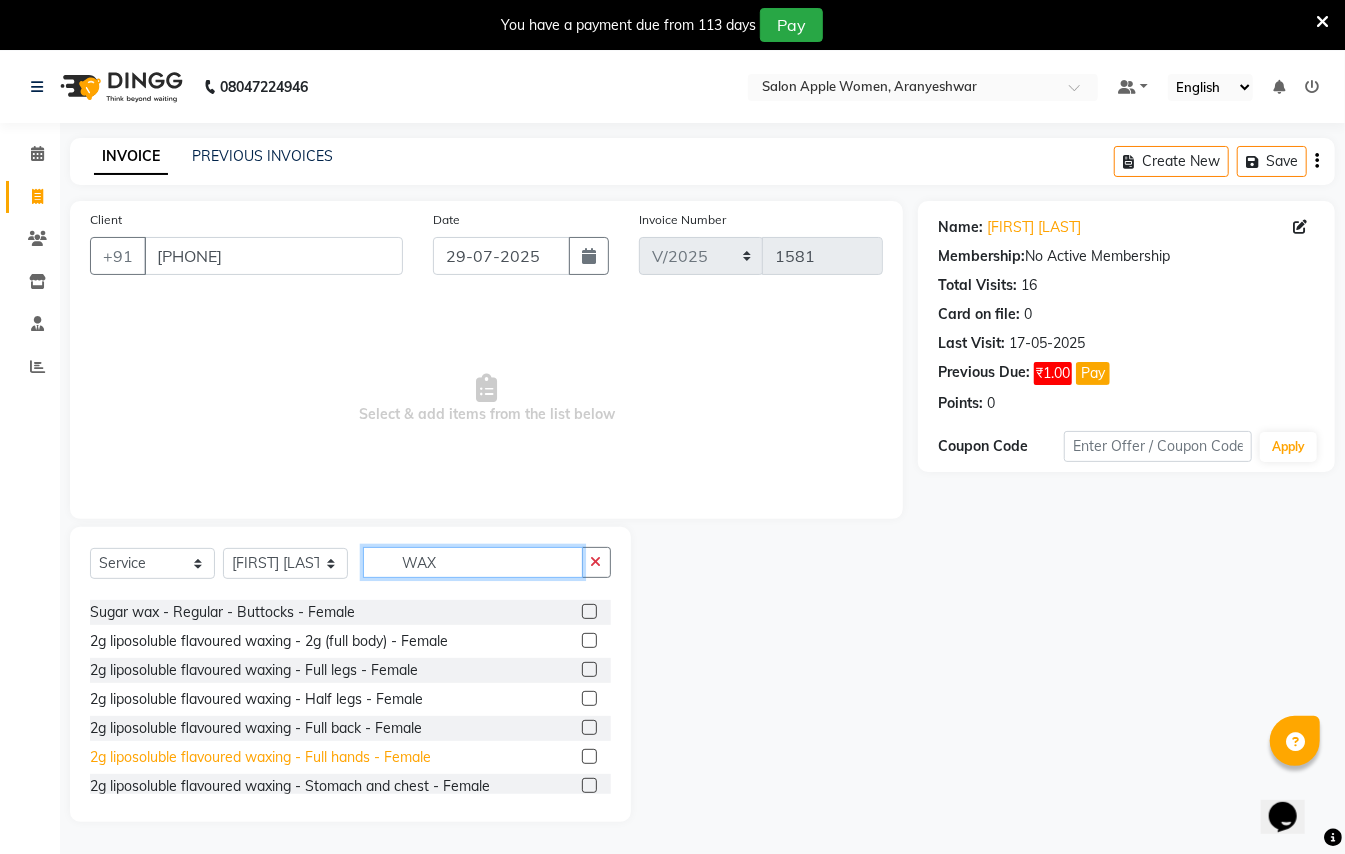 type on "WAX" 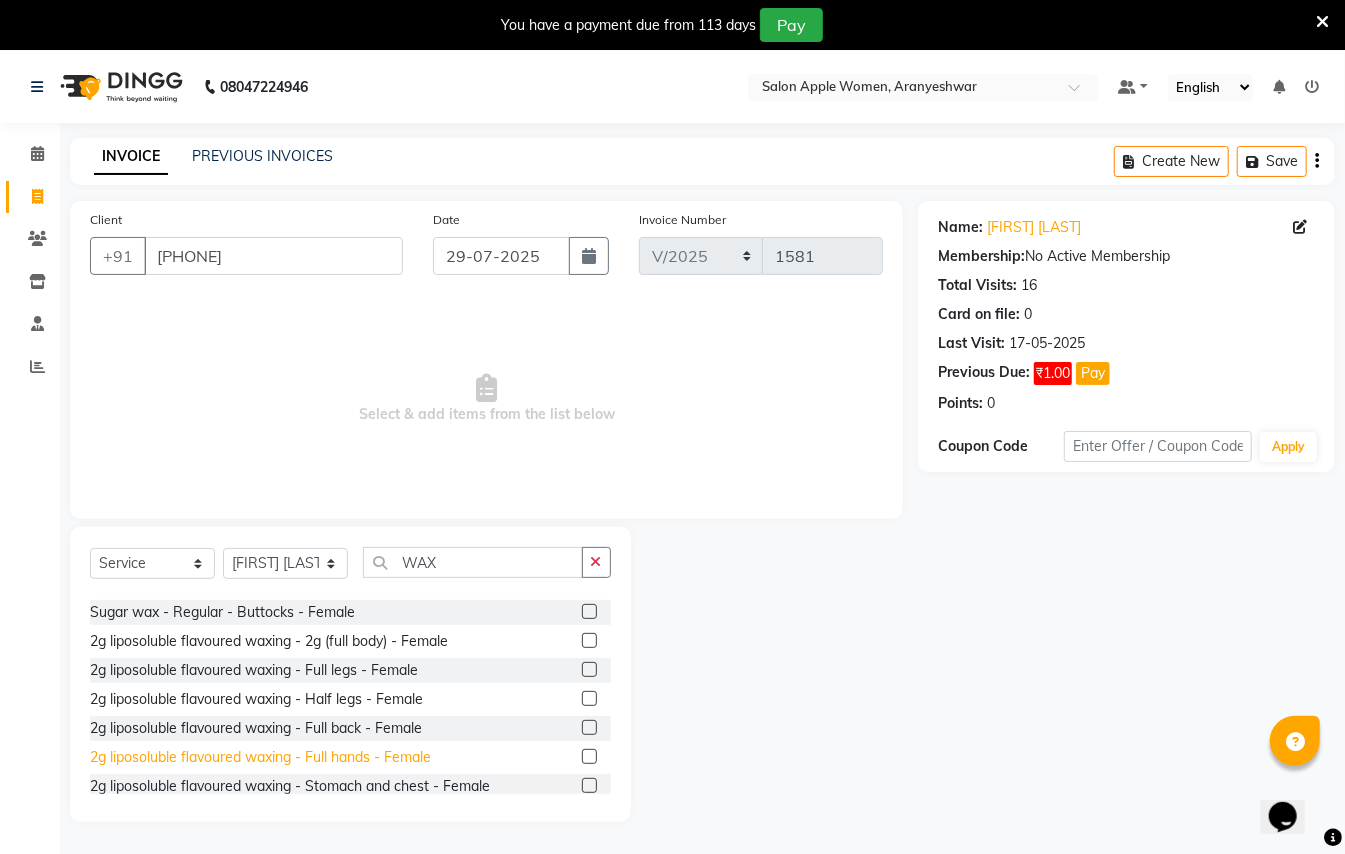 click on "2g liposoluble flavoured waxing - Full hands - Female" 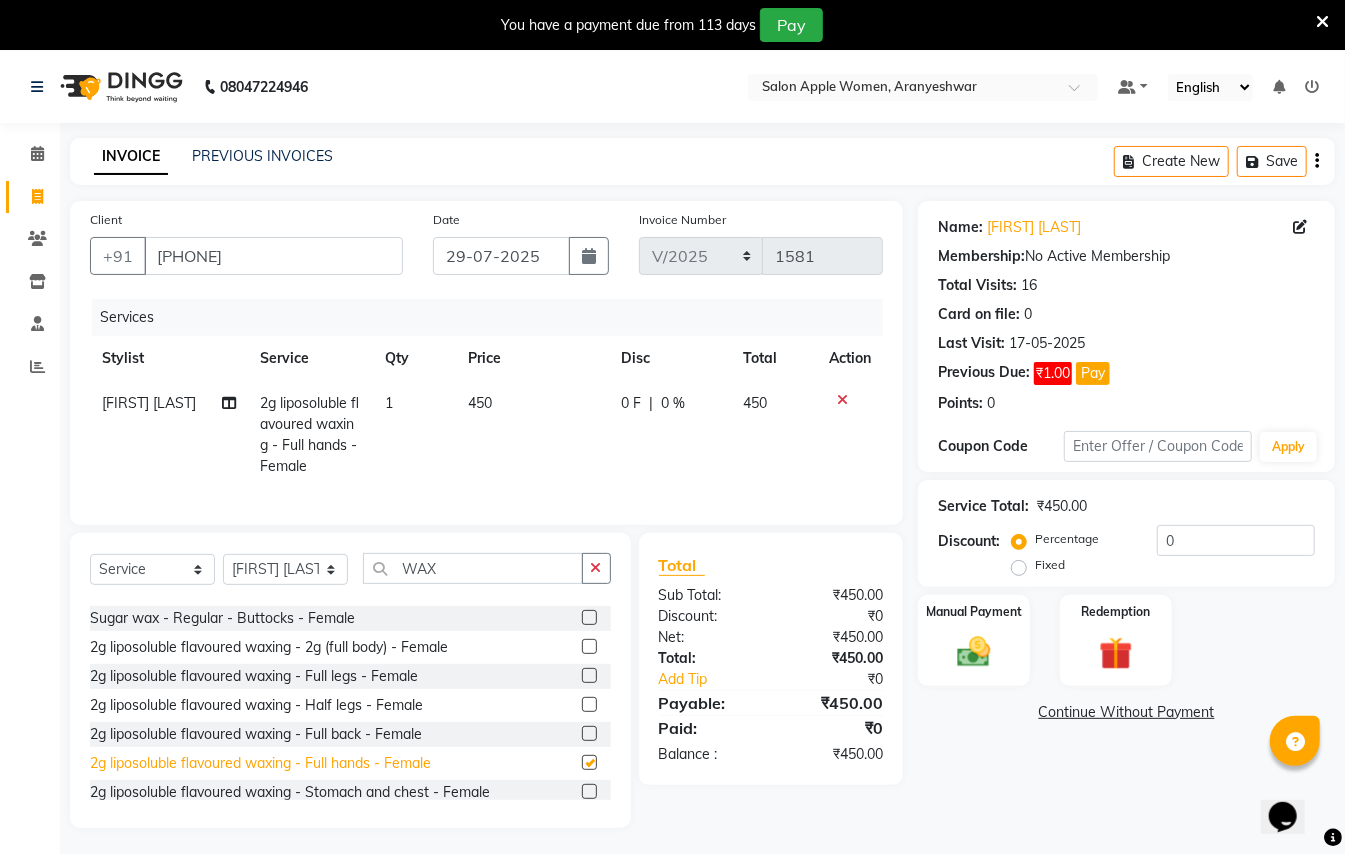 checkbox on "false" 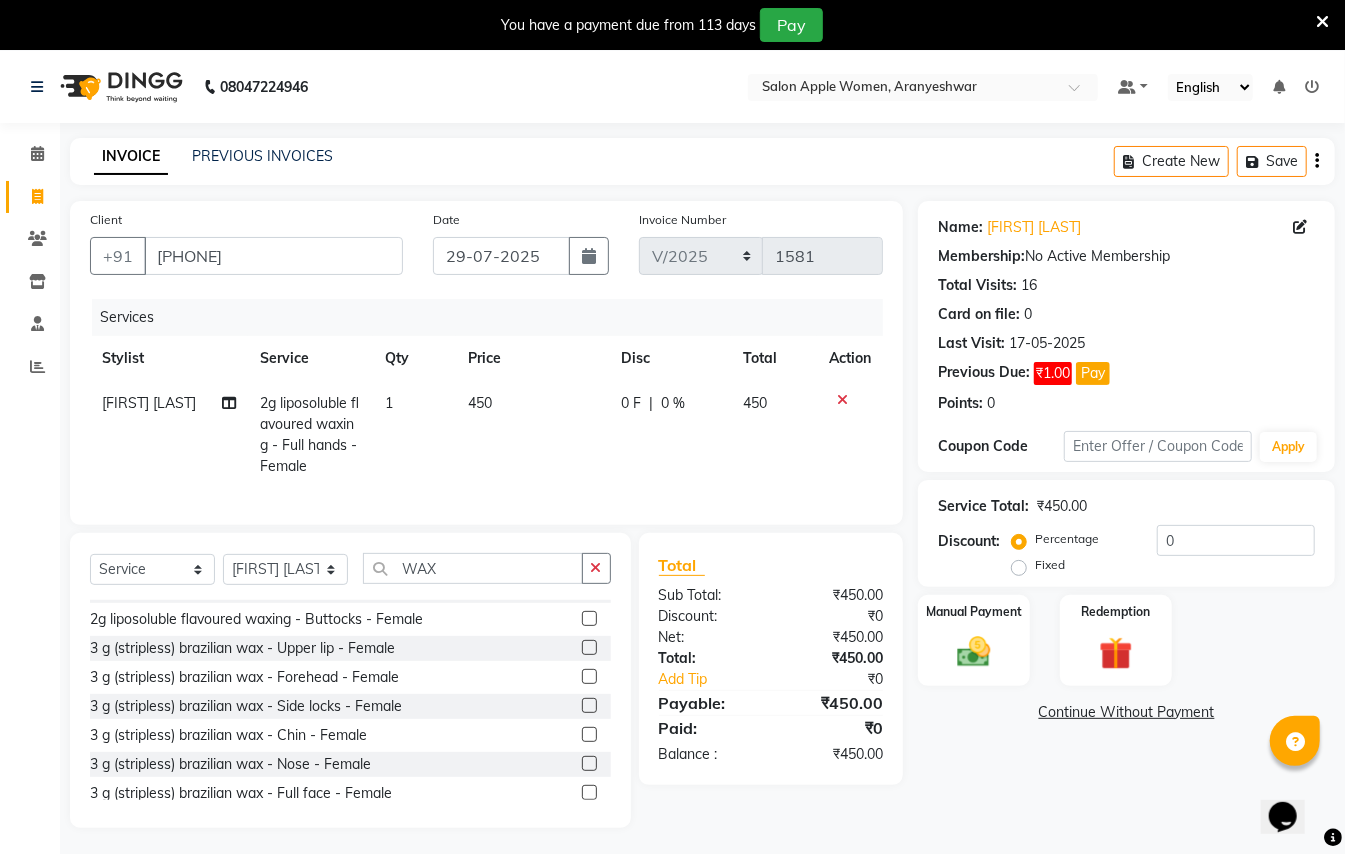 scroll, scrollTop: 666, scrollLeft: 0, axis: vertical 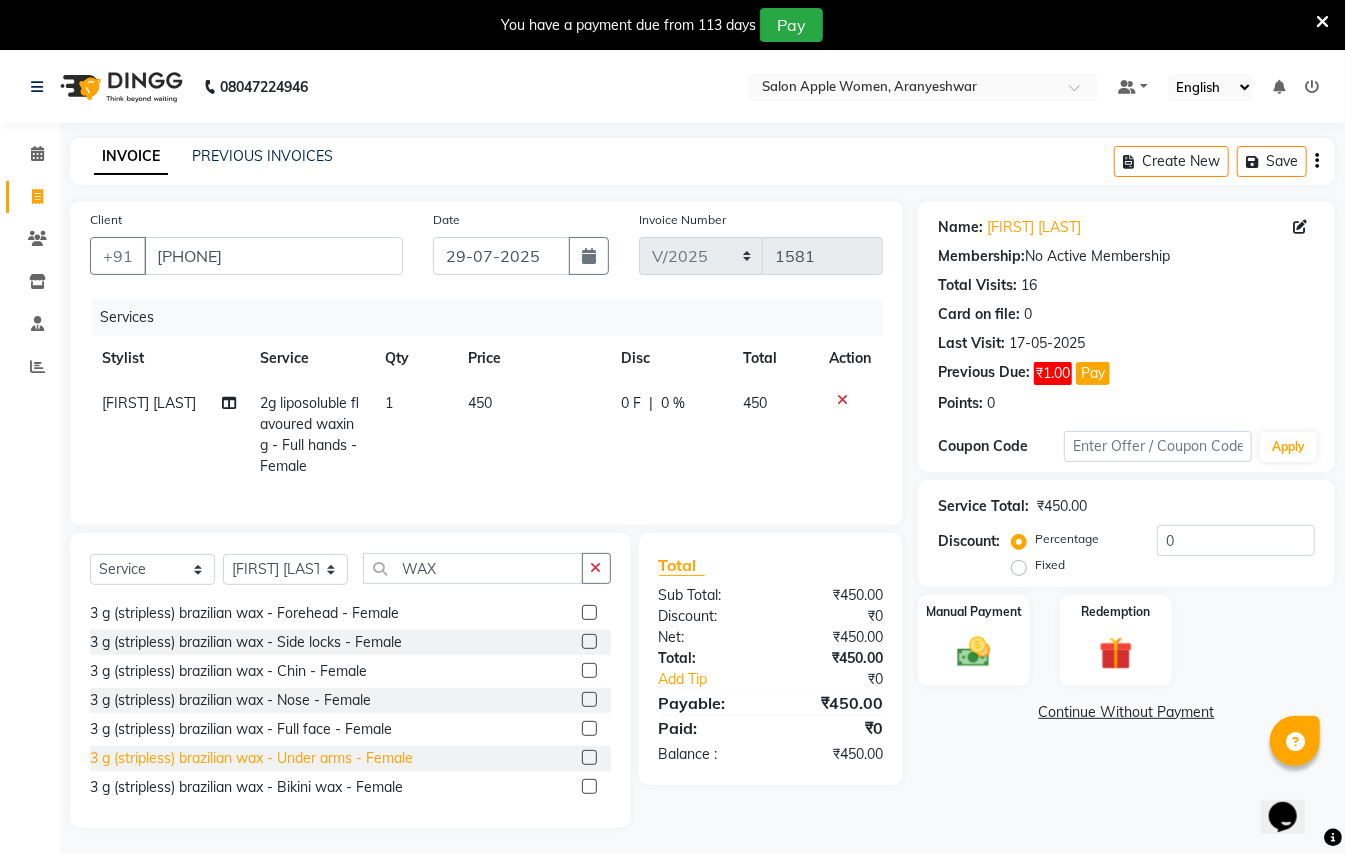 click on "3 g (stripless) brazilian wax - Under arms - Female" 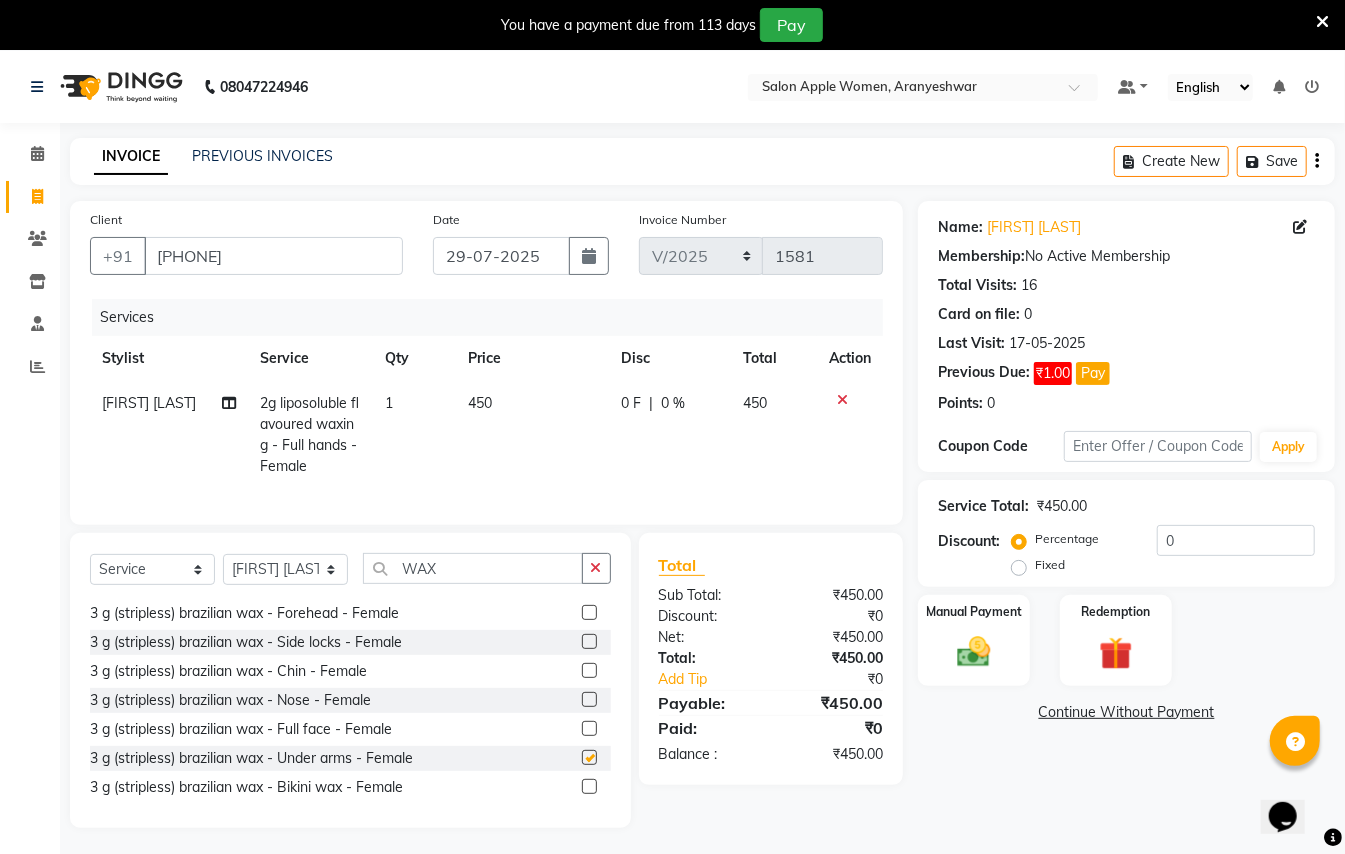 checkbox on "false" 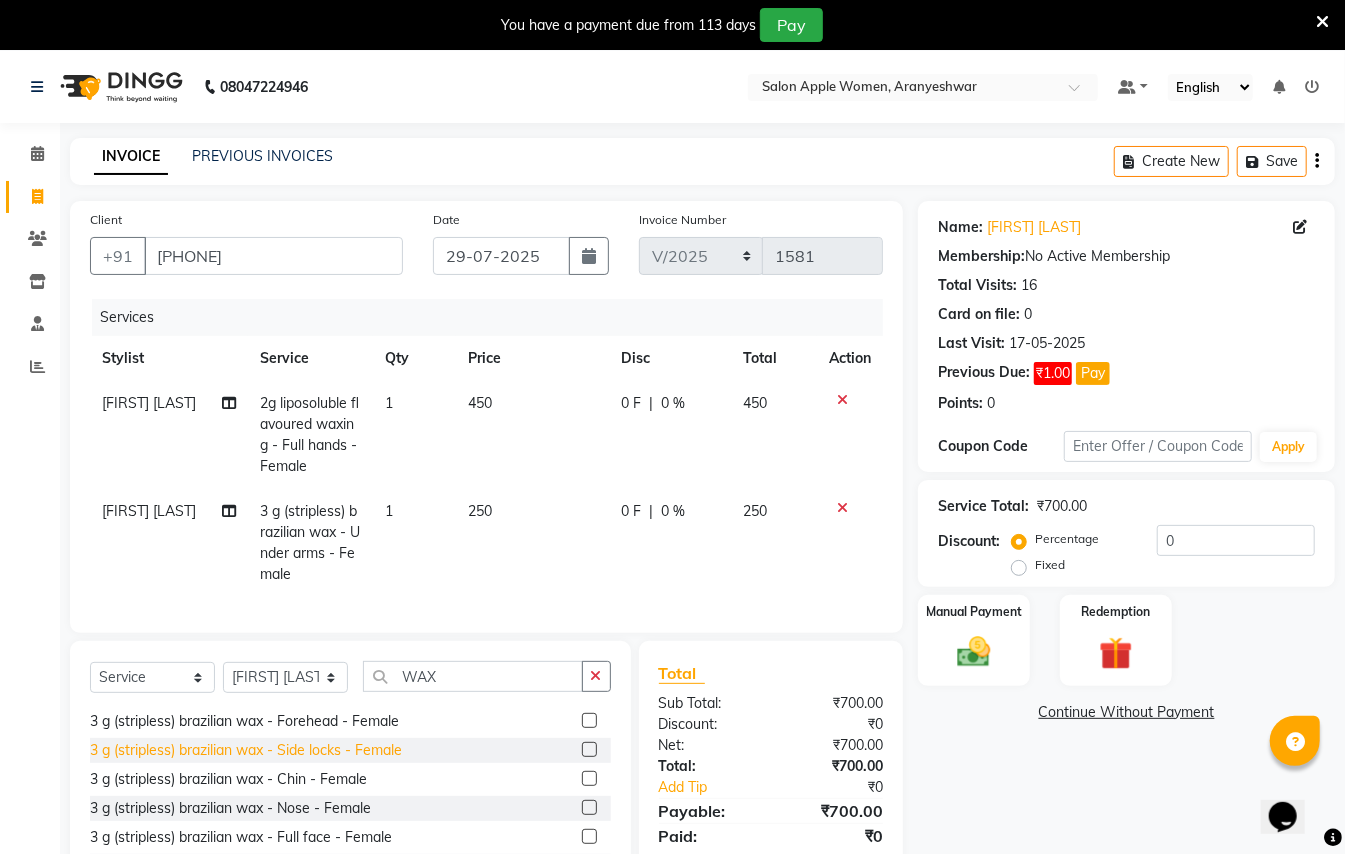 click on "3 g (stripless) brazilian wax - Side locks - Female" 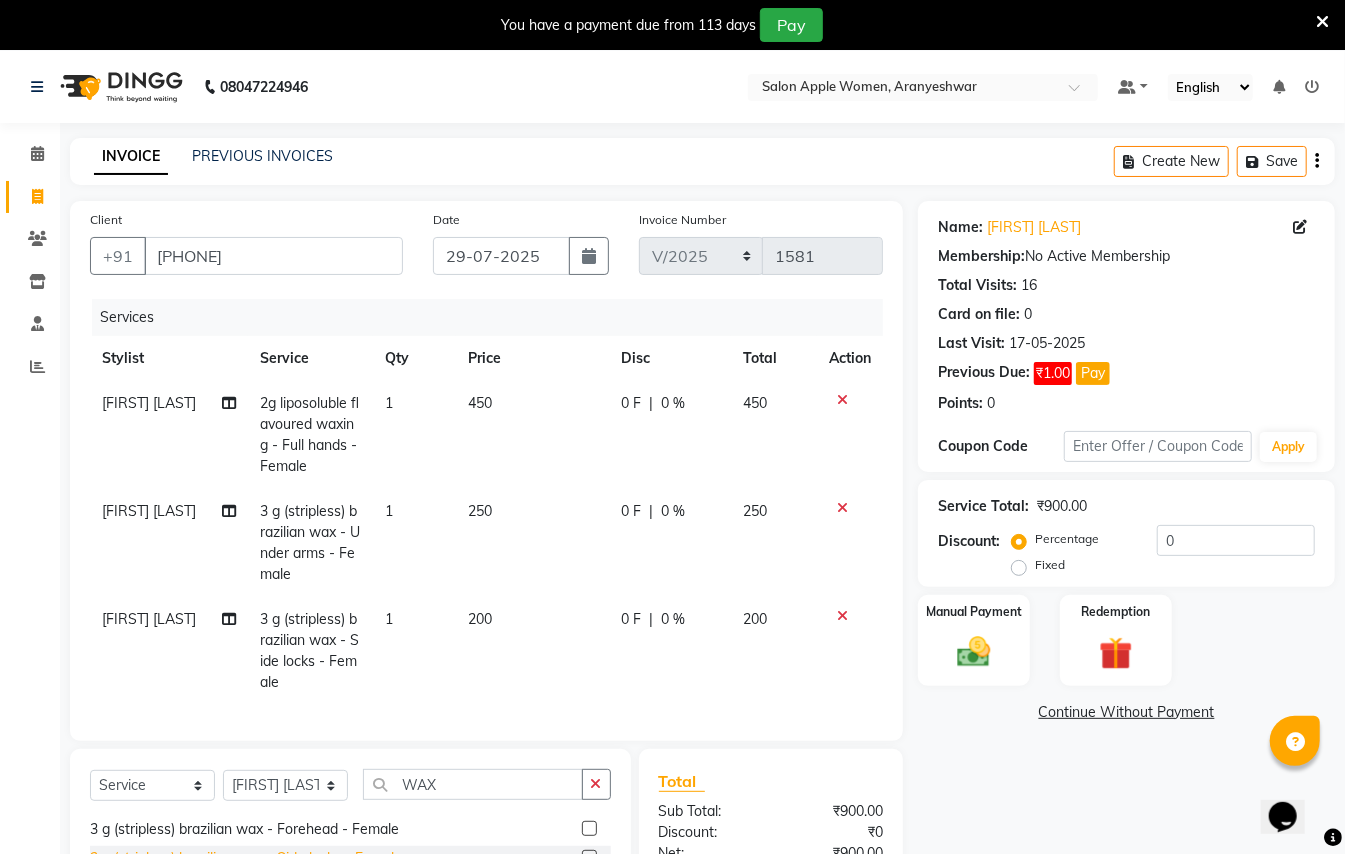 checkbox on "false" 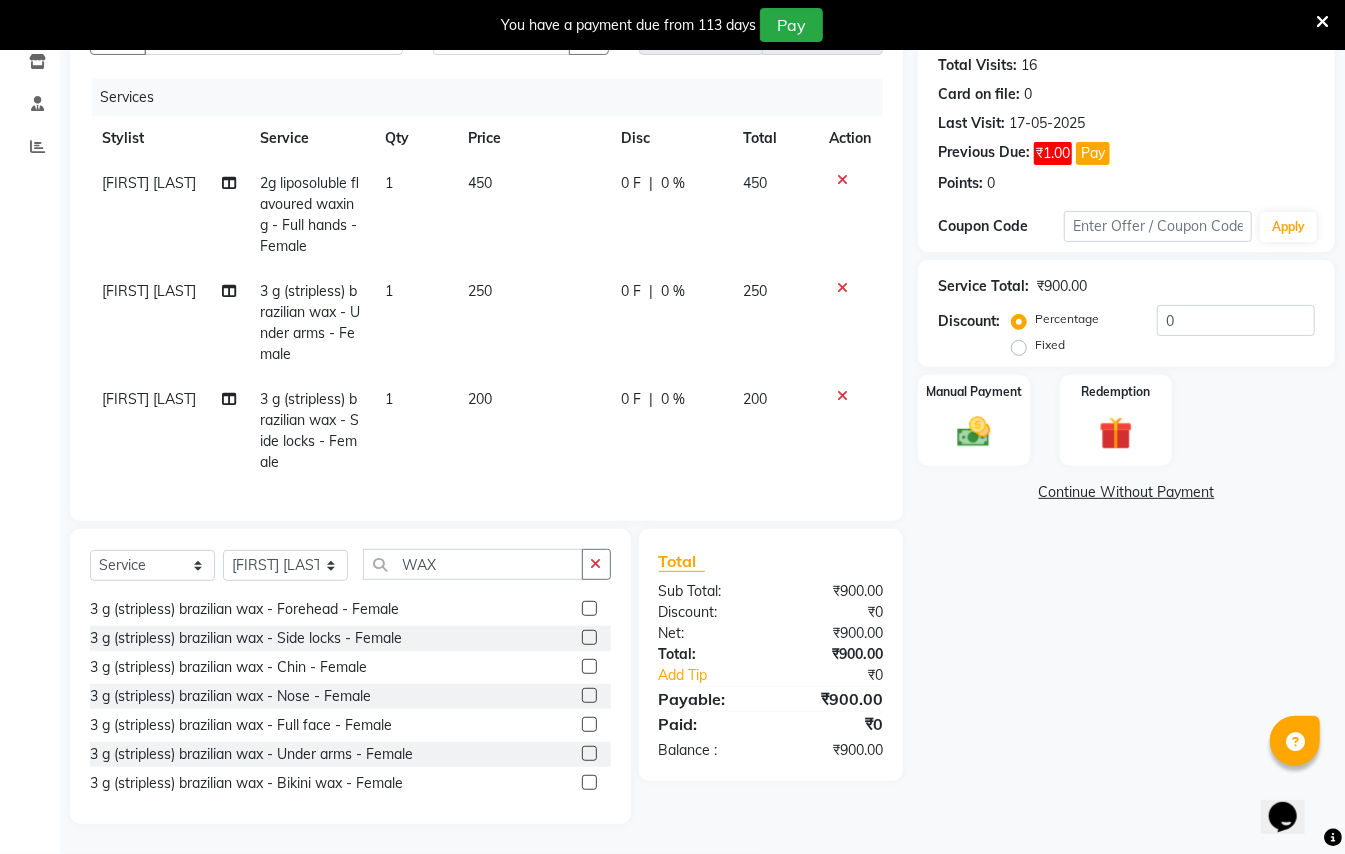 scroll, scrollTop: 240, scrollLeft: 0, axis: vertical 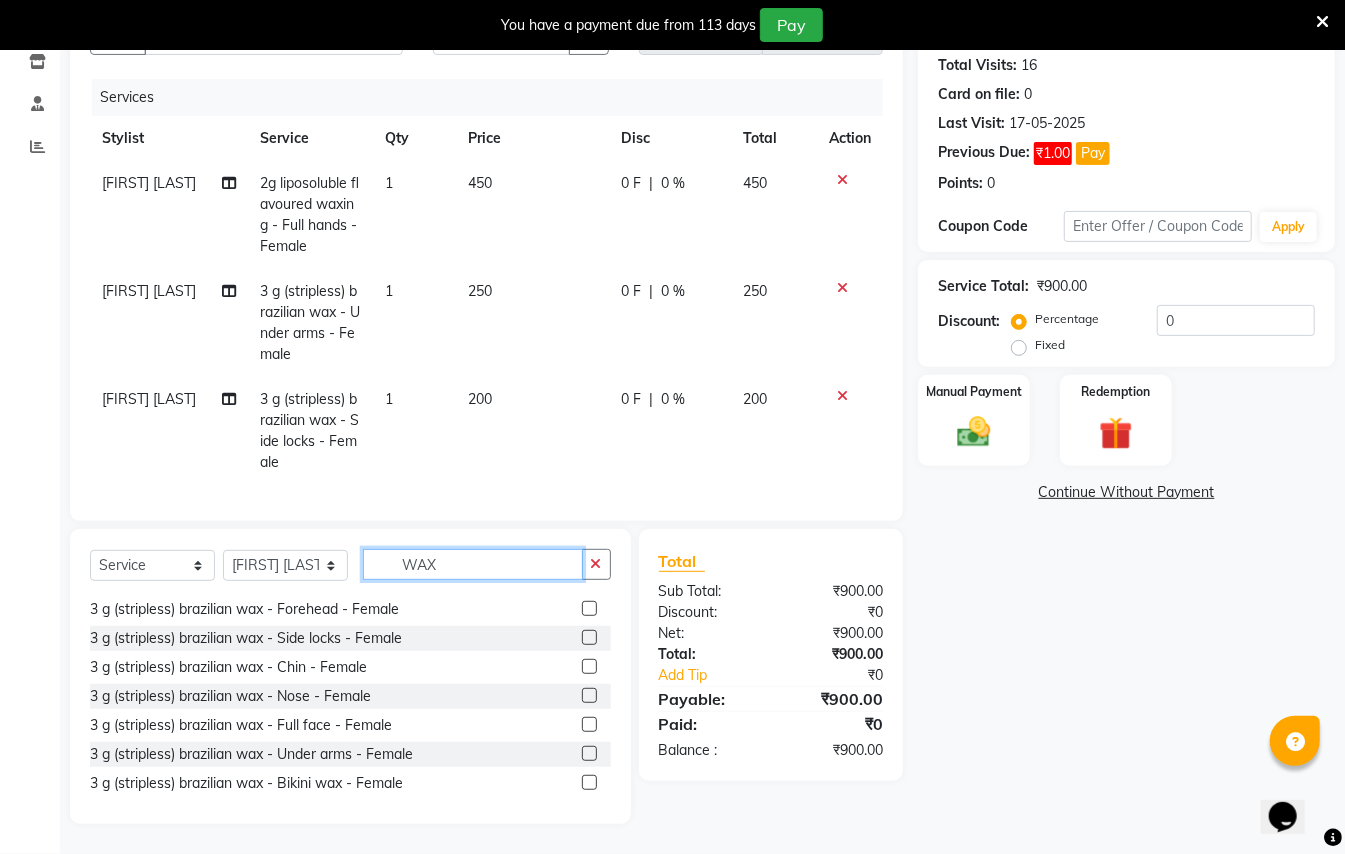 click on "WAX" 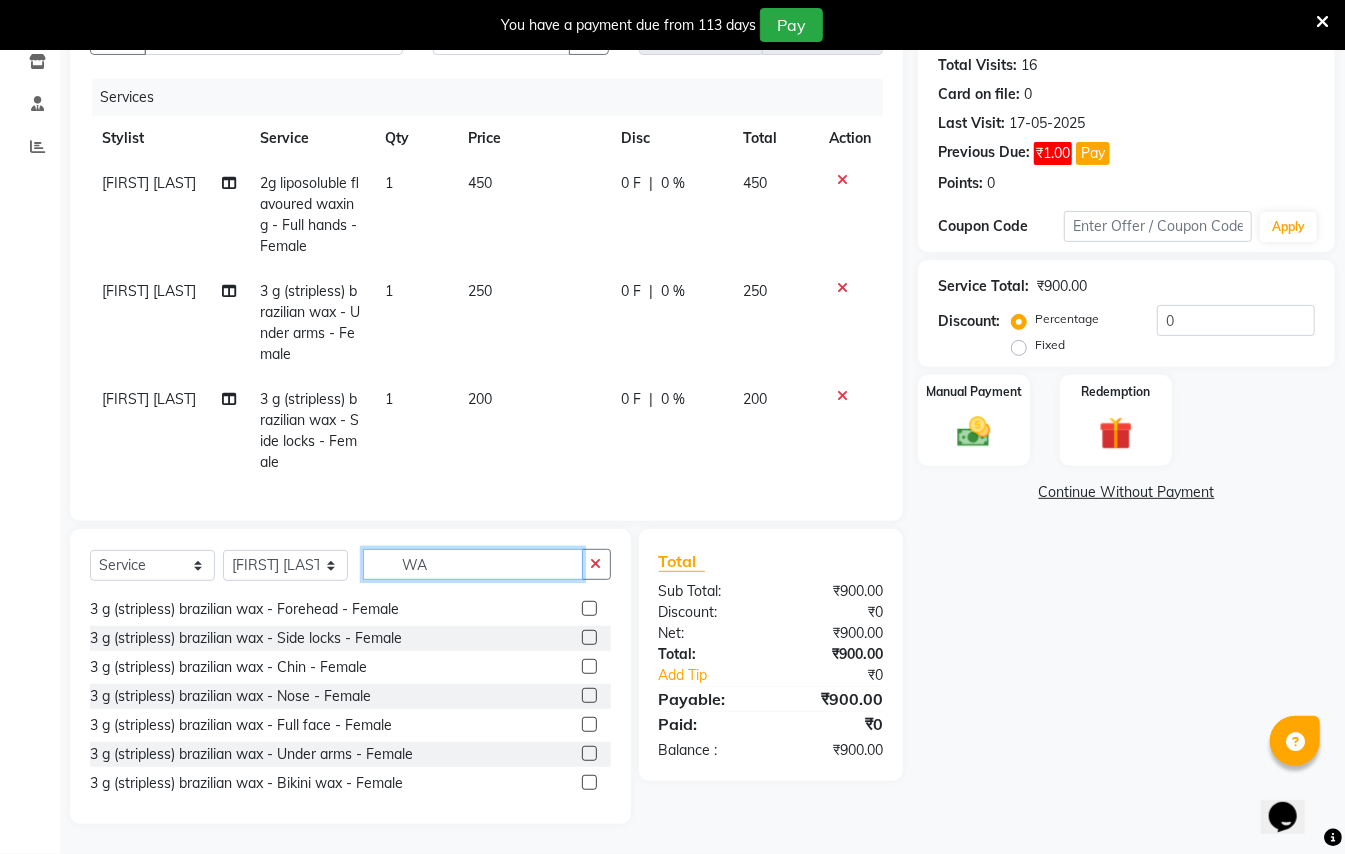 type on "W" 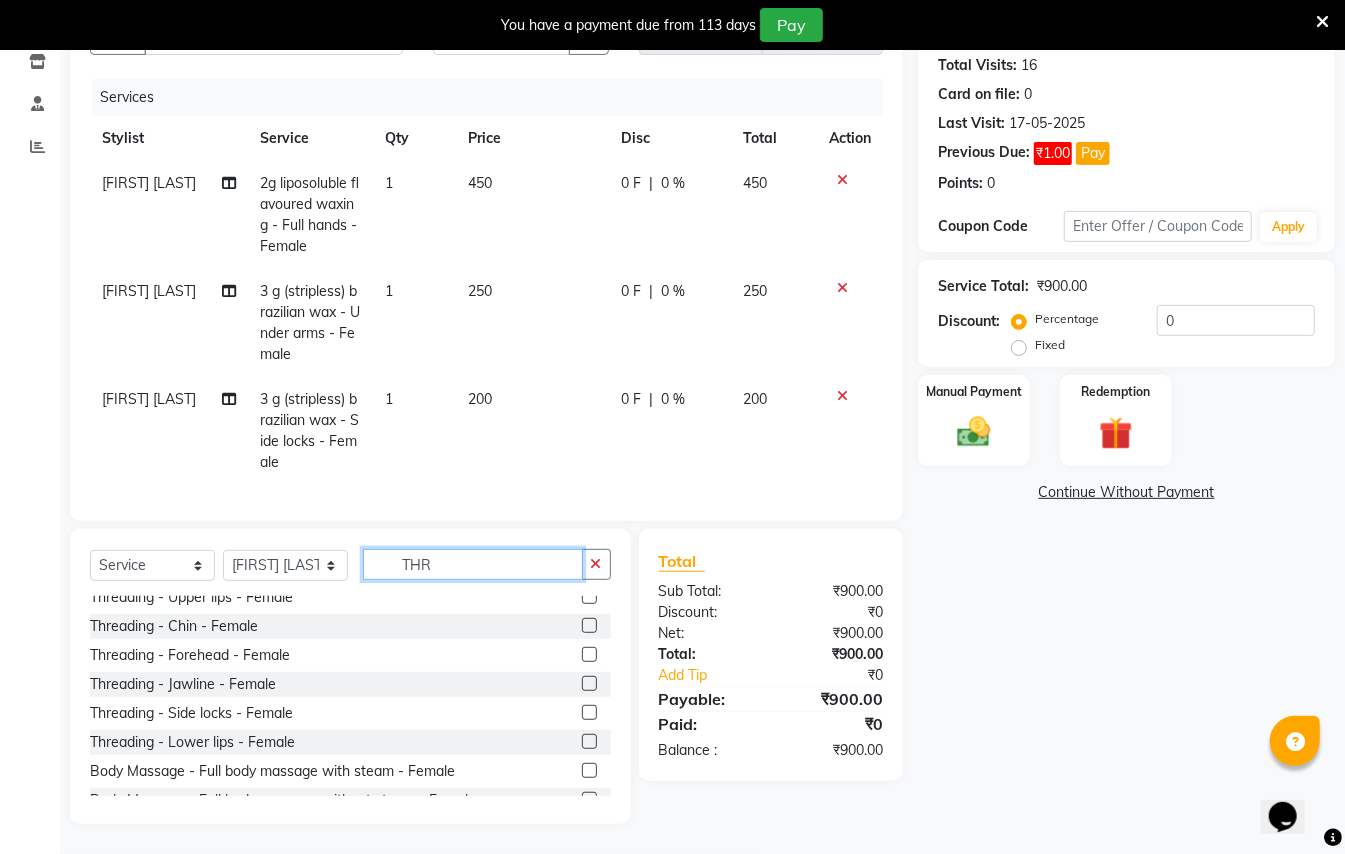 scroll, scrollTop: 32, scrollLeft: 0, axis: vertical 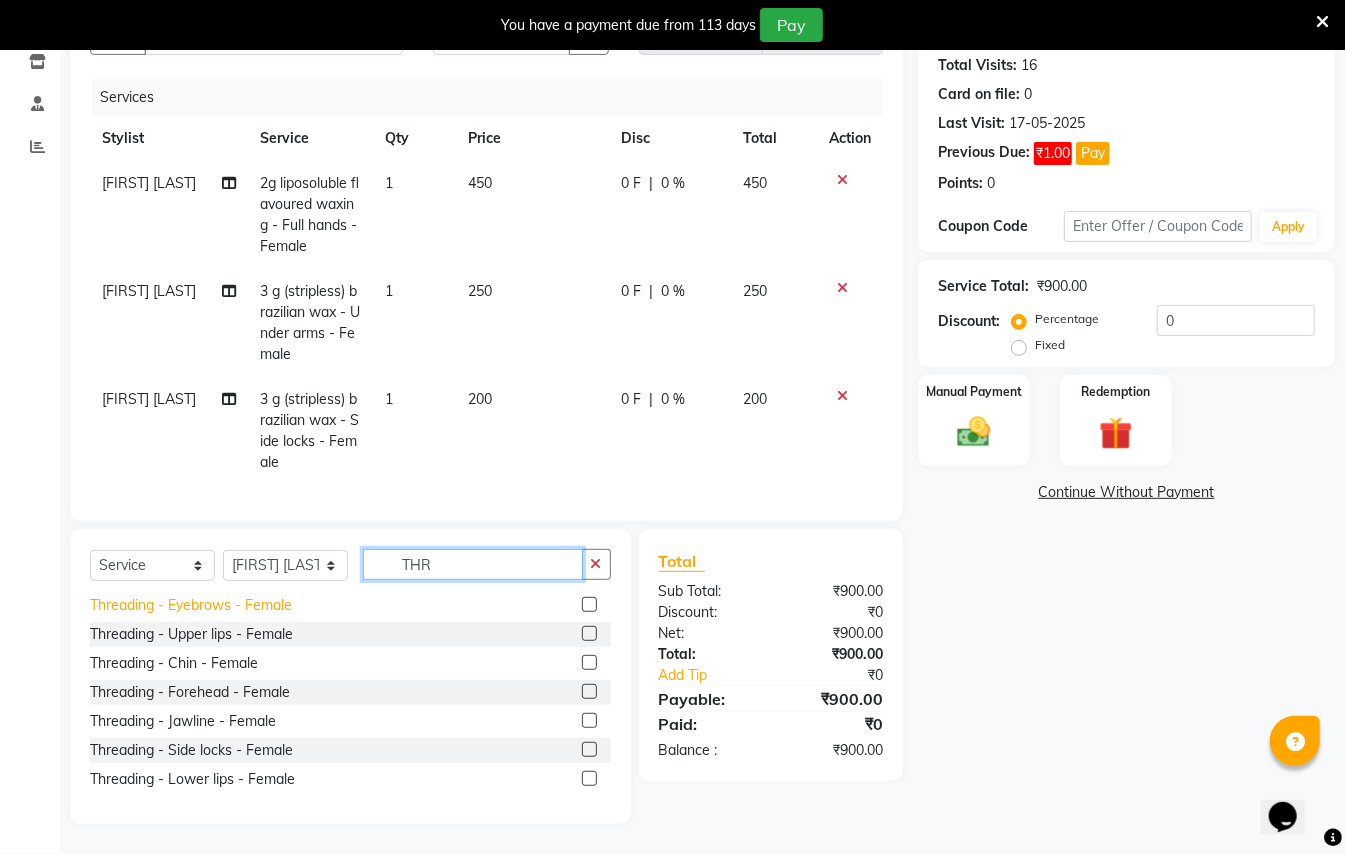 type on "THR" 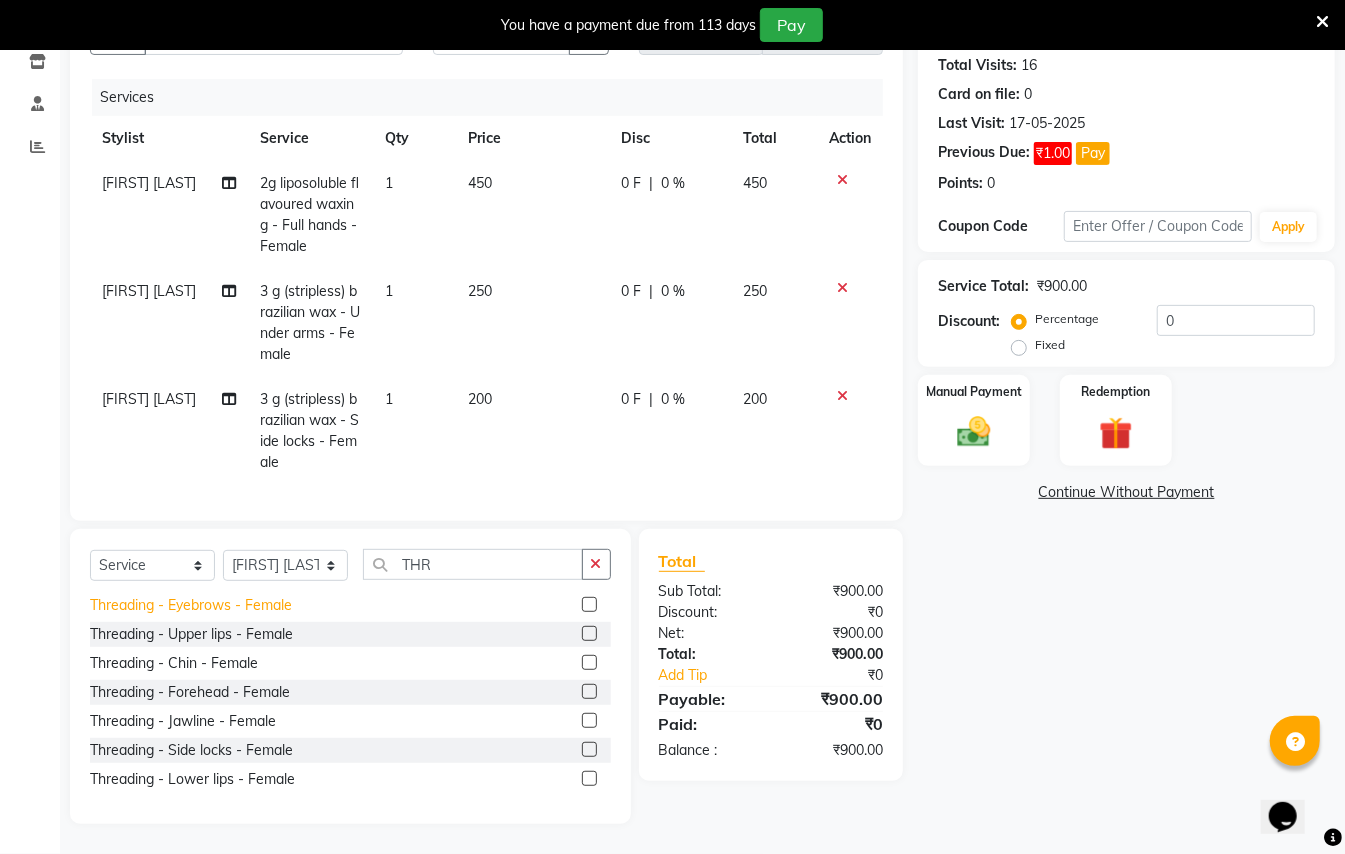 click on "Threading - Eyebrows - Female" 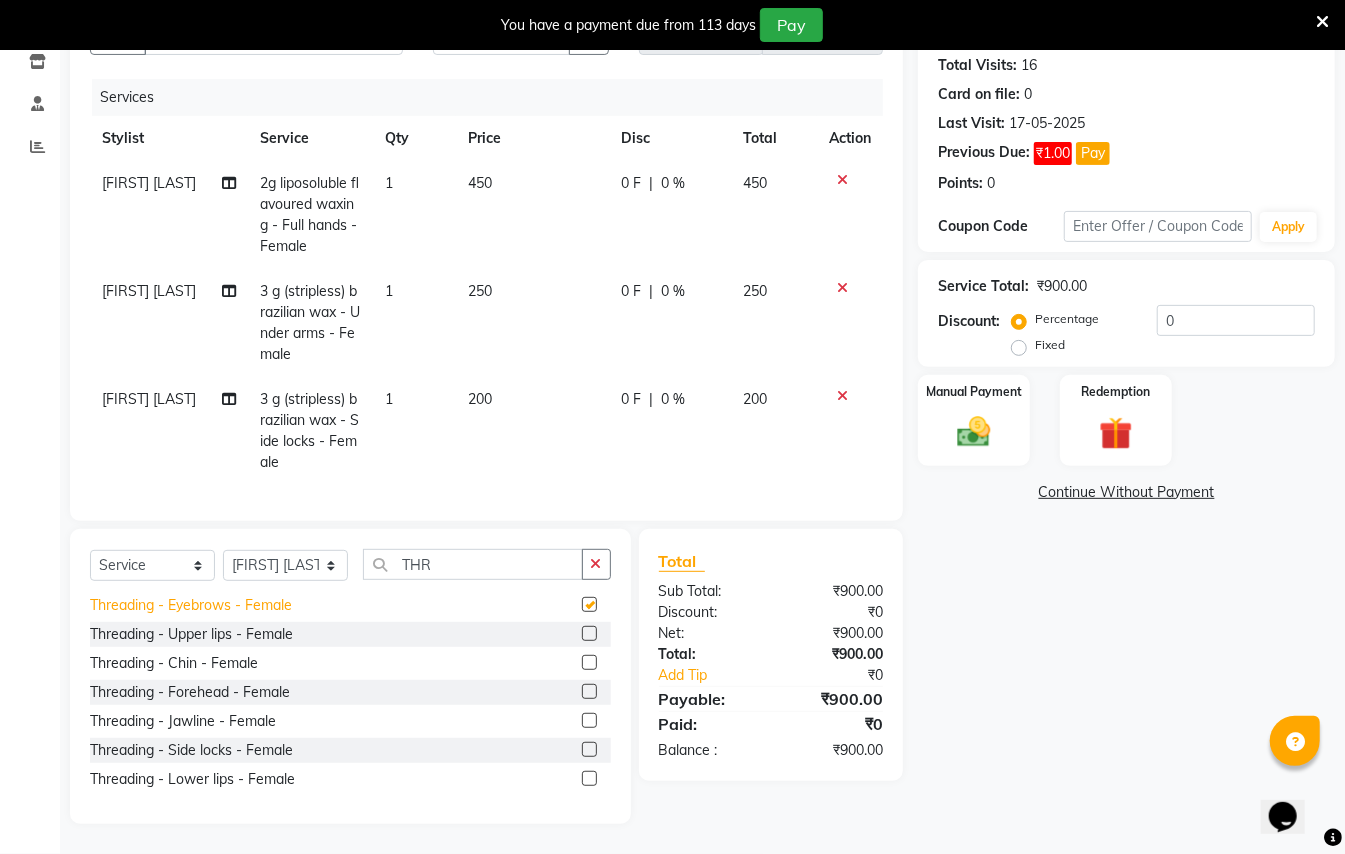 checkbox on "false" 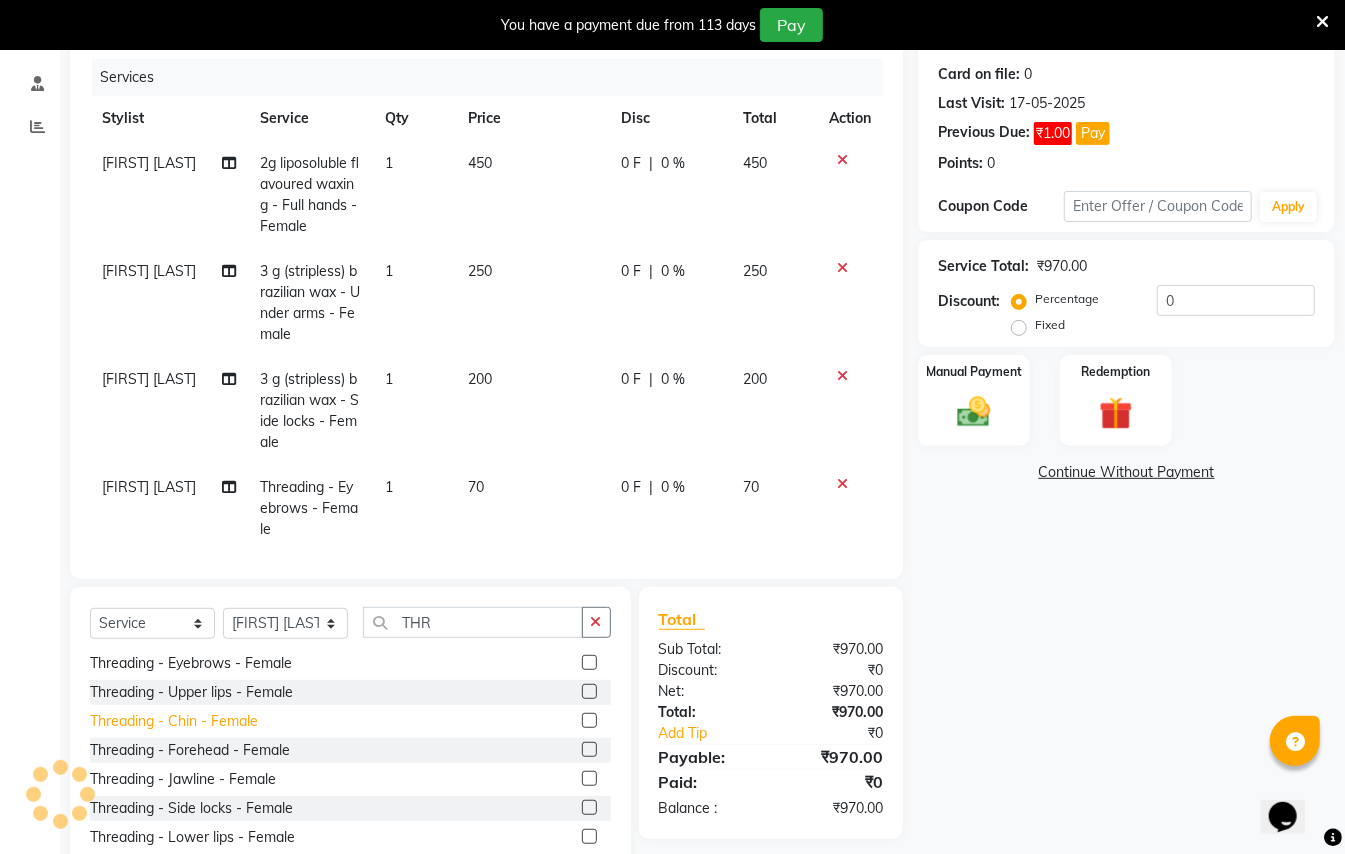 click on "Threading - Chin - Female" 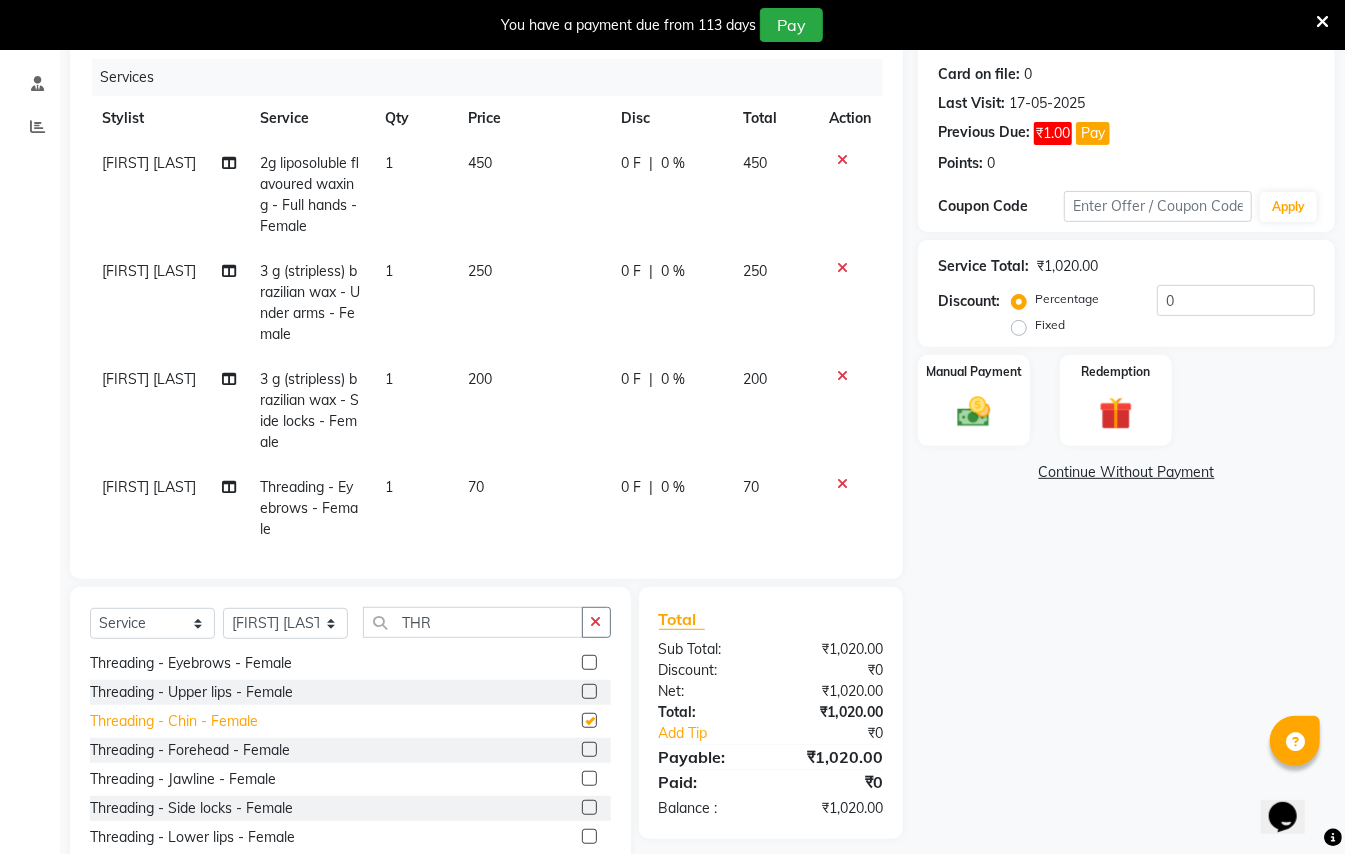 checkbox on "false" 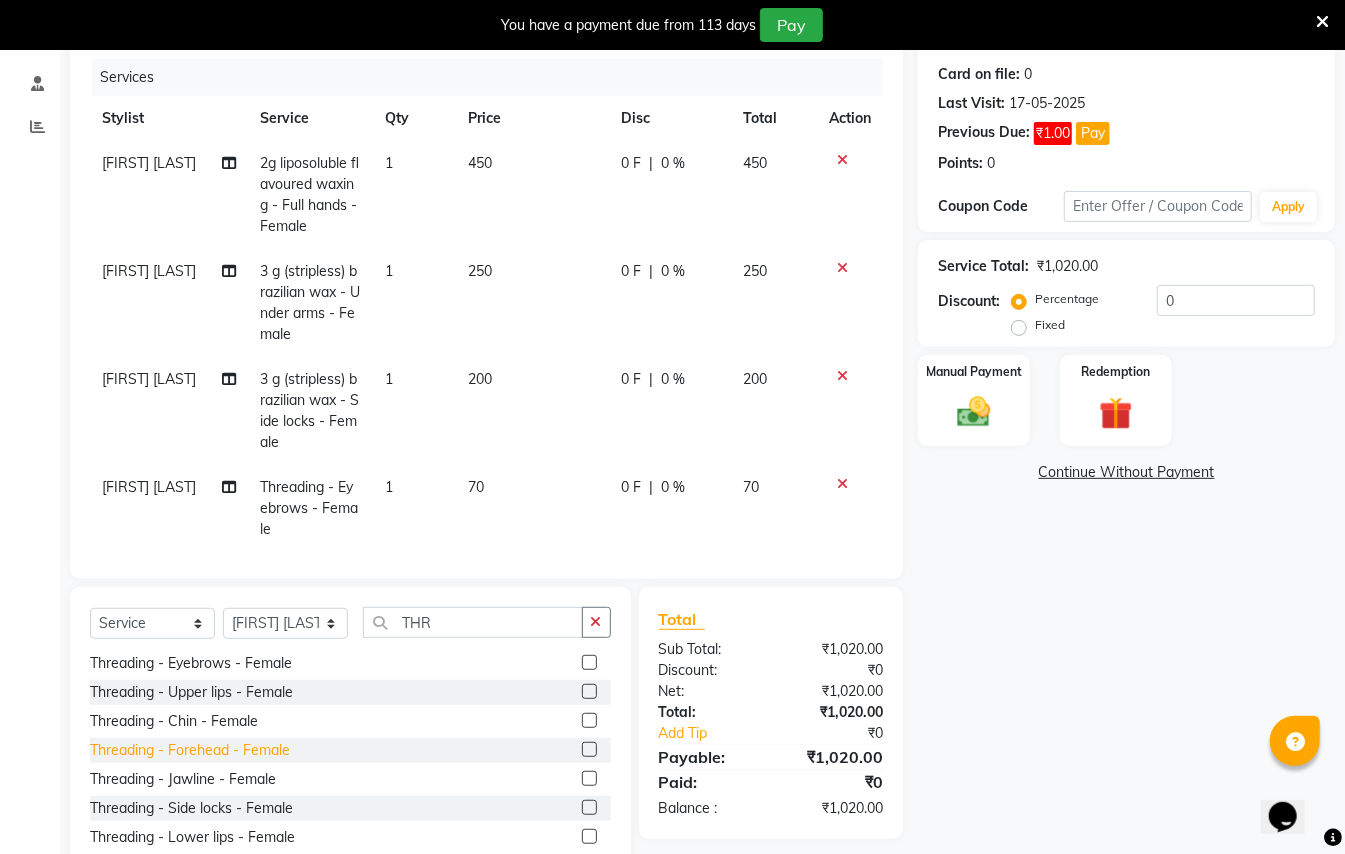 click on "Threading - Forehead - Female" 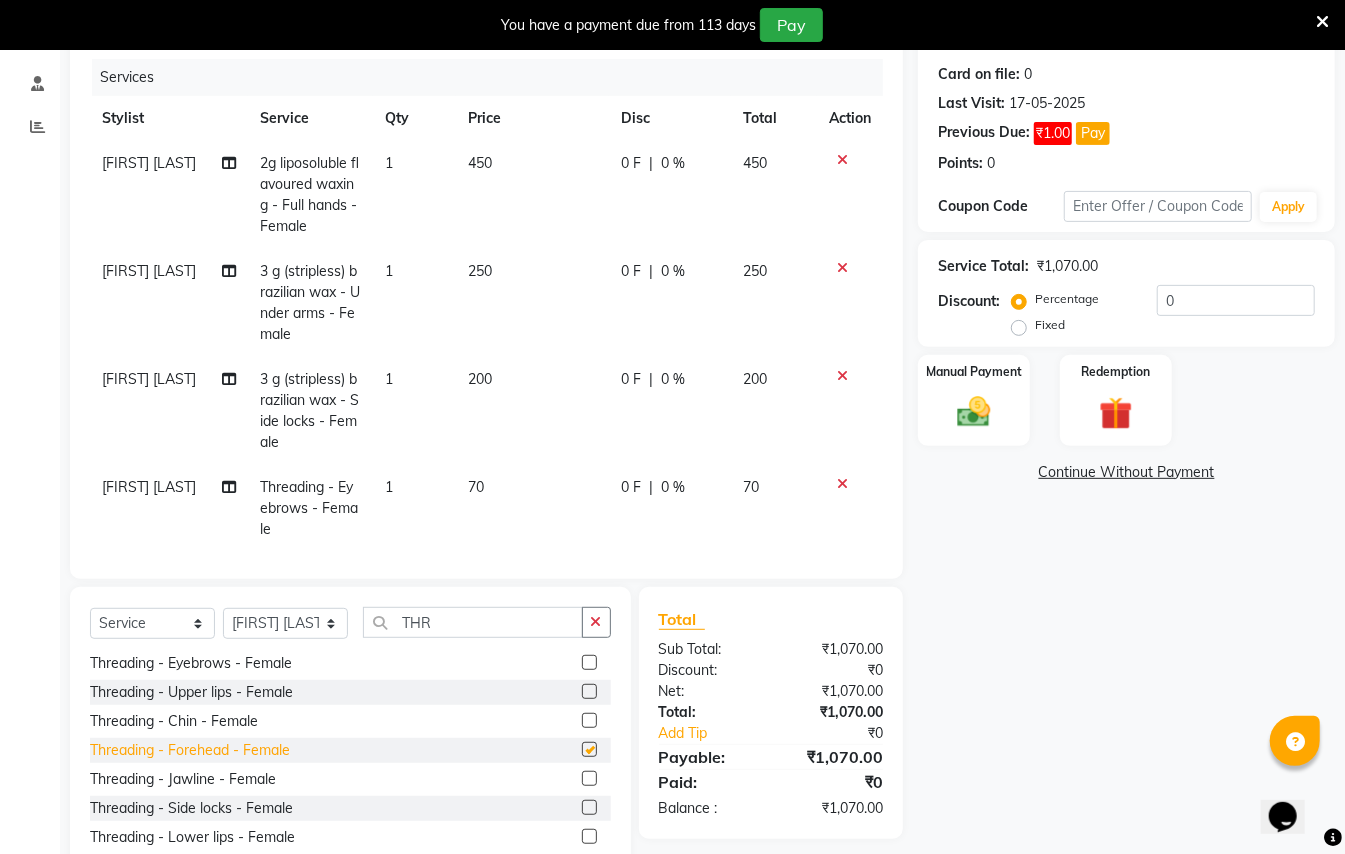 checkbox on "false" 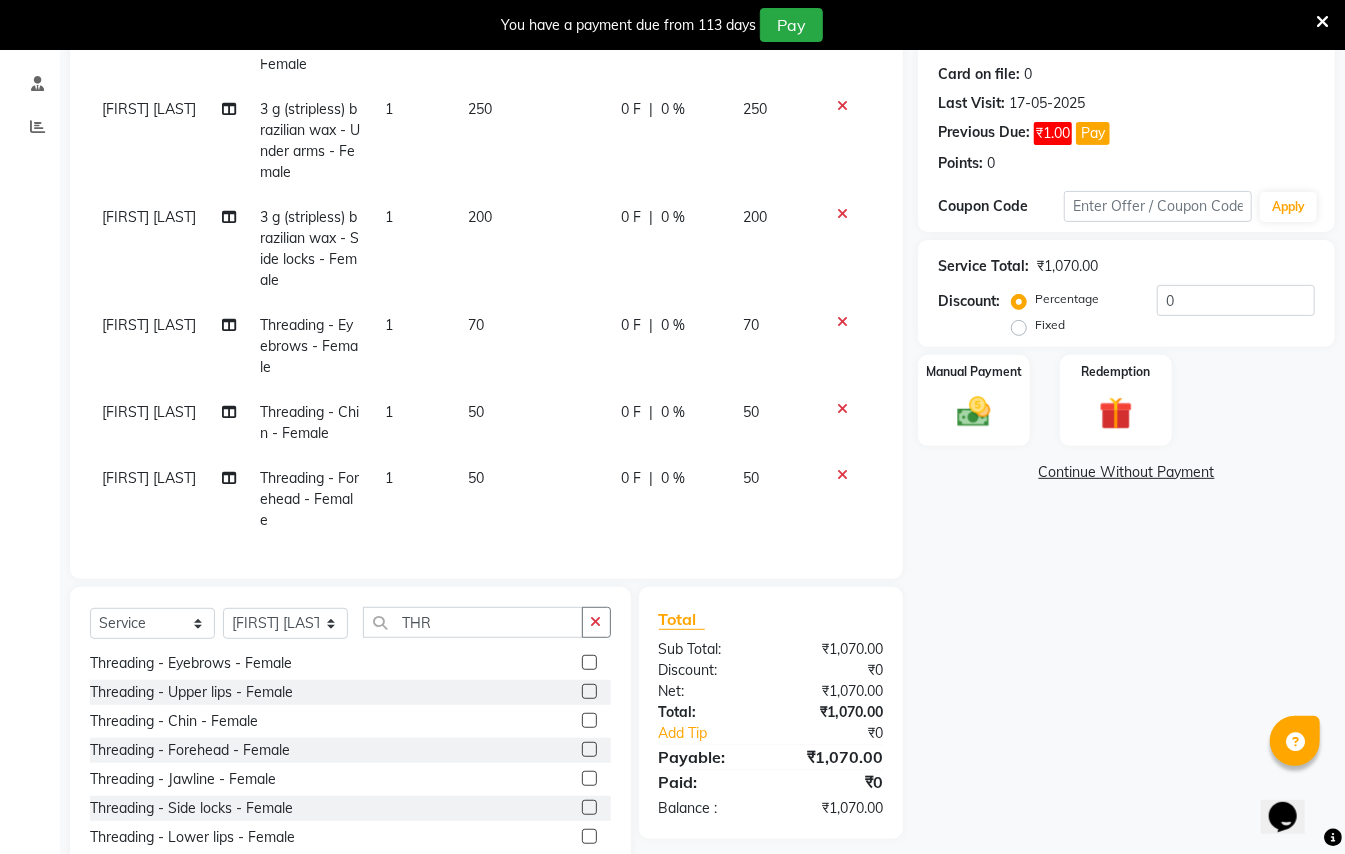 scroll, scrollTop: 182, scrollLeft: 0, axis: vertical 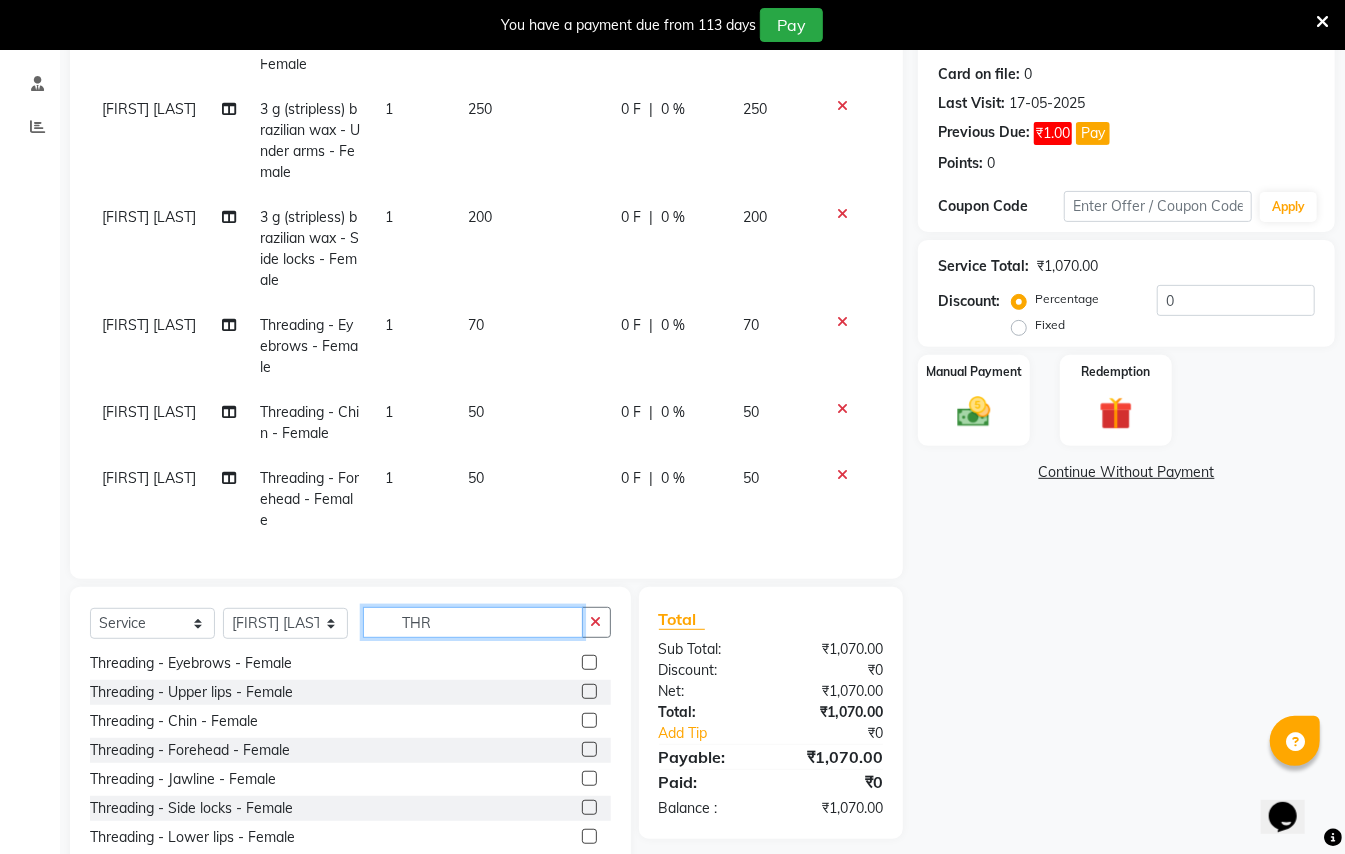 click on "THR" 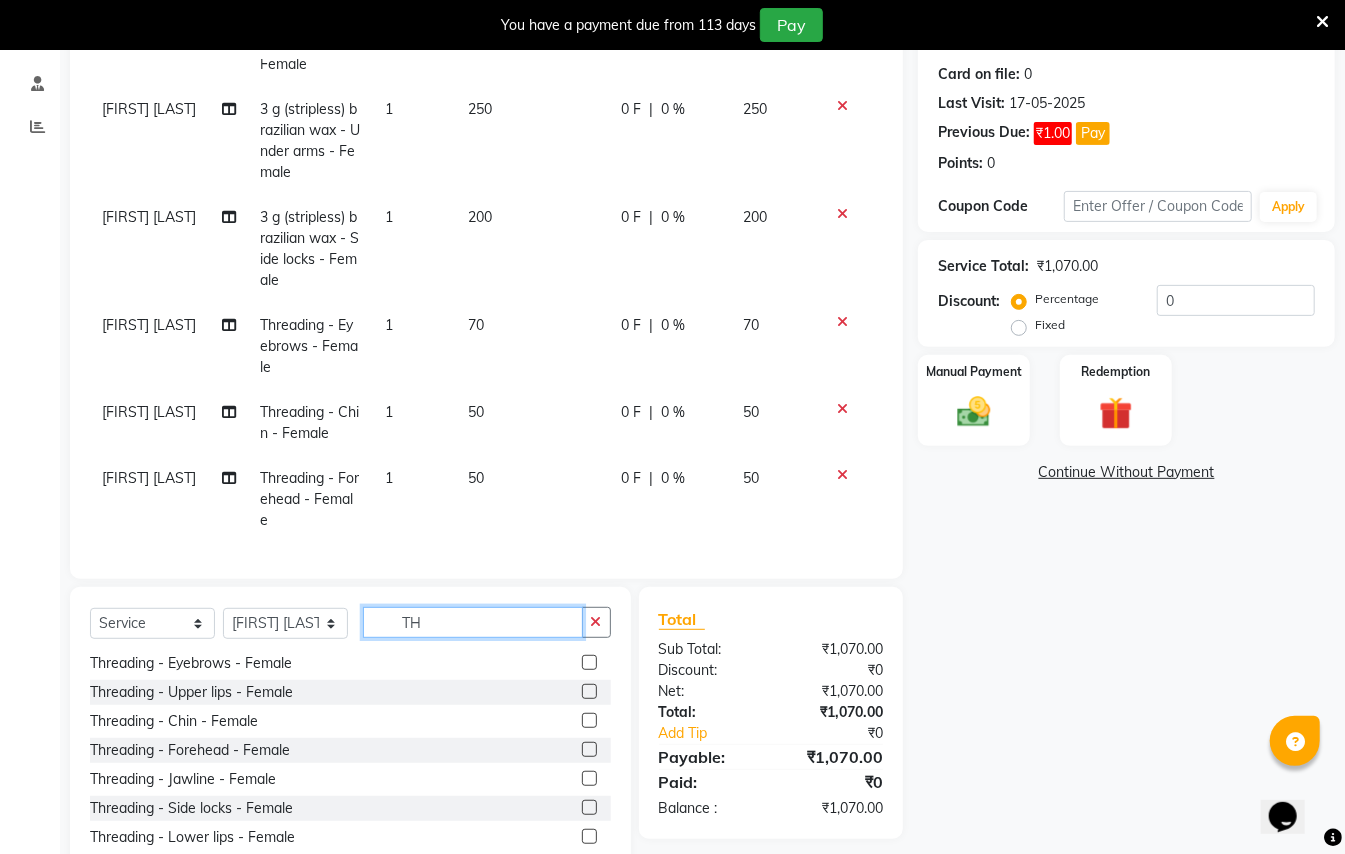 type on "T" 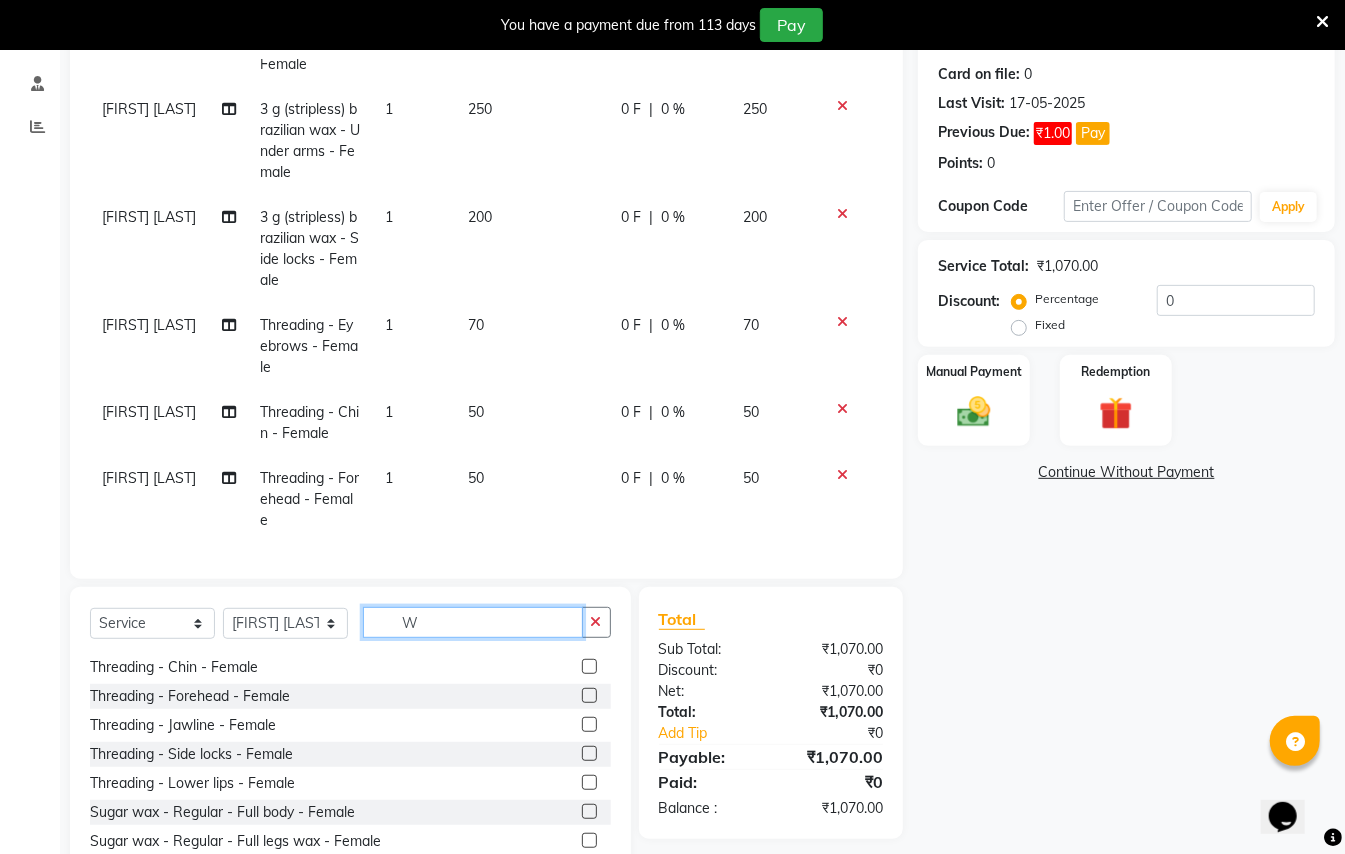 scroll, scrollTop: 0, scrollLeft: 0, axis: both 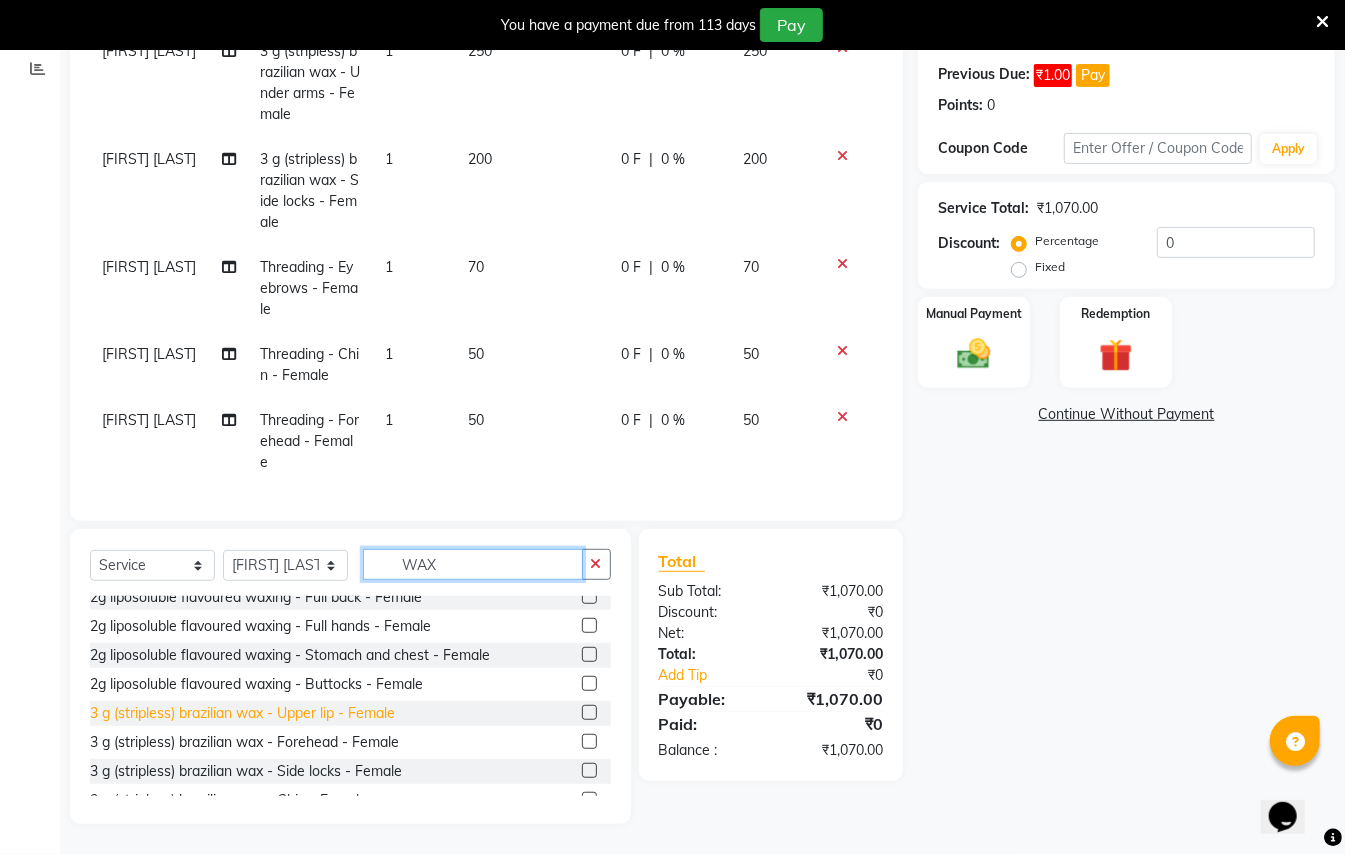 type on "WAX" 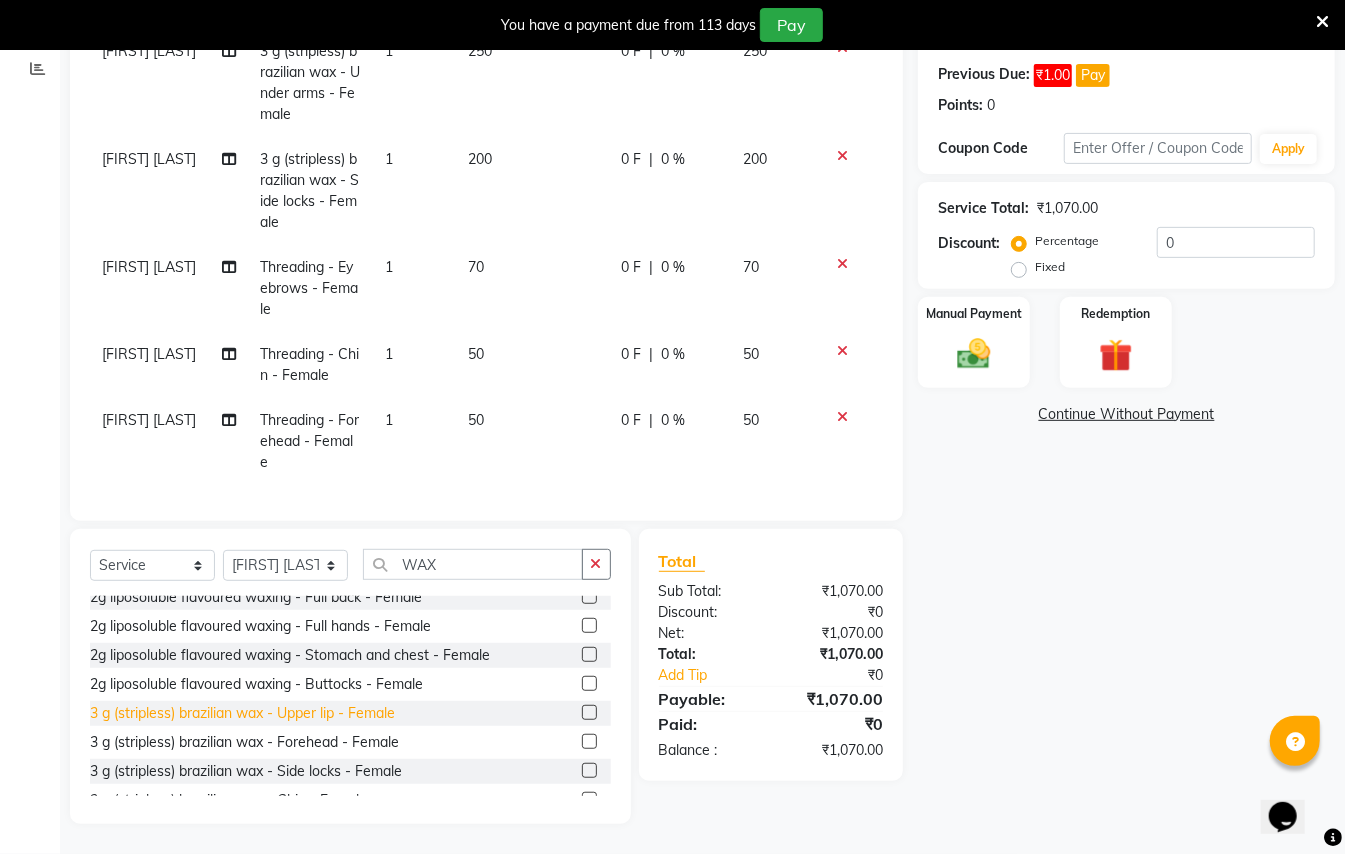 click on "3 g (stripless) brazilian wax - Upper lip - Female" 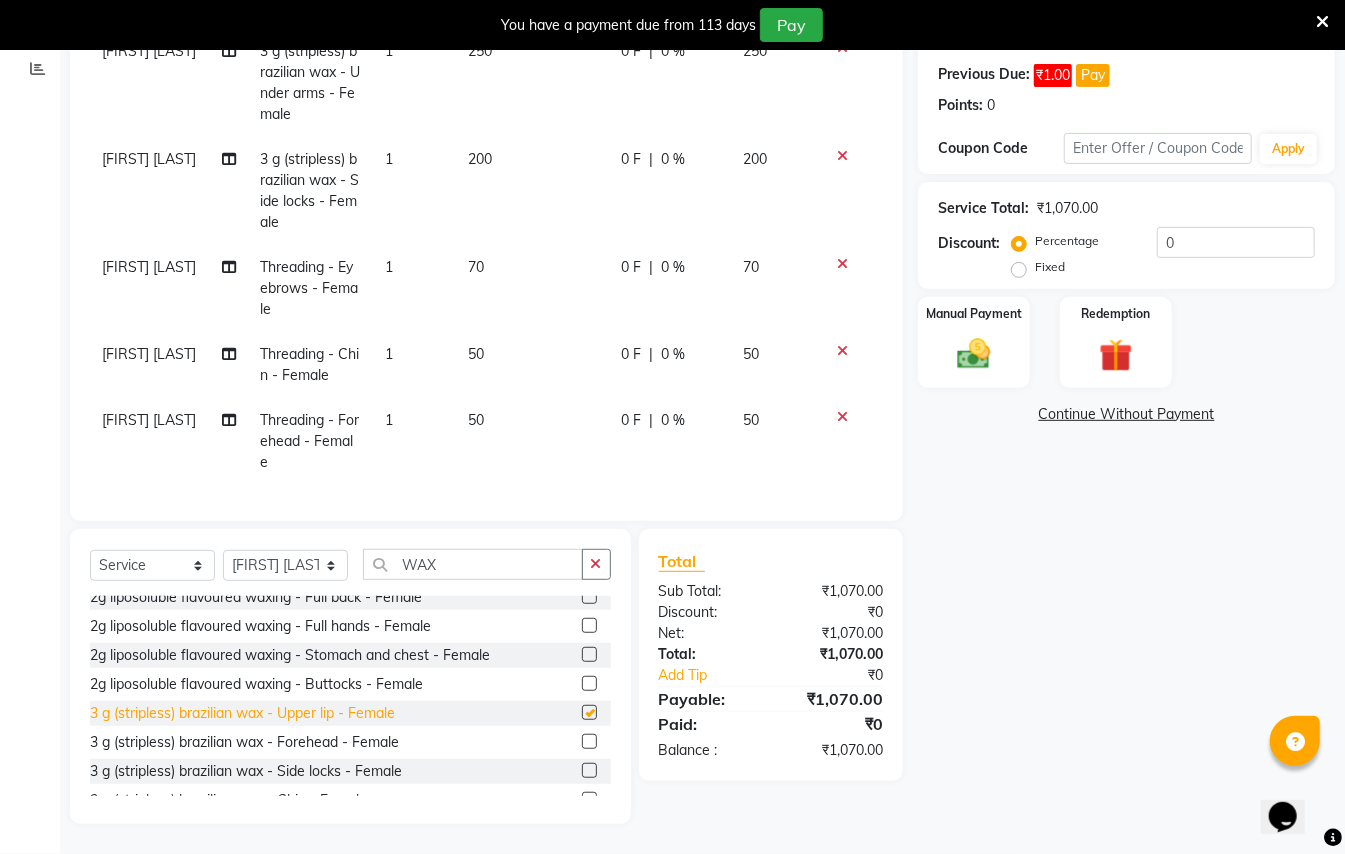 checkbox on "false" 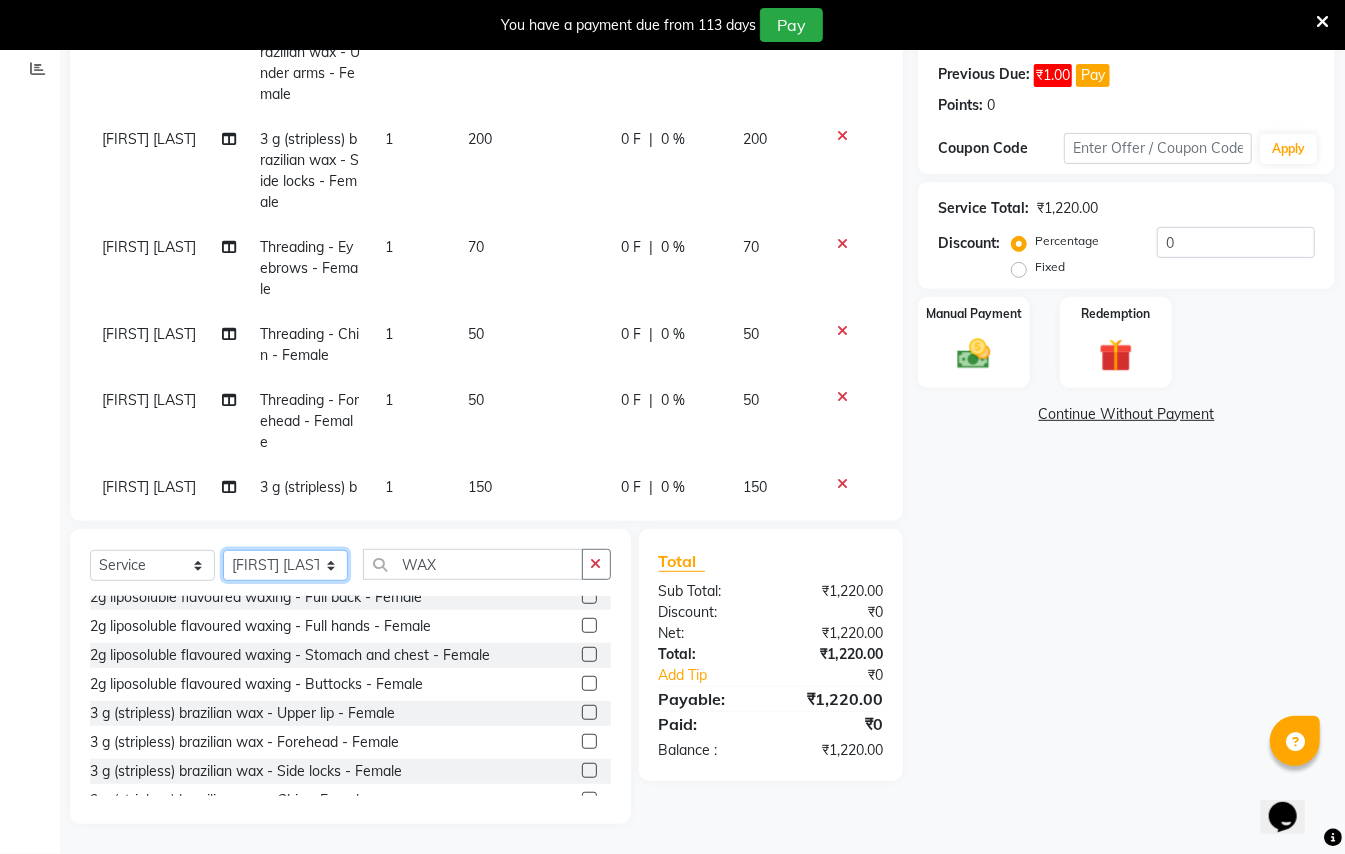 click on "Select Stylist [FIRST] [LAST] [FIRST] [LAST] [FIRST] [LAST] [FIRST] [LAST] [FIRST] [LAST] [FIRST] [LAST] [FIRST] [LAST] [FIRST] [LAST]" 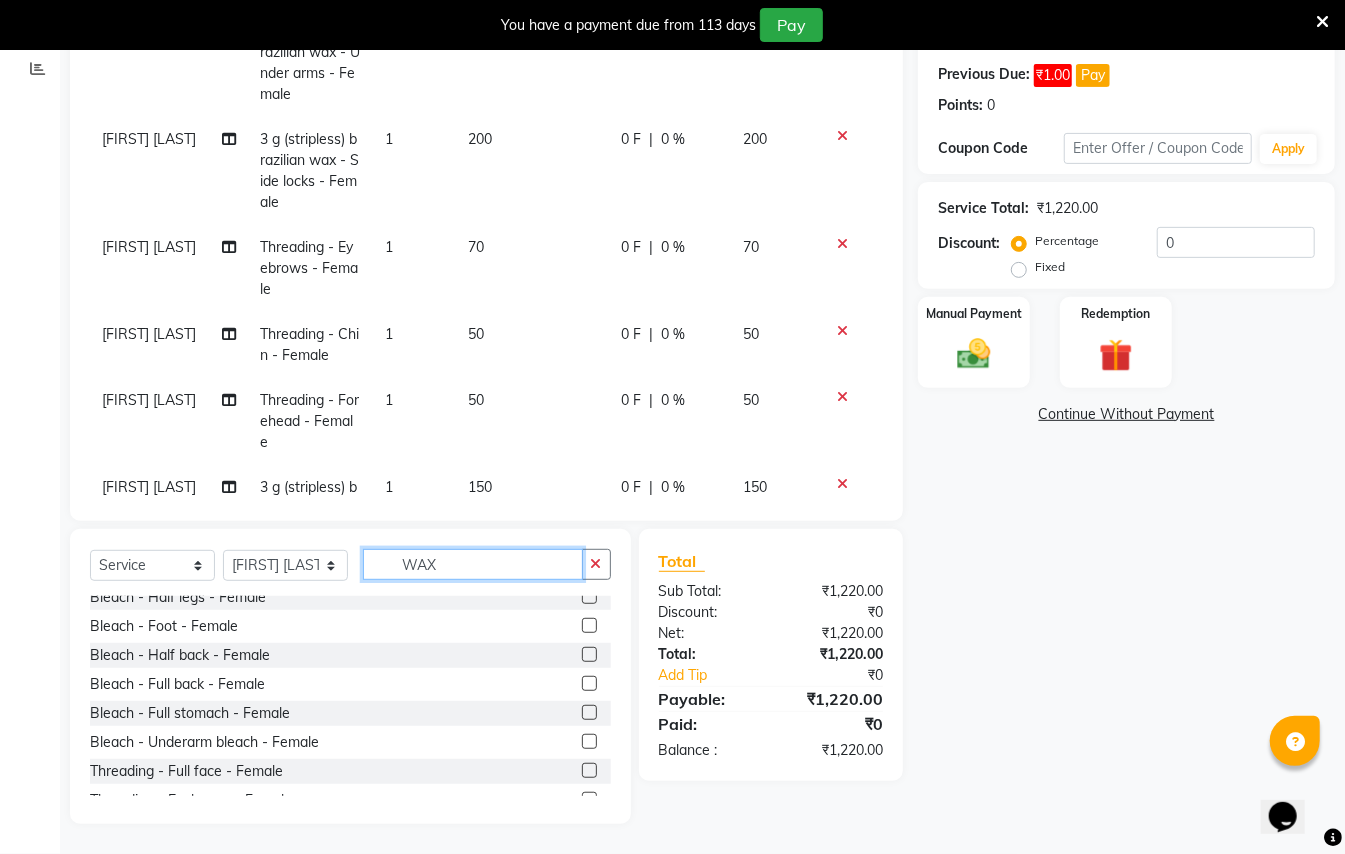 click on "WAX" 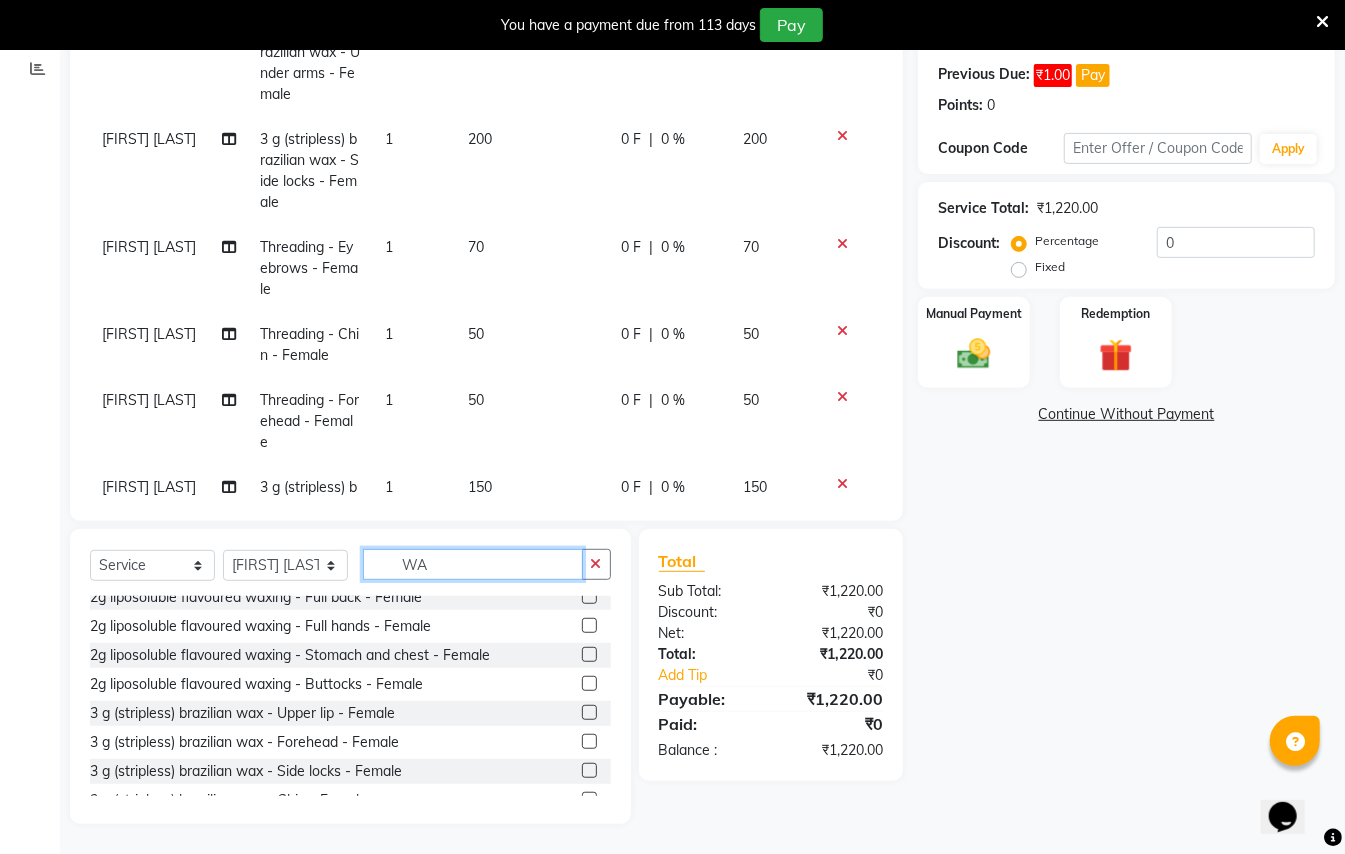 type on "W" 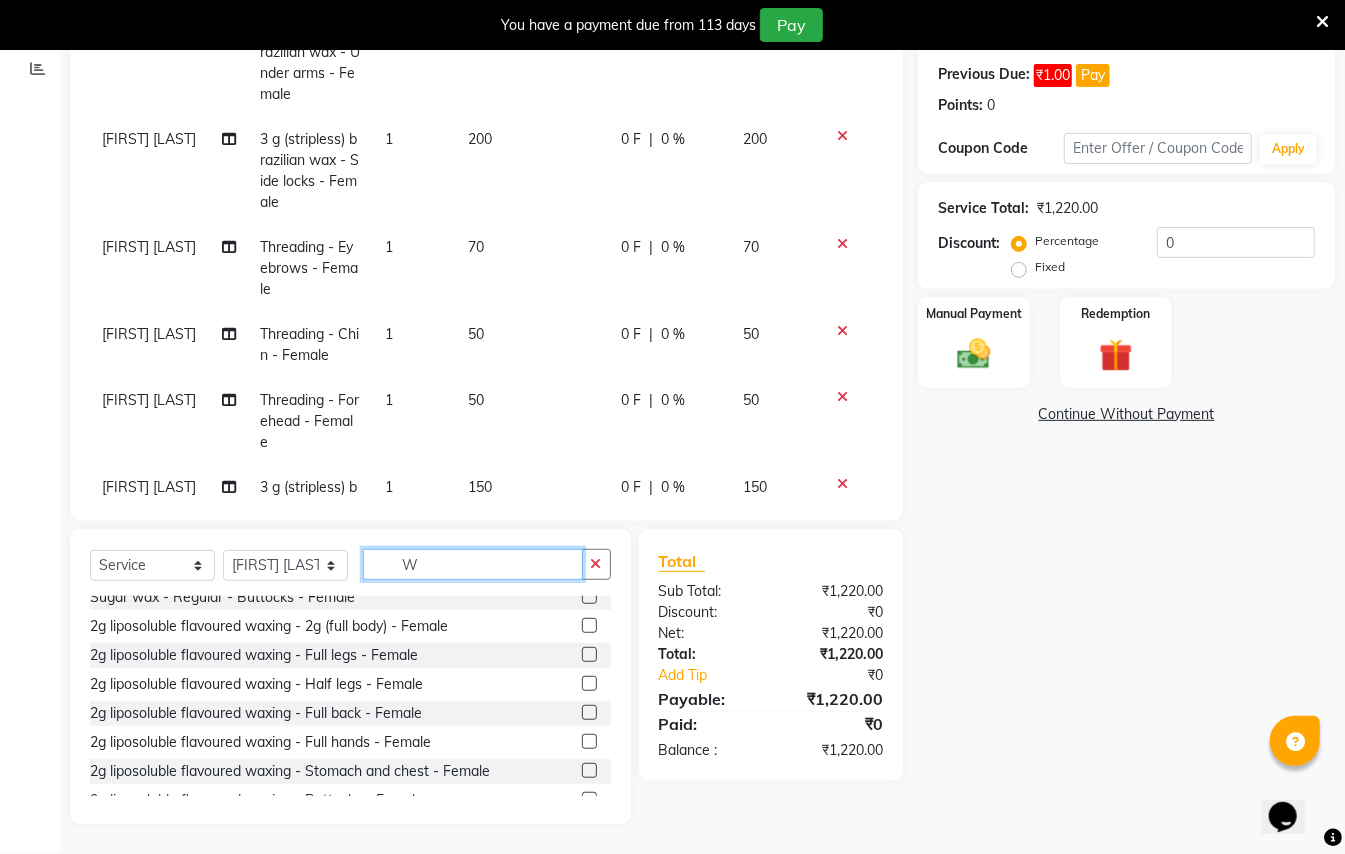 scroll, scrollTop: 649, scrollLeft: 0, axis: vertical 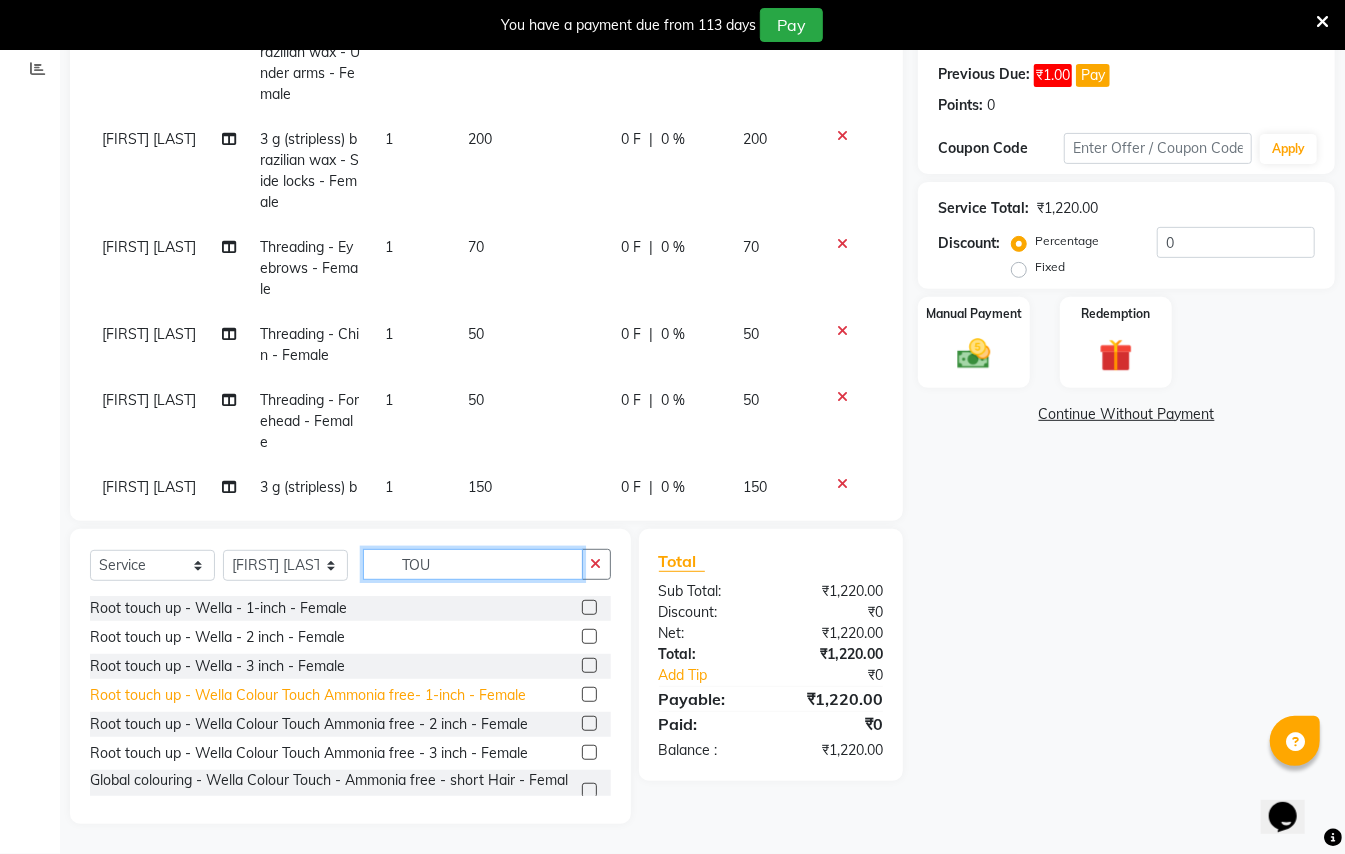 type on "TOU" 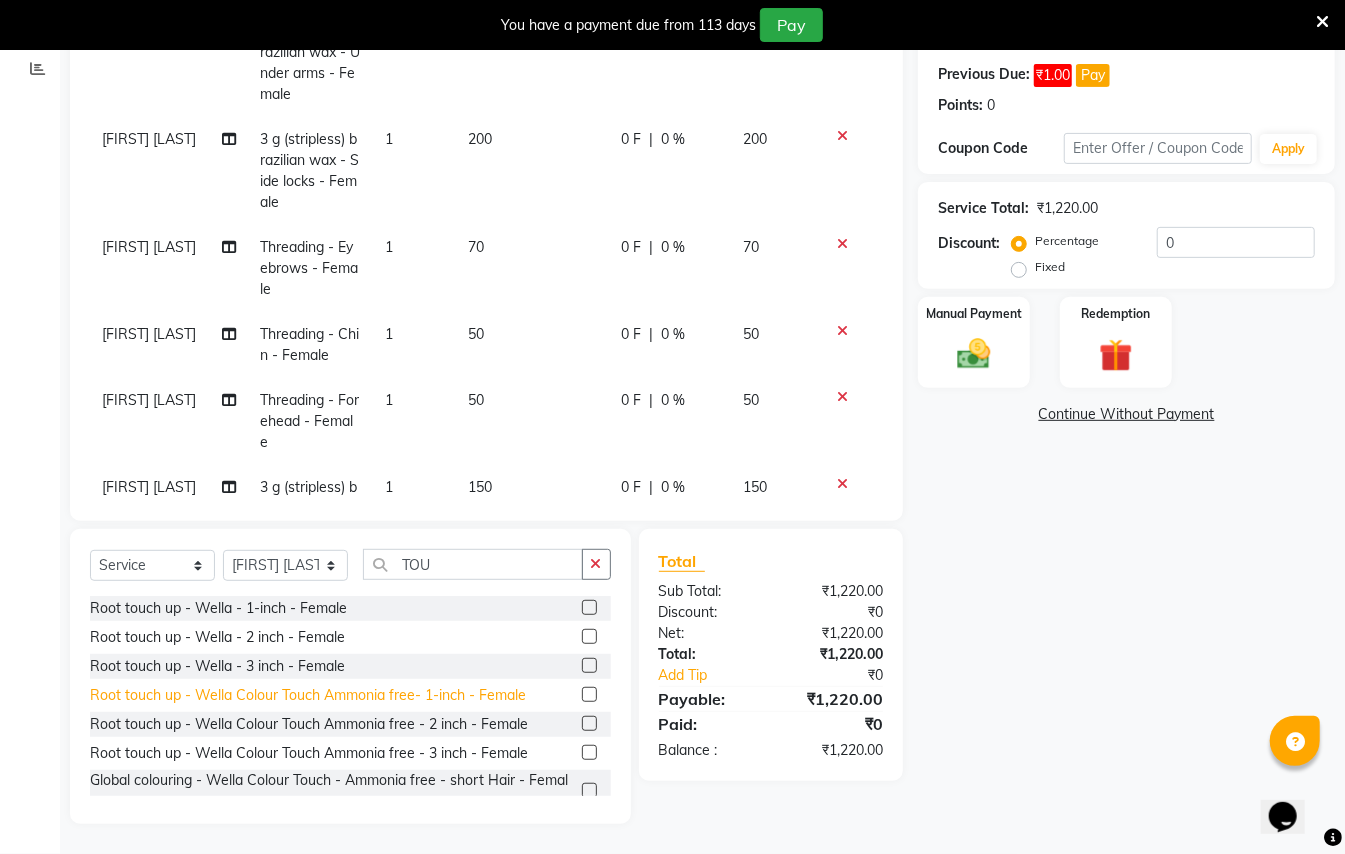 click on "Root touch up - Wella Colour Touch Ammonia free- 1-inch - Female" 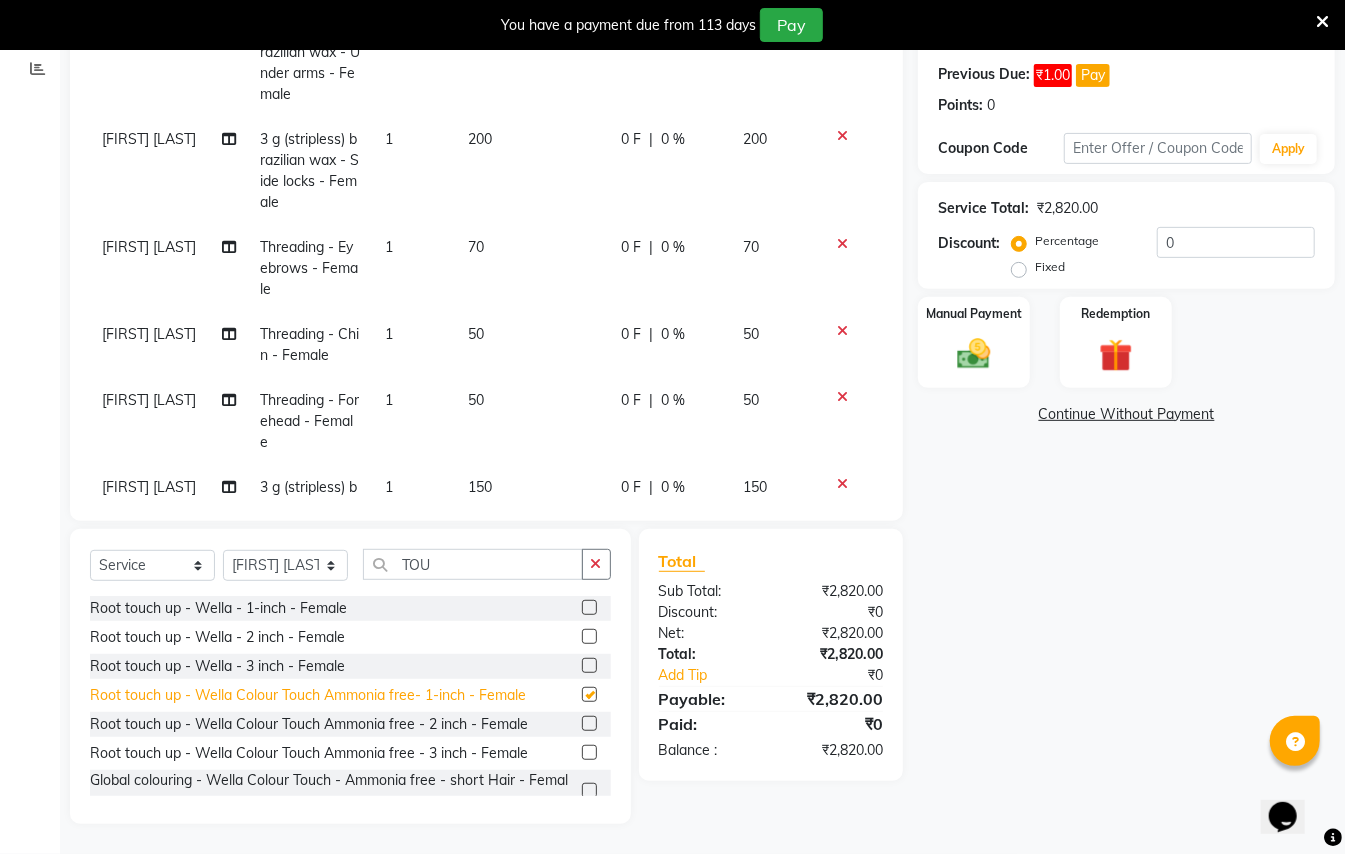 checkbox on "false" 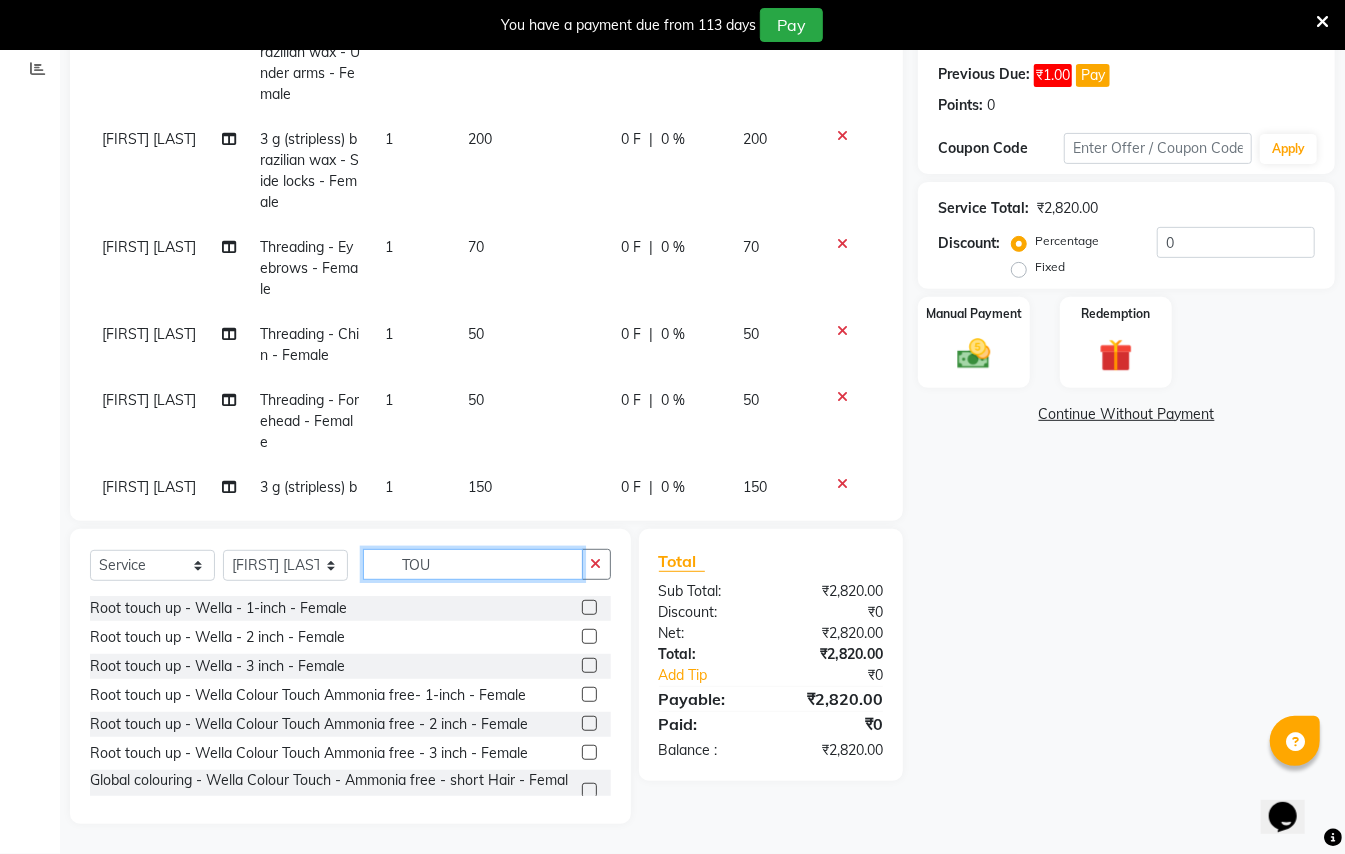 click on "TOU" 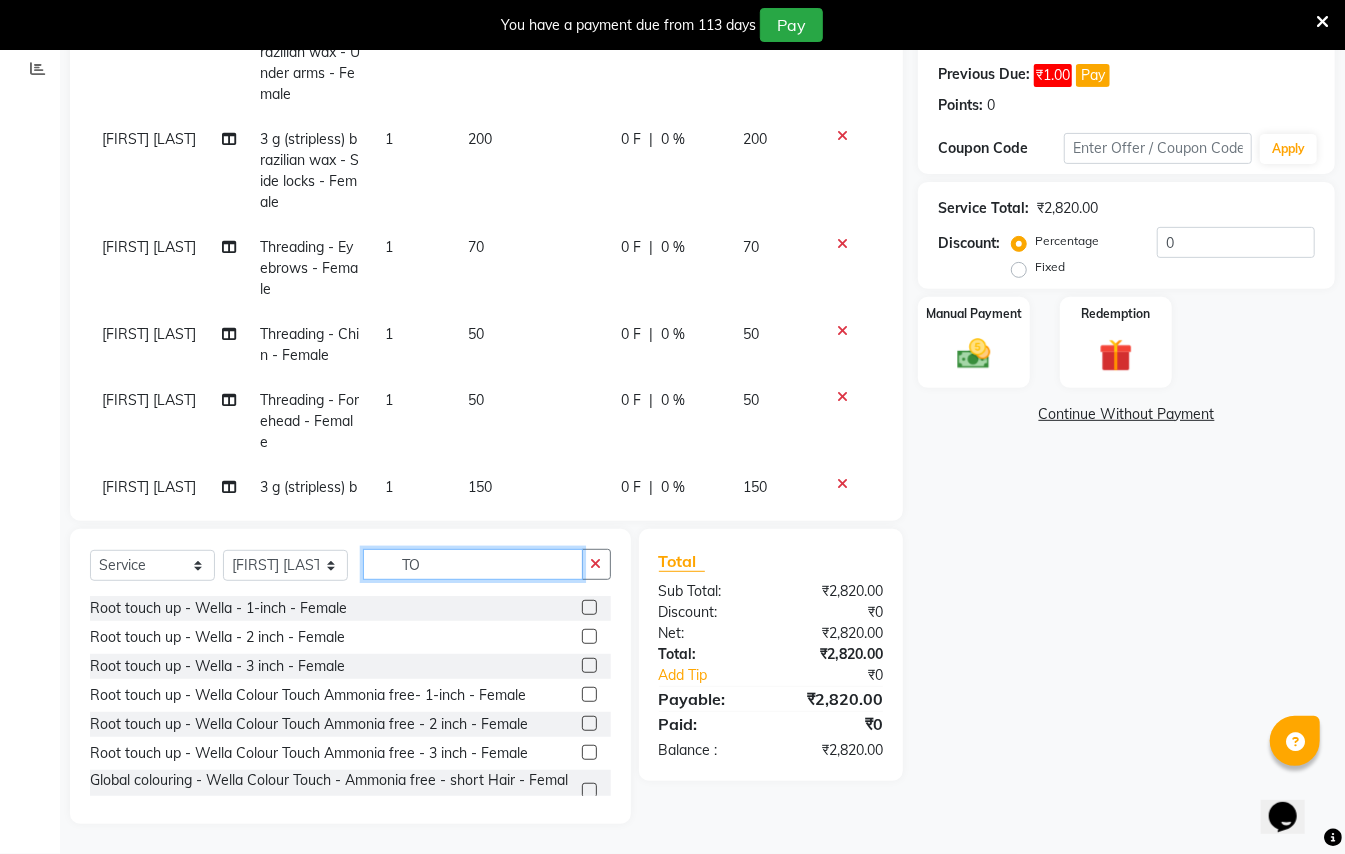 type on "T" 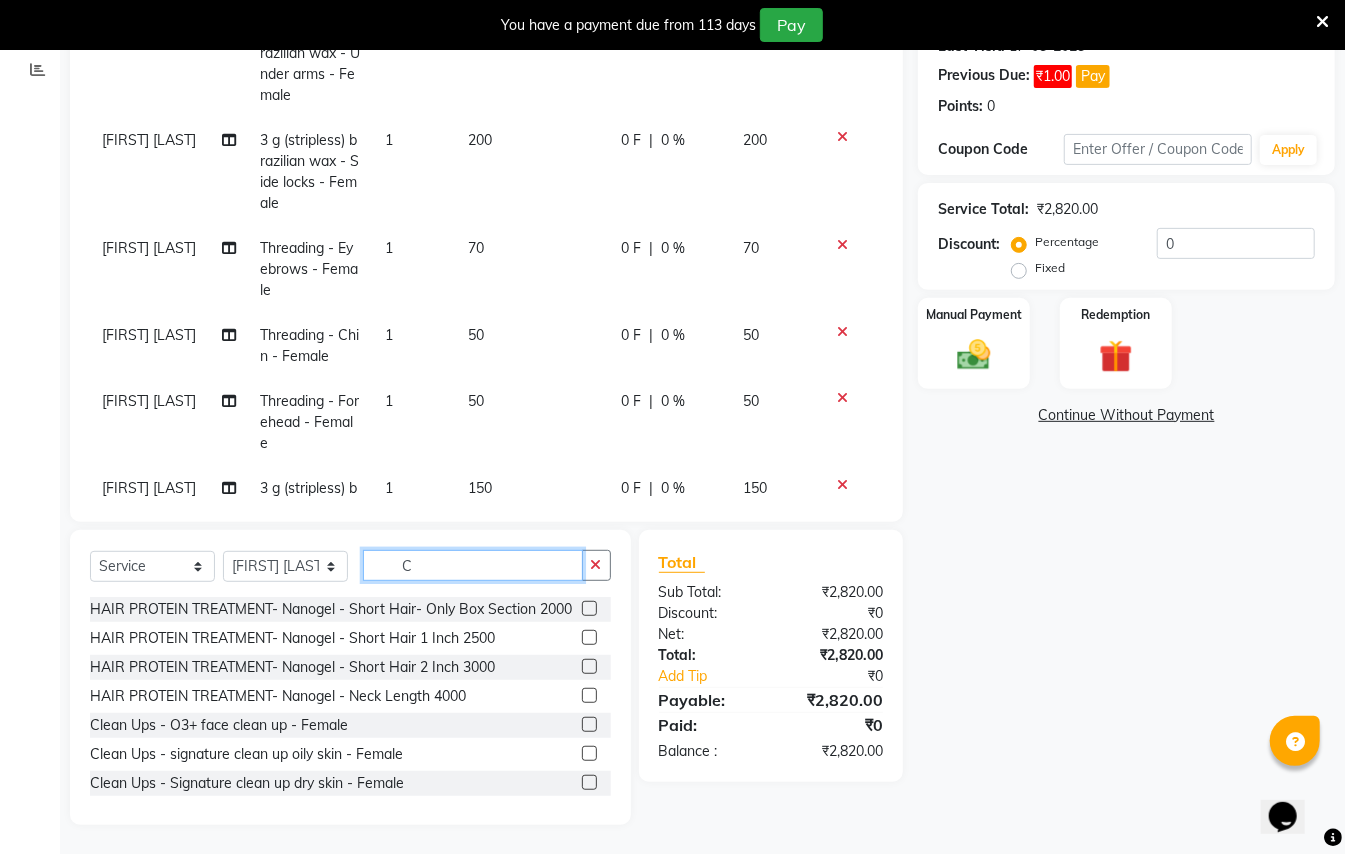 scroll, scrollTop: 298, scrollLeft: 0, axis: vertical 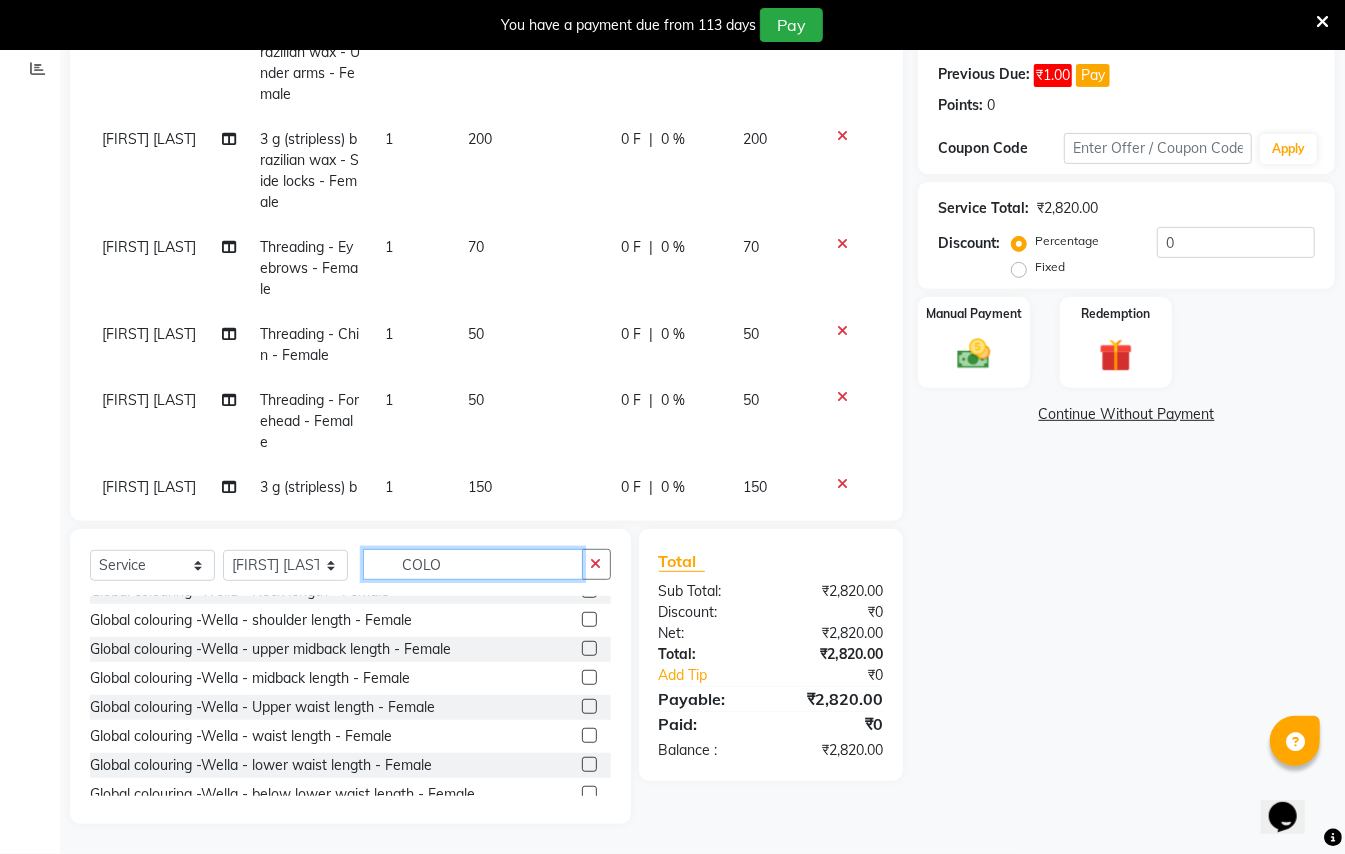 type on "COLO" 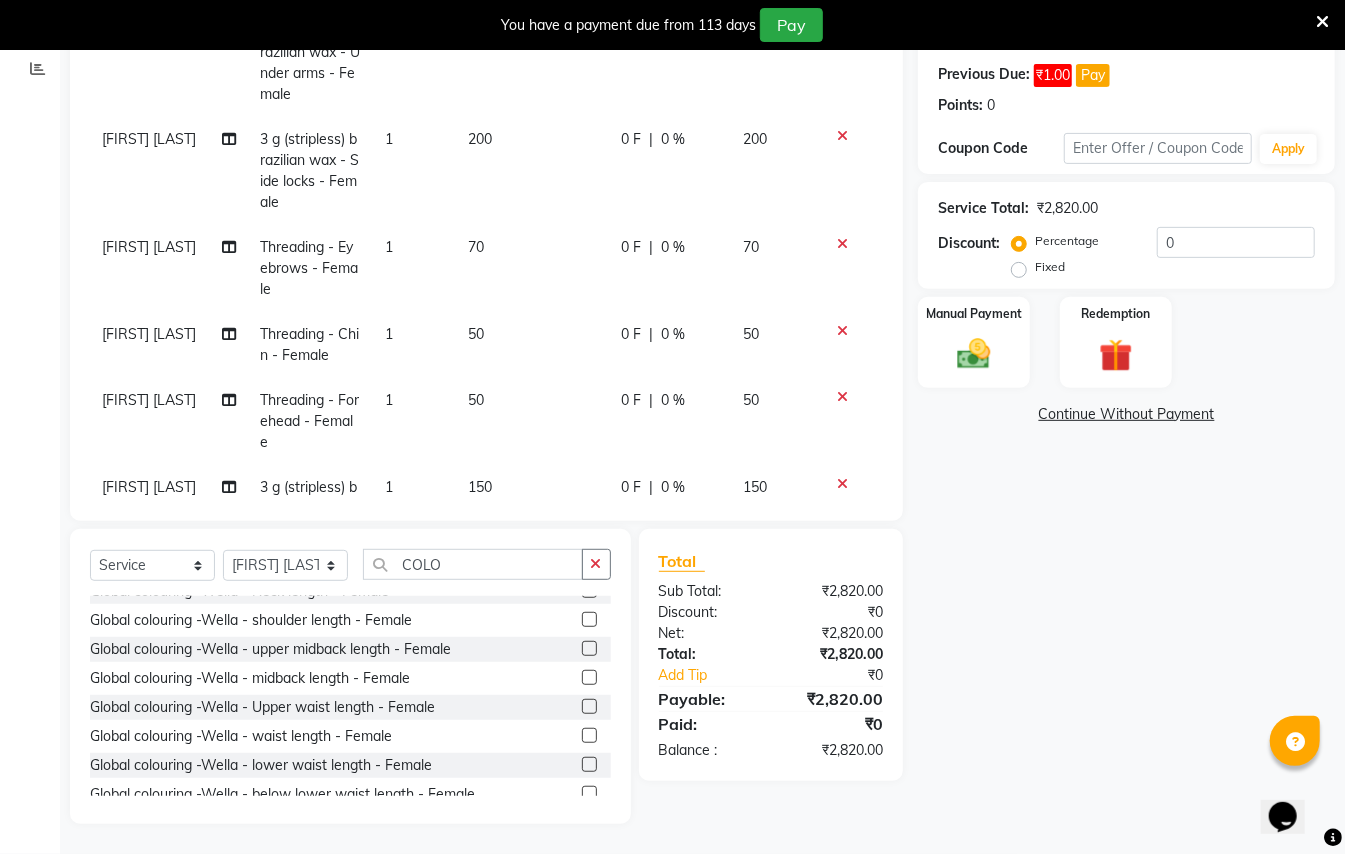 click on "Global colouring -Wella - Upper waist length - Female" 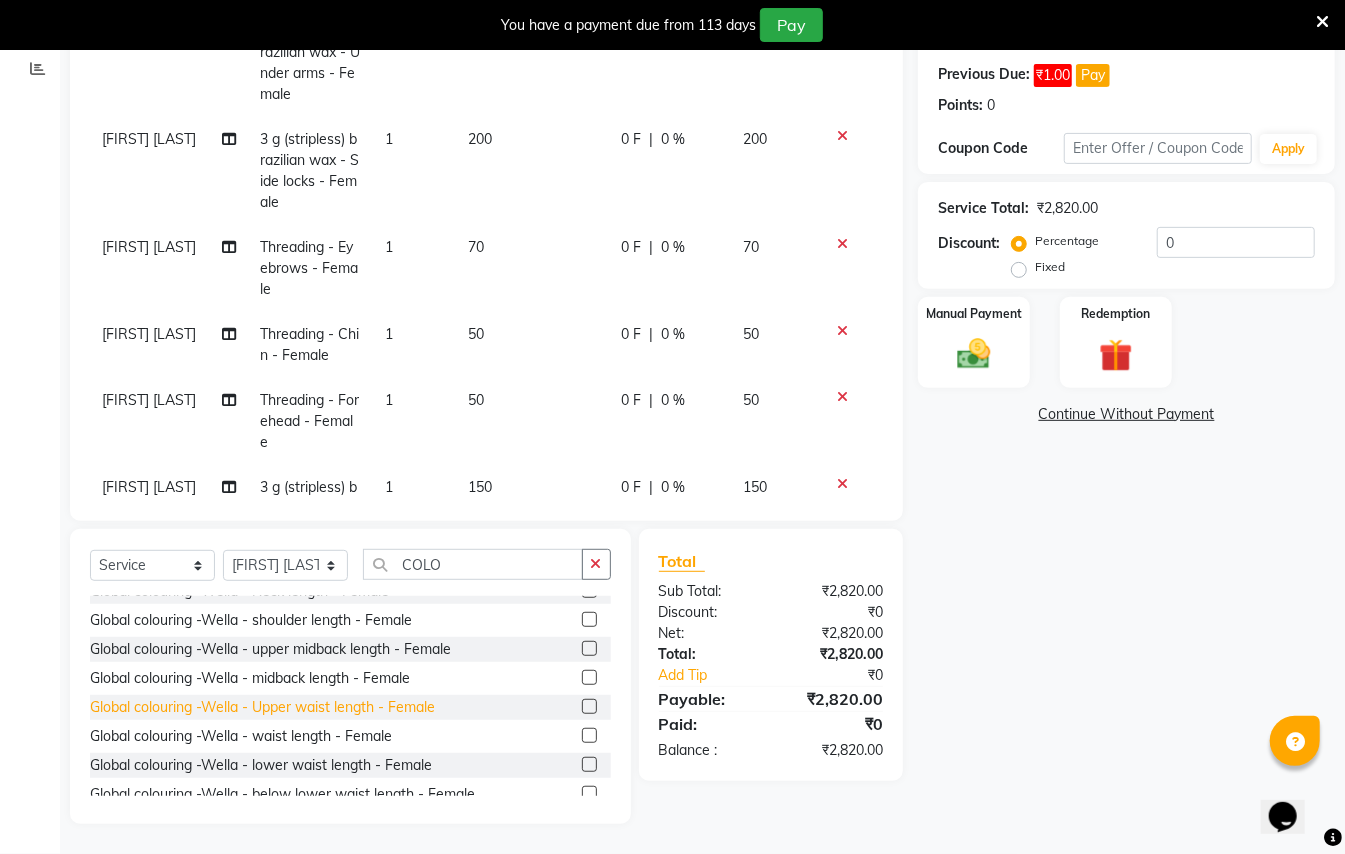 click on "Global colouring -Wella - Upper waist length - Female" 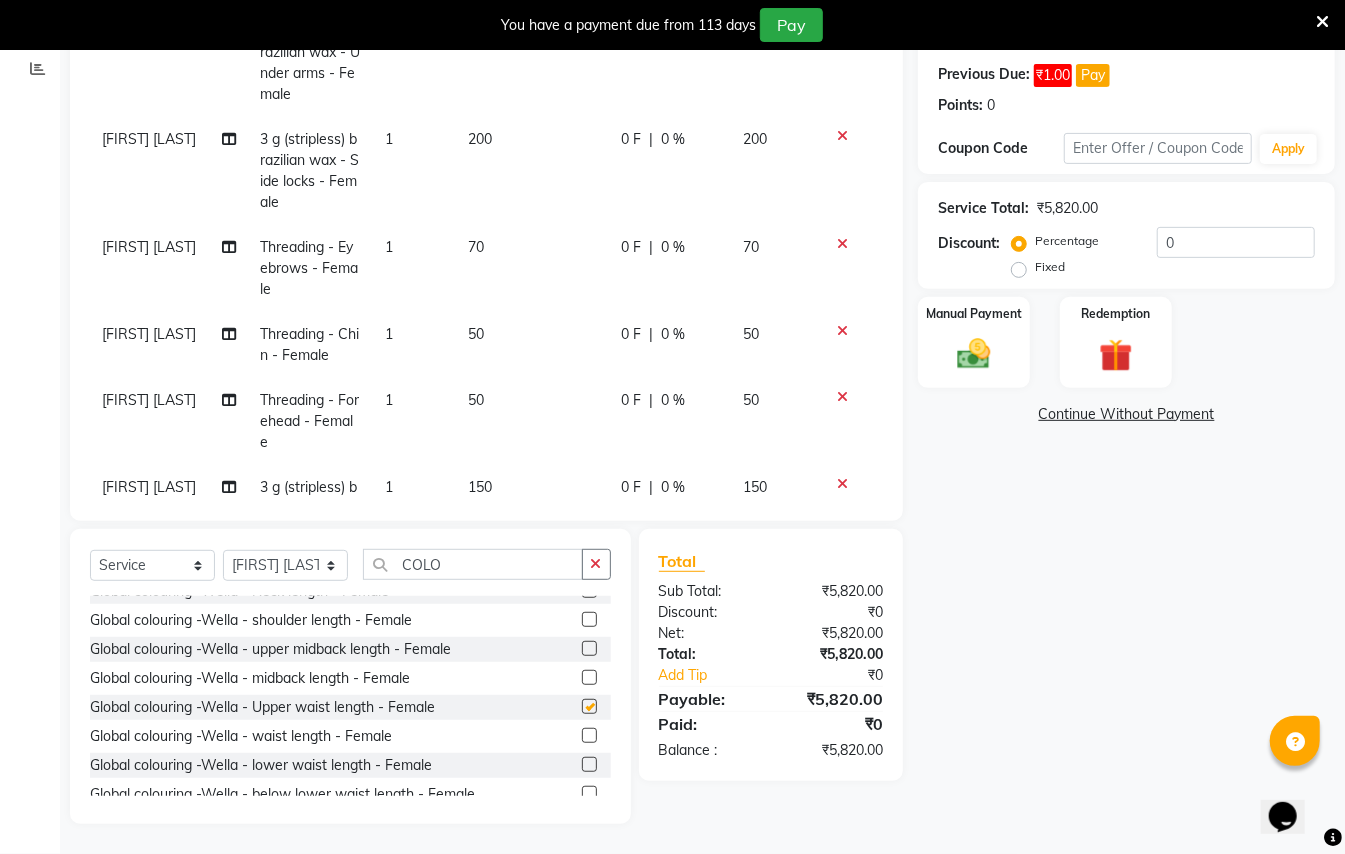 checkbox on "false" 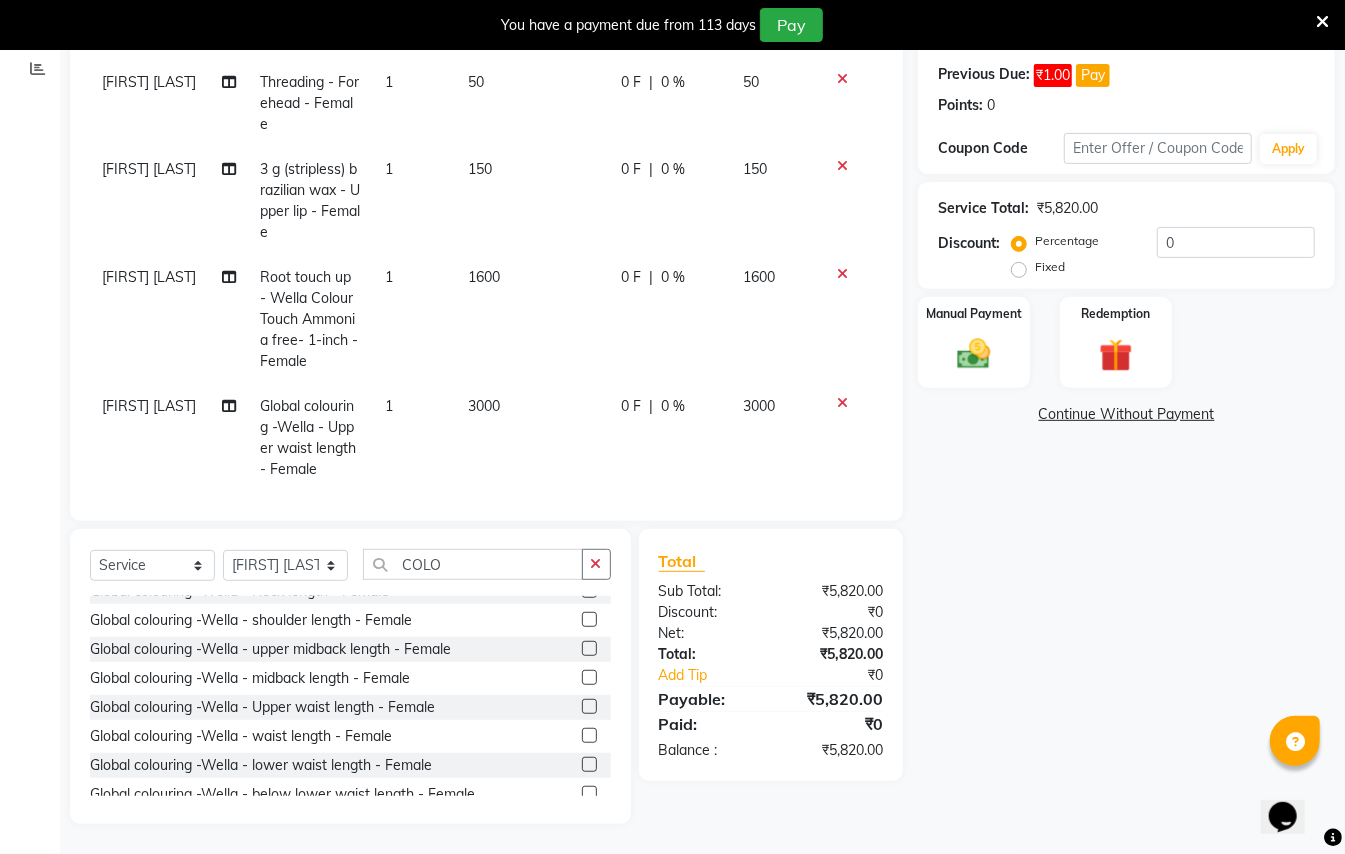 scroll, scrollTop: 526, scrollLeft: 0, axis: vertical 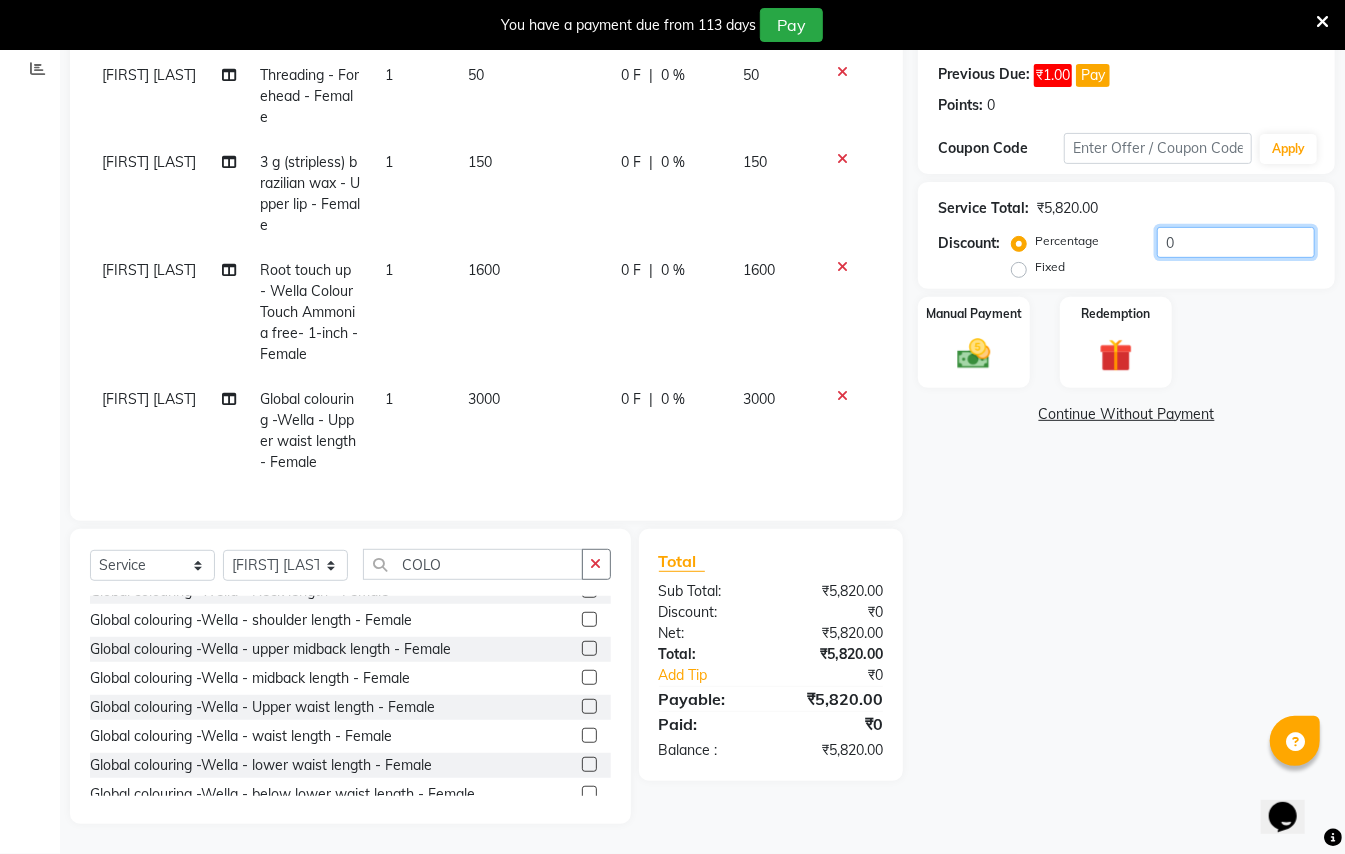 click on "0" 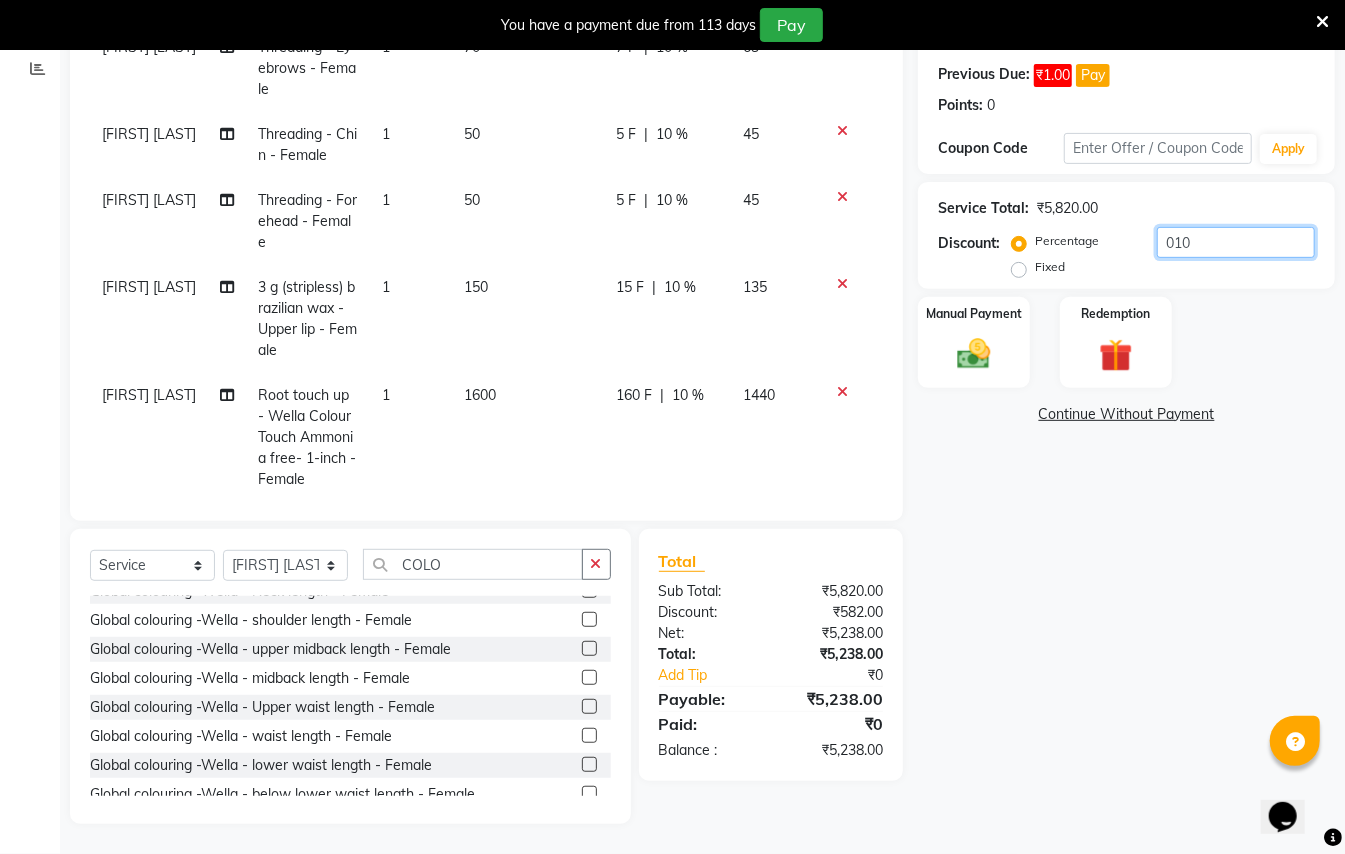 scroll, scrollTop: 0, scrollLeft: 0, axis: both 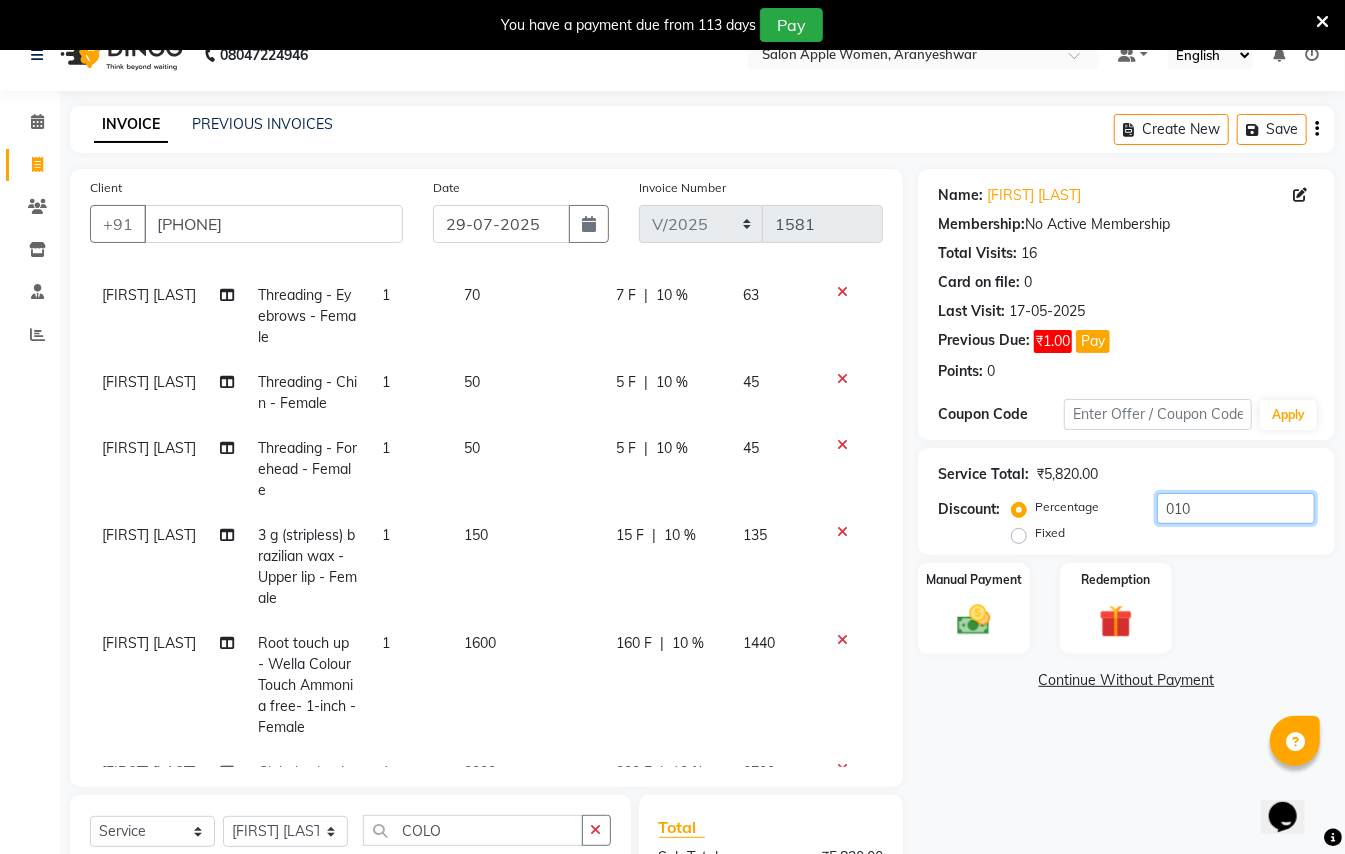 type on "010" 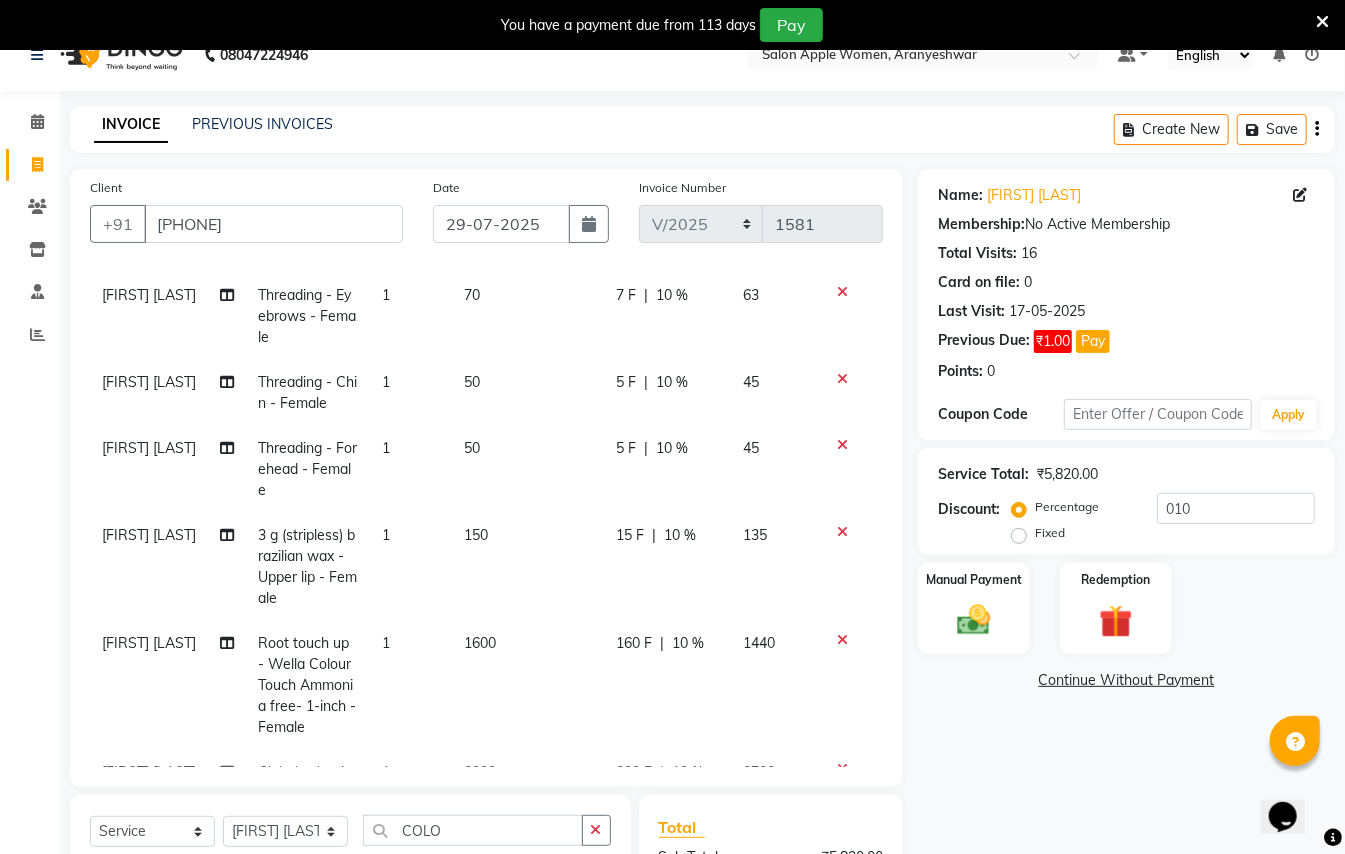 click 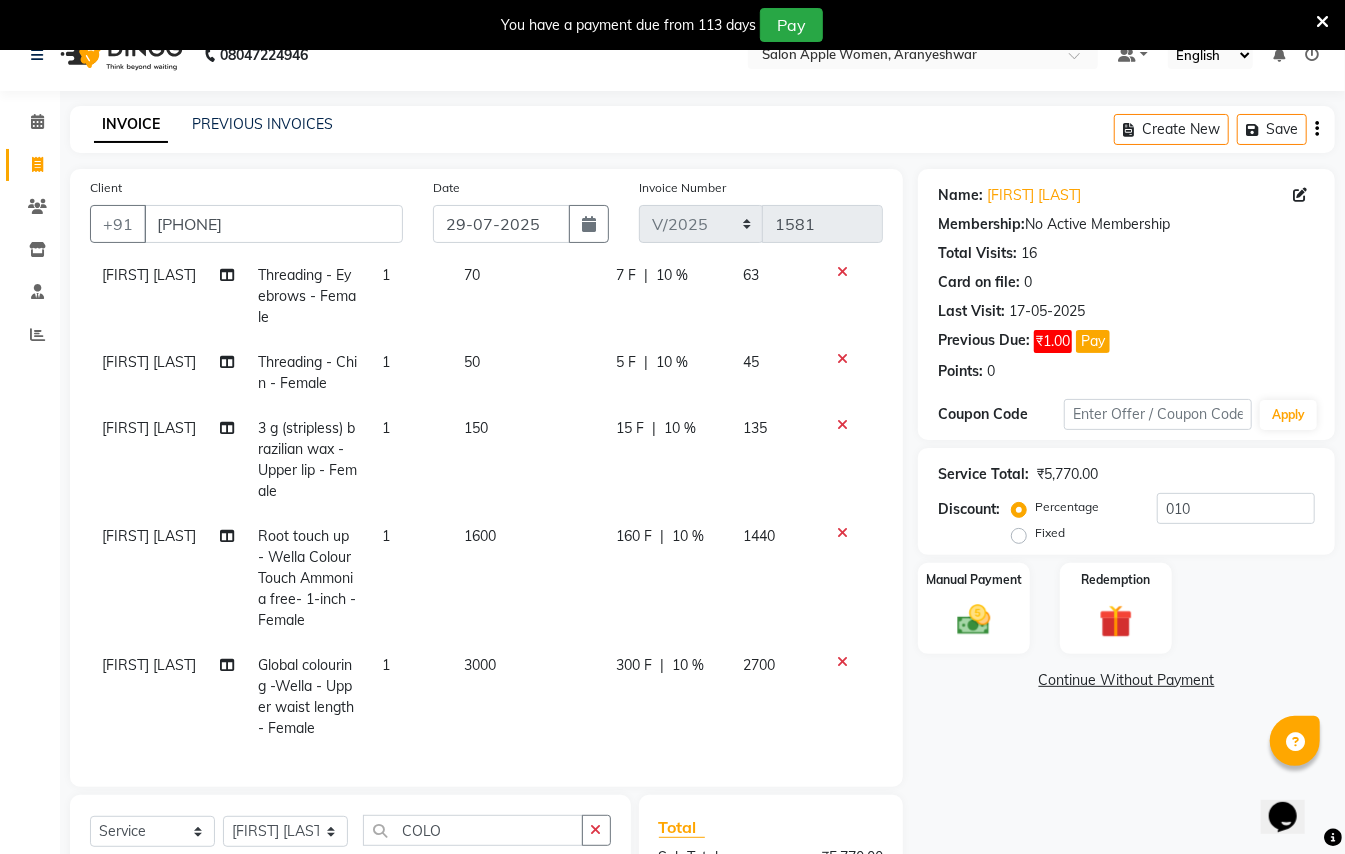 scroll, scrollTop: 440, scrollLeft: 0, axis: vertical 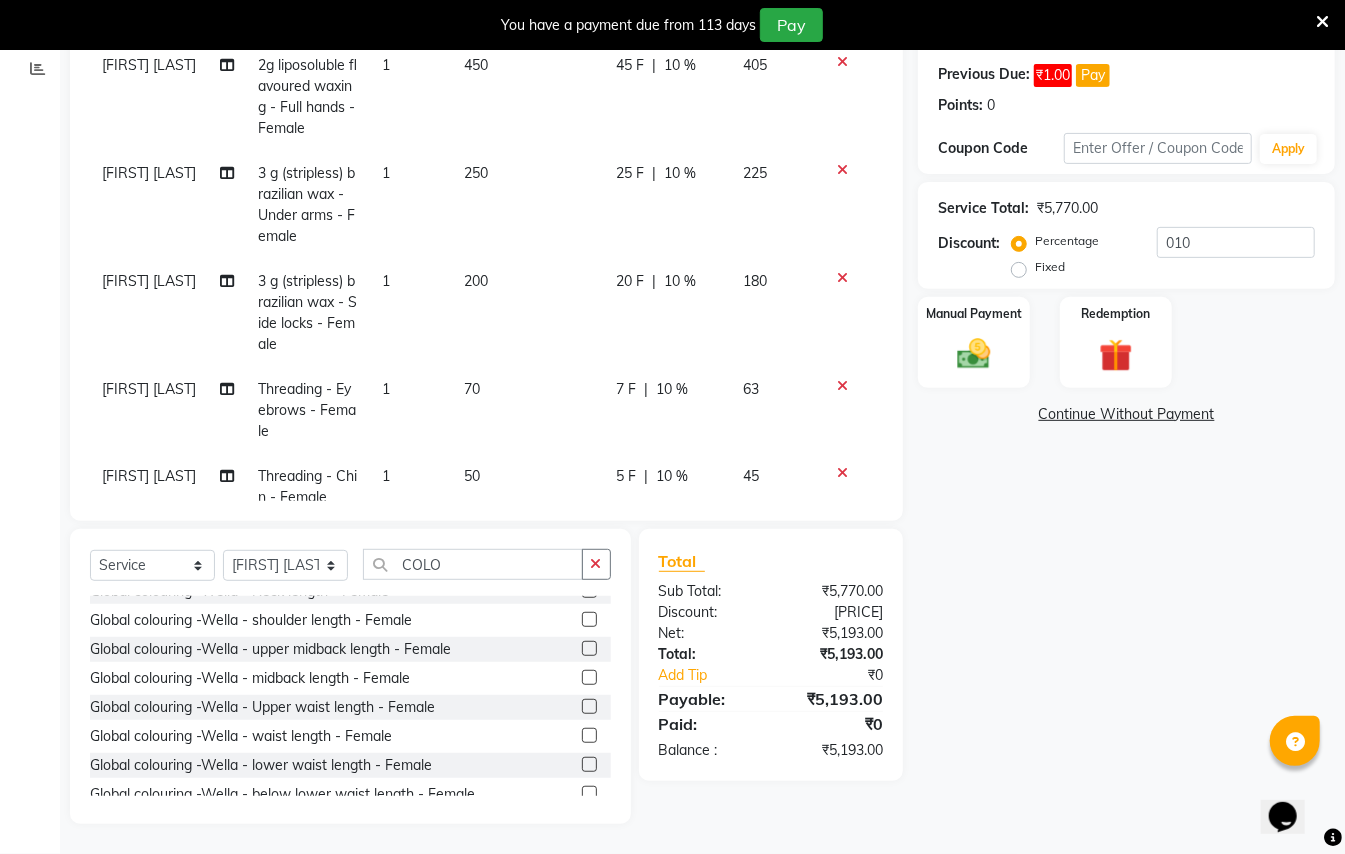 click 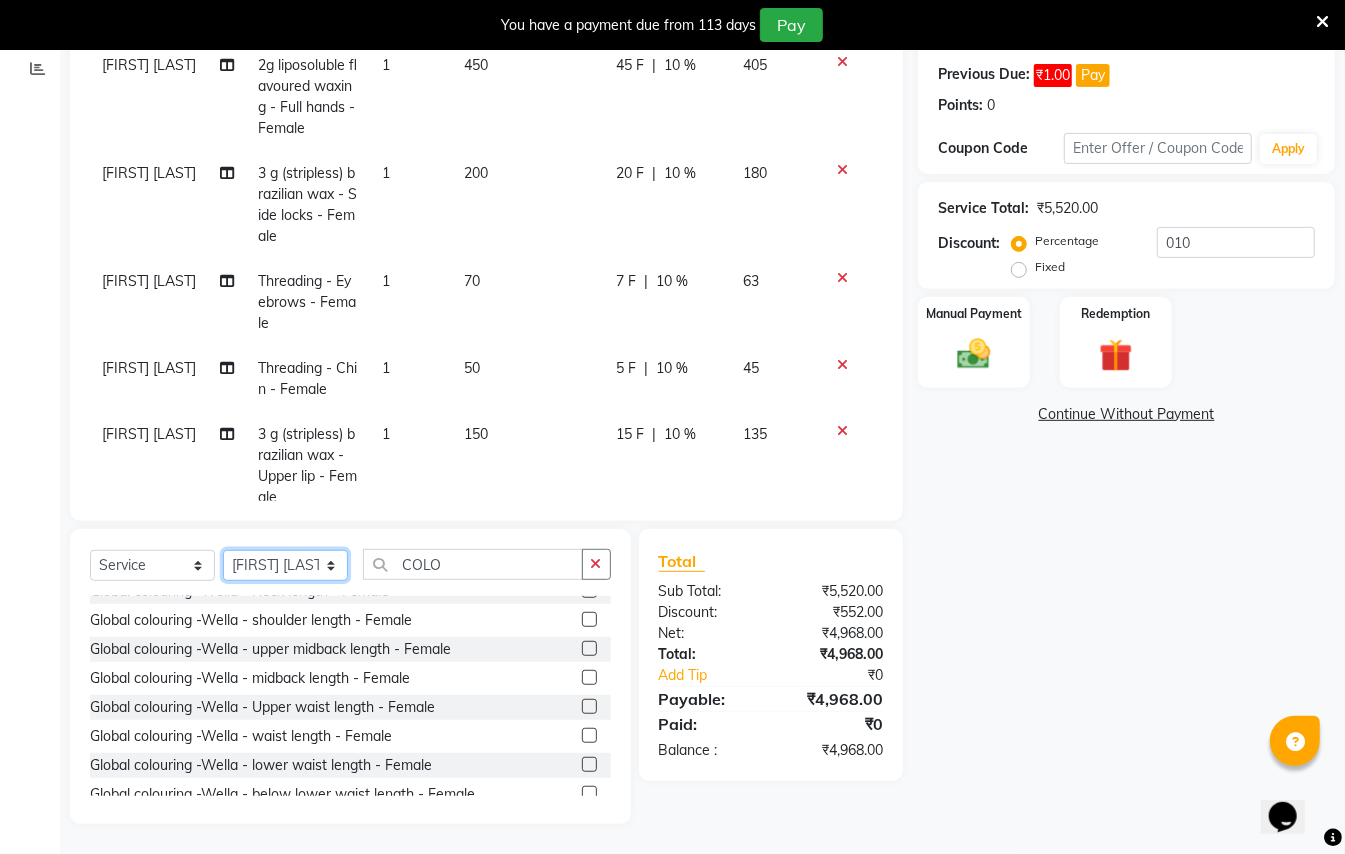 click on "Select Stylist [FIRST] [LAST] [FIRST] [LAST] [FIRST] [LAST] [FIRST] [LAST] [FIRST] [LAST] [FIRST] [LAST] [FIRST] [LAST] [FIRST] [LAST]" 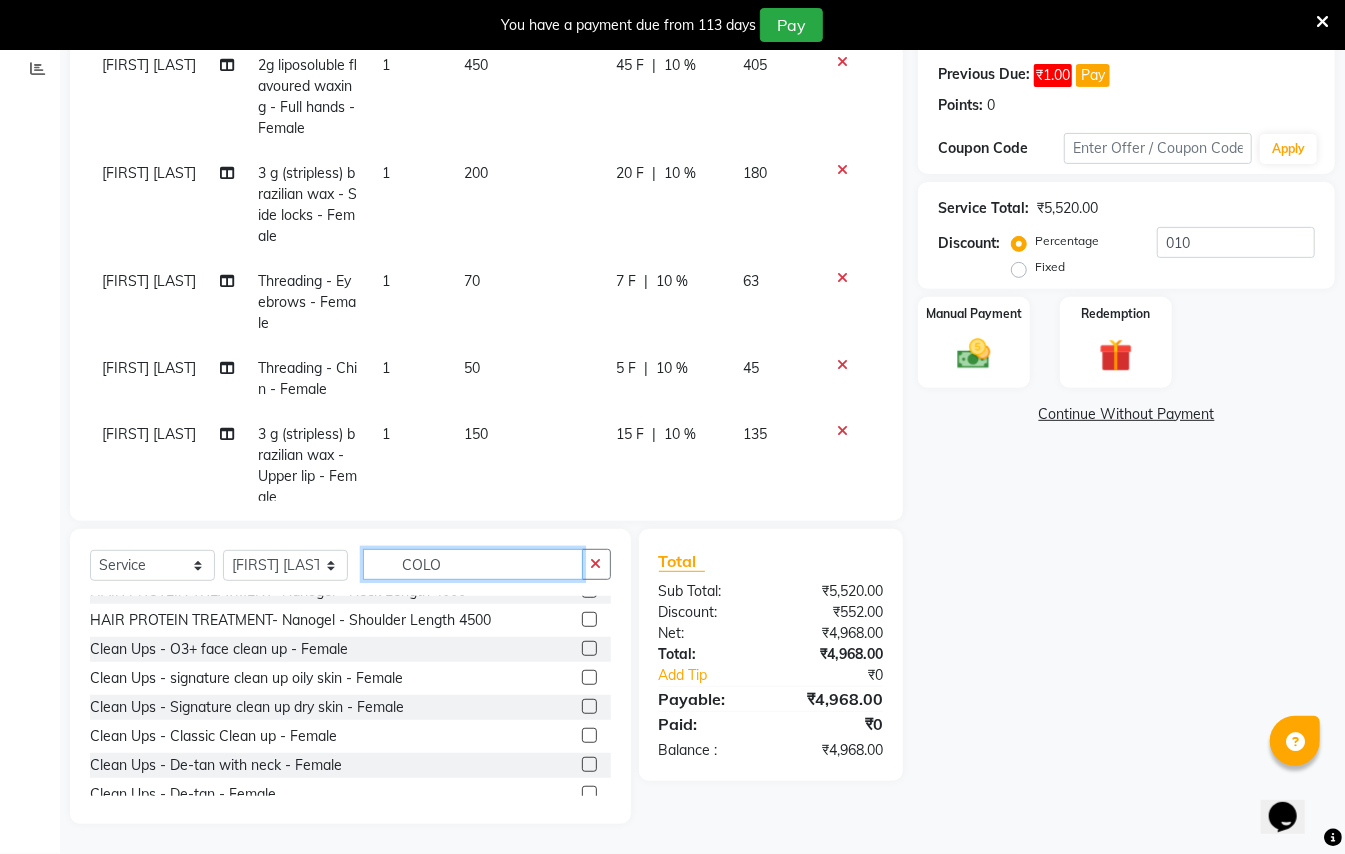 click on "COLO" 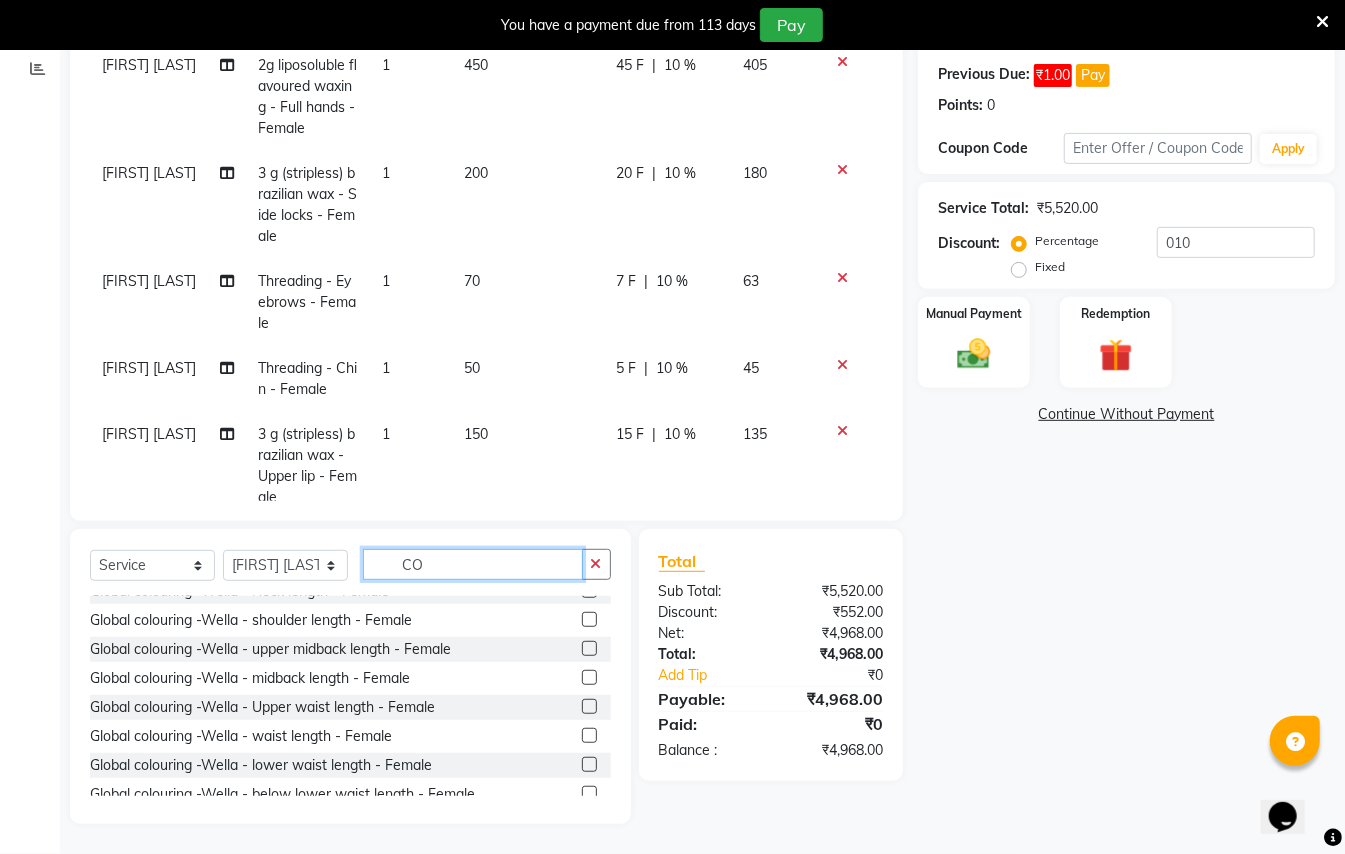 type on "C" 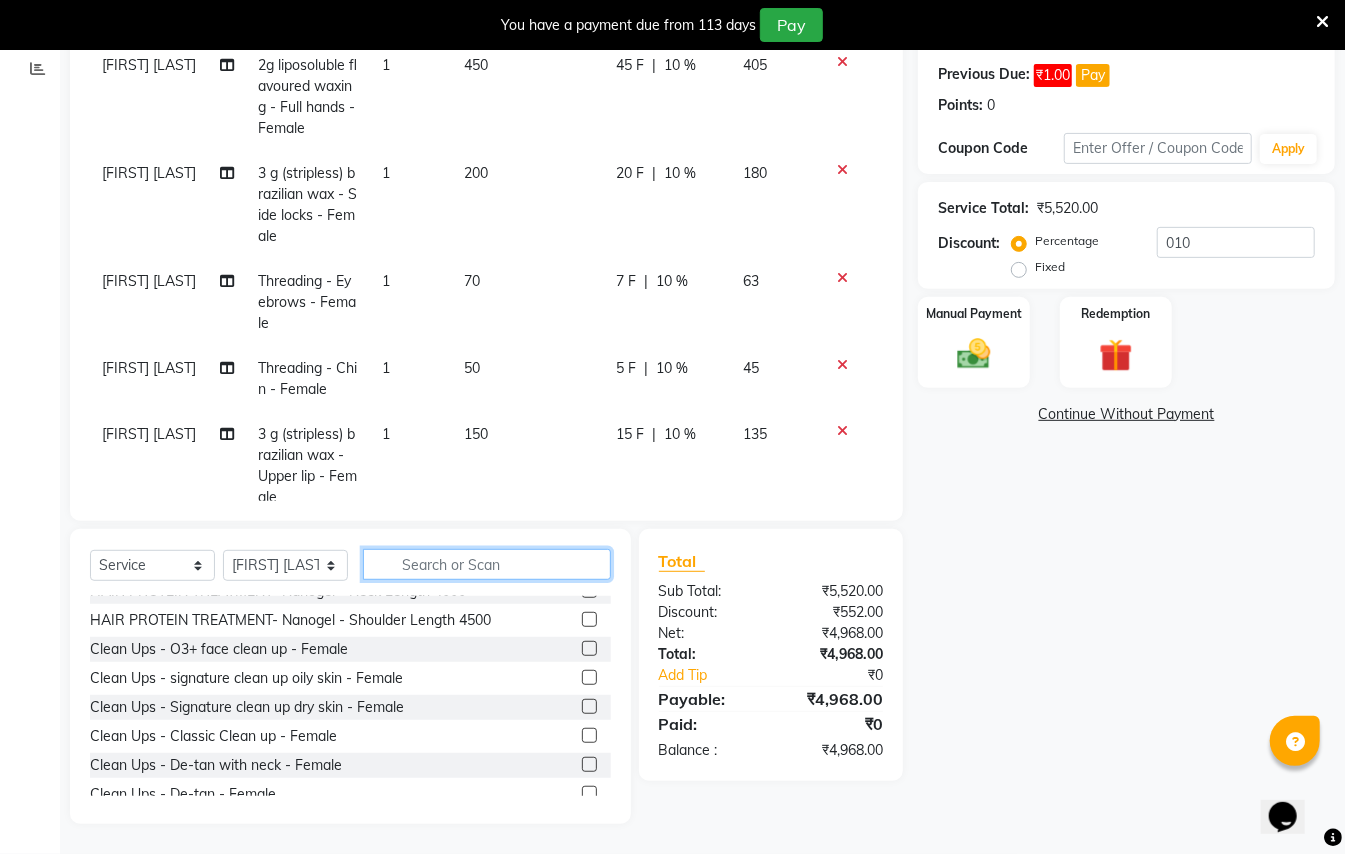 scroll, scrollTop: 297, scrollLeft: 0, axis: vertical 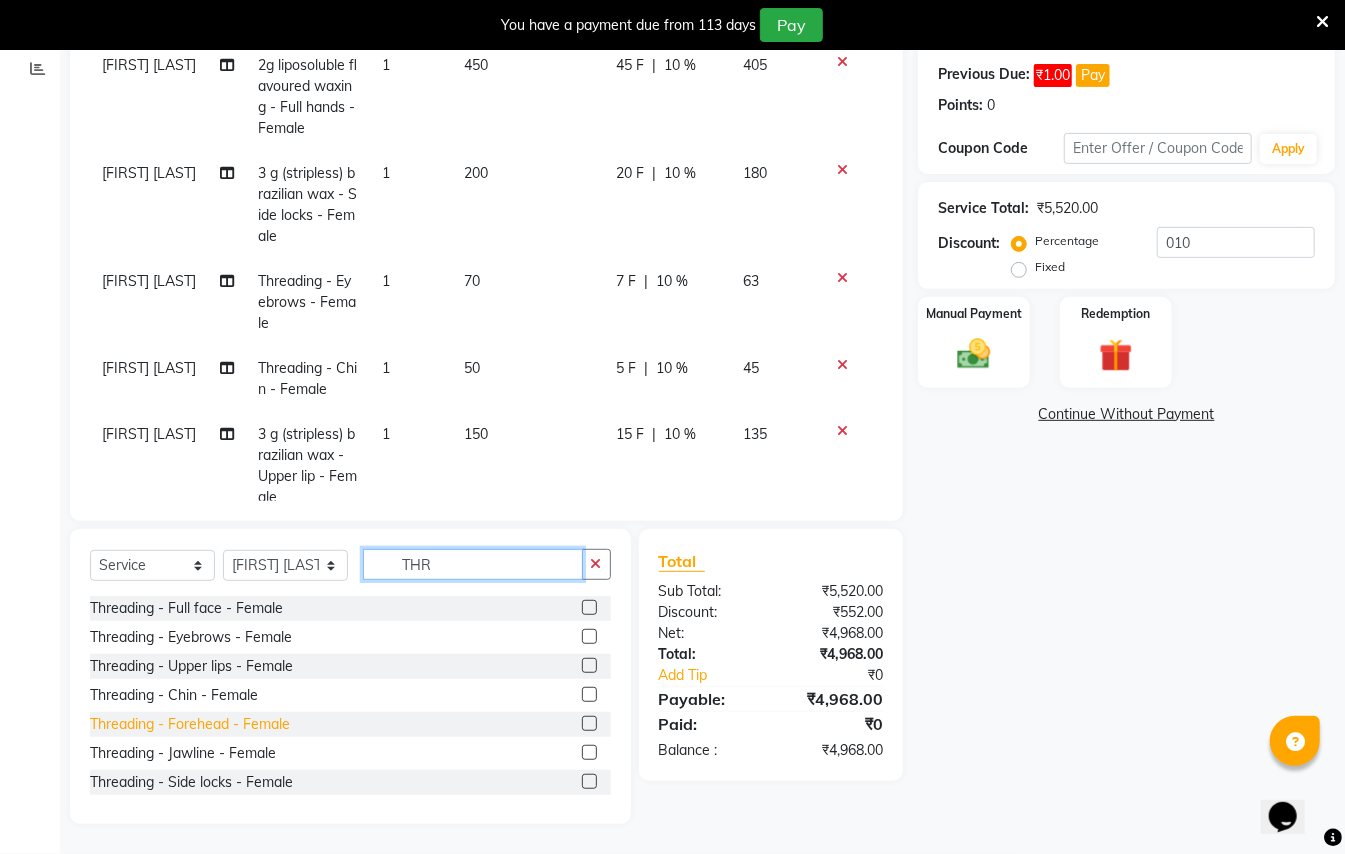 type on "THR" 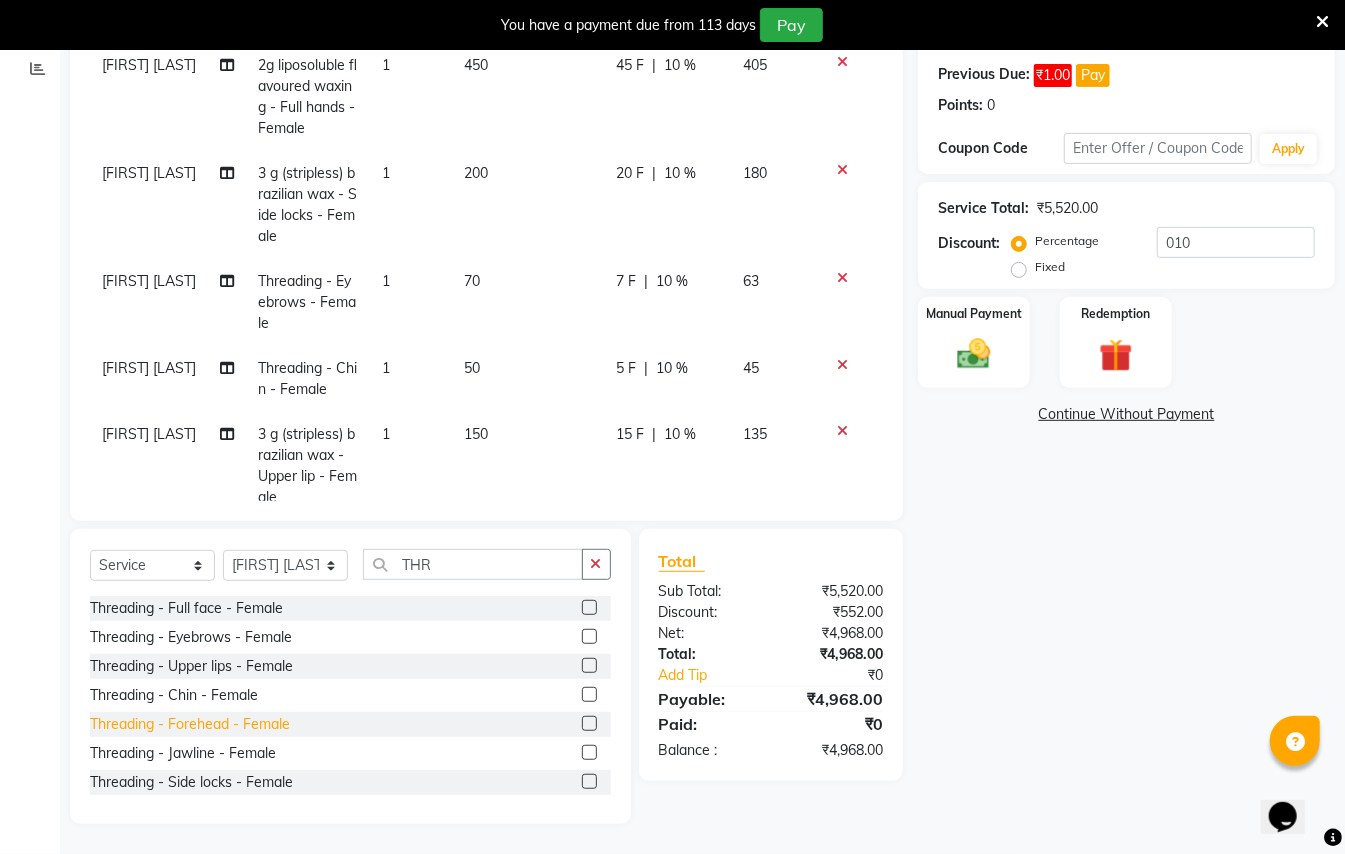click on "Threading - Forehead - Female" 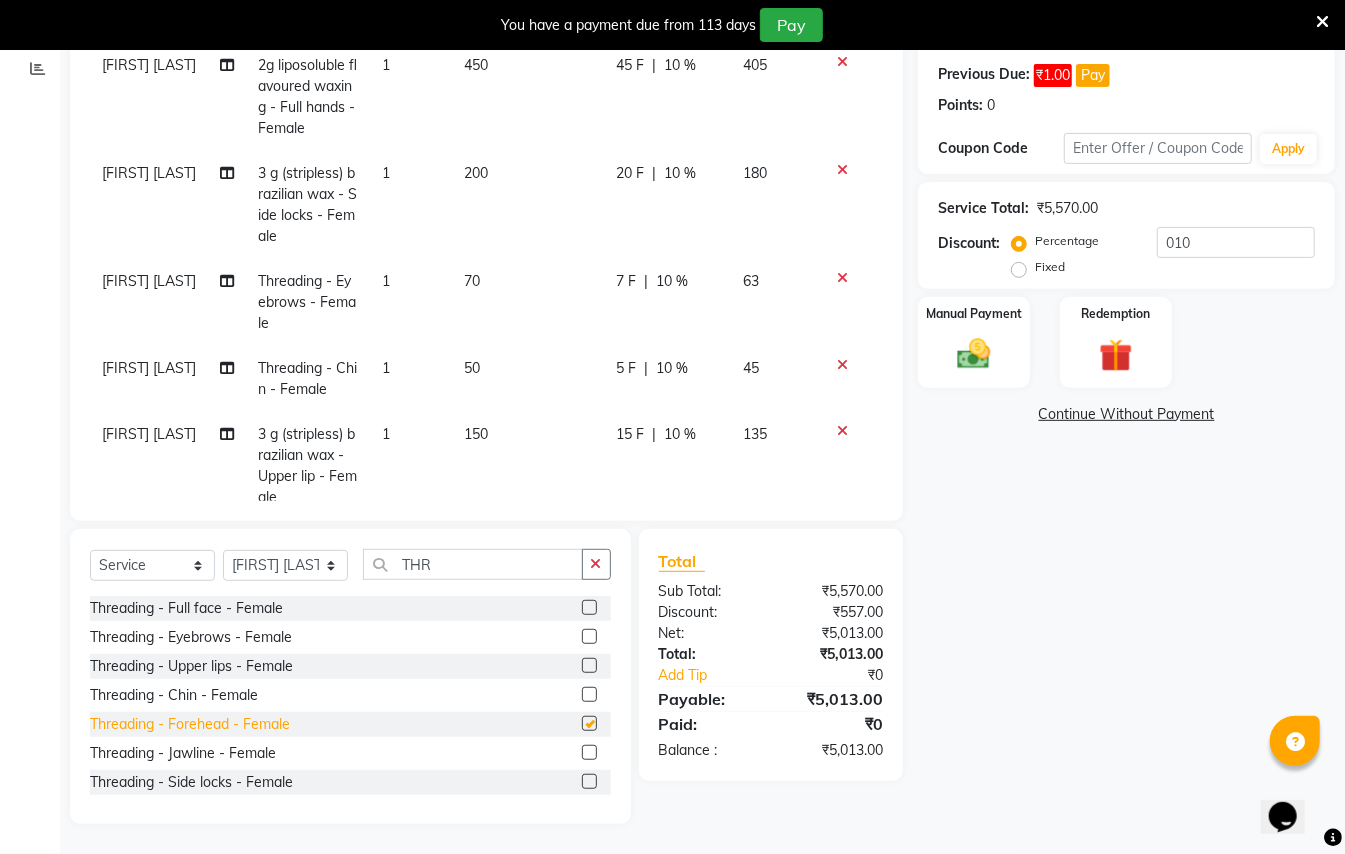 checkbox on "false" 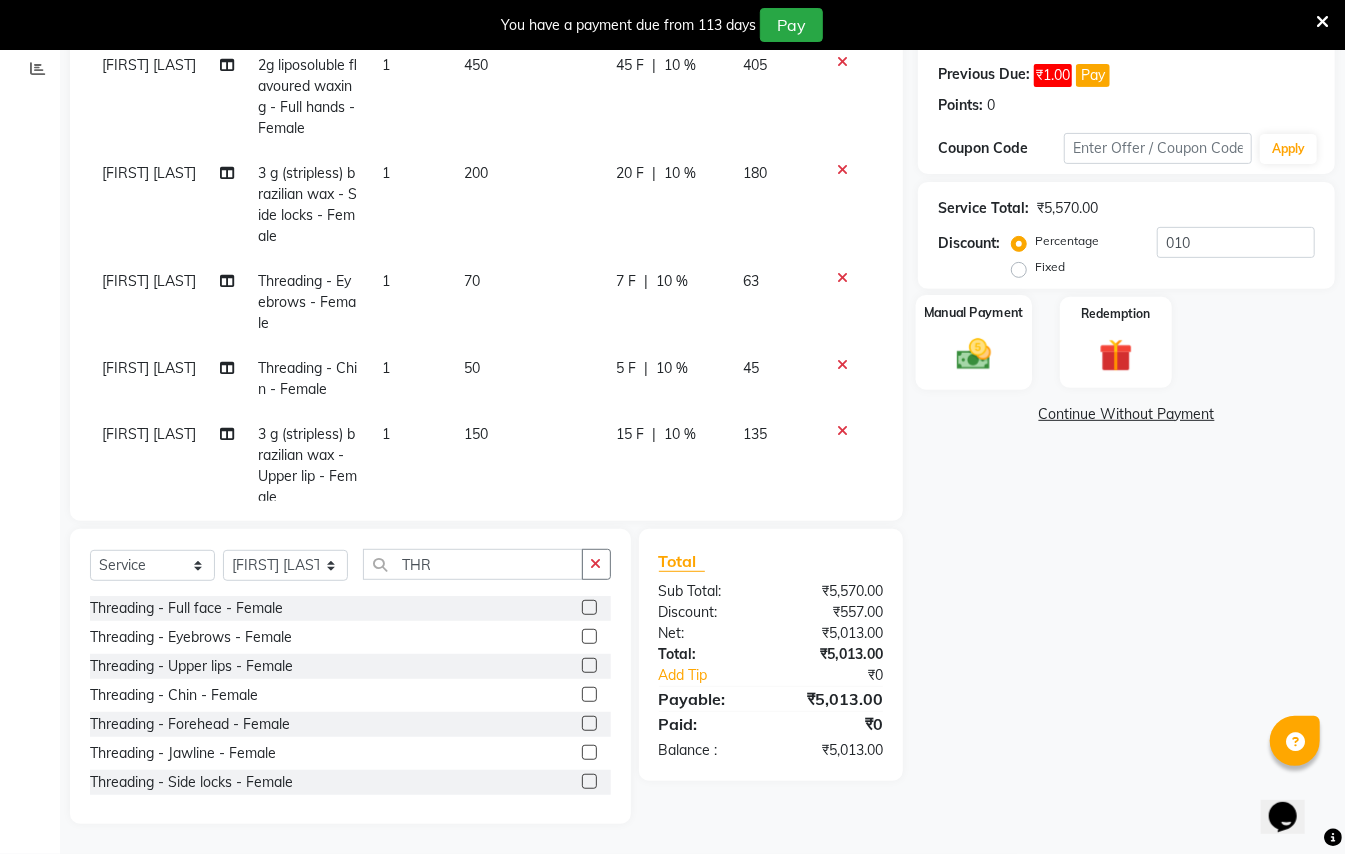 click 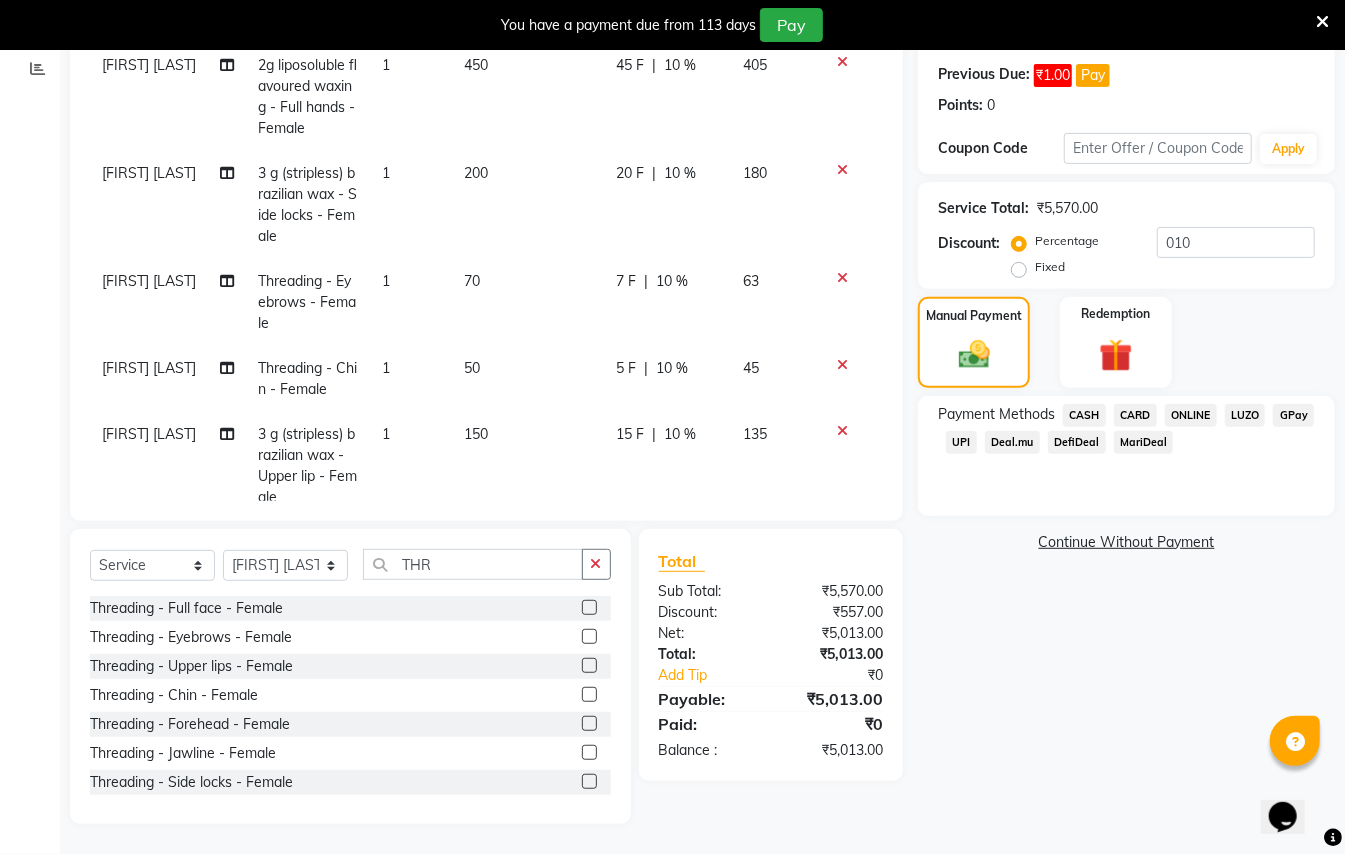 click on "CASH" 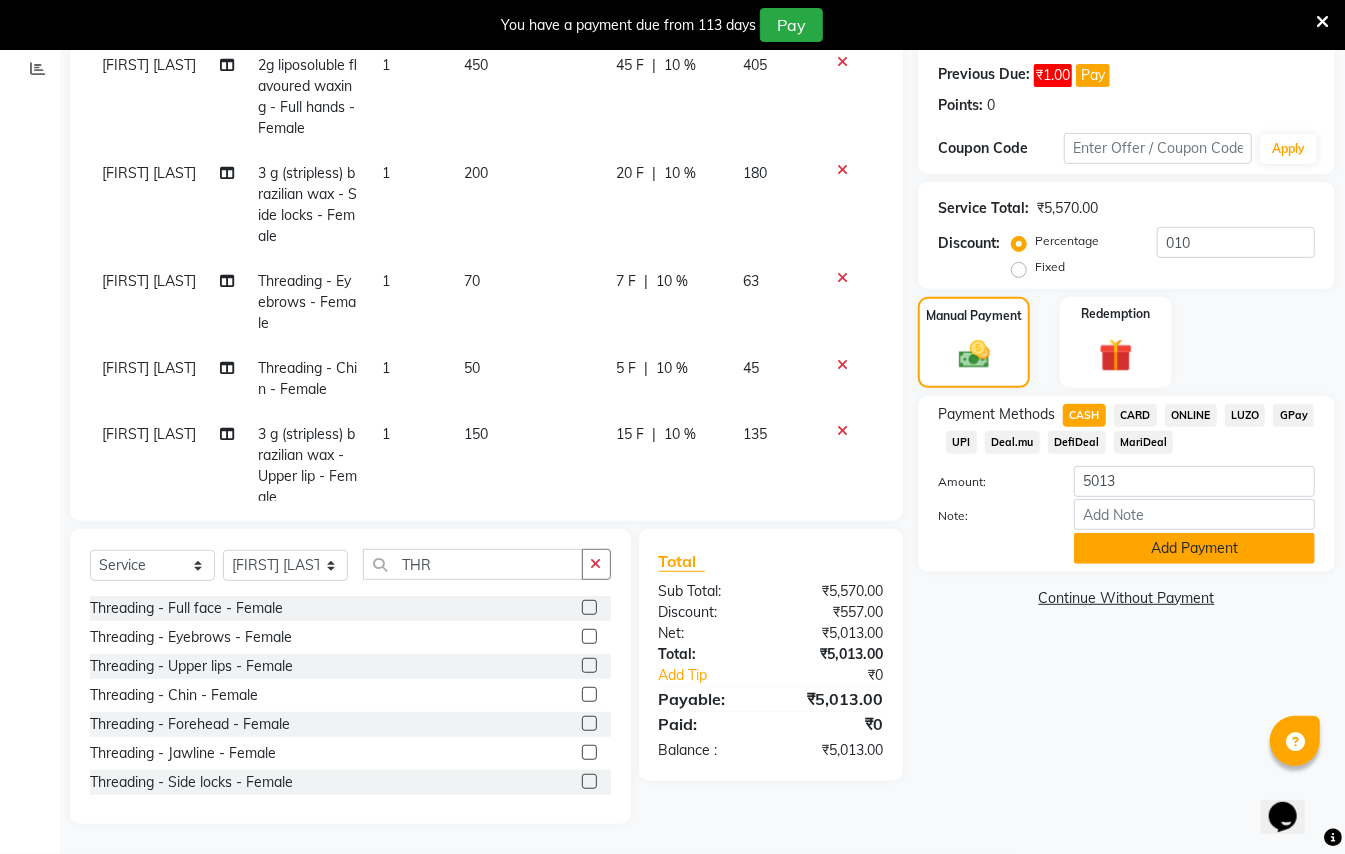 click on "Add Payment" 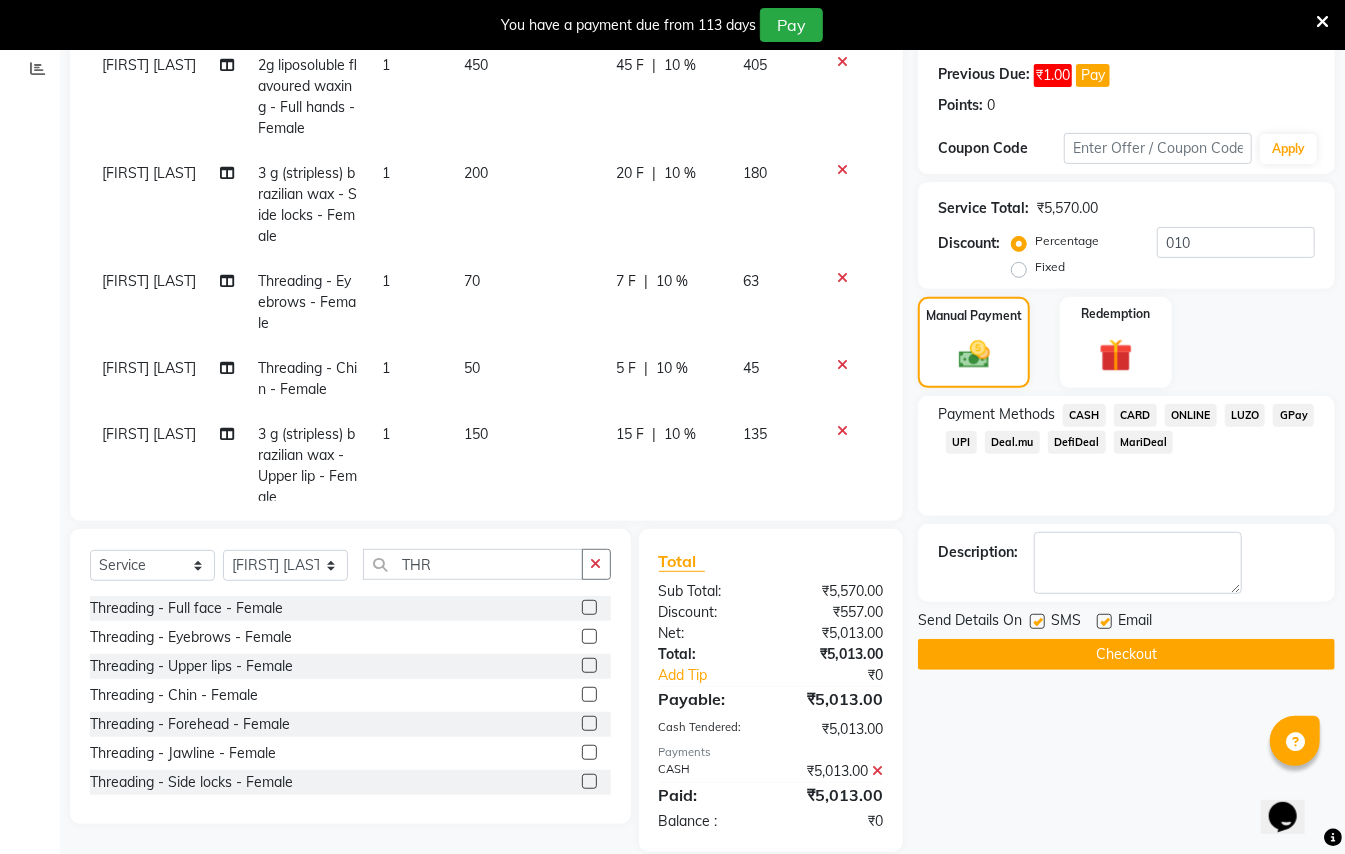 click on "Checkout" 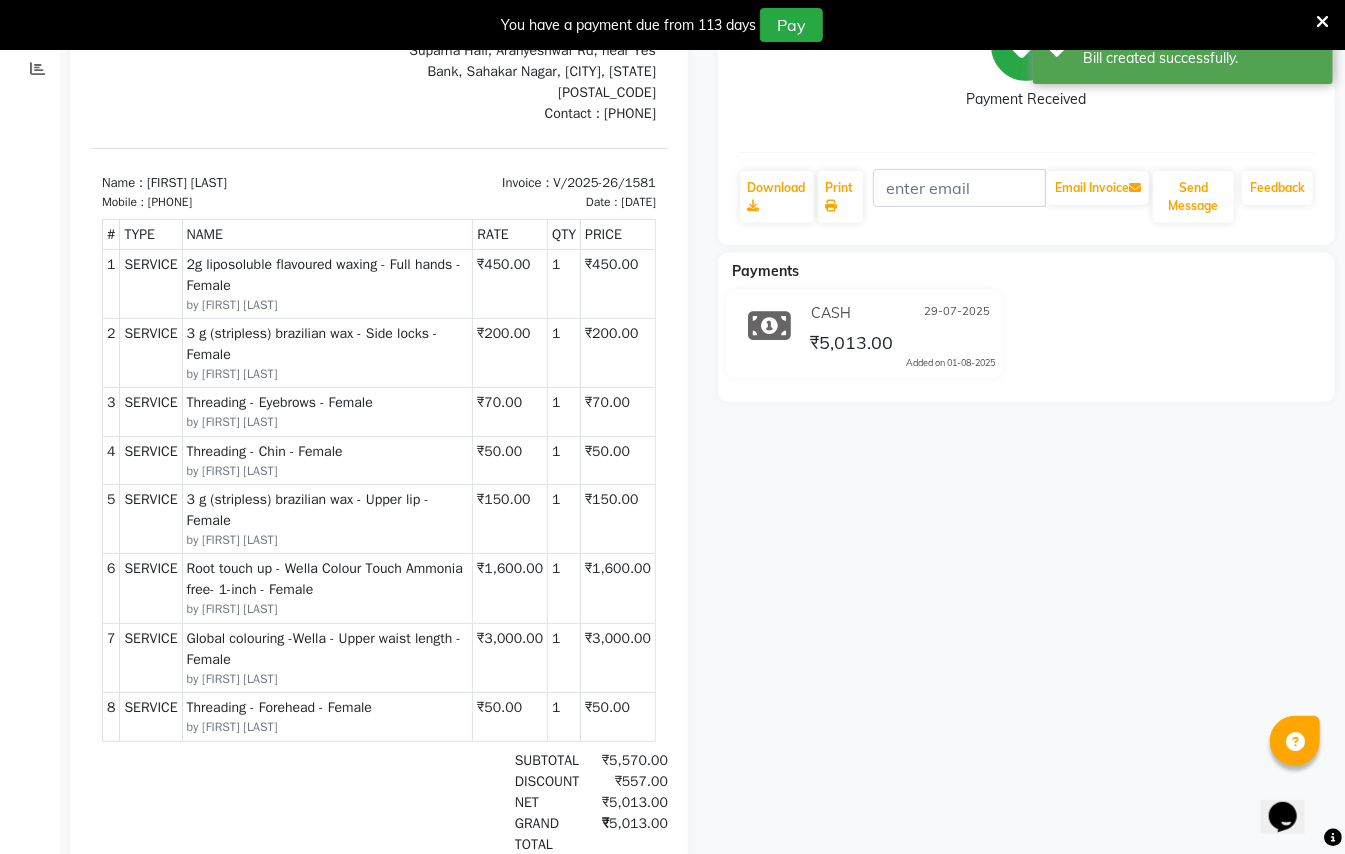 scroll, scrollTop: 0, scrollLeft: 0, axis: both 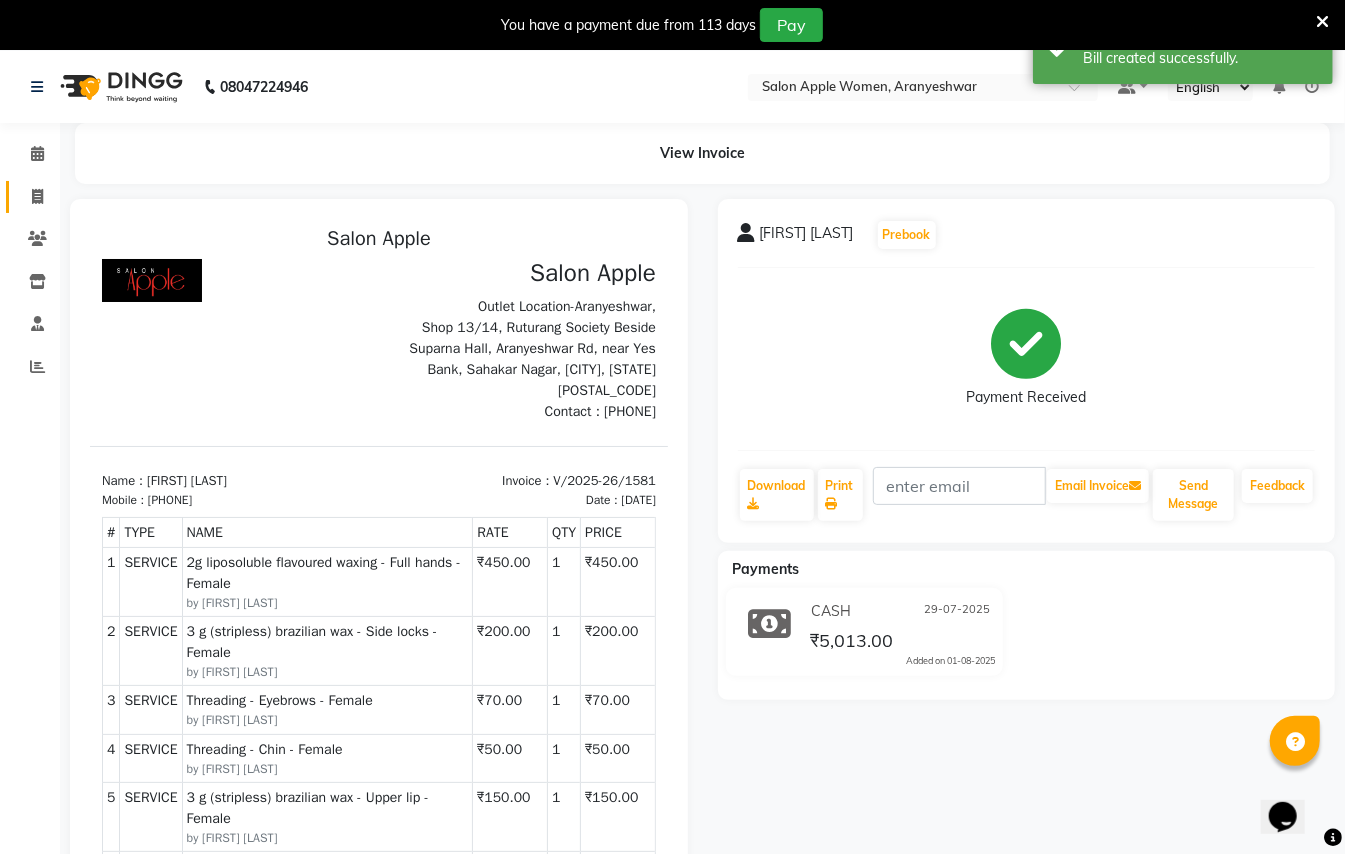 click on "Invoice" 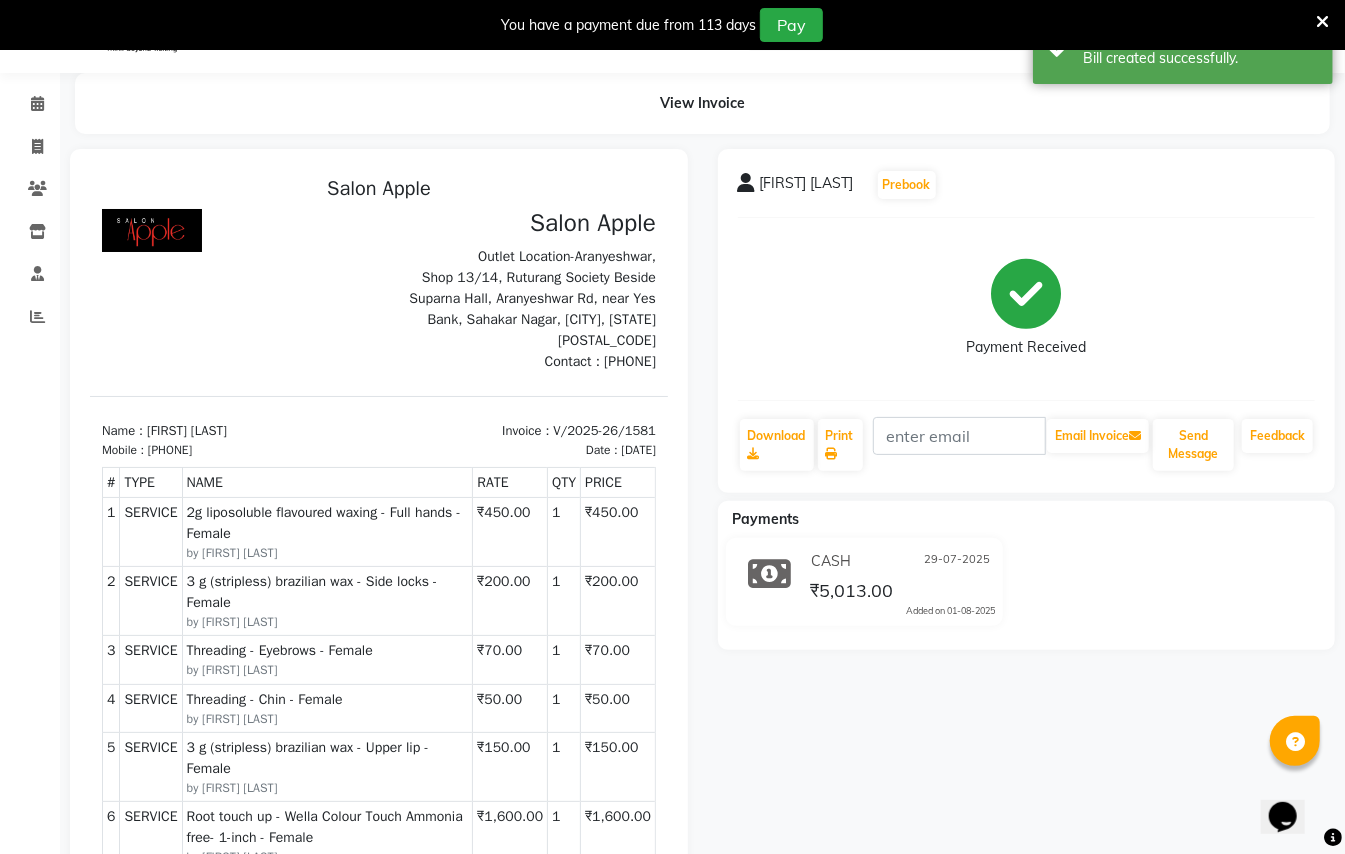 select on "123" 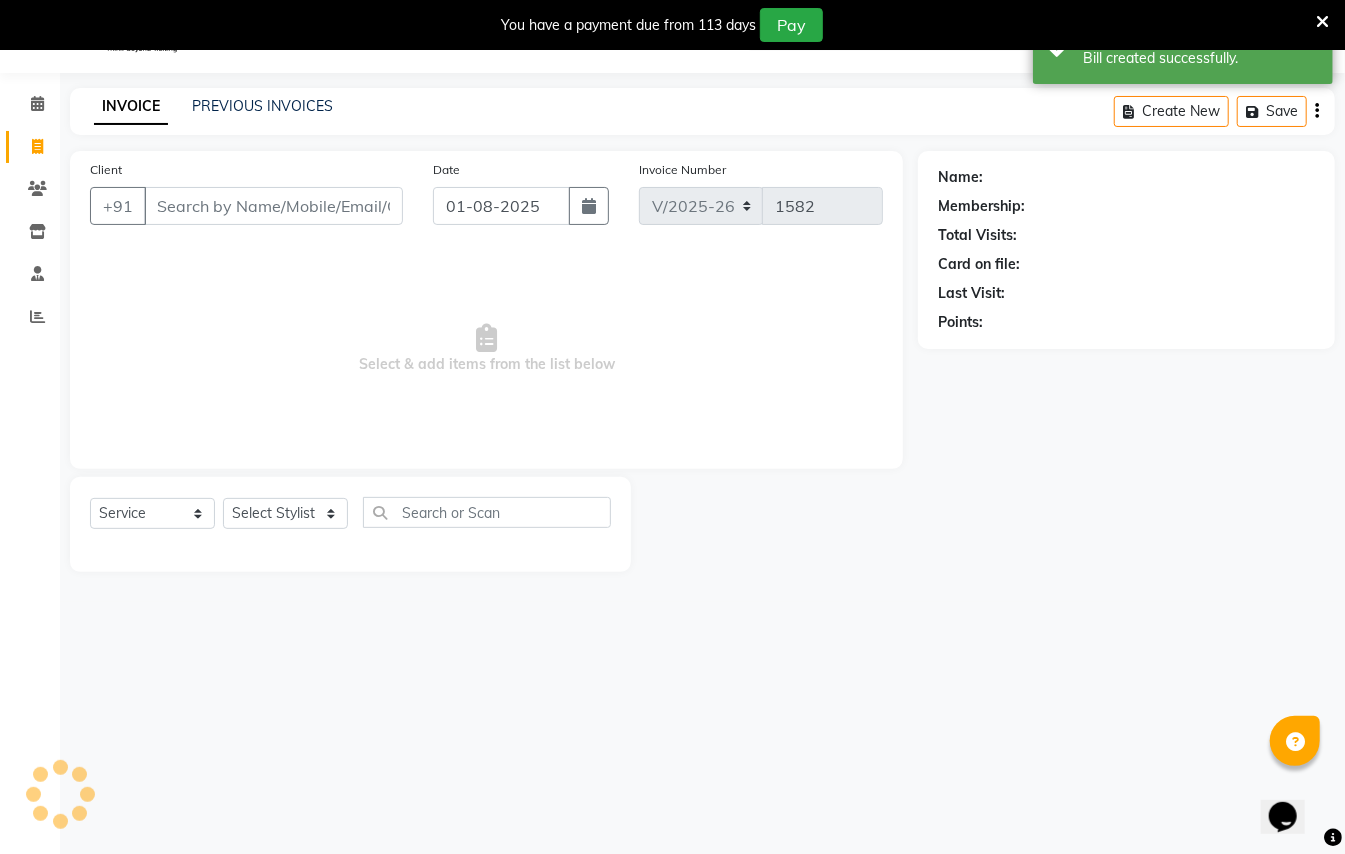 click on "Client" at bounding box center [273, 206] 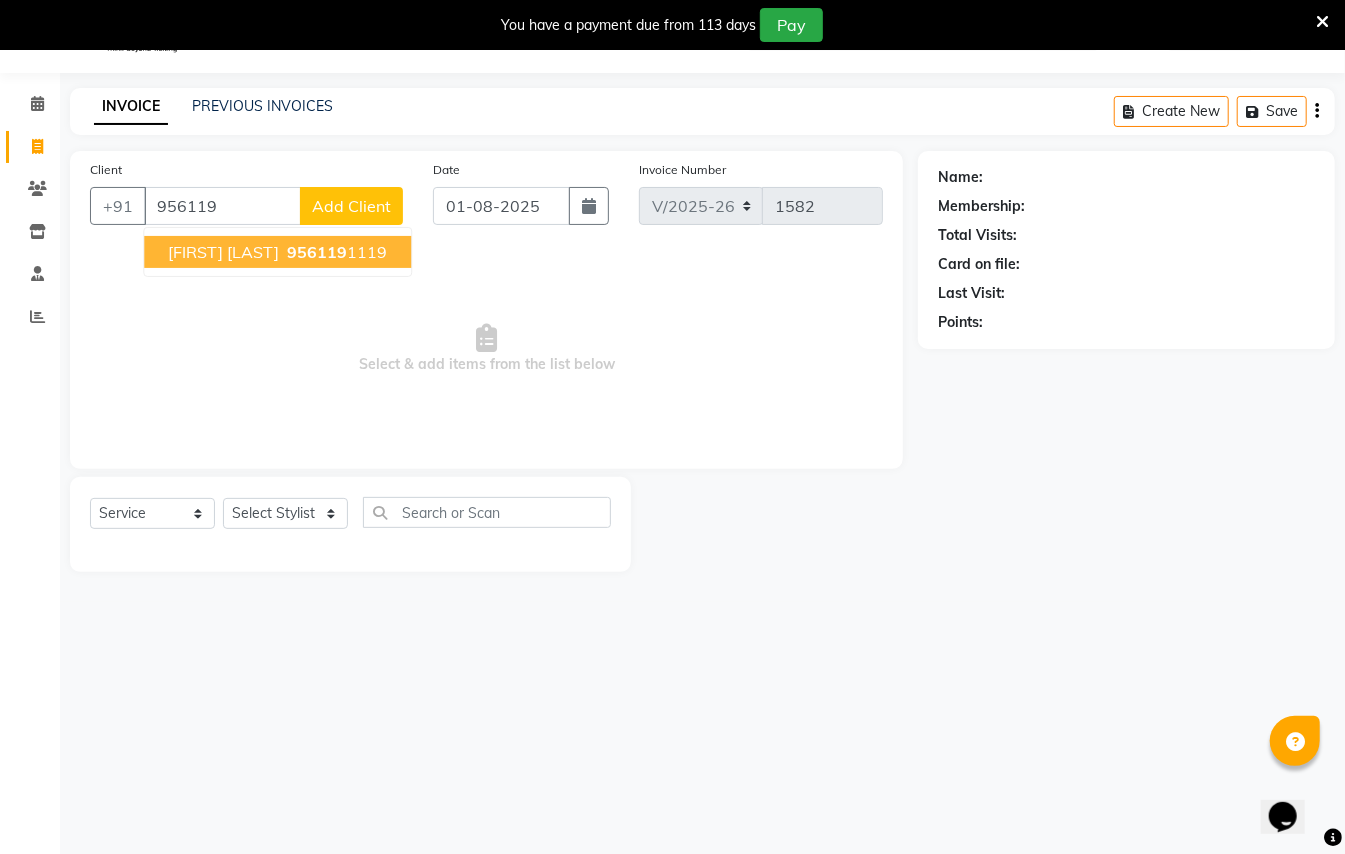 click on "[FIRST] [LAST]" at bounding box center (223, 252) 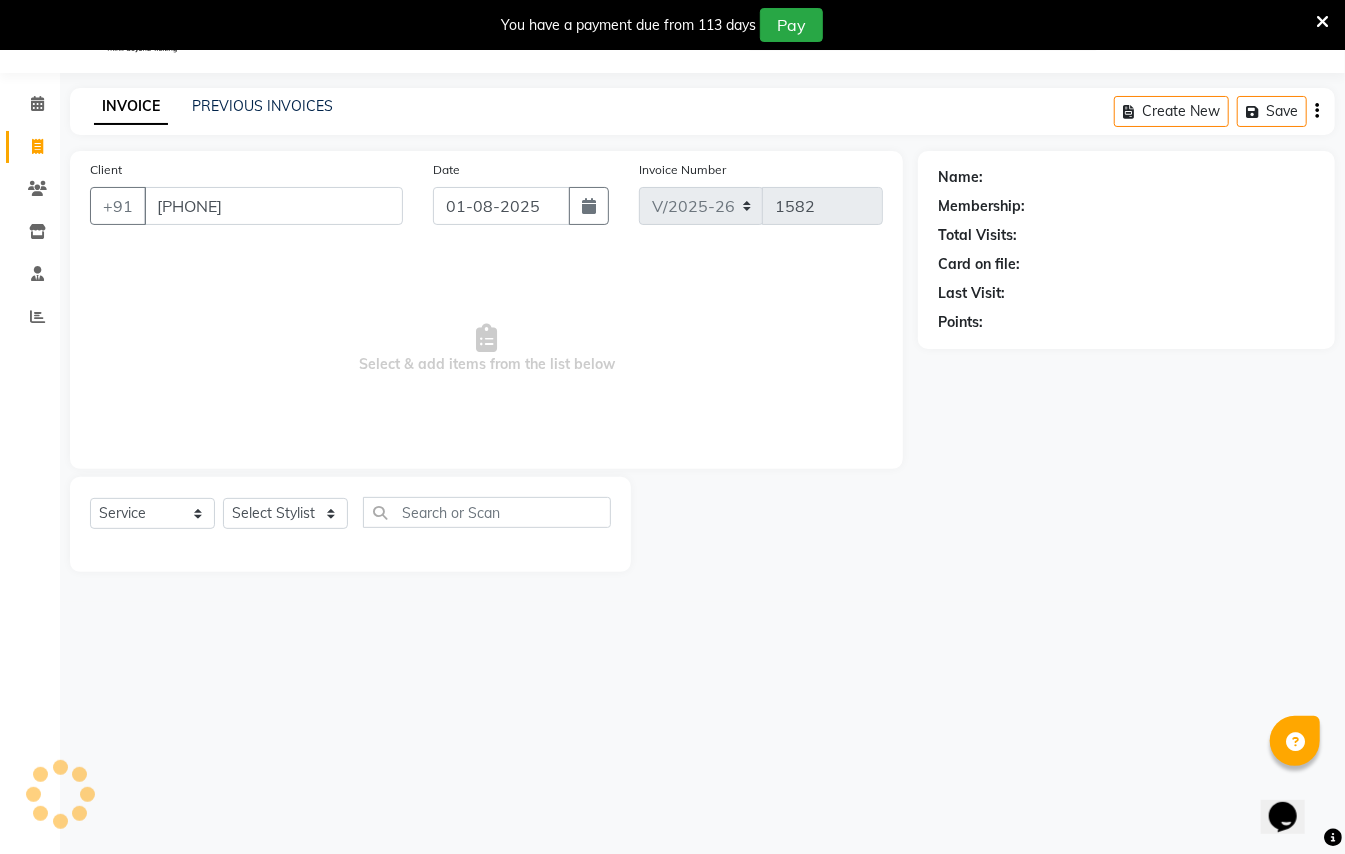 type on "[PHONE]" 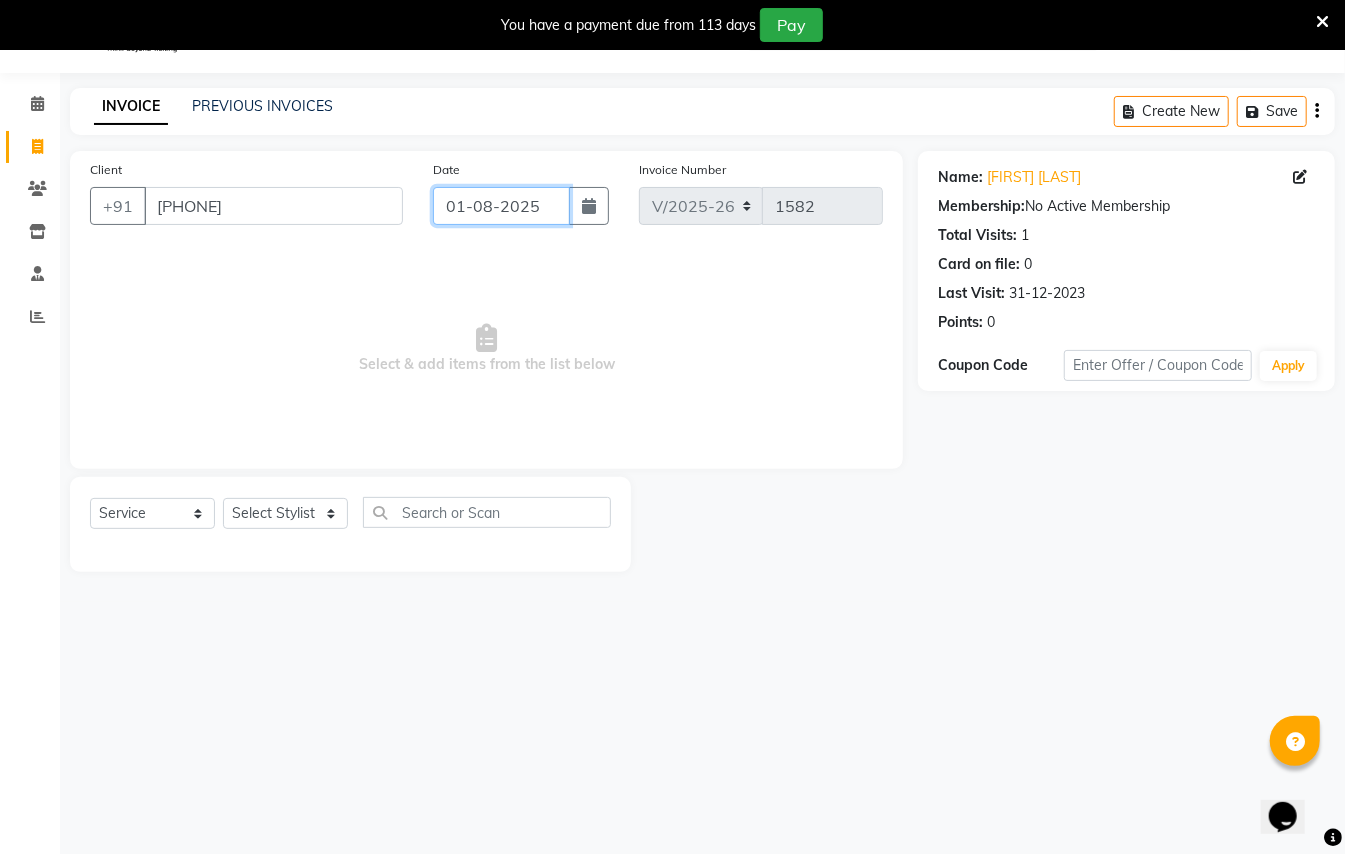 click on "01-08-2025" 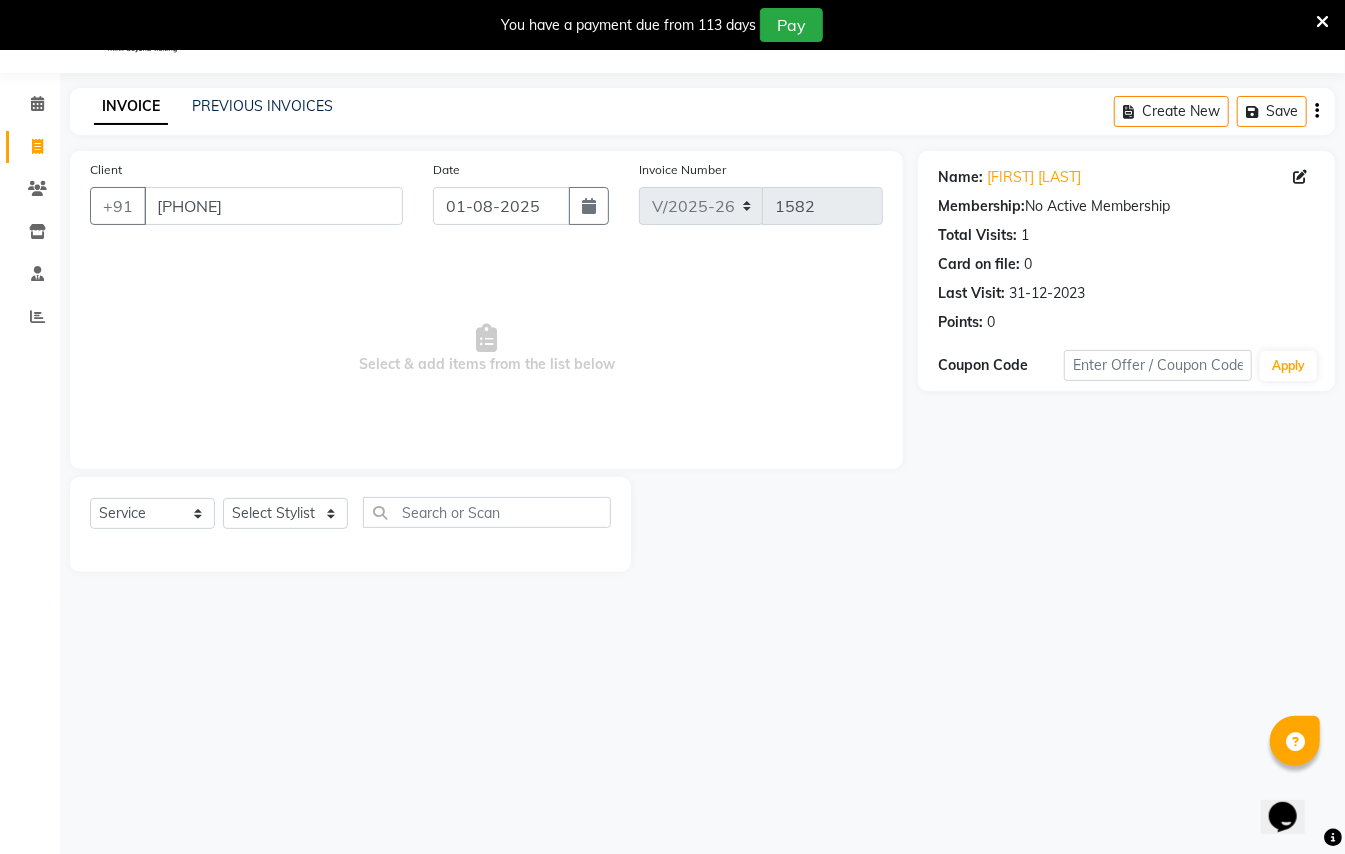 select on "8" 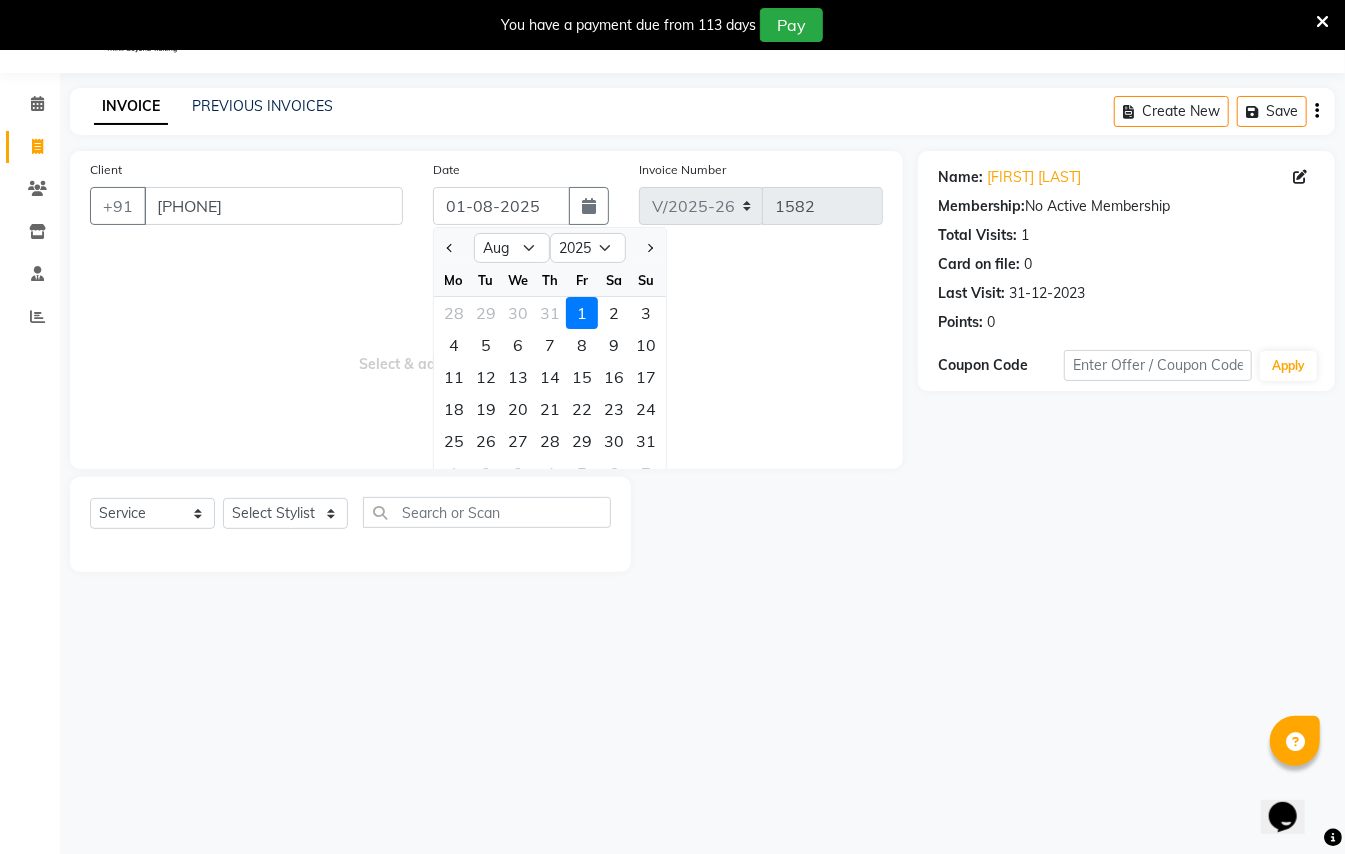 click 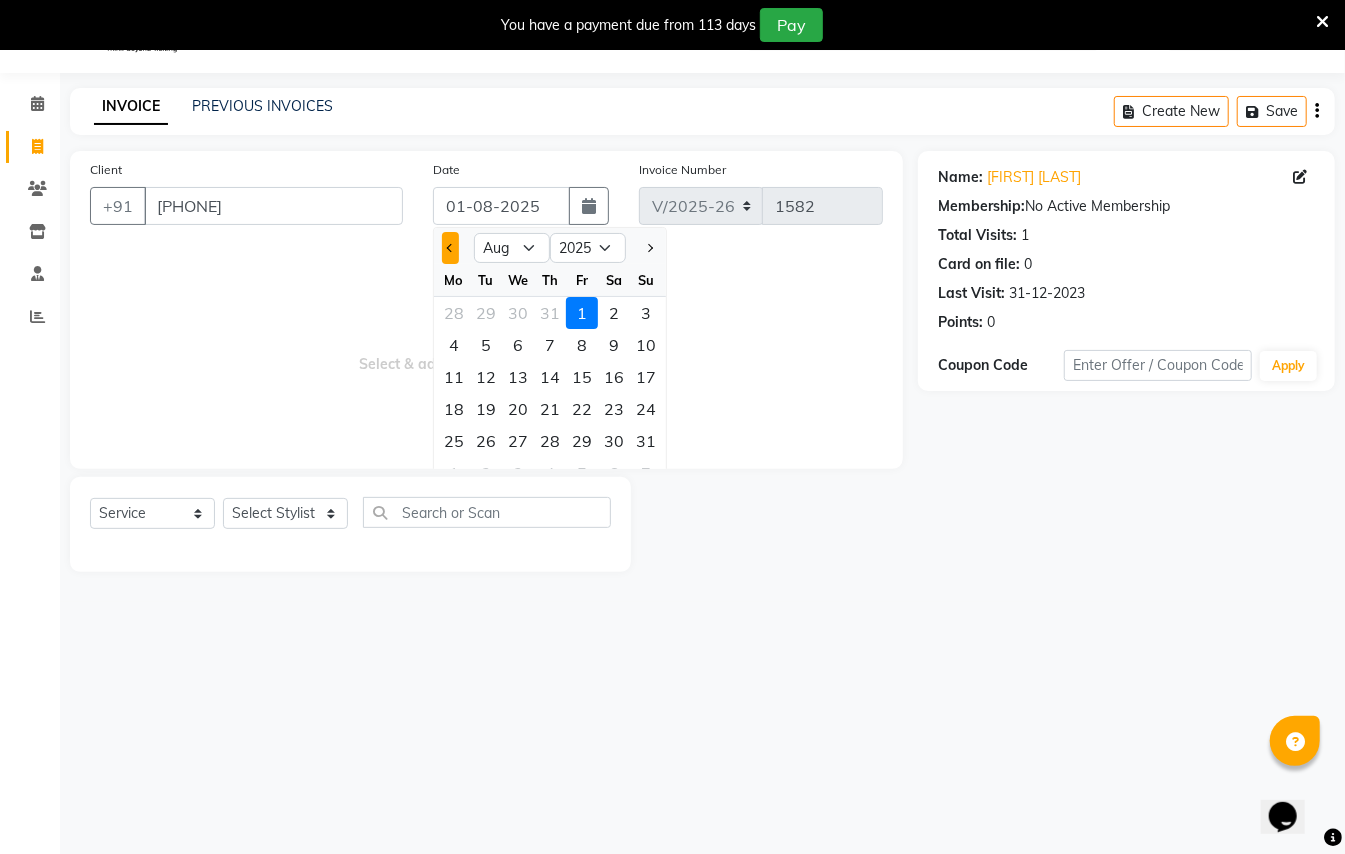 click 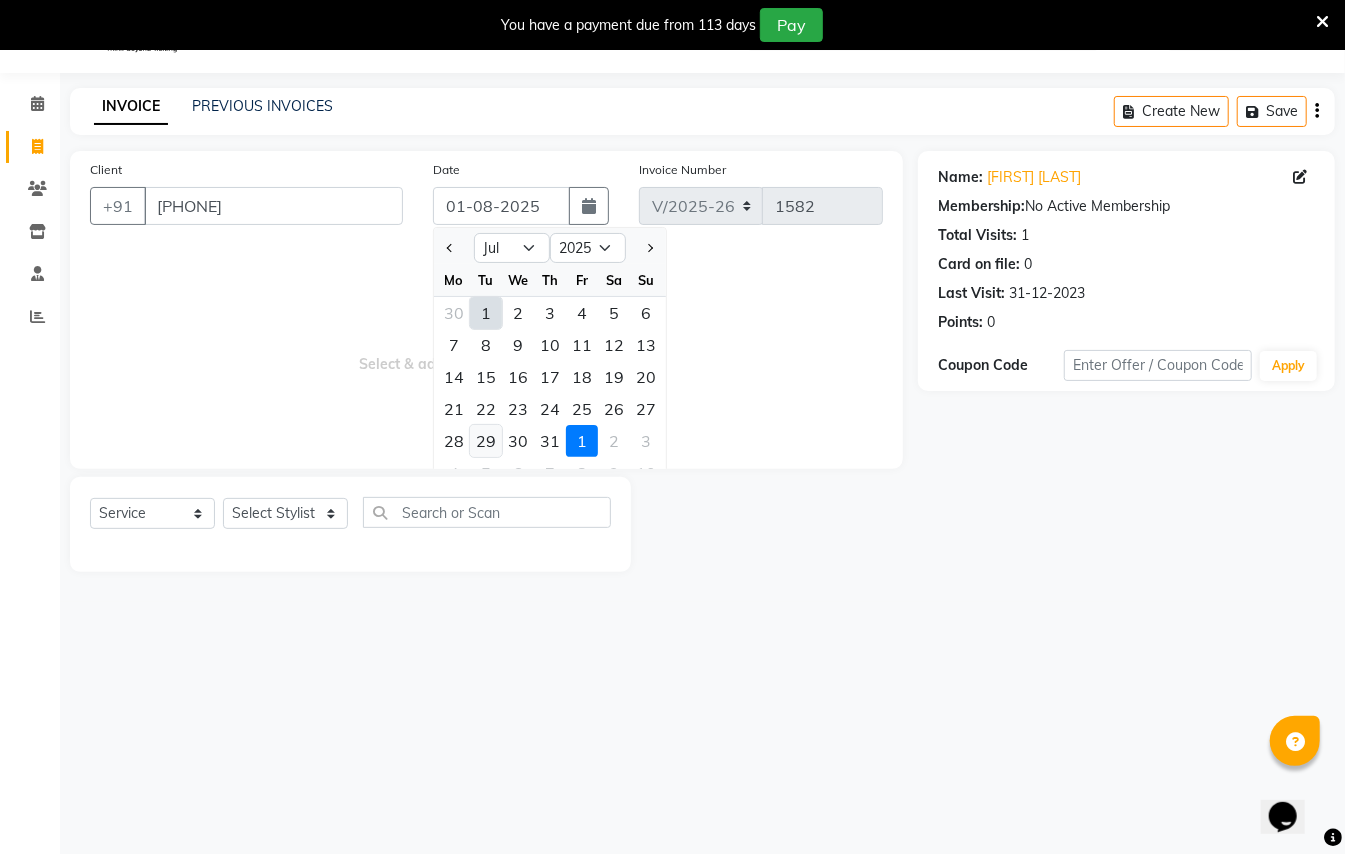click on "29" 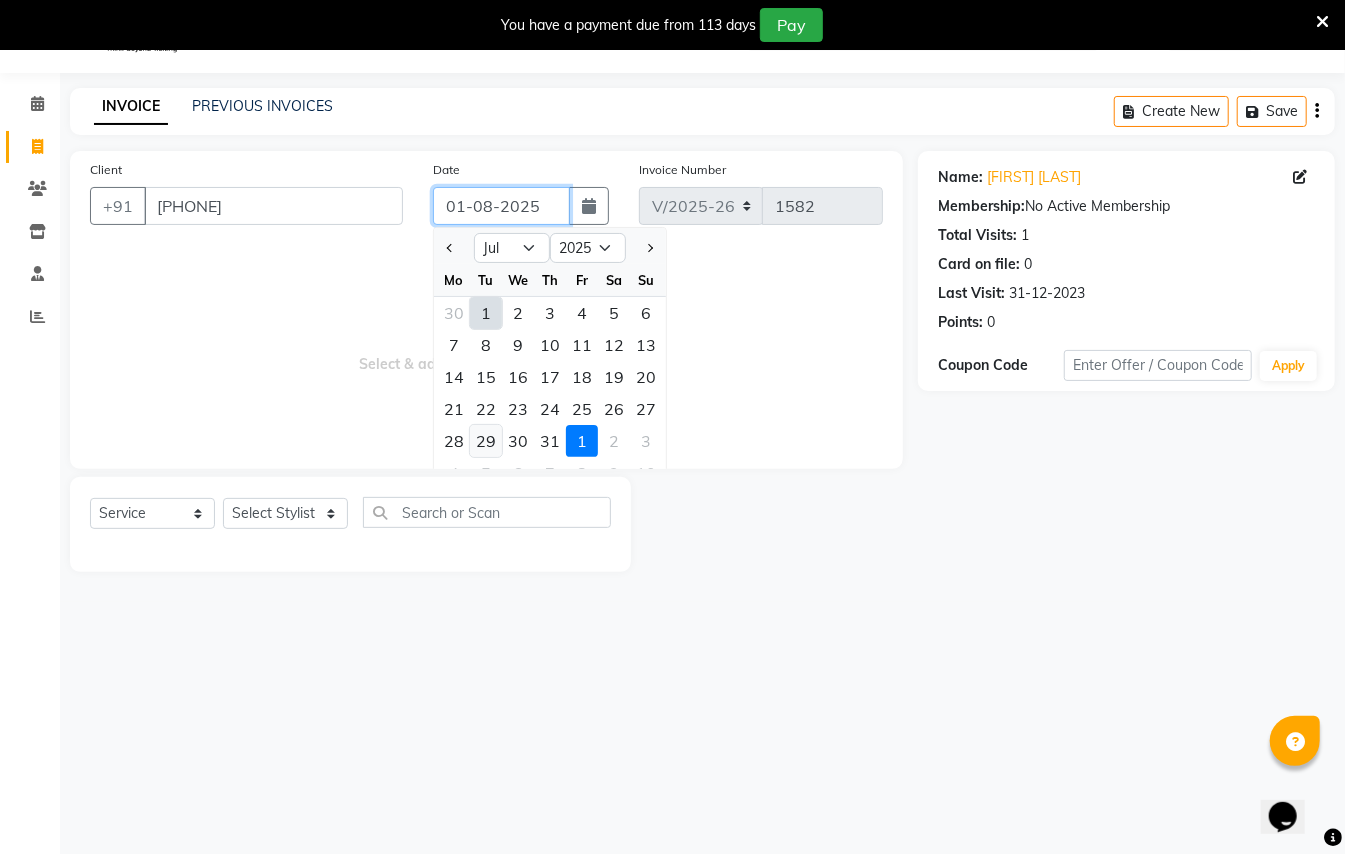 type on "29-07-2025" 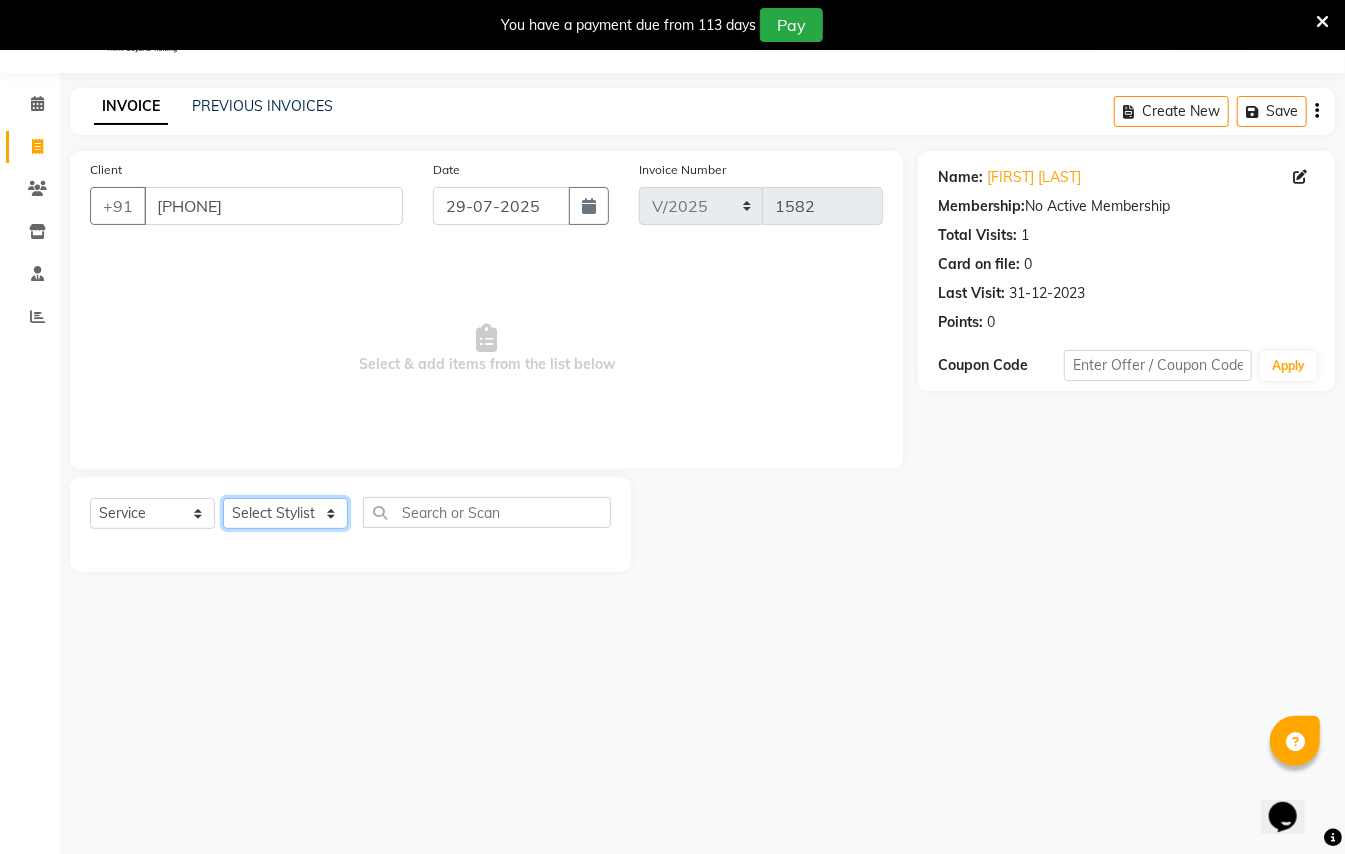 click on "Select Stylist [FIRST] [LAST] [FIRST] [LAST] [FIRST] [LAST] [FIRST] [LAST] [FIRST] [LAST] [FIRST] [LAST] [FIRST] [LAST] [FIRST] [LAST]" 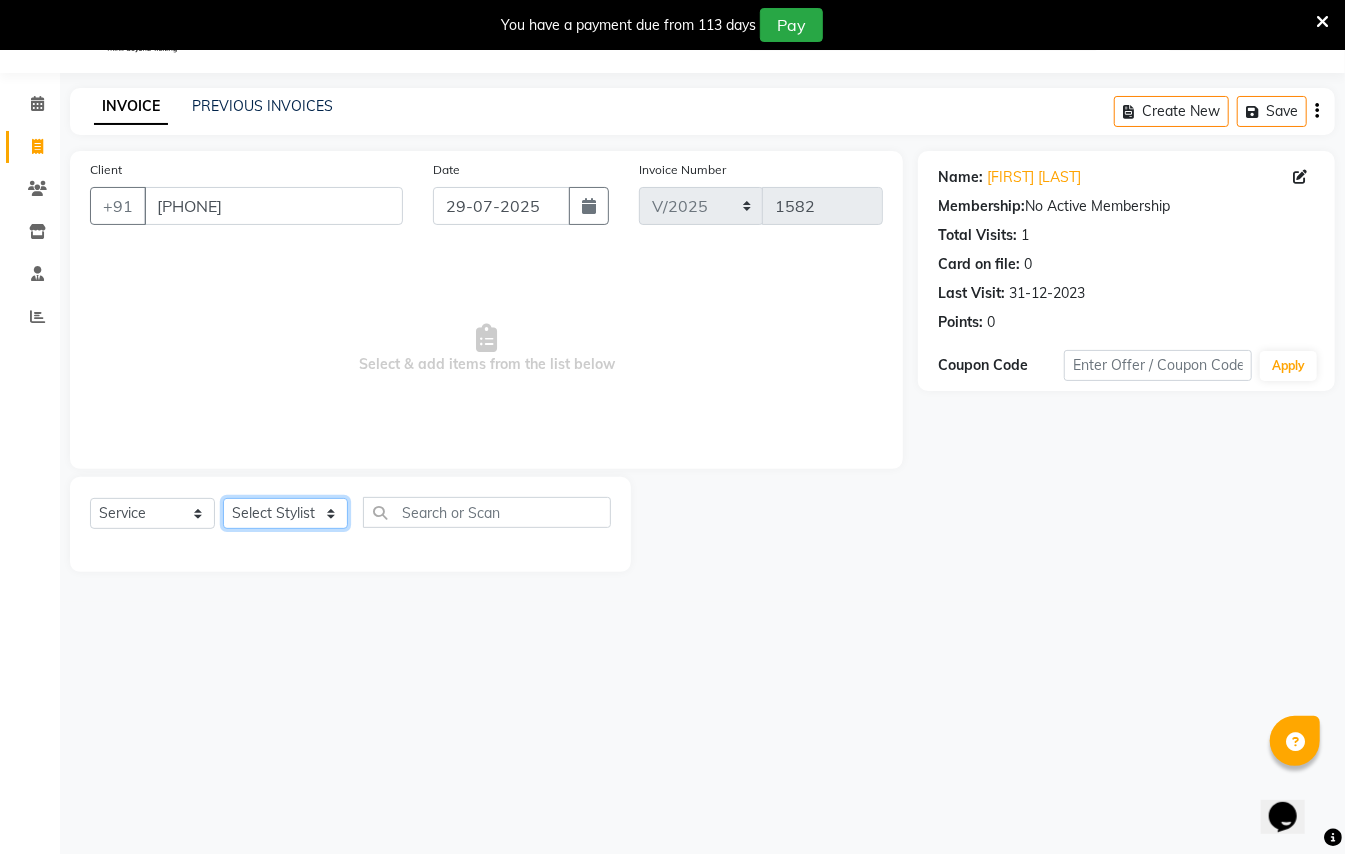 select on "85412" 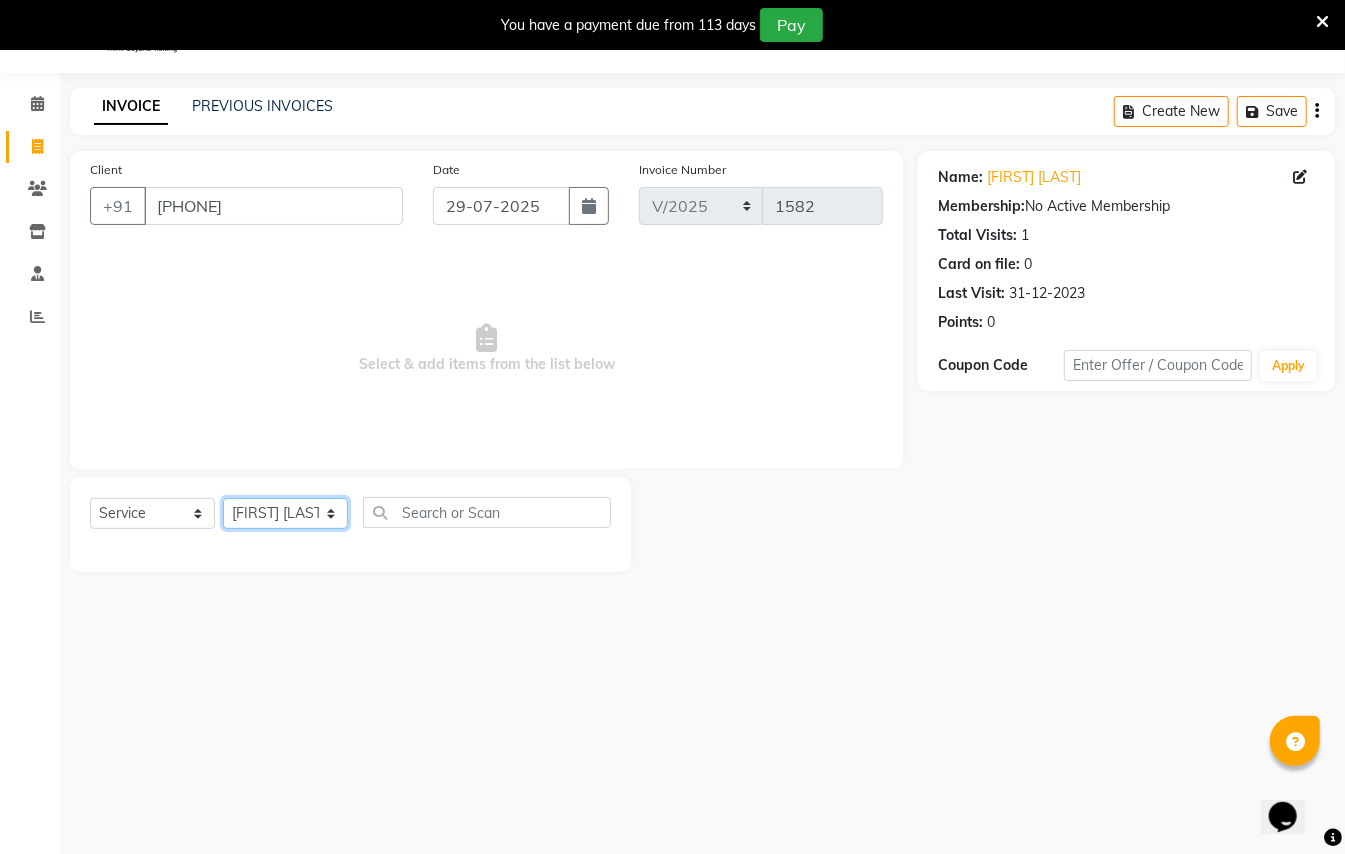 click on "Select Stylist [FIRST] [LAST] [FIRST] [LAST] [FIRST] [LAST] [FIRST] [LAST] [FIRST] [LAST] [FIRST] [LAST] [FIRST] [LAST] [FIRST] [LAST]" 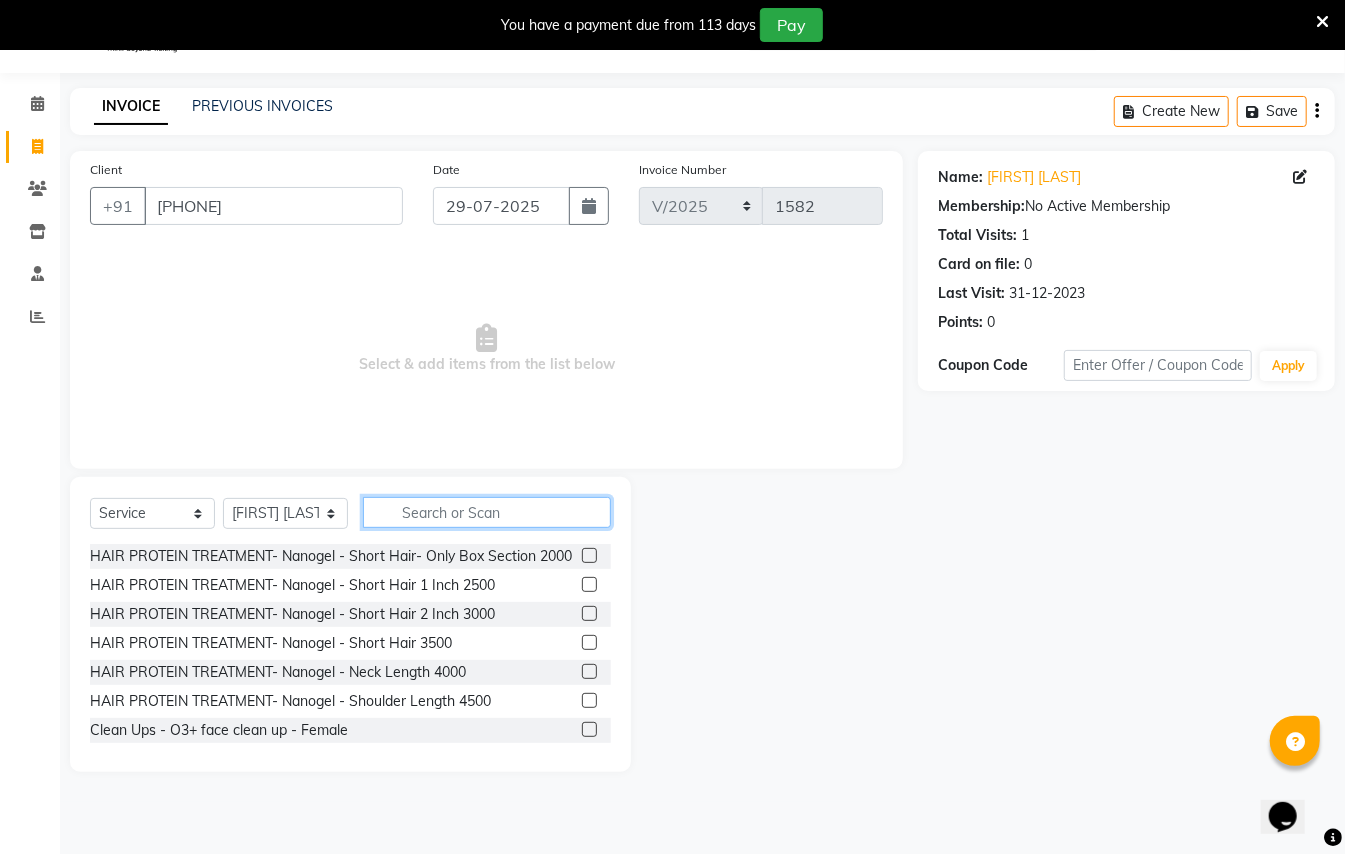 click 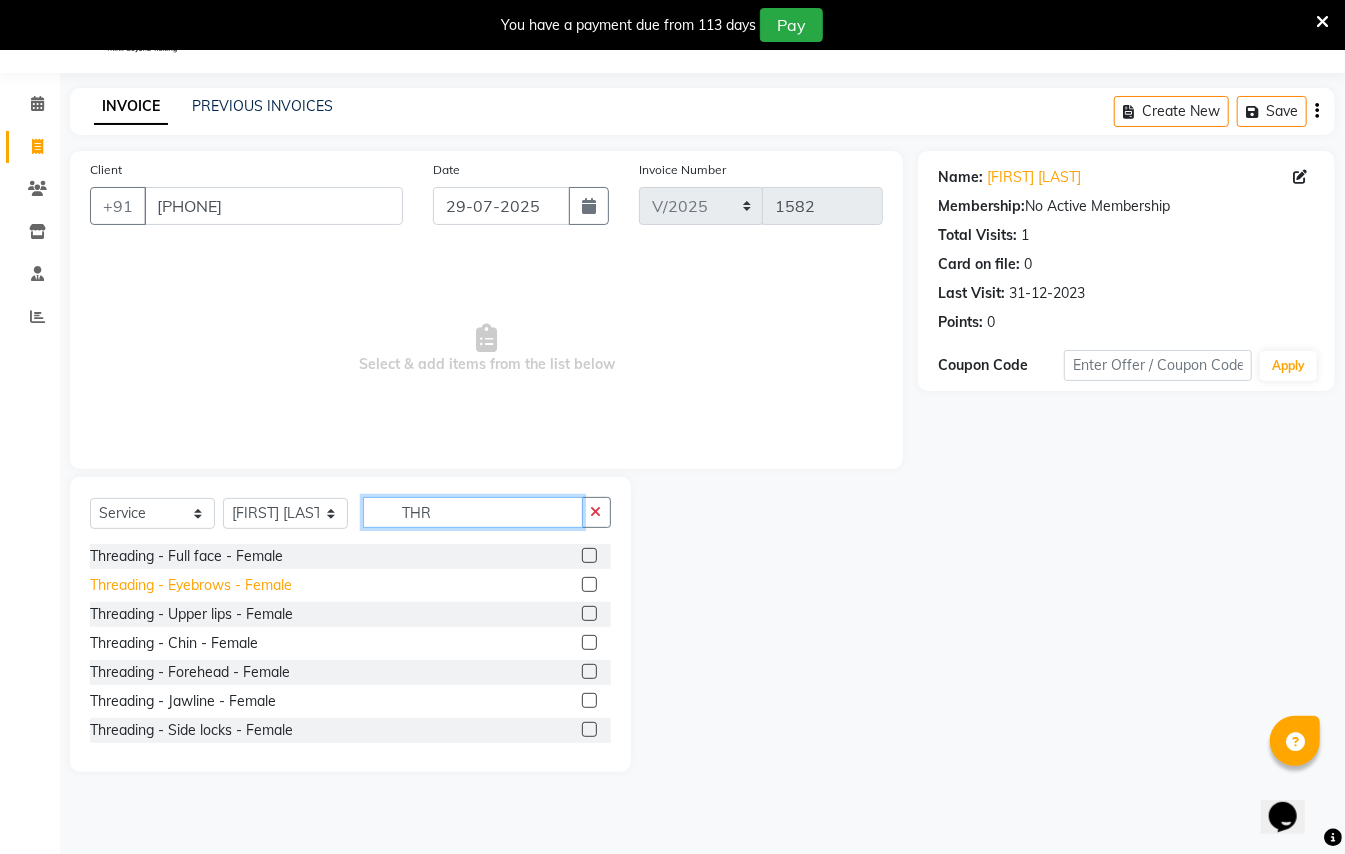 type on "THR" 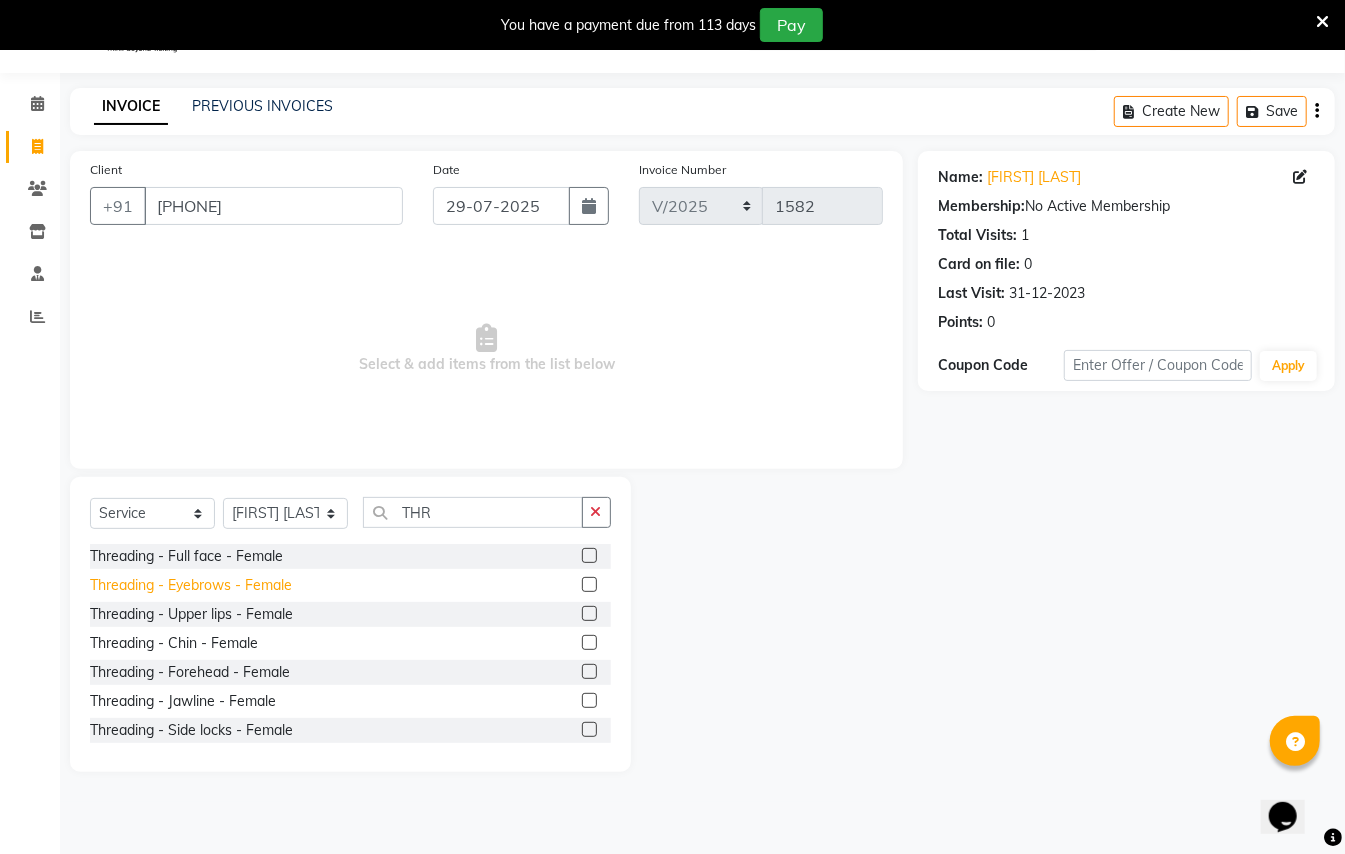 click on "Threading - Eyebrows - Female" 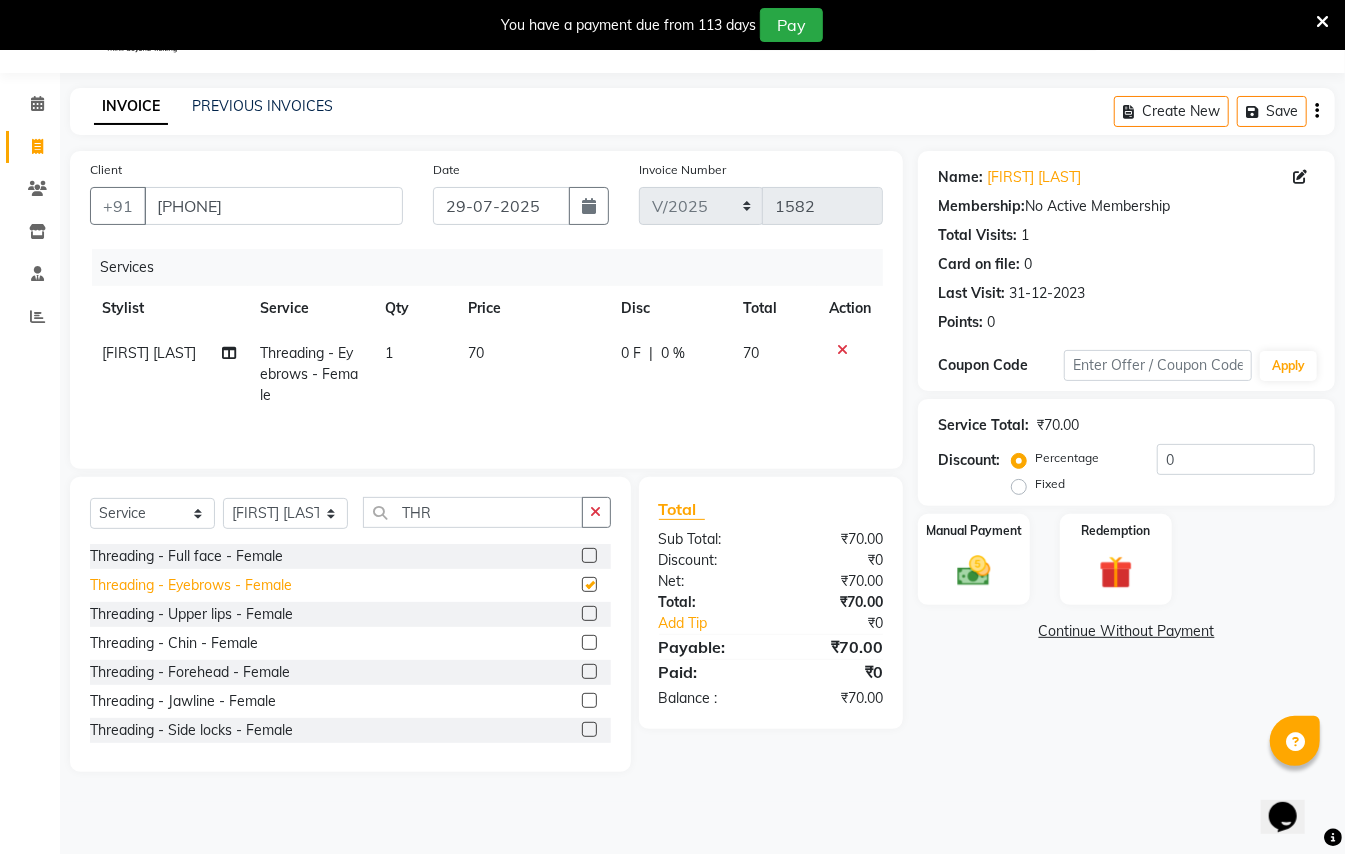 checkbox on "false" 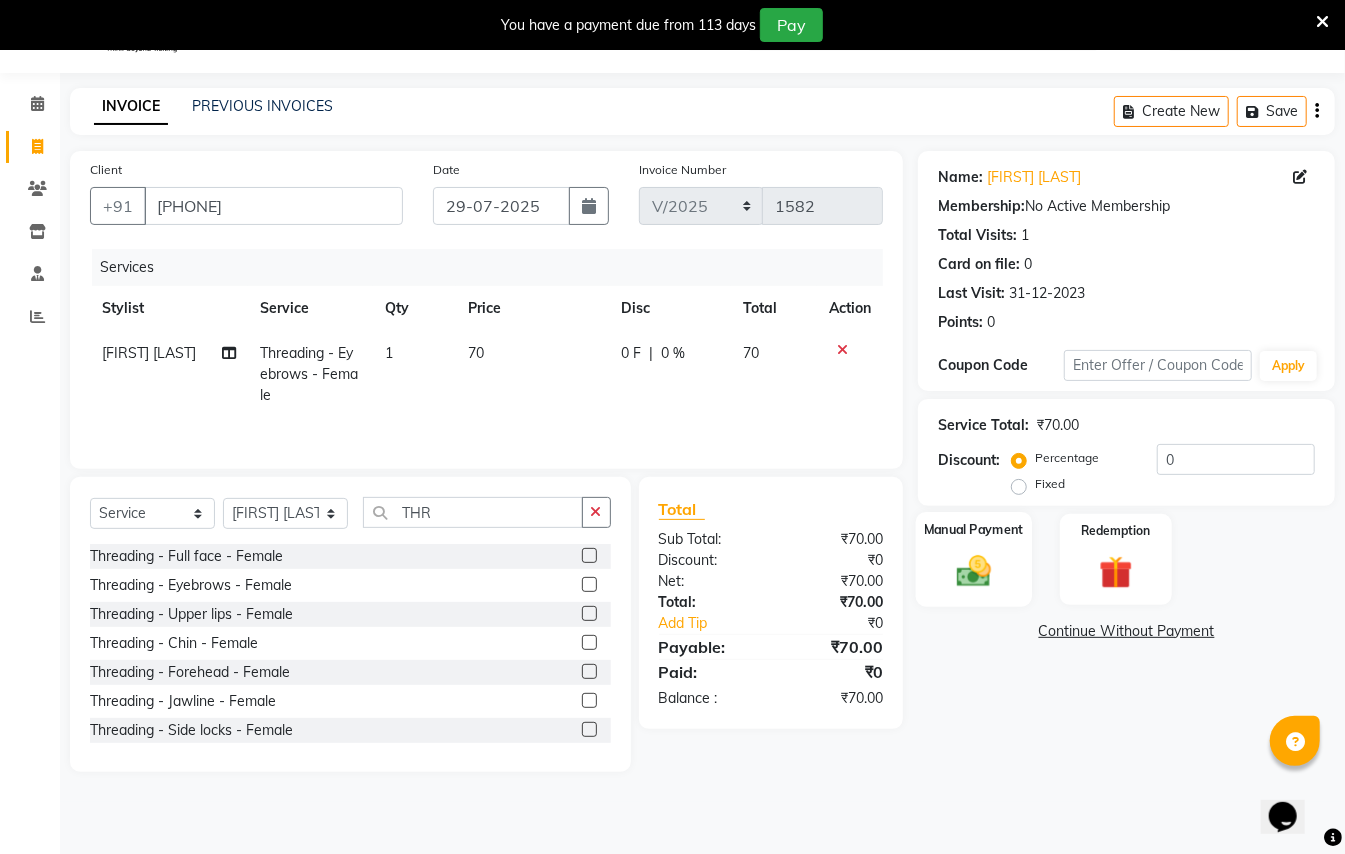click 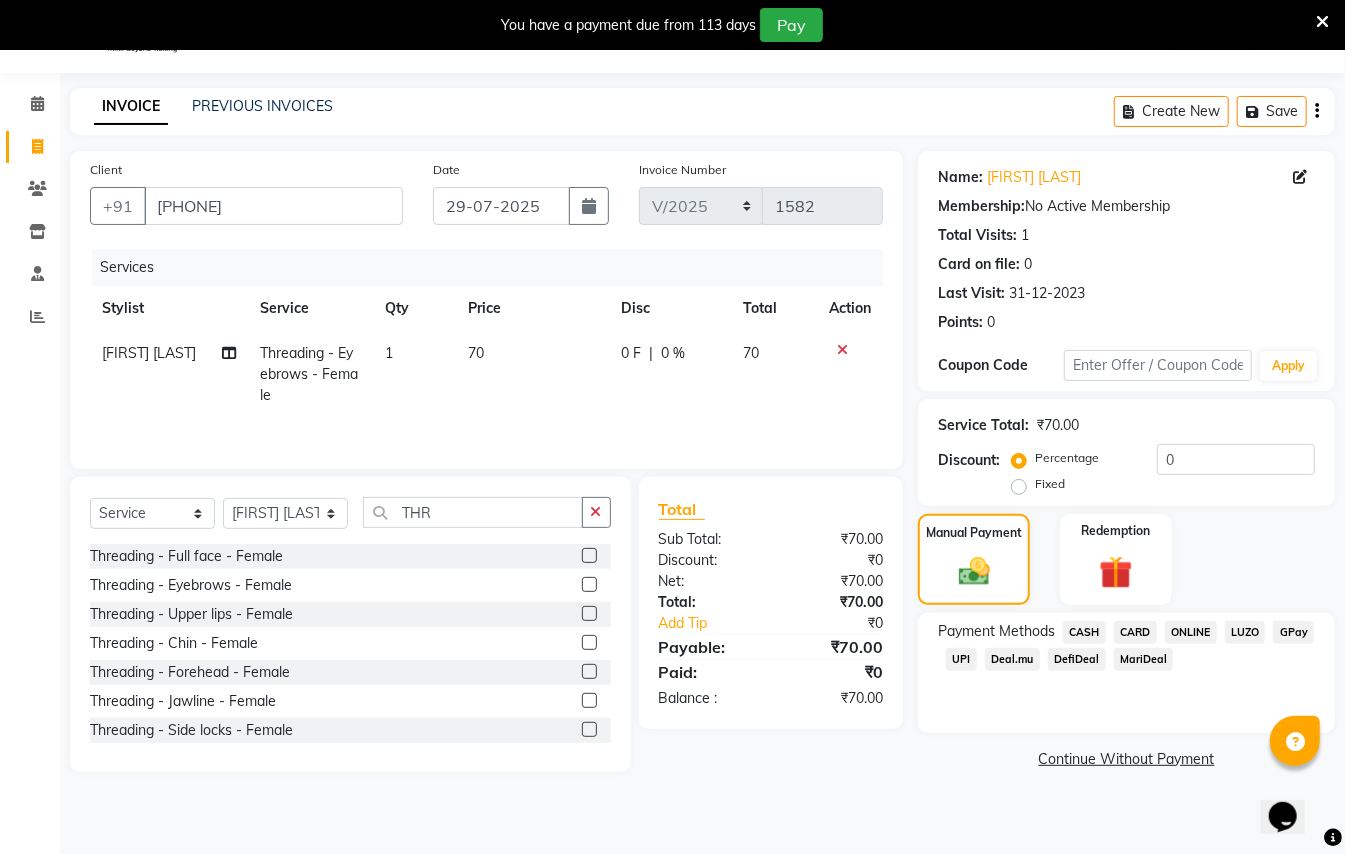 click on "GPay" 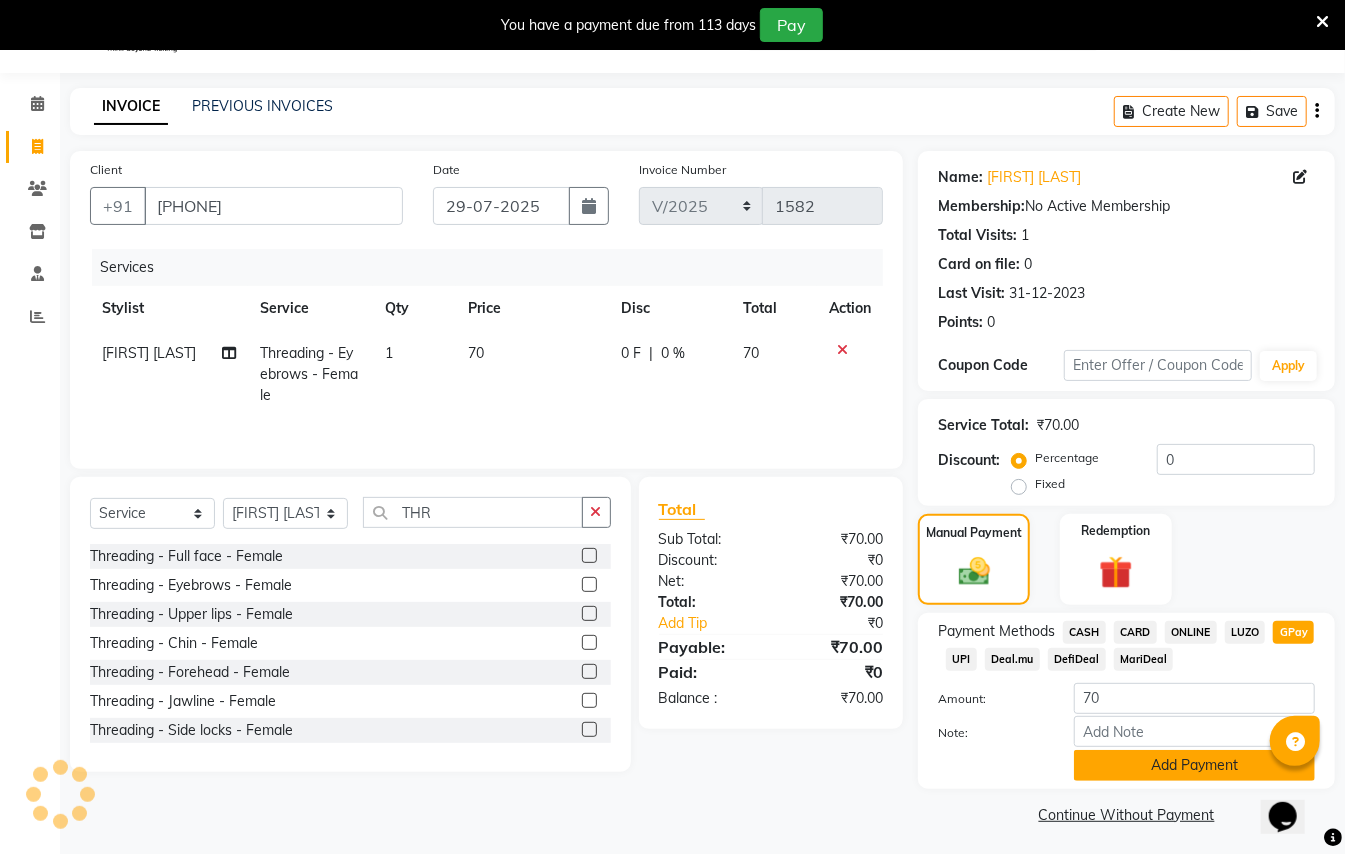 click on "Add Payment" 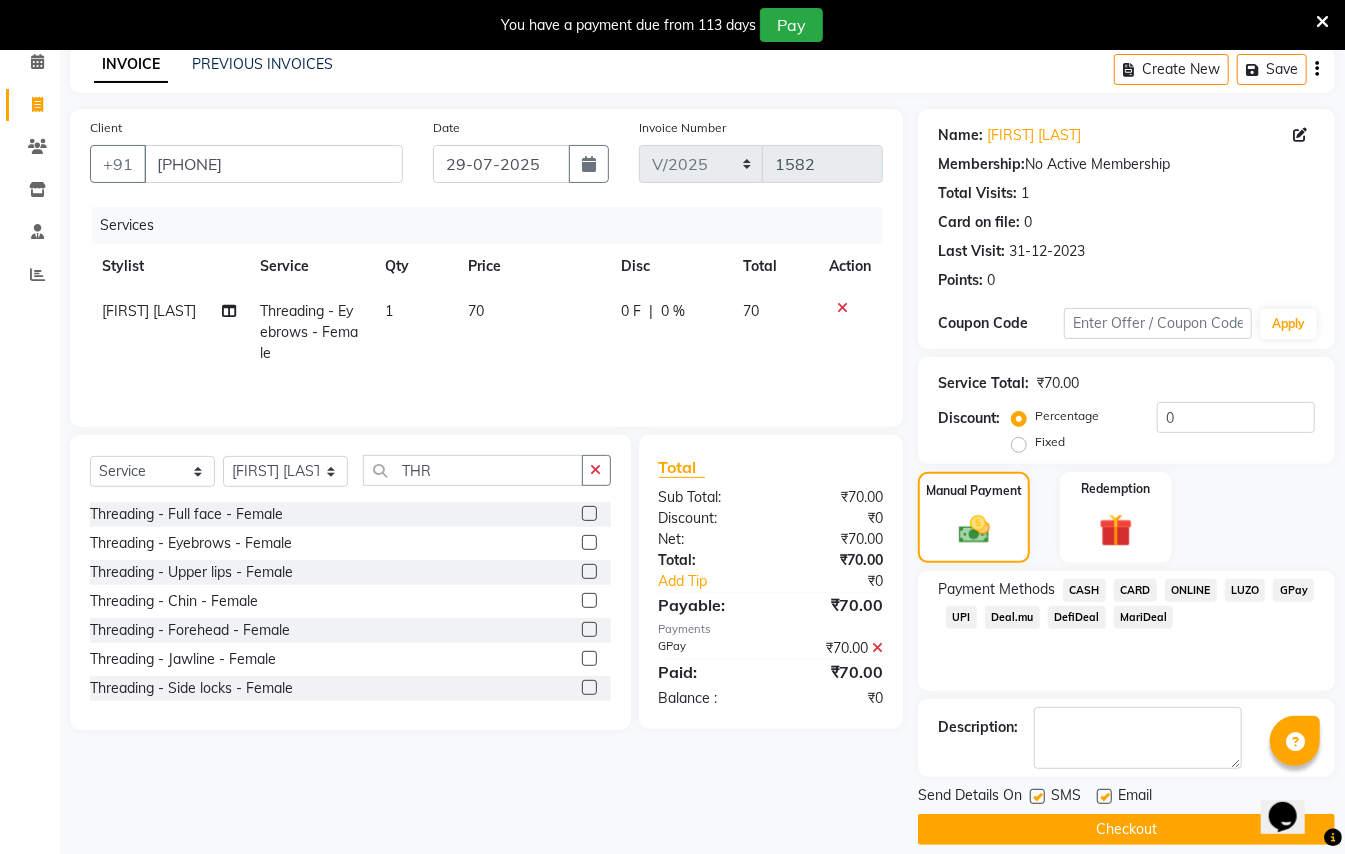 scroll, scrollTop: 114, scrollLeft: 0, axis: vertical 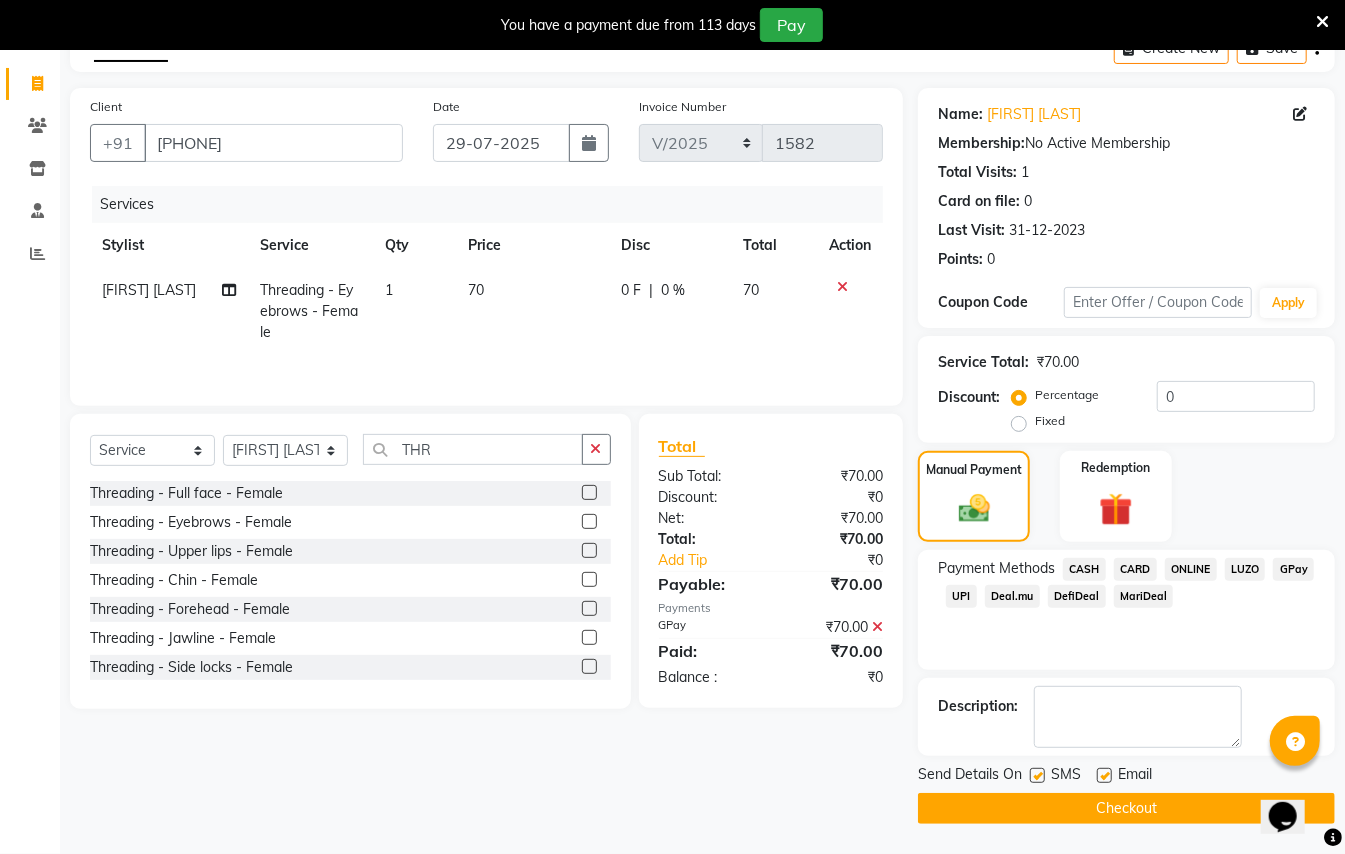 click on "Checkout" 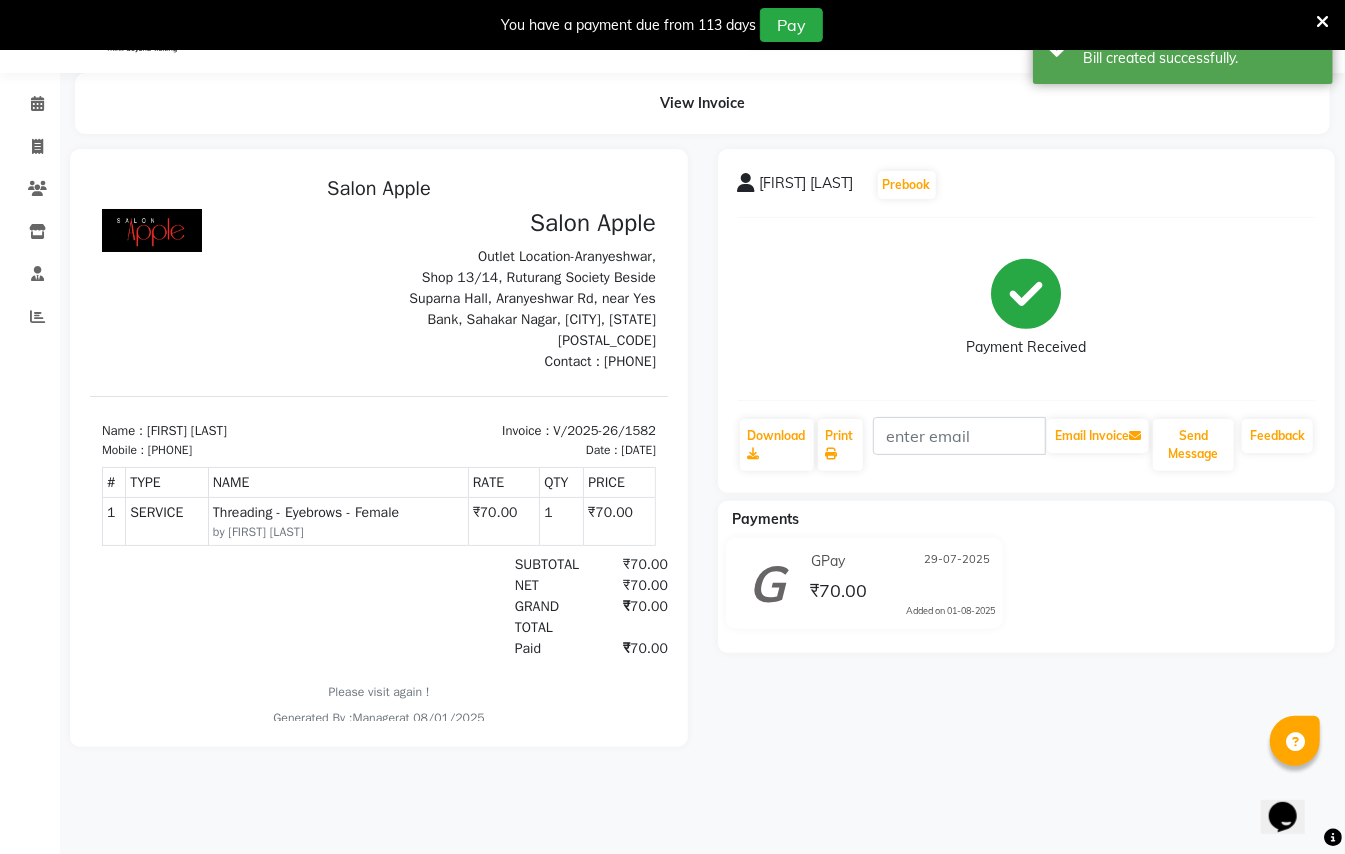 scroll, scrollTop: 0, scrollLeft: 0, axis: both 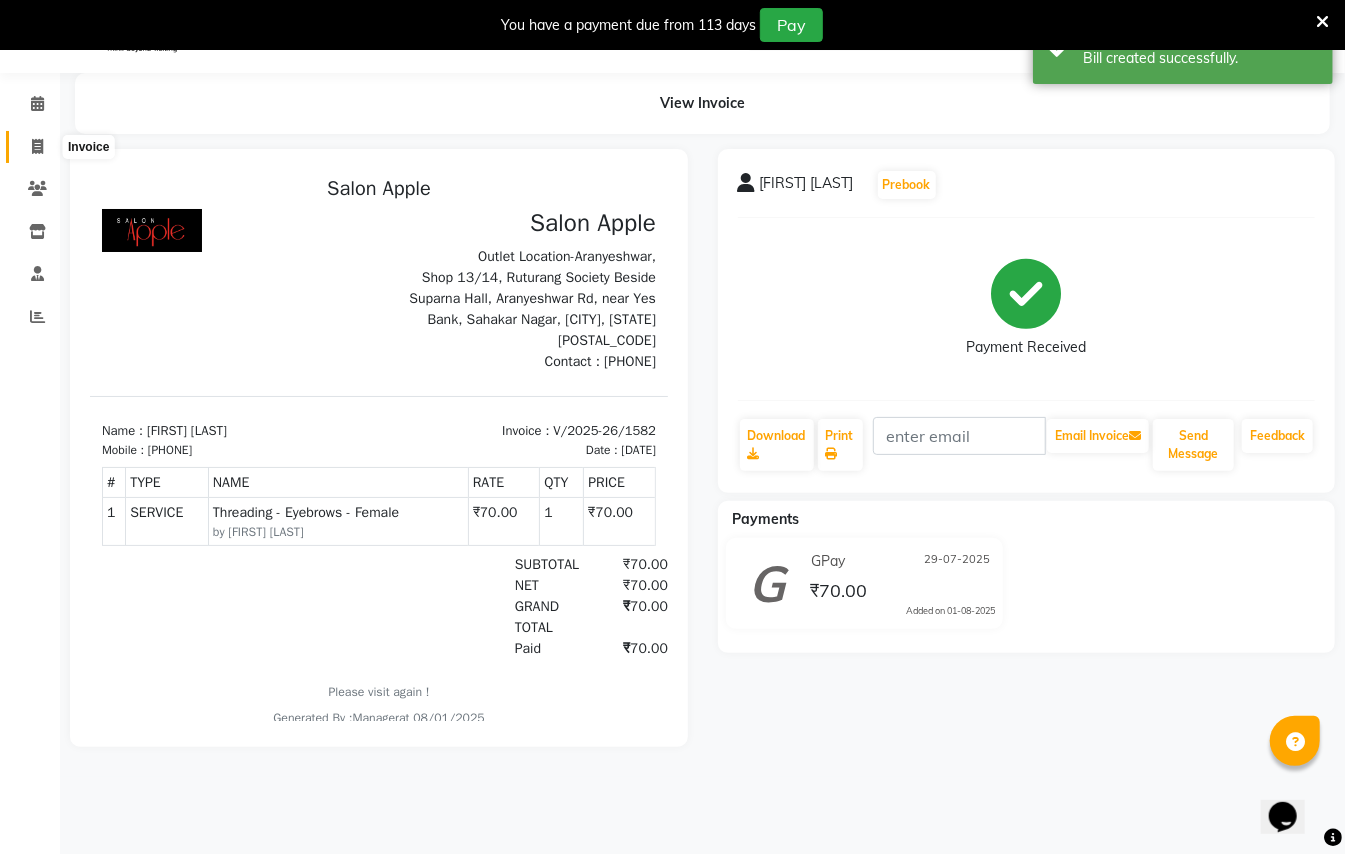 click 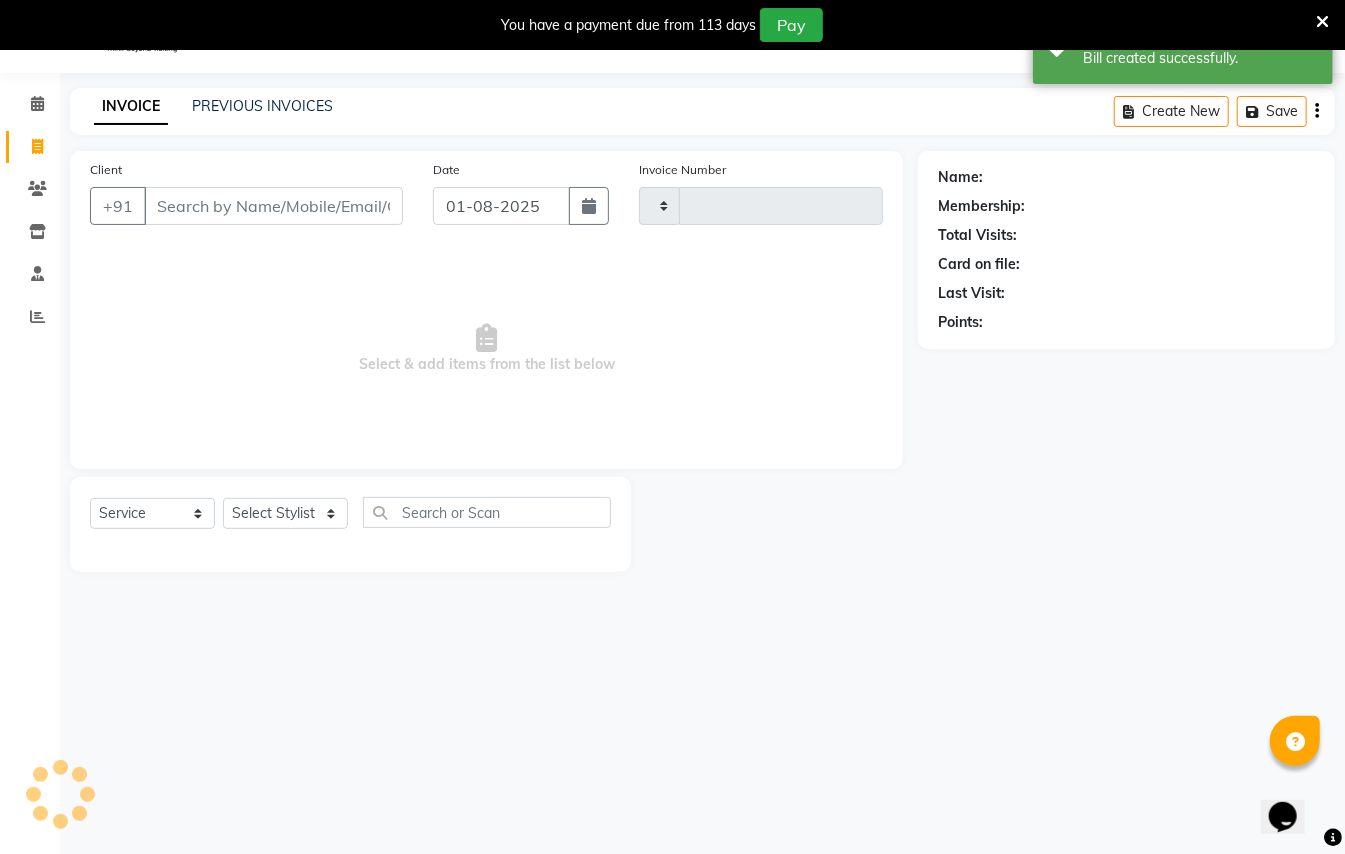 type on "1583" 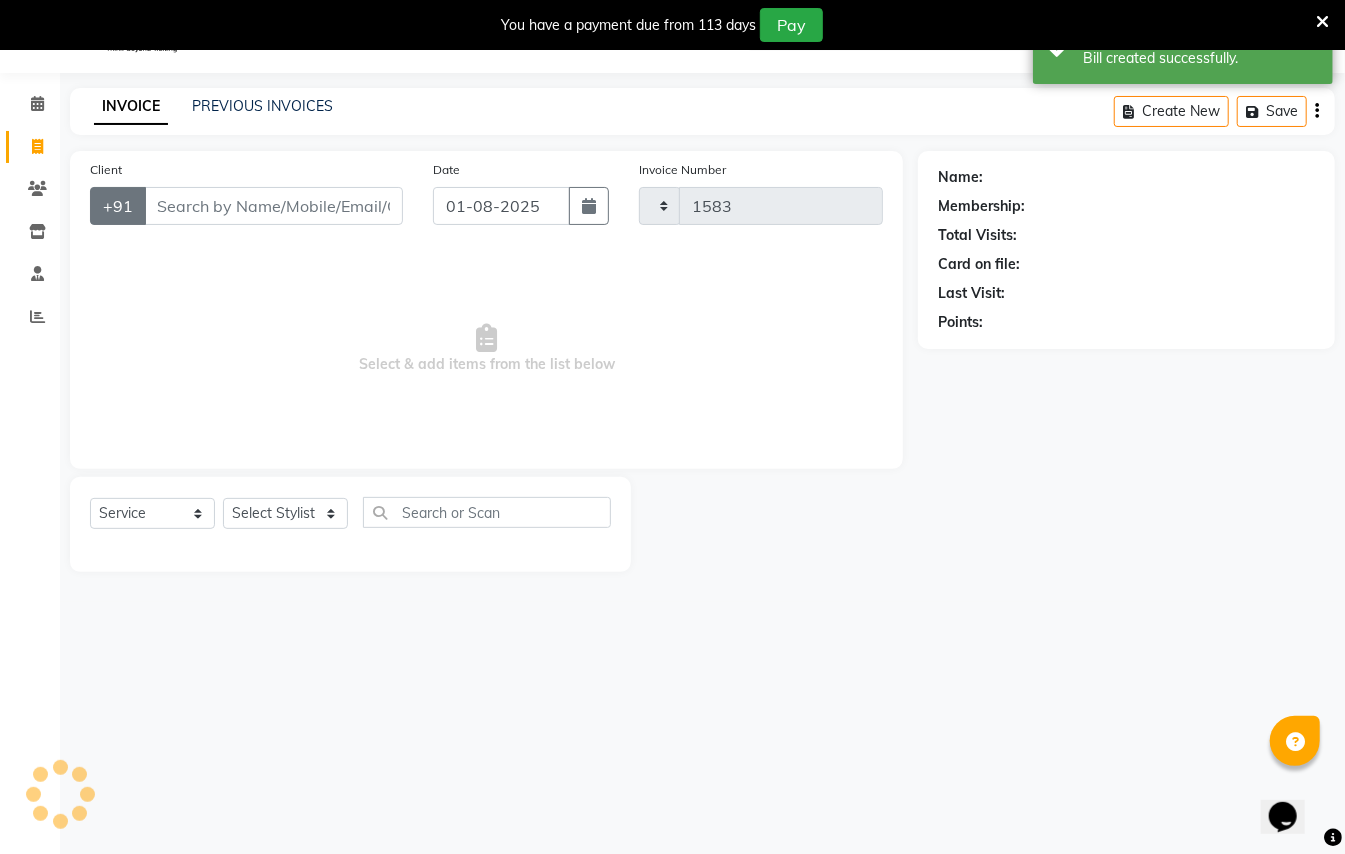 select on "123" 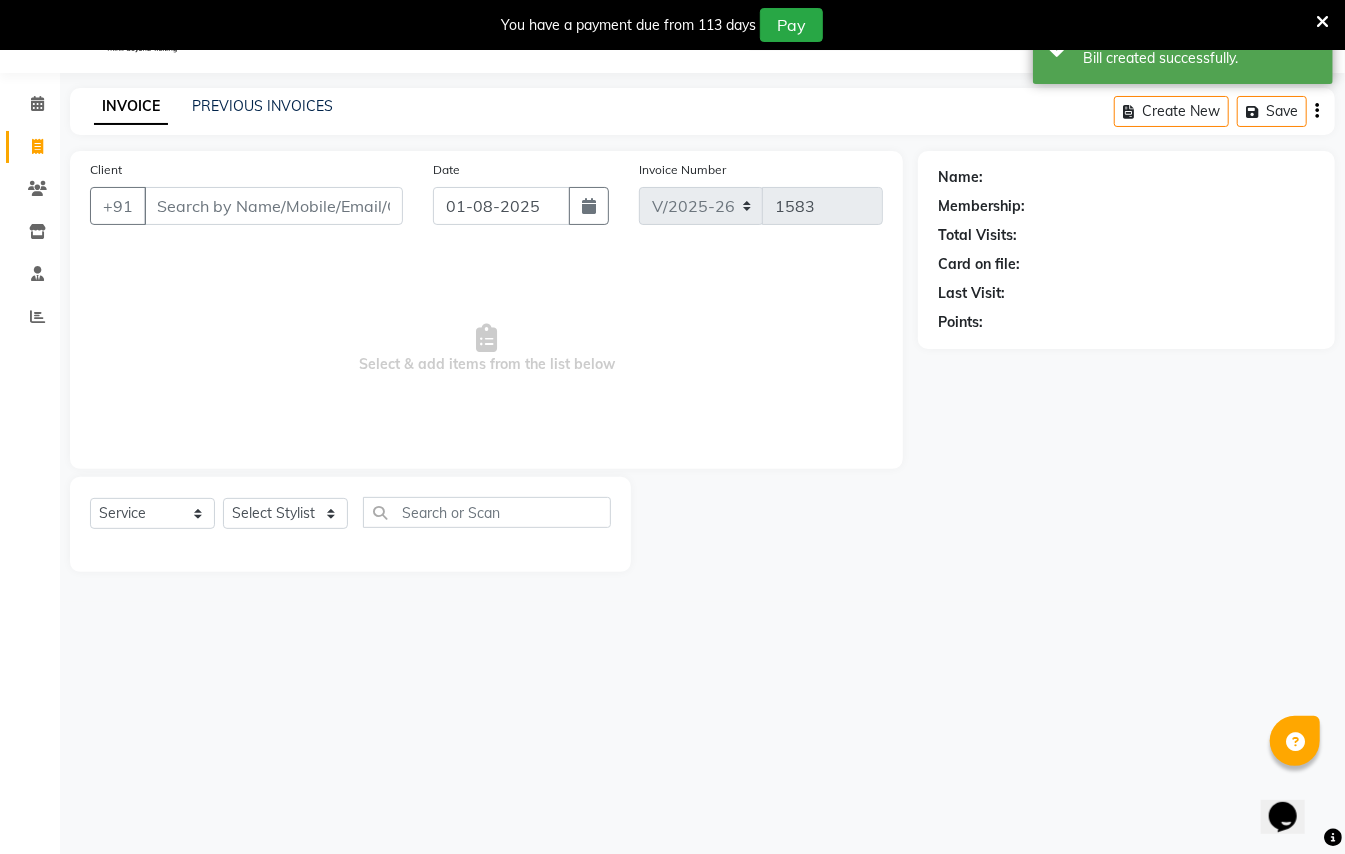 click on "Client" at bounding box center [273, 206] 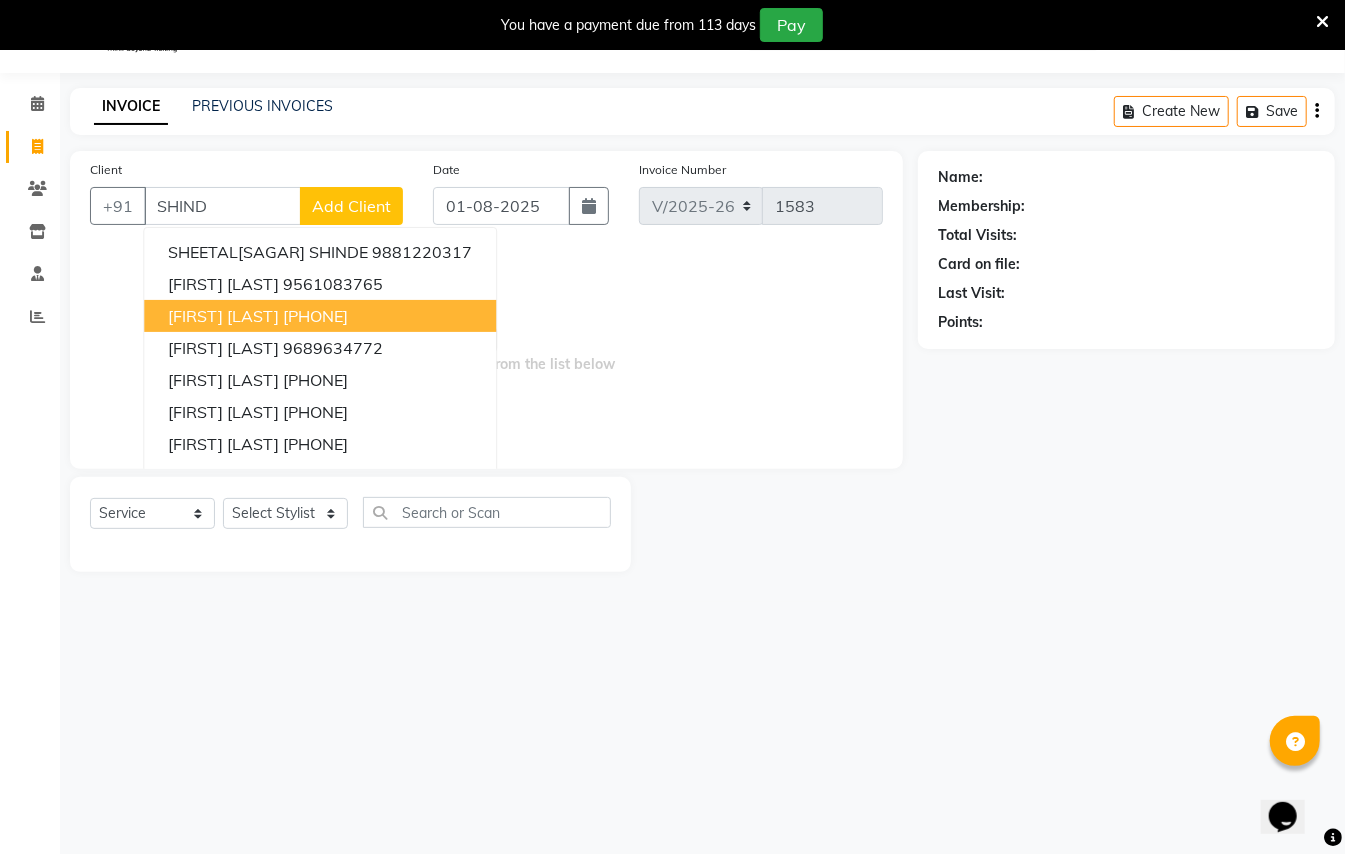 click on "[PHONE]" at bounding box center (315, 316) 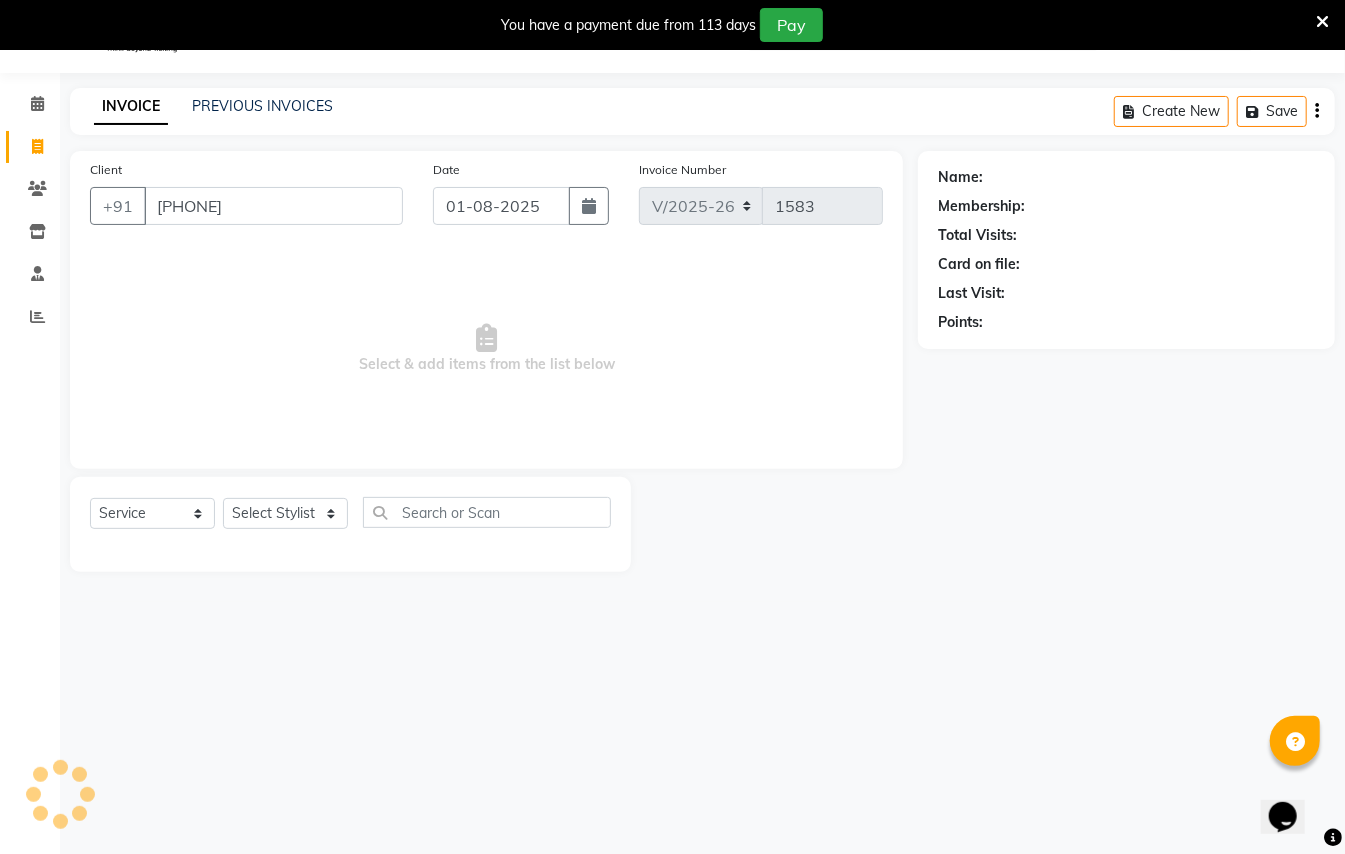 type on "[PHONE]" 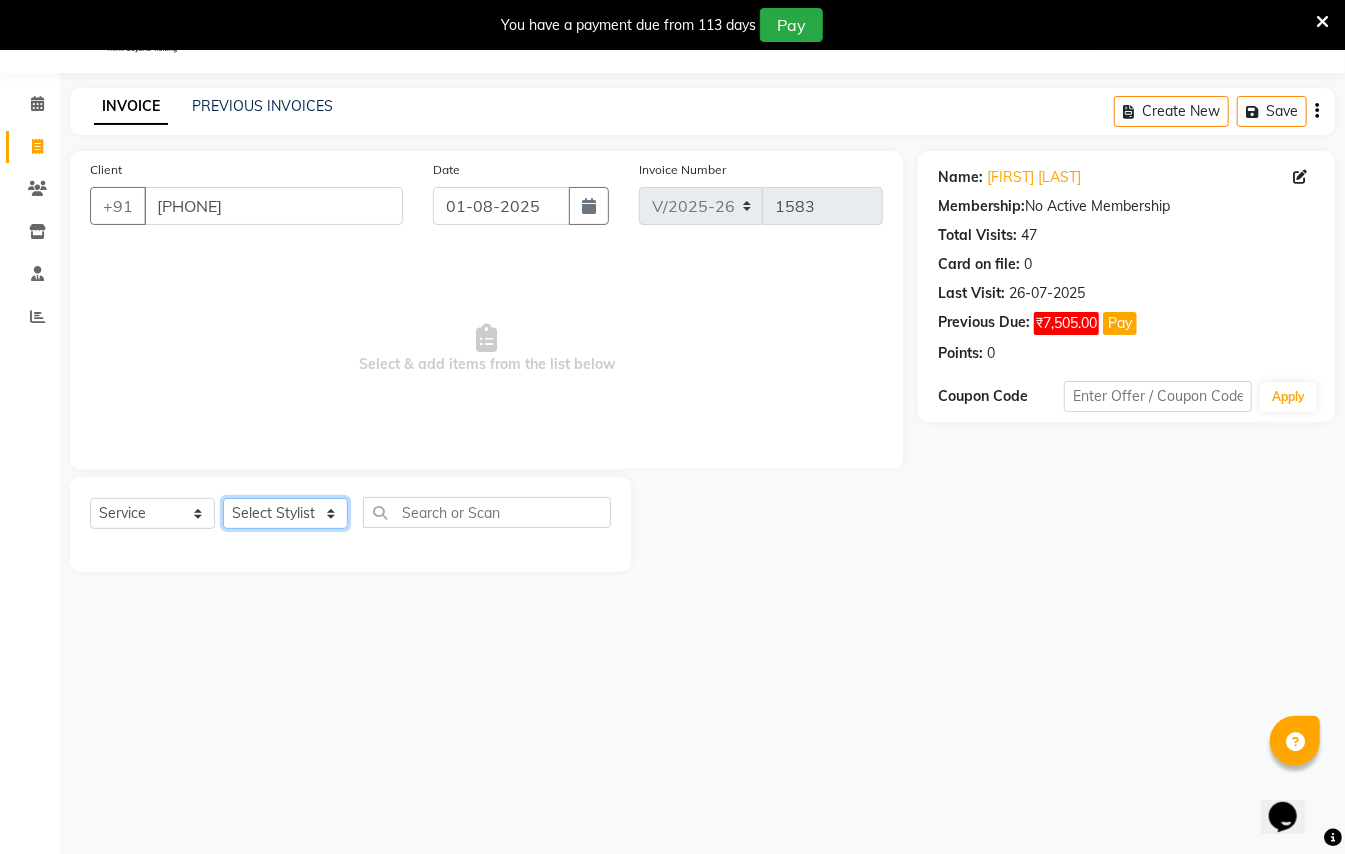 click on "Select Stylist [FIRST] [LAST] [FIRST] [LAST] [FIRST] [LAST] [FIRST] [LAST] [FIRST] [LAST] [FIRST] [LAST] [FIRST] [LAST] [FIRST] [LAST]" 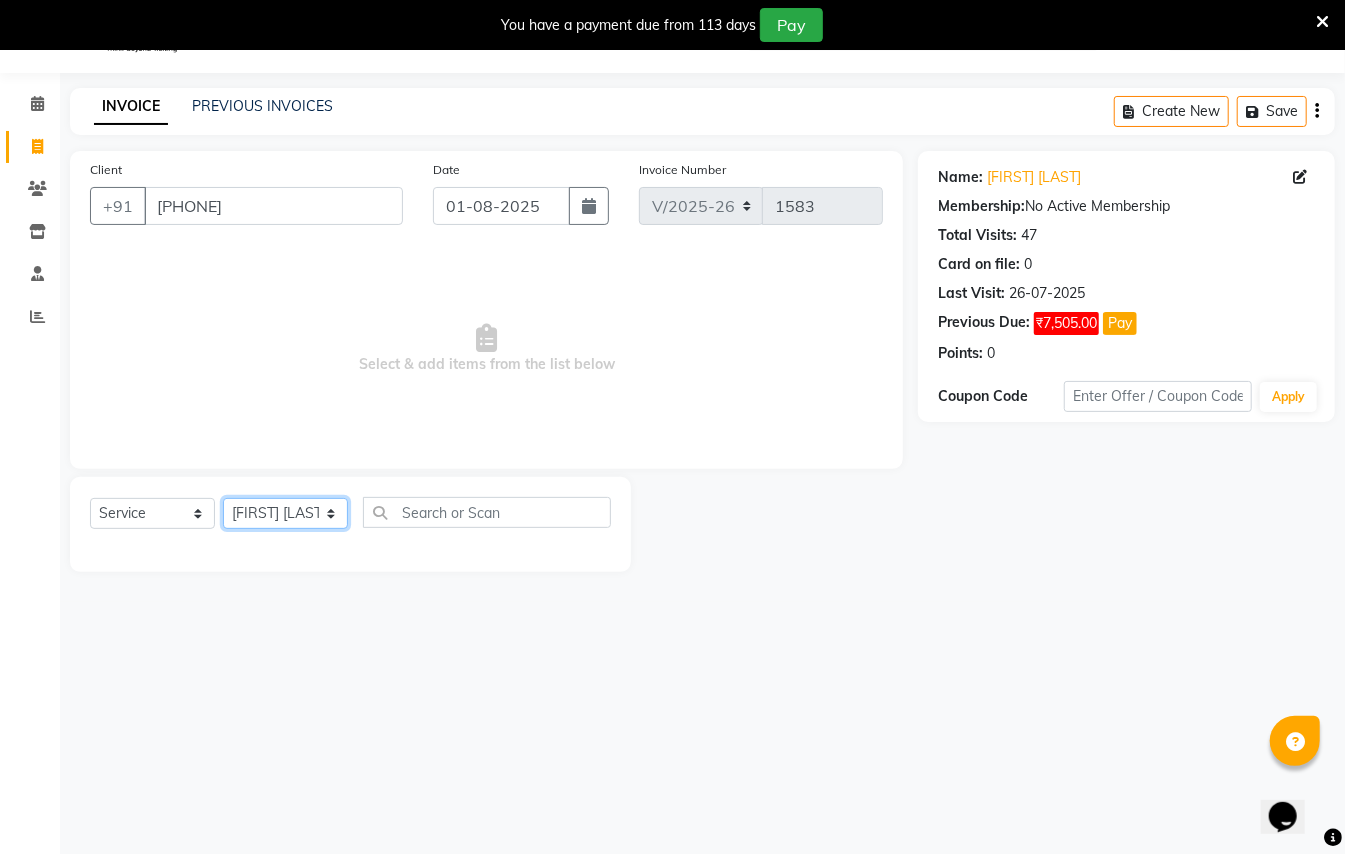 click on "Select Stylist [FIRST] [LAST] [FIRST] [LAST] [FIRST] [LAST] [FIRST] [LAST] [FIRST] [LAST] [FIRST] [LAST] [FIRST] [LAST] [FIRST] [LAST]" 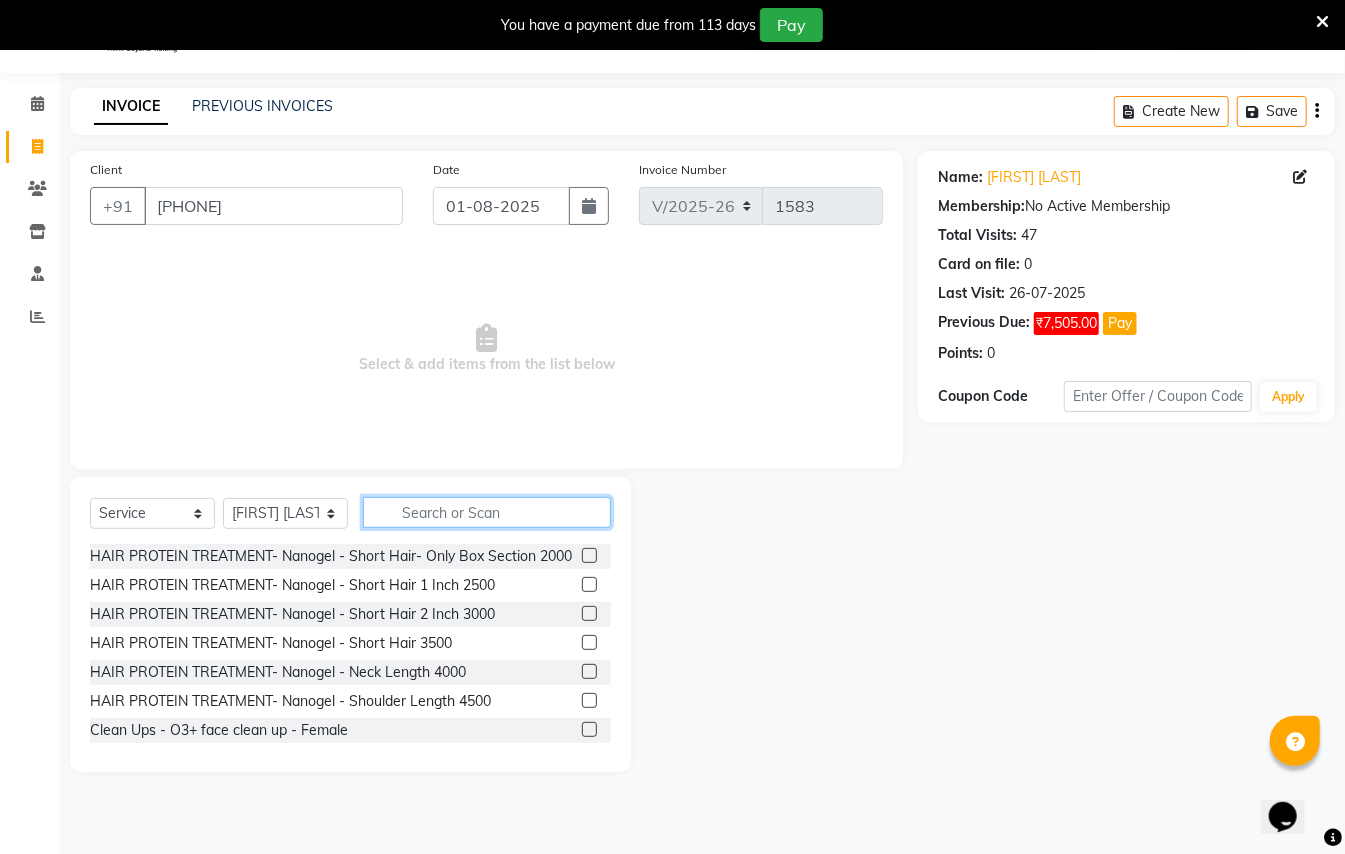 click 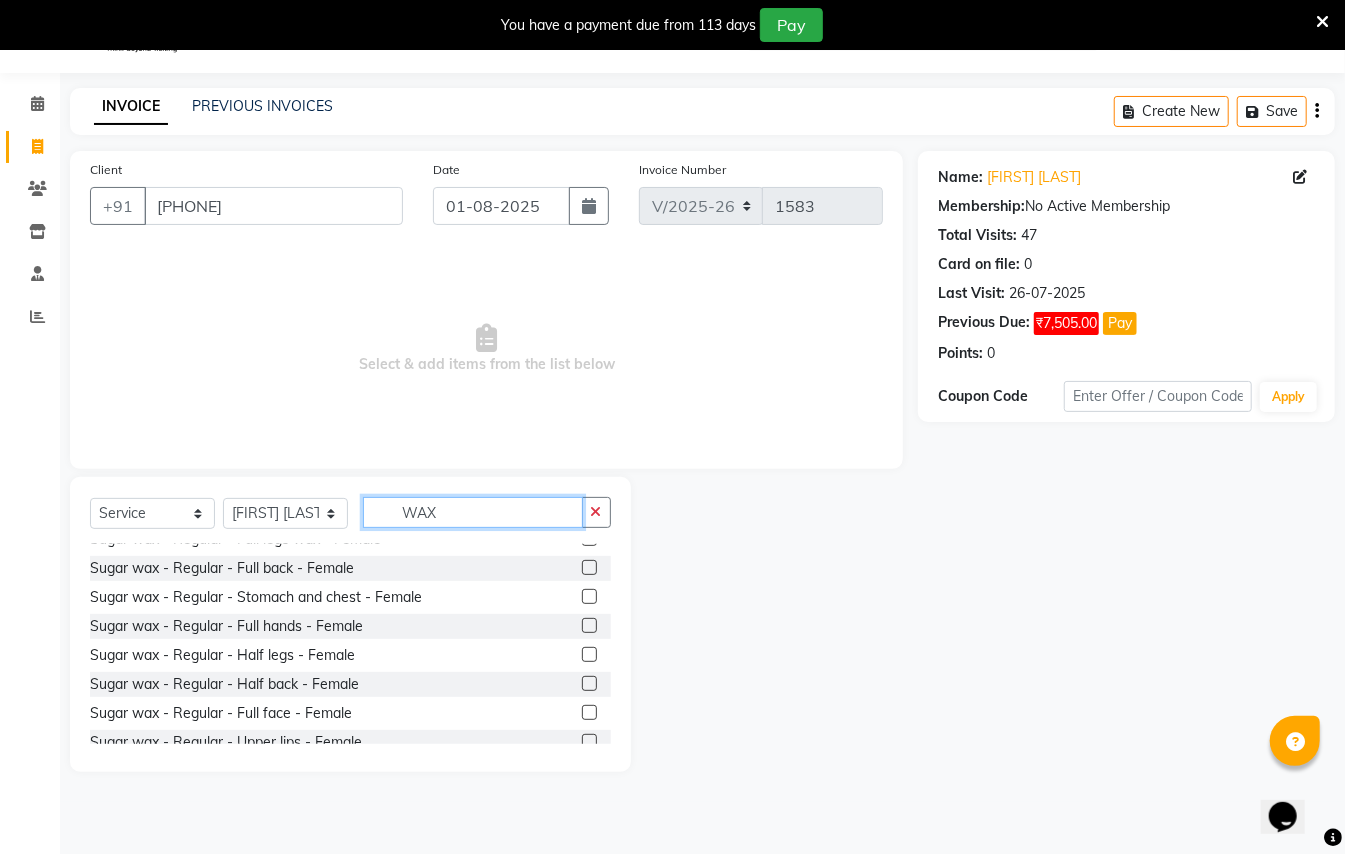 scroll, scrollTop: 0, scrollLeft: 0, axis: both 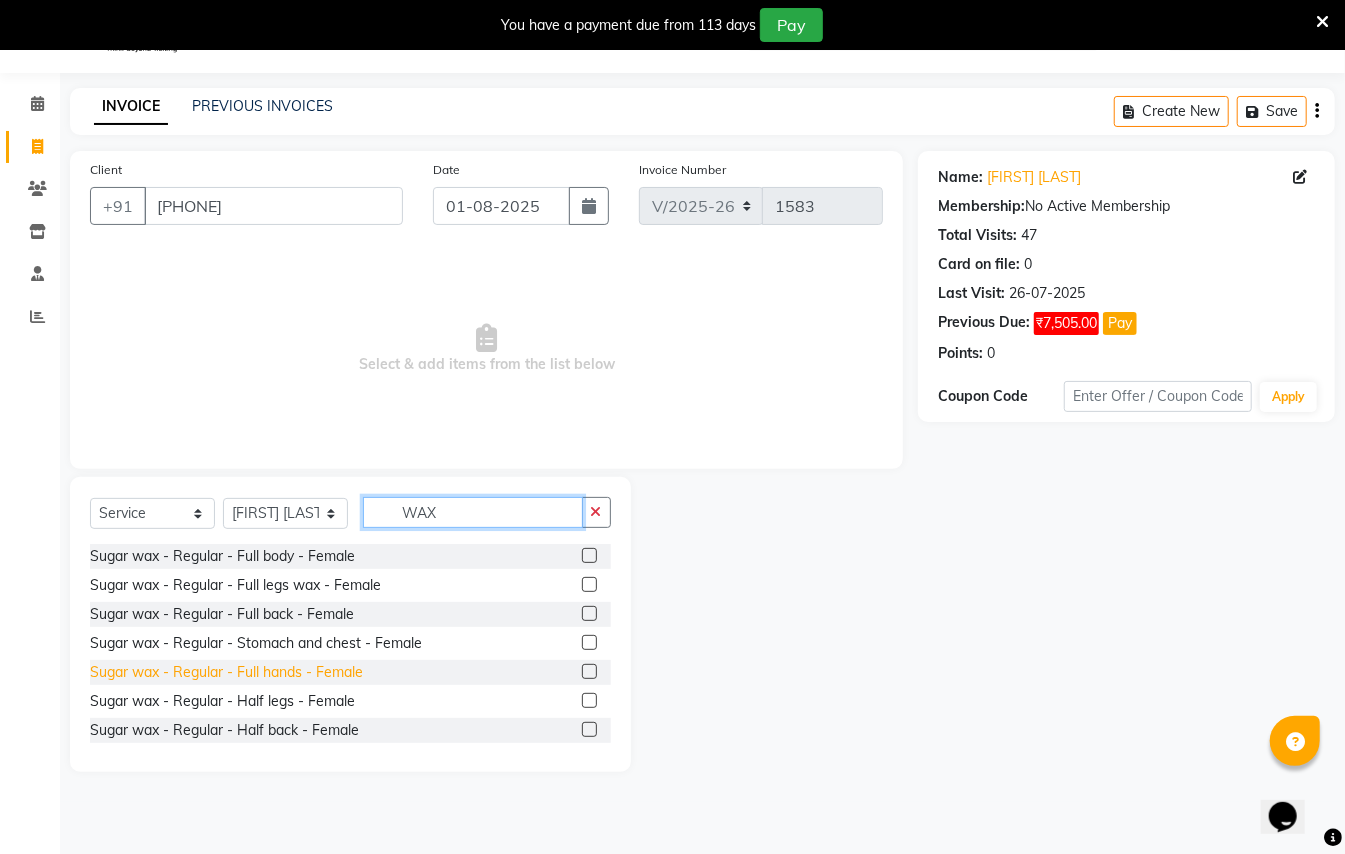 type on "WAX" 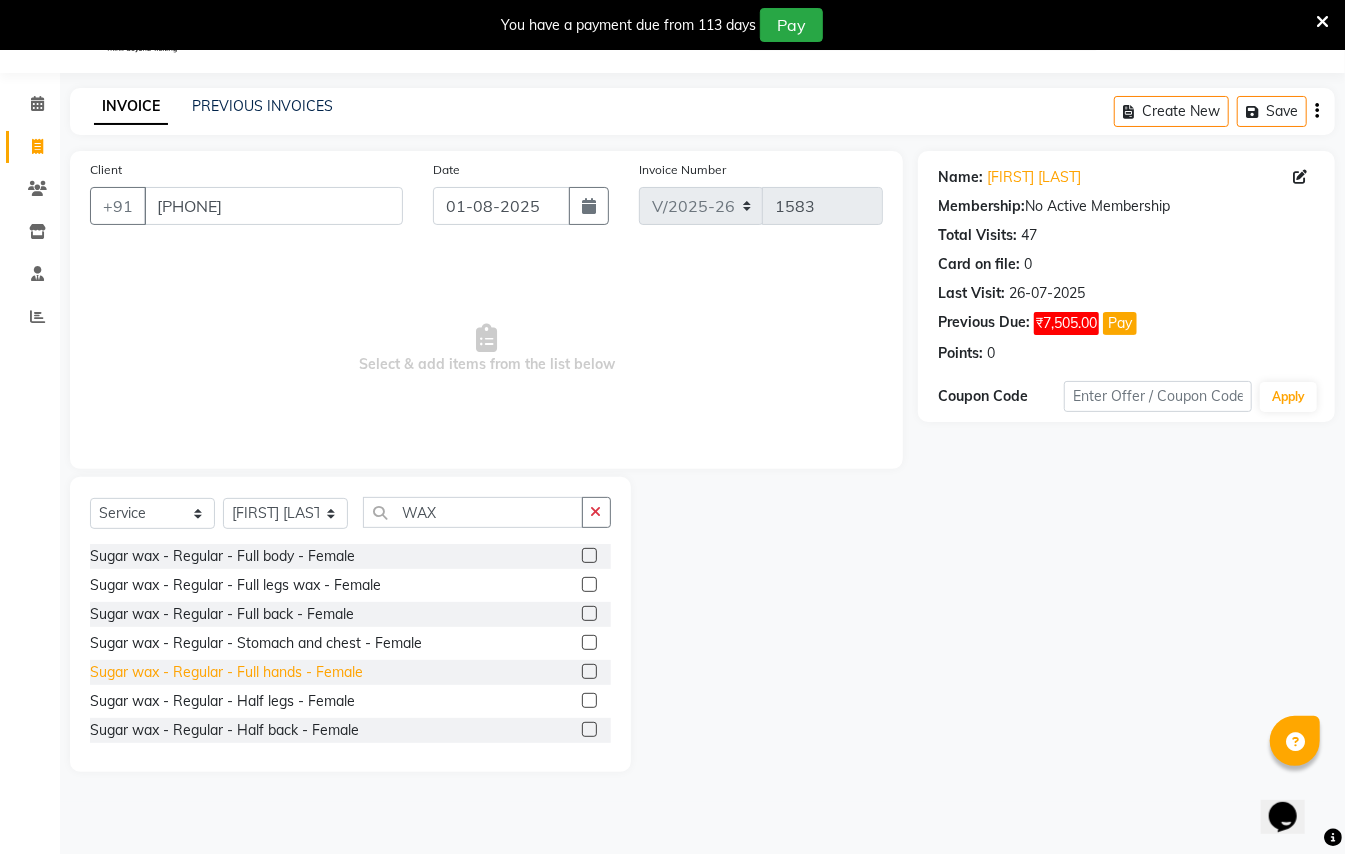 click on "Sugar wax - Regular - Full hands - Female" 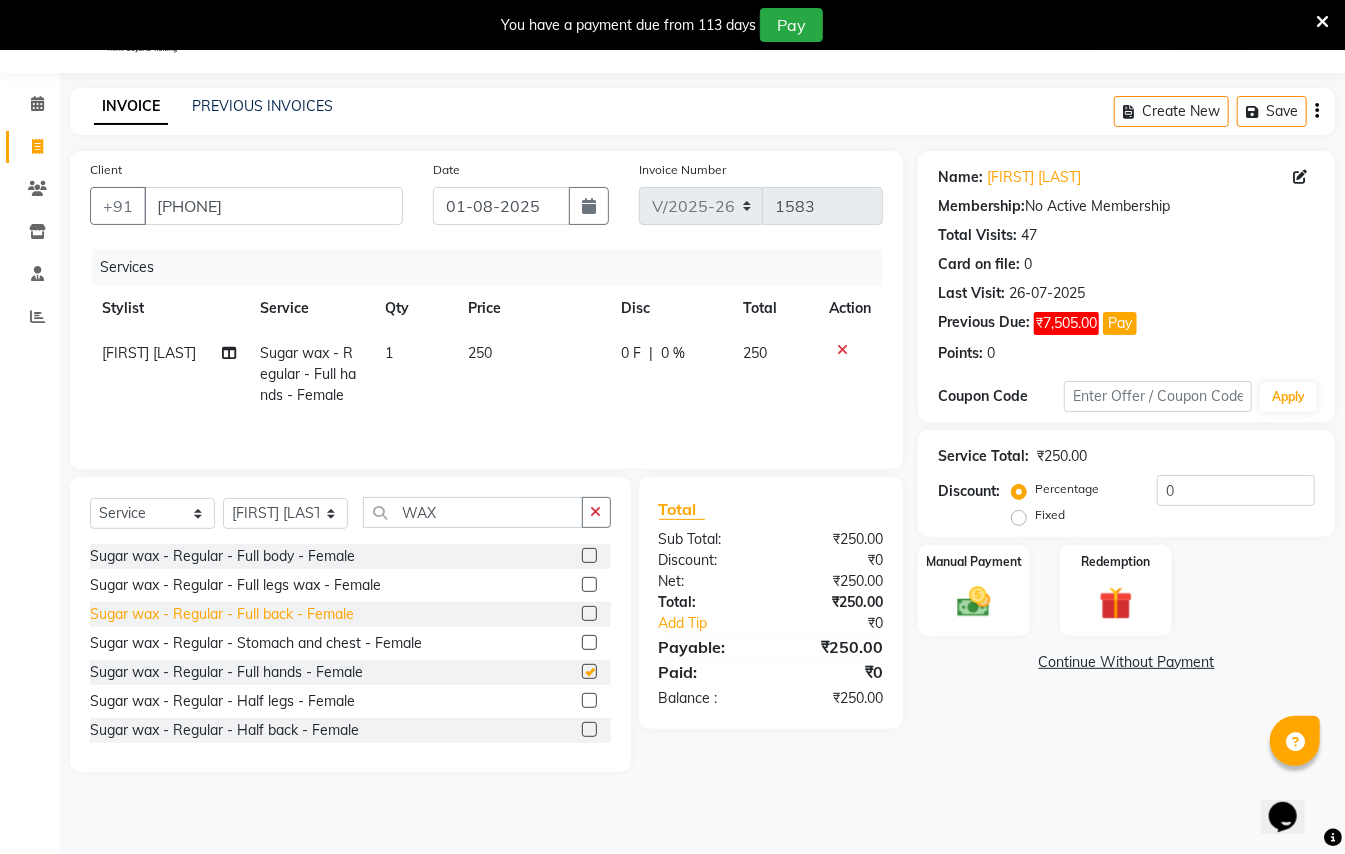 checkbox on "false" 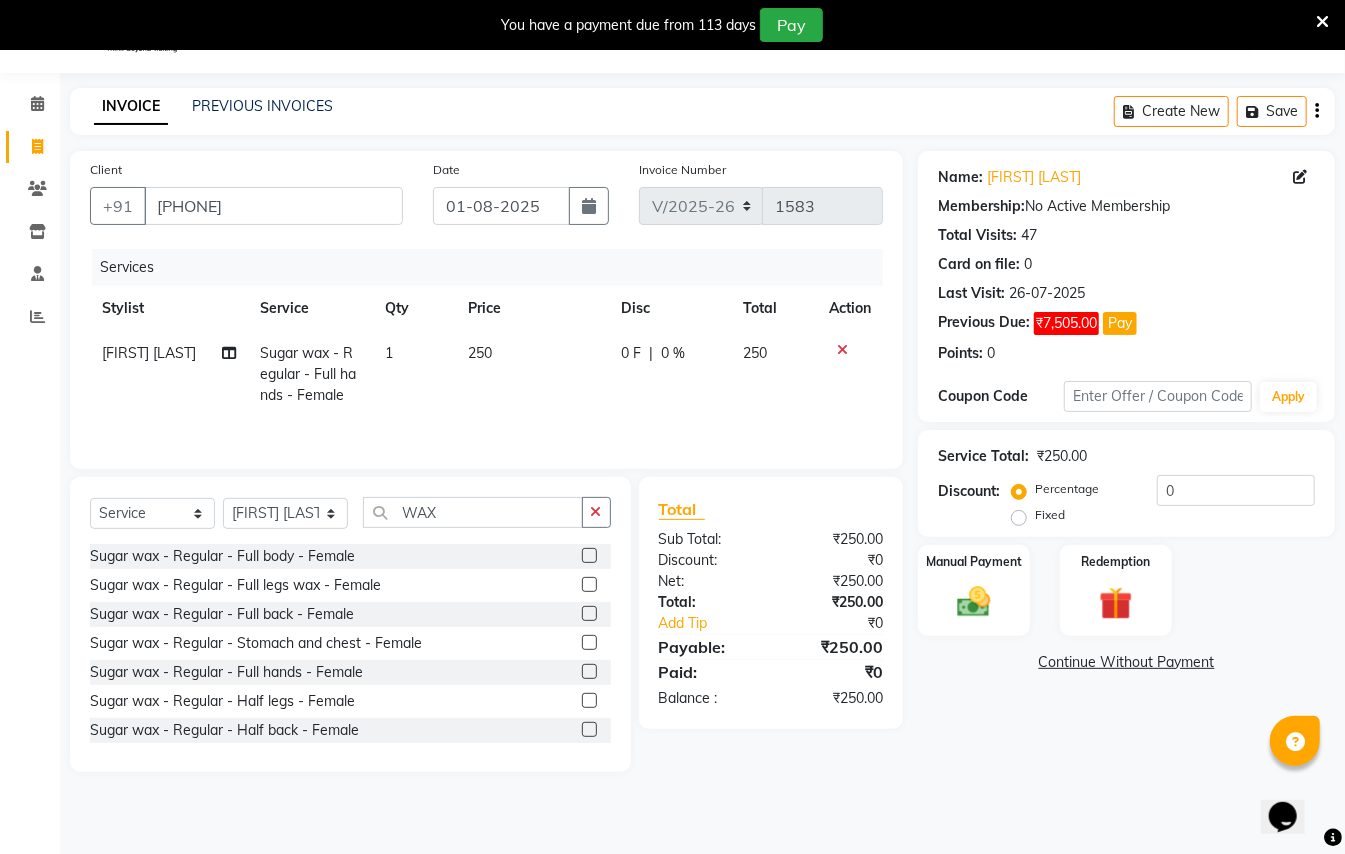 click on "Select  Service  Product  Membership  Package Voucher Prepaid Gift Card  Select Stylist [FIRST] [LAST] [FIRST] [LAST] Manager [FIRST]  [FIRST] [LAST] Owner [FIRST] [LAST] [FIRST] WAX" 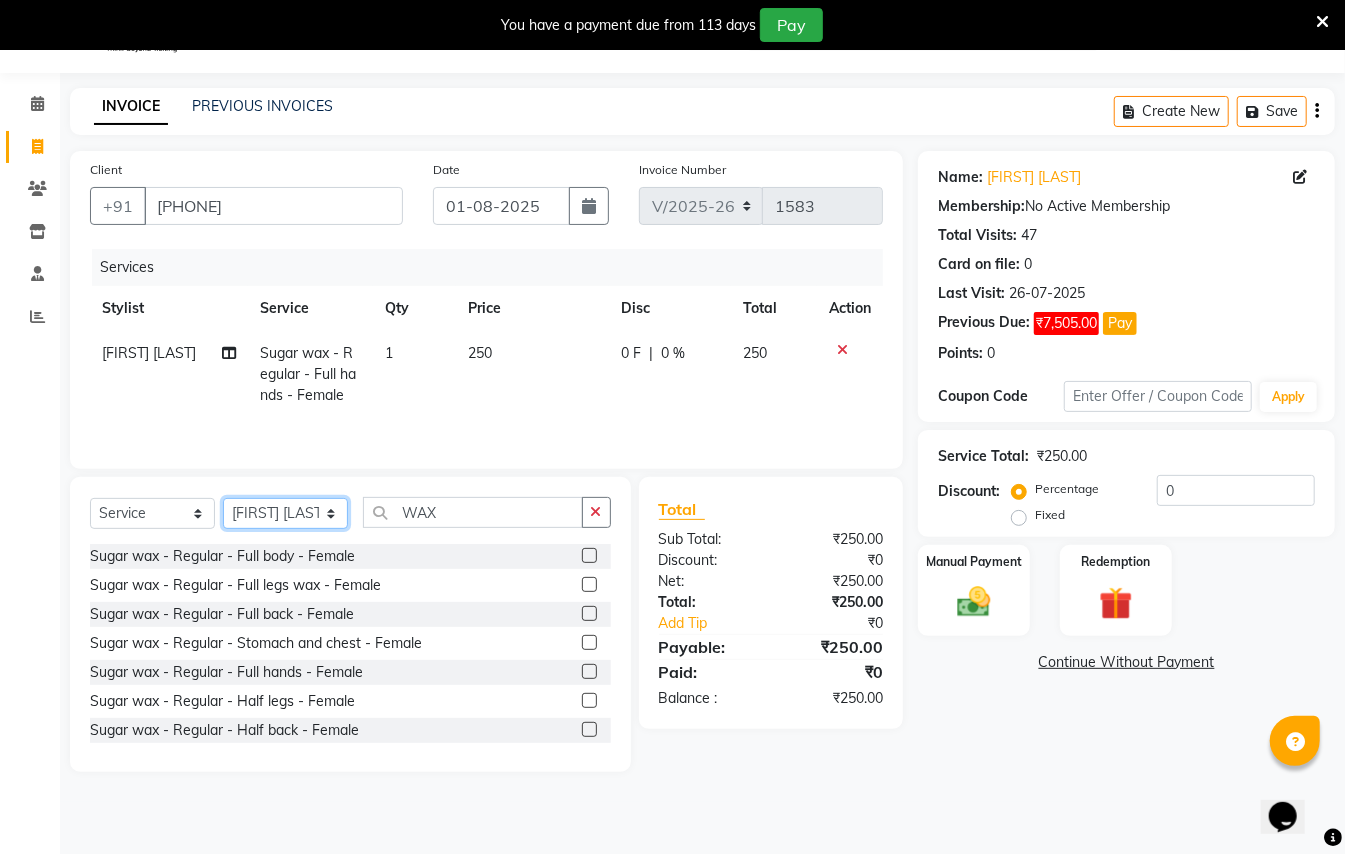 click on "Select Stylist [FIRST] [LAST] [FIRST] [LAST] [FIRST] [LAST] [FIRST] [LAST] [FIRST] [LAST] [FIRST] [LAST] [FIRST] [LAST] [FIRST] [LAST]" 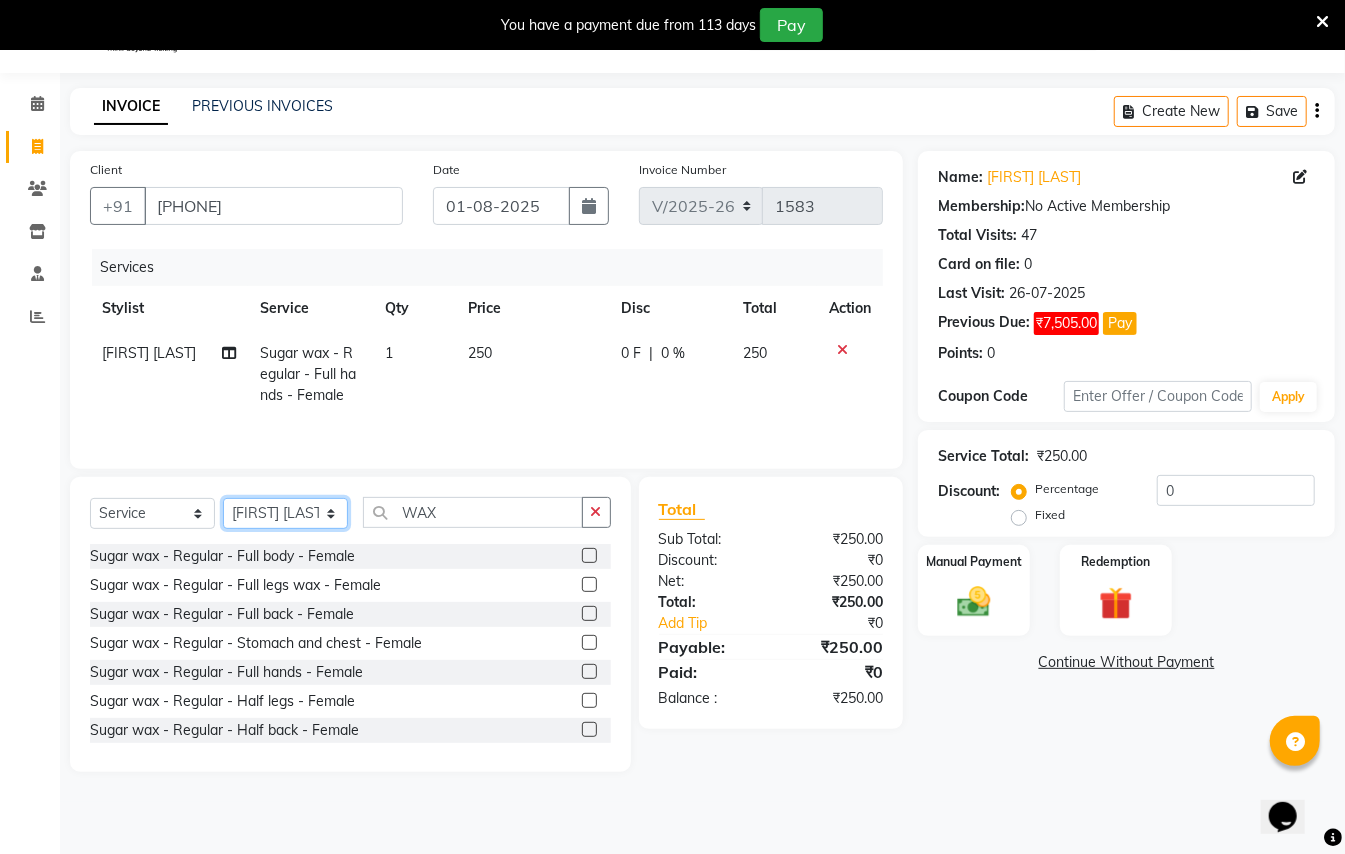 select on "3707" 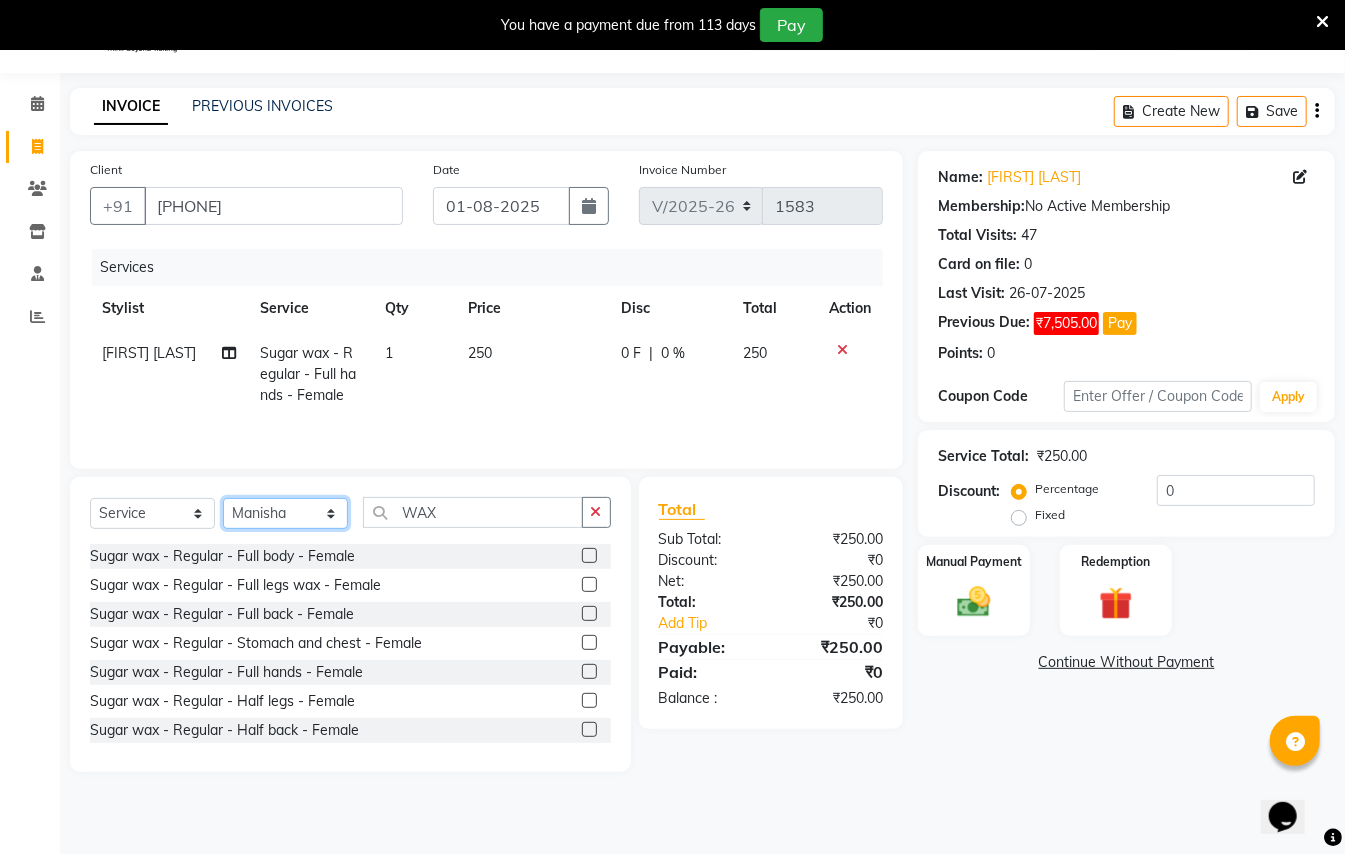 click on "Select Stylist [FIRST] [LAST] [FIRST] [LAST] [FIRST] [LAST] [FIRST] [LAST] [FIRST] [LAST] [FIRST] [LAST] [FIRST] [LAST] [FIRST] [LAST]" 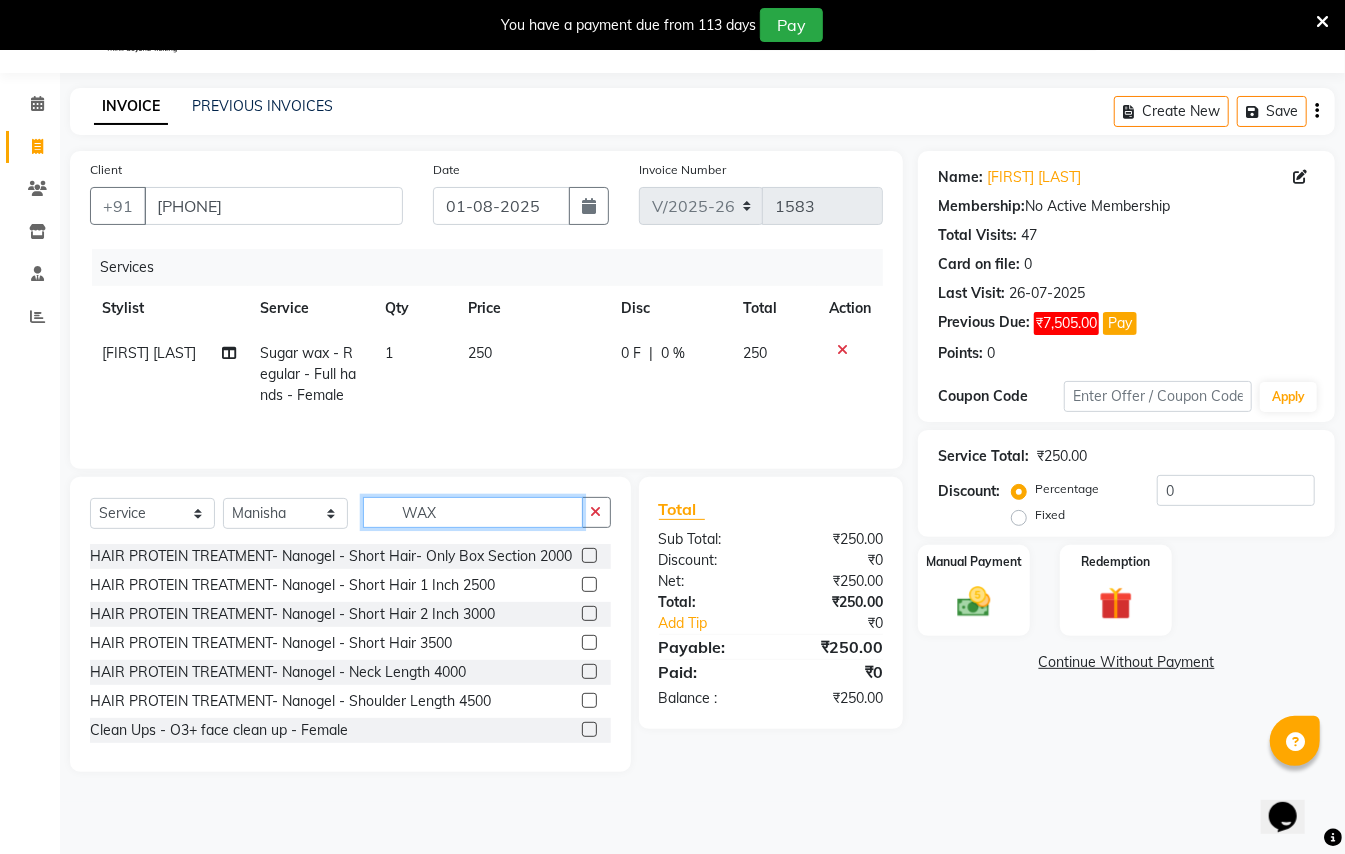 click on "WAX" 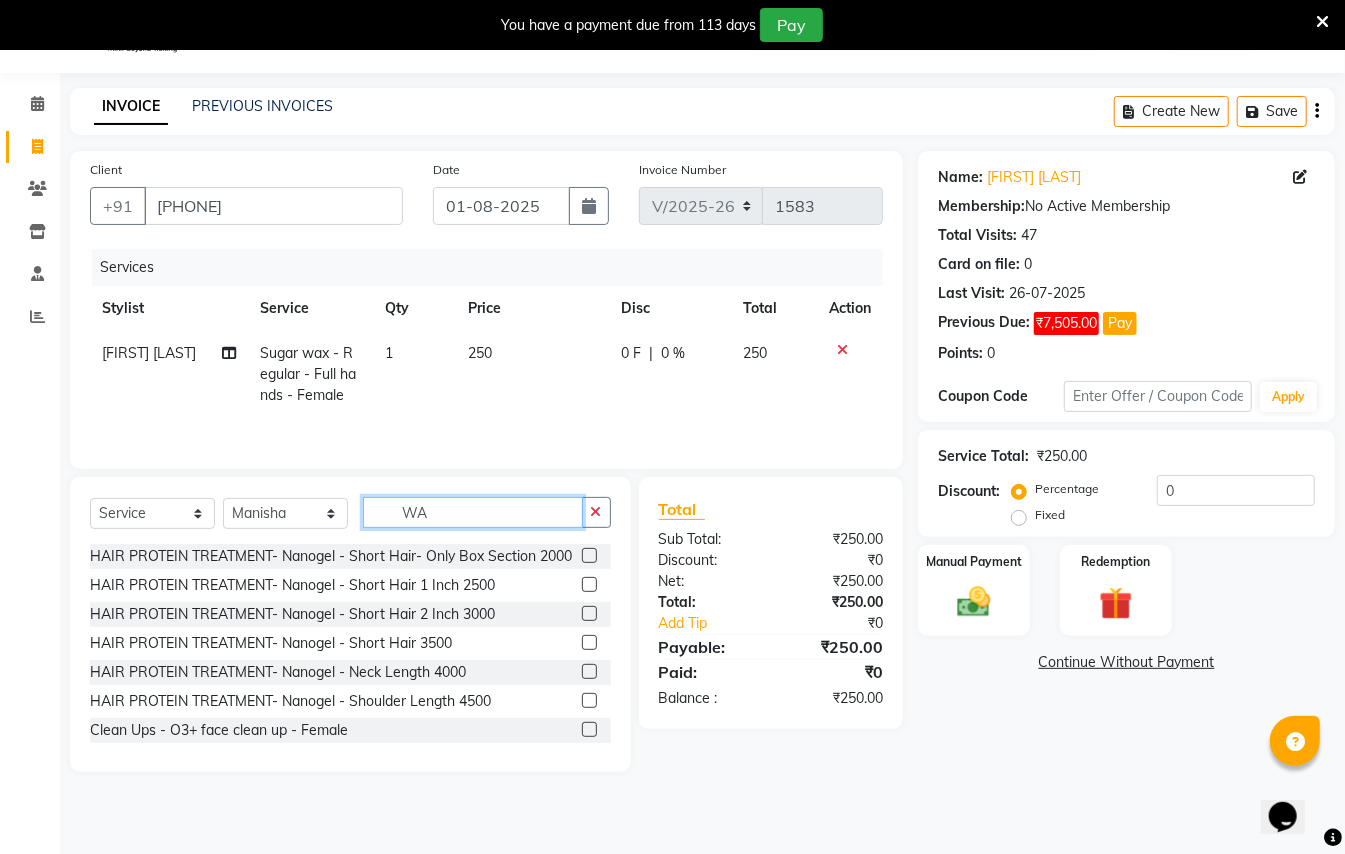 type on "W" 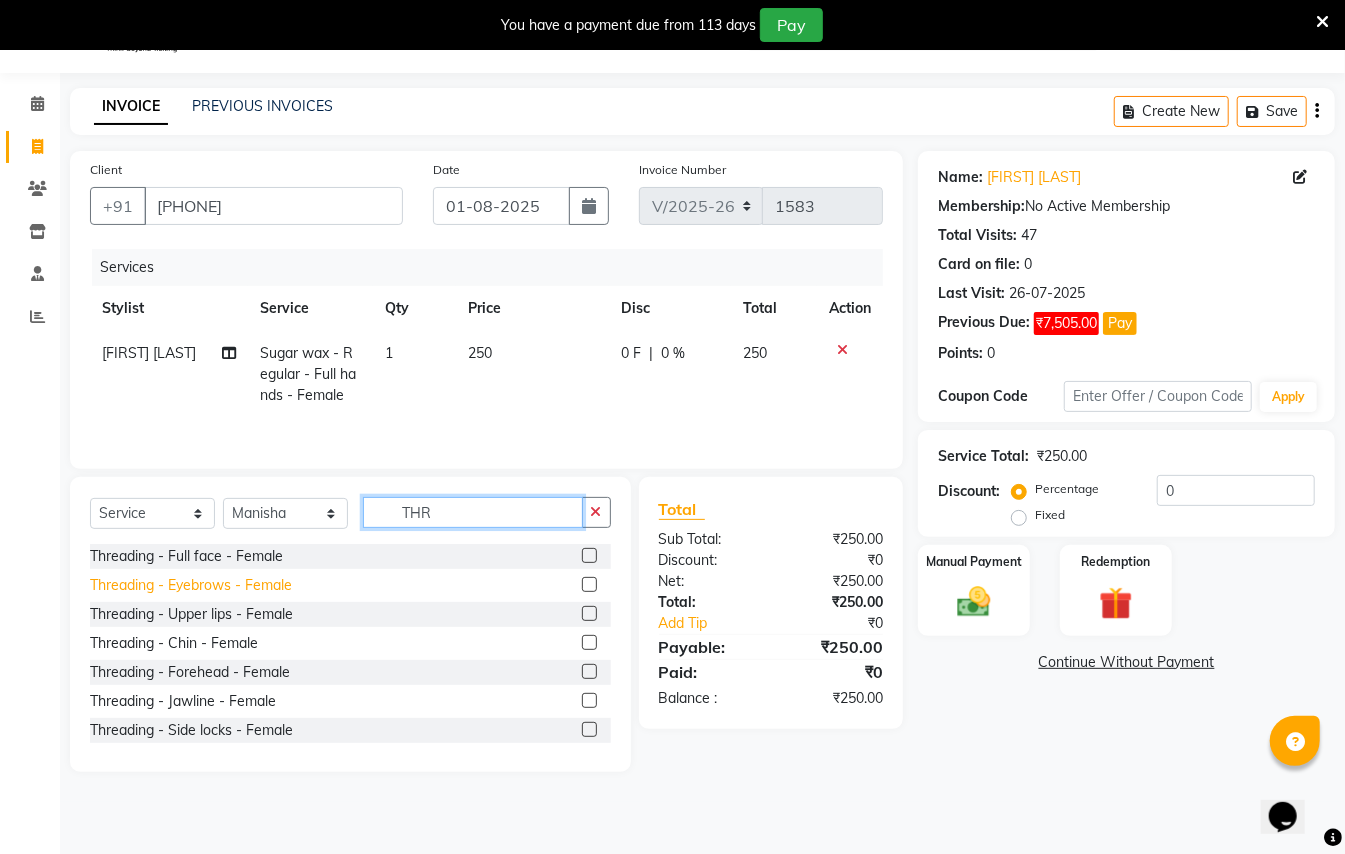 type on "THR" 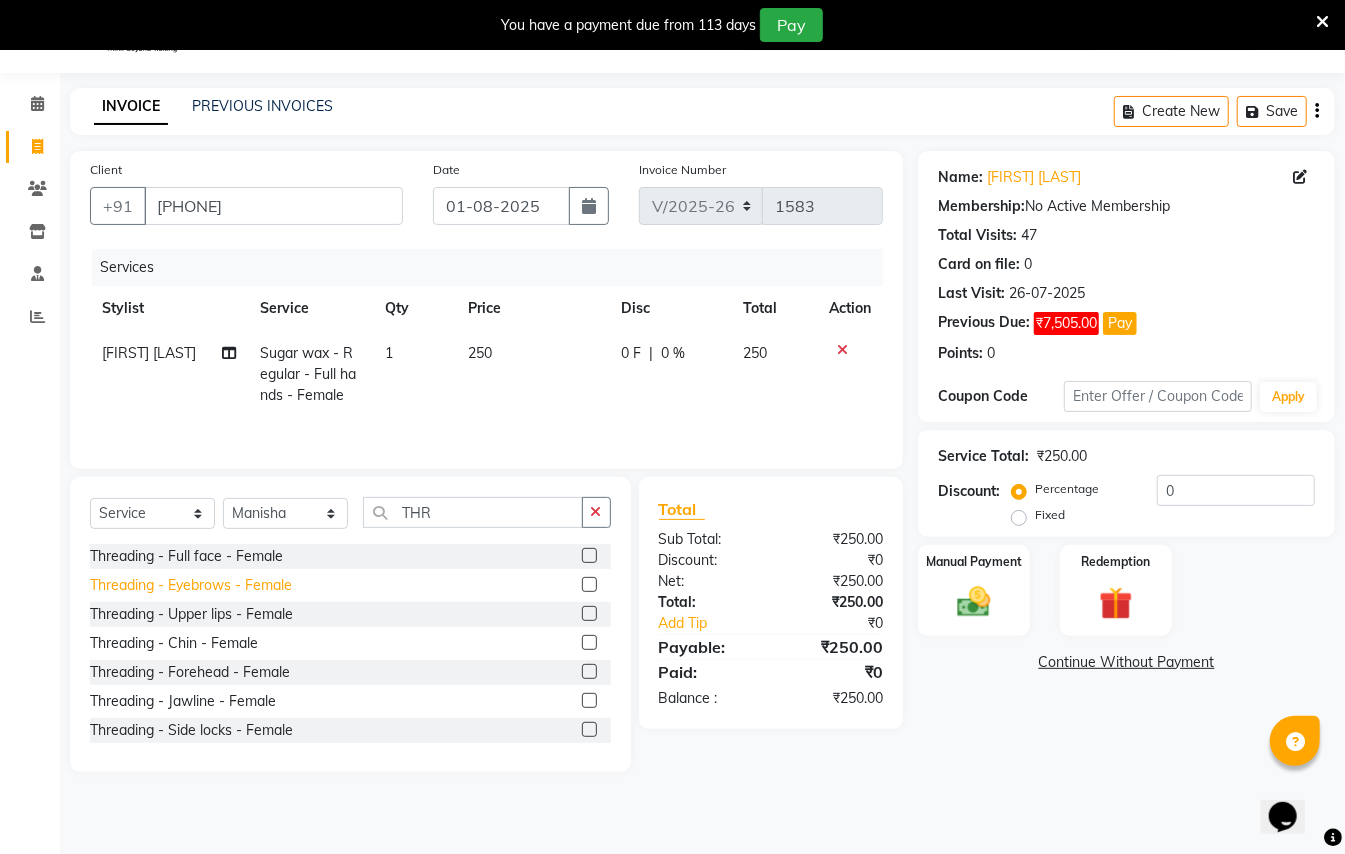 click on "Threading - Eyebrows - Female" 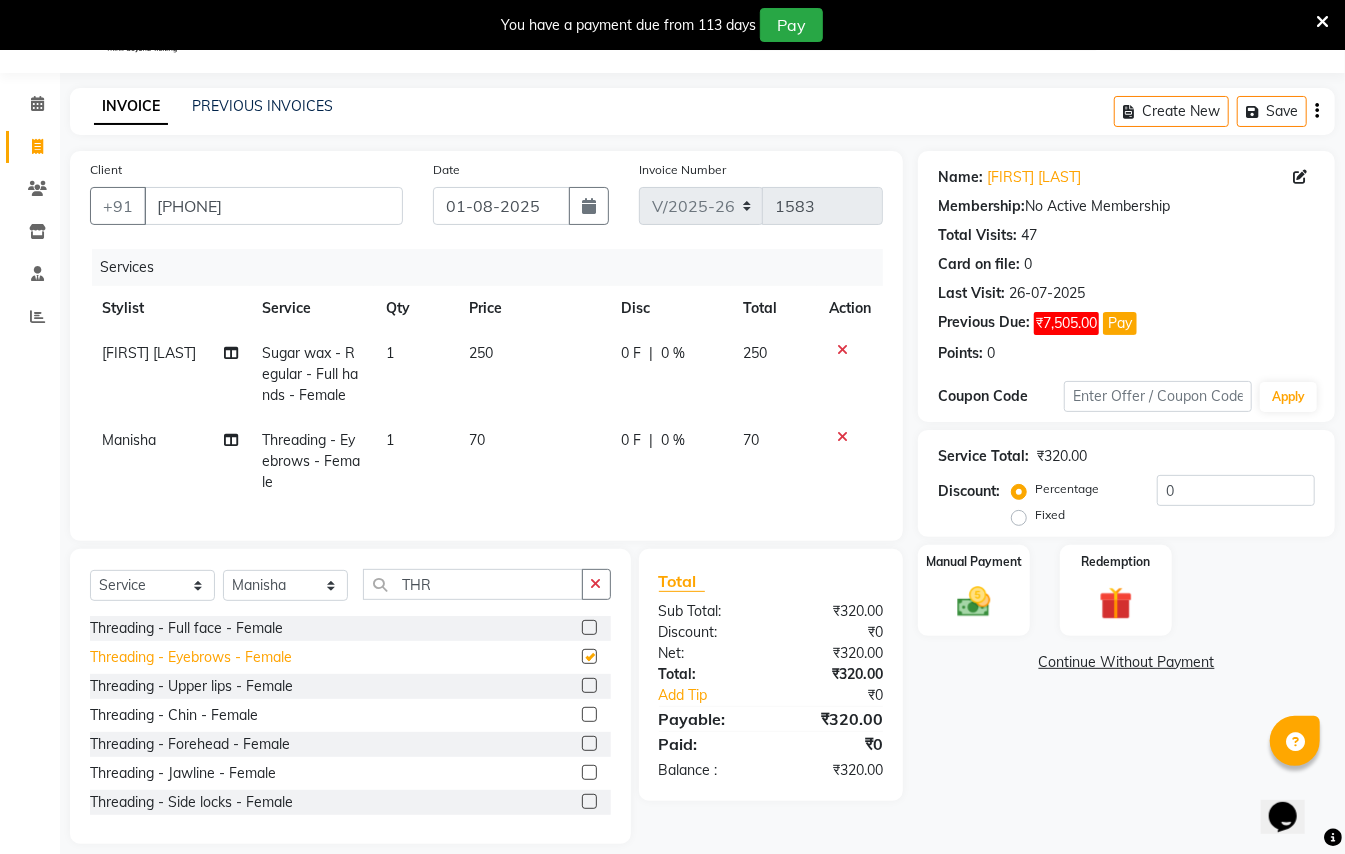 checkbox on "false" 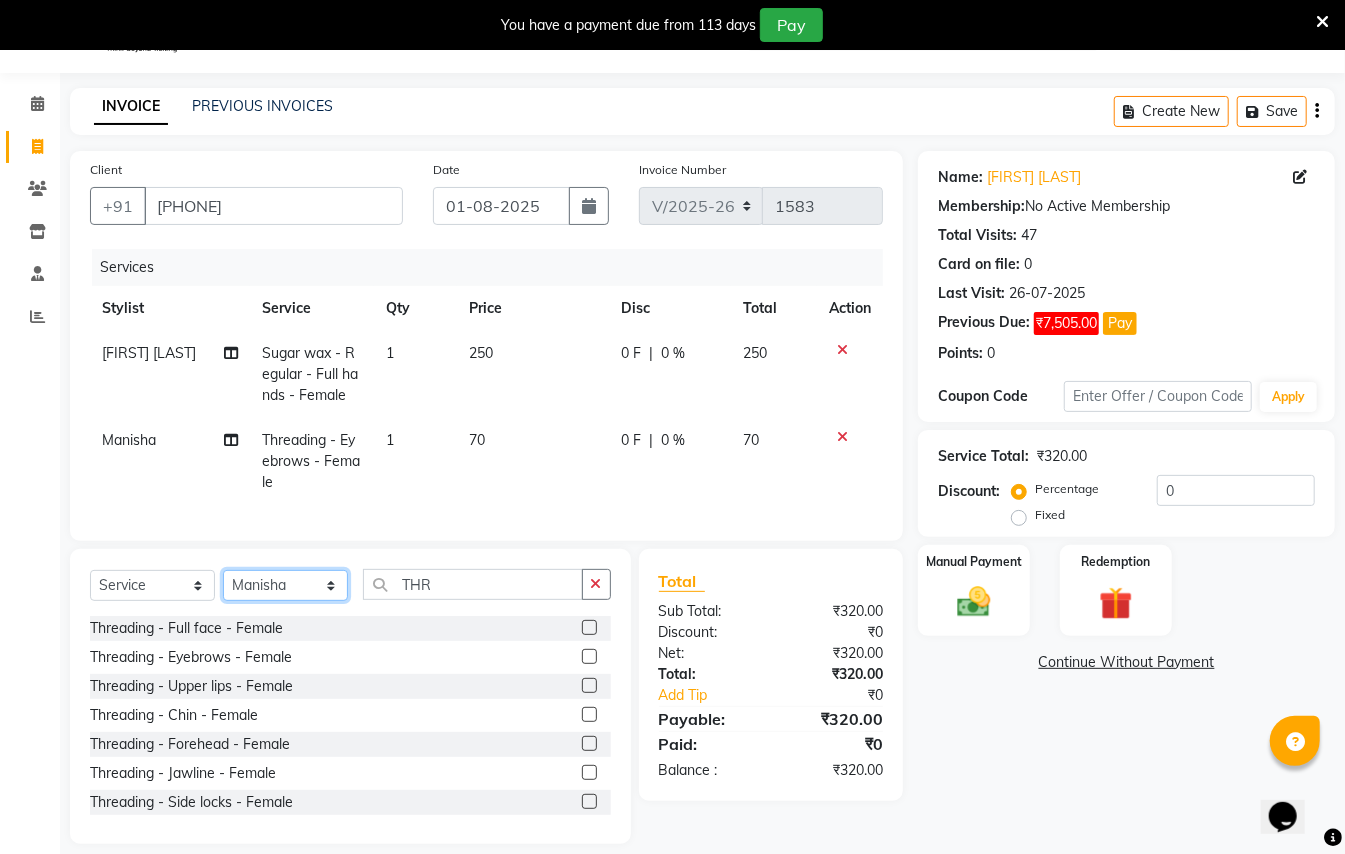 click on "Select Stylist [FIRST] [LAST] [FIRST] [LAST] [FIRST] [LAST] [FIRST] [LAST] [FIRST] [LAST] [FIRST] [LAST] [FIRST] [LAST] [FIRST] [LAST]" 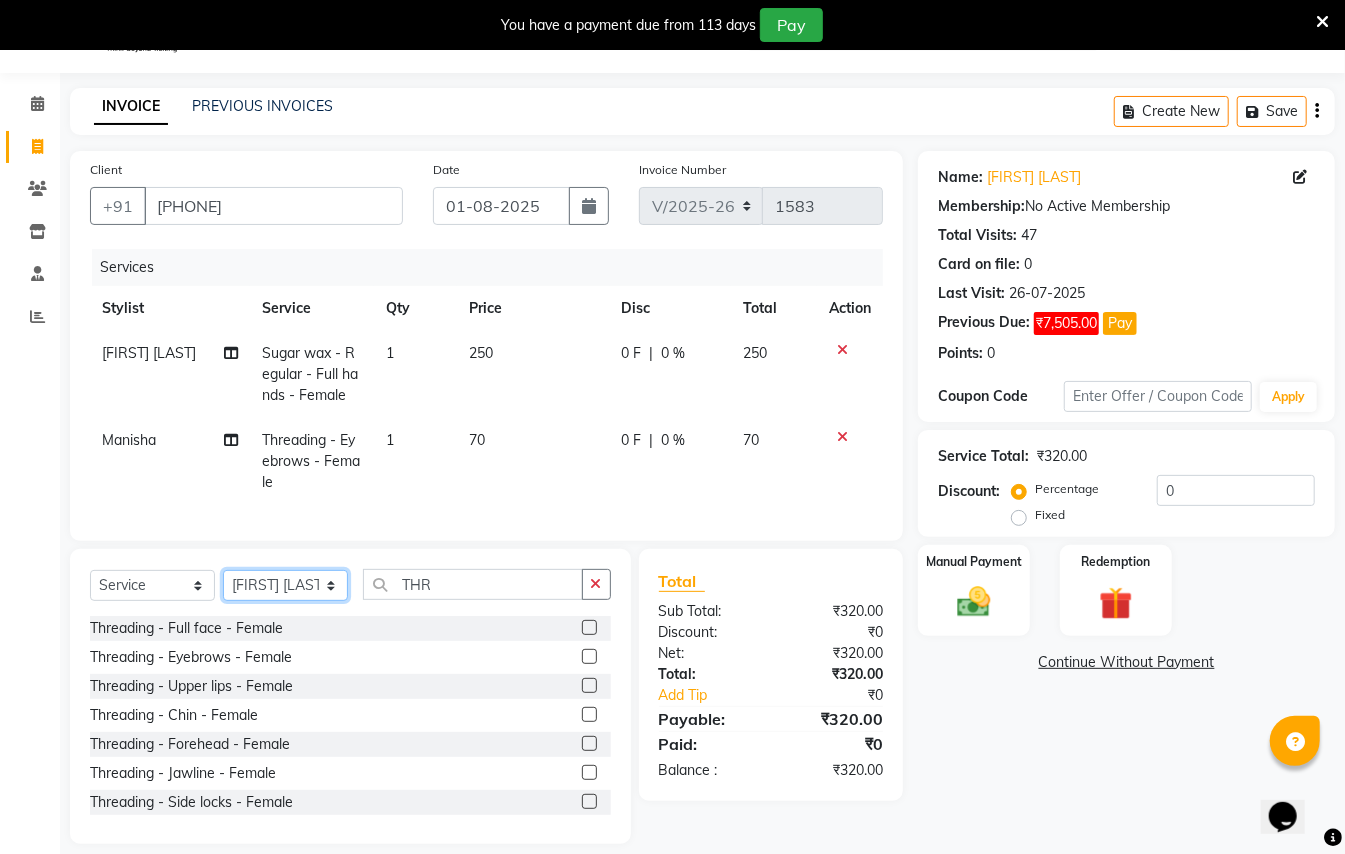 click on "Select Stylist [FIRST] [LAST] [FIRST] [LAST] [FIRST] [LAST] [FIRST] [LAST] [FIRST] [LAST] [FIRST] [LAST] [FIRST] [LAST] [FIRST] [LAST]" 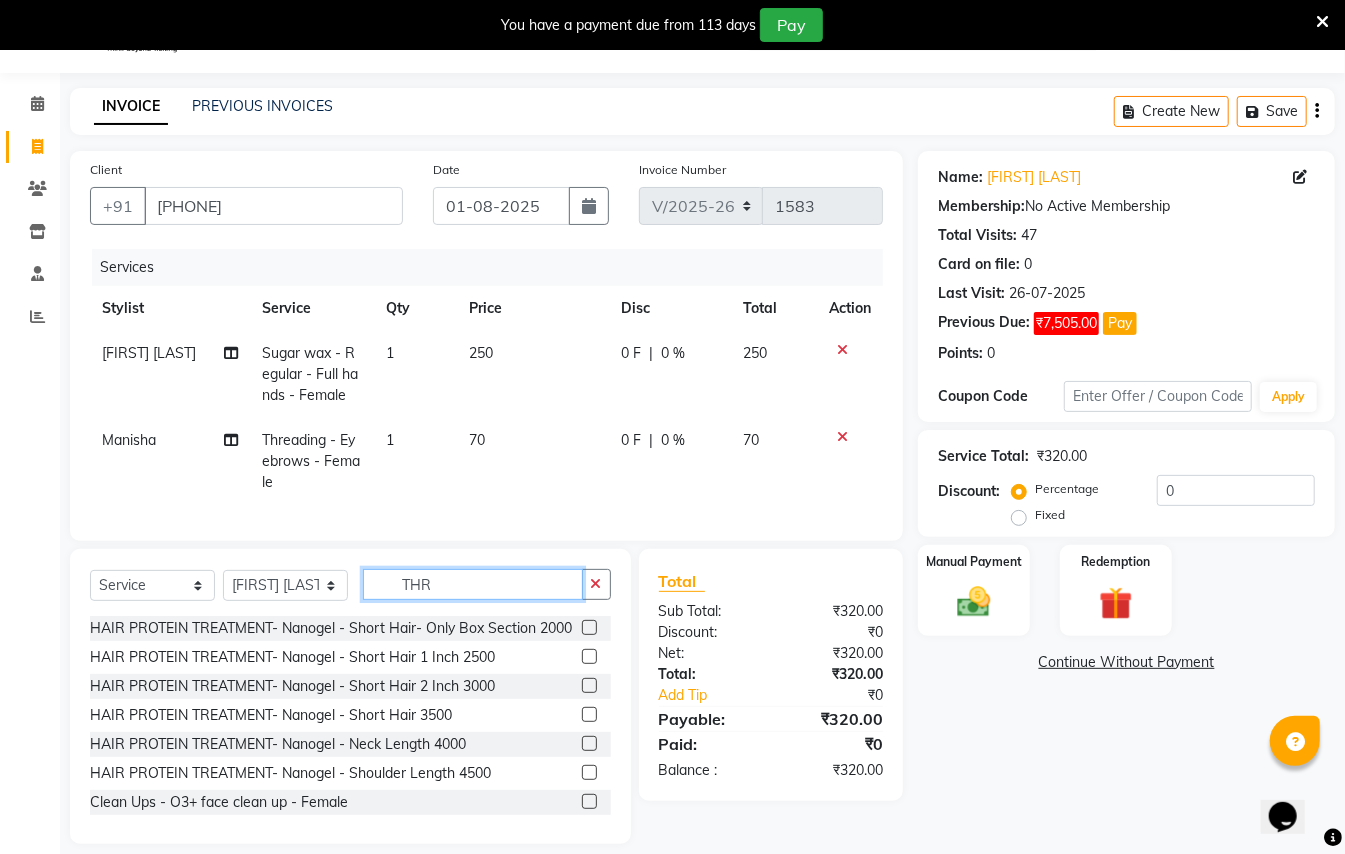 click on "THR" 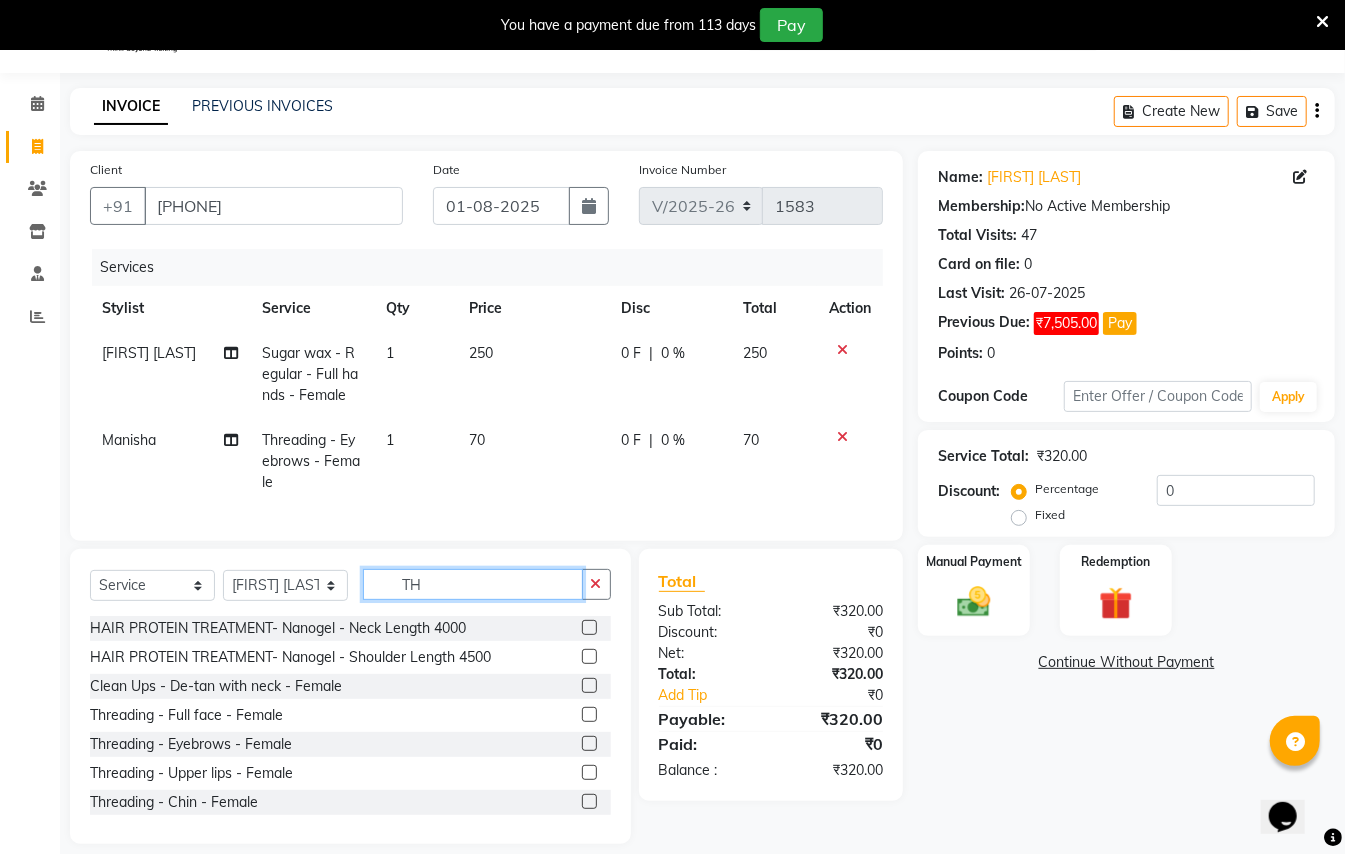 type on "T" 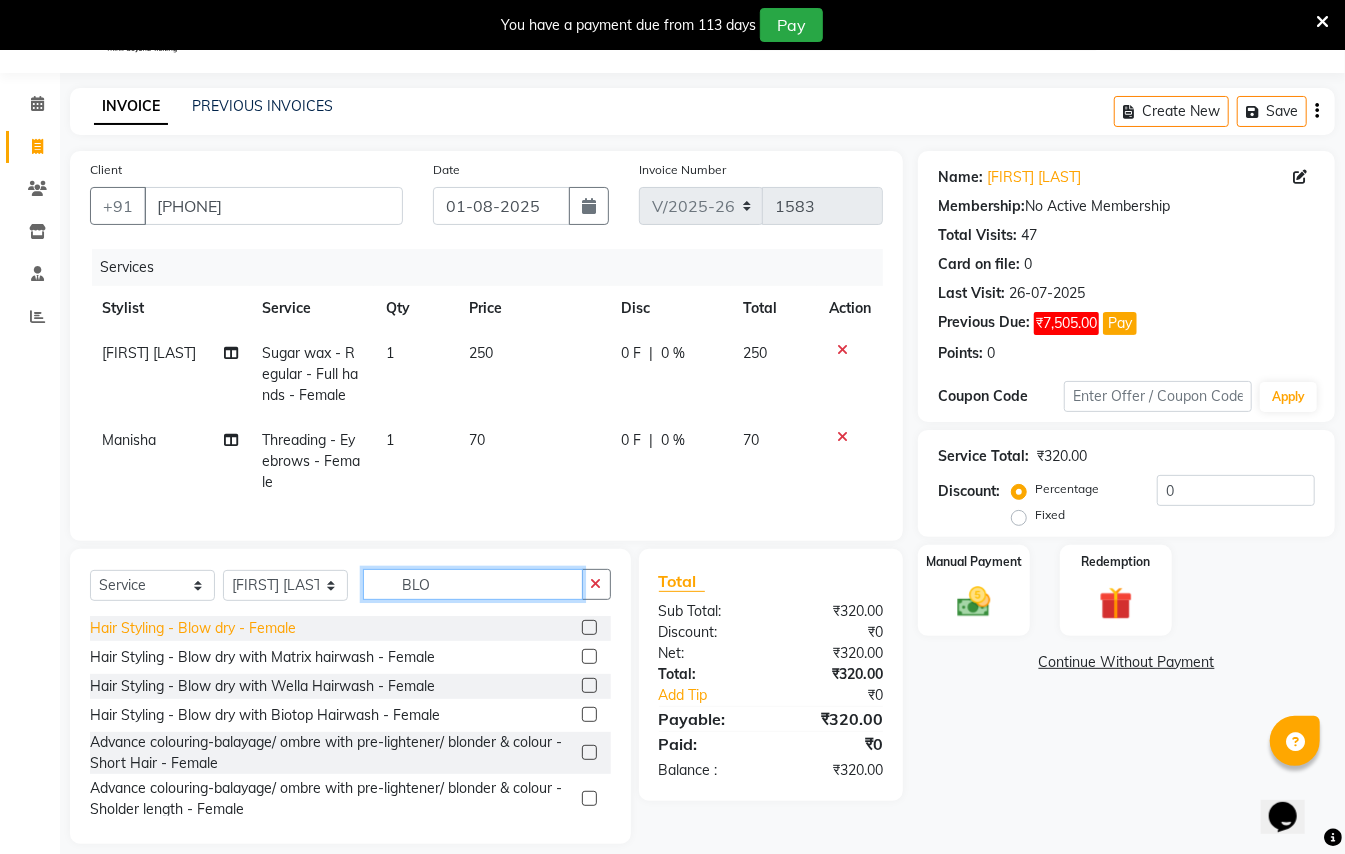 type on "BLO" 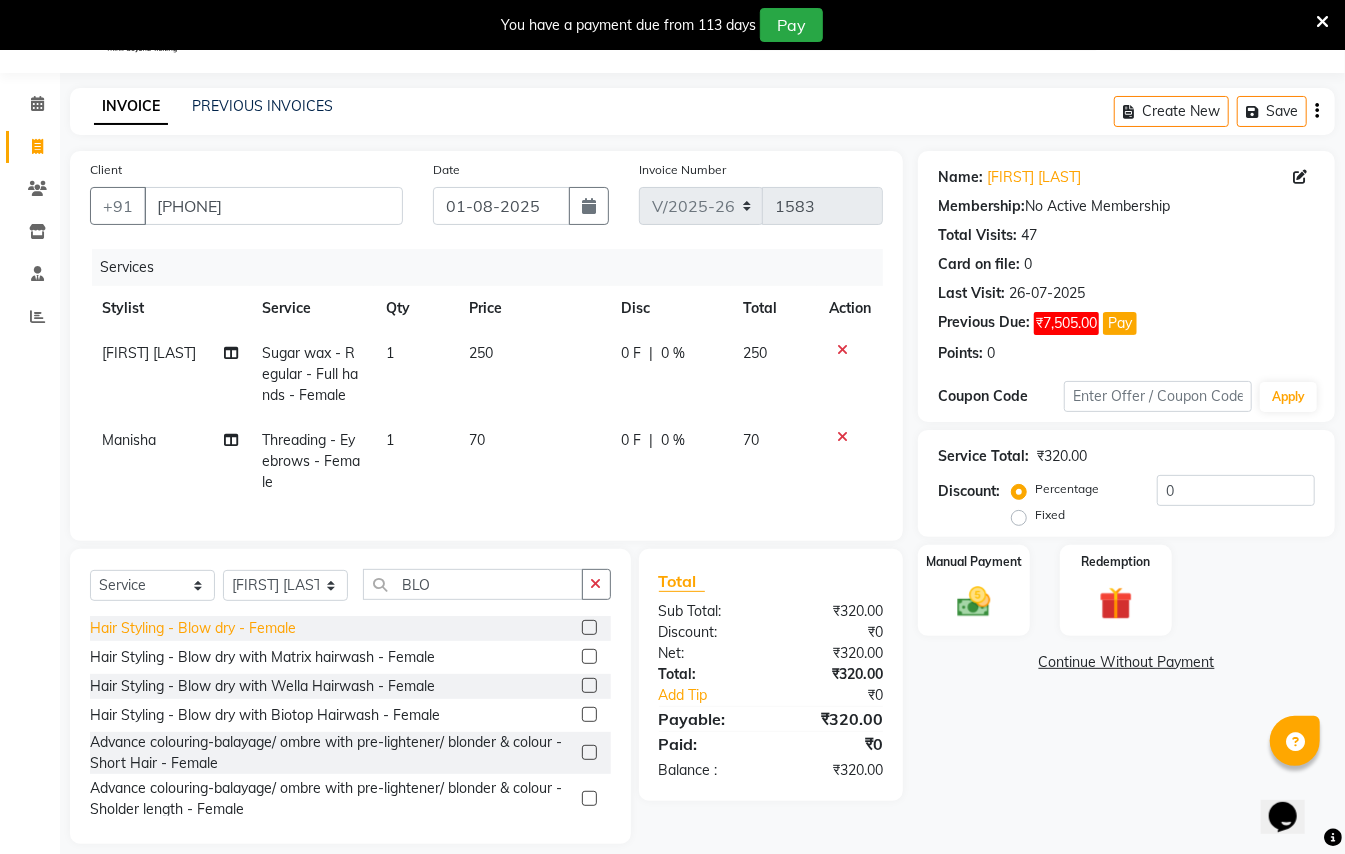 click on "Hair Styling - Blow dry - Female" 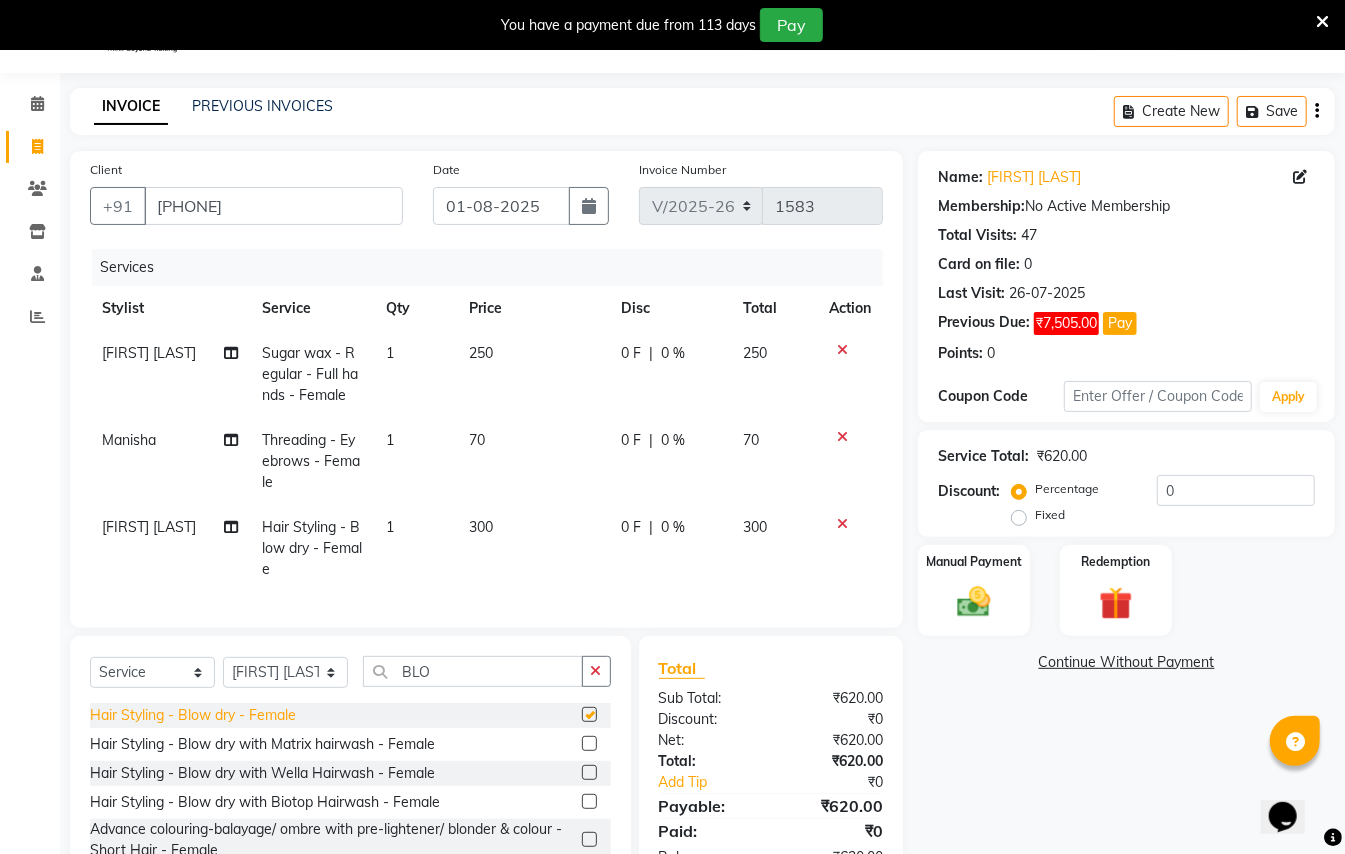 checkbox on "false" 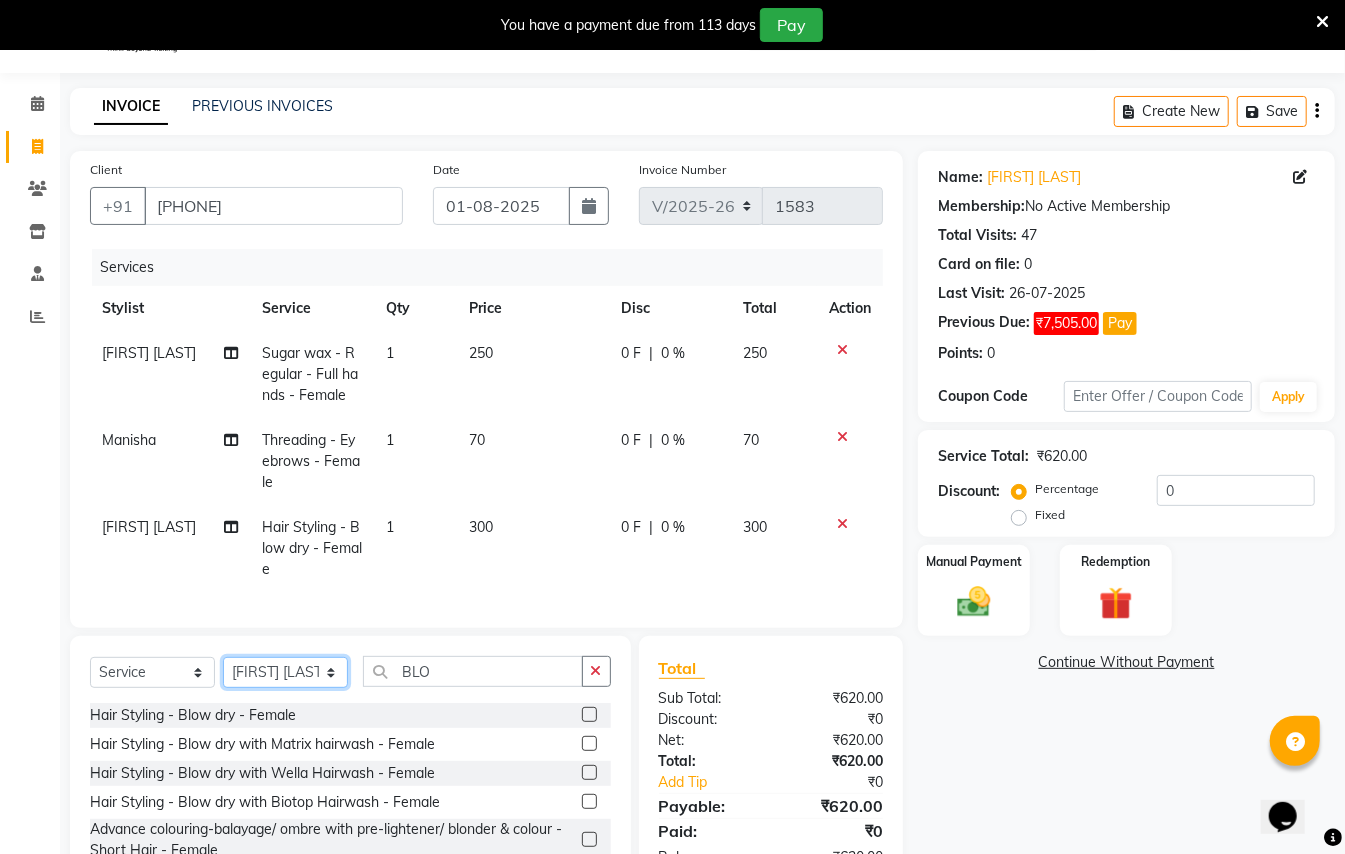 click on "Select Stylist [FIRST] [LAST] [FIRST] [LAST] [FIRST] [LAST] [FIRST] [LAST] [FIRST] [LAST] [FIRST] [LAST] [FIRST] [LAST] [FIRST] [LAST]" 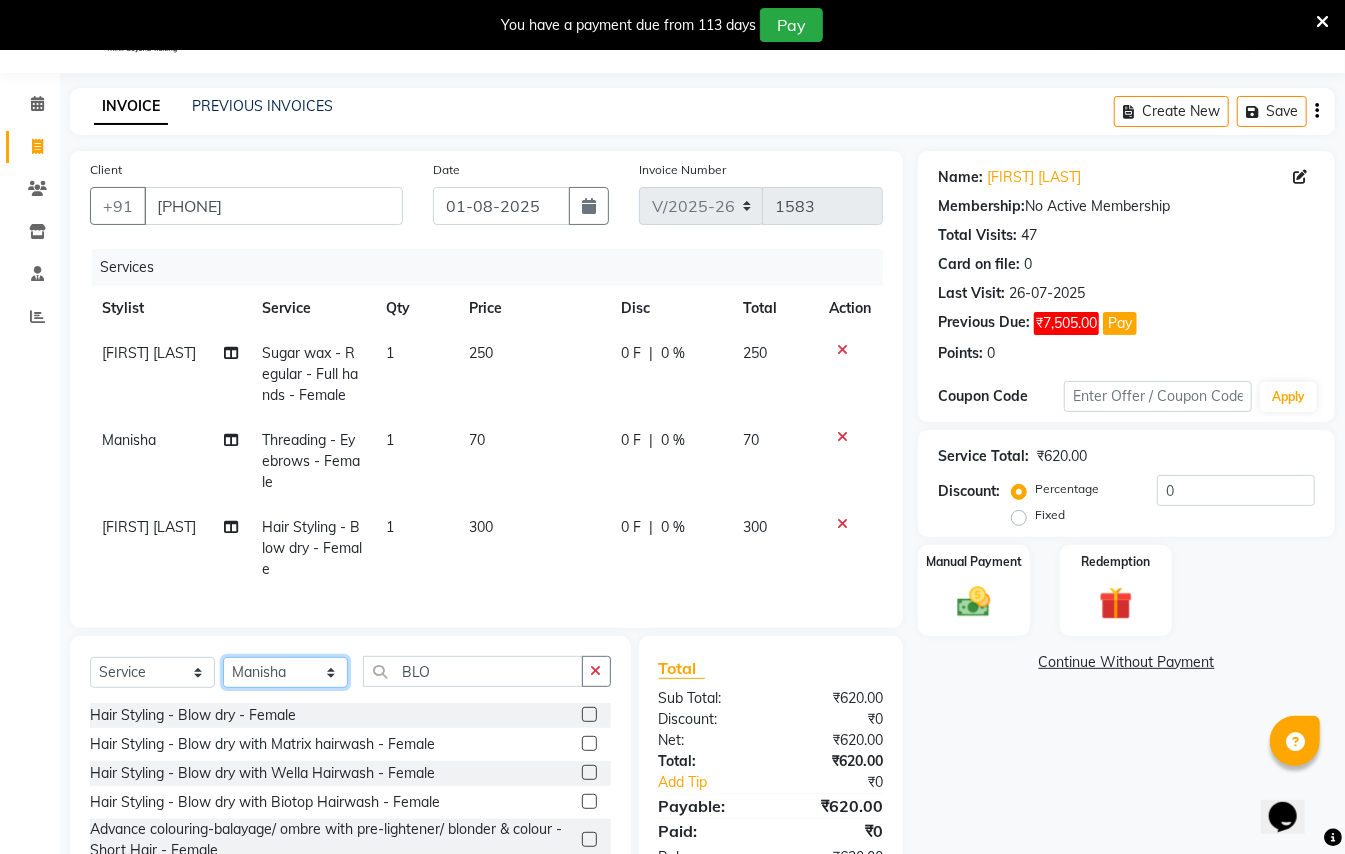click on "Select Stylist [FIRST] [LAST] [FIRST] [LAST] [FIRST] [LAST] [FIRST] [LAST] [FIRST] [LAST] [FIRST] [LAST] [FIRST] [LAST] [FIRST] [LAST]" 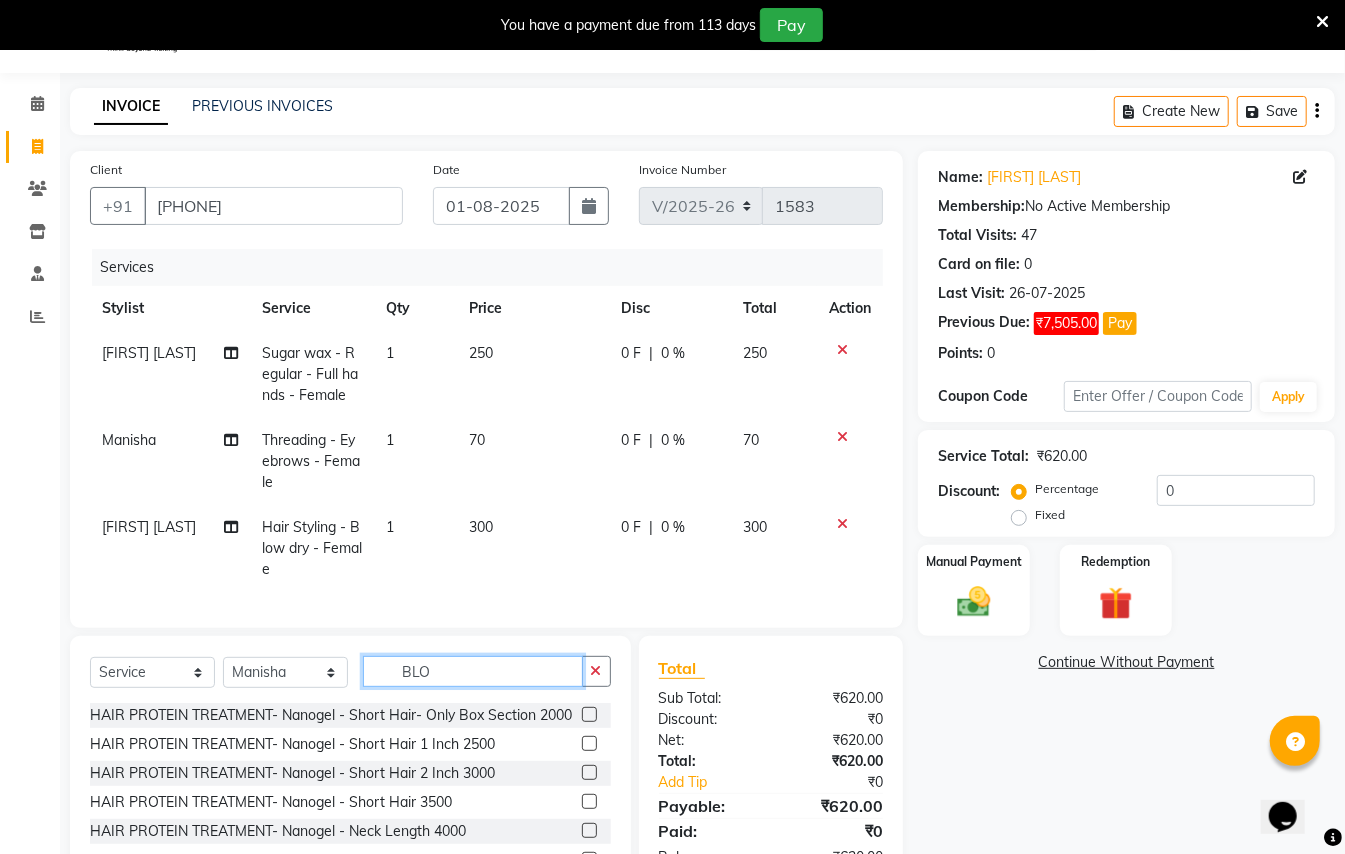 click on "BLO" 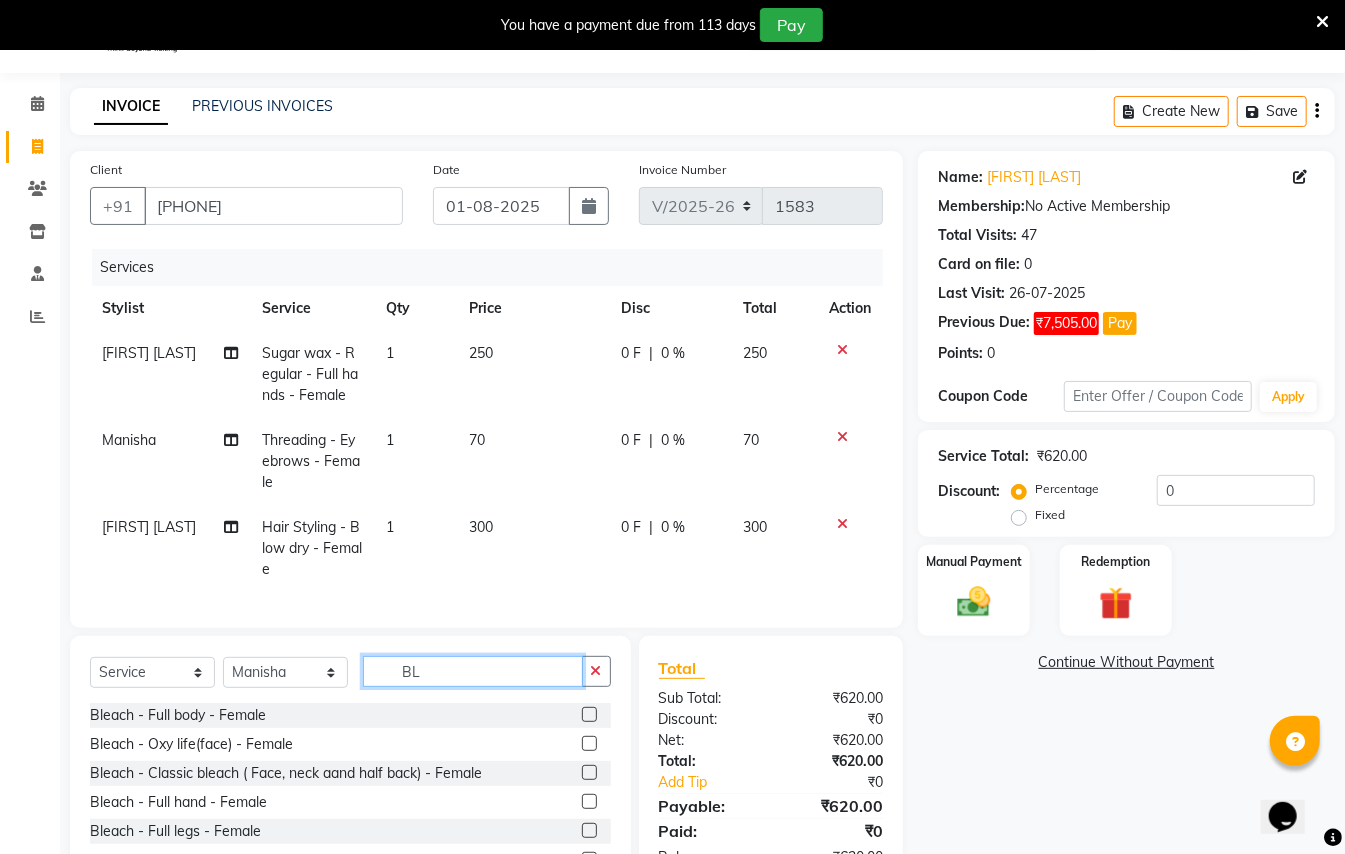 type on "B" 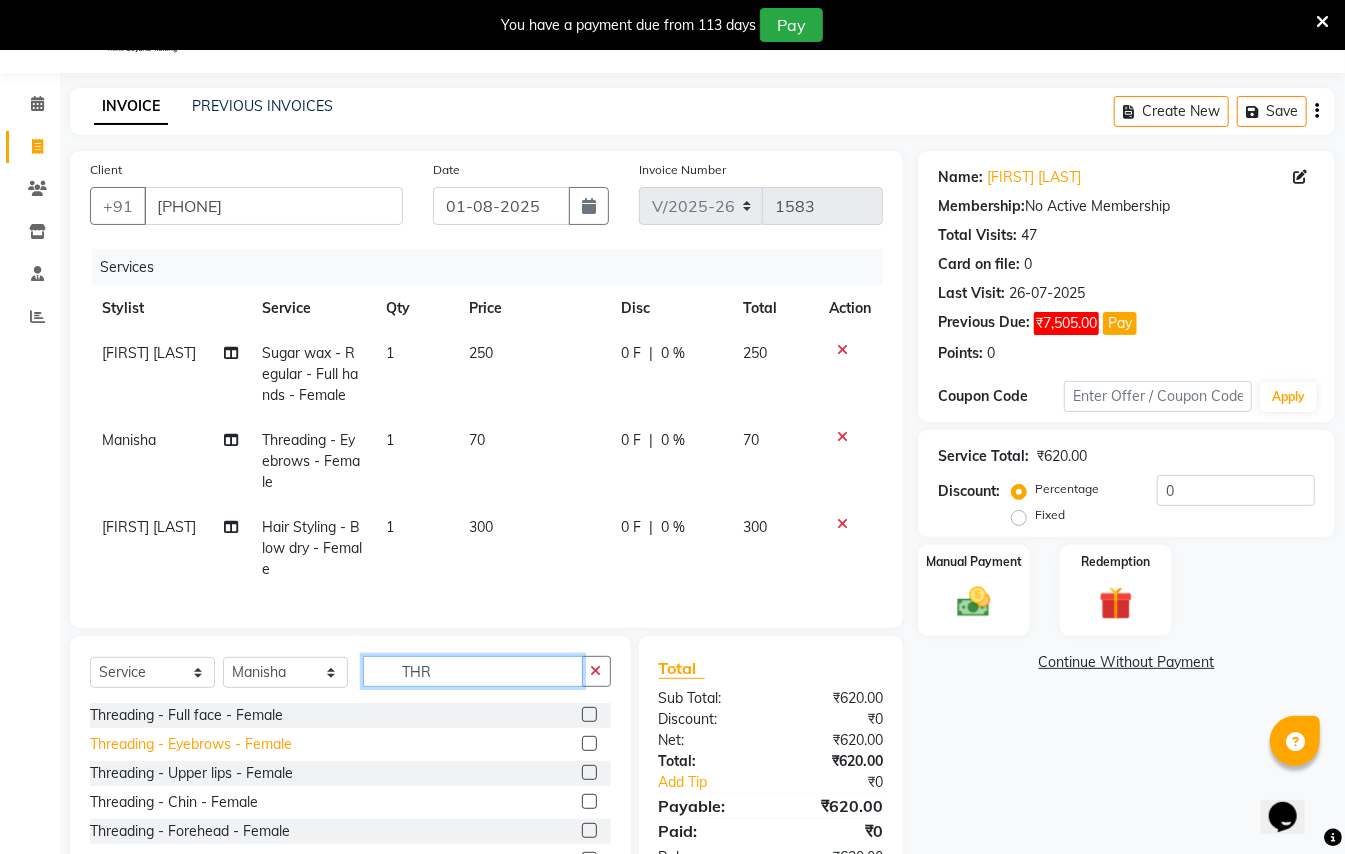 type on "THR" 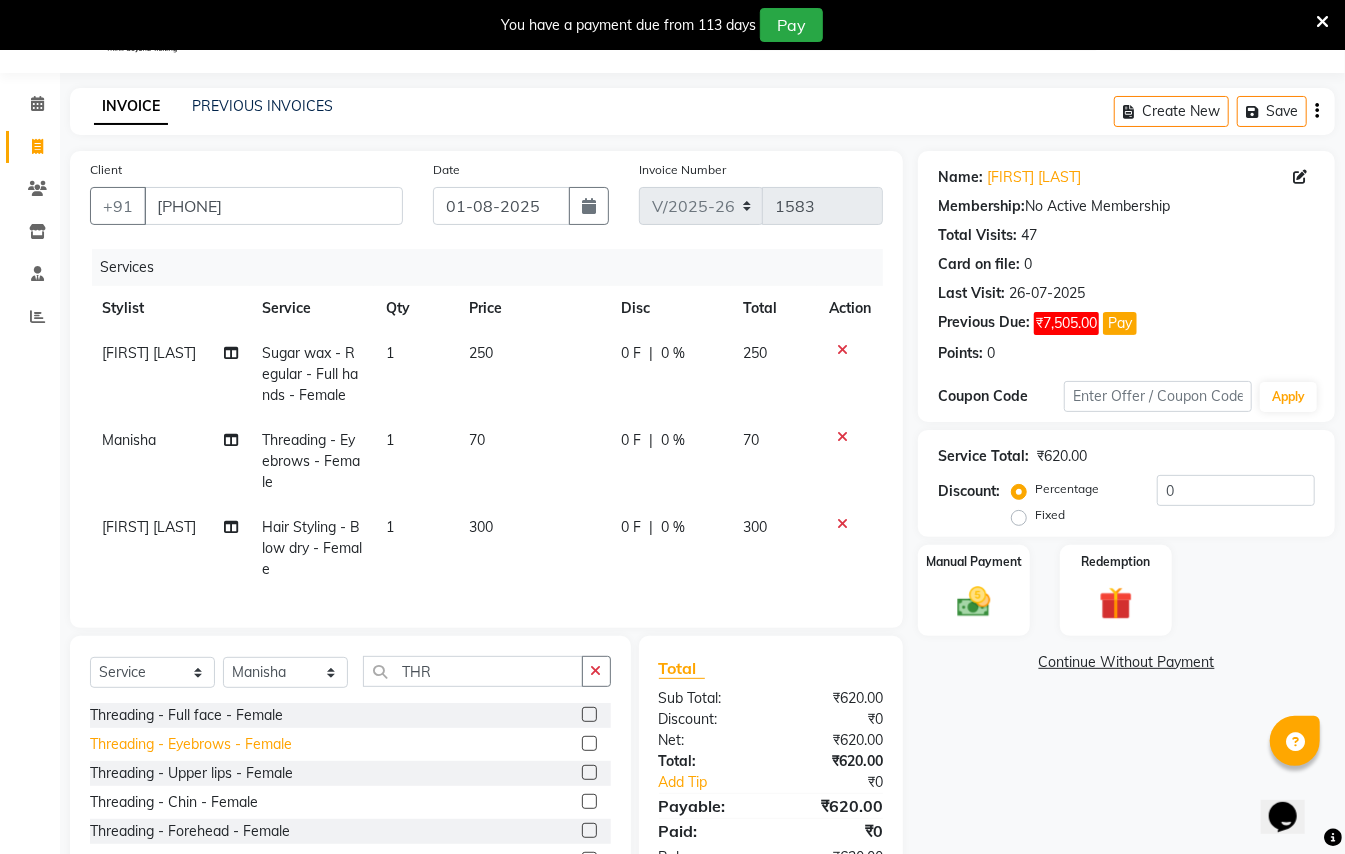 click on "Threading - Eyebrows - Female" 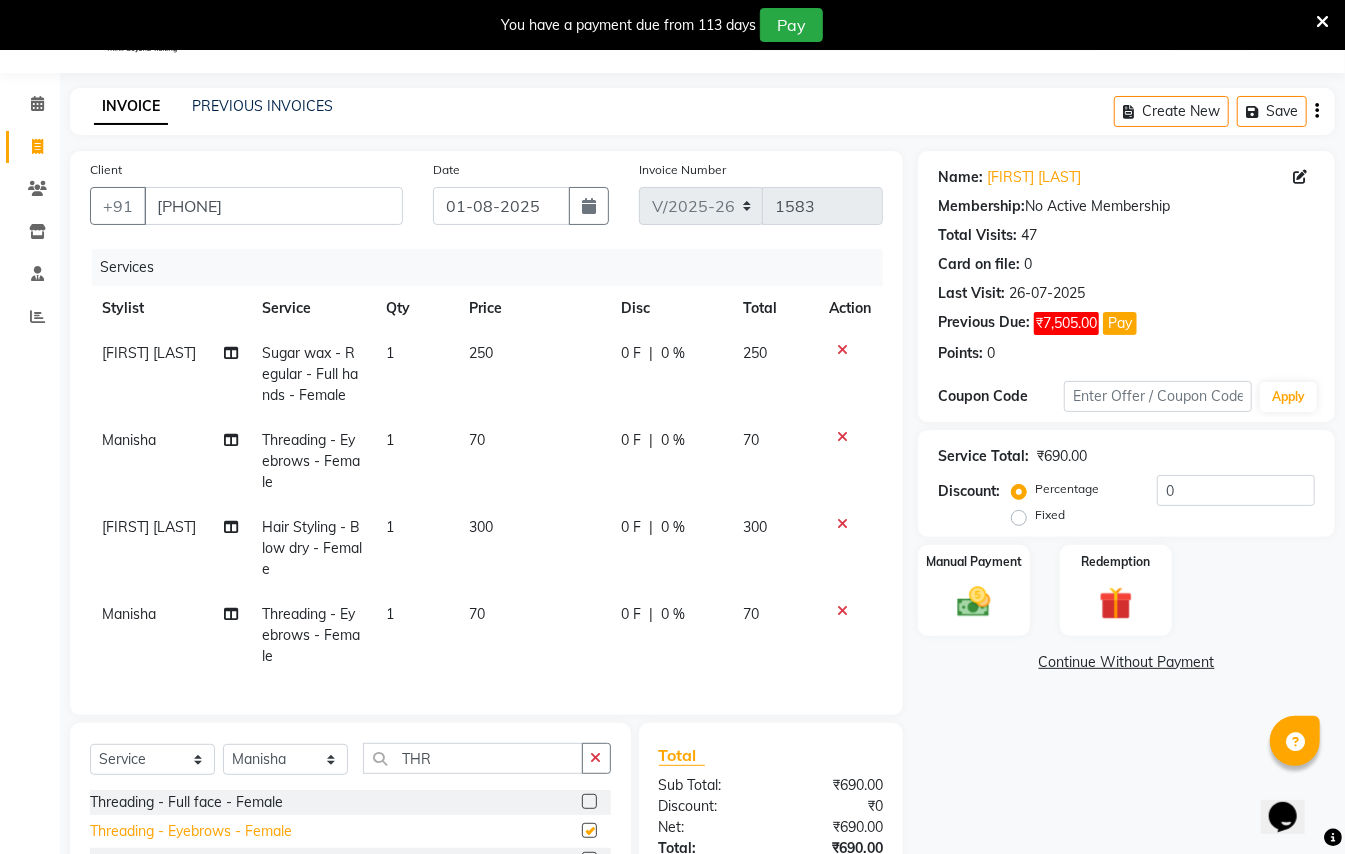 checkbox on "false" 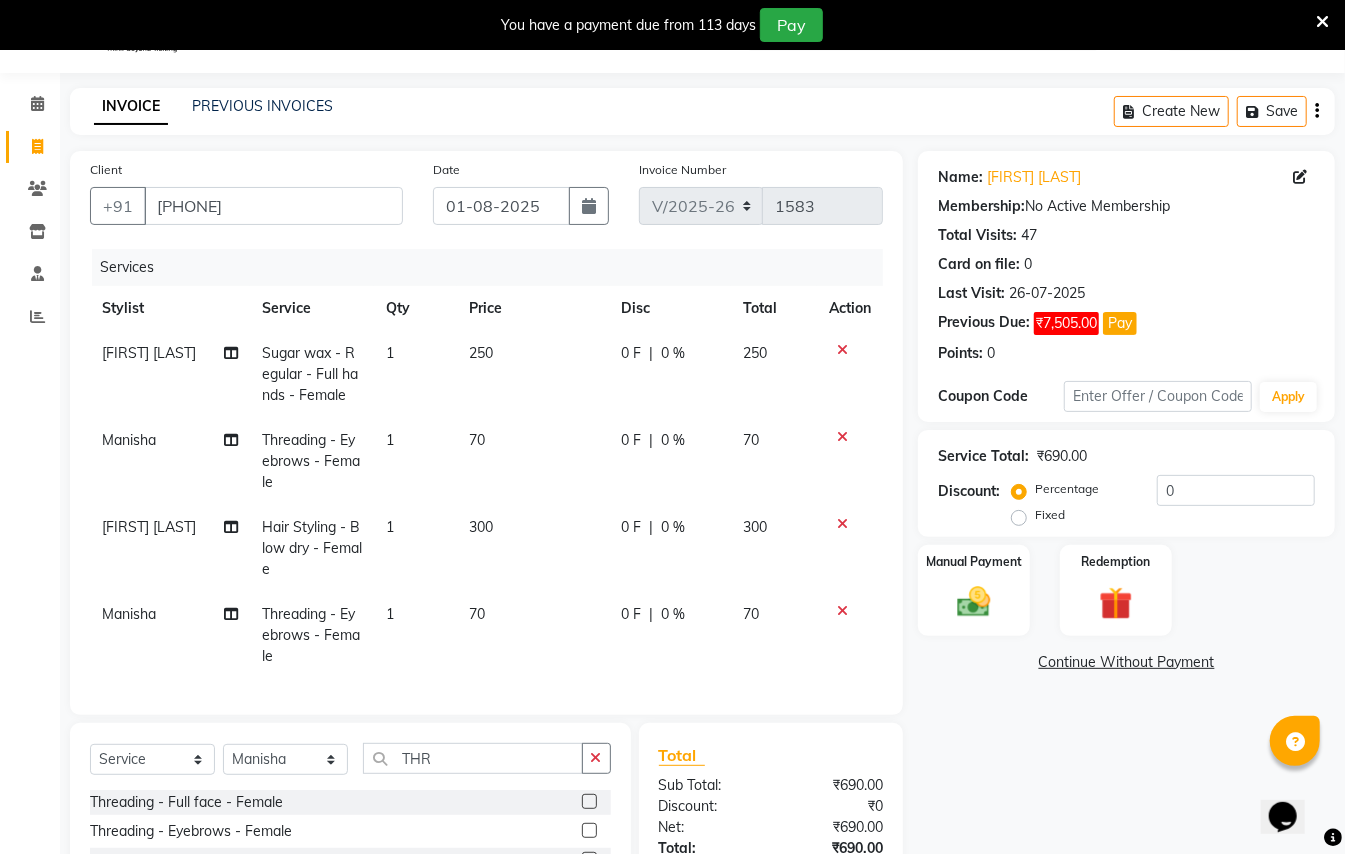 scroll, scrollTop: 184, scrollLeft: 0, axis: vertical 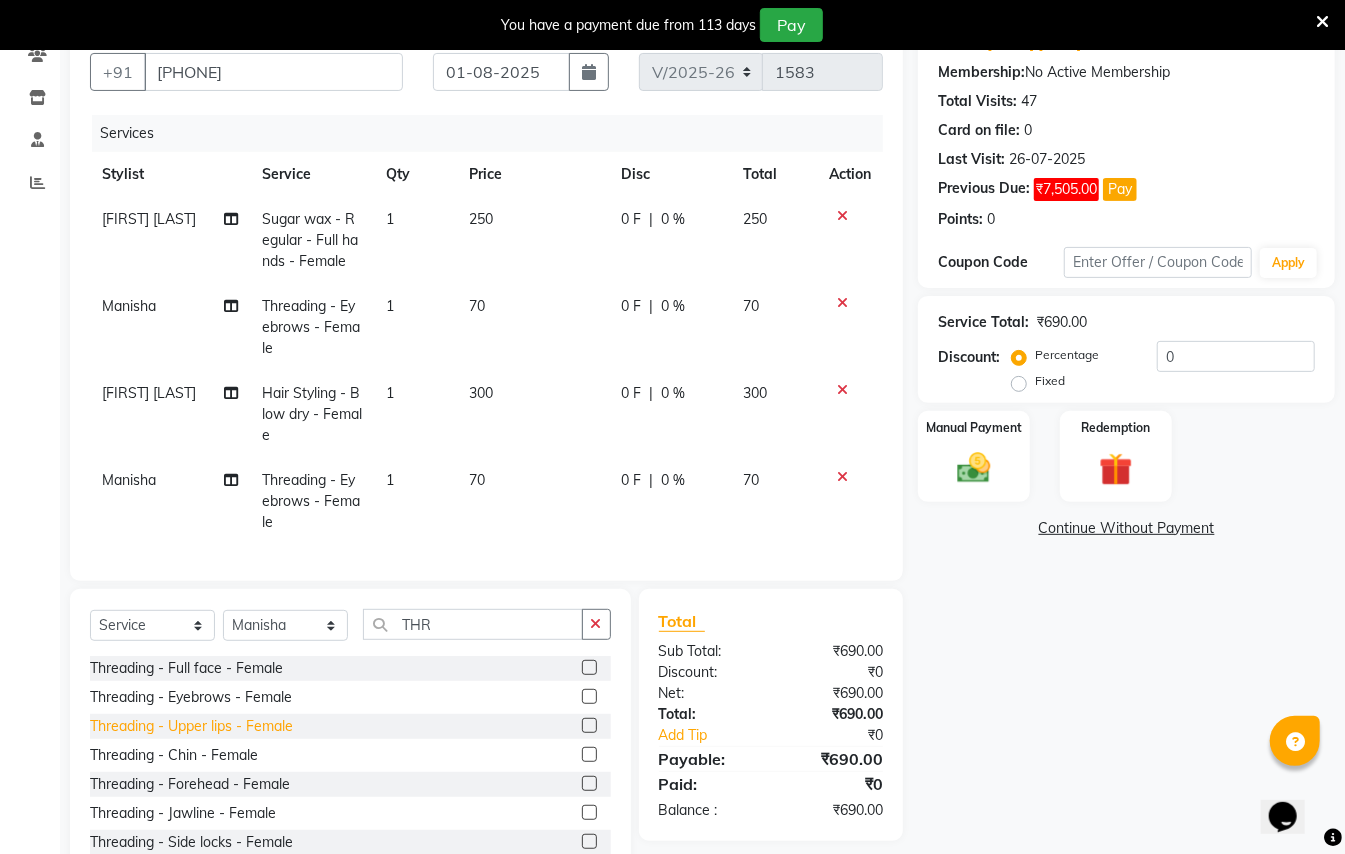click on "Threading - Upper lips - Female" 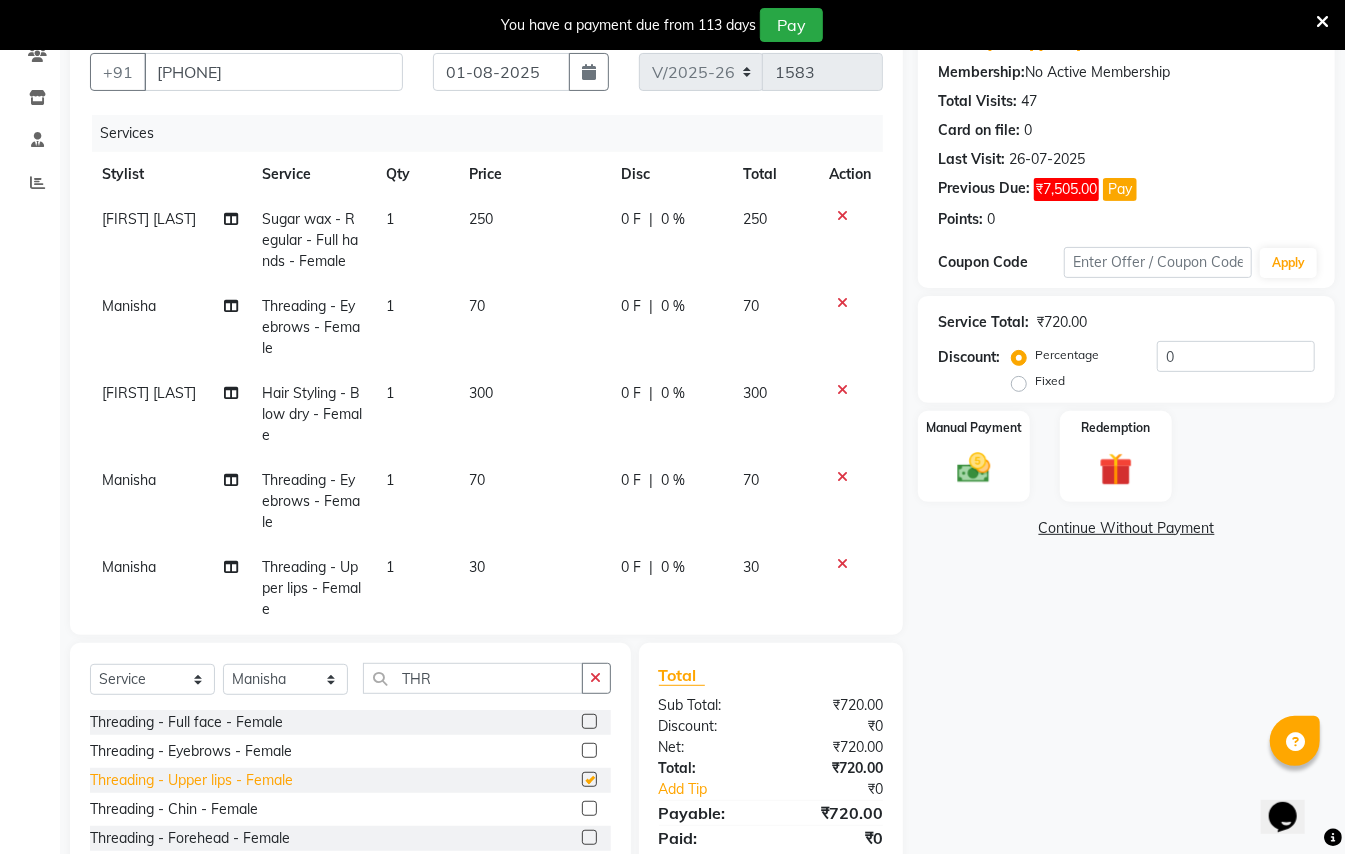 checkbox on "false" 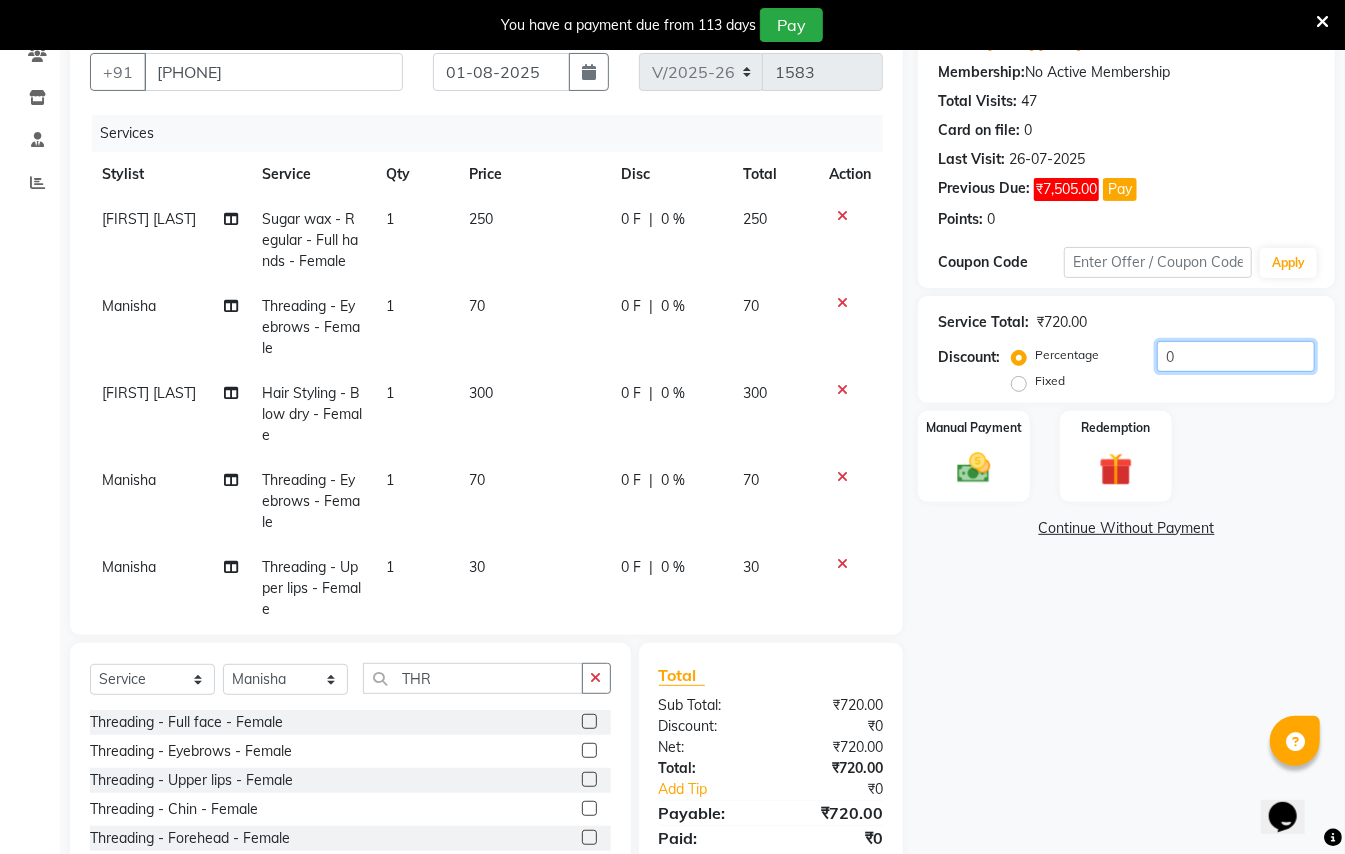 click on "0" 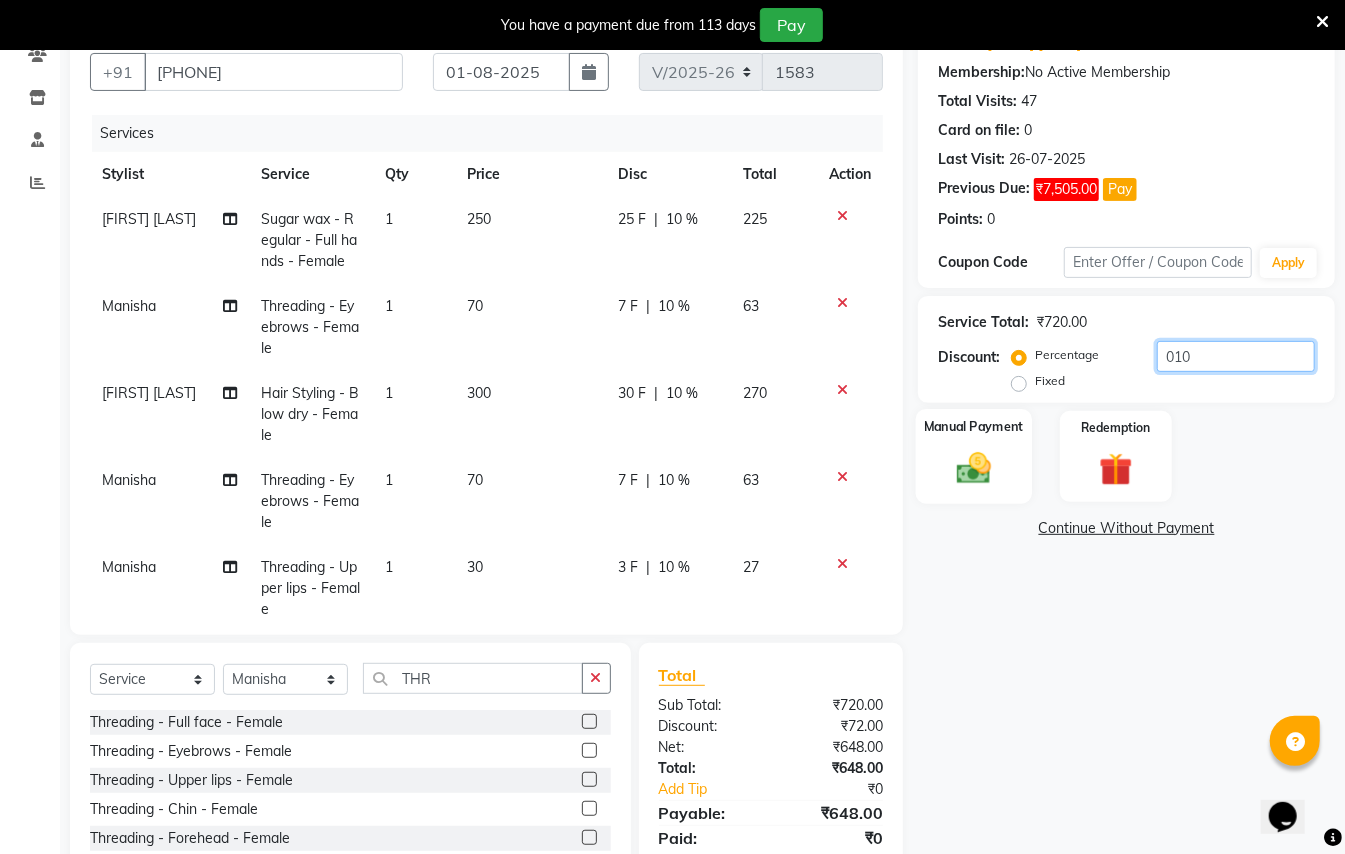 type on "010" 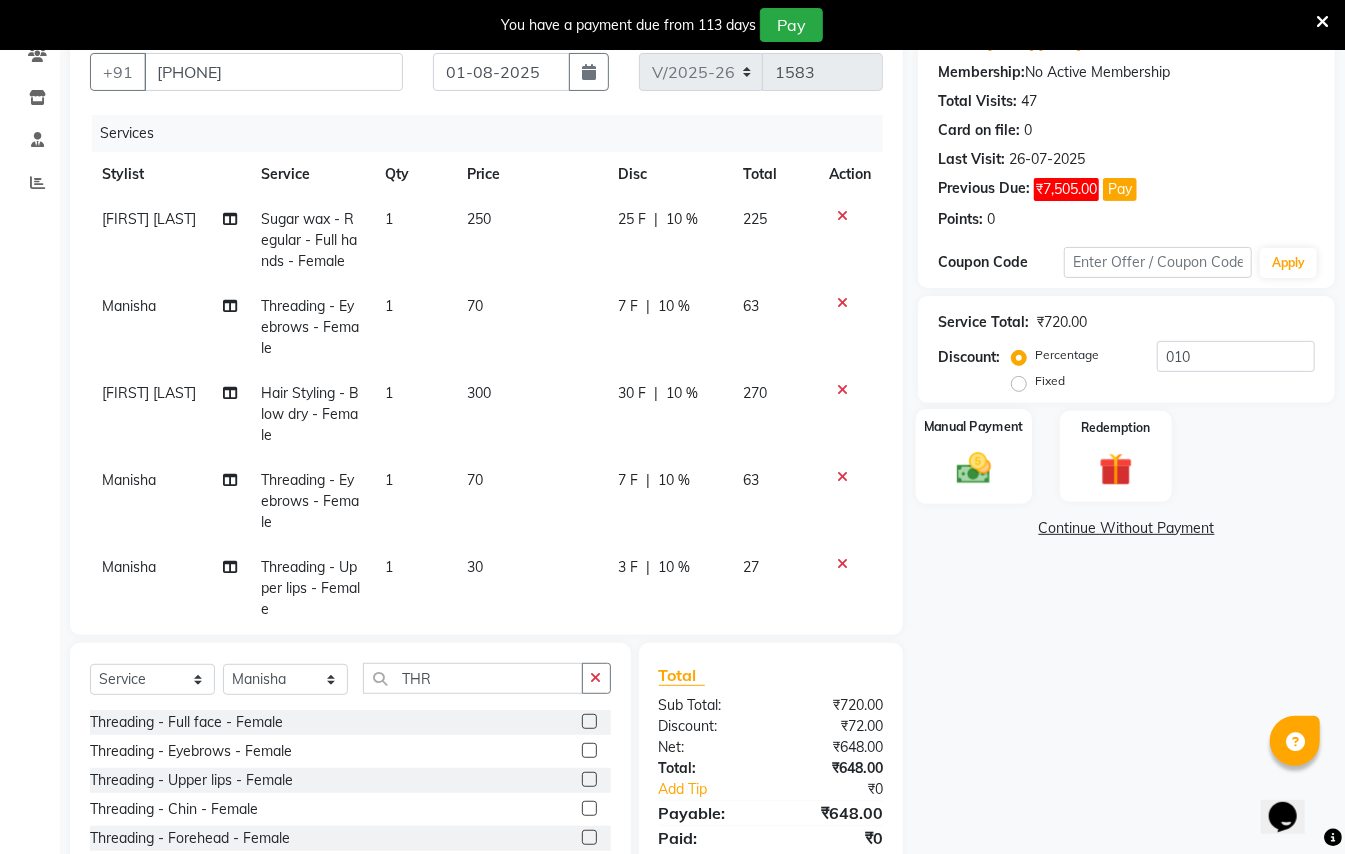 click 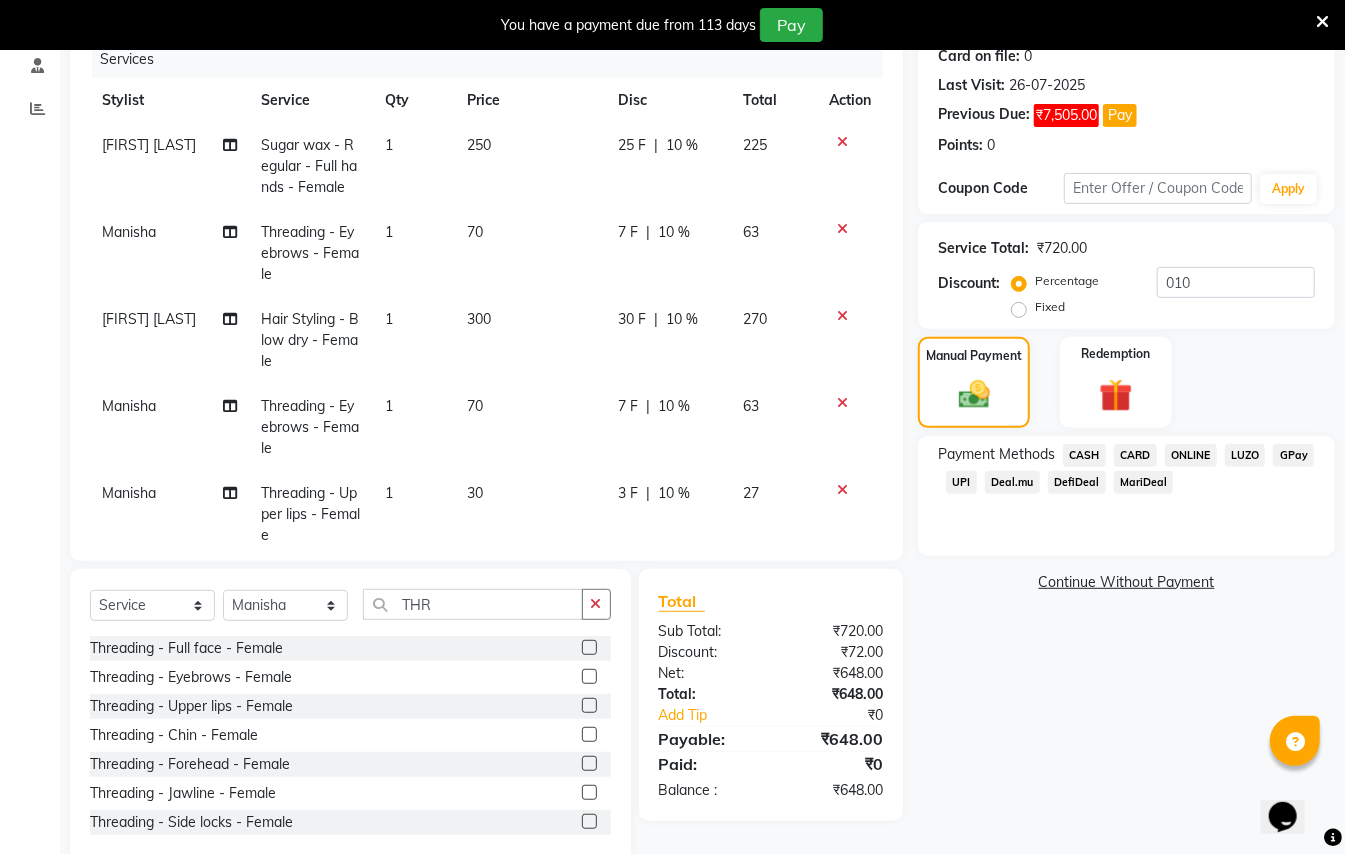 scroll, scrollTop: 298, scrollLeft: 0, axis: vertical 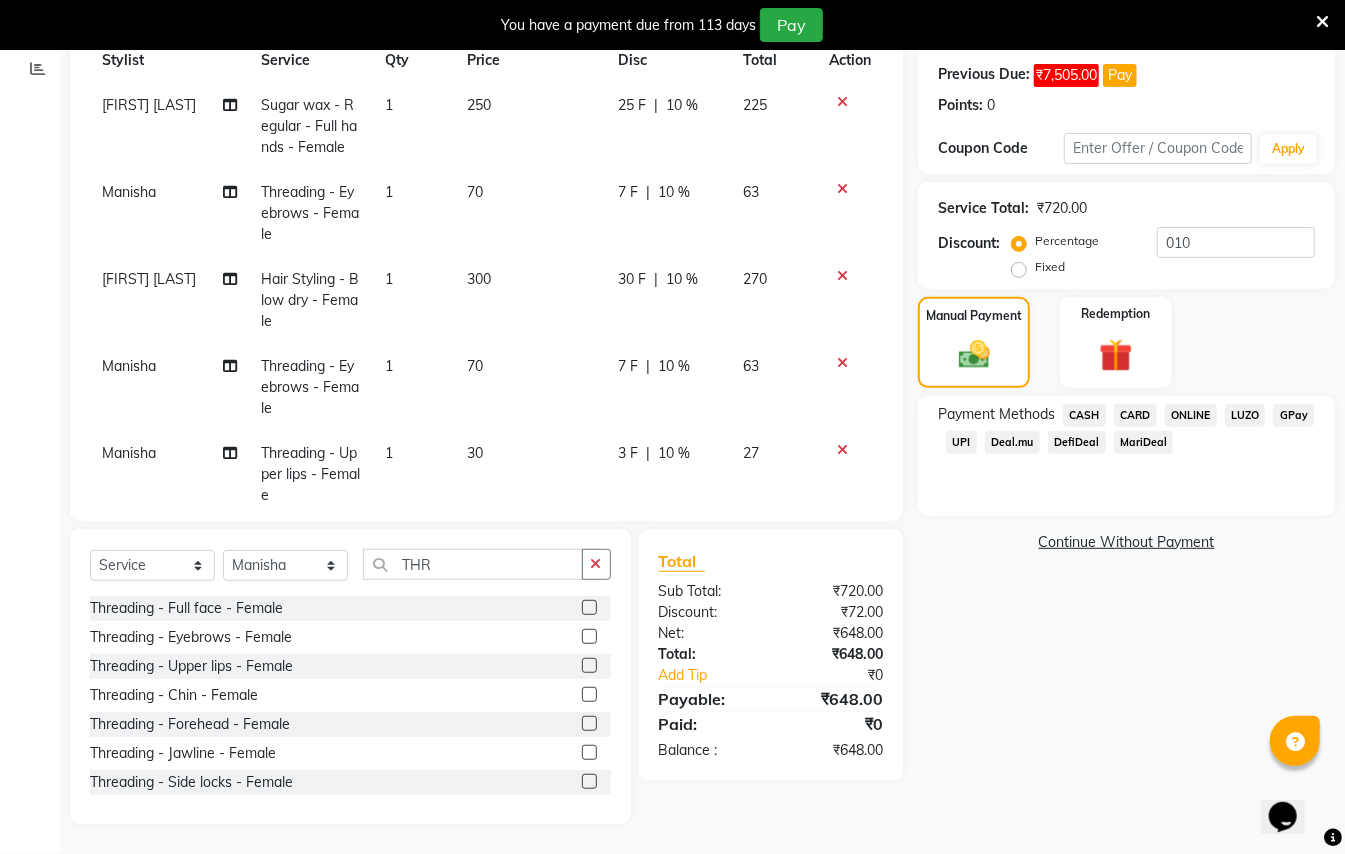 click on "GPay" 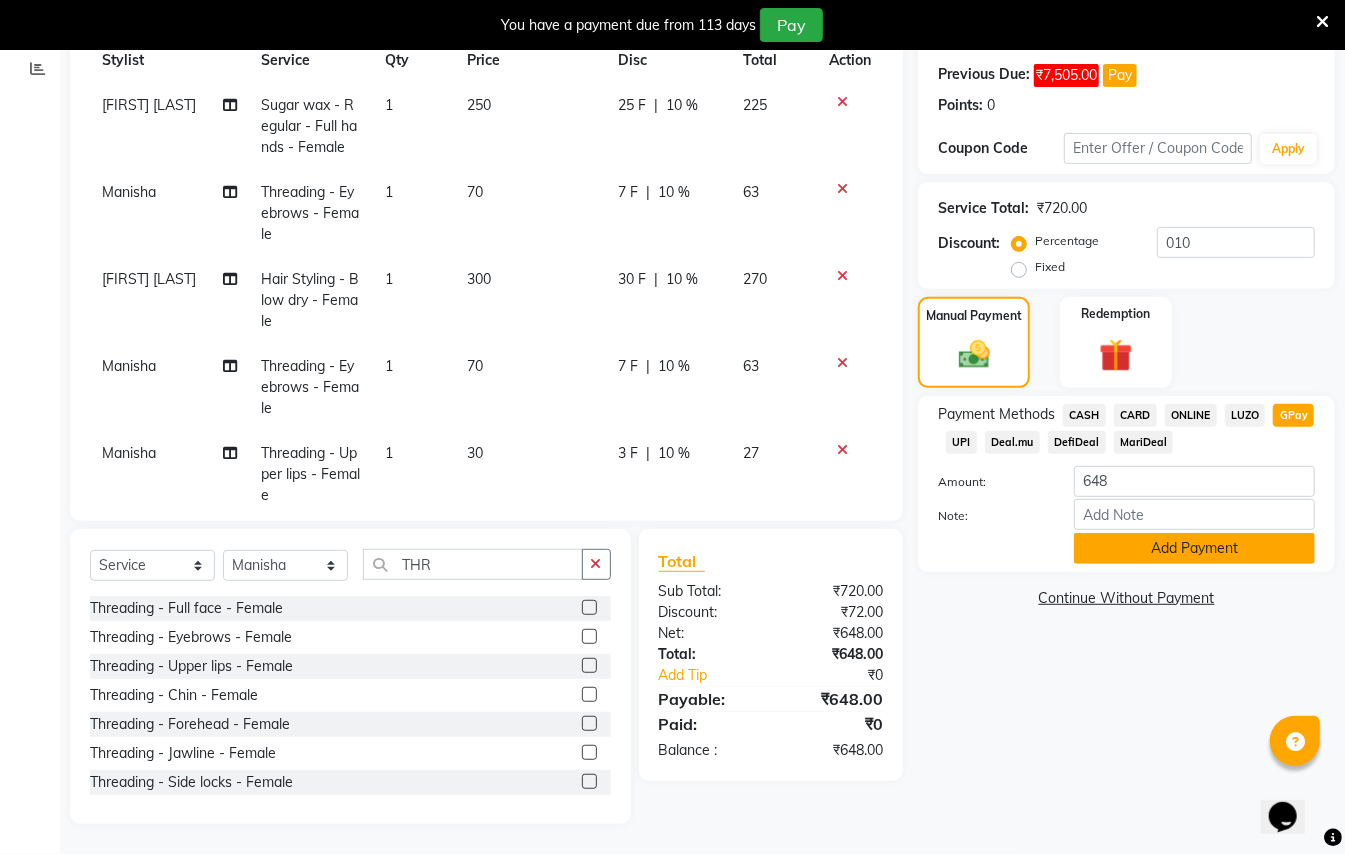 click on "Add Payment" 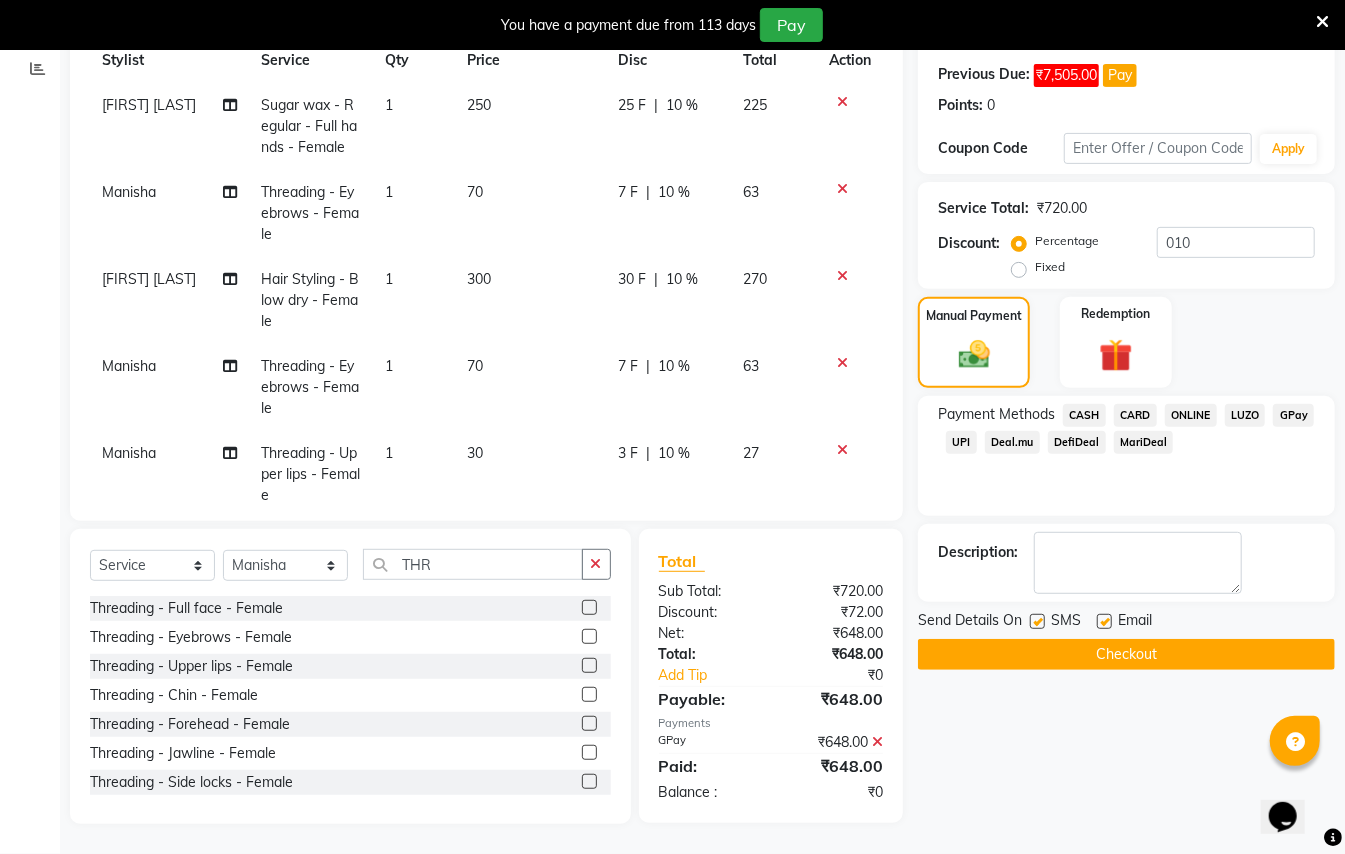 drag, startPoint x: 1185, startPoint y: 654, endPoint x: 1184, endPoint y: 673, distance: 19.026299 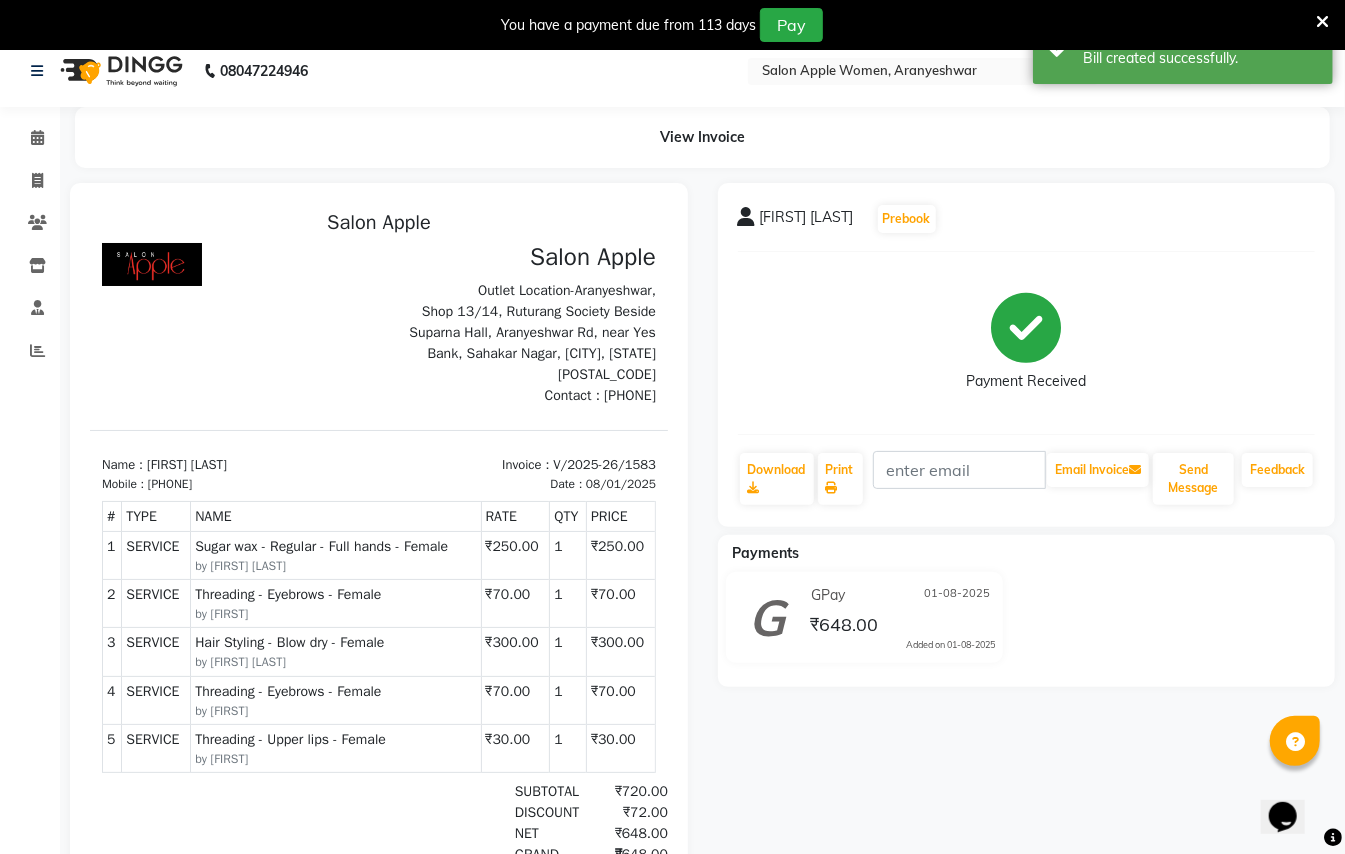 scroll, scrollTop: 0, scrollLeft: 0, axis: both 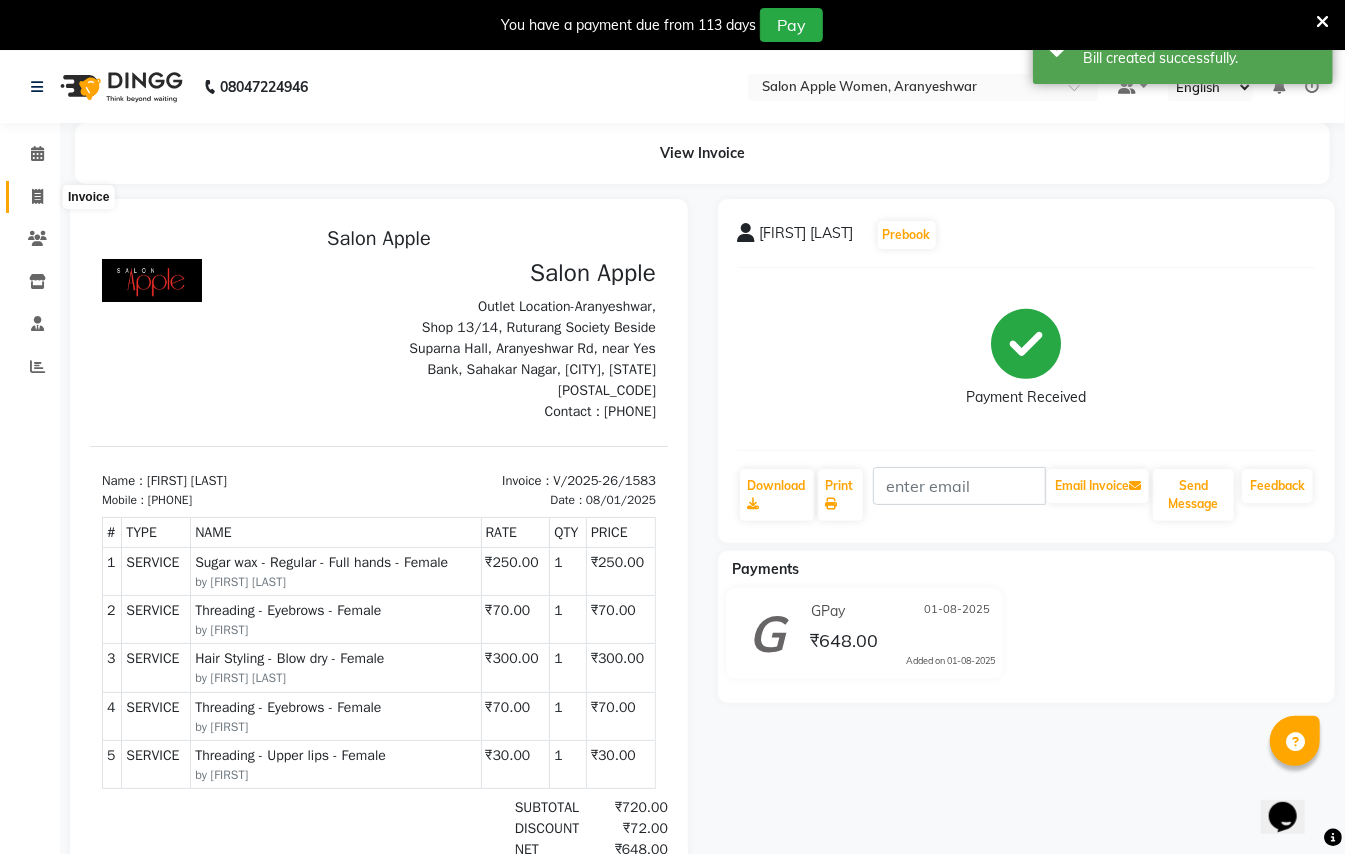 click 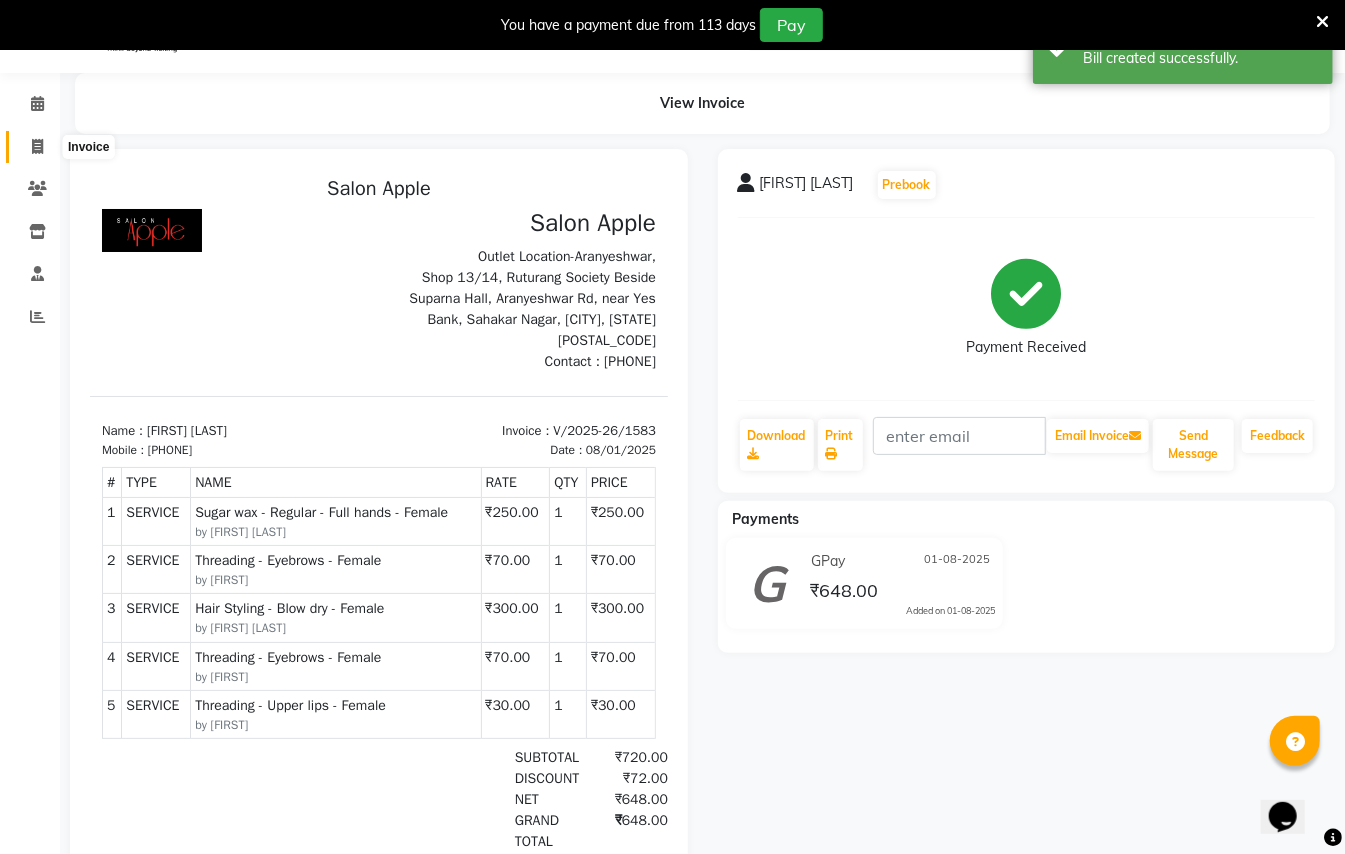 select on "service" 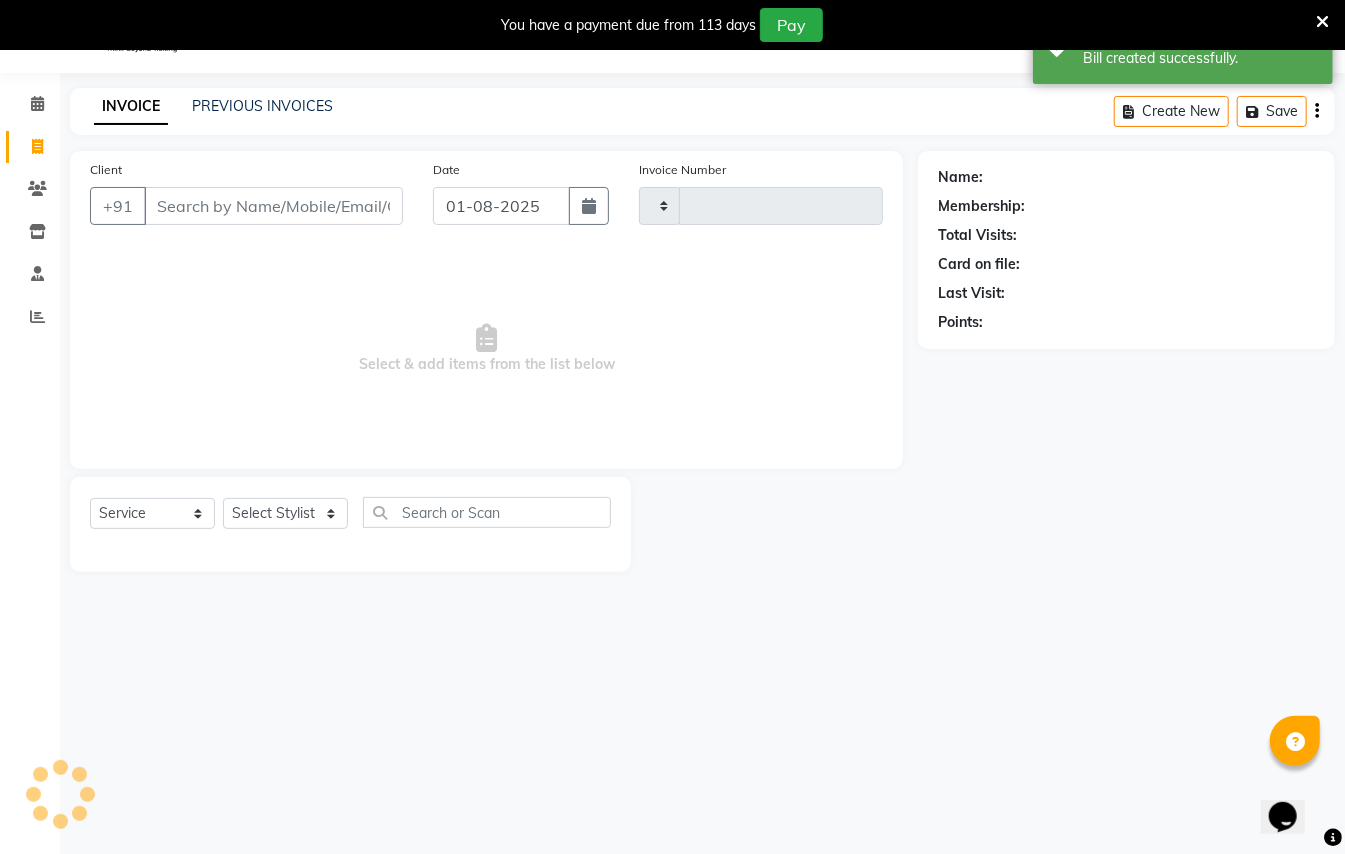 type on "1584" 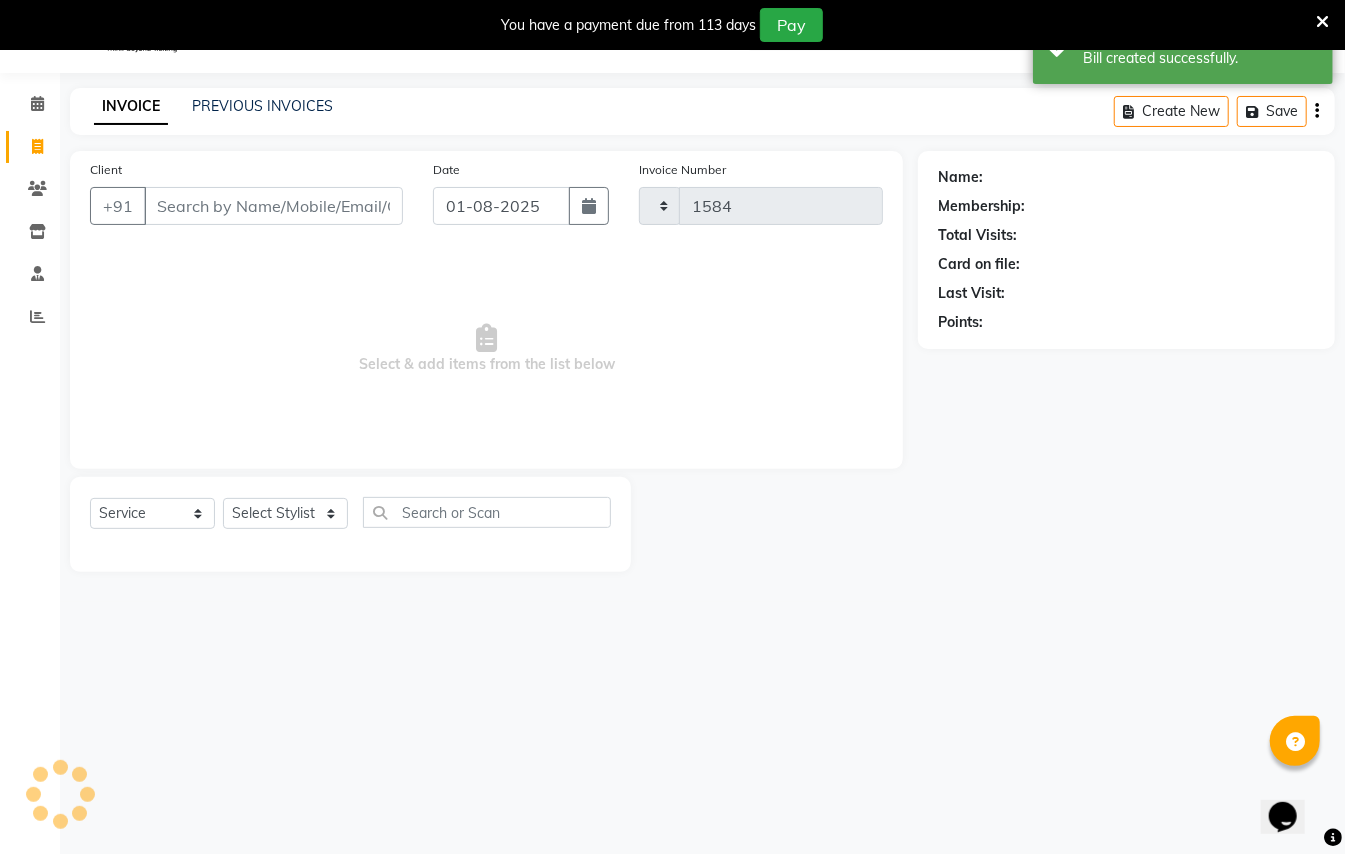 select on "123" 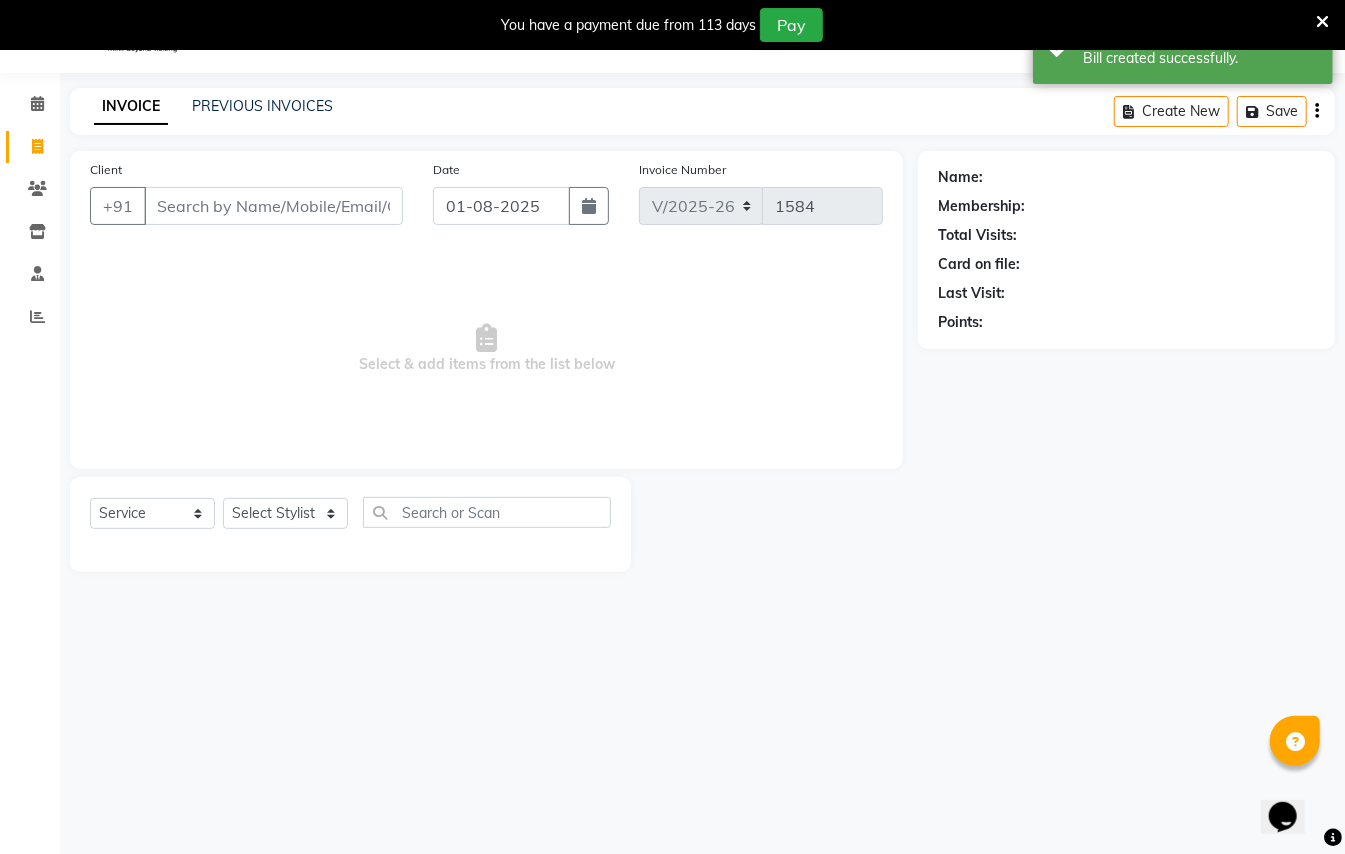 click on "Client" at bounding box center (273, 206) 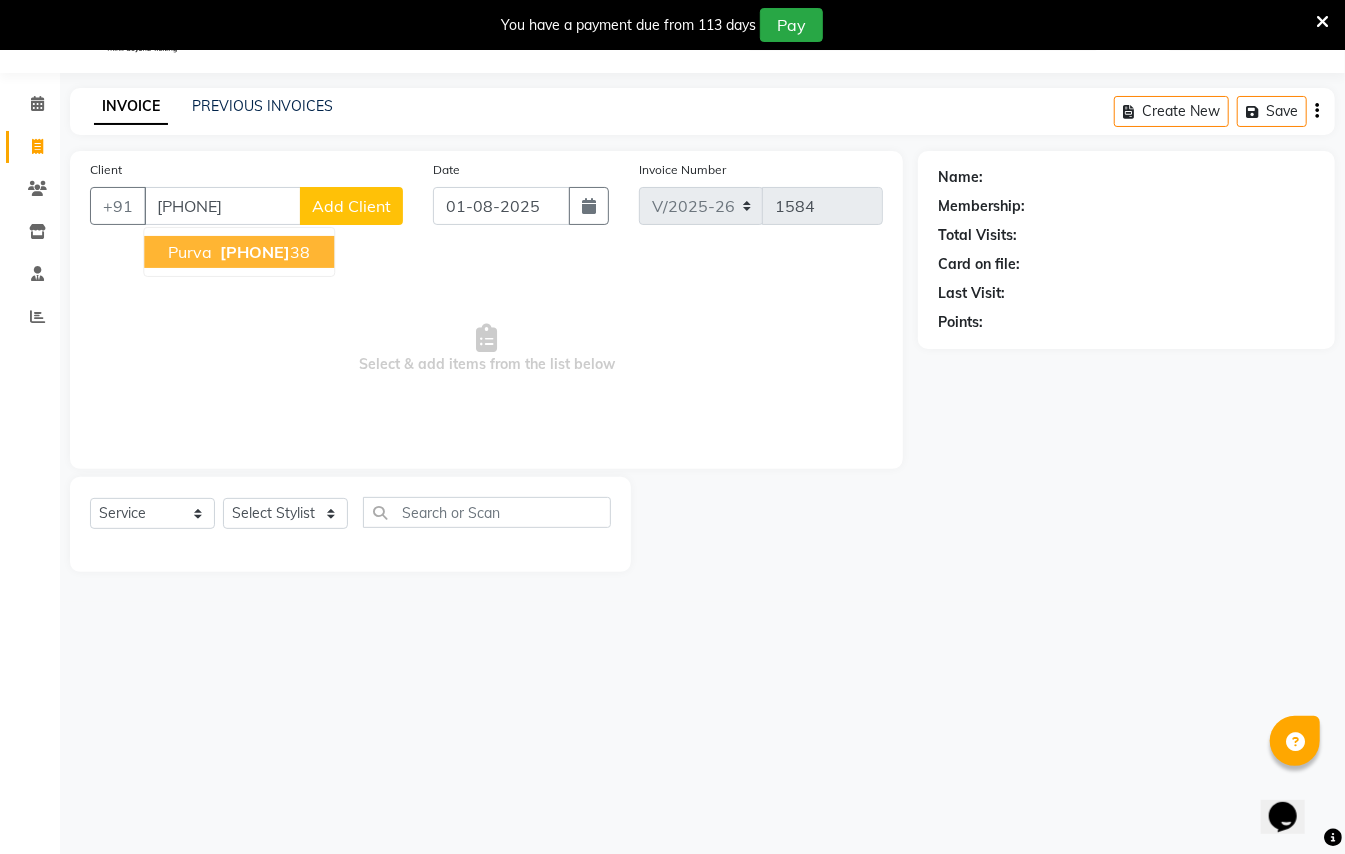 click on "[PHONE]" at bounding box center [255, 252] 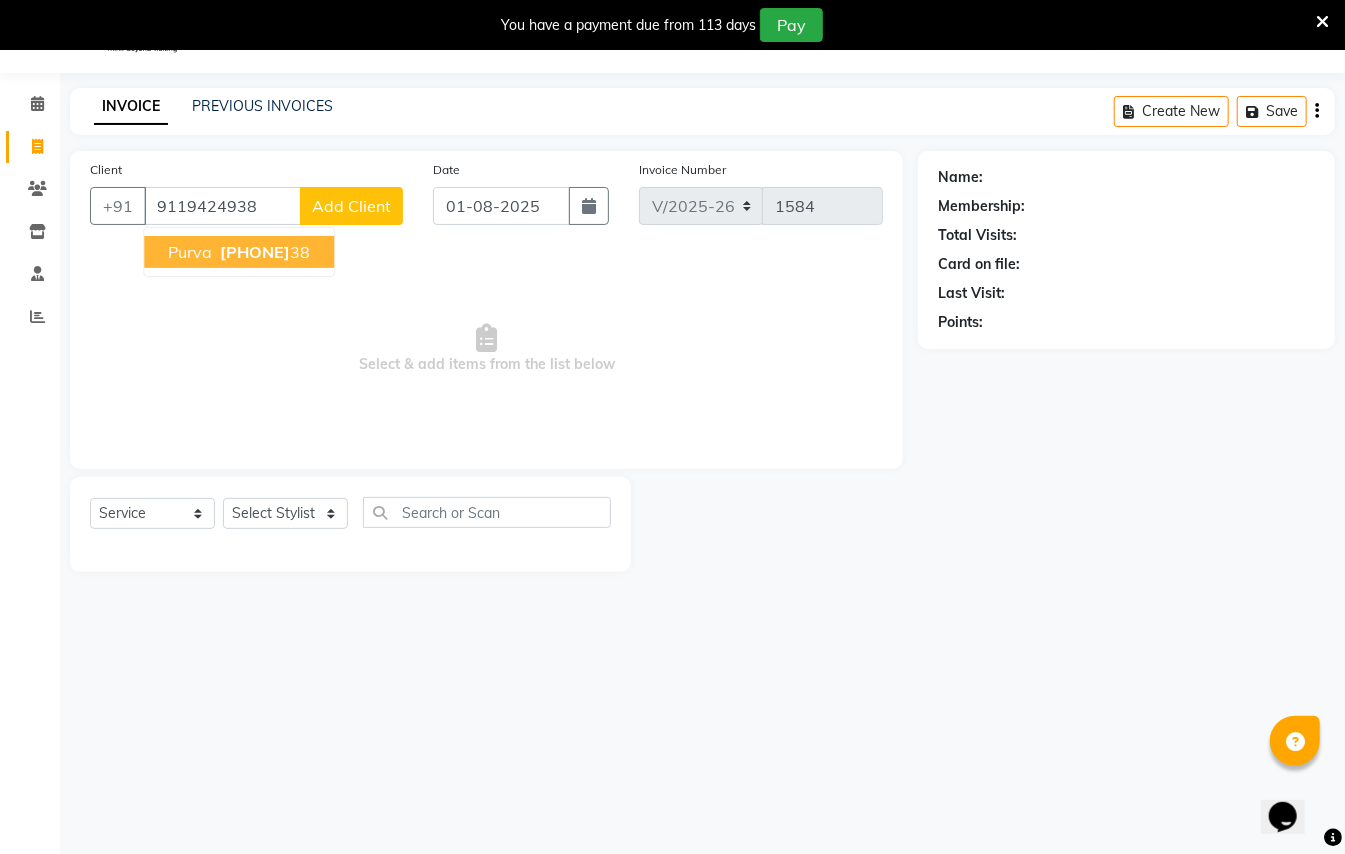 type on "9119424938" 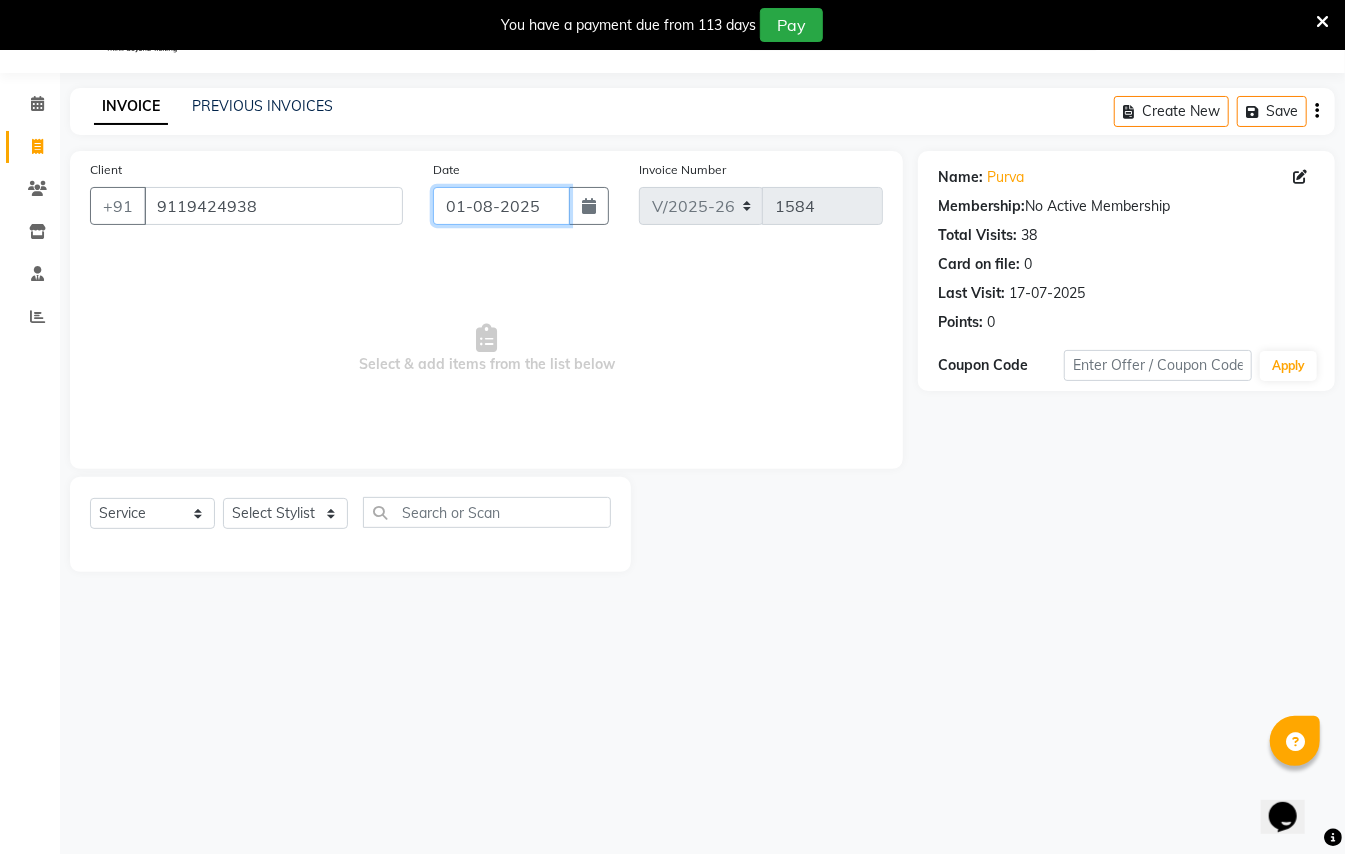 click on "01-08-2025" 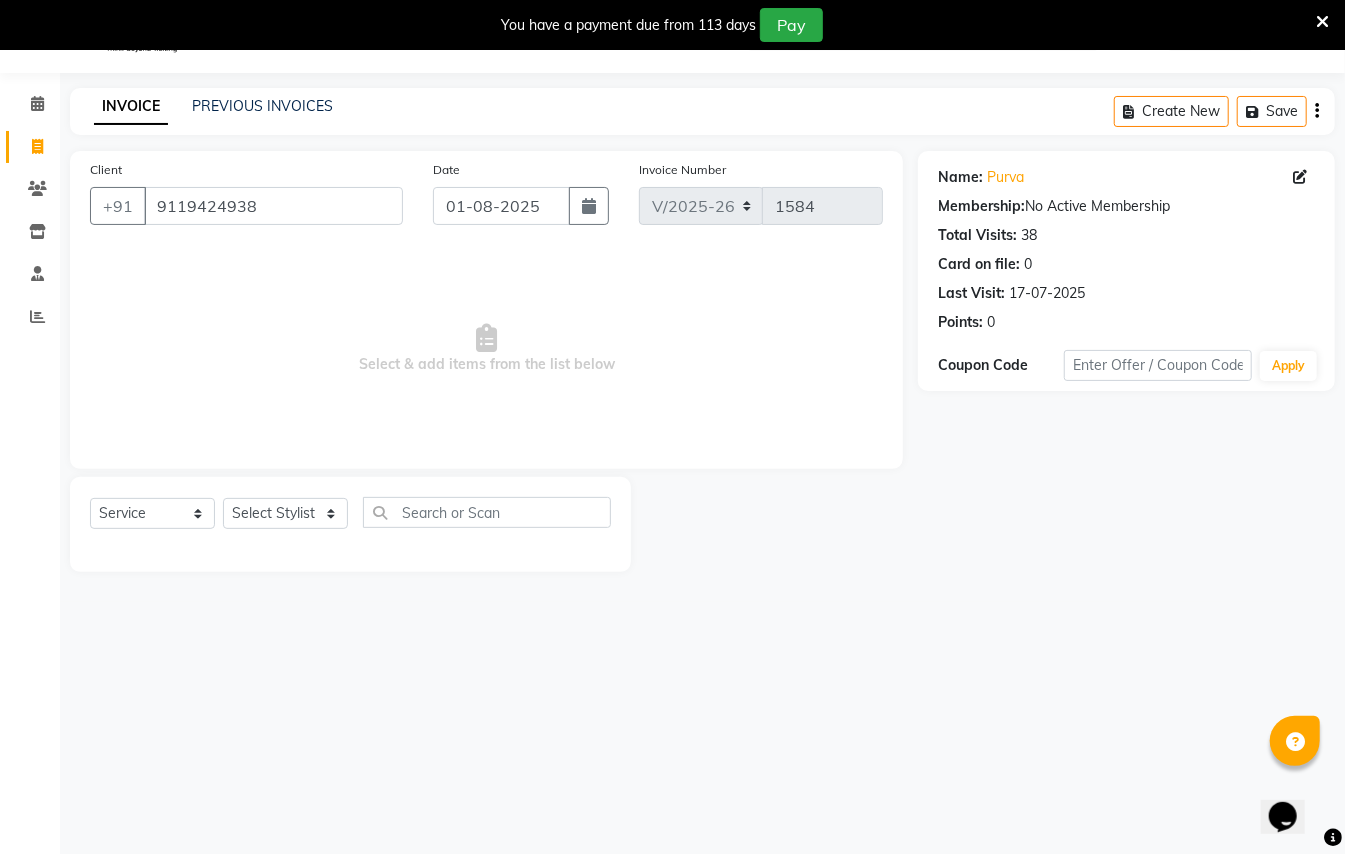 select on "8" 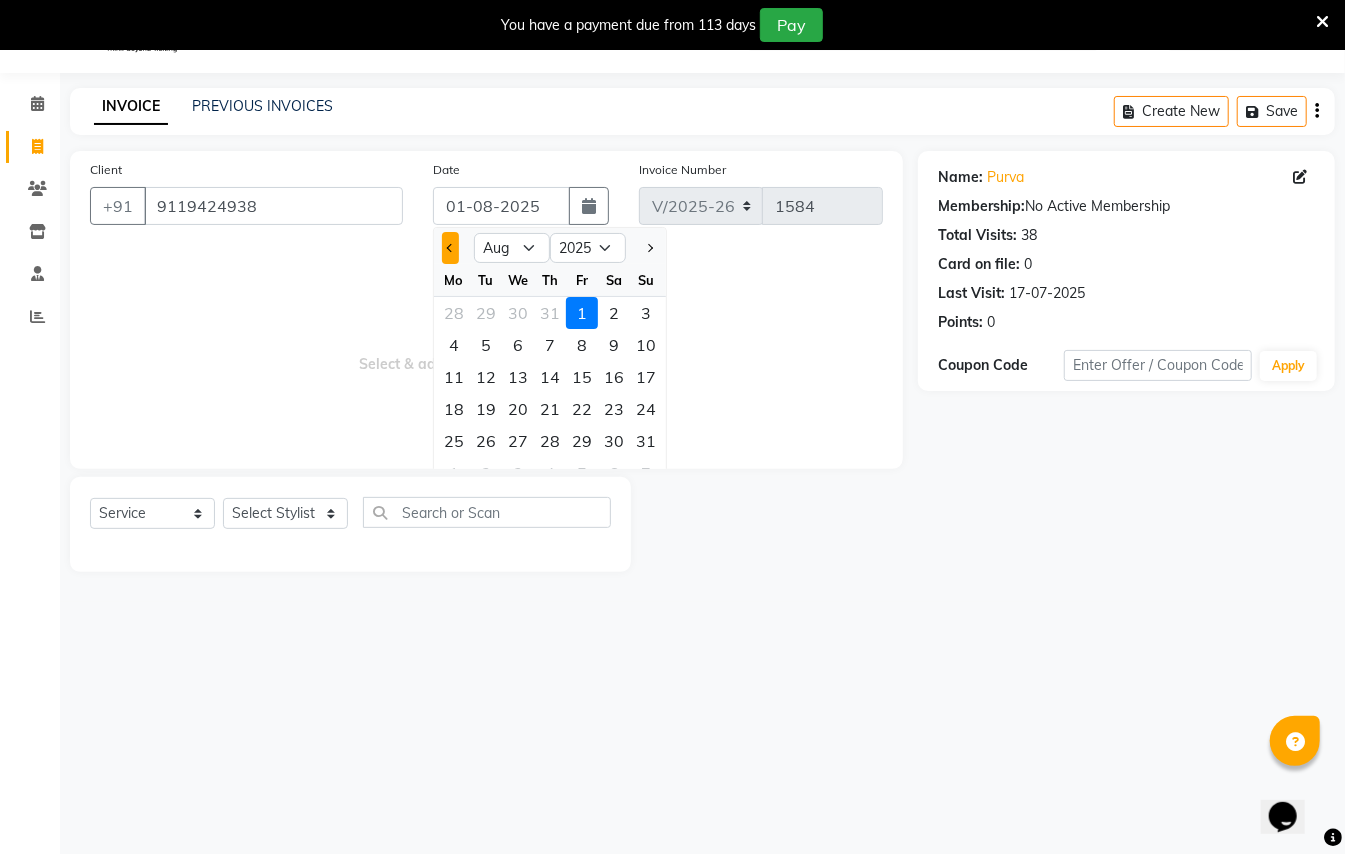 click 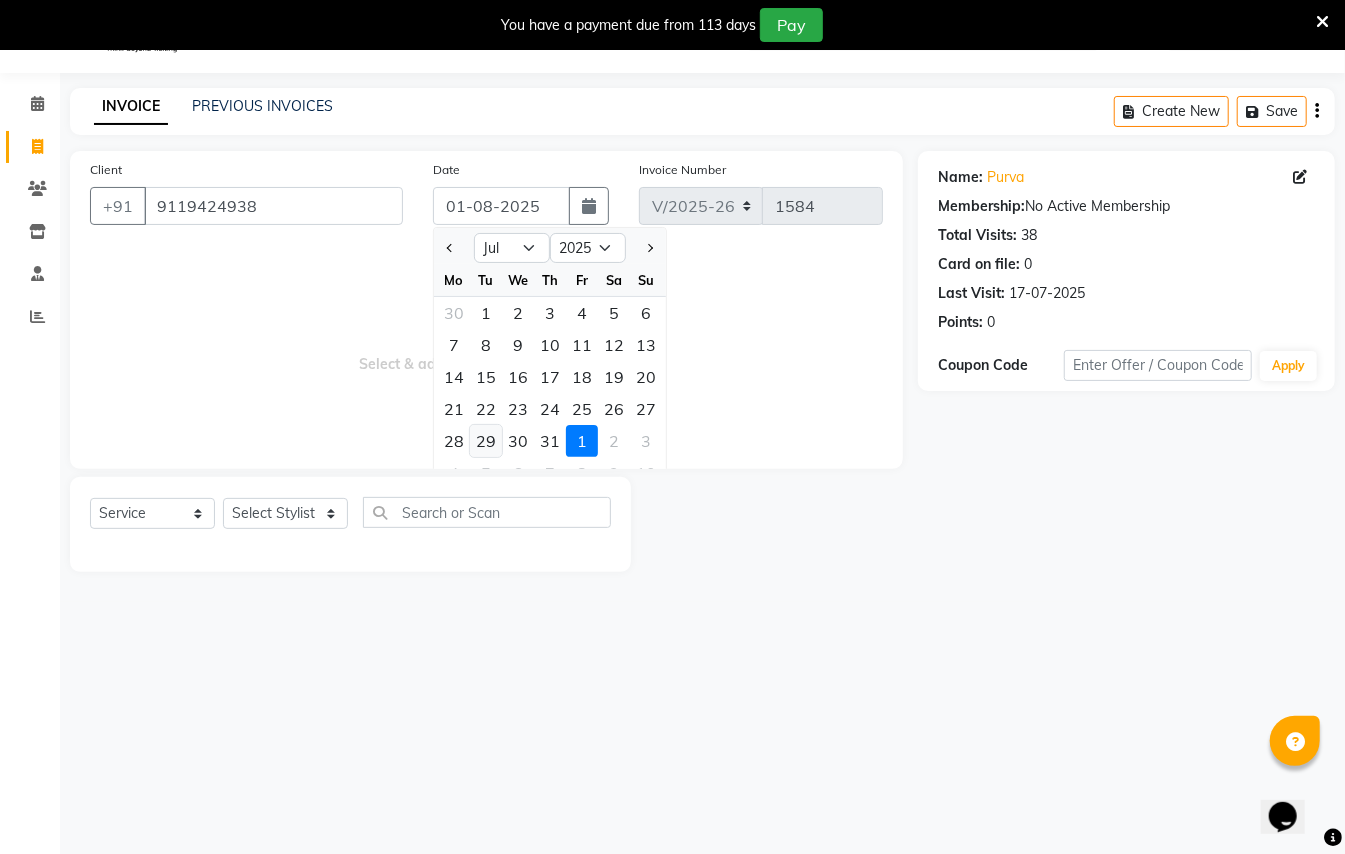 click on "29" 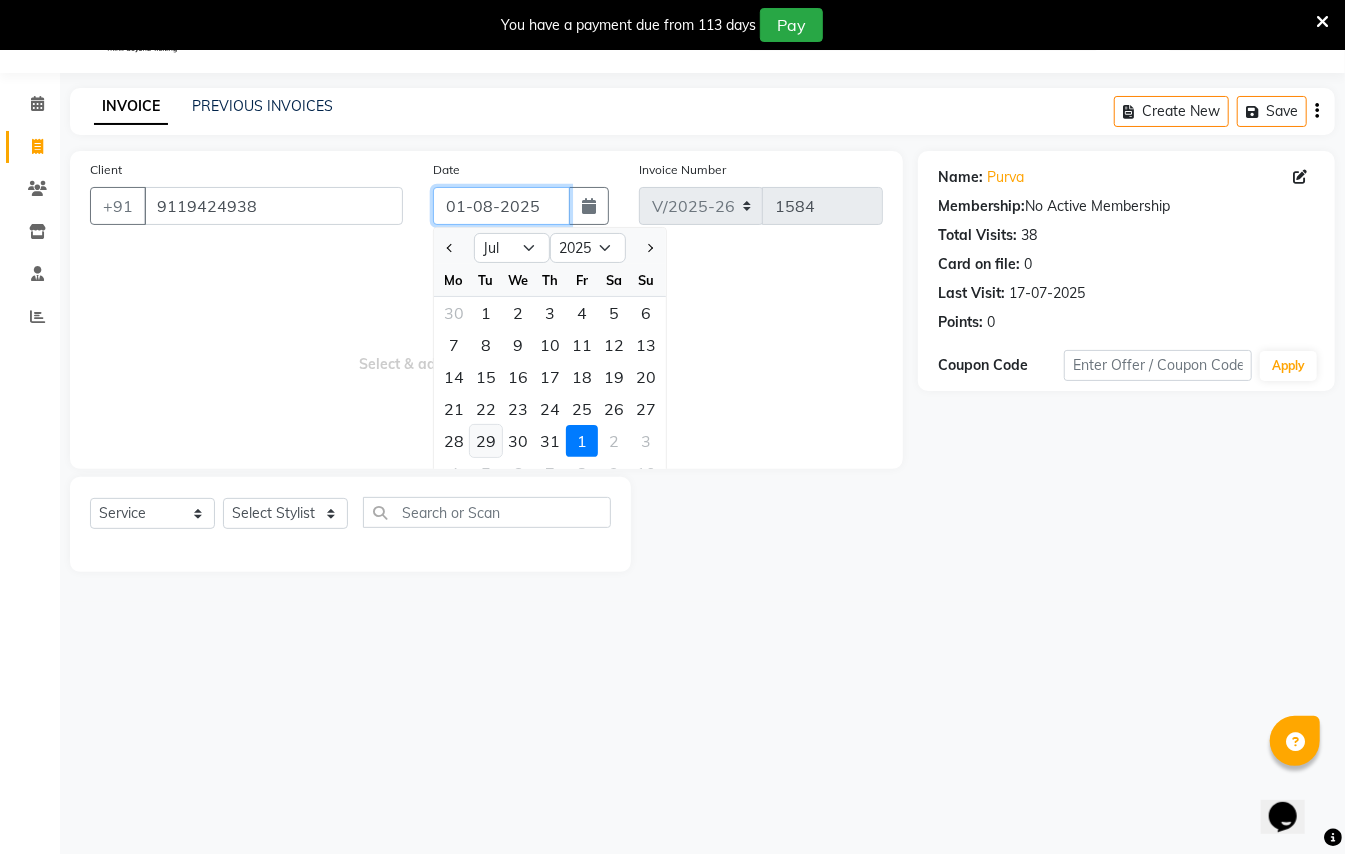 type on "29-07-2025" 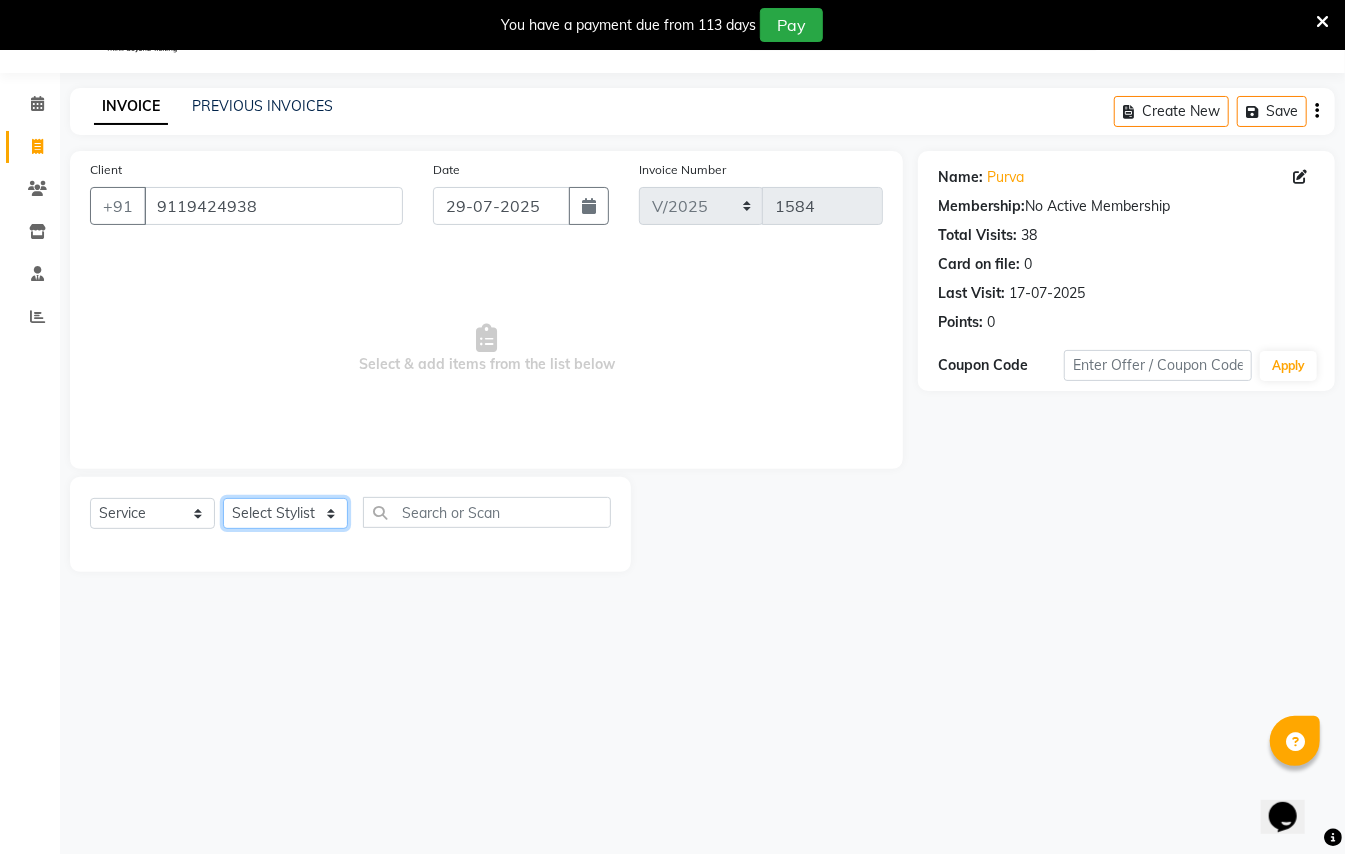 click on "Select Stylist [FIRST] [LAST] [FIRST] [LAST] [FIRST] [LAST] [FIRST] [LAST] [FIRST] [LAST] [FIRST] [LAST] [FIRST] [LAST] [FIRST] [LAST]" 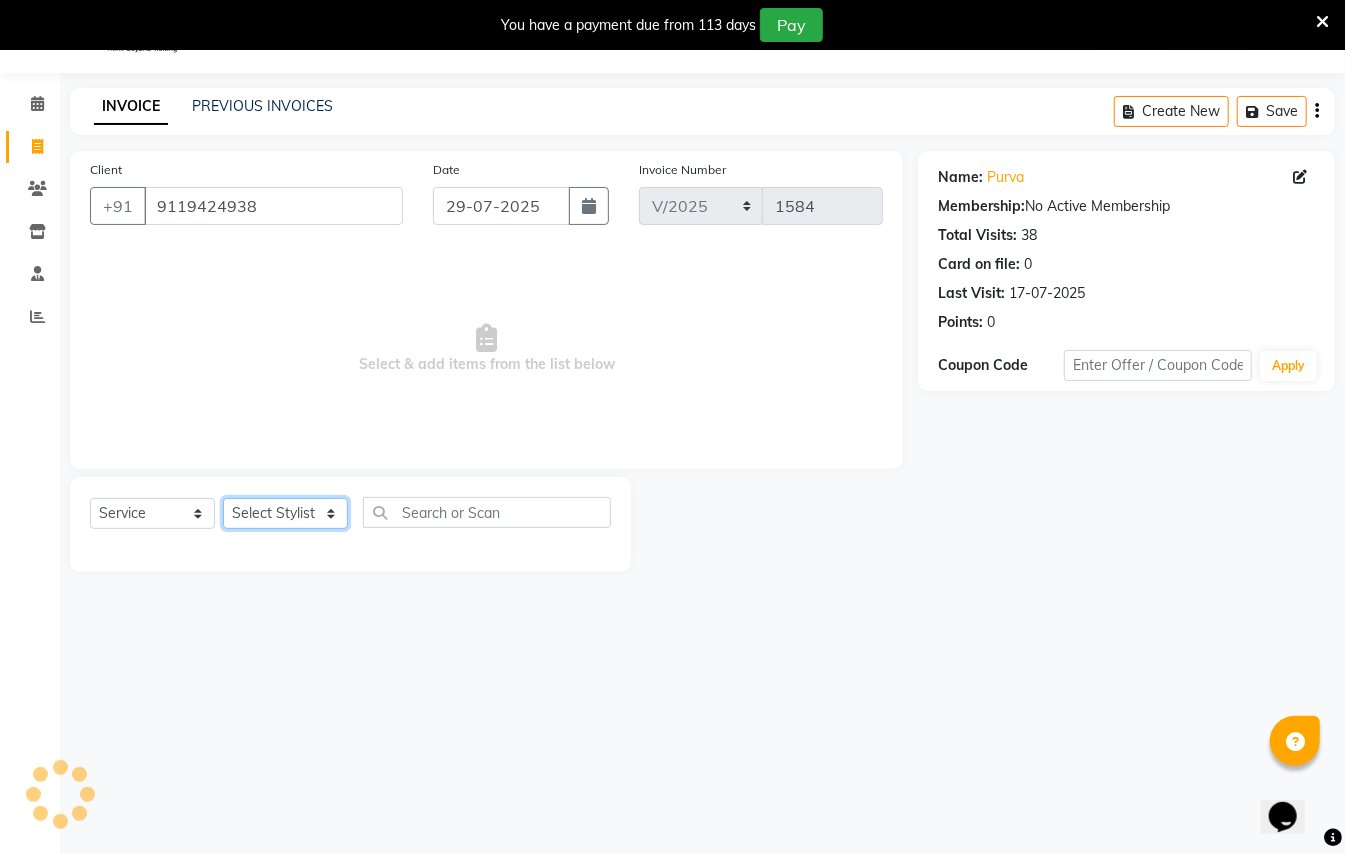select on "79398" 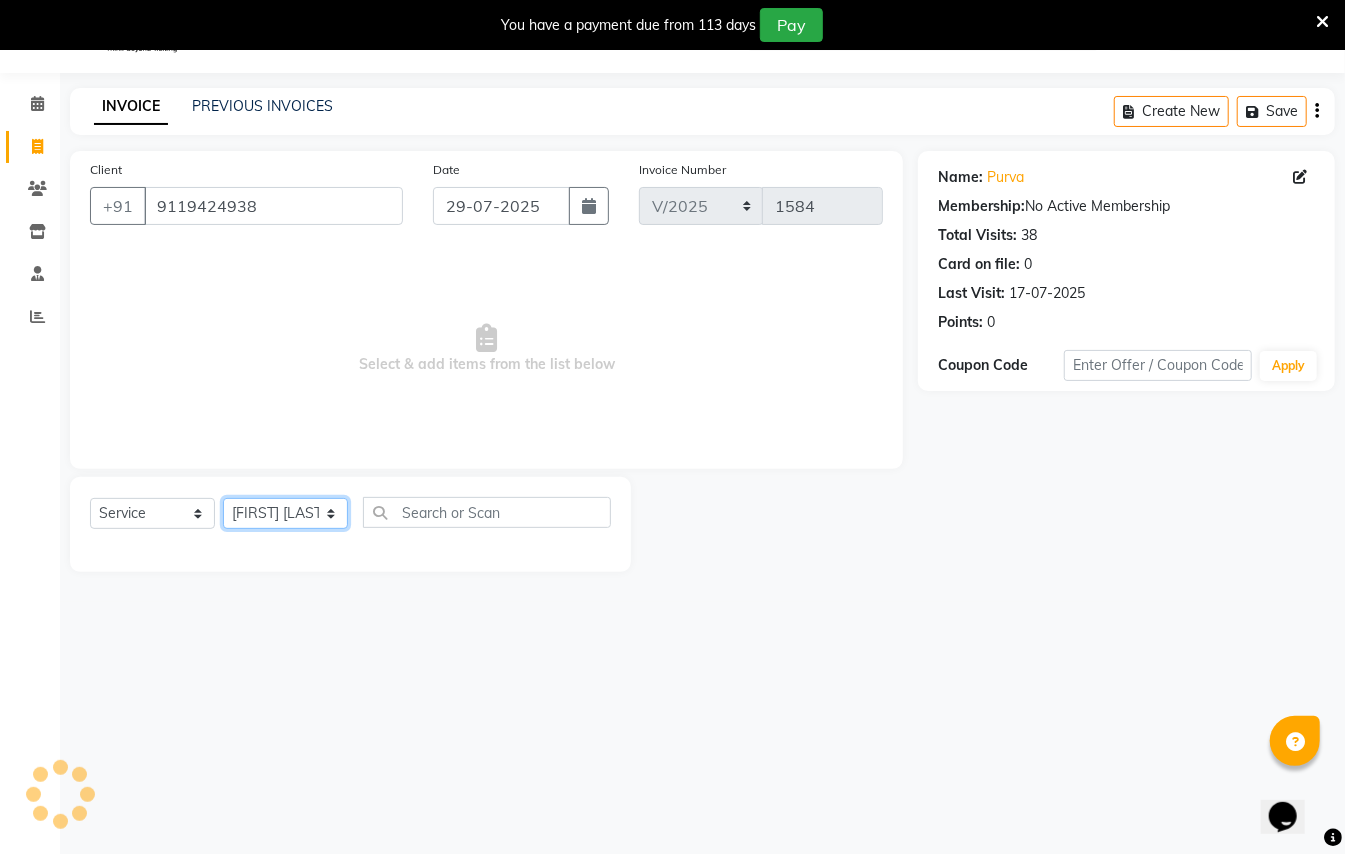 click on "Select Stylist [FIRST] [LAST] [FIRST] [LAST] [FIRST] [LAST] [FIRST] [LAST] [FIRST] [LAST] [FIRST] [LAST] [FIRST] [LAST] [FIRST] [LAST]" 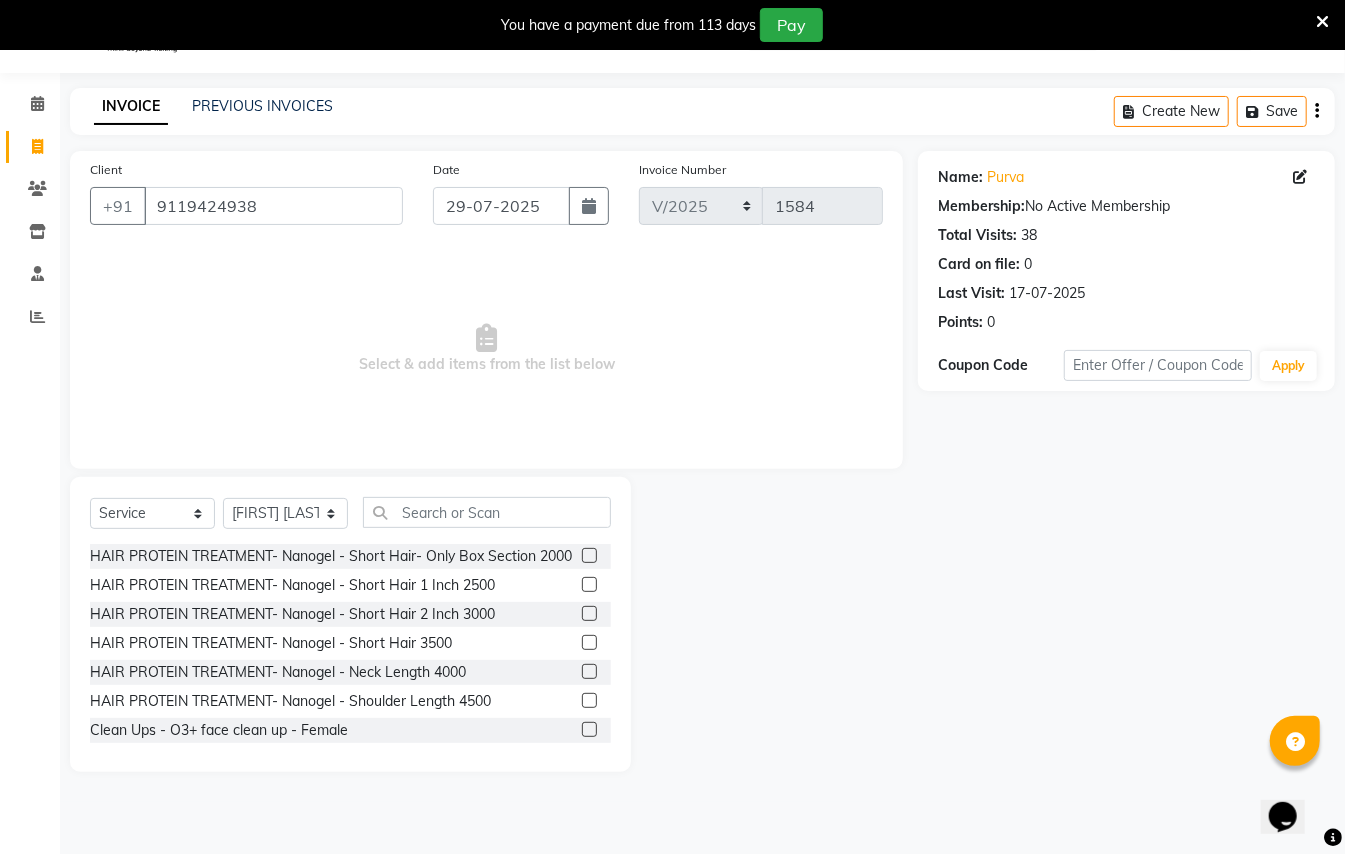 click on "Select  Service  Product  Membership  Package Voucher Prepaid Gift Card  Select Stylist [FIRST] [LAST] [FIRST] [LAST] [FIRST] [LAST] [FIRST] [LAST] Manager [FIRST]  [FIRST] [LAST] Owner [FIRST] [LAST] [FIRST] [LAST] HAIR PROTEIN TREATMENT- Nanogel - Short Hair- Only Box Section 2000  HAIR PROTEIN TREATMENT- Nanogel - Short Hair 1 Inch 2500  HAIR PROTEIN TREATMENT- Nanogel - Short Hair 2 Inch 3000  HAIR PROTEIN TREATMENT- Nanogel - Short Hair 3500  HAIR PROTEIN TREATMENT- Nanogel - Neck Length 4000  HAIR PROTEIN TREATMENT- Nanogel - Shoulder Length 4500  Clean Ups - O3+ face clean up - Female  Clean Ups - signature clean up oily skin - Female  Clean Ups - Signature clean up dry skin - Female  Clean Ups - Classic Clean up - Female  Clean Ups - De-tan with neck - Female  Clean Ups - De-tan - Female  Clean Ups - Peel of mask (o3+) - Female  Bleach - Full body - Female  Bleach - Oxy life(face) - Female  Bleach - Classic  bleach ( Face, neck aand half back) - Female  Bleach - Full hand - Female  Bleach - Full legs - Female" 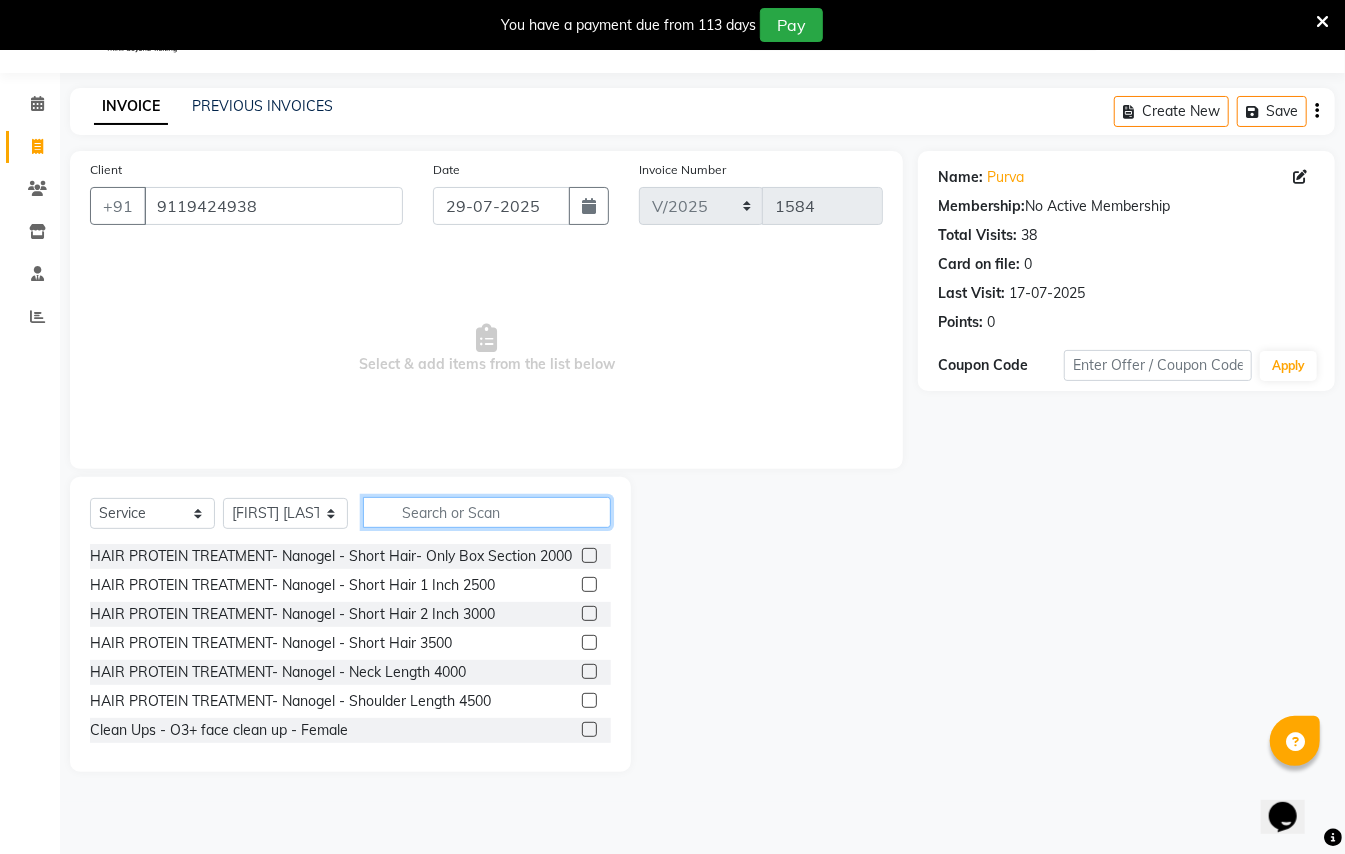 click 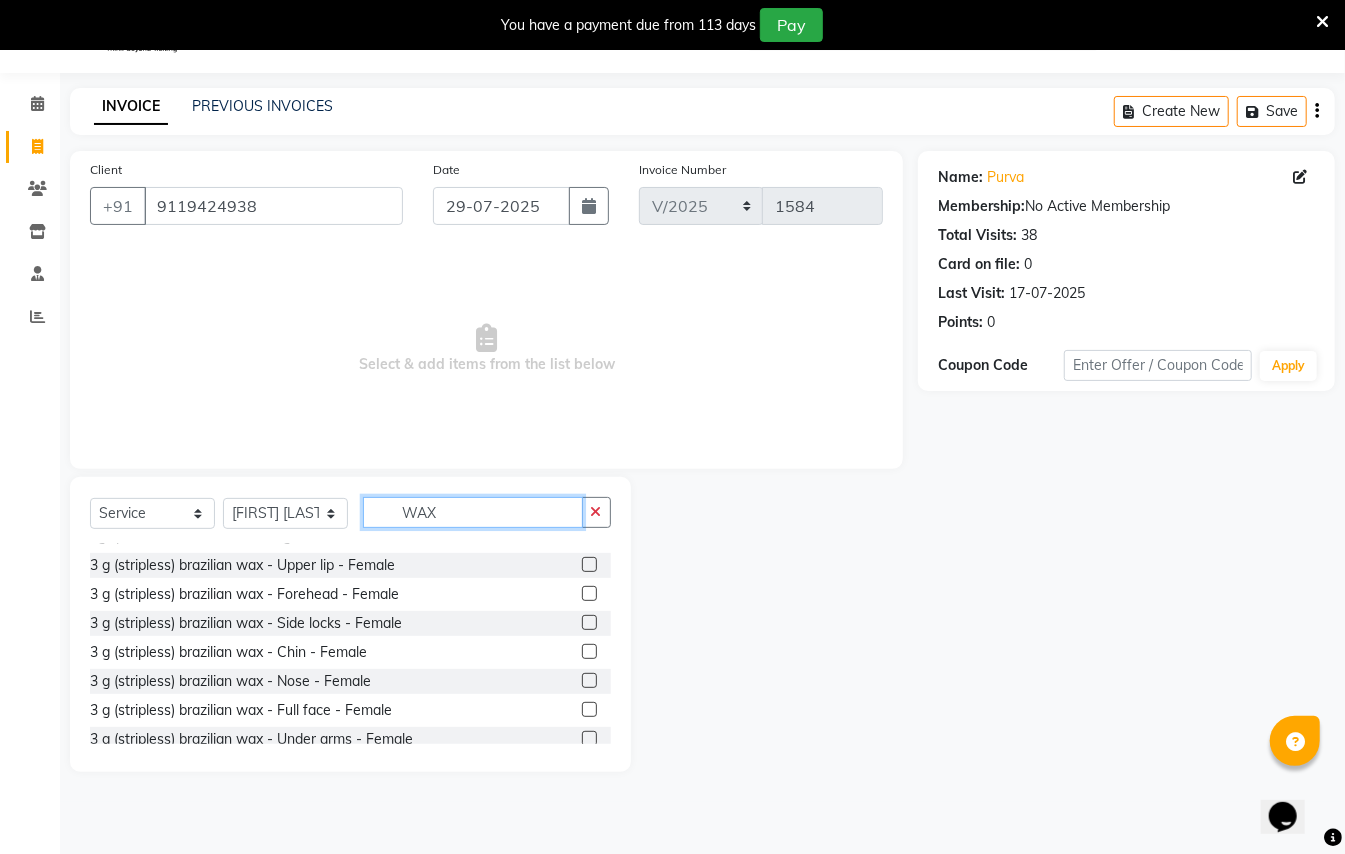 scroll, scrollTop: 666, scrollLeft: 0, axis: vertical 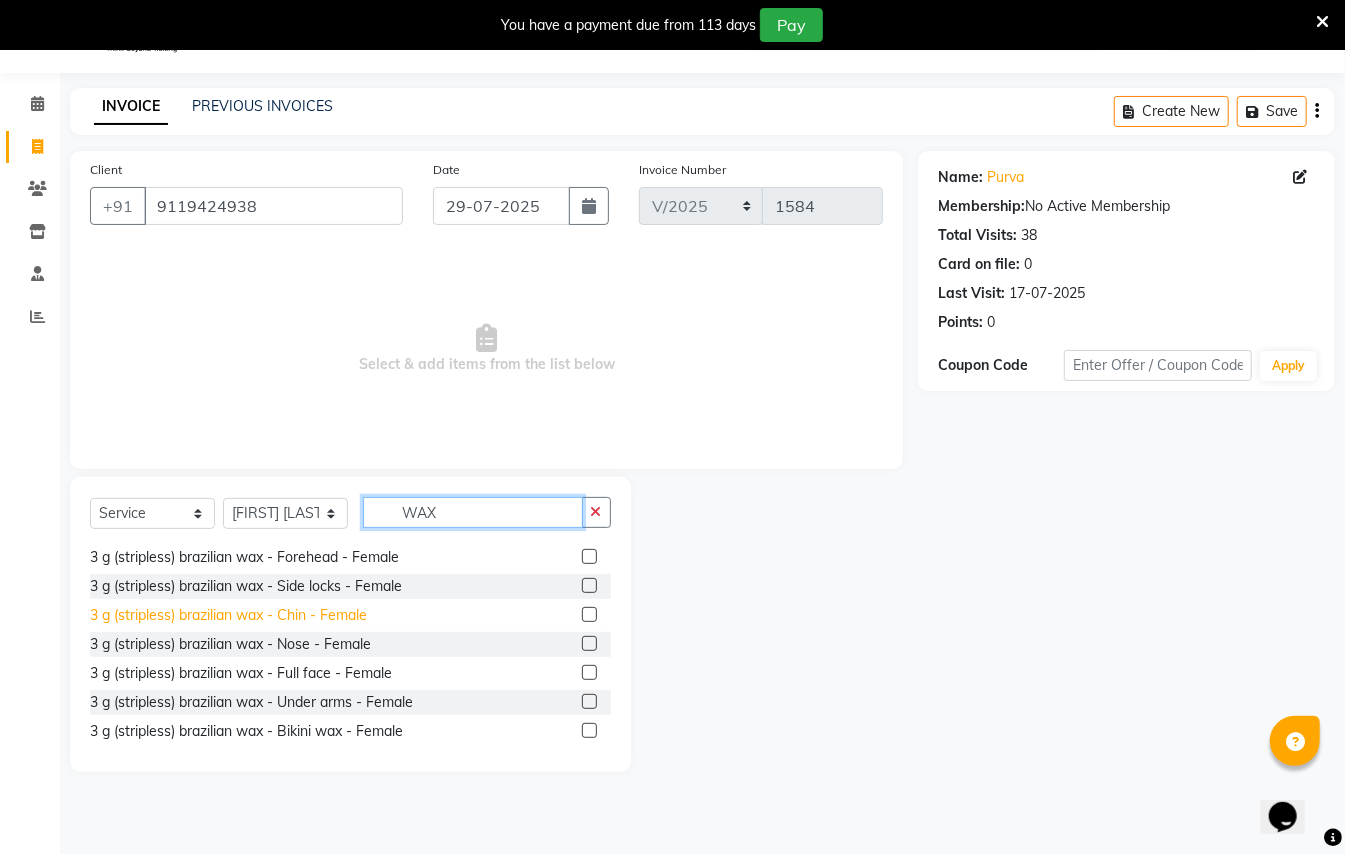 type on "WAX" 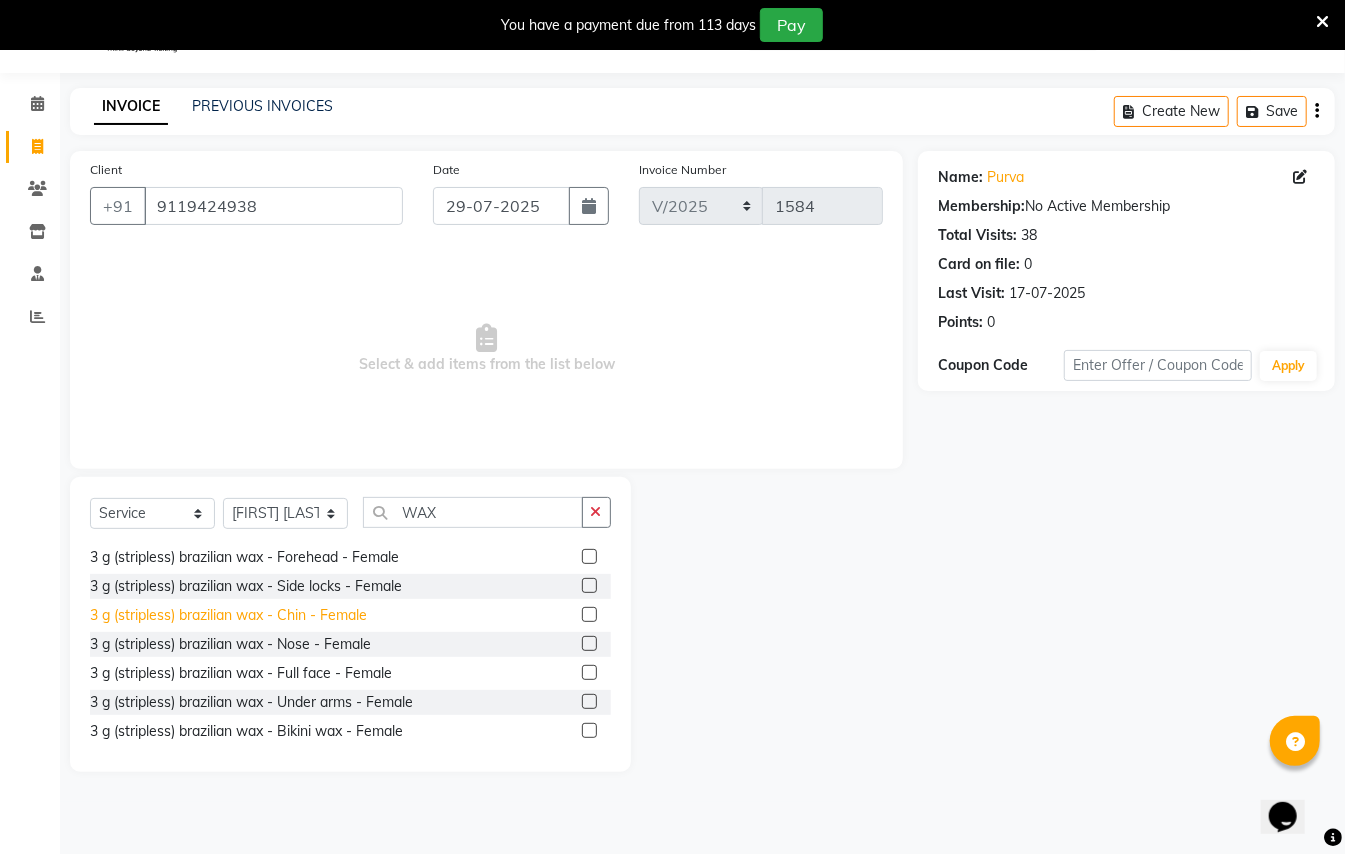 click on "3 g (stripless) brazilian wax - Chin - Female" 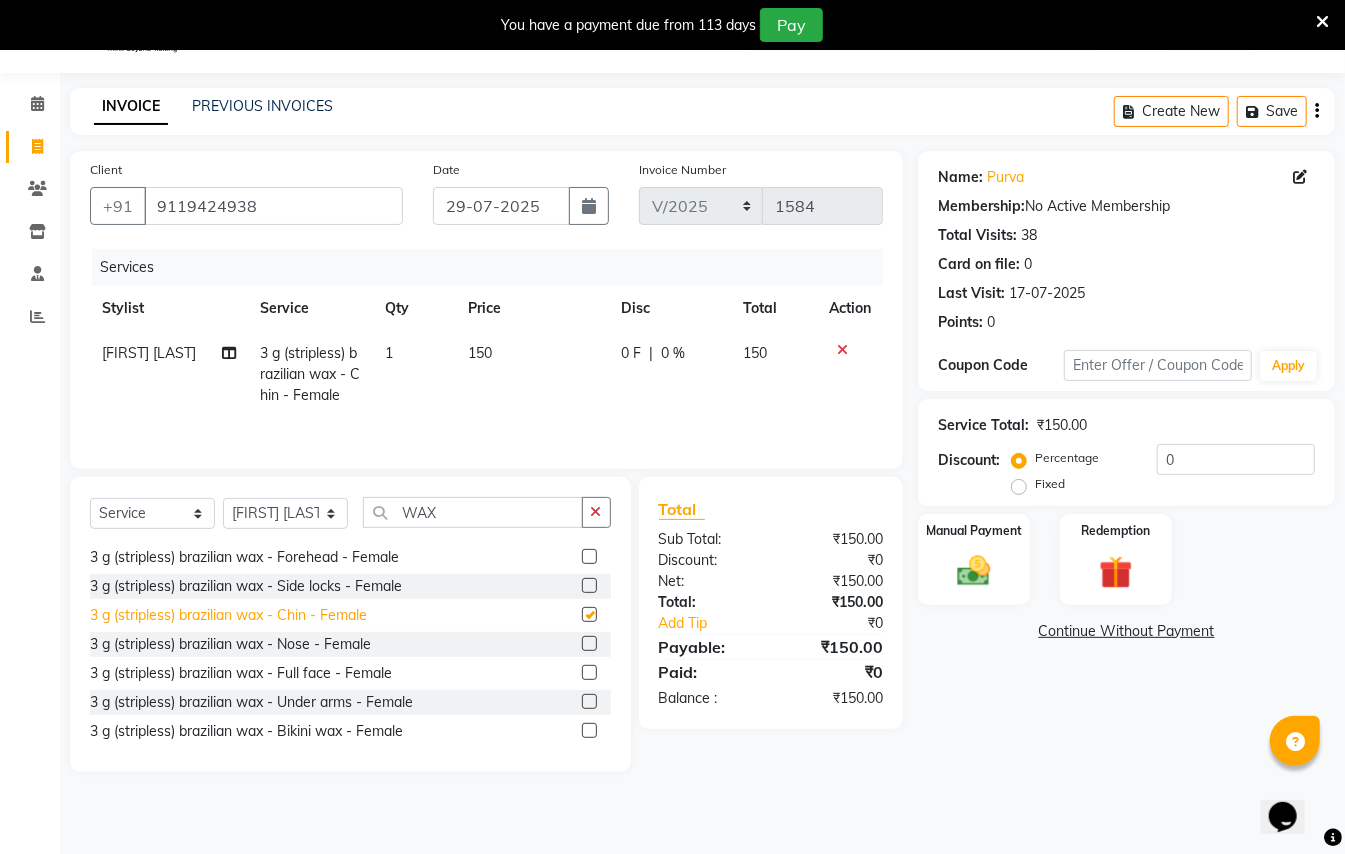 checkbox on "false" 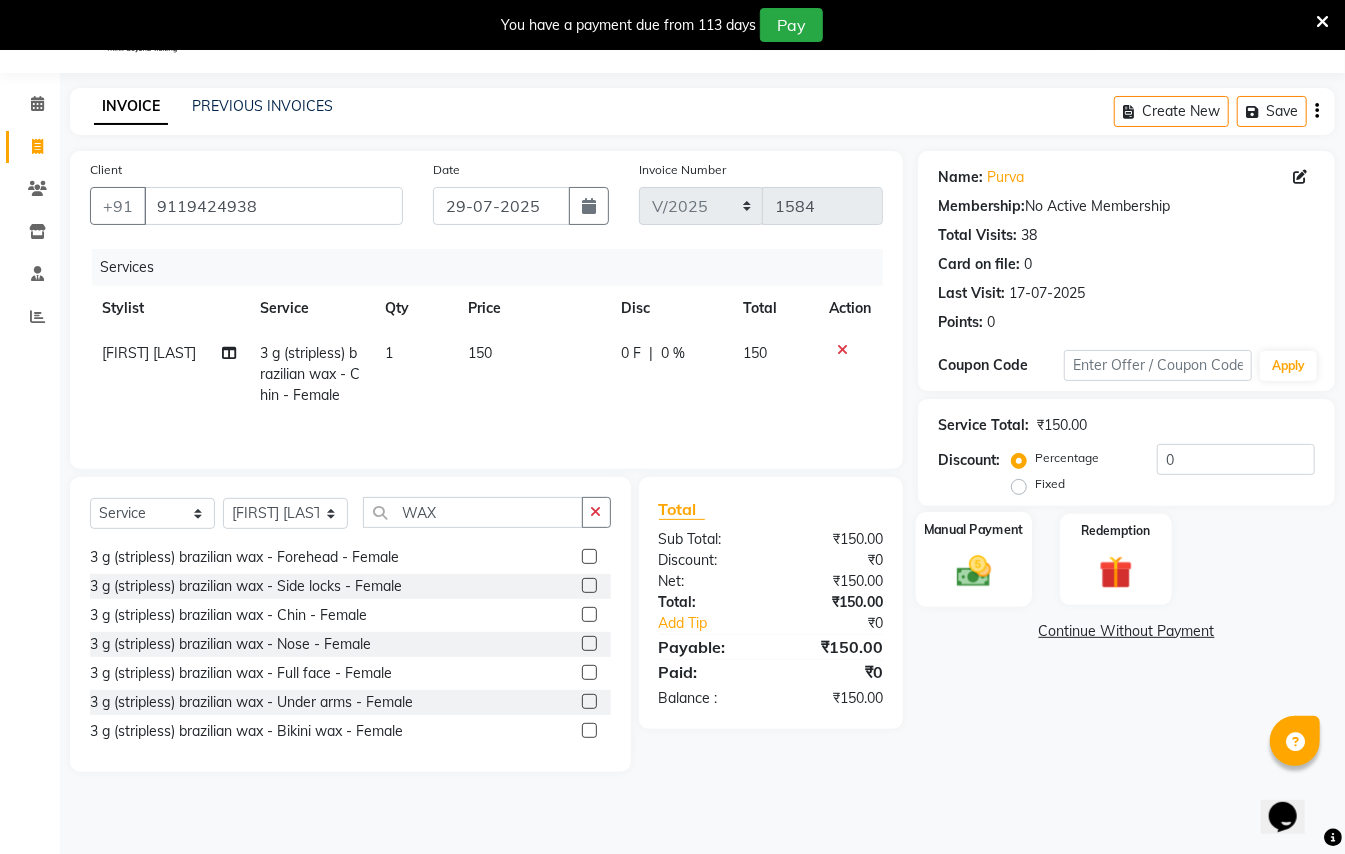click 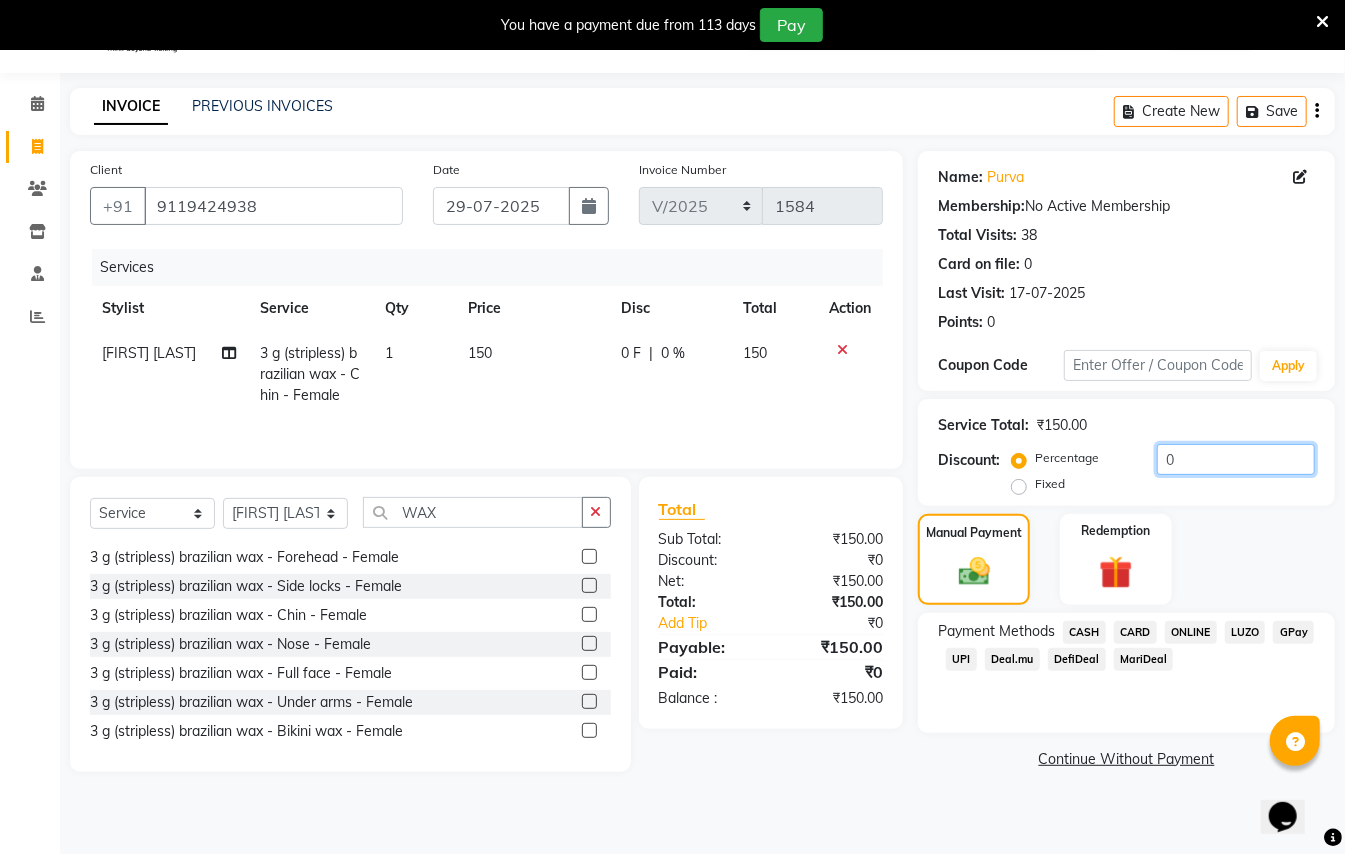 click on "0" 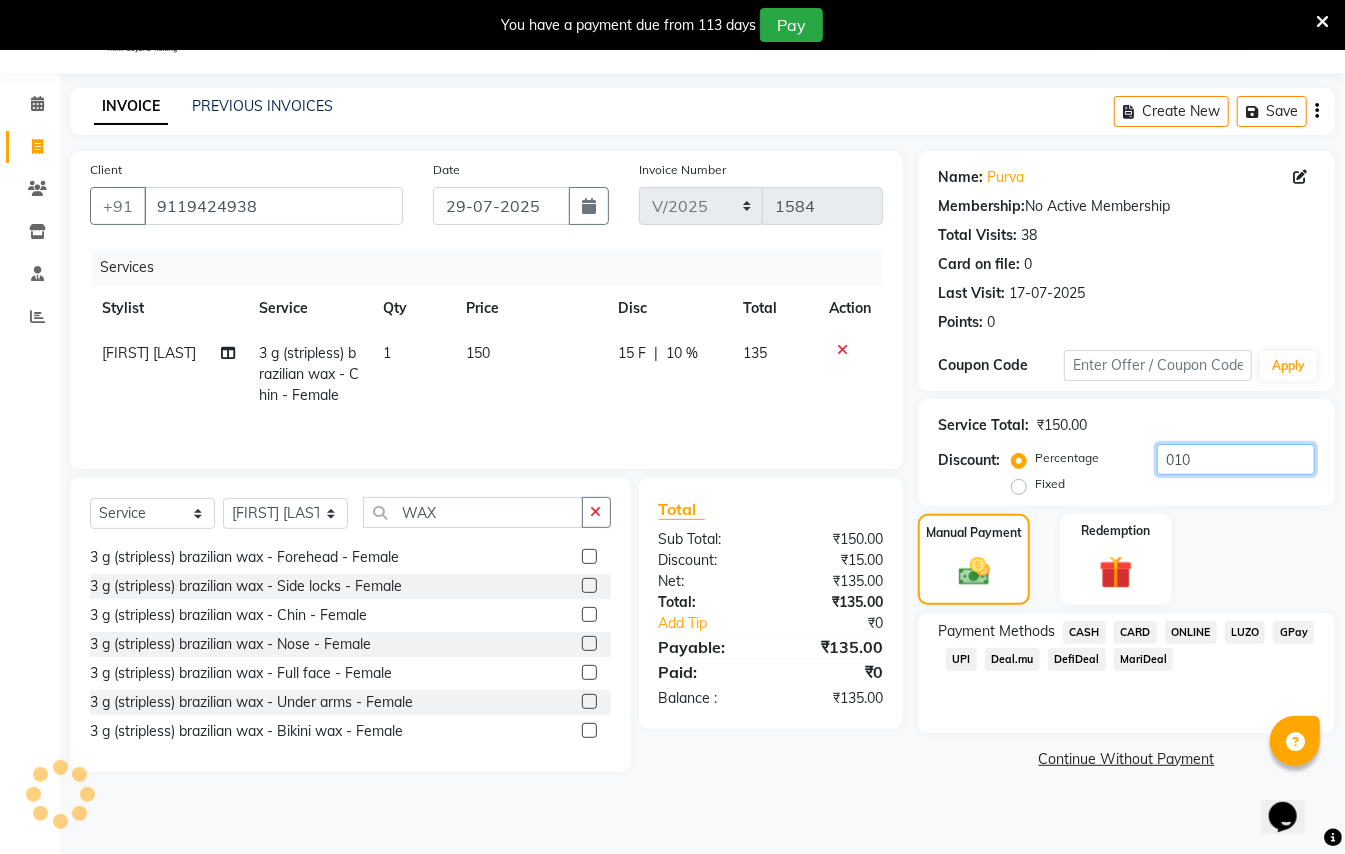 type on "010" 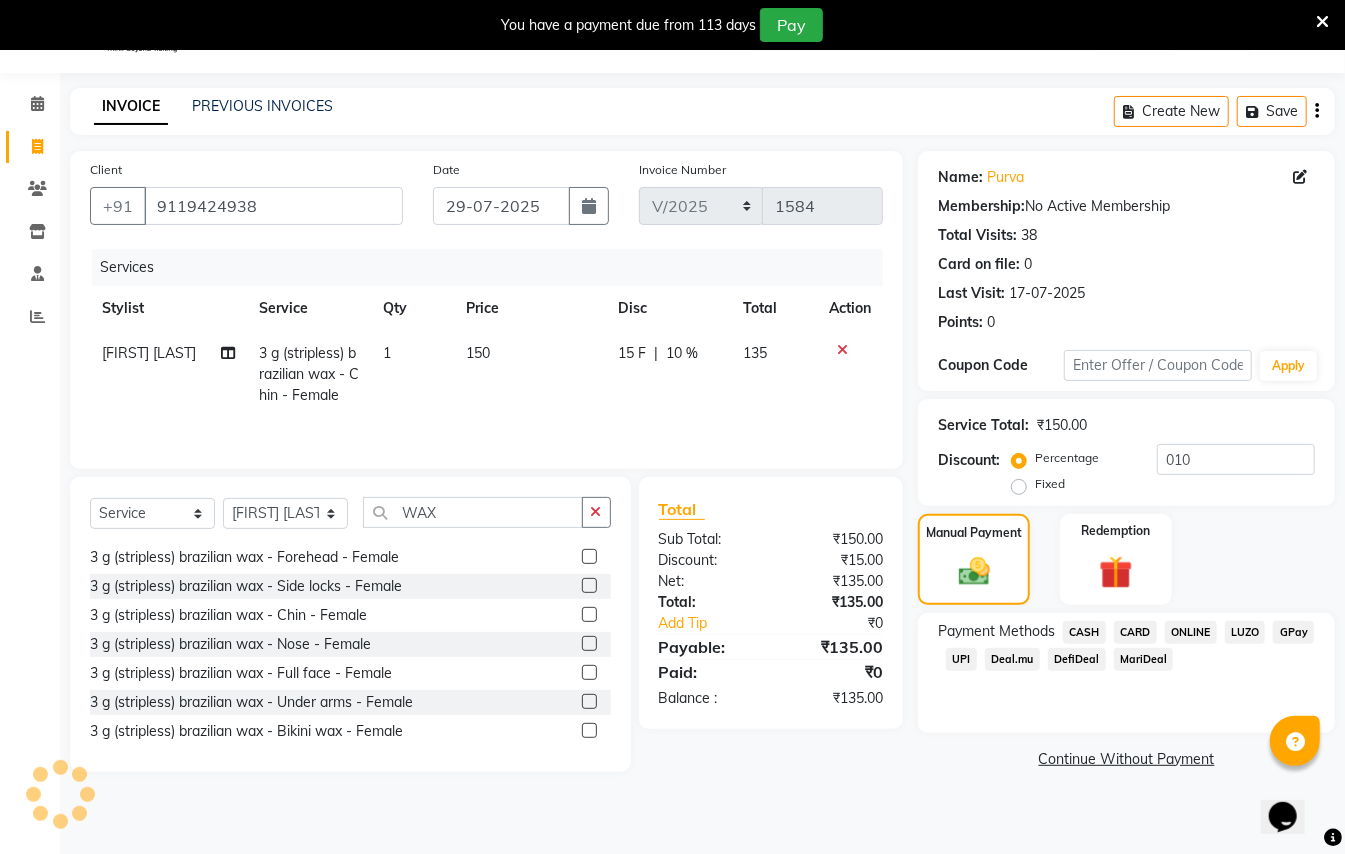 click on "GPay" 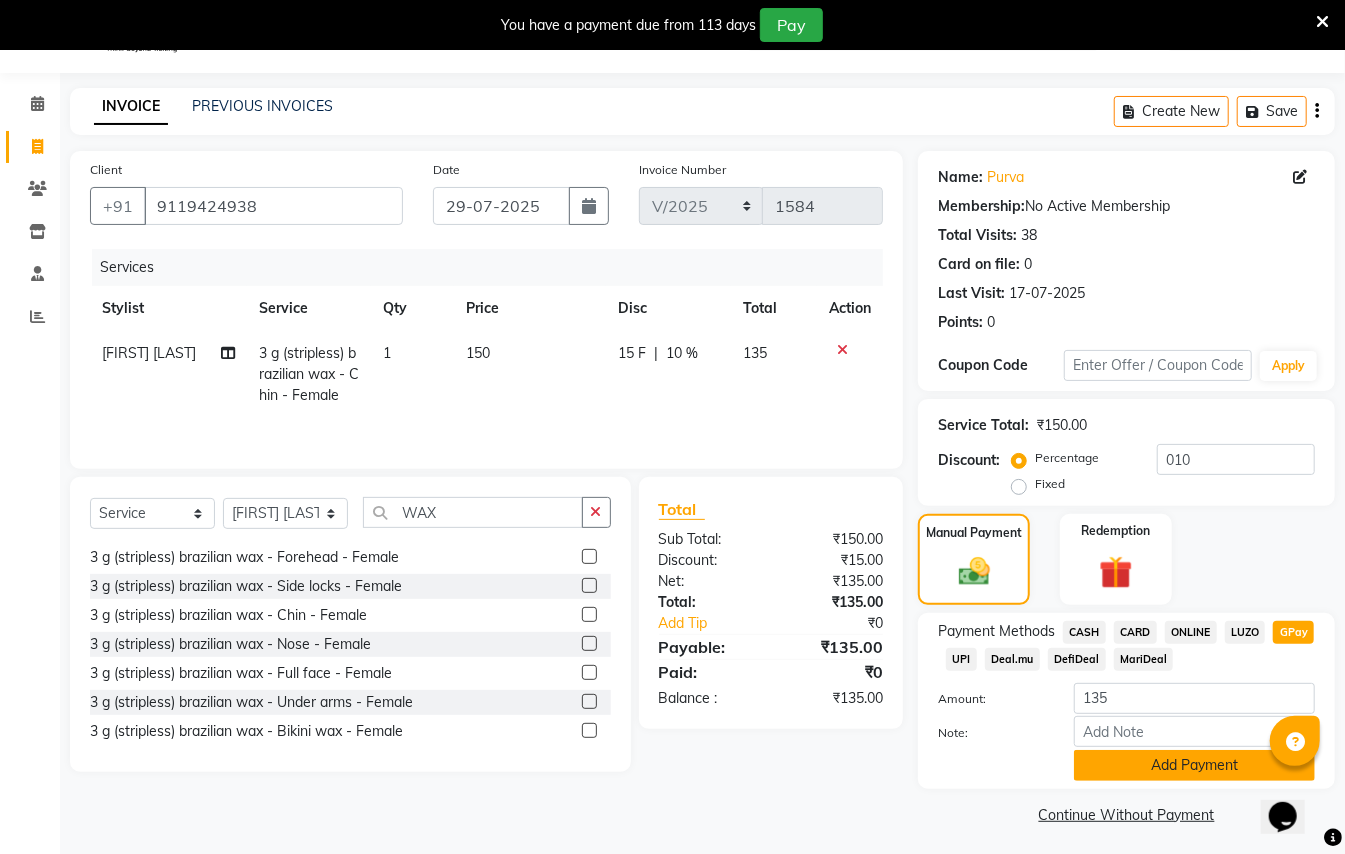 click on "Add Payment" 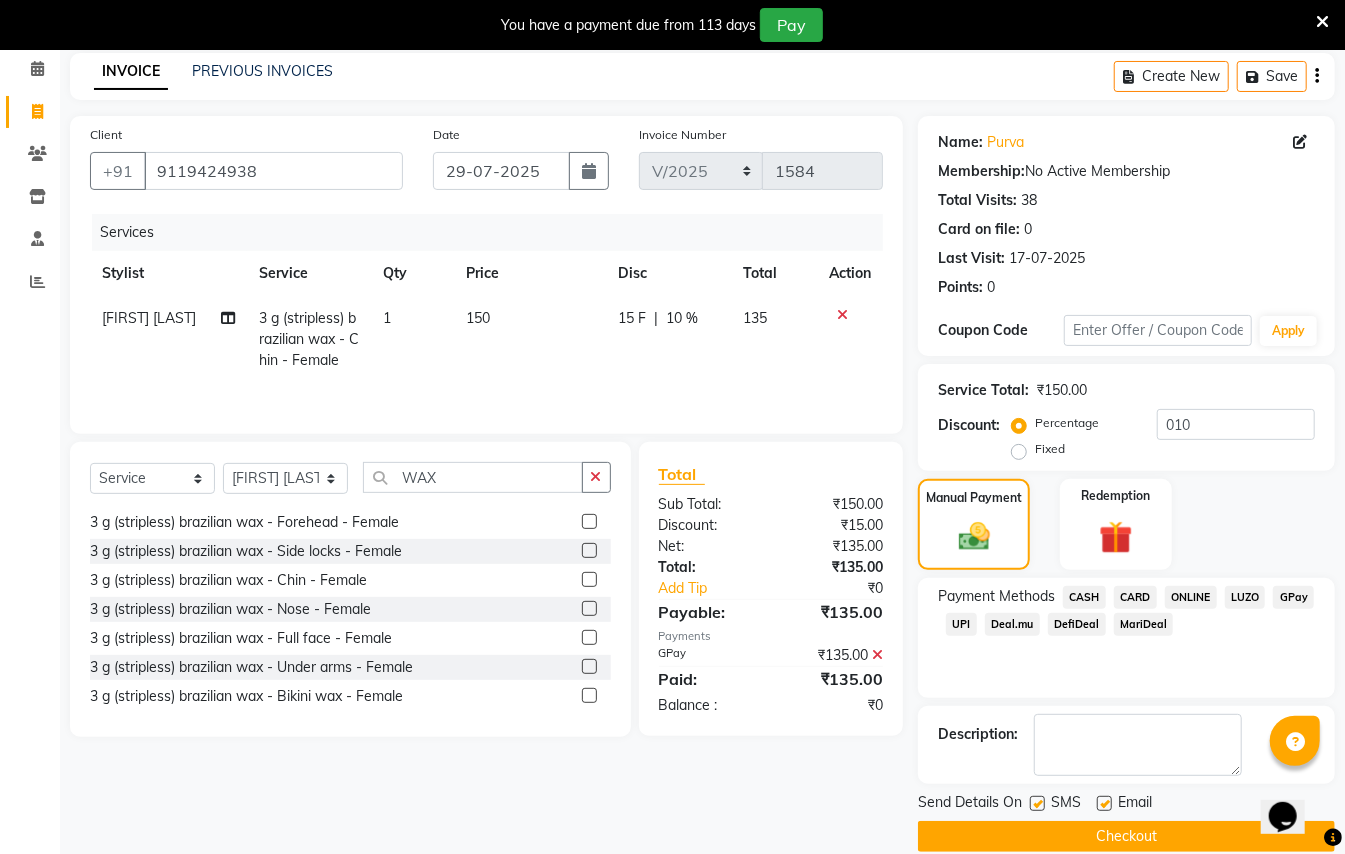 scroll, scrollTop: 114, scrollLeft: 0, axis: vertical 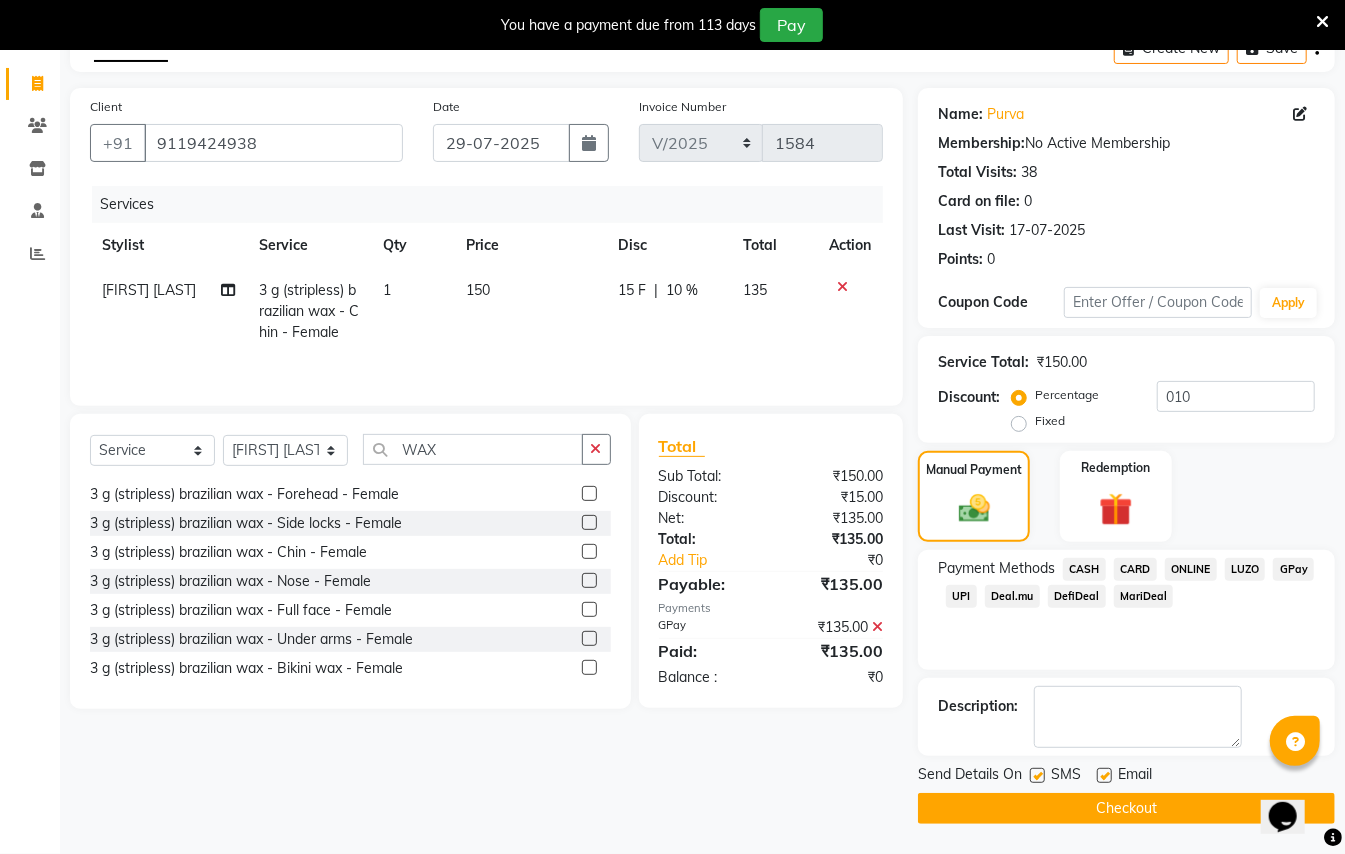 click on "Checkout" 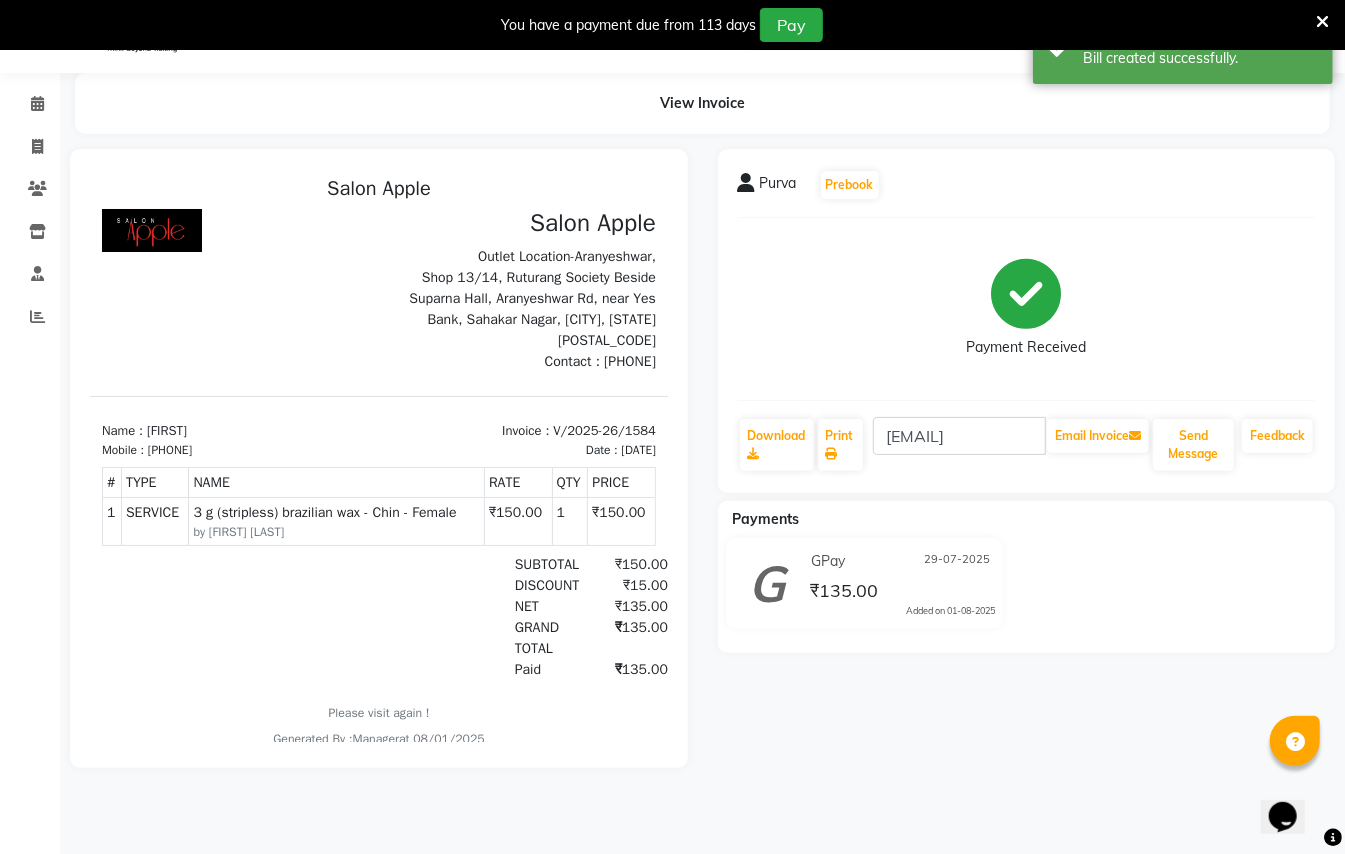 scroll, scrollTop: 0, scrollLeft: 0, axis: both 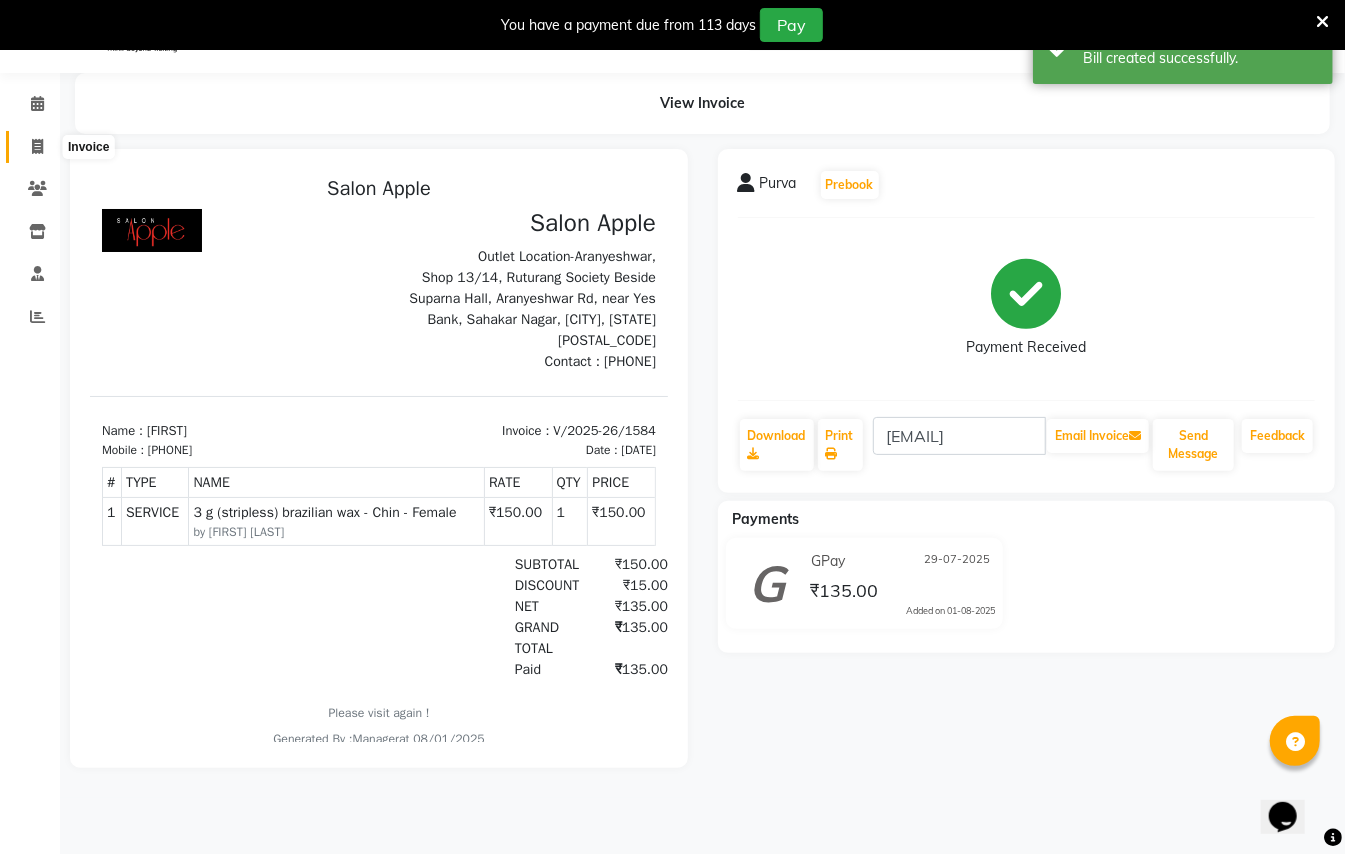 click 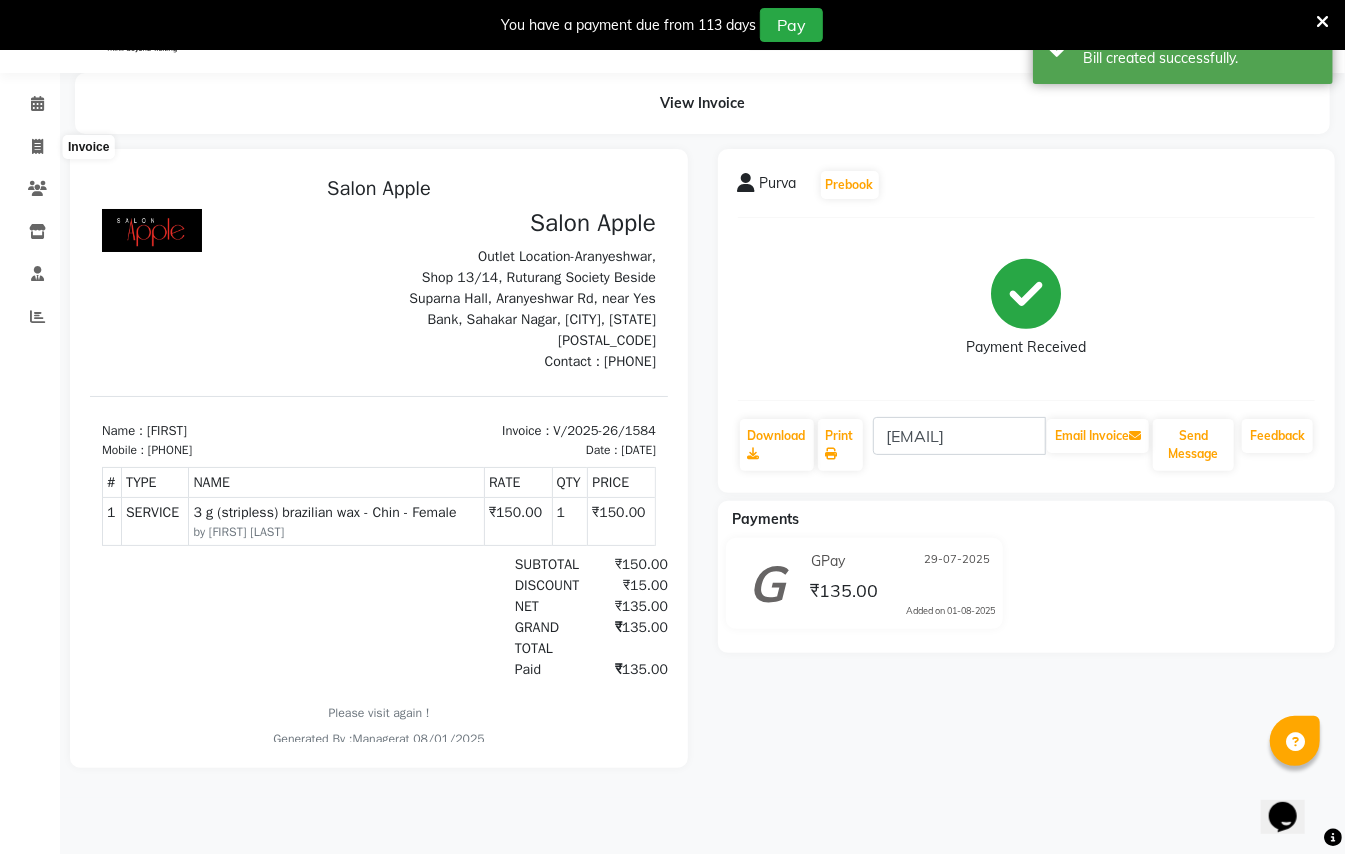 select on "service" 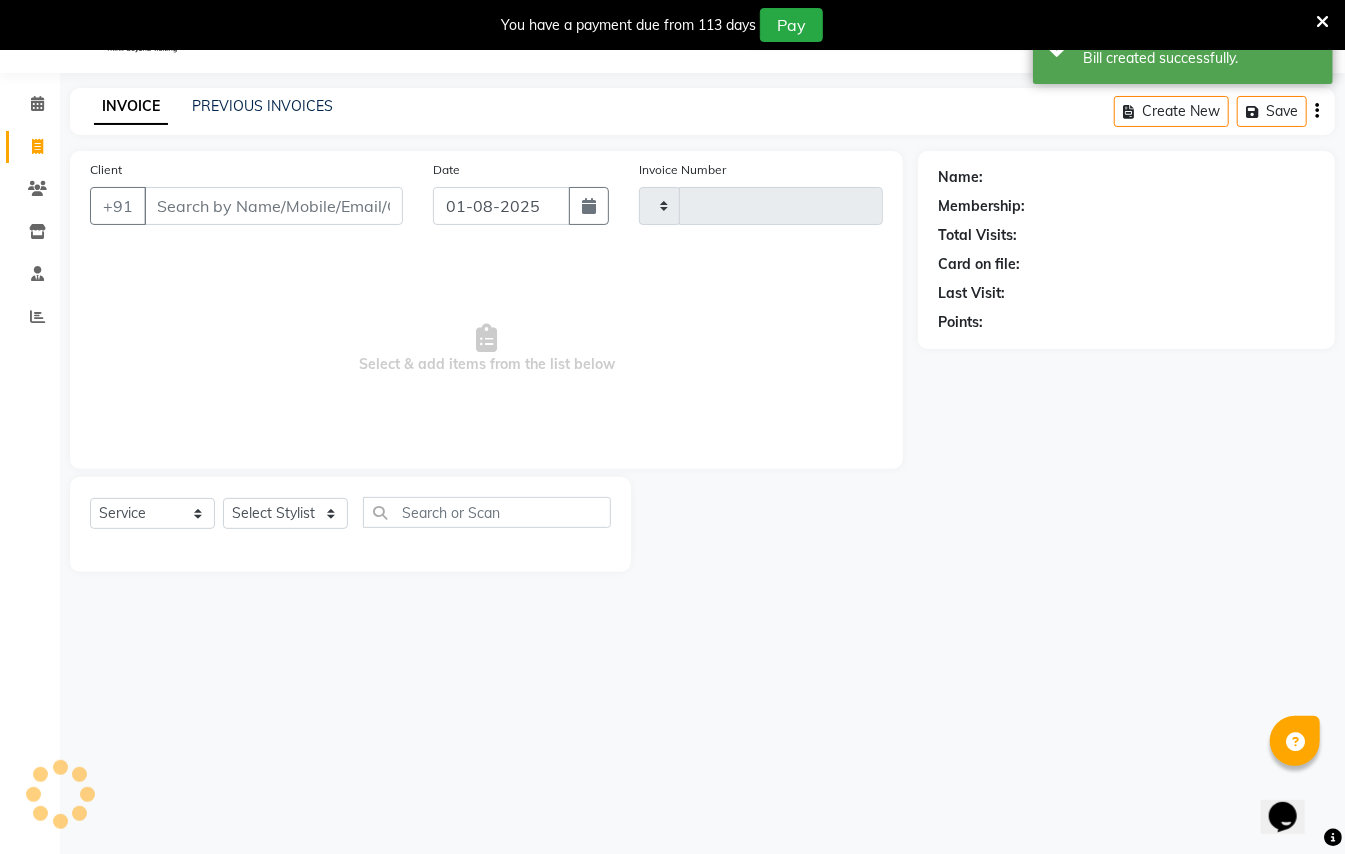 type on "1585" 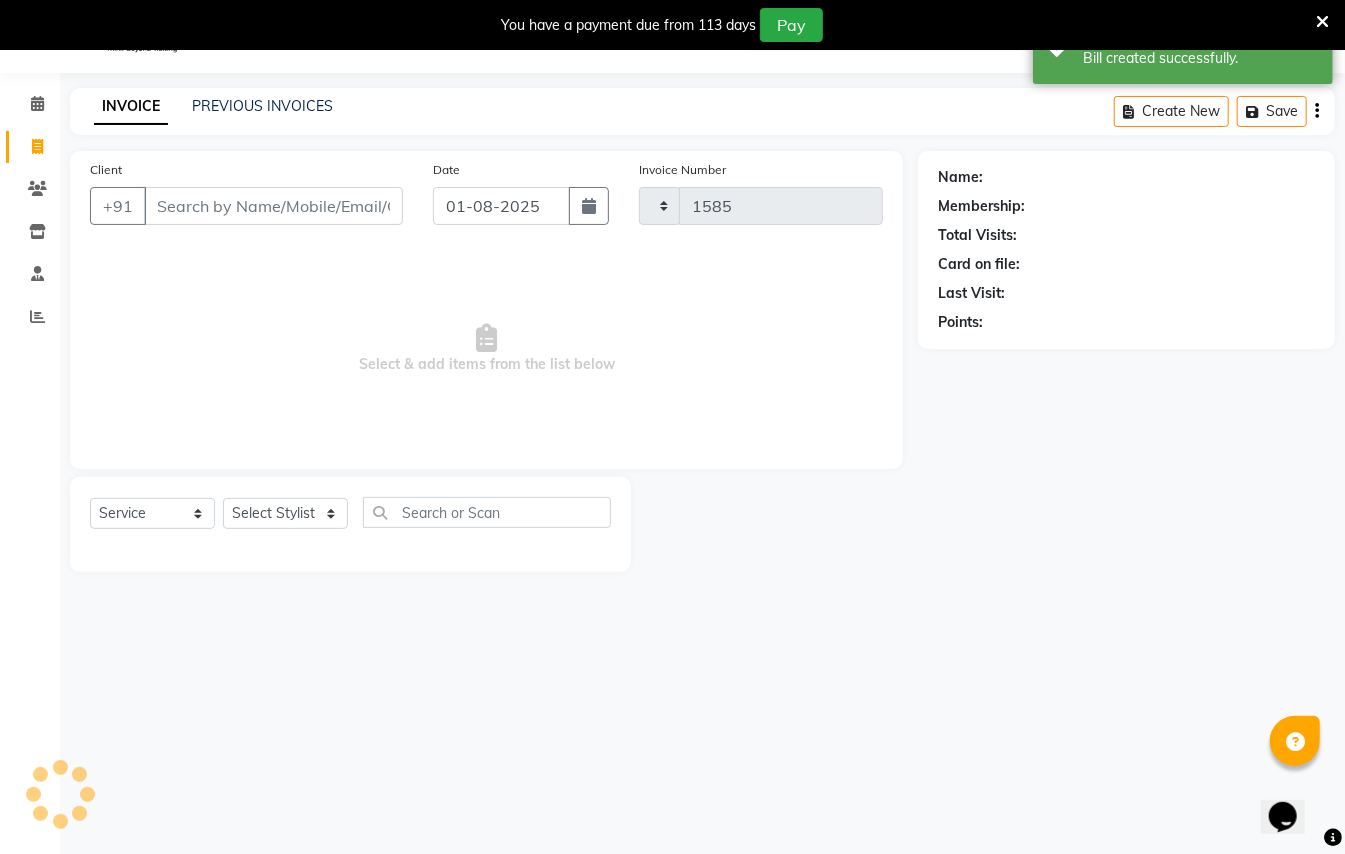 select on "123" 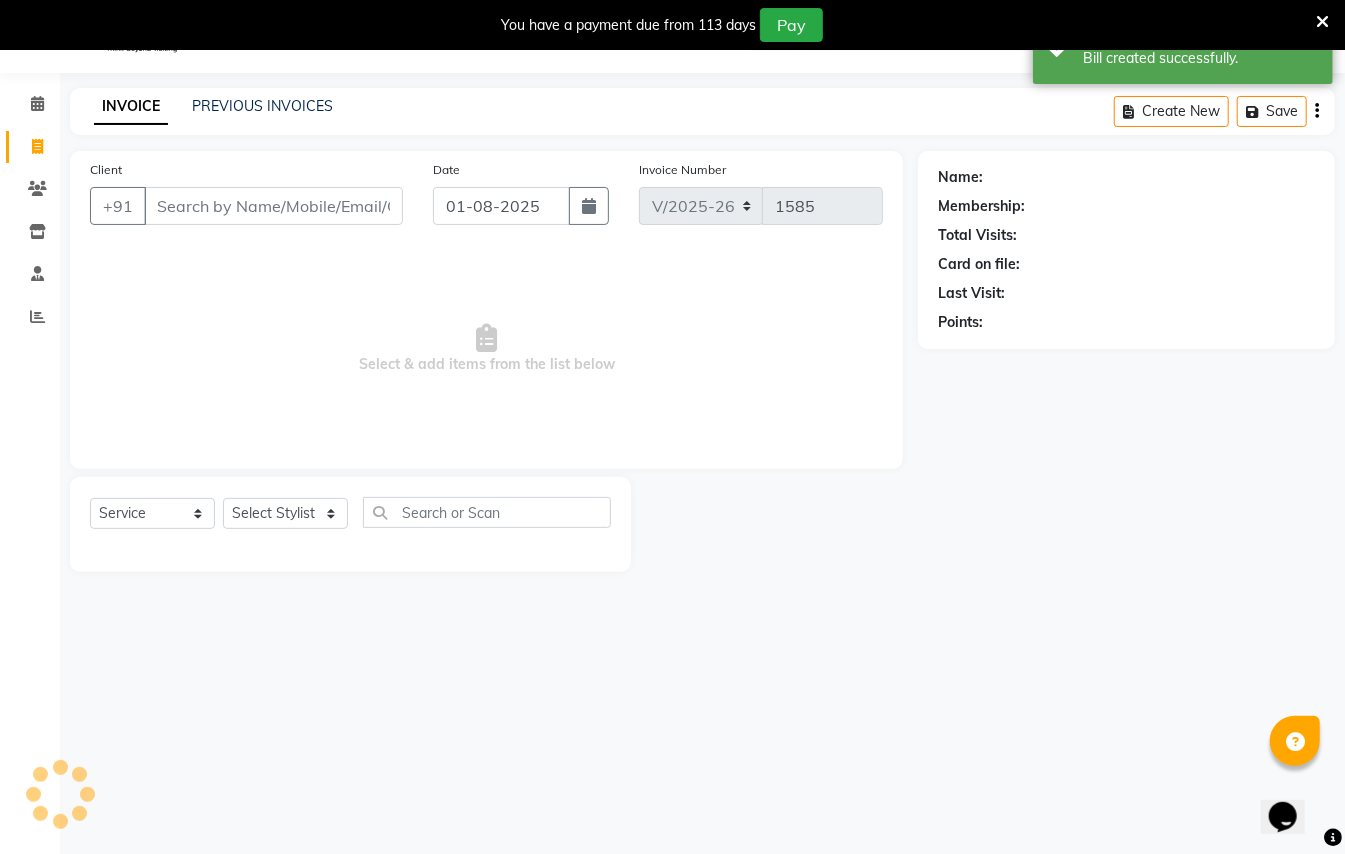 click on "Client" at bounding box center [273, 206] 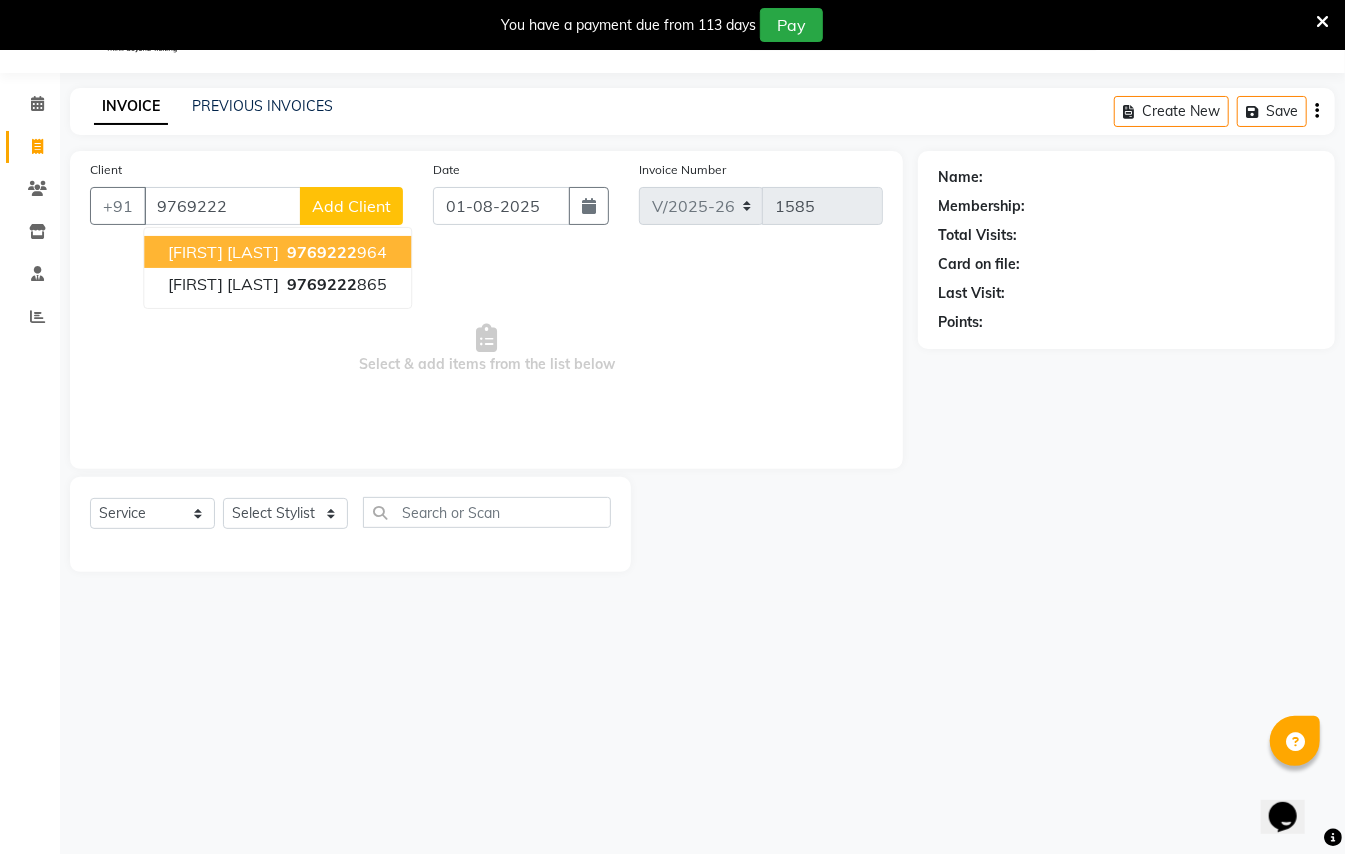 click on "[PHONE]" at bounding box center [335, 252] 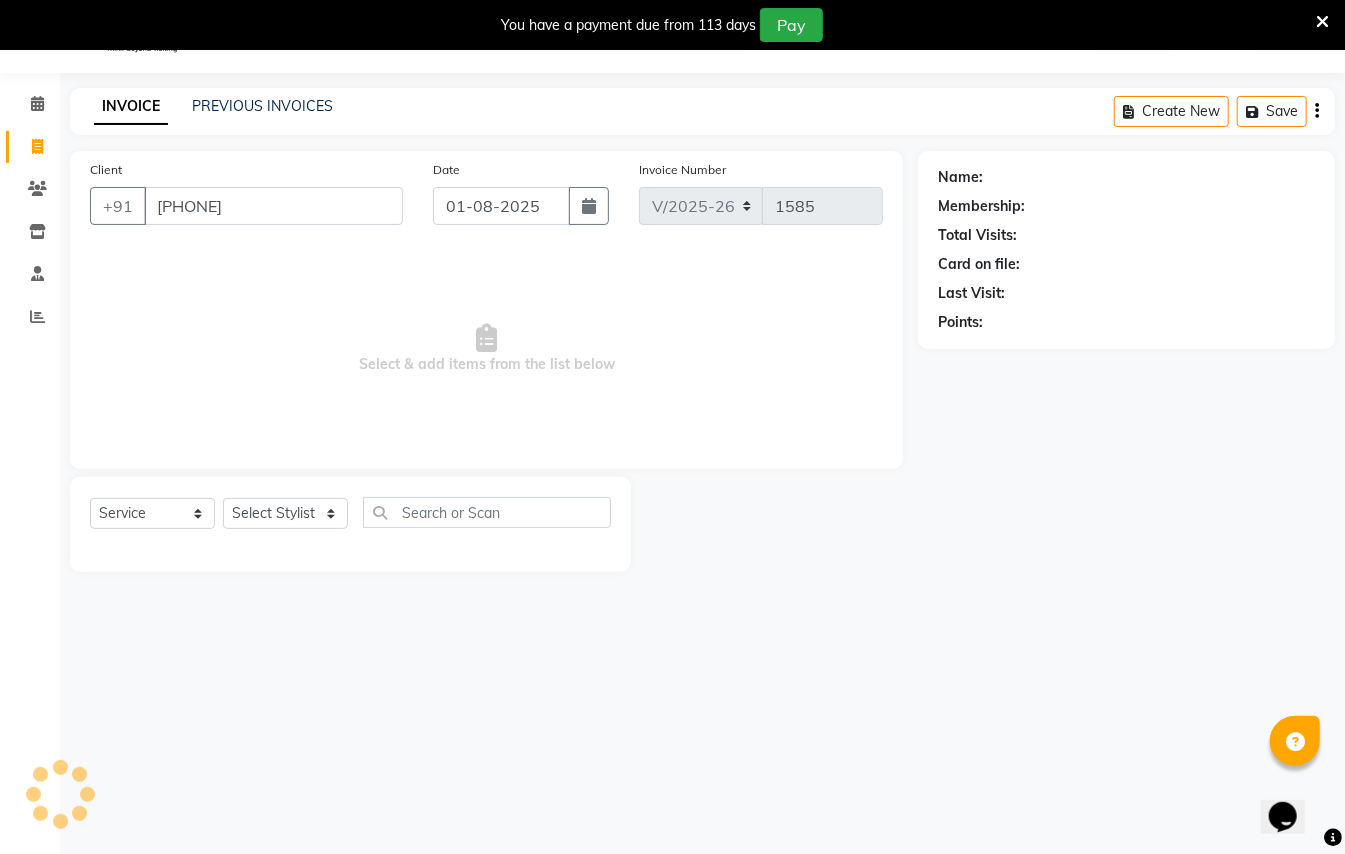 type on "[PHONE]" 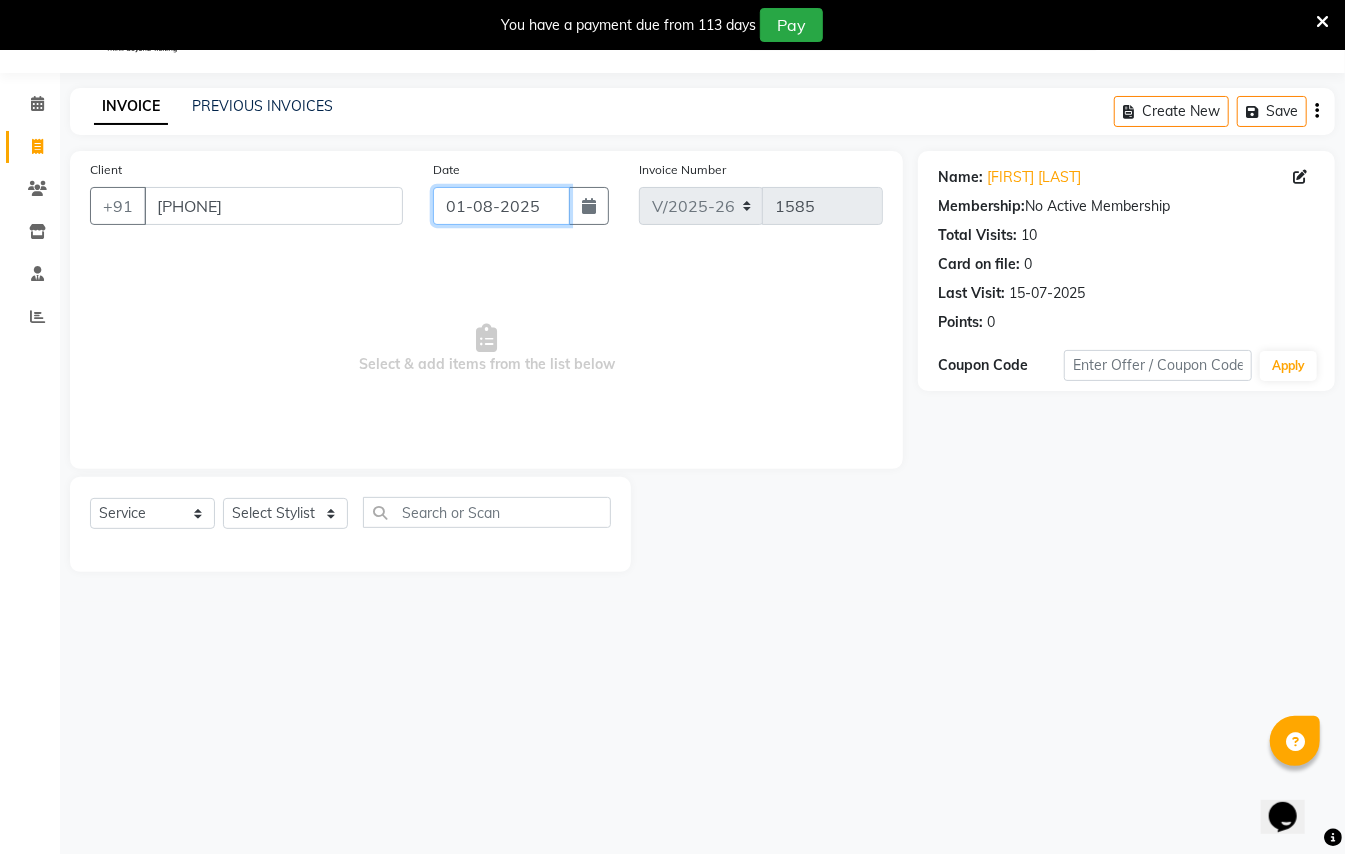 click on "01-08-2025" 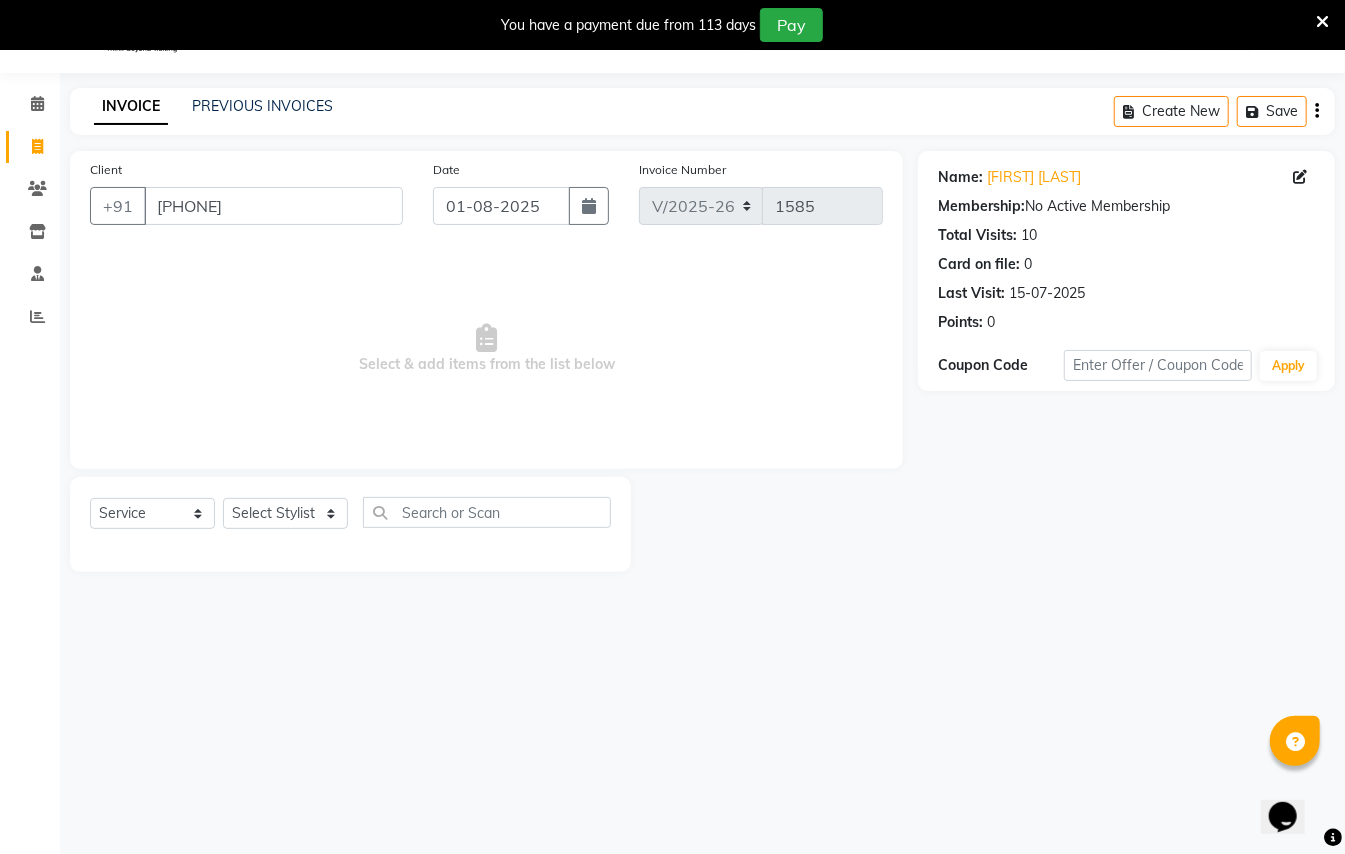 select on "8" 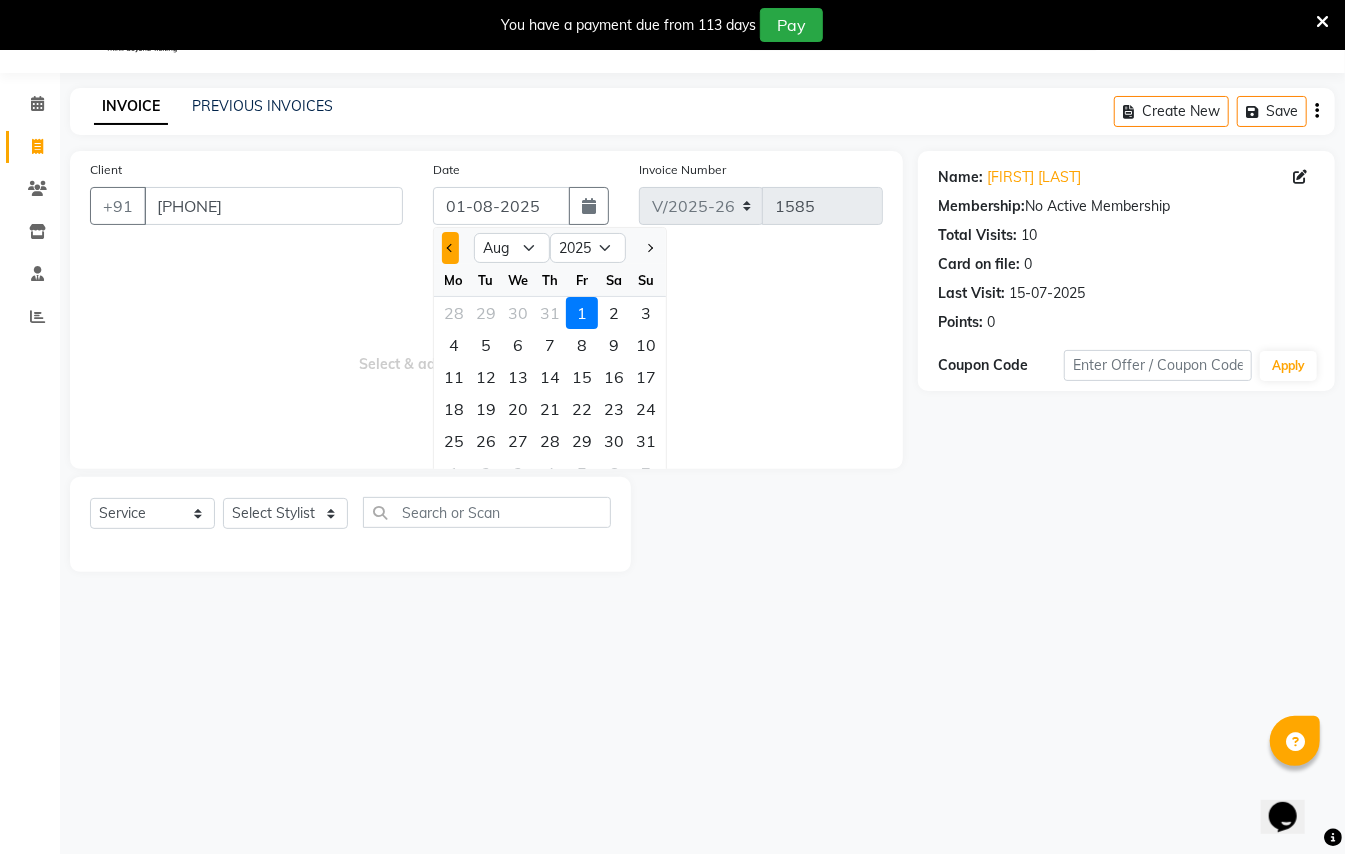 click 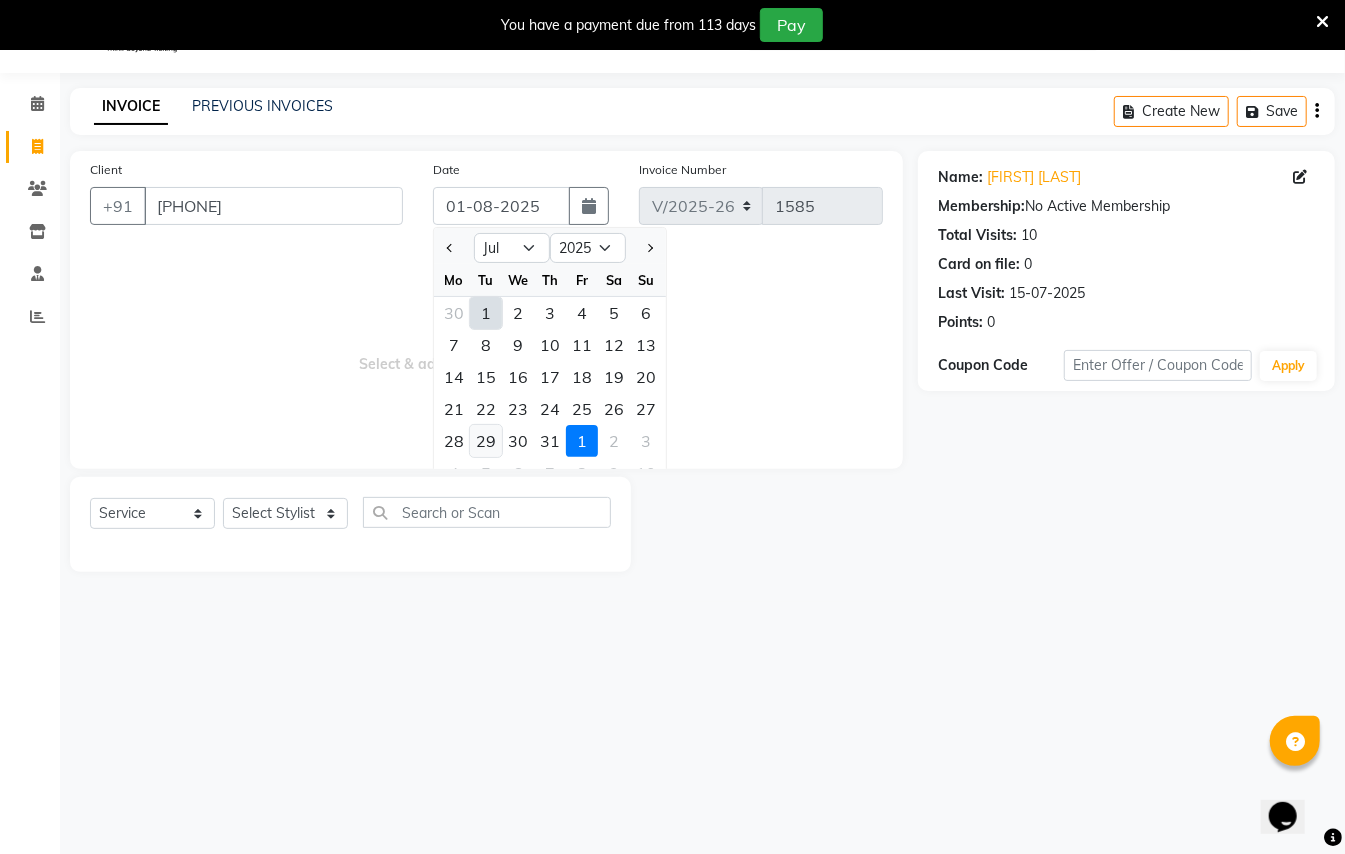 click on "29" 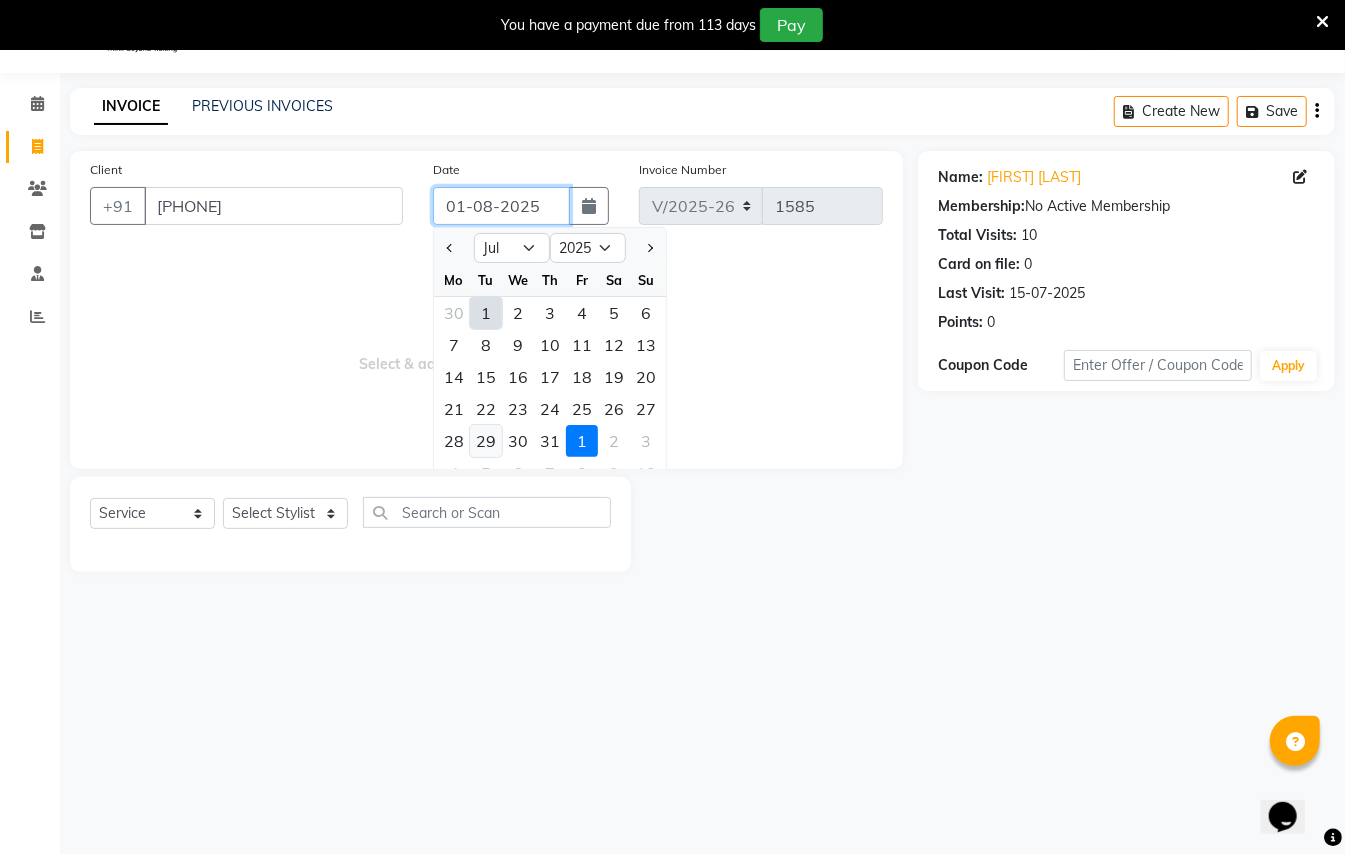 type on "29-07-2025" 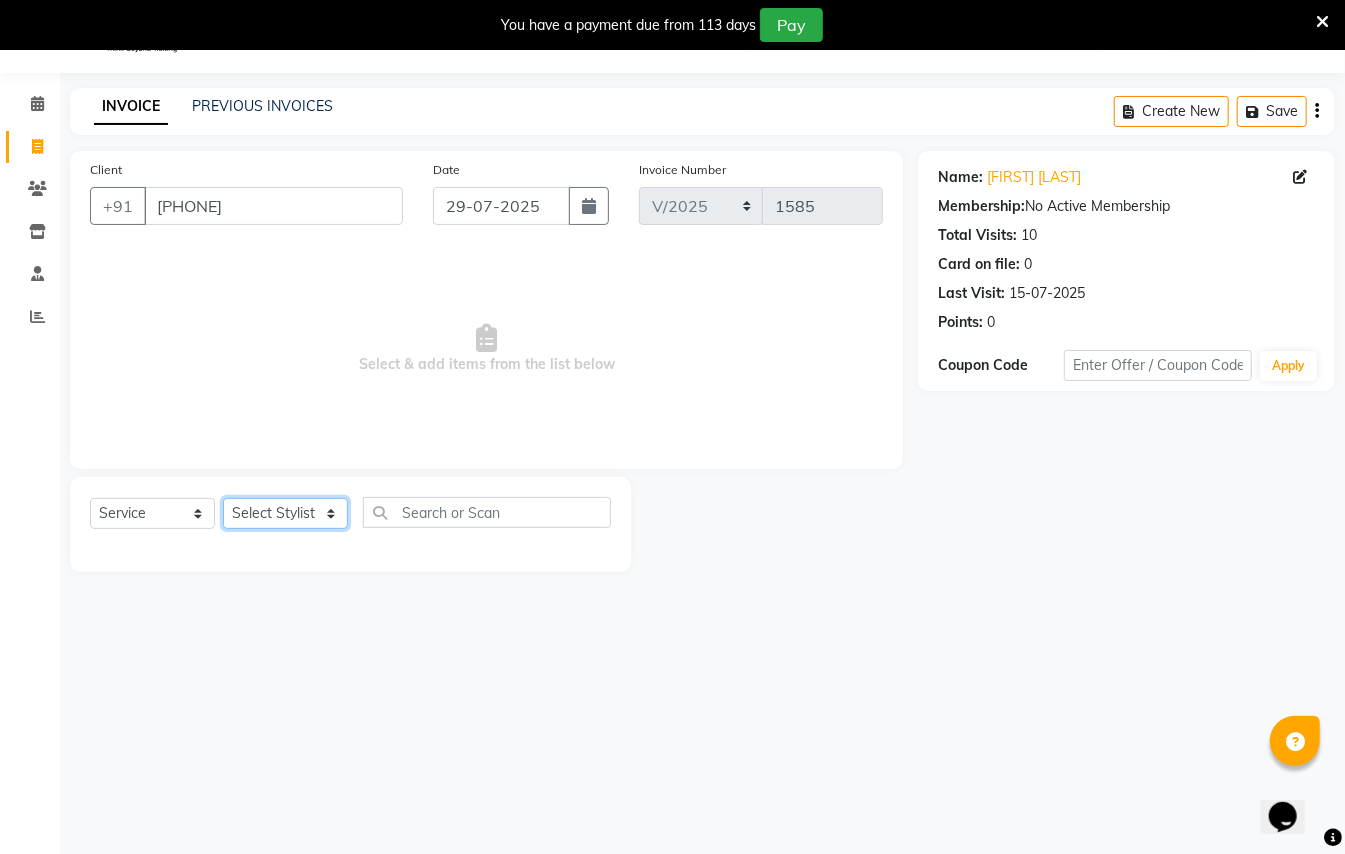 click on "Select Stylist [FIRST] [LAST] [FIRST] [LAST] [FIRST] [LAST] [FIRST] [LAST] [FIRST] [LAST] [FIRST] [LAST] [FIRST] [LAST] [FIRST] [LAST]" 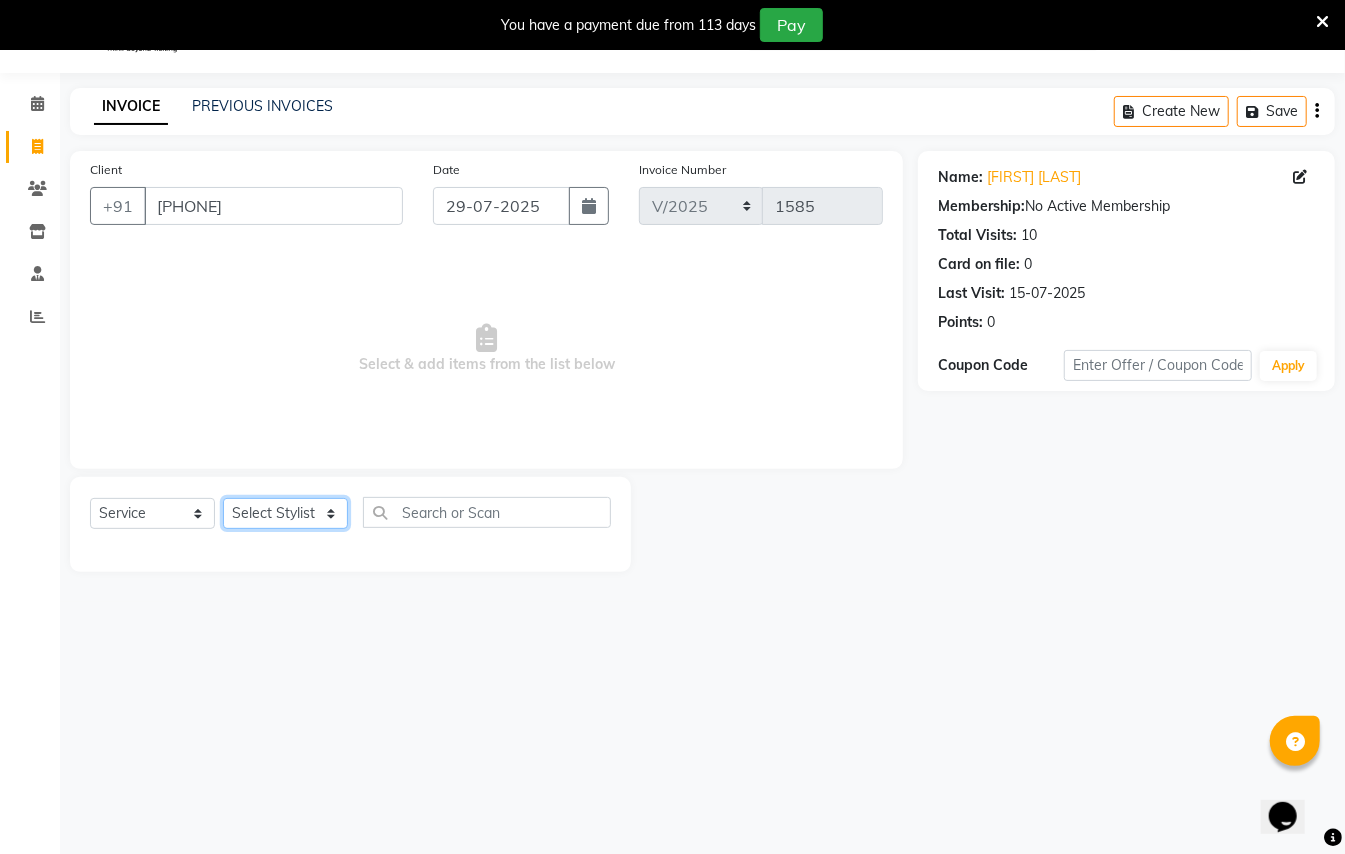 select on "79398" 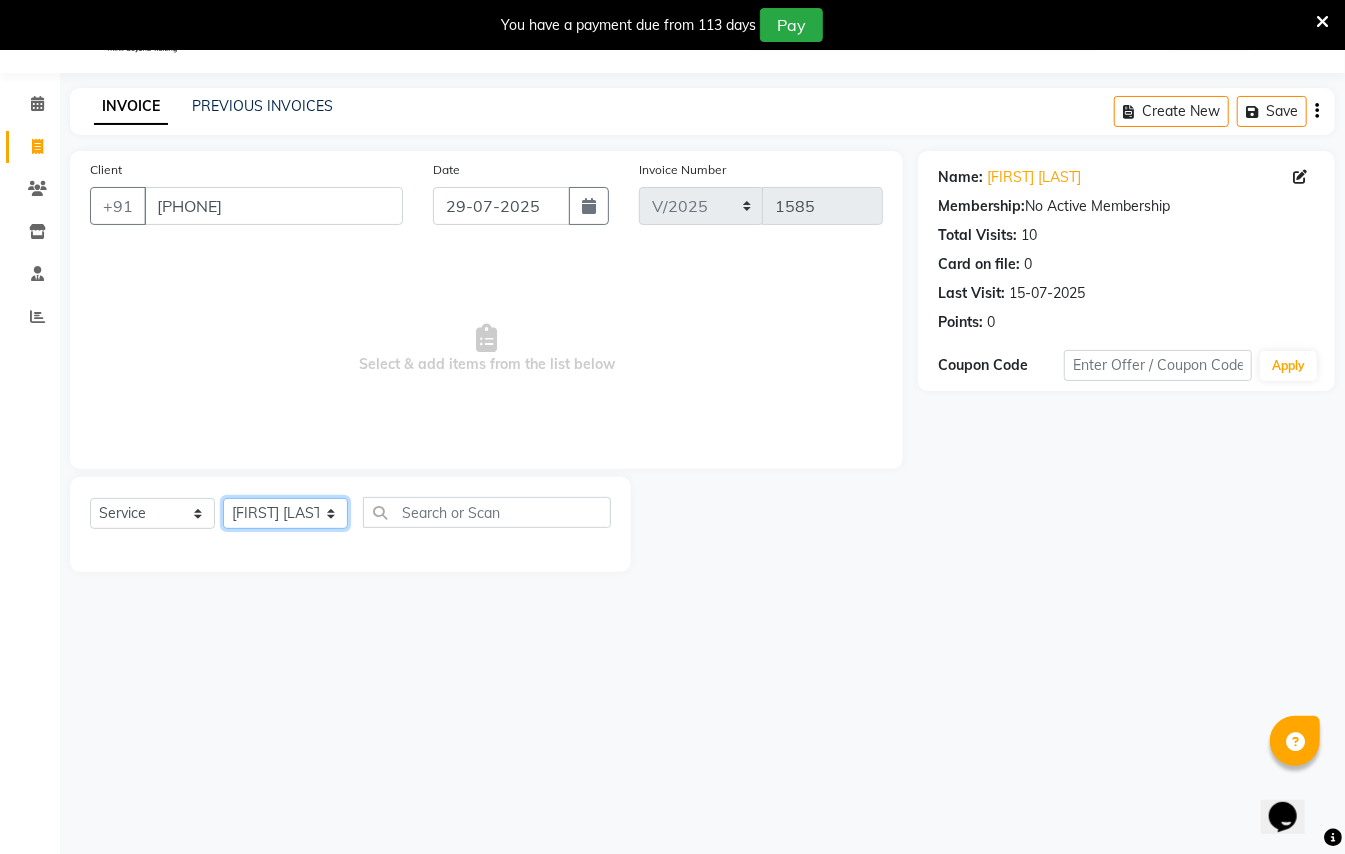 click on "Select Stylist [FIRST] [LAST] [FIRST] [LAST] [FIRST] [LAST] [FIRST] [LAST] [FIRST] [LAST] [FIRST] [LAST] [FIRST] [LAST] [FIRST] [LAST]" 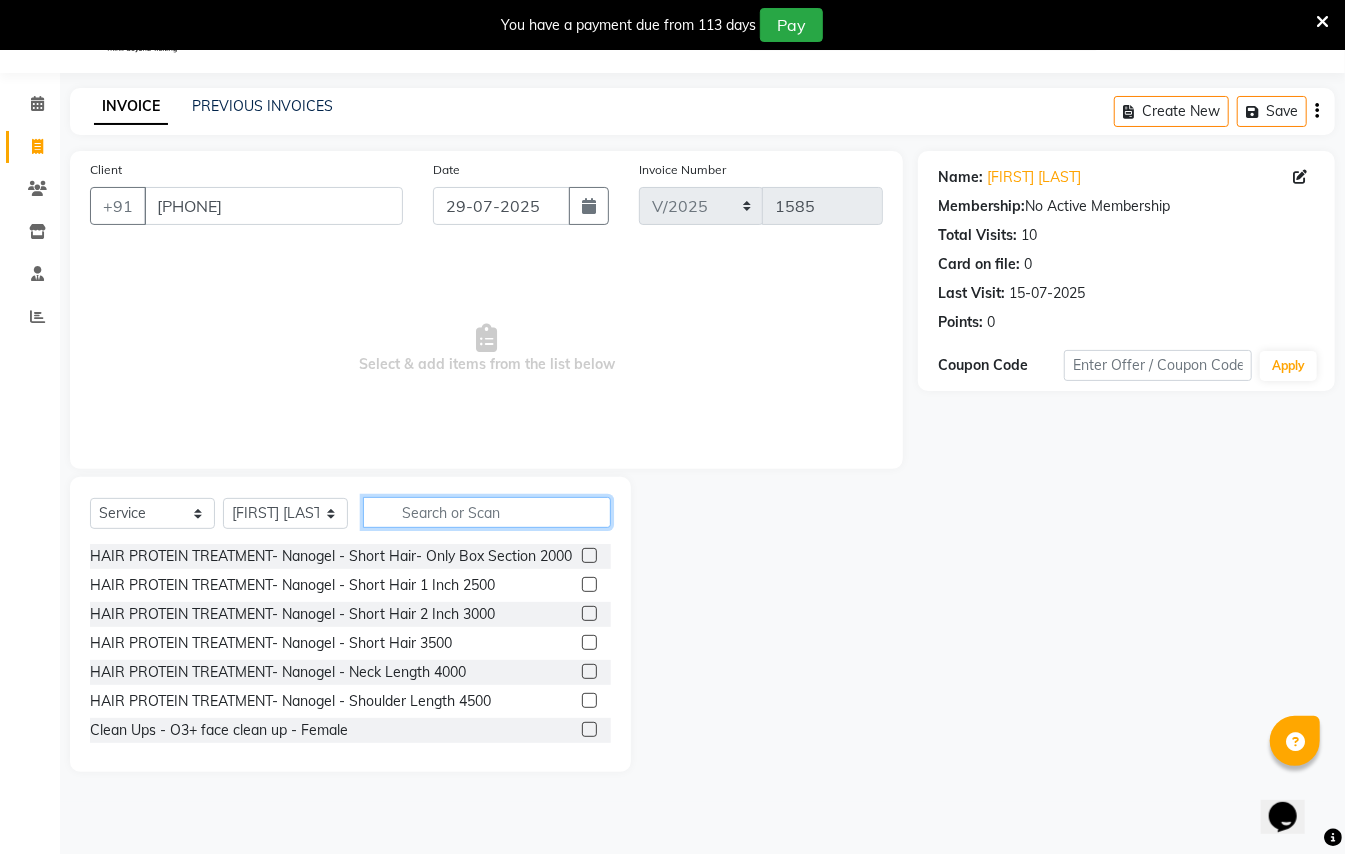 click 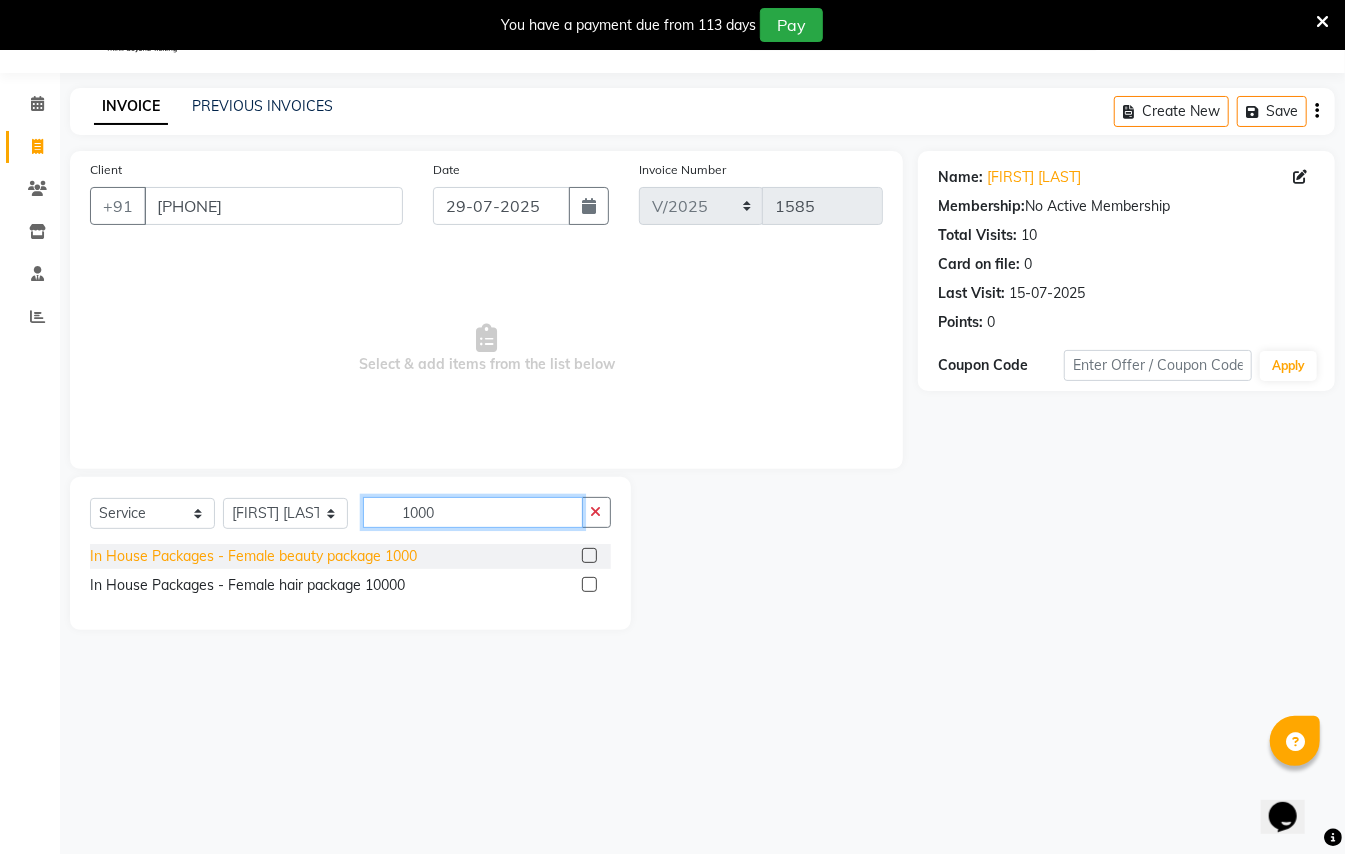 type on "1000" 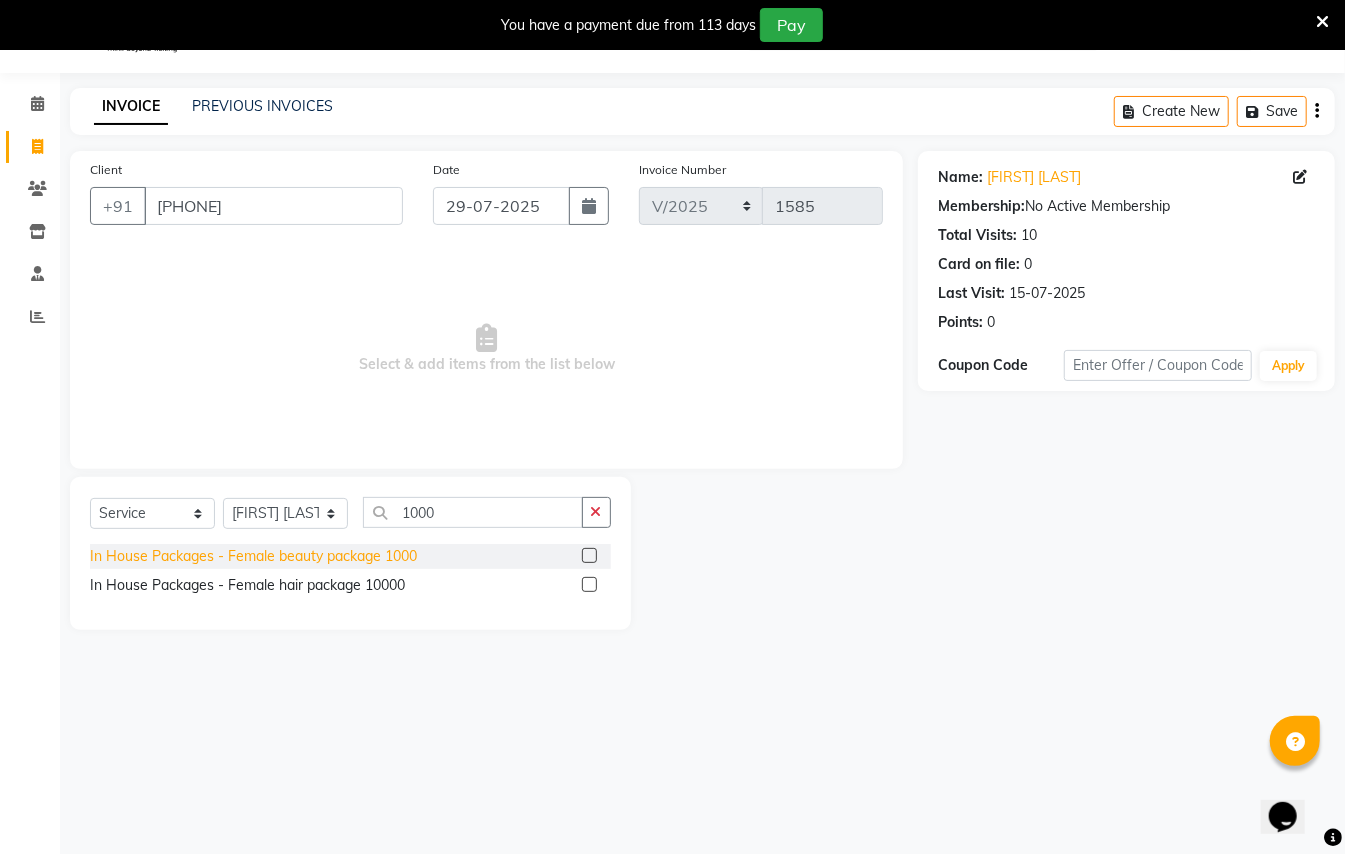 click on "In House Packages - Female beauty package 1000" 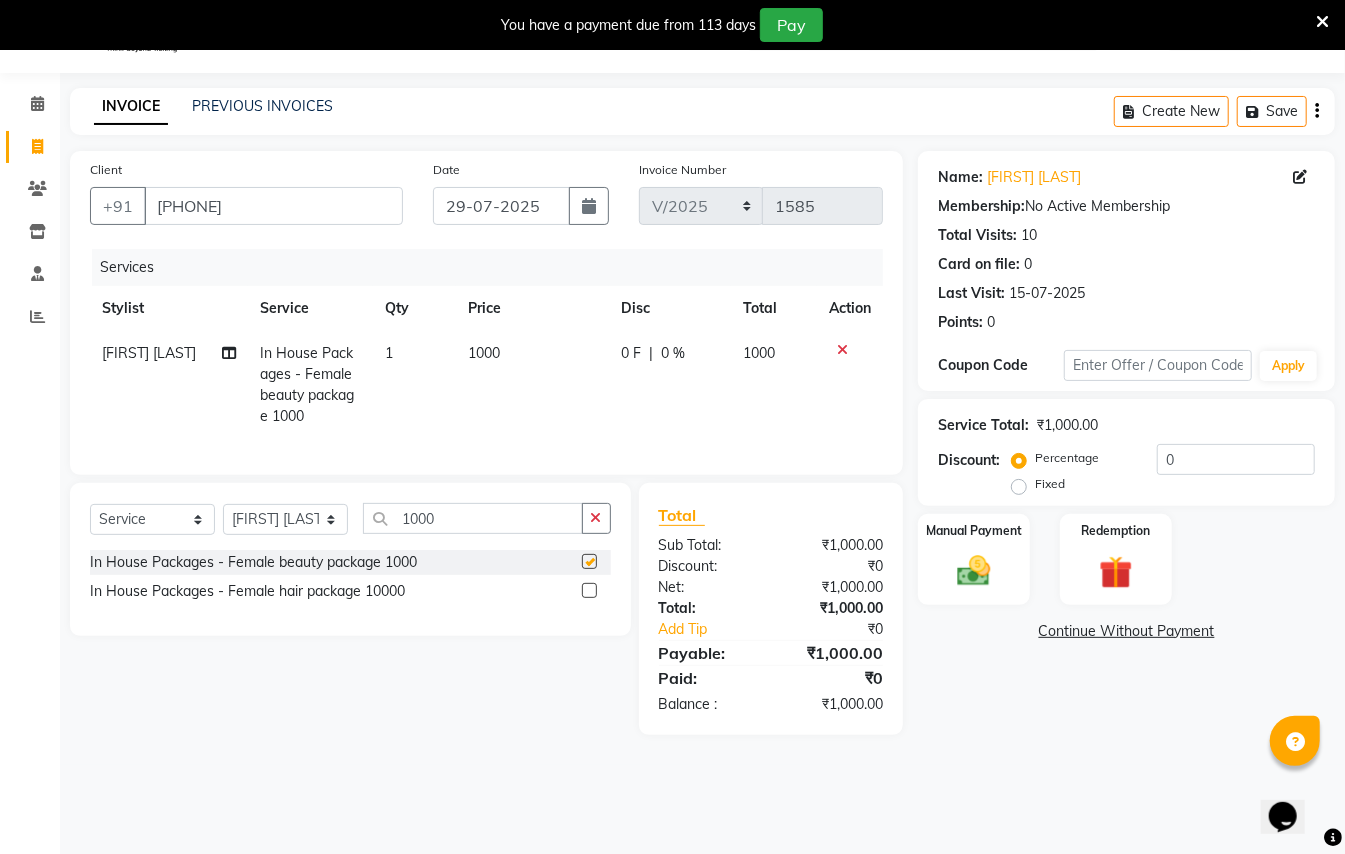 checkbox on "false" 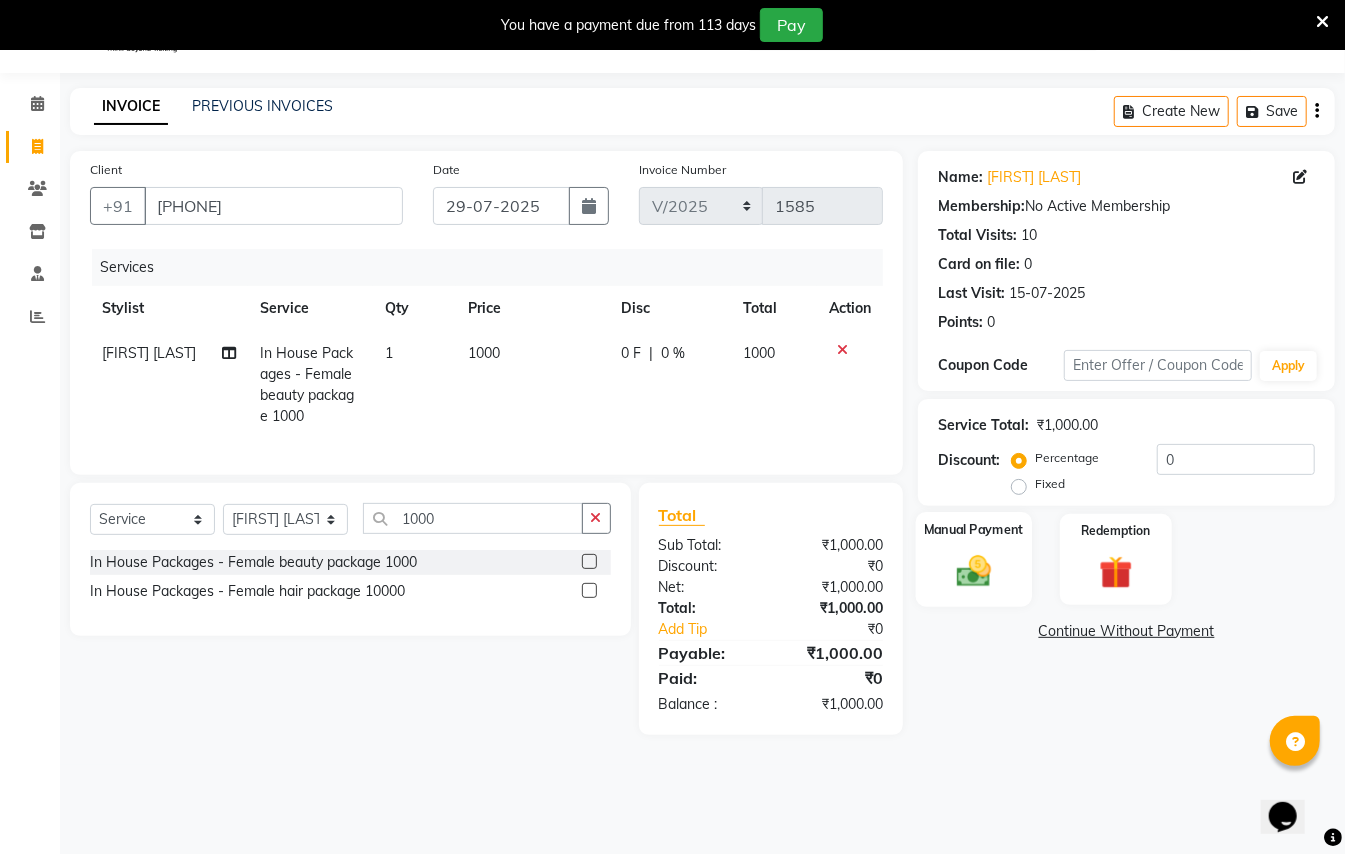 click 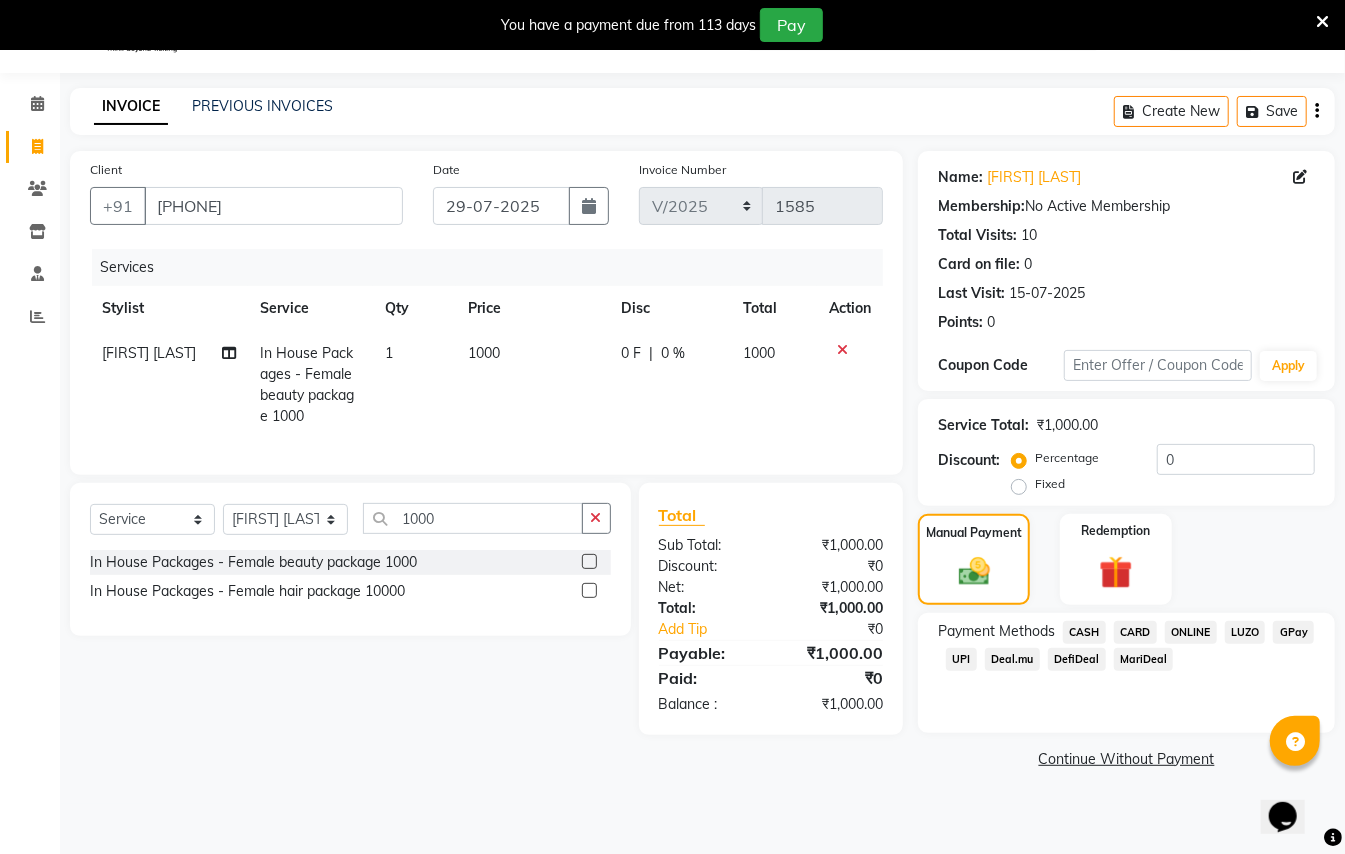 click on "CASH" 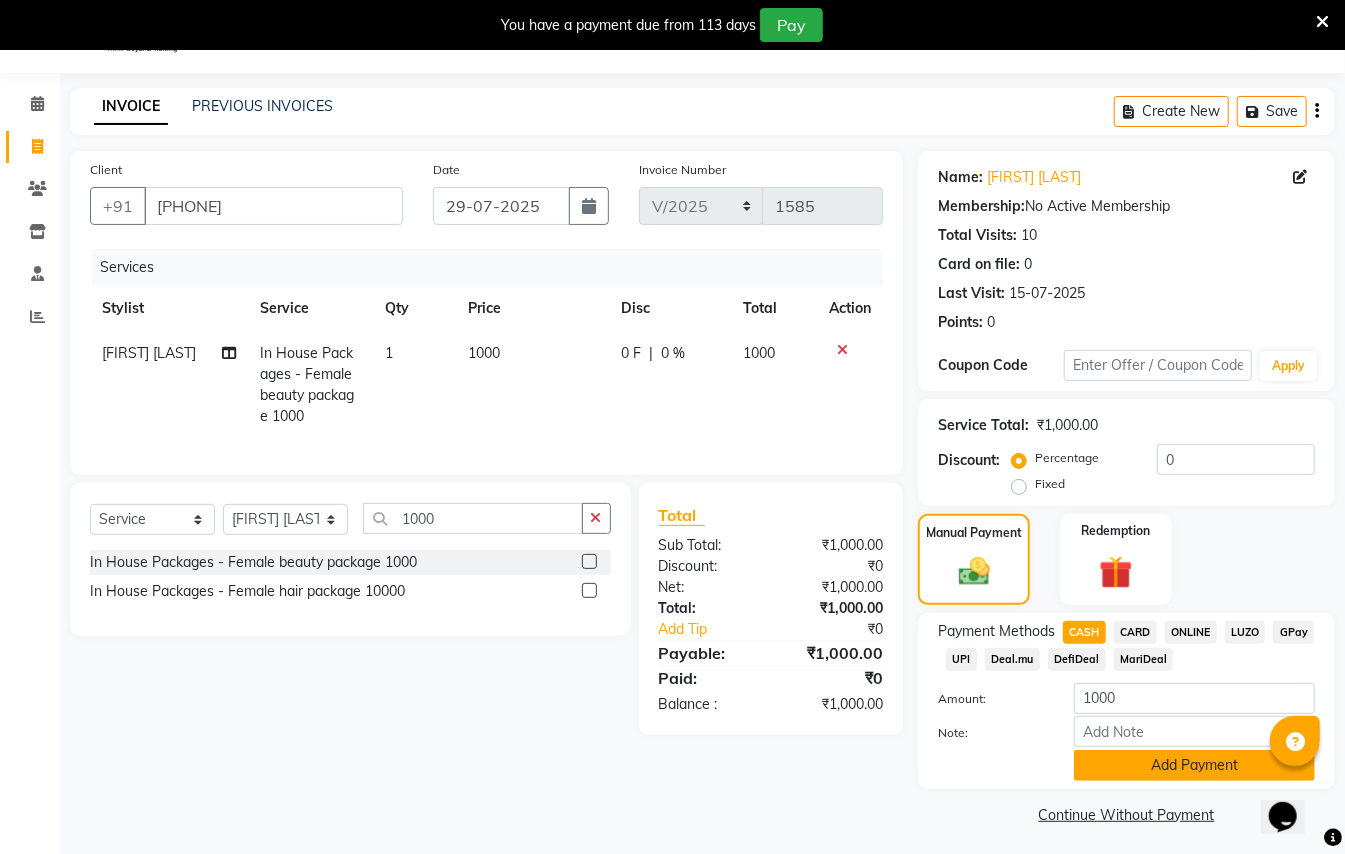click on "Add Payment" 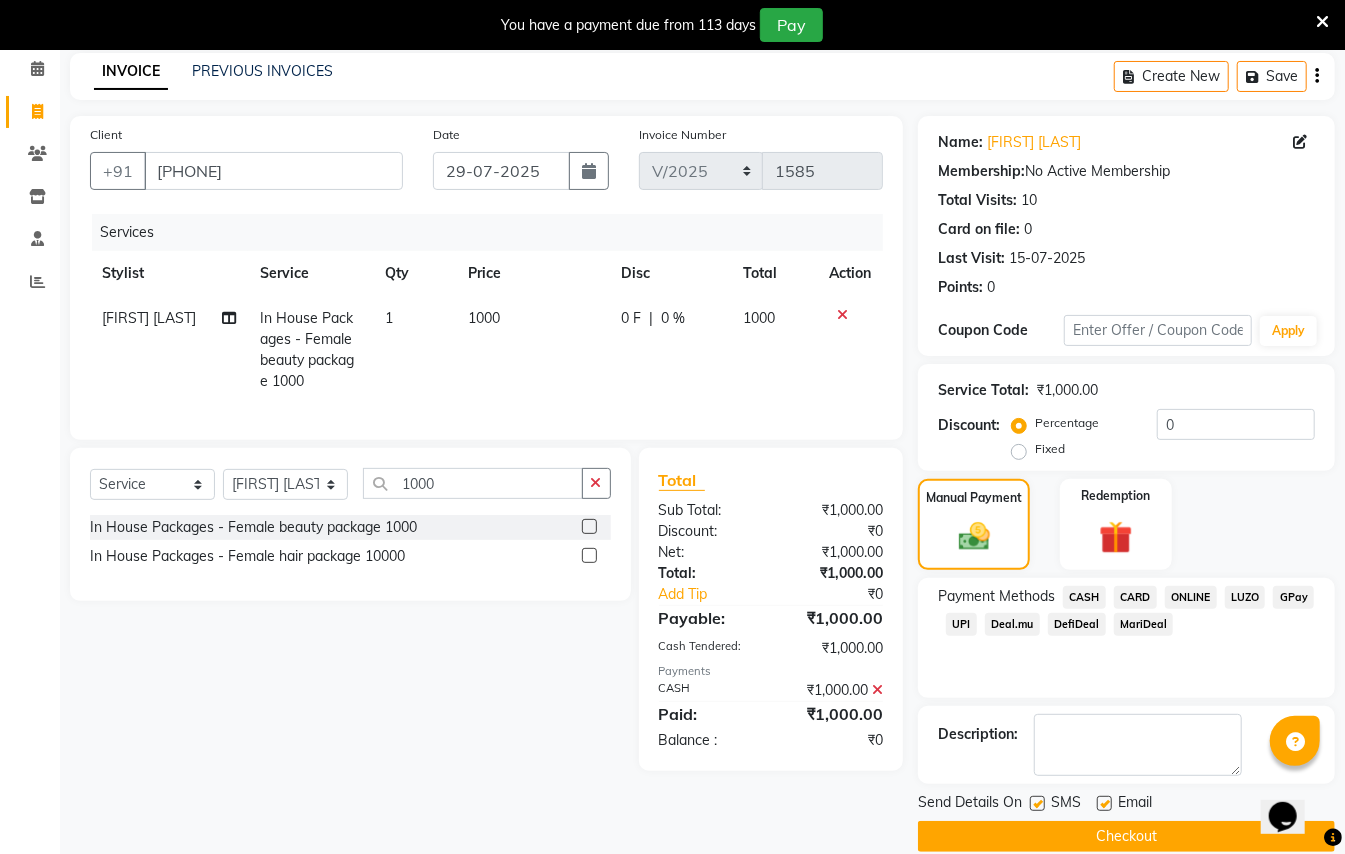 scroll, scrollTop: 114, scrollLeft: 0, axis: vertical 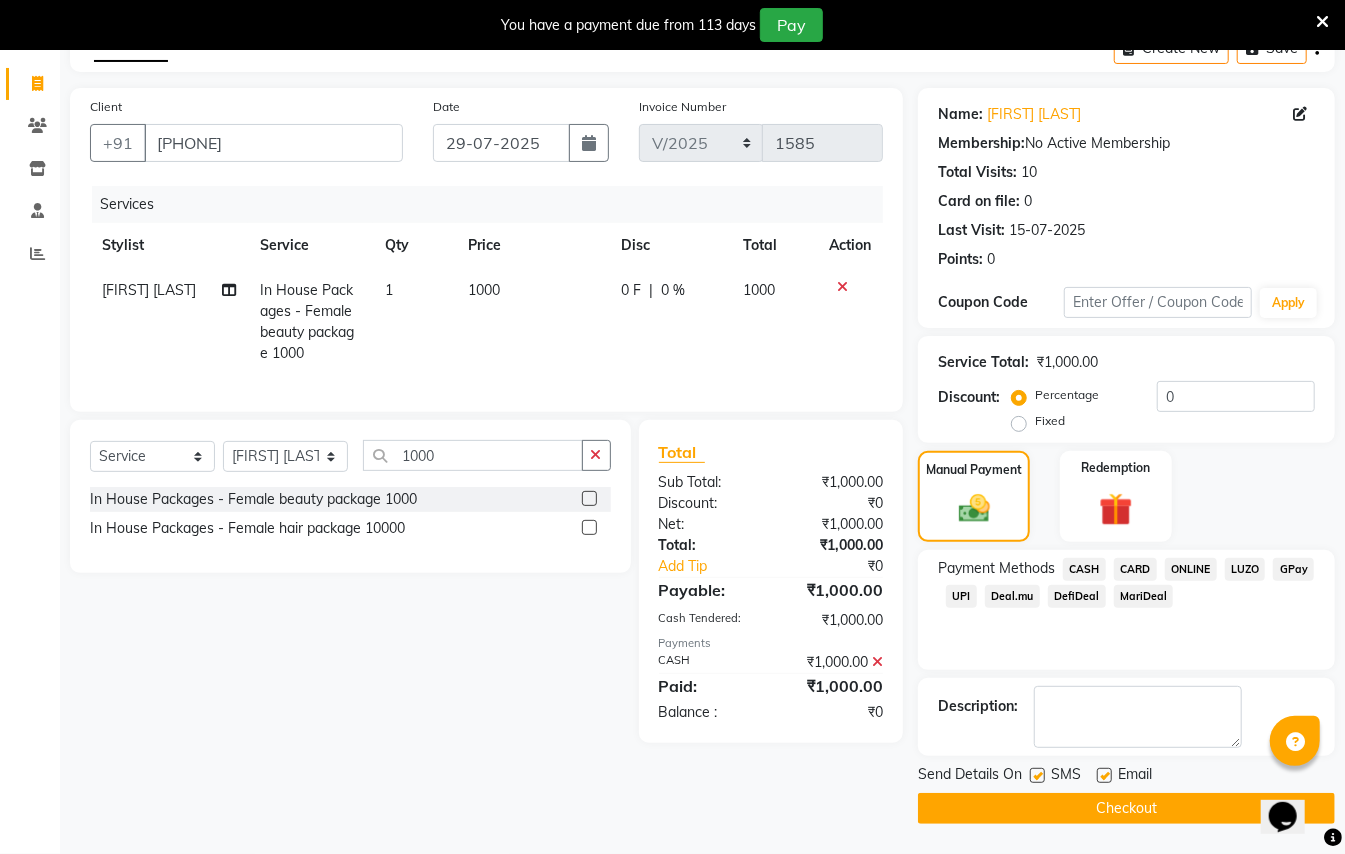 click on "Checkout" 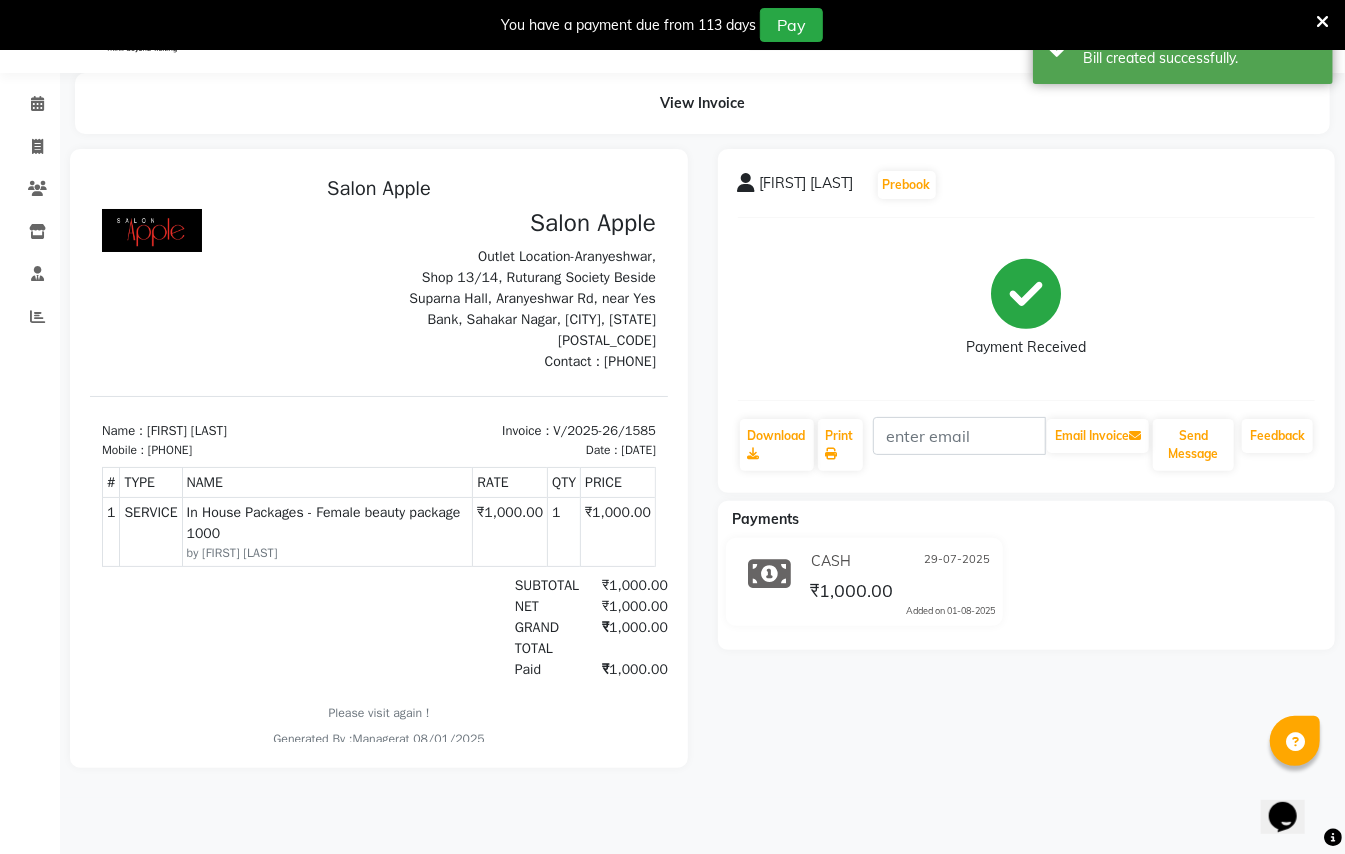 scroll, scrollTop: 0, scrollLeft: 0, axis: both 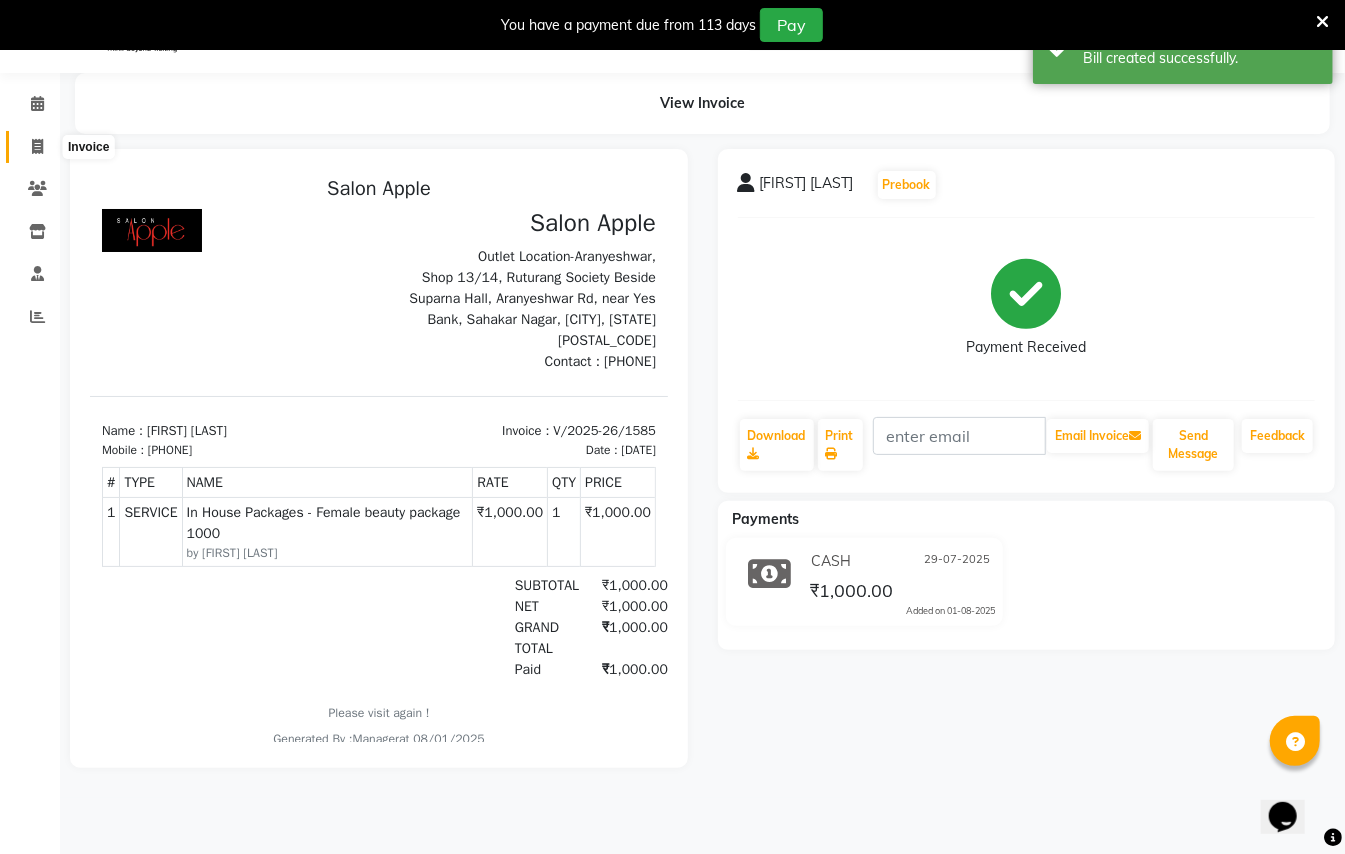 click 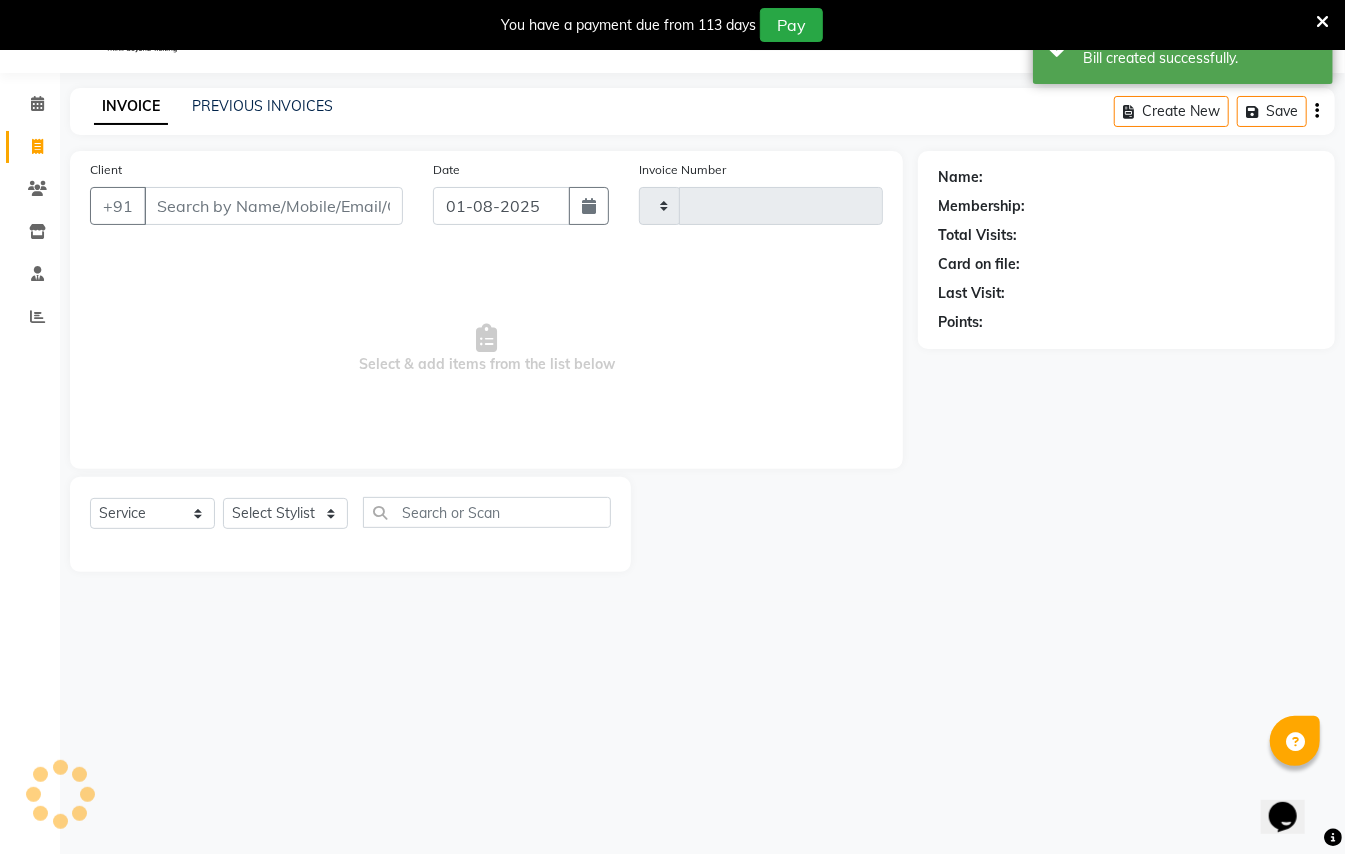 type on "1586" 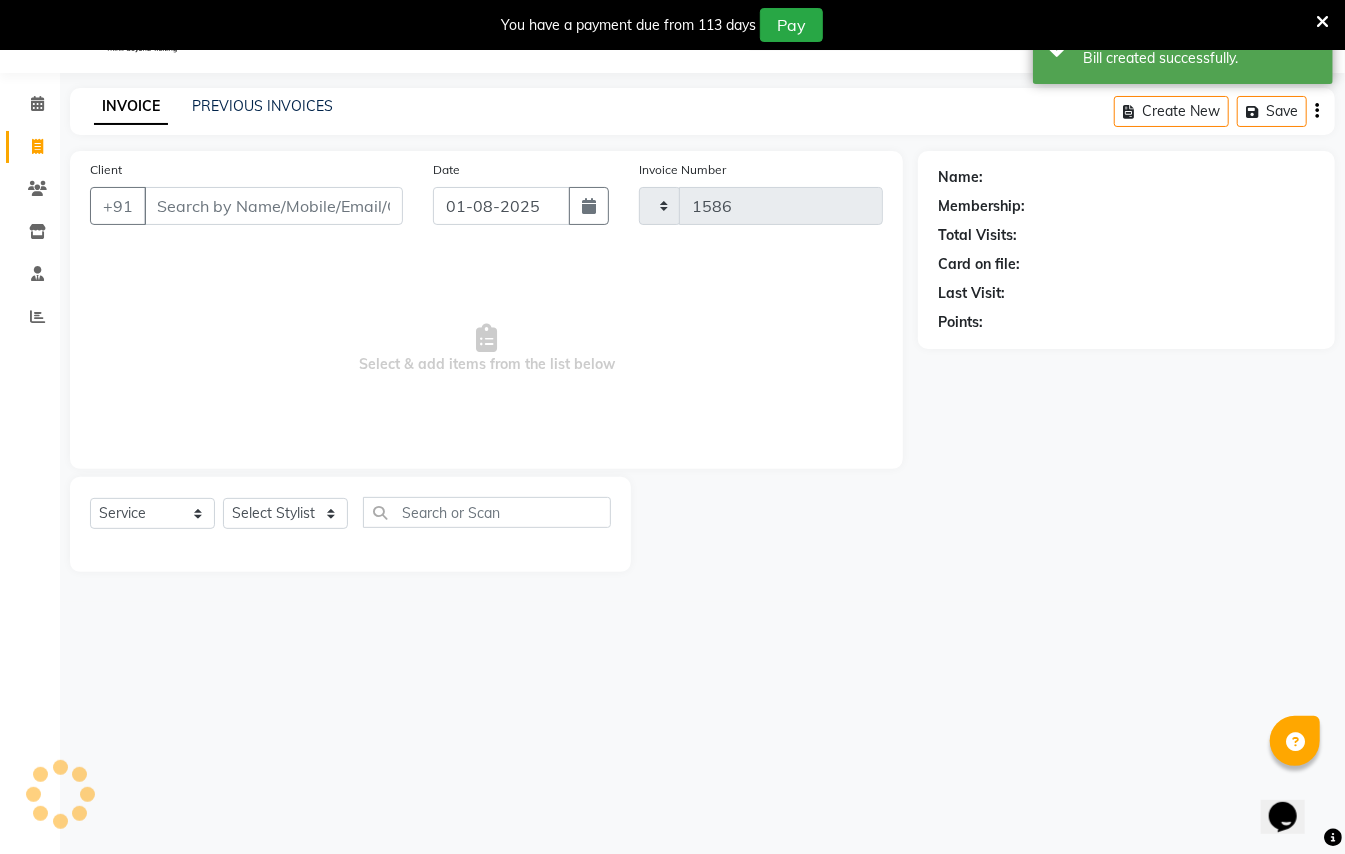 select on "123" 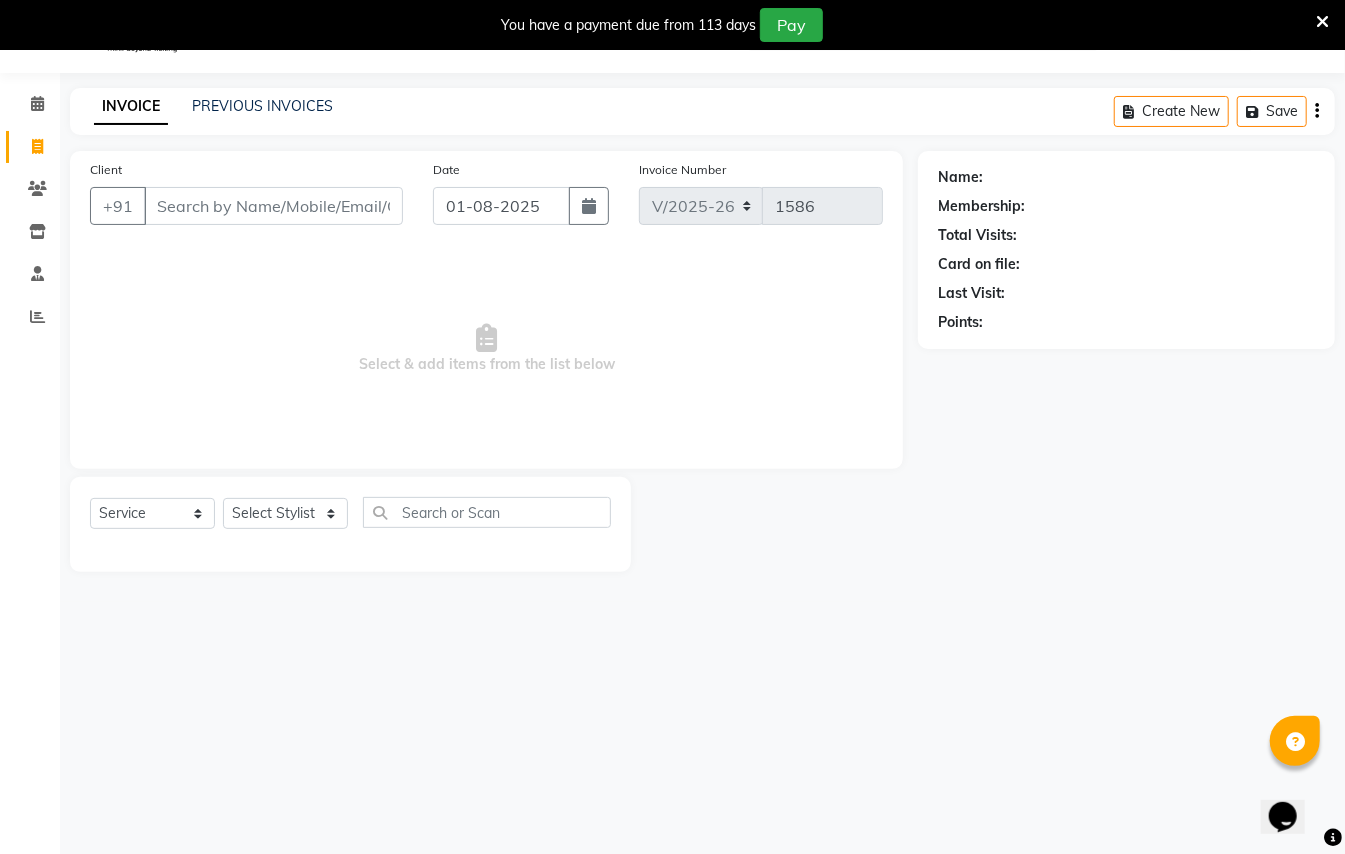 click on "Client" at bounding box center [273, 206] 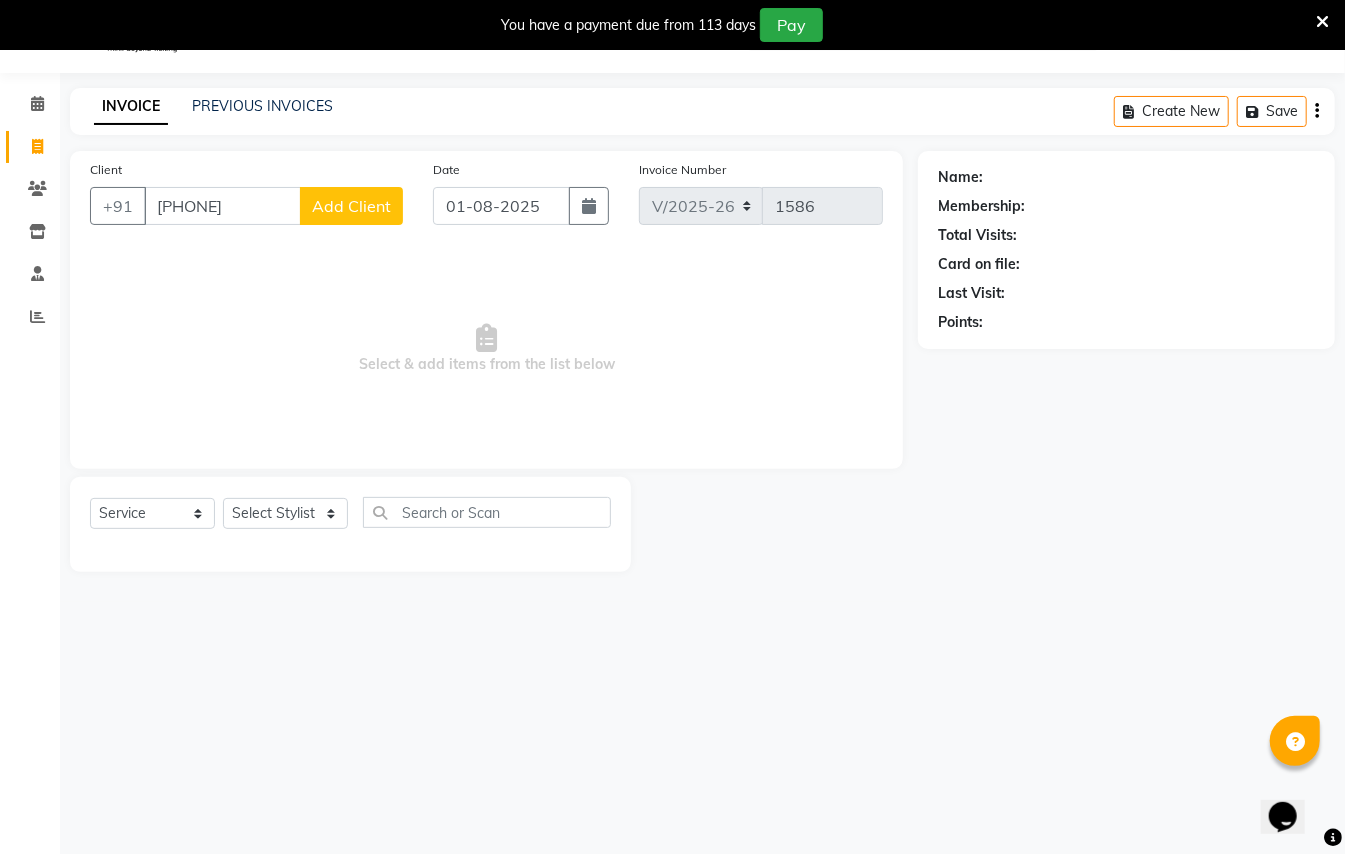 type on "[PHONE]" 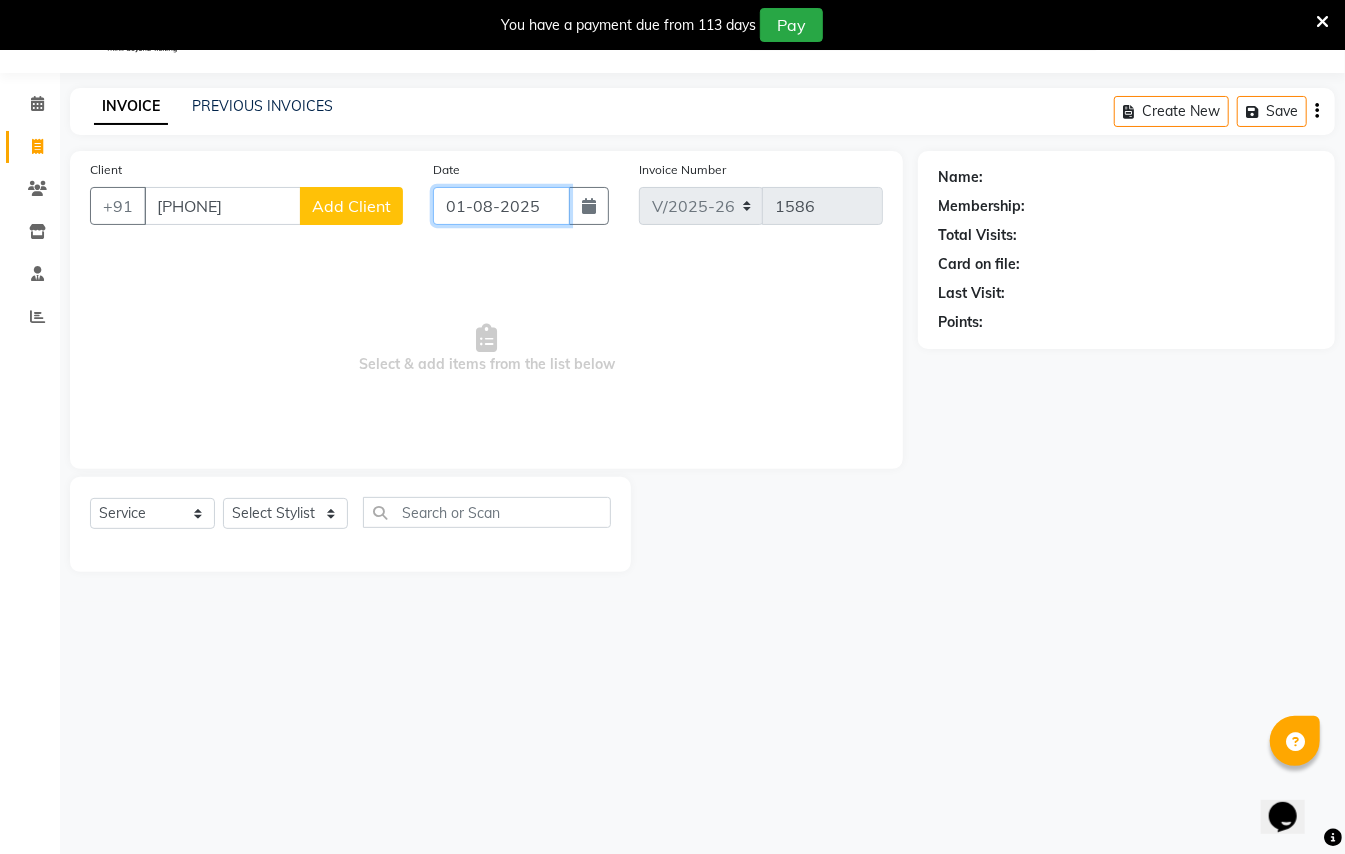 click on "01-08-2025" 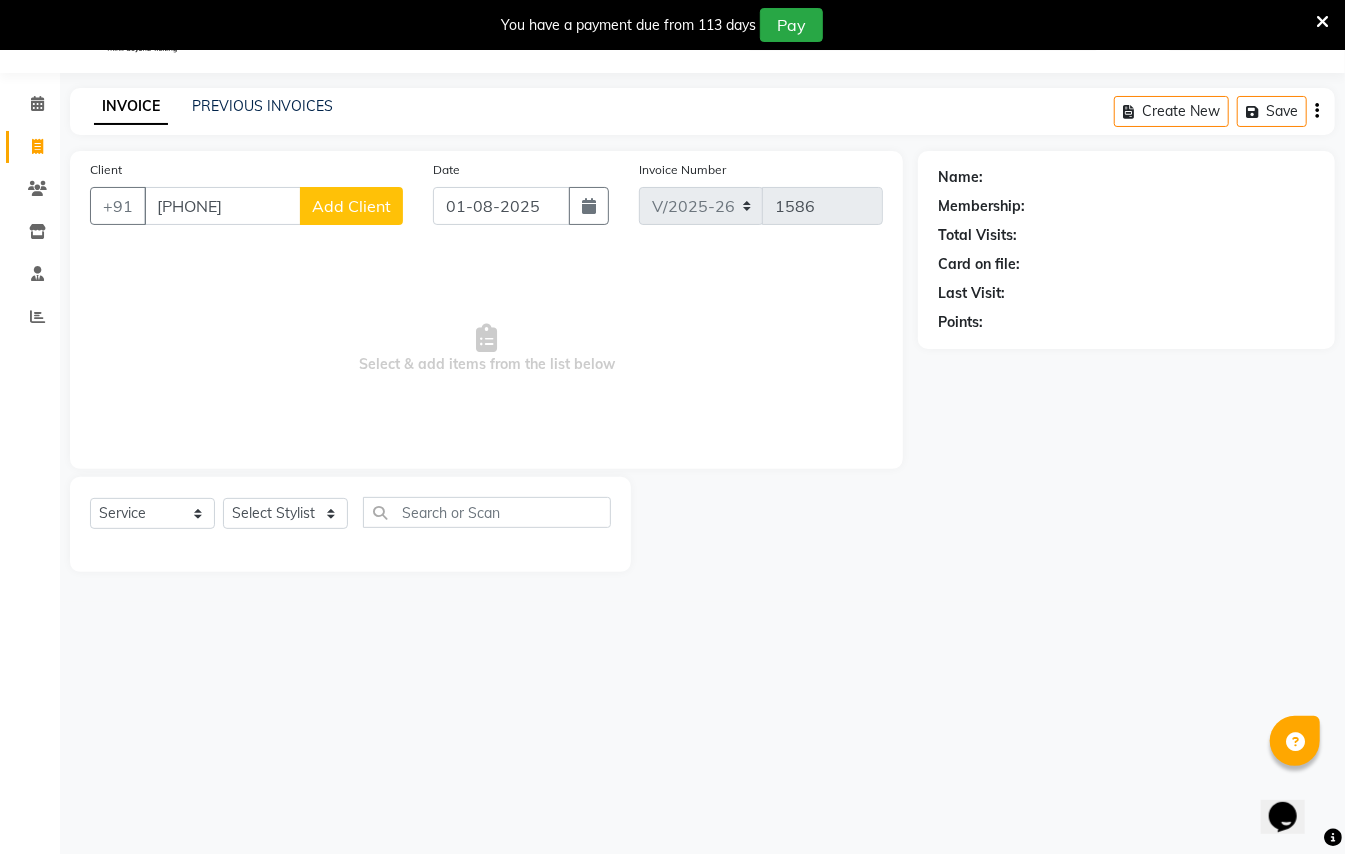 select on "8" 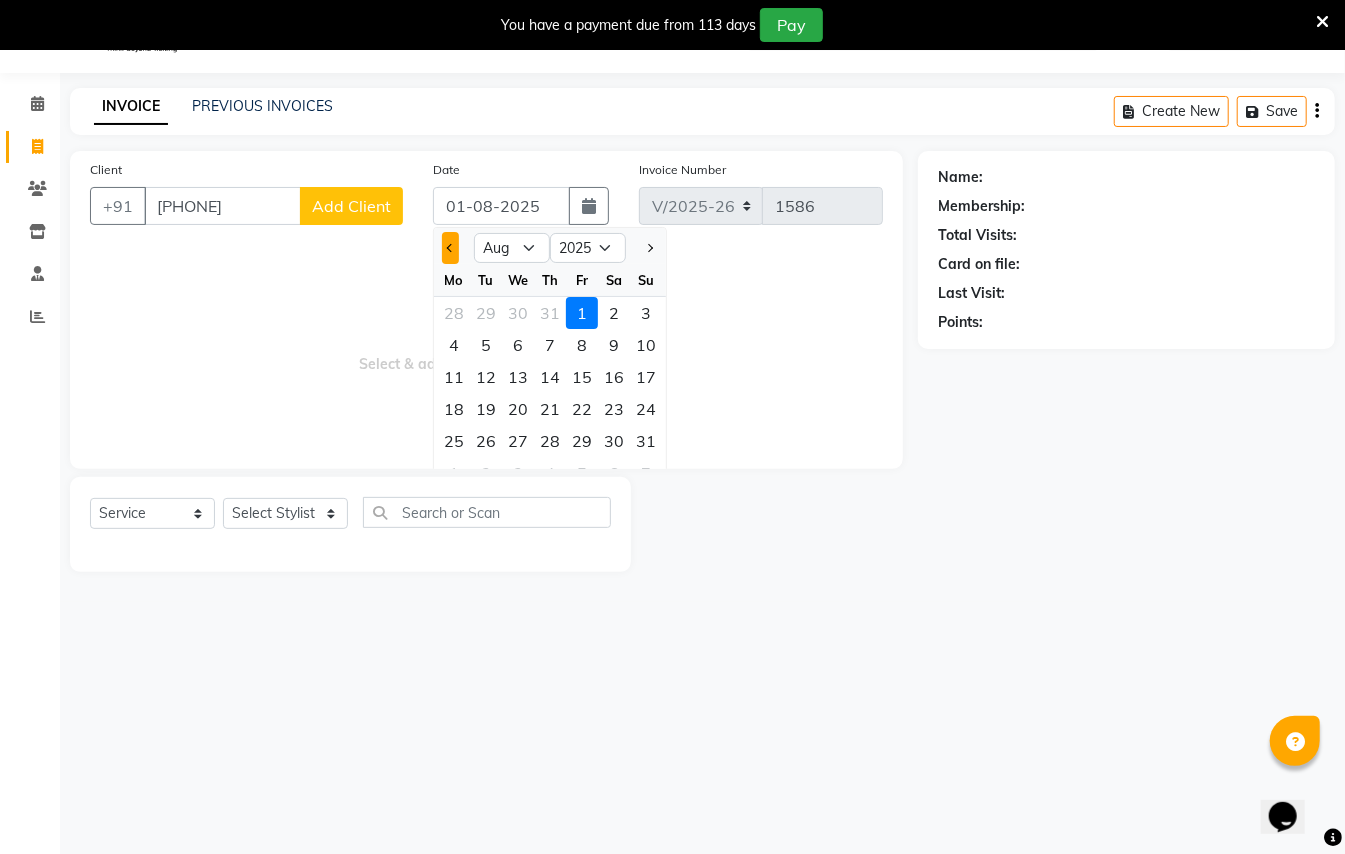 click 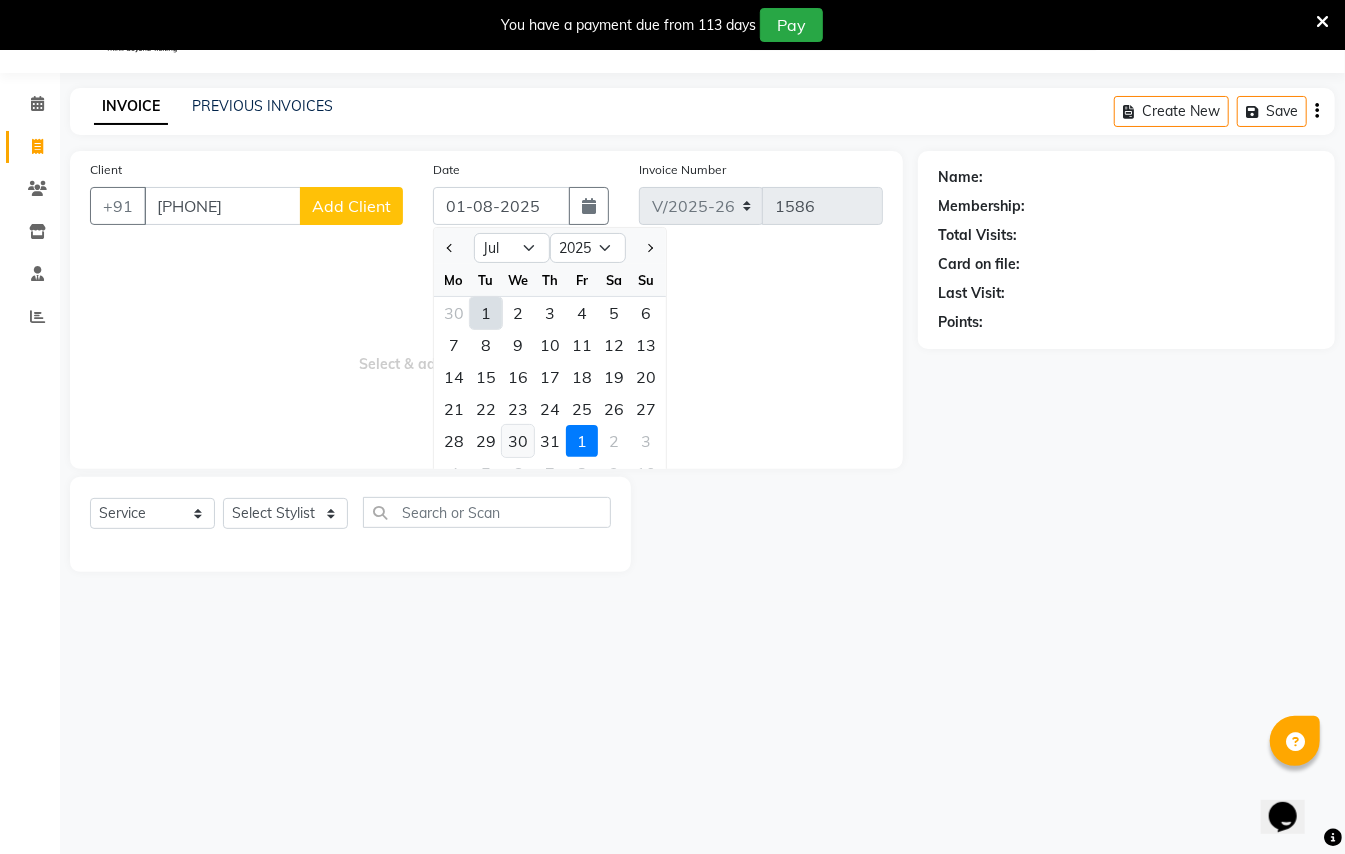click on "30" 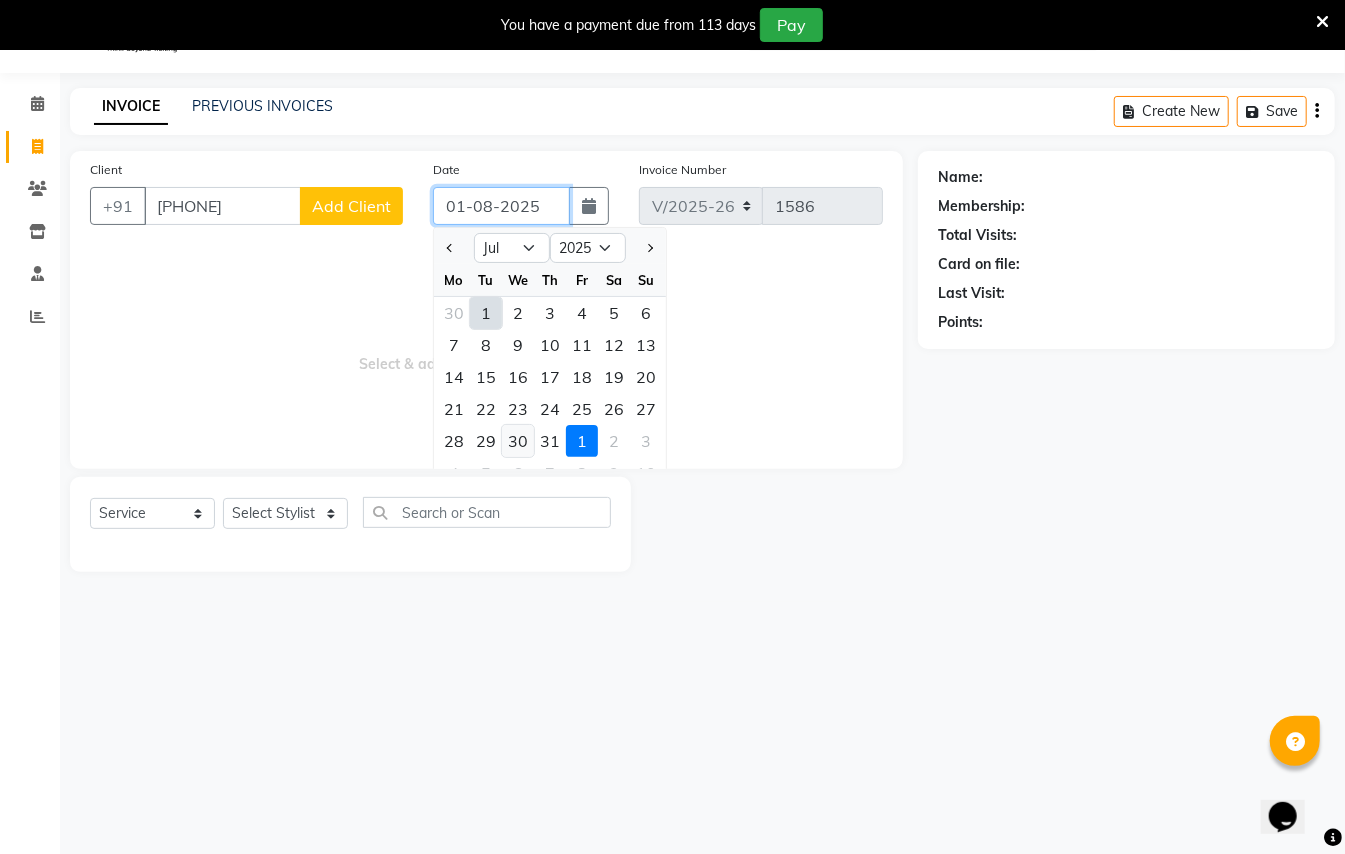type on "30-07-2025" 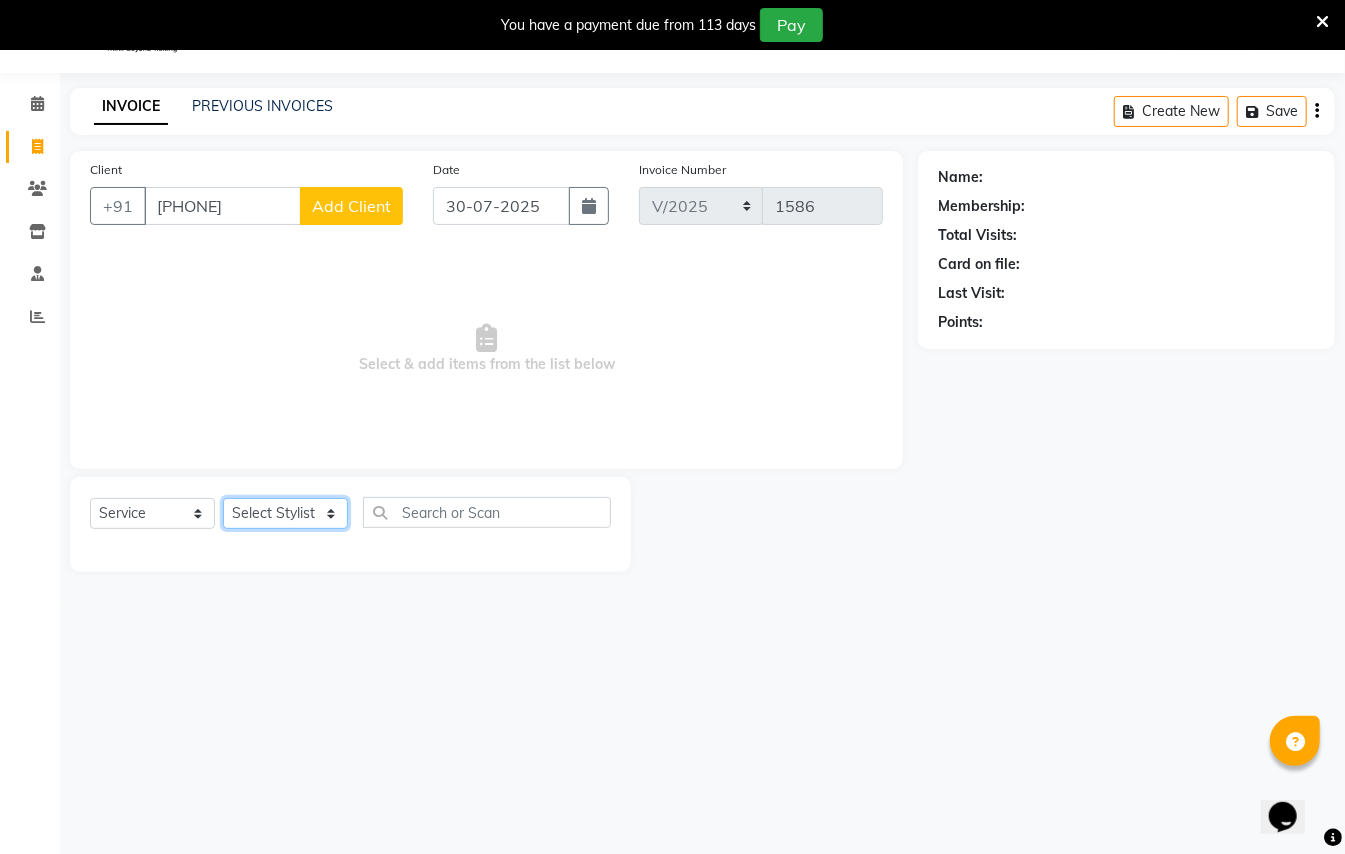 click on "Select Stylist [FIRST] [LAST] [FIRST] [LAST] [FIRST] [LAST] [FIRST] [LAST] [FIRST] [LAST] [FIRST] [LAST] [FIRST] [LAST] [FIRST] [LAST]" 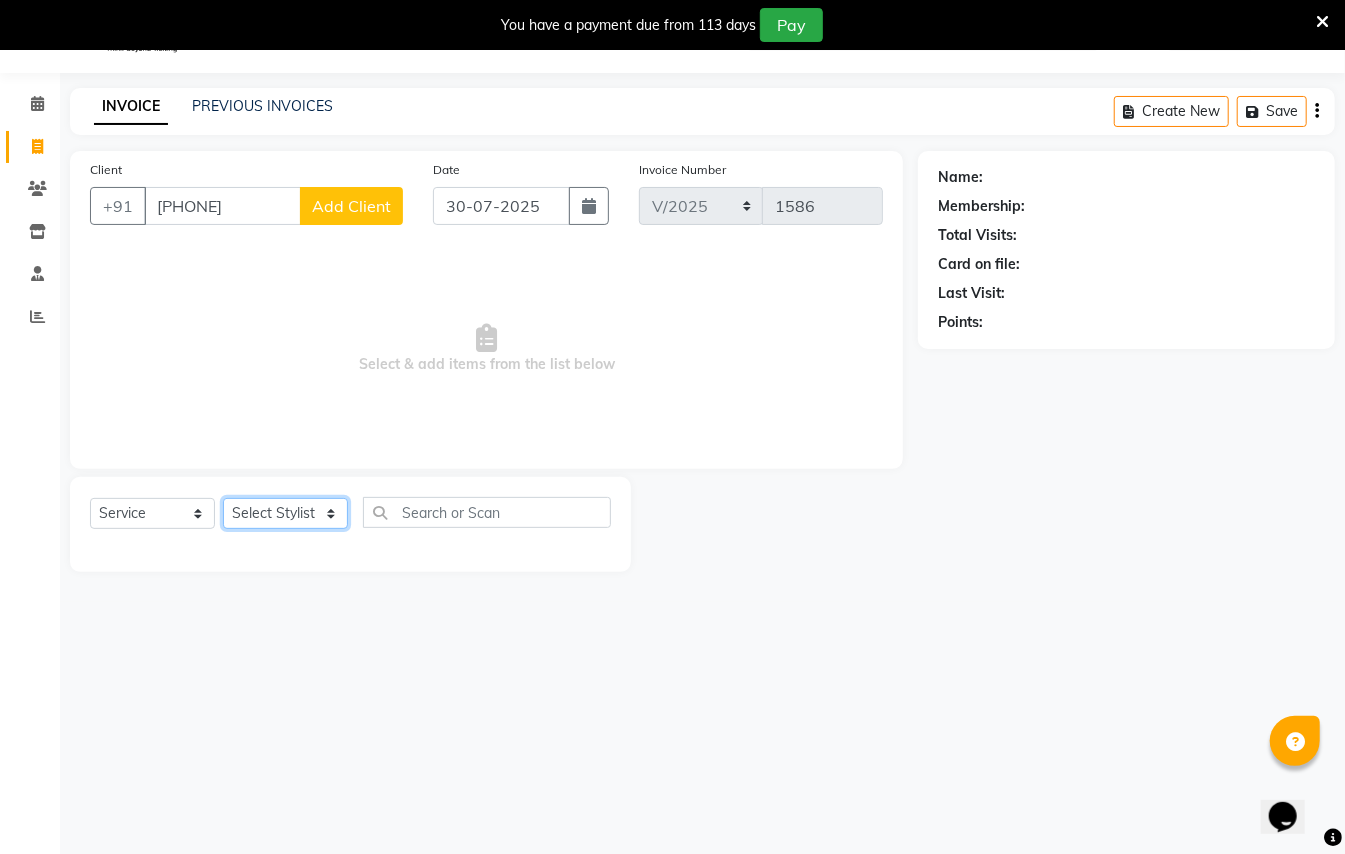 select on "44601" 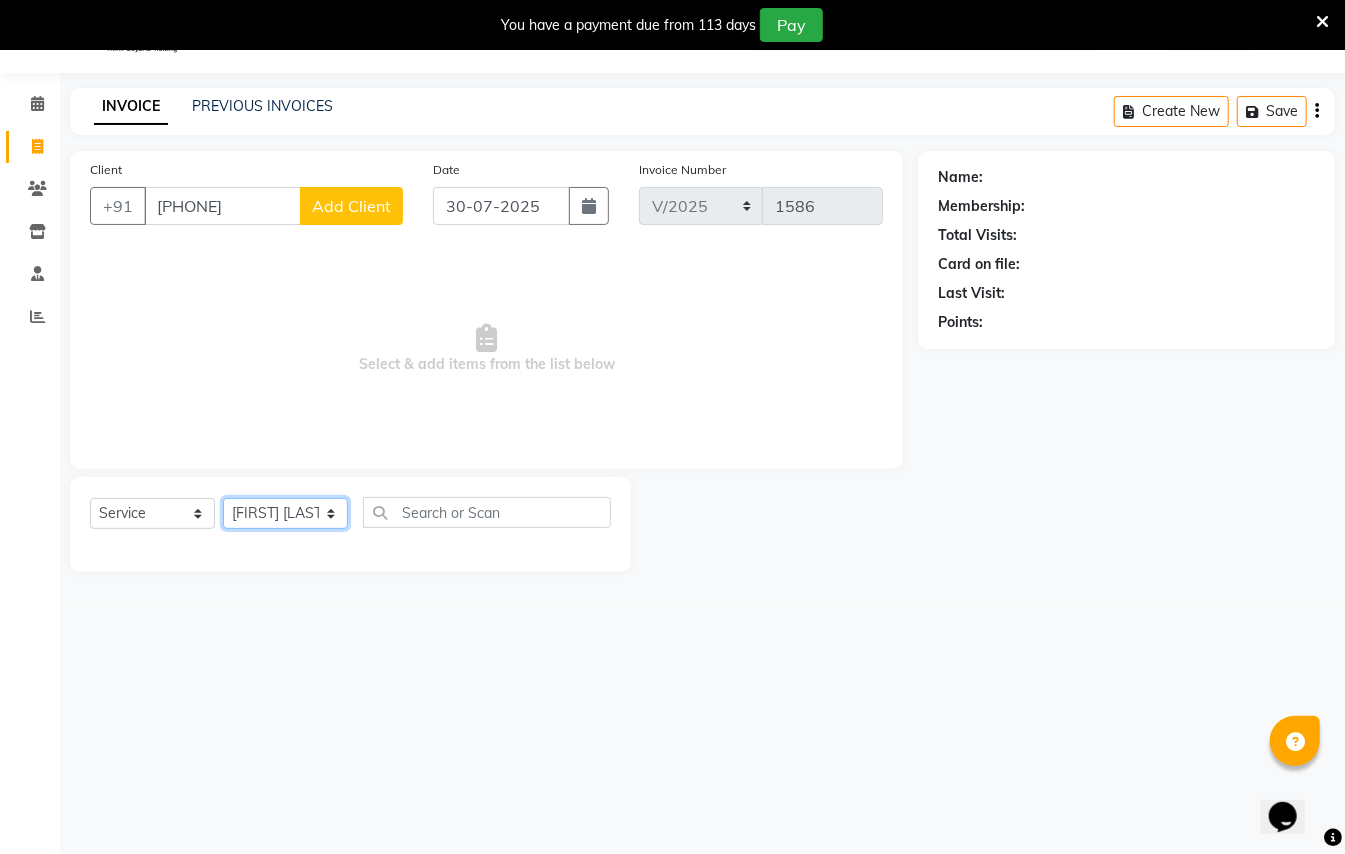 click on "Select Stylist [FIRST] [LAST] [FIRST] [LAST] [FIRST] [LAST] [FIRST] [LAST] [FIRST] [LAST] [FIRST] [LAST] [FIRST] [LAST] [FIRST] [LAST]" 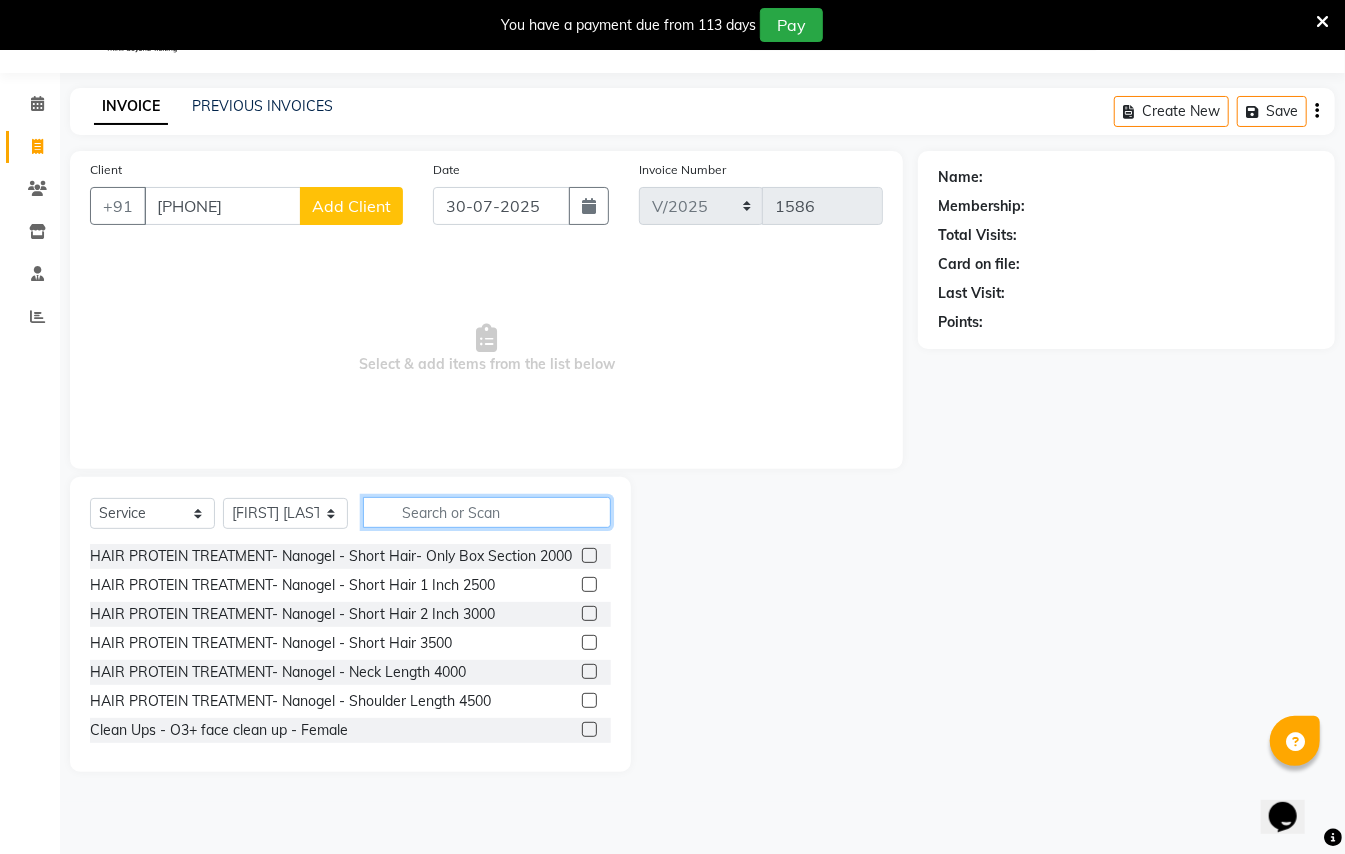 click 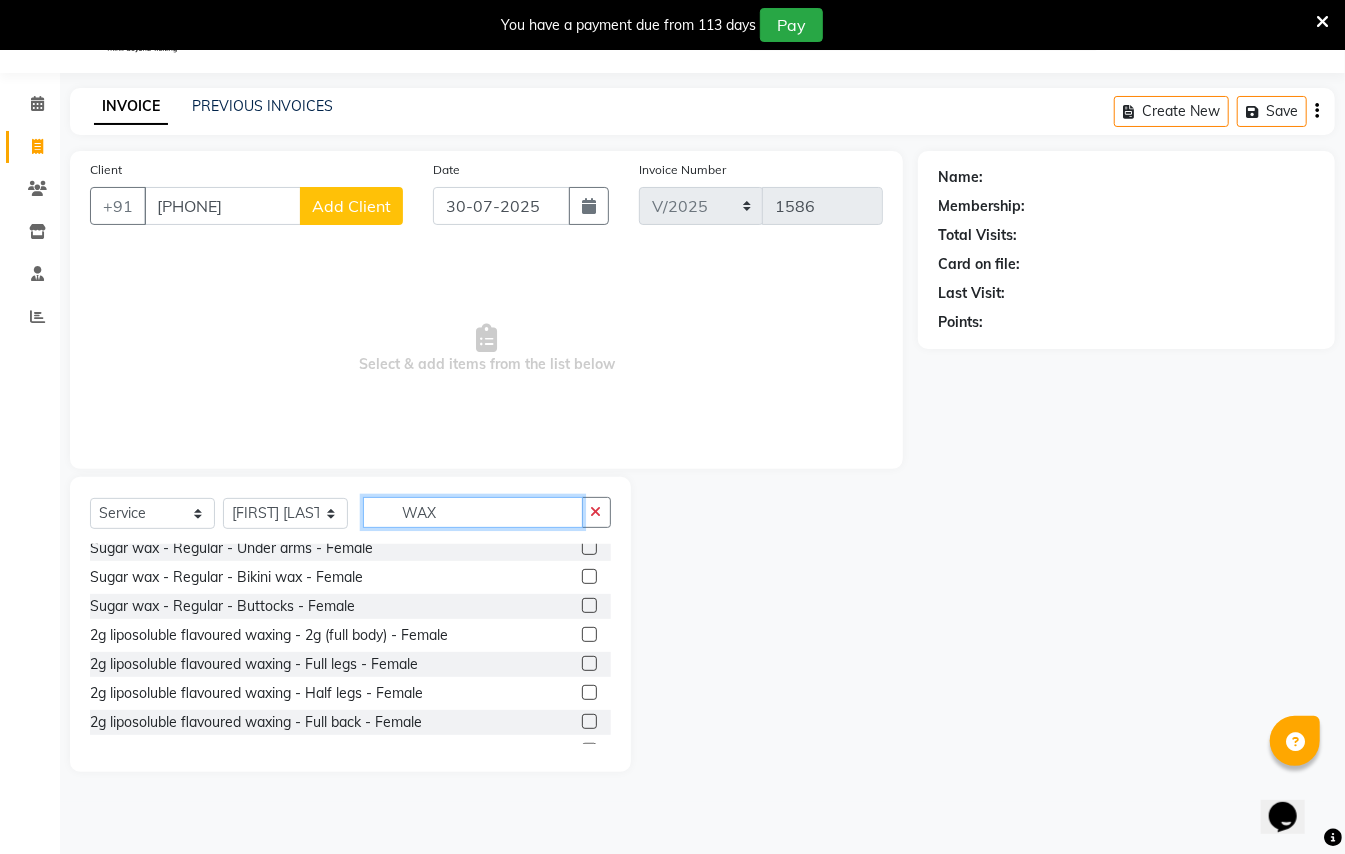 scroll, scrollTop: 533, scrollLeft: 0, axis: vertical 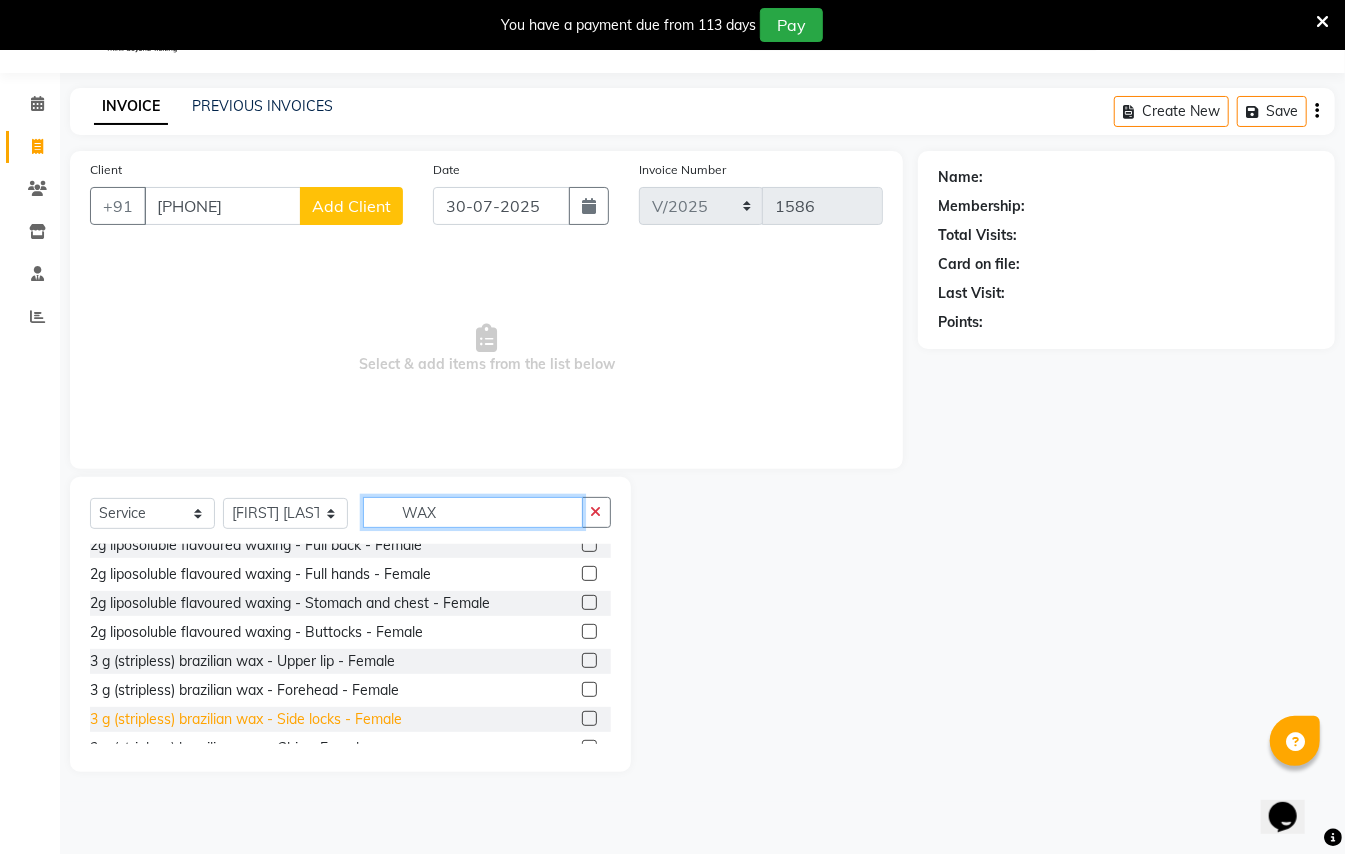 type on "WAX" 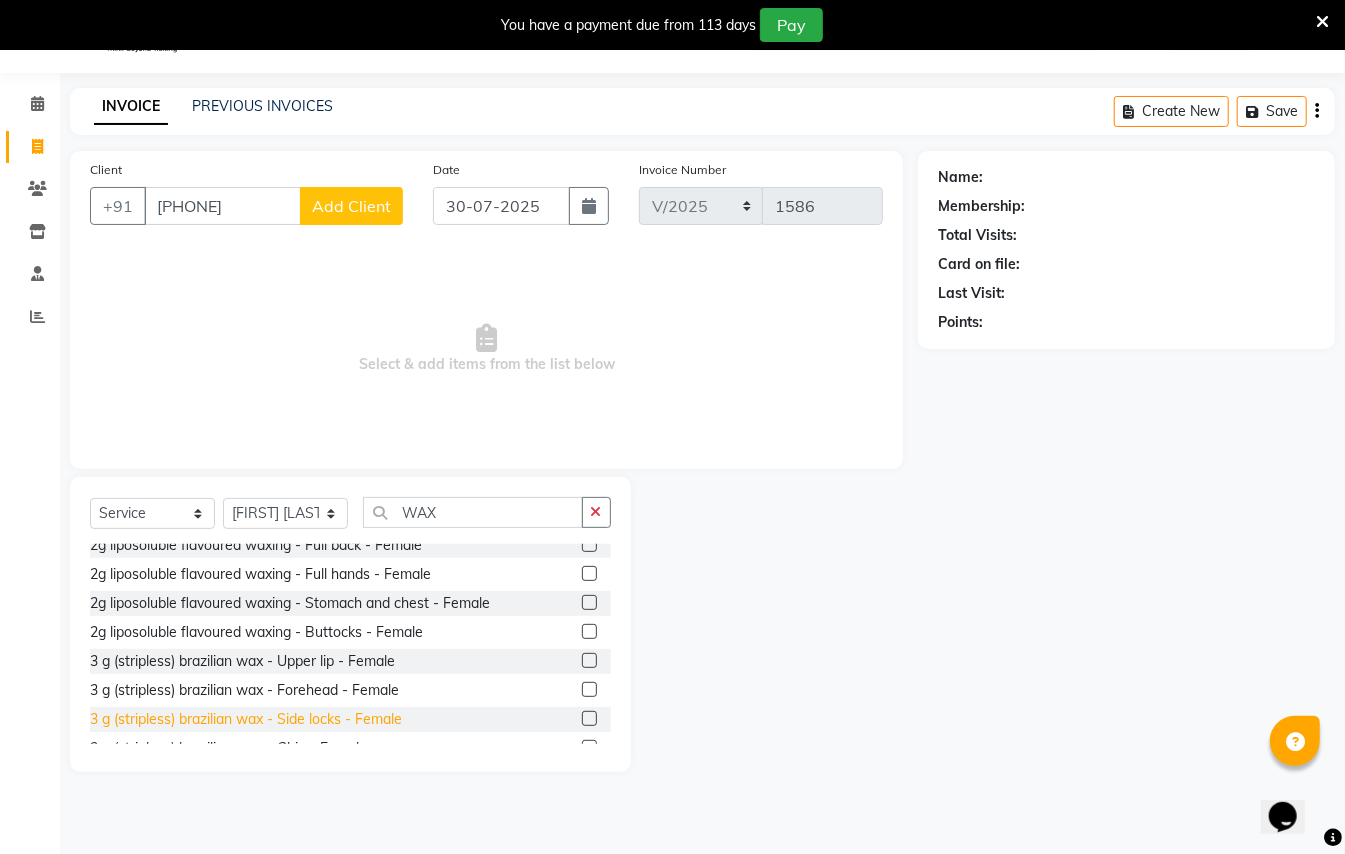 click on "3 g (stripless) brazilian wax - Side locks - Female" 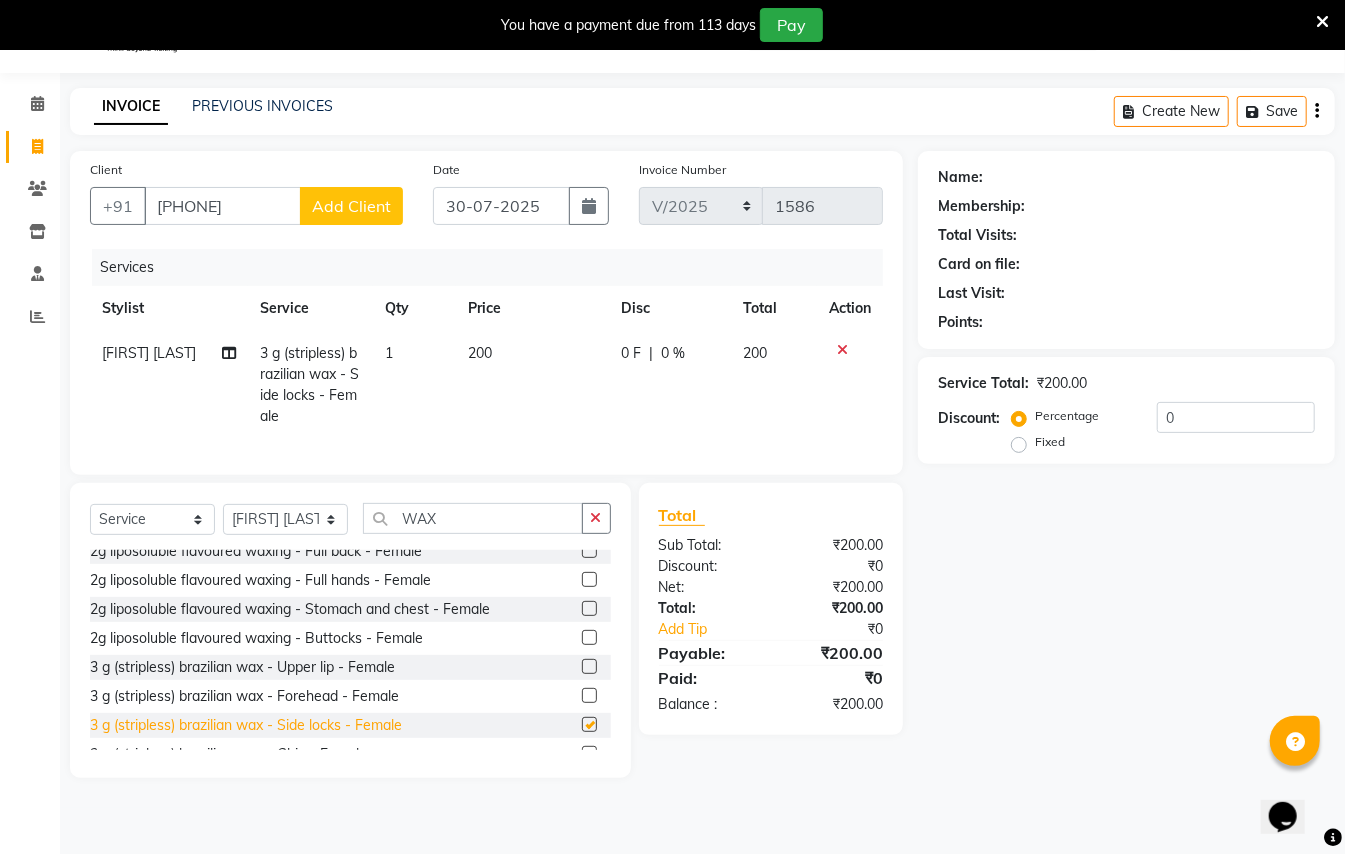 checkbox on "false" 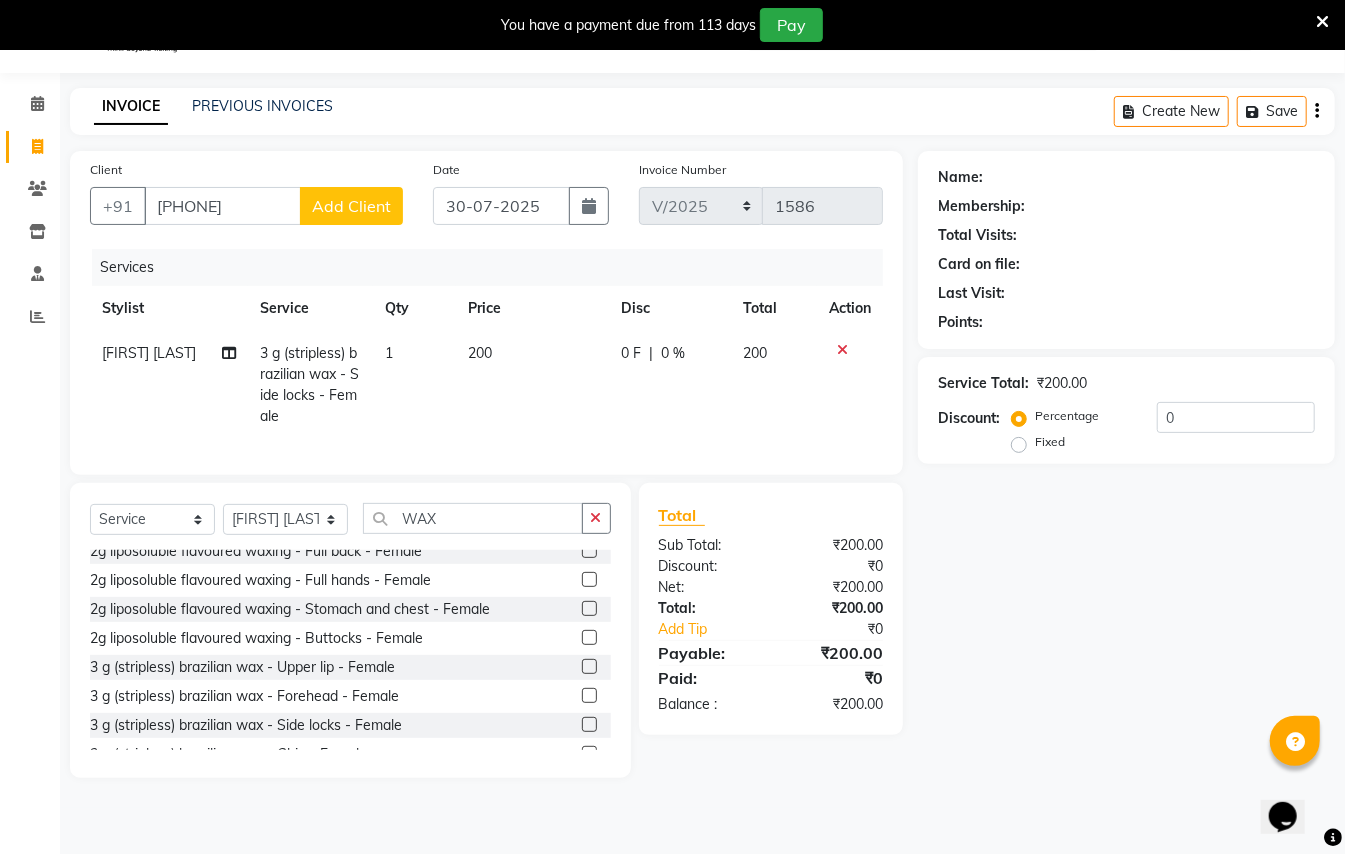 click on "Add Client" 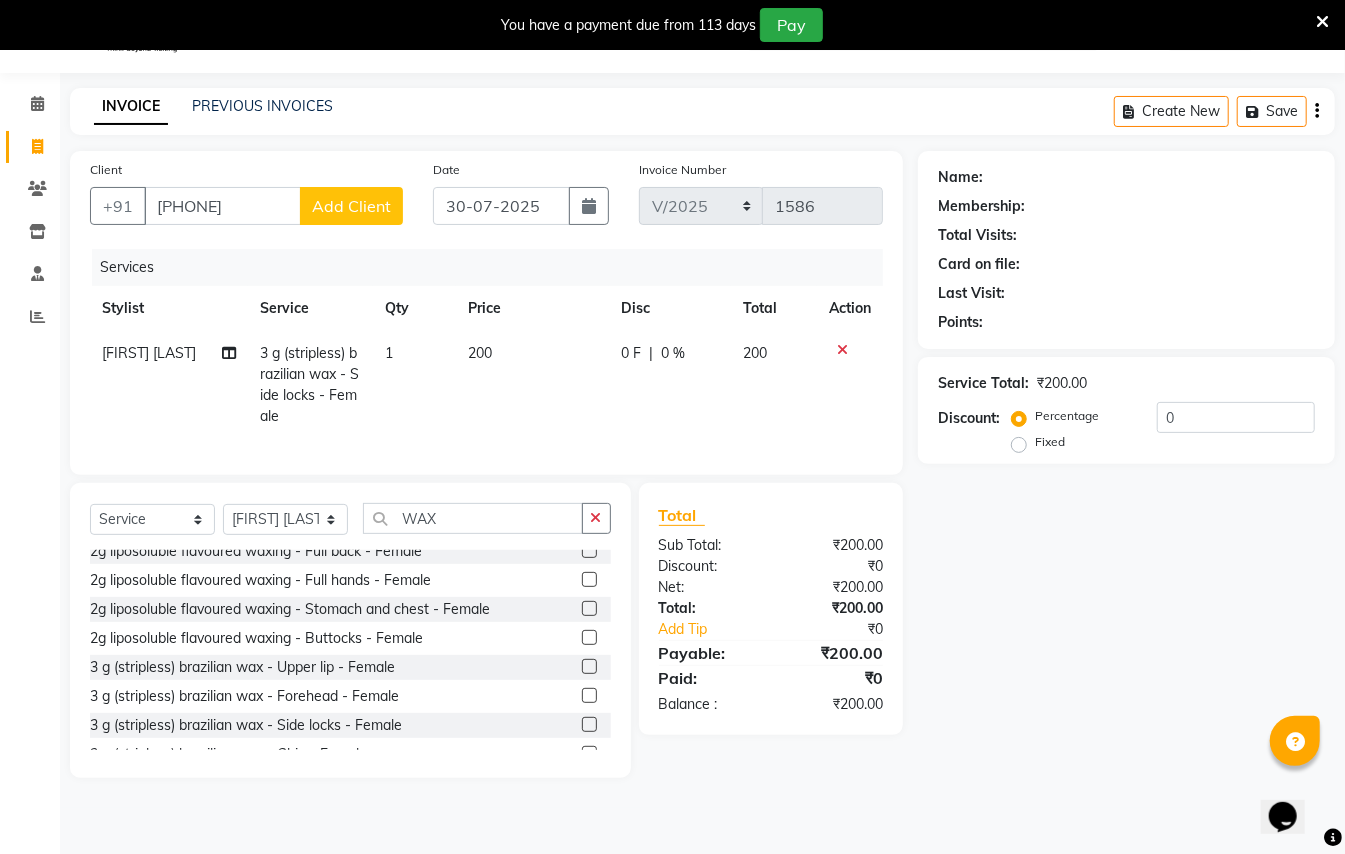 select on "22" 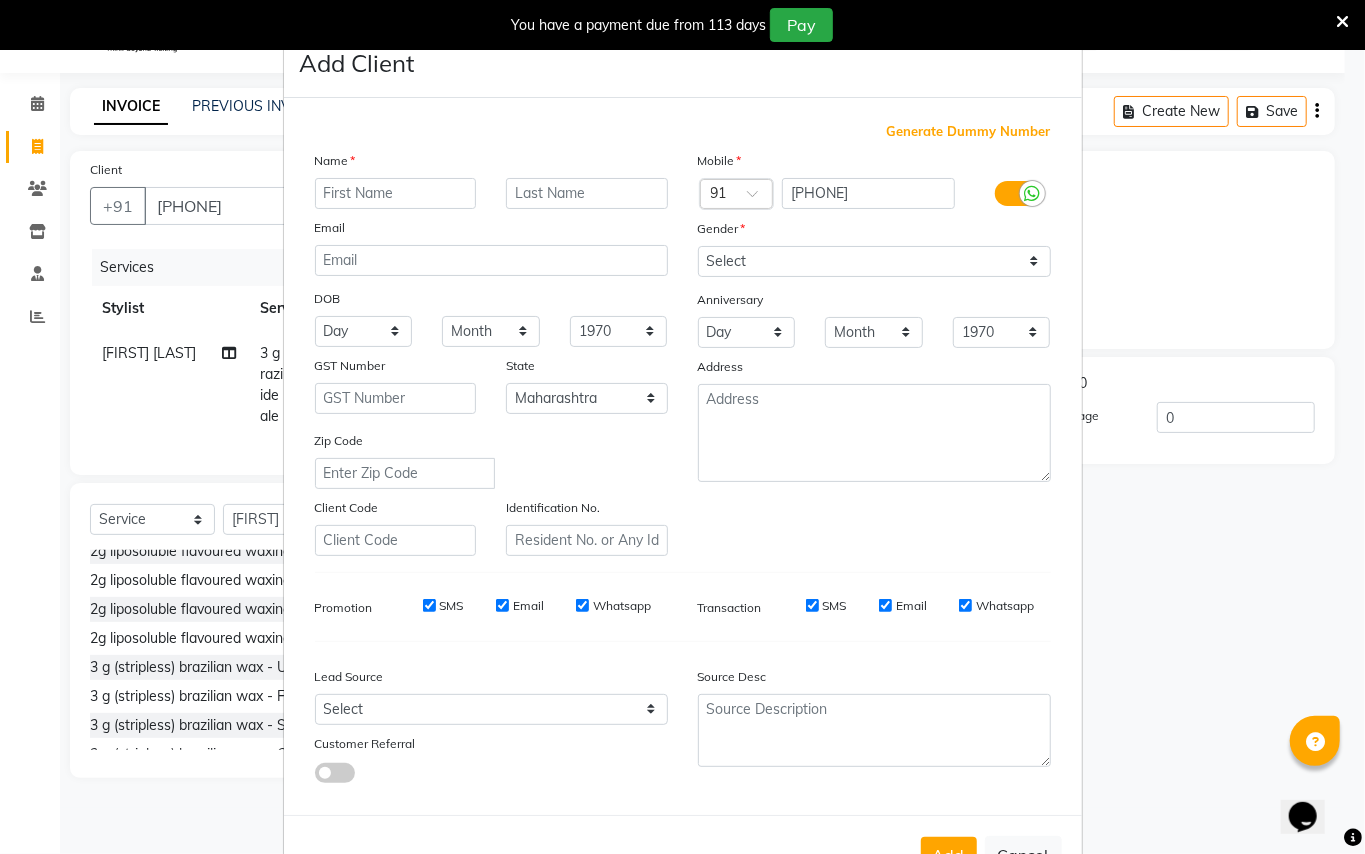 click at bounding box center [396, 193] 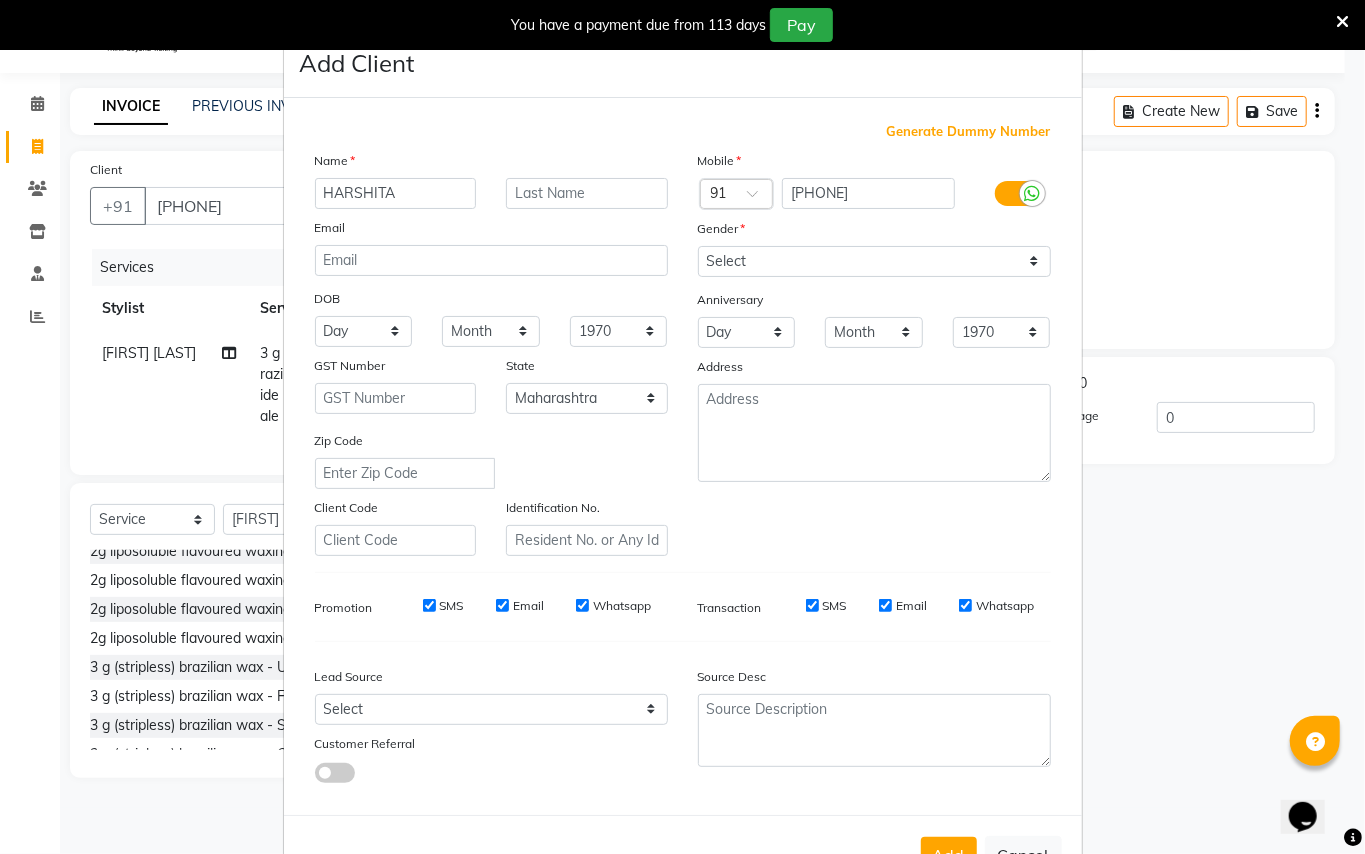 type on "HARSHITA" 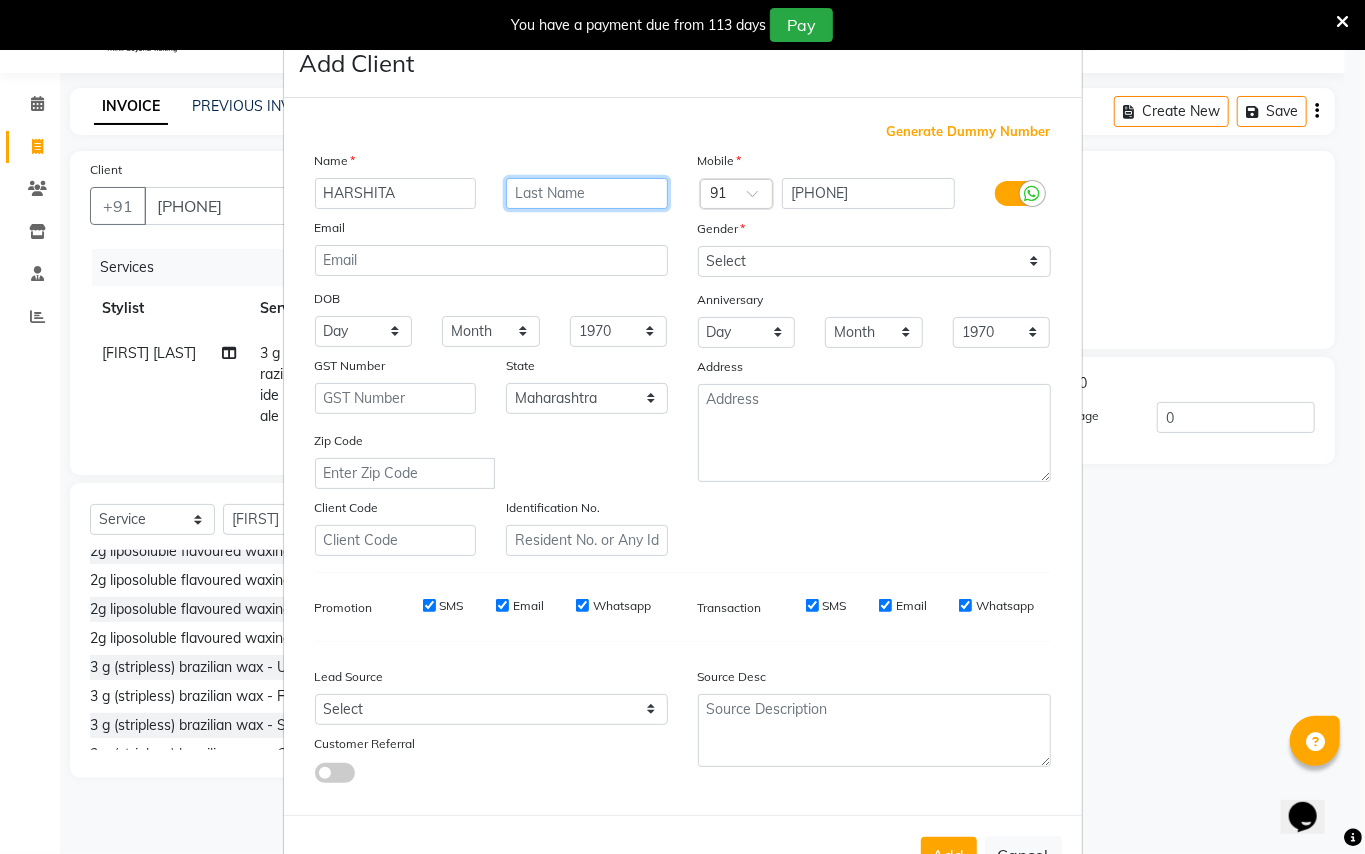 click at bounding box center [587, 193] 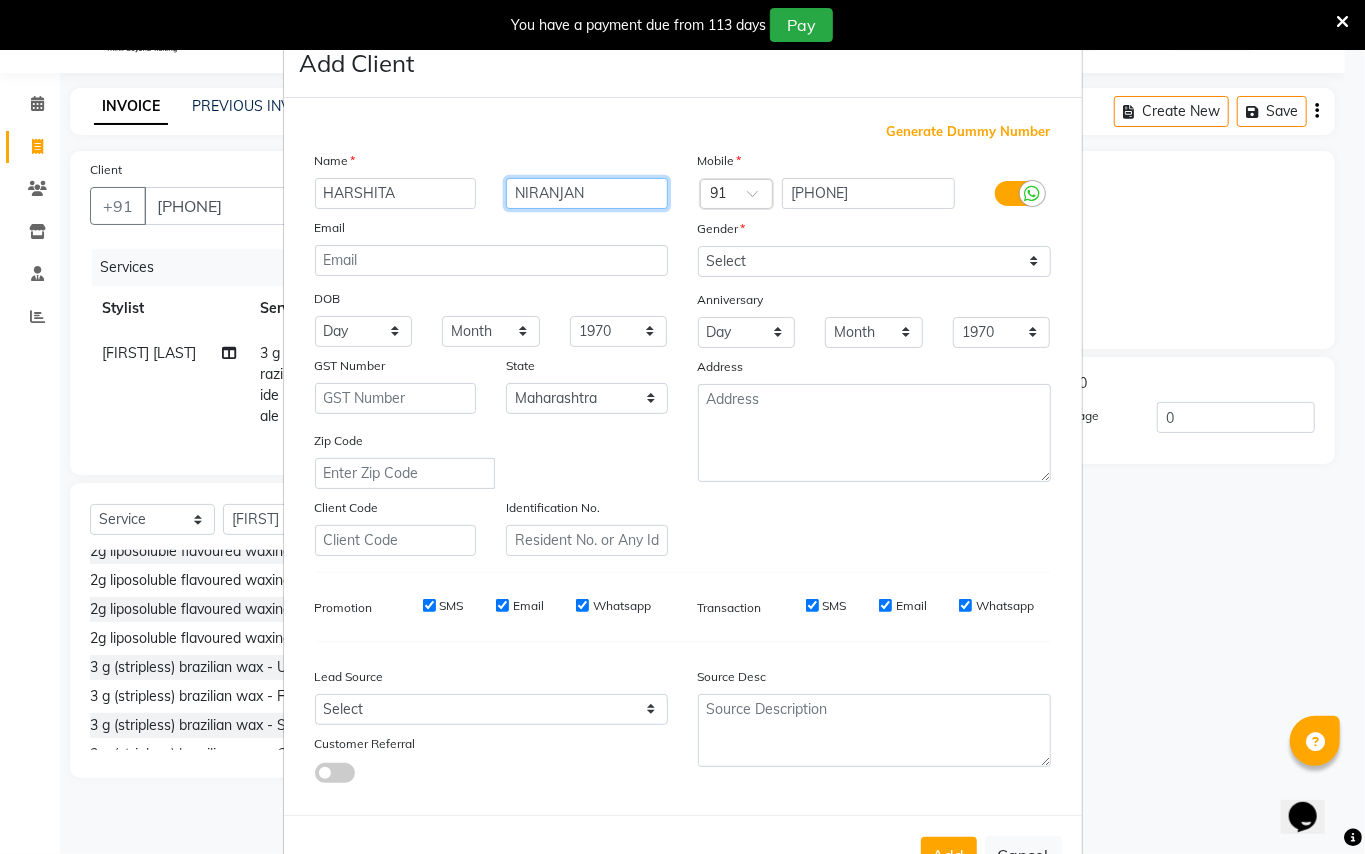 type on "NIRANJAN" 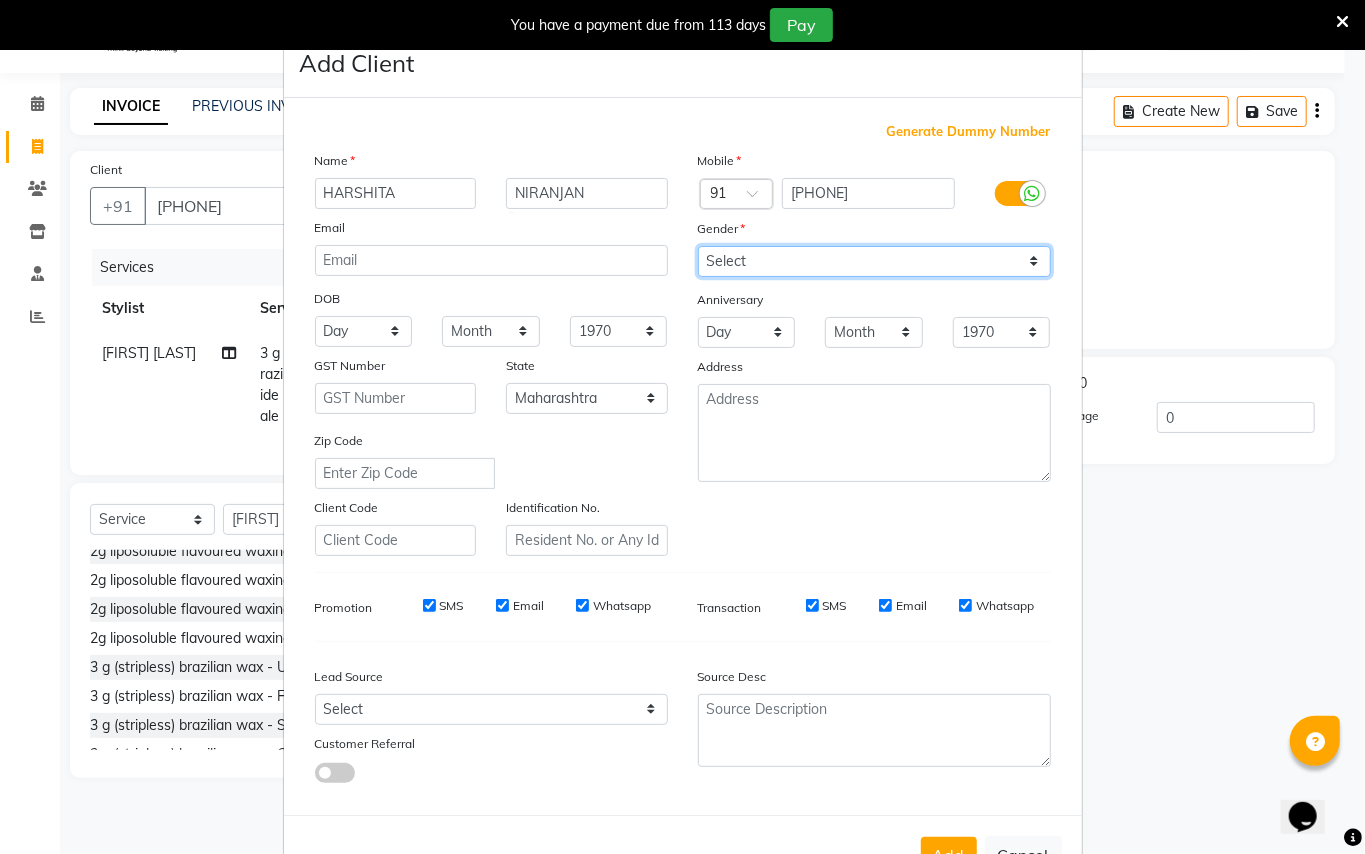 click on "Select Male Female Other Prefer Not To Say" at bounding box center (874, 261) 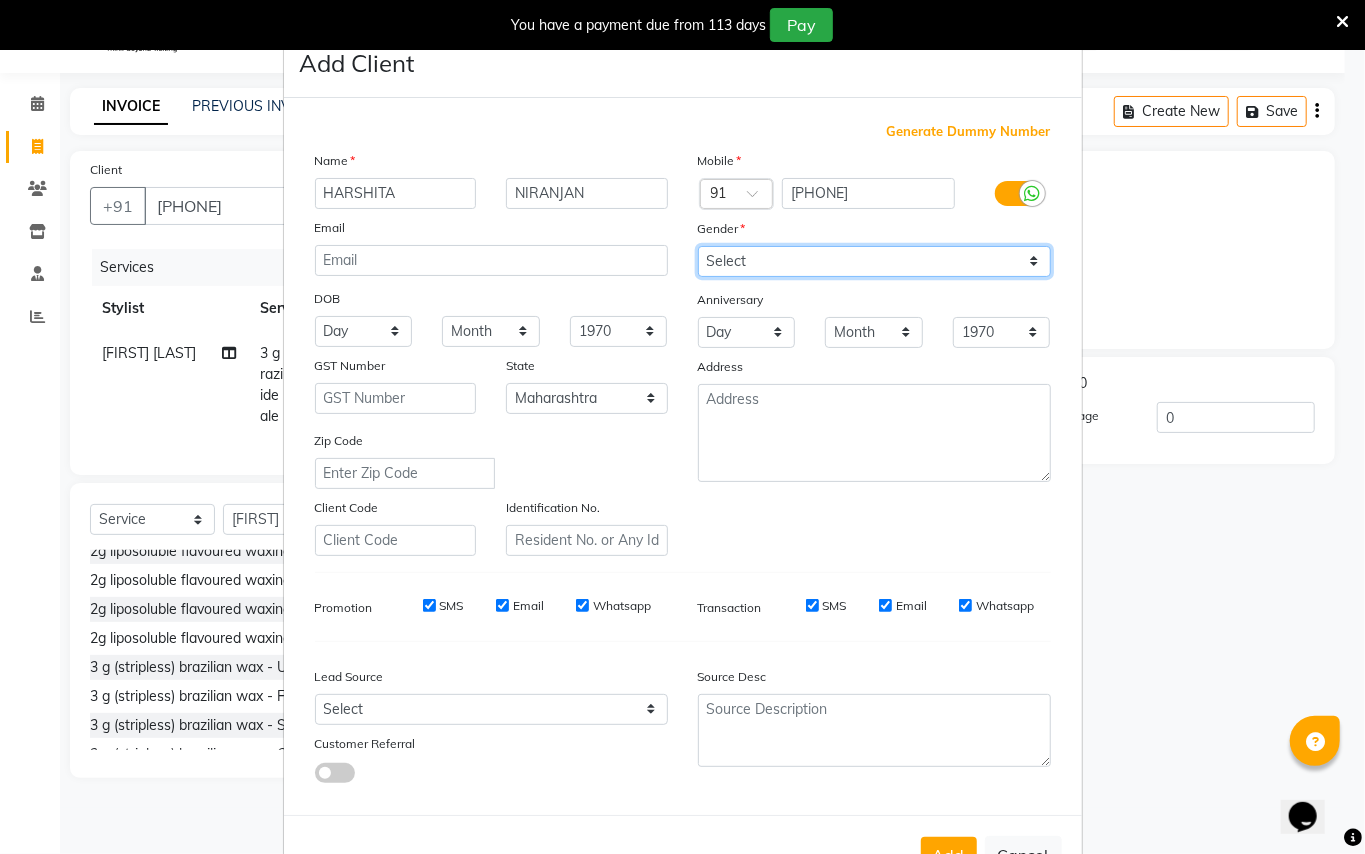 select on "female" 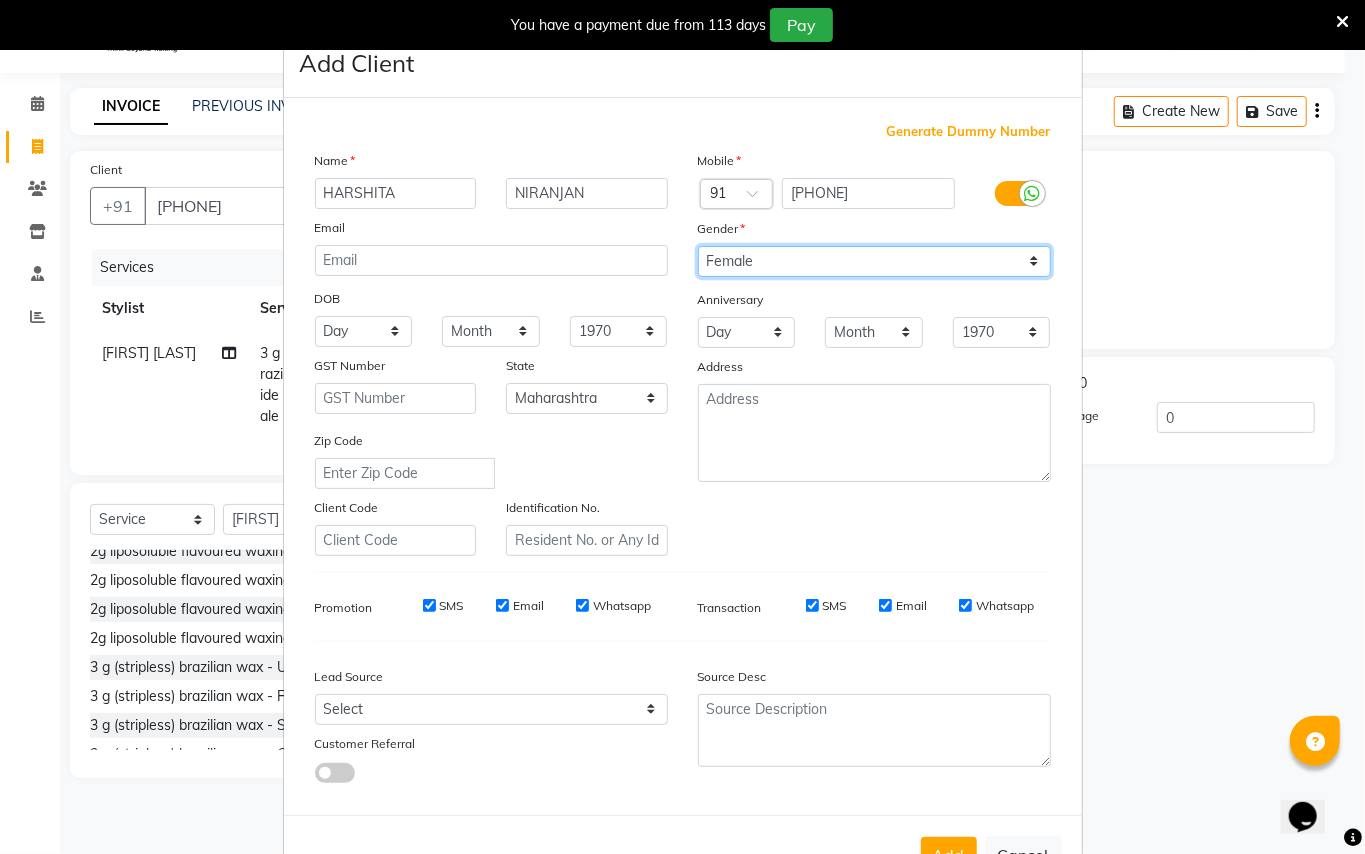 click on "Select Male Female Other Prefer Not To Say" at bounding box center [874, 261] 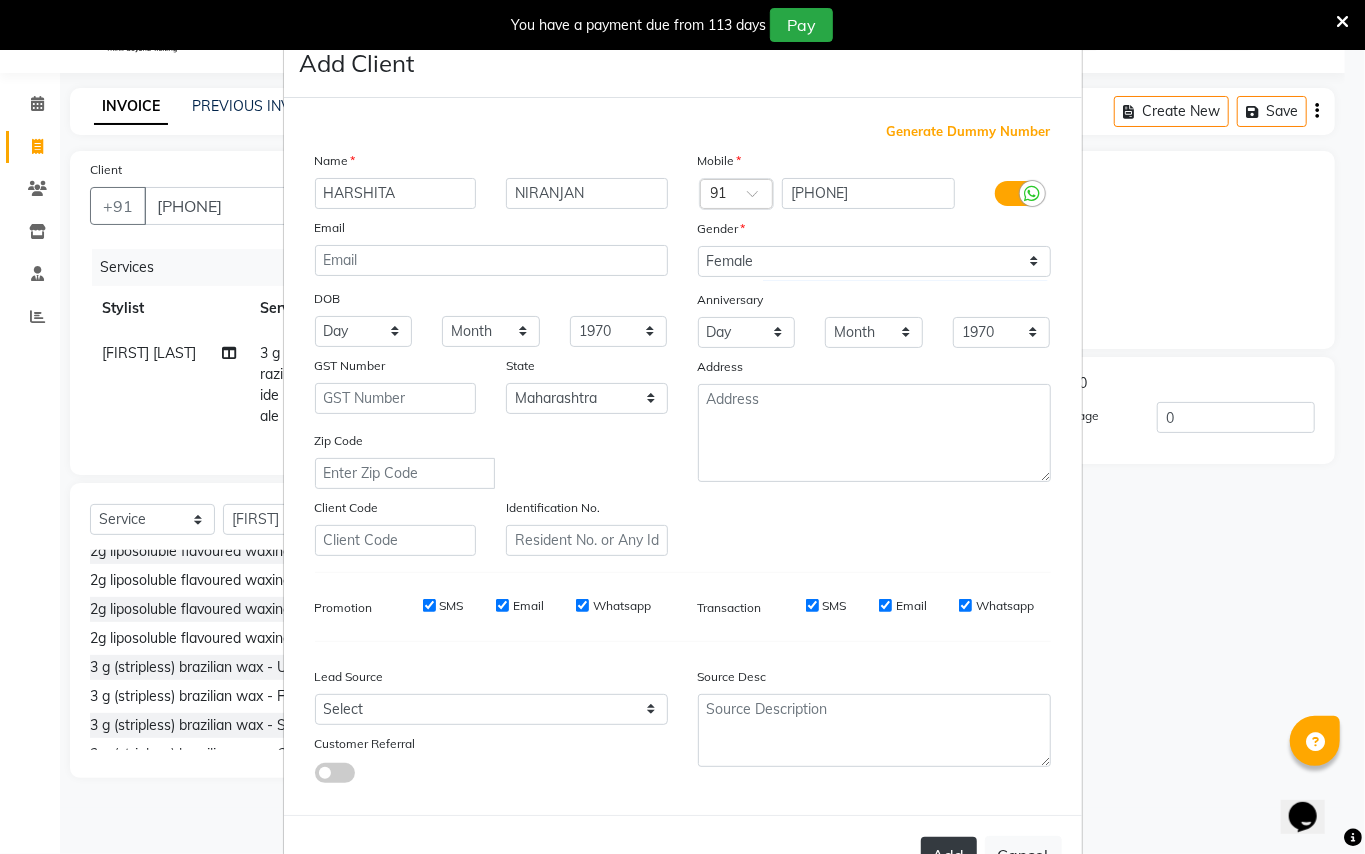 click on "Add" at bounding box center [949, 855] 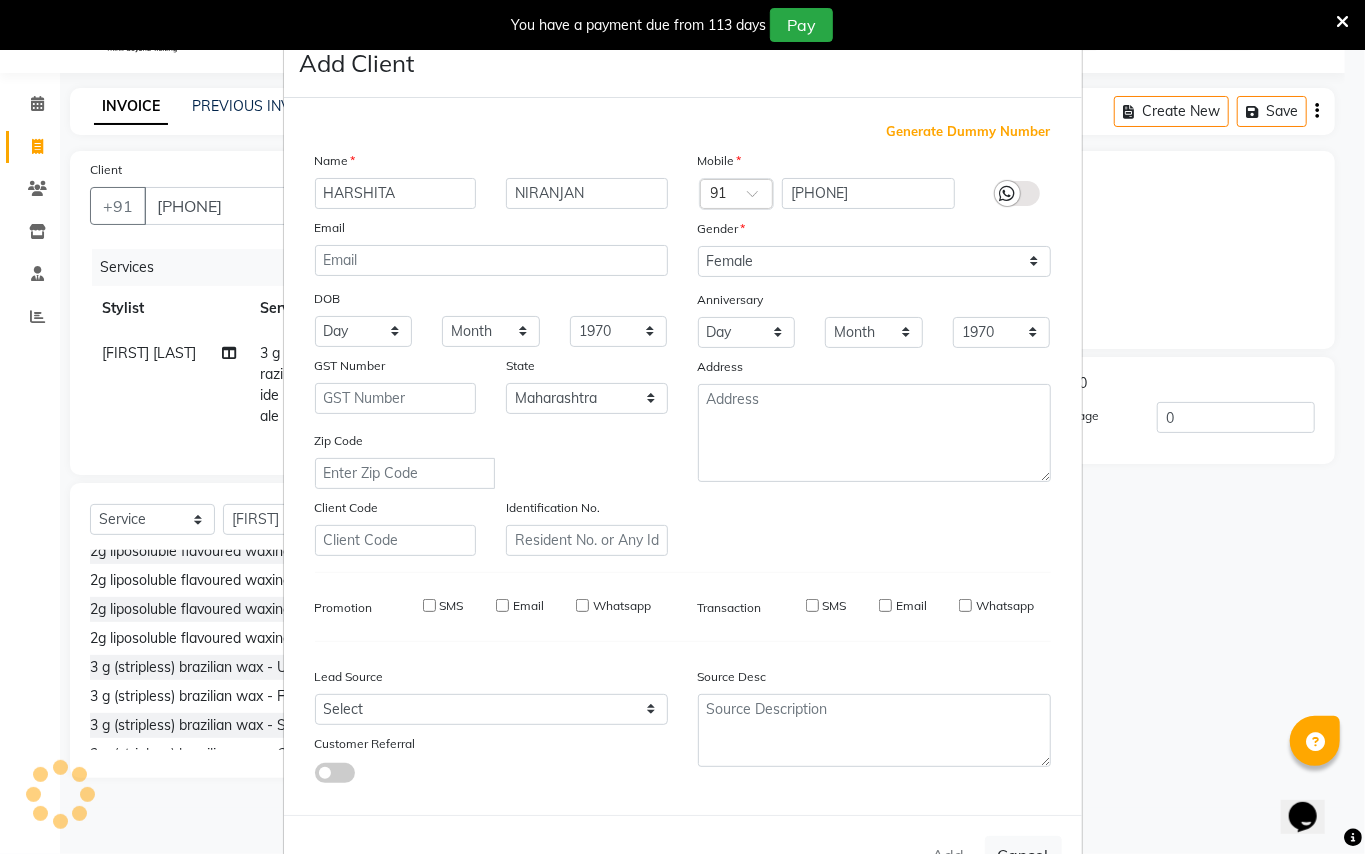 type 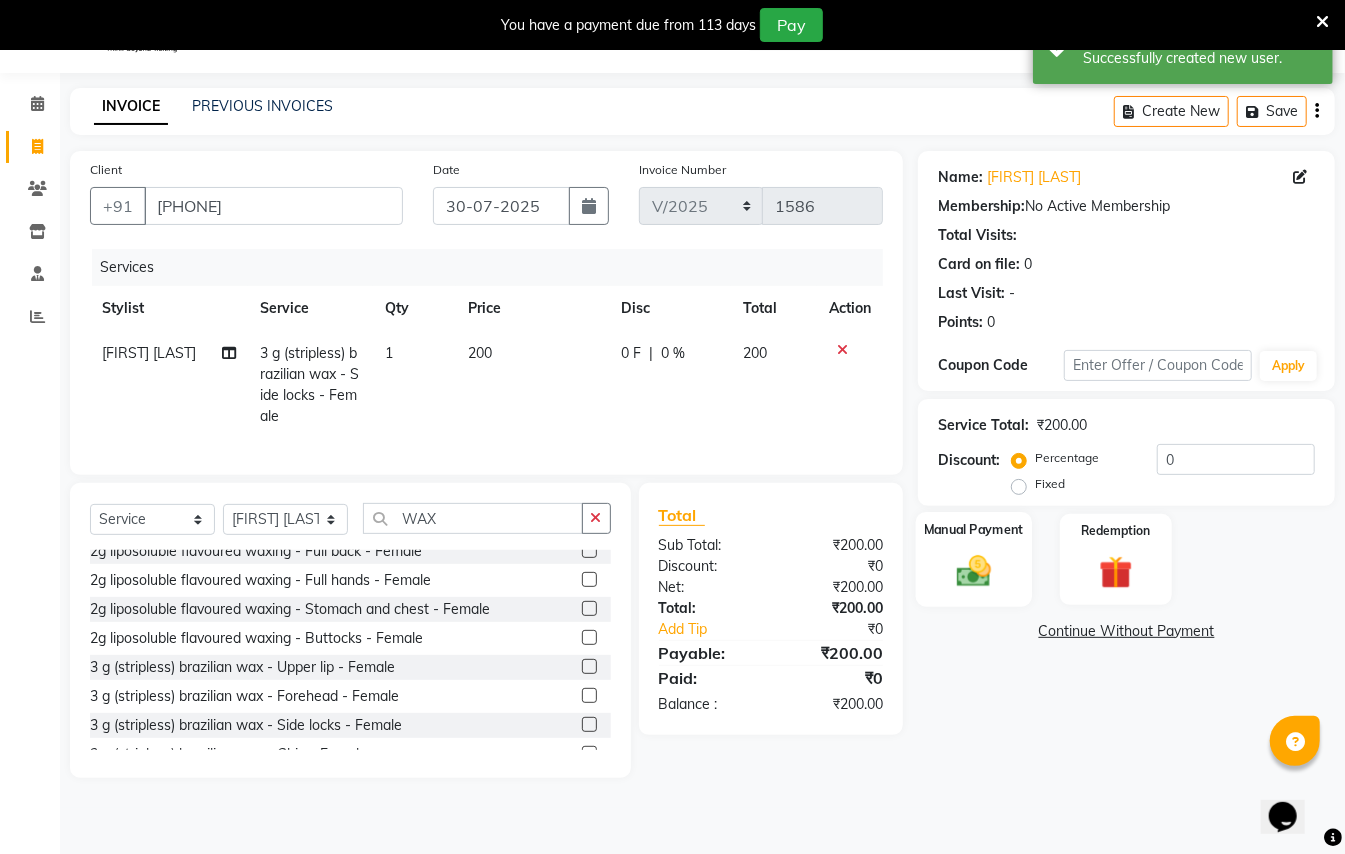 click 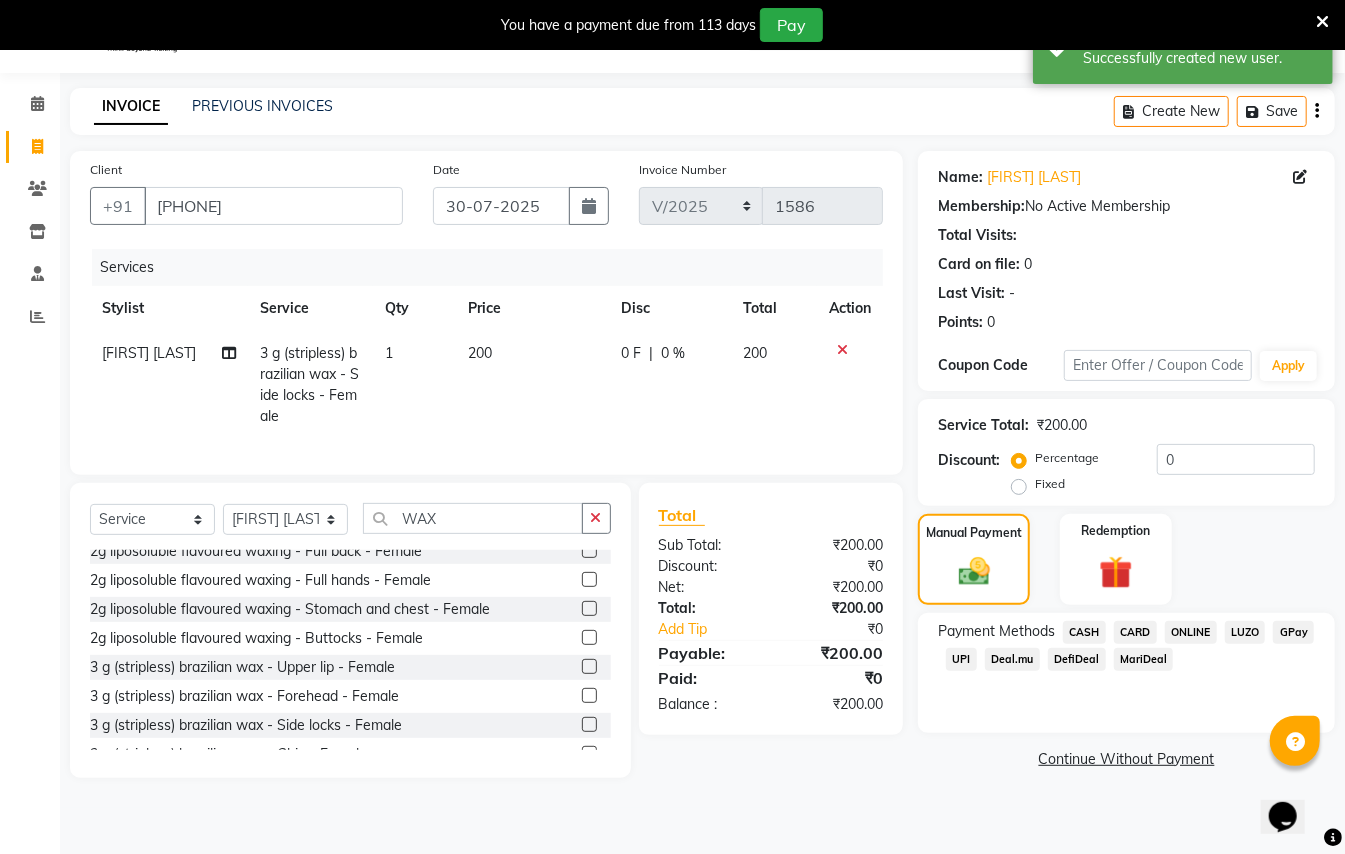 click on "GPay" 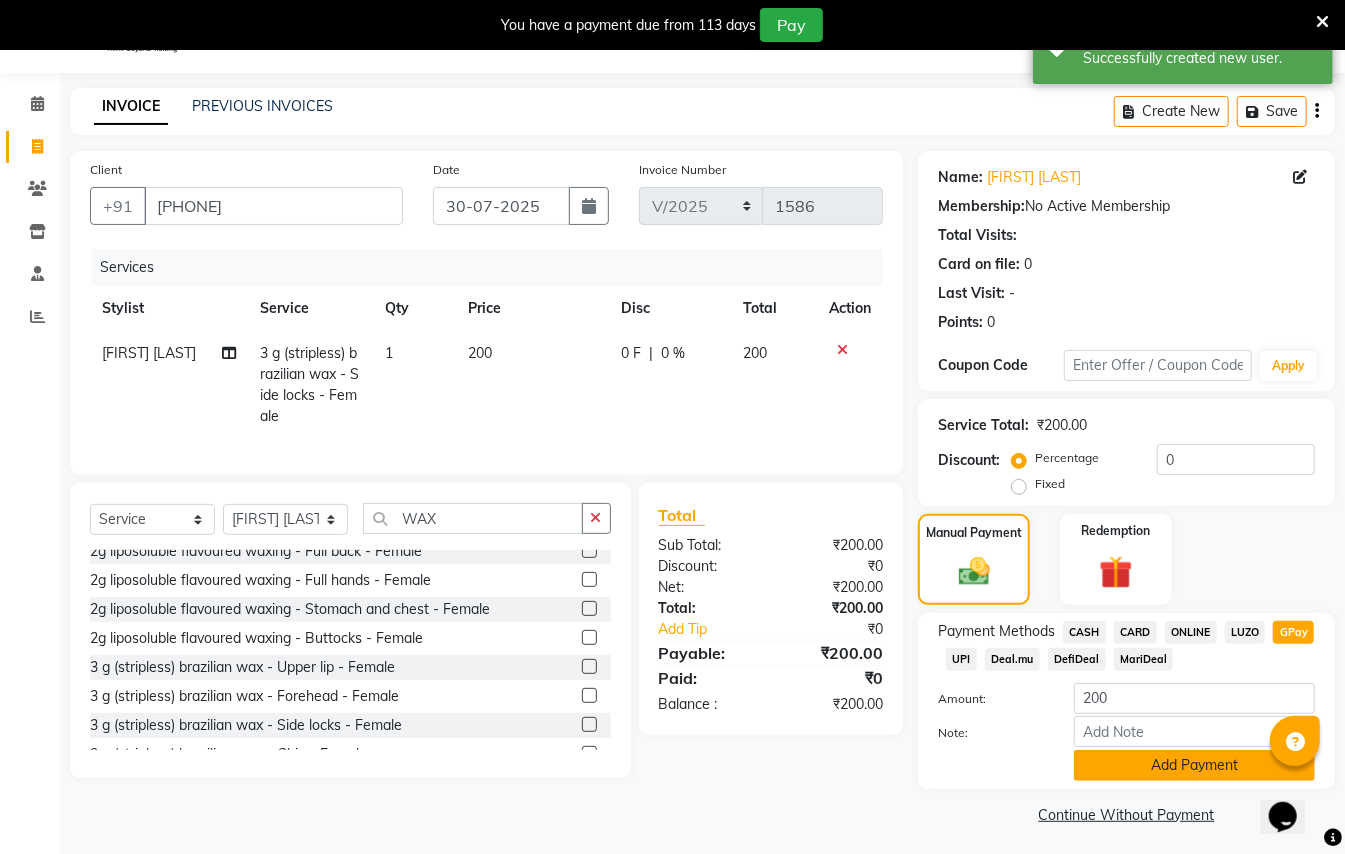 click on "Add Payment" 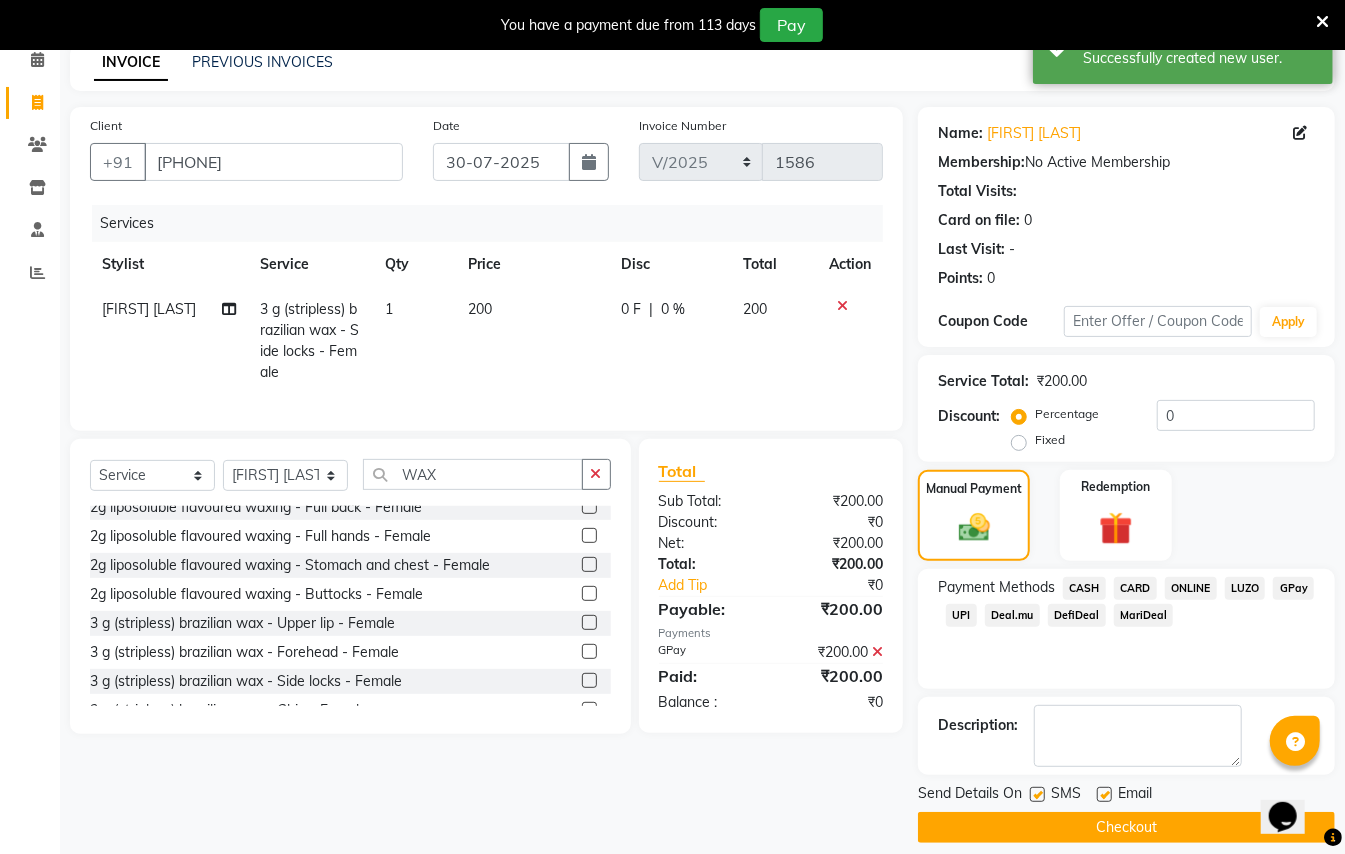 scroll, scrollTop: 114, scrollLeft: 0, axis: vertical 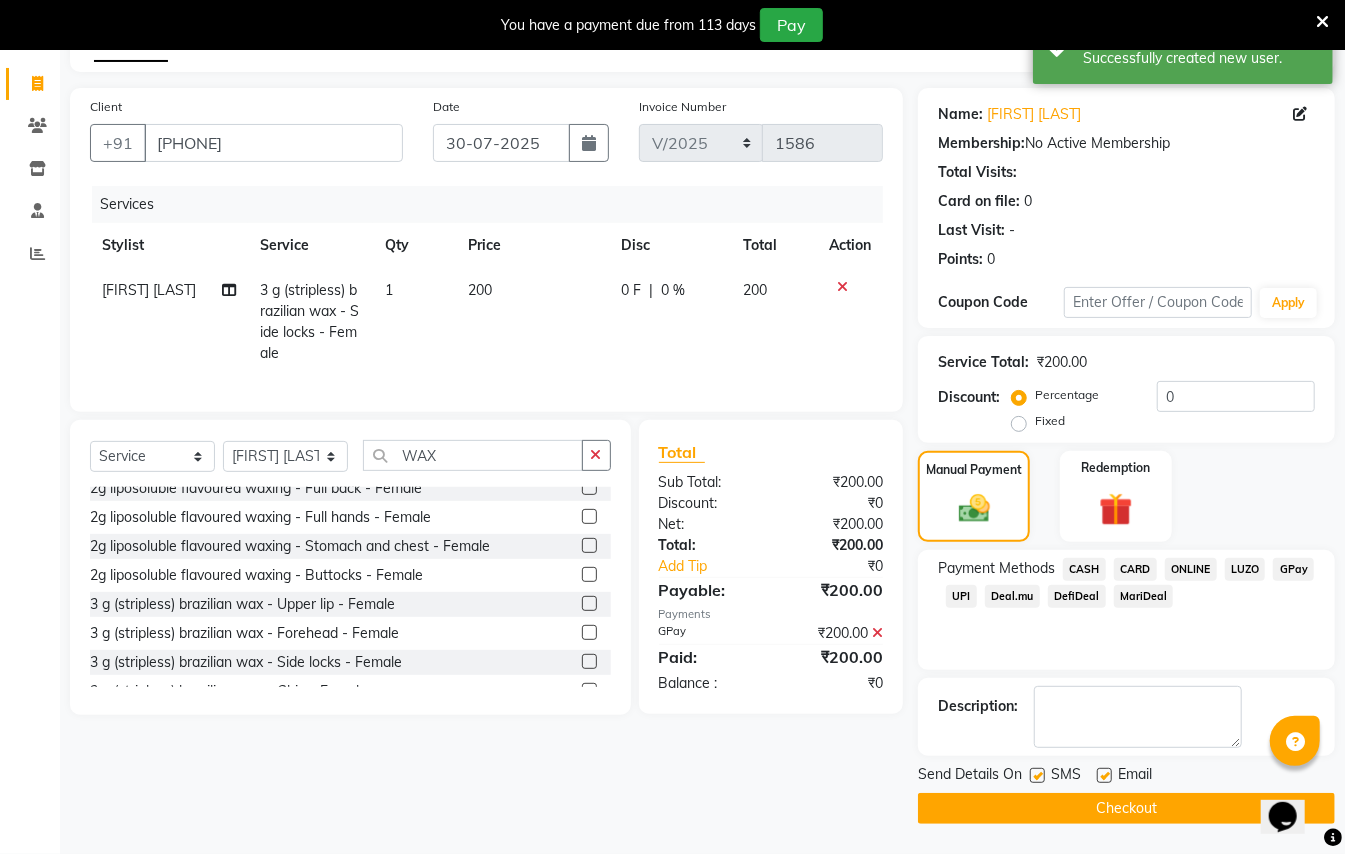 click on "Checkout" 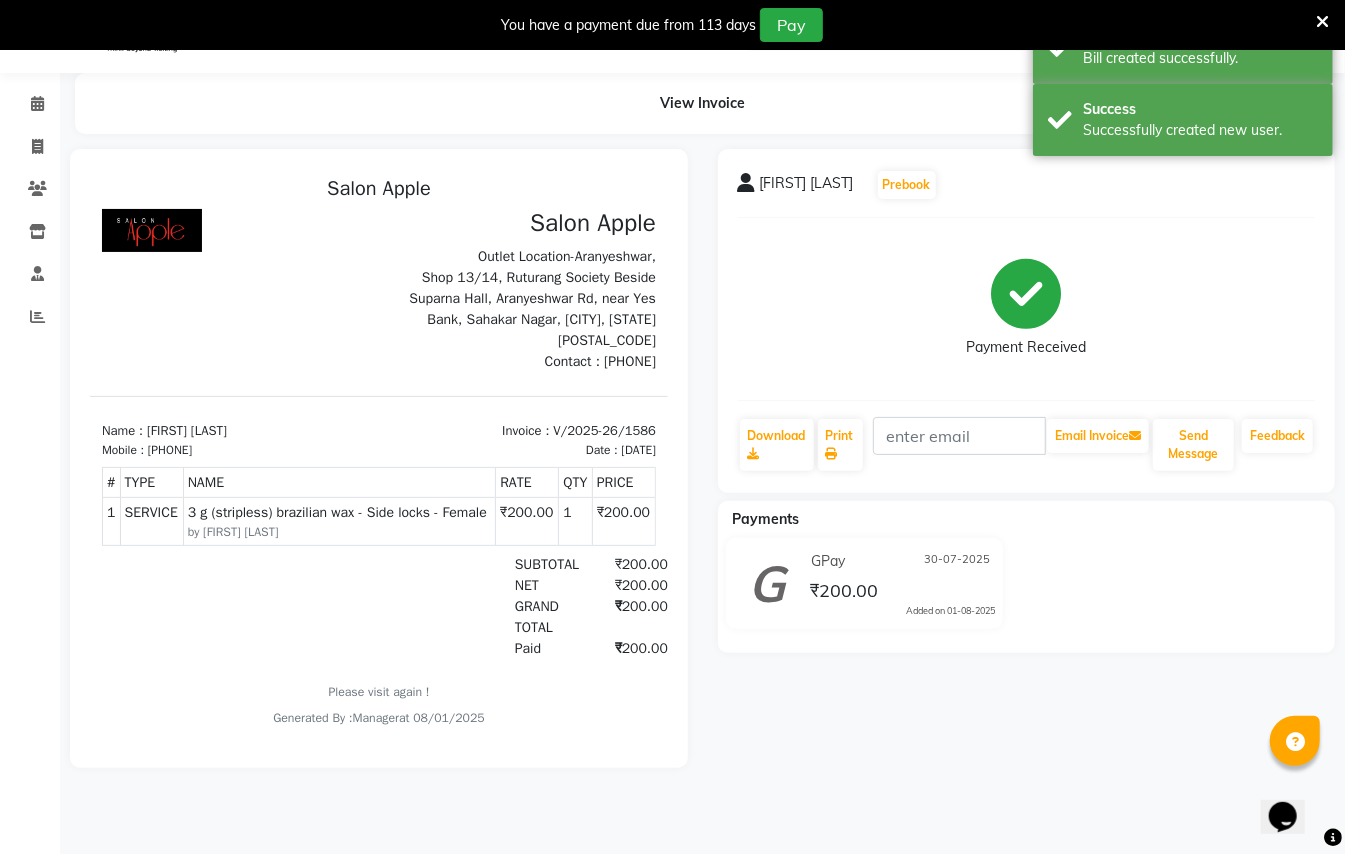 scroll, scrollTop: 0, scrollLeft: 0, axis: both 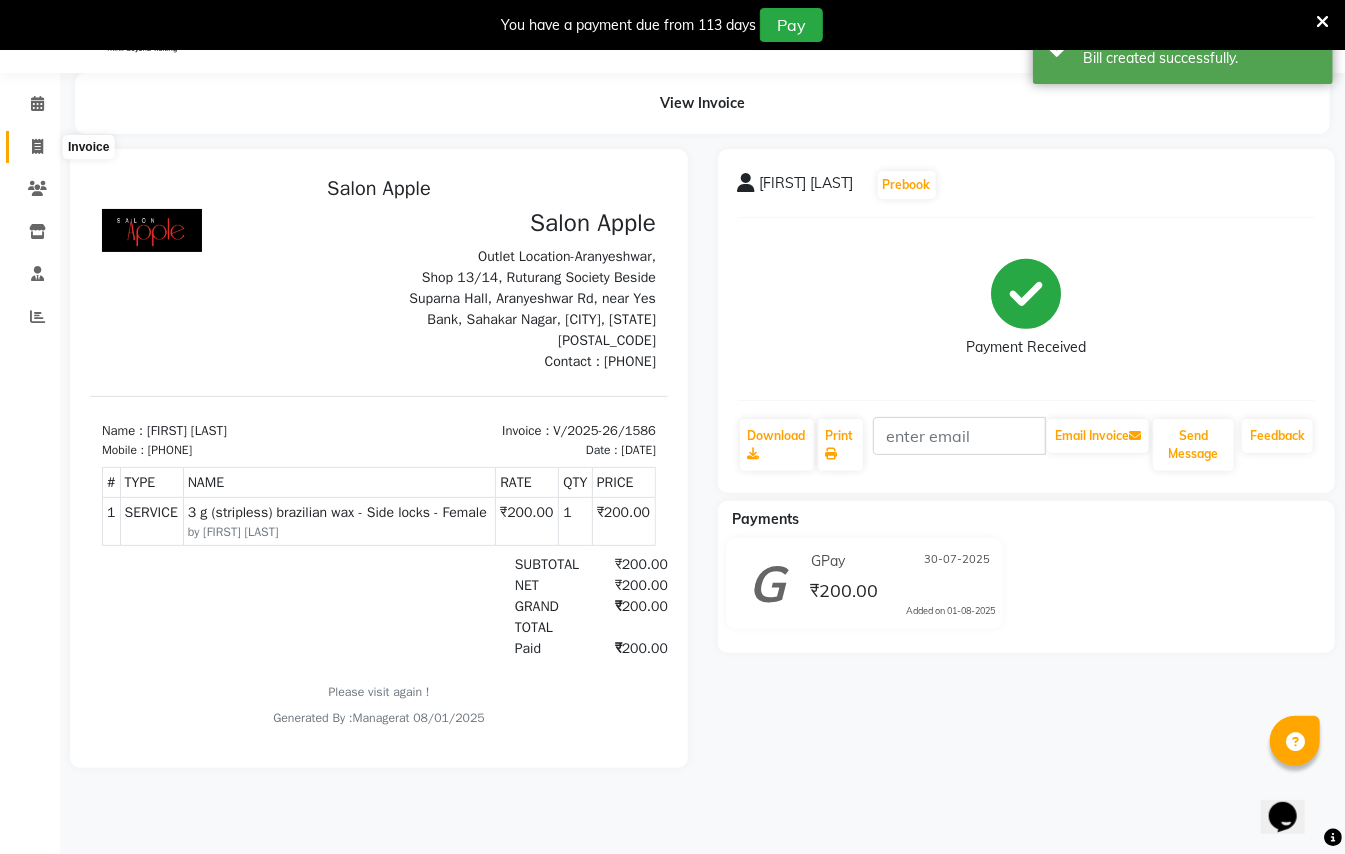 click 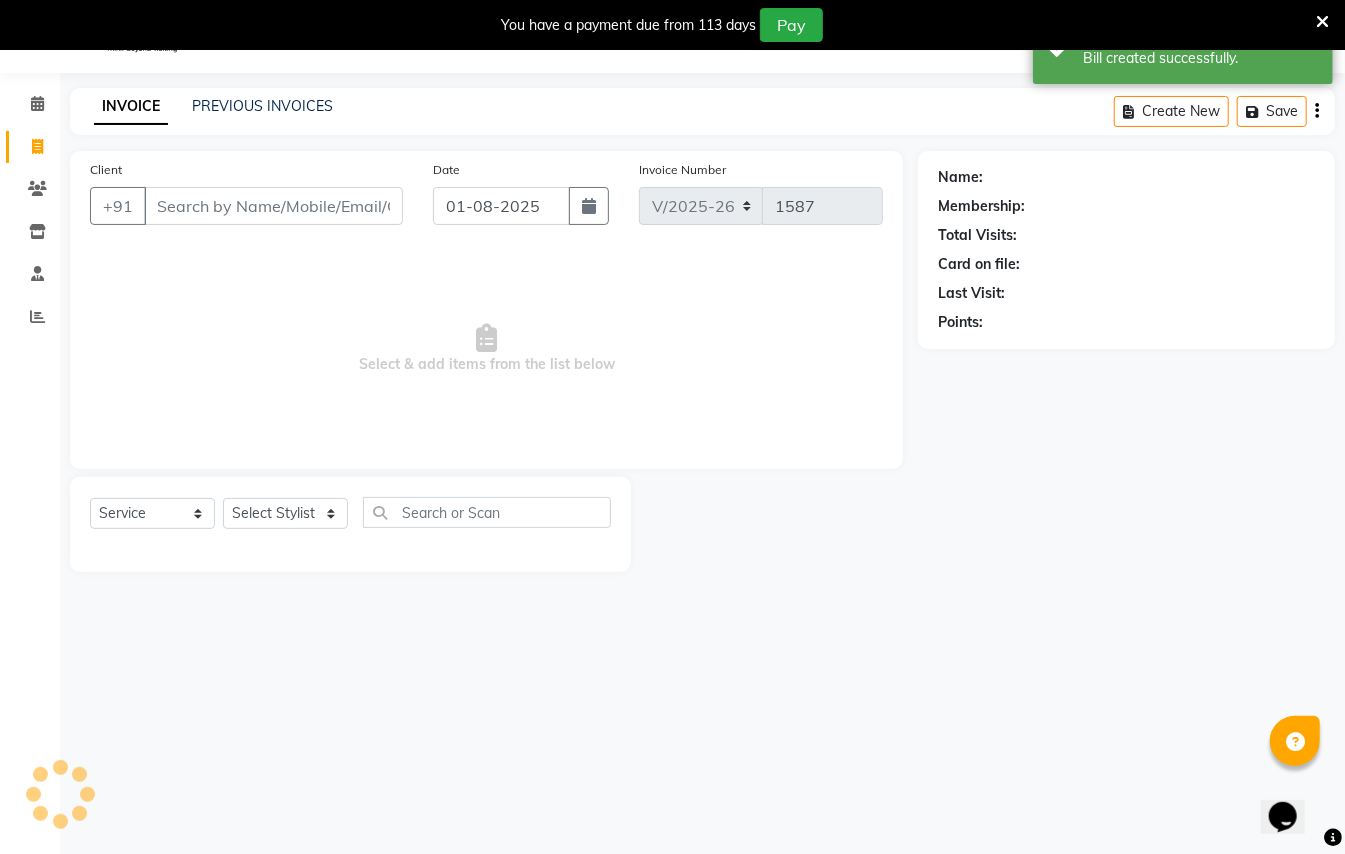 click on "Client" at bounding box center (273, 206) 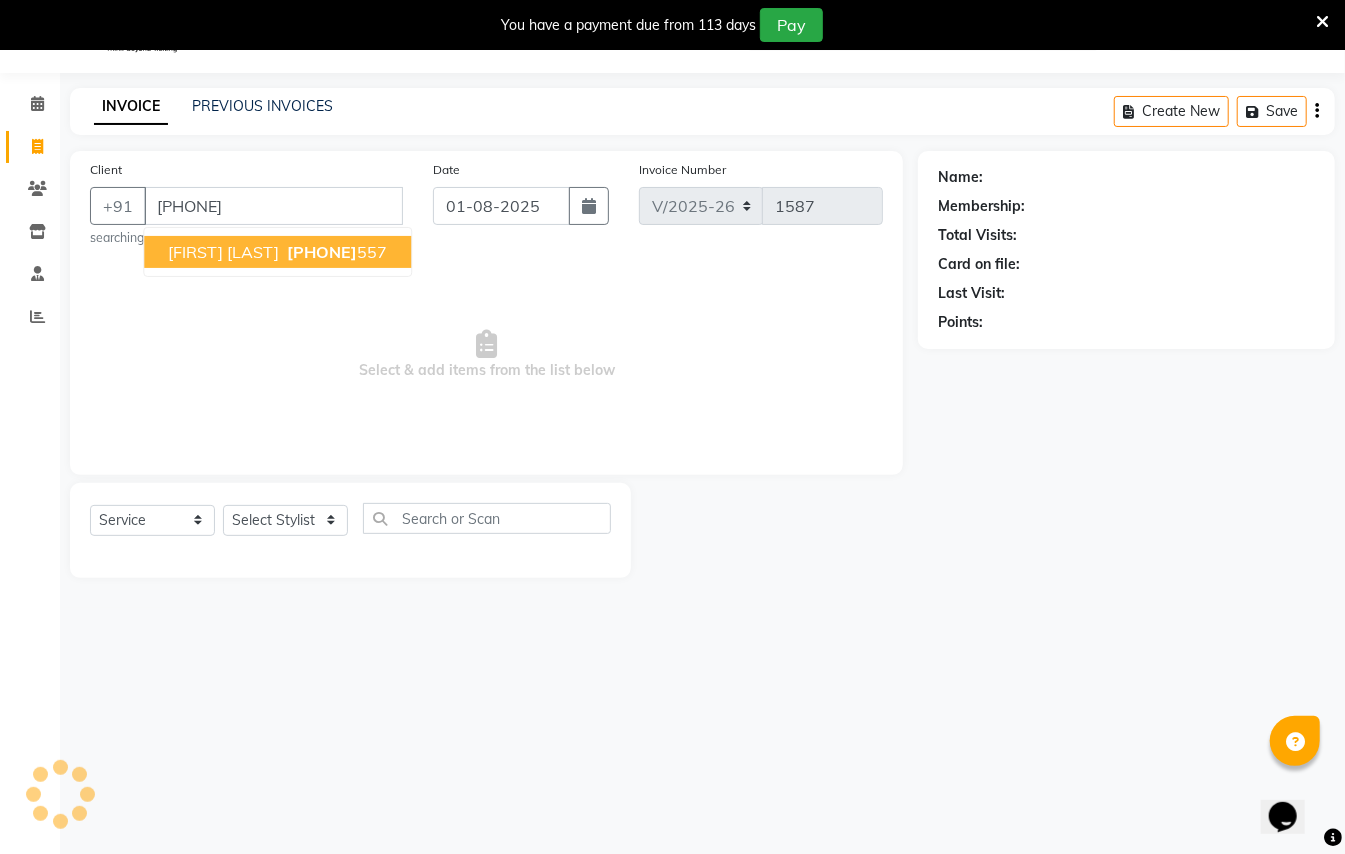 type on "[PHONE]" 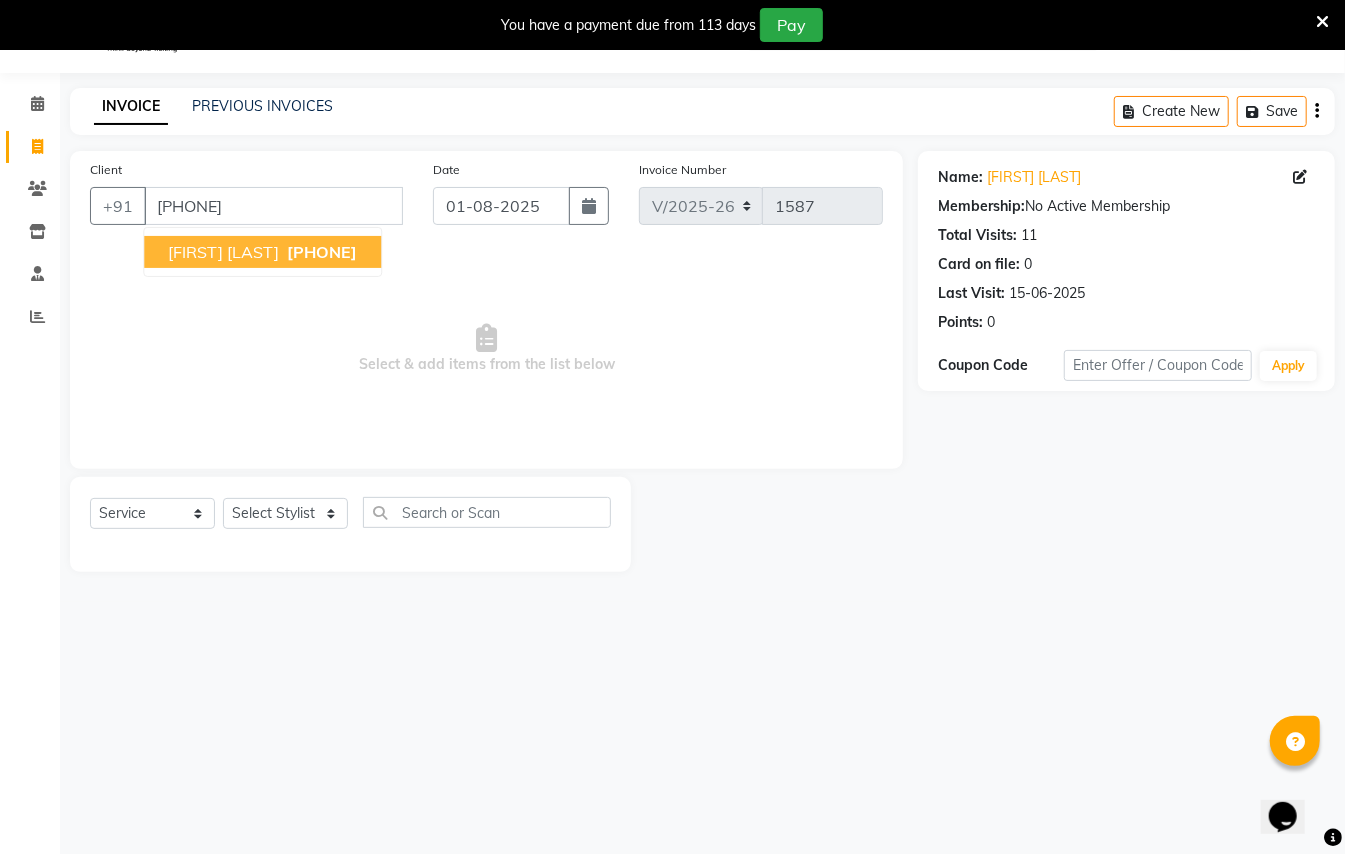 click on "[FIRST] [LAST] [PHONE]" at bounding box center (262, 252) 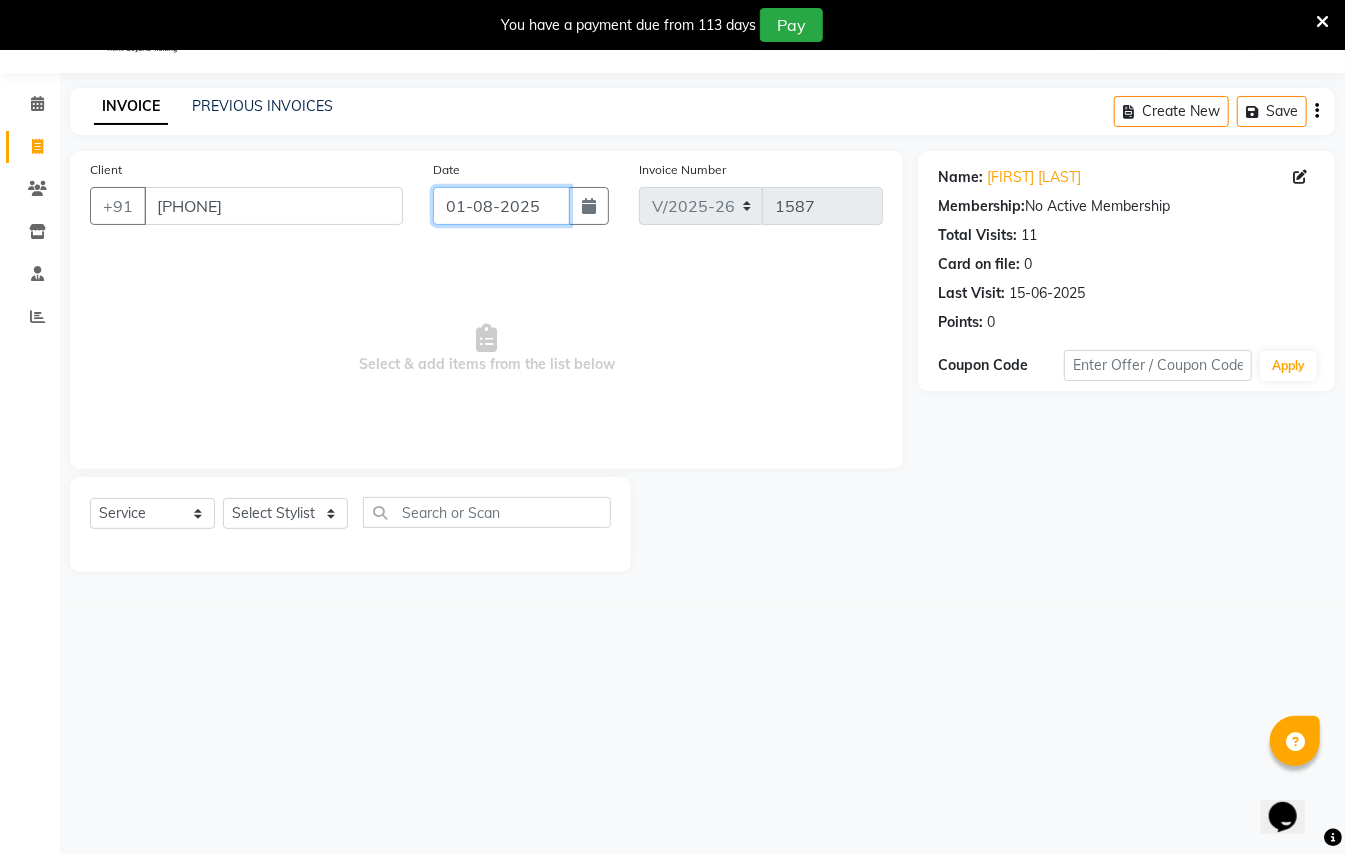 click on "01-08-2025" 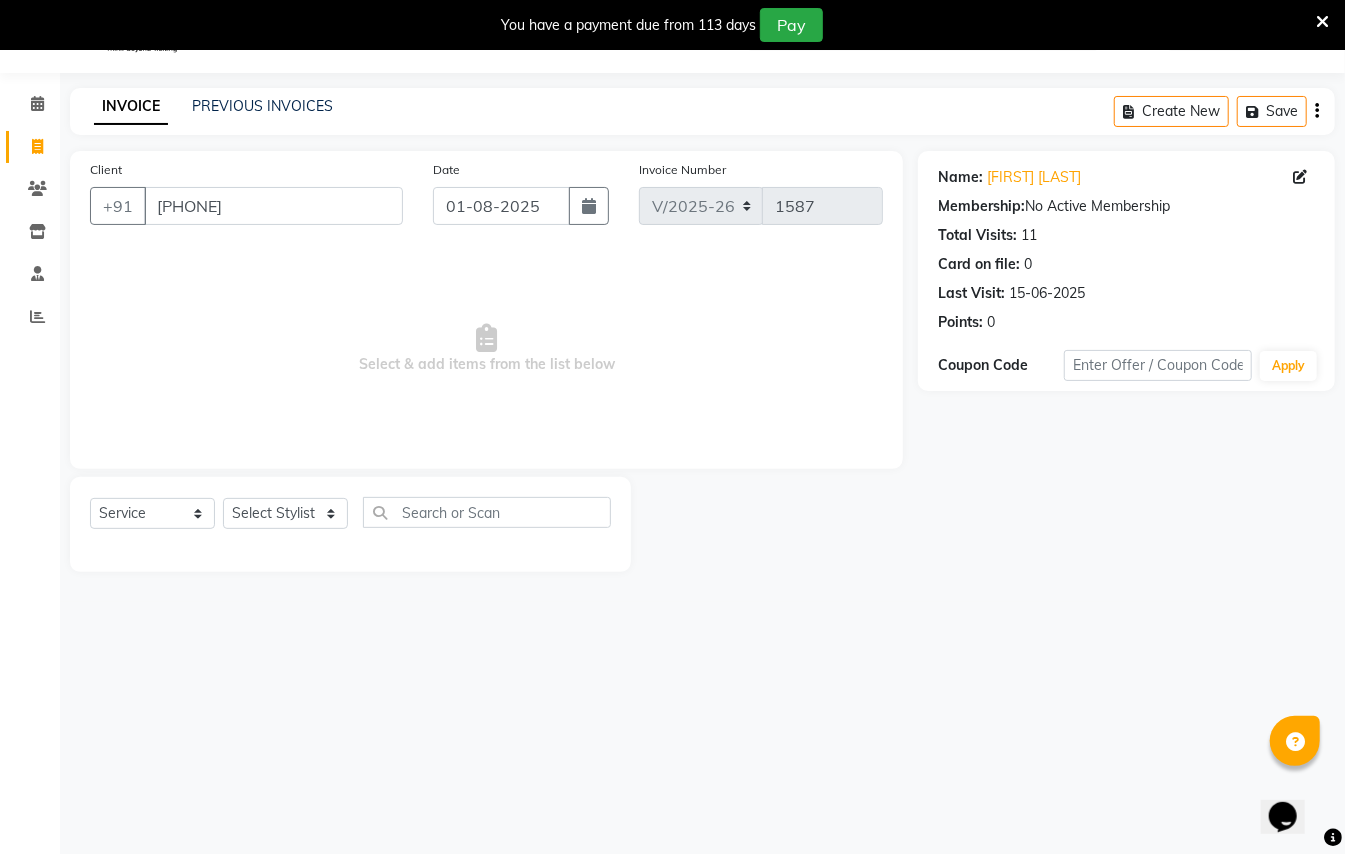 select on "8" 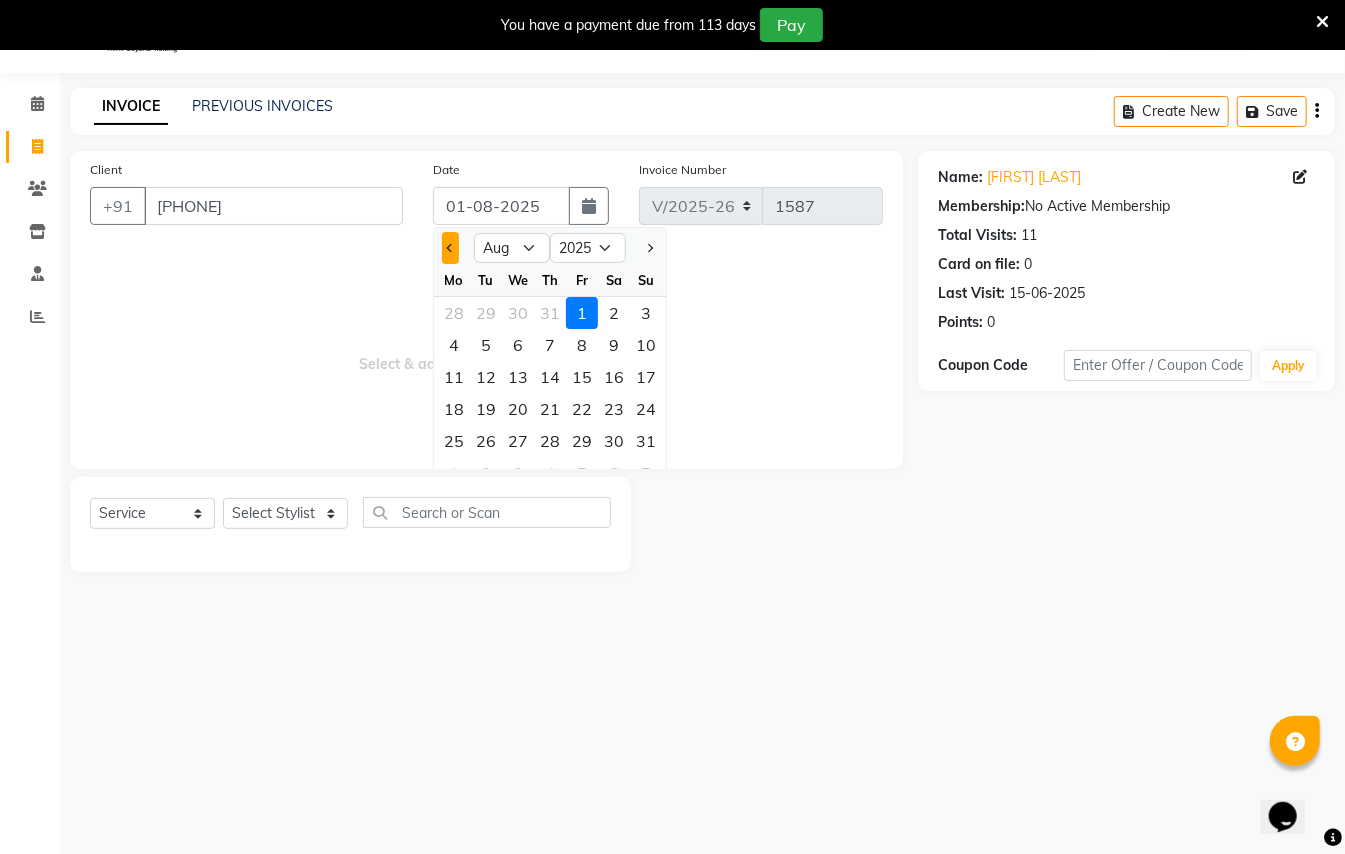 click 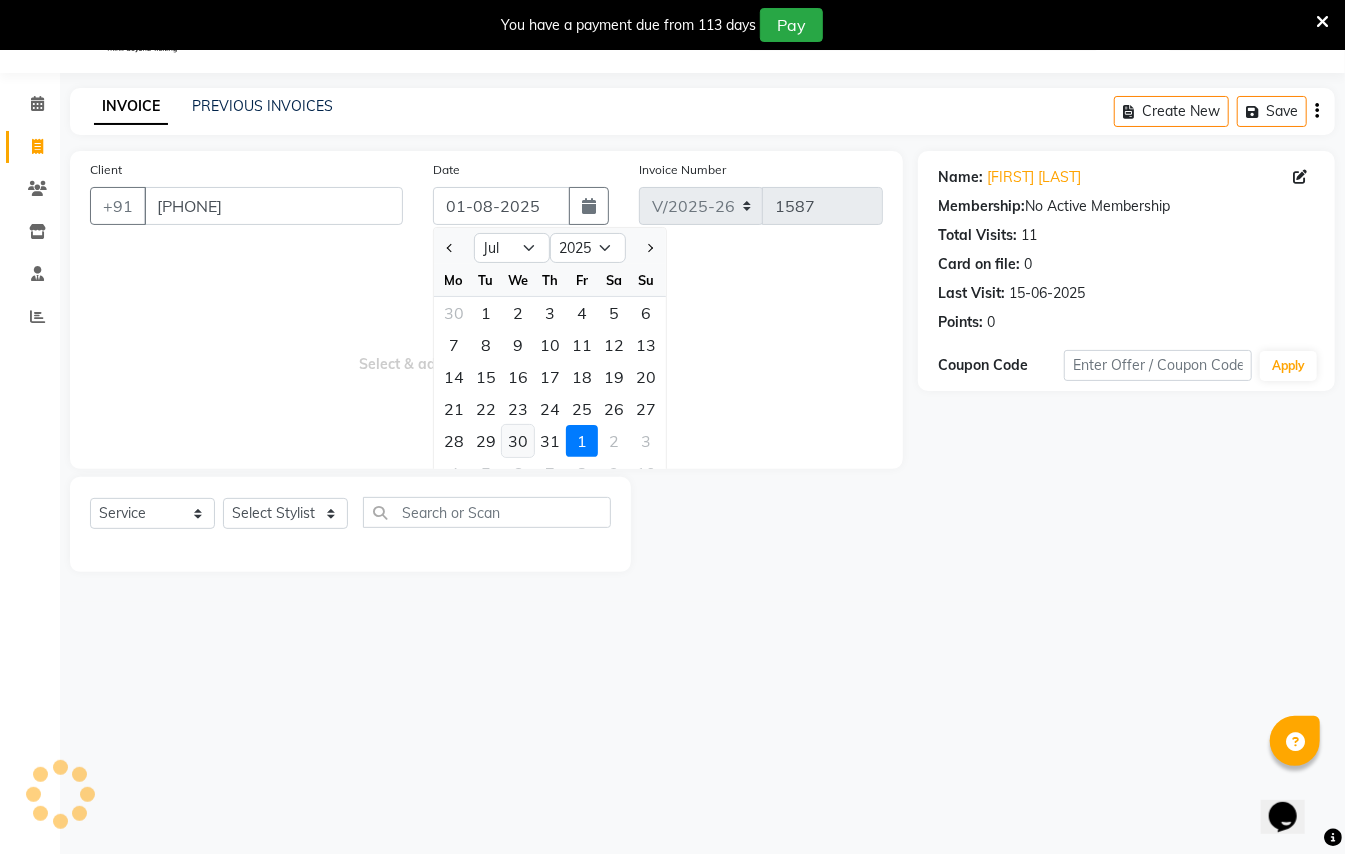 click on "30" 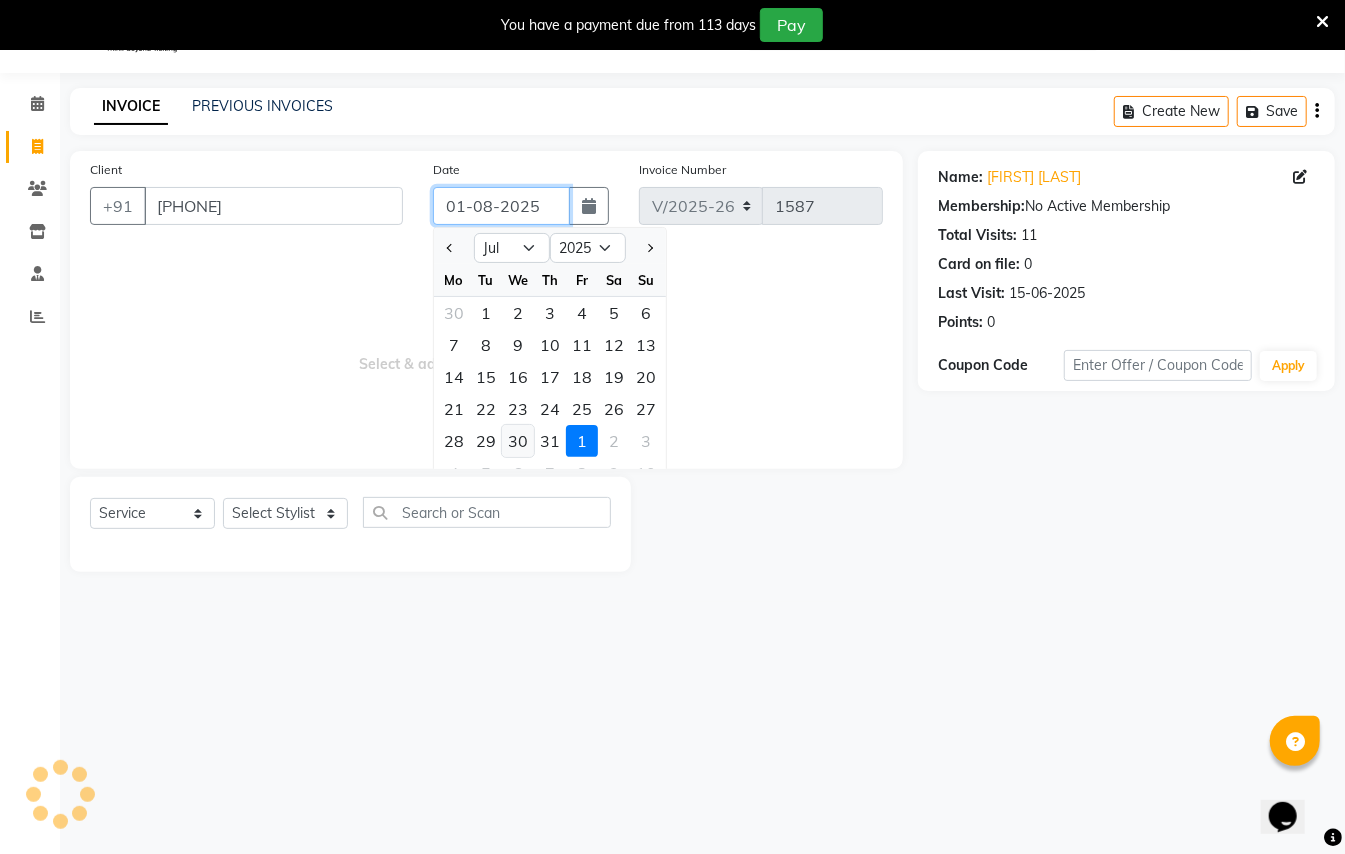 type on "30-07-2025" 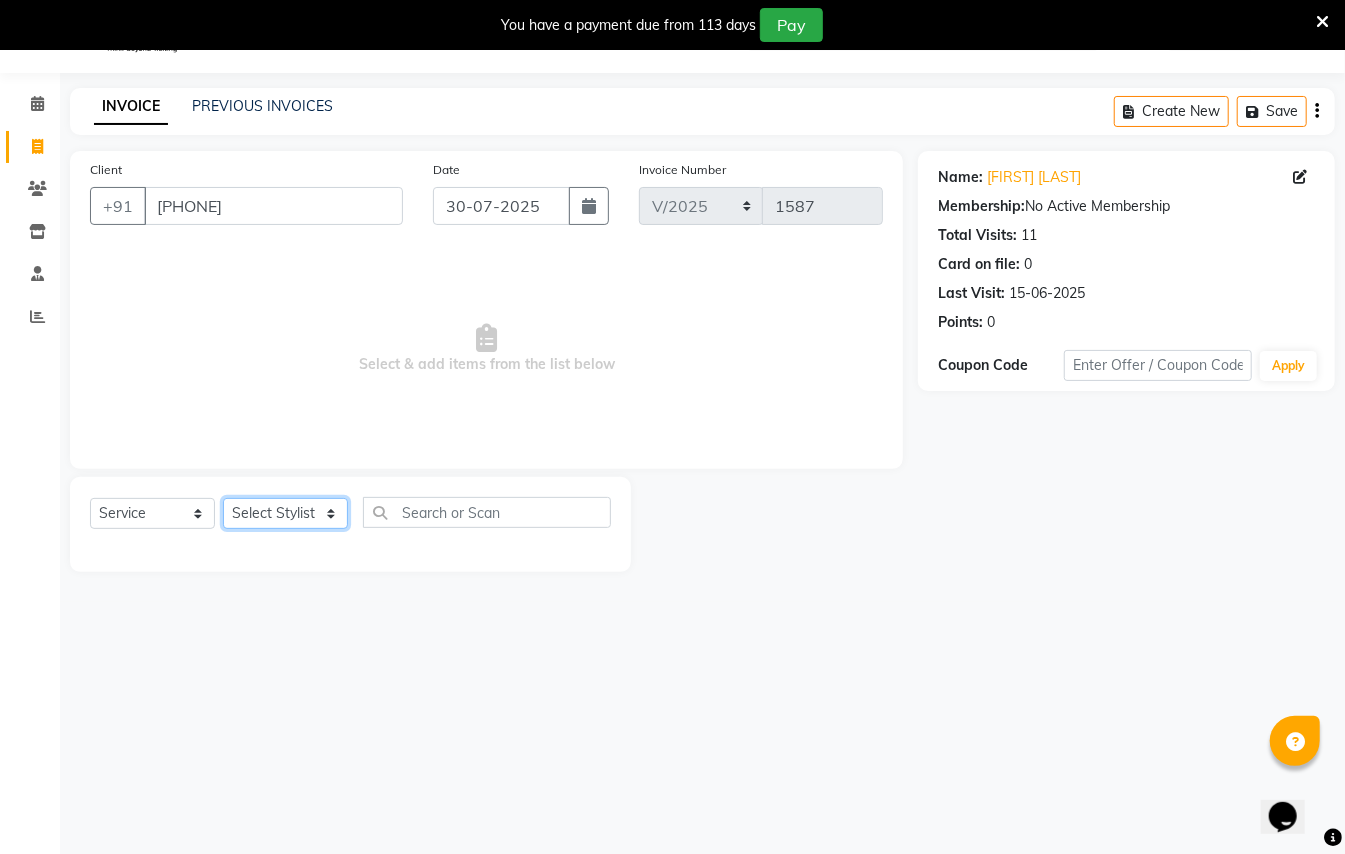 click on "Select Stylist [FIRST] [LAST] [FIRST] [LAST] [FIRST] [LAST] [FIRST] [LAST] [FIRST] [LAST] [FIRST] [LAST] [FIRST] [LAST] [FIRST] [LAST]" 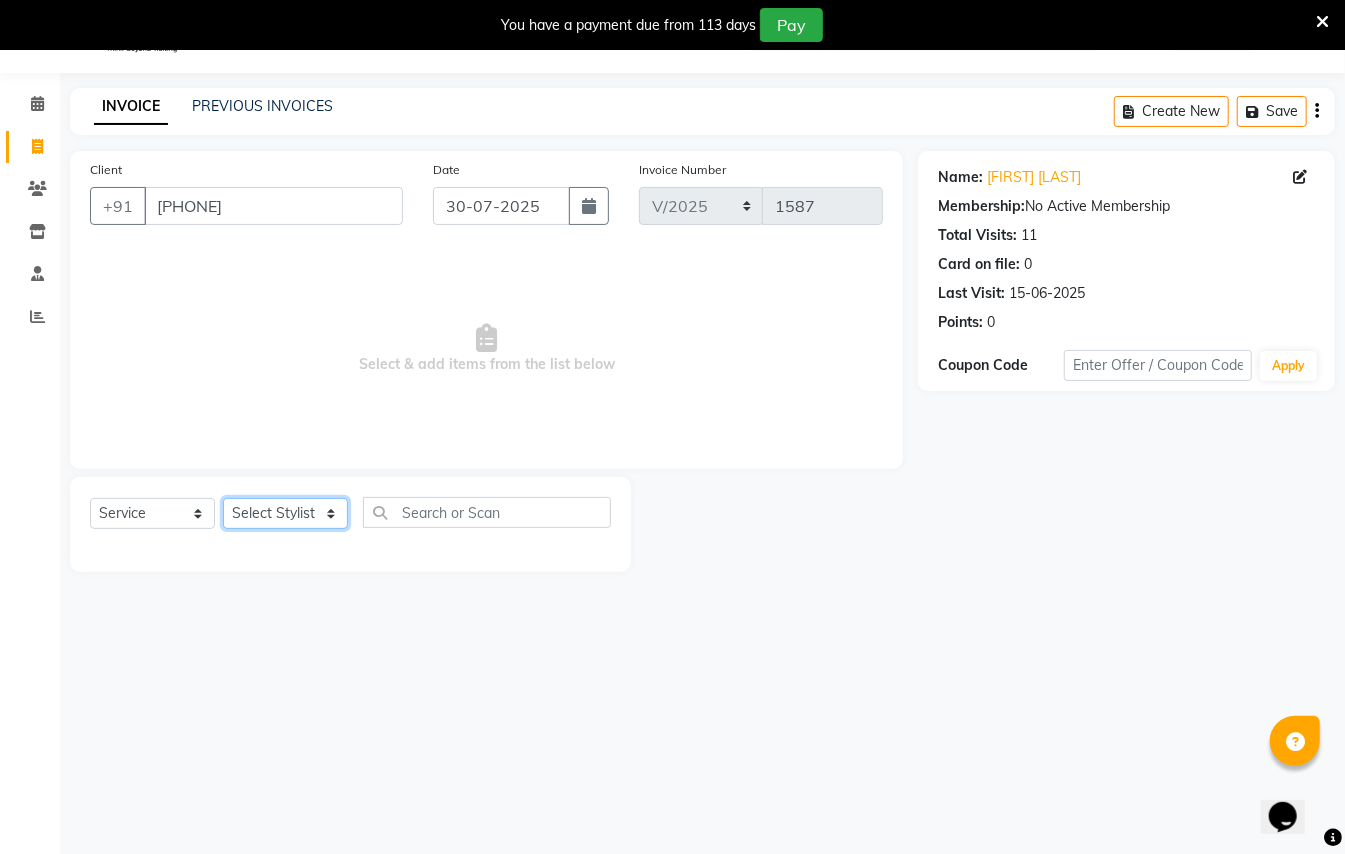 select on "44601" 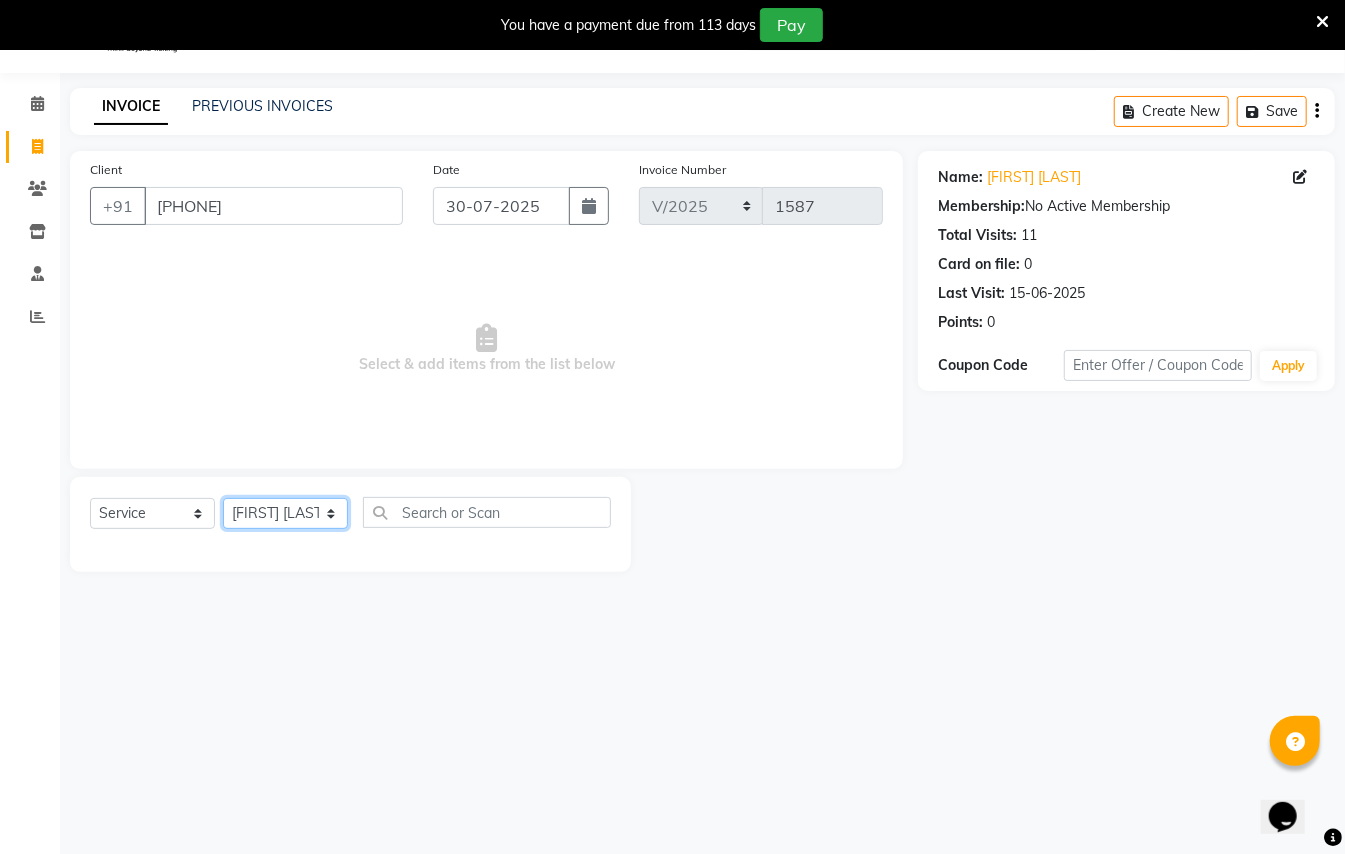 click on "Select Stylist [FIRST] [LAST] [FIRST] [LAST] [FIRST] [LAST] [FIRST] [LAST] [FIRST] [LAST] [FIRST] [LAST] [FIRST] [LAST] [FIRST] [LAST]" 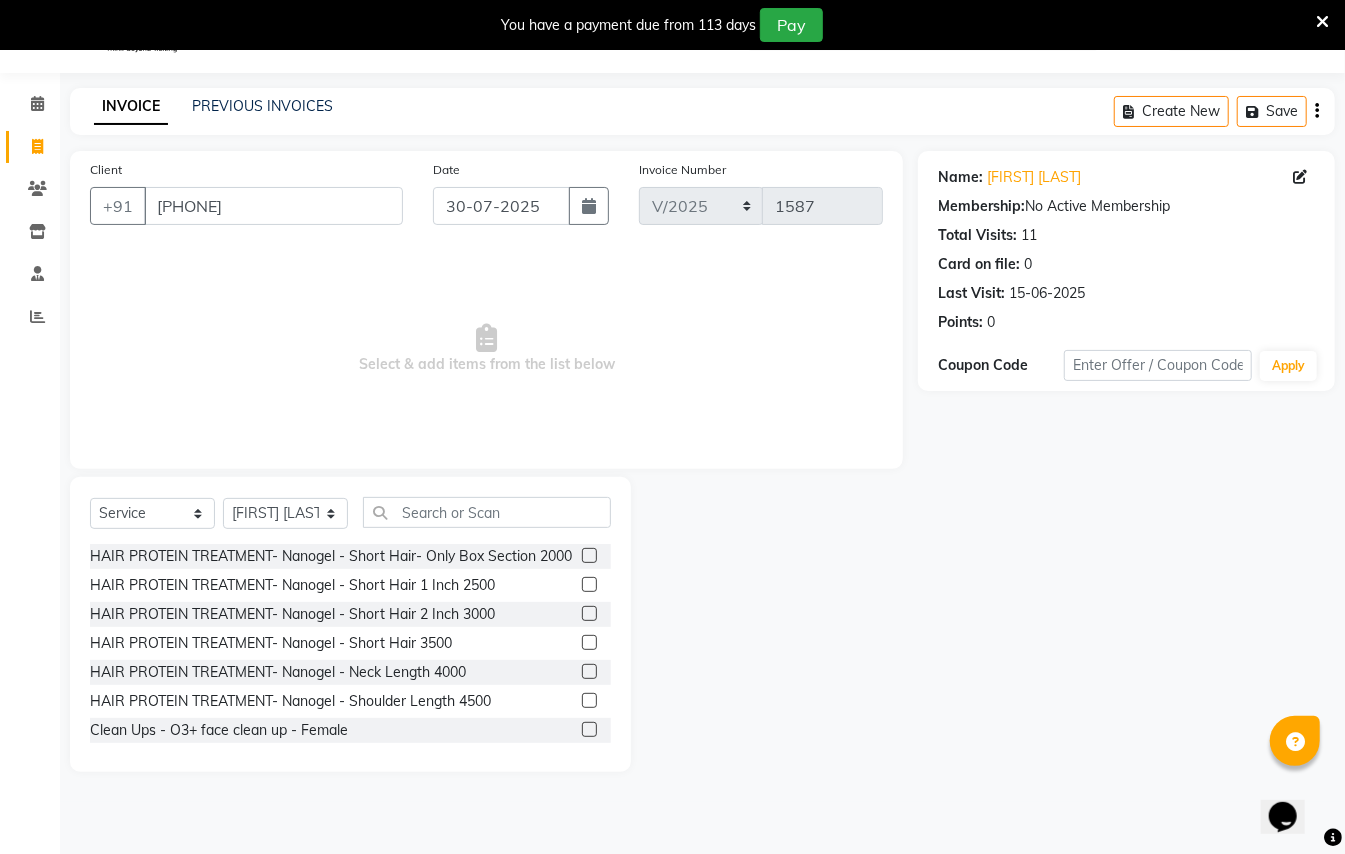 click on "Select  Service  Product  Membership  Package Voucher Prepaid Gift Card  Select Stylist [FIRST] [LAST] [FIRST] [LAST] [FIRST] [LAST] [FIRST] [LAST] Manager [FIRST]  [FIRST] [LAST] Owner [FIRST] [LAST] [FIRST] [LAST] HAIR PROTEIN TREATMENT- Nanogel - Short Hair- Only Box Section 2000  HAIR PROTEIN TREATMENT- Nanogel - Short Hair 1 Inch 2500  HAIR PROTEIN TREATMENT- Nanogel - Short Hair 2 Inch 3000  HAIR PROTEIN TREATMENT- Nanogel - Short Hair 3500  HAIR PROTEIN TREATMENT- Nanogel - Neck Length 4000  HAIR PROTEIN TREATMENT- Nanogel - Shoulder Length 4500  Clean Ups - O3+ face clean up - Female  Clean Ups - signature clean up oily skin - Female  Clean Ups - Signature clean up dry skin - Female  Clean Ups - Classic Clean up - Female  Clean Ups - De-tan with neck - Female  Clean Ups - De-tan - Female  Clean Ups - Peel of mask (o3+) - Female  Bleach - Full body - Female  Bleach - Oxy life(face) - Female  Bleach - Classic  bleach ( Face, neck aand half back) - Female  Bleach - Full hand - Female  Bleach - Full legs - Female" 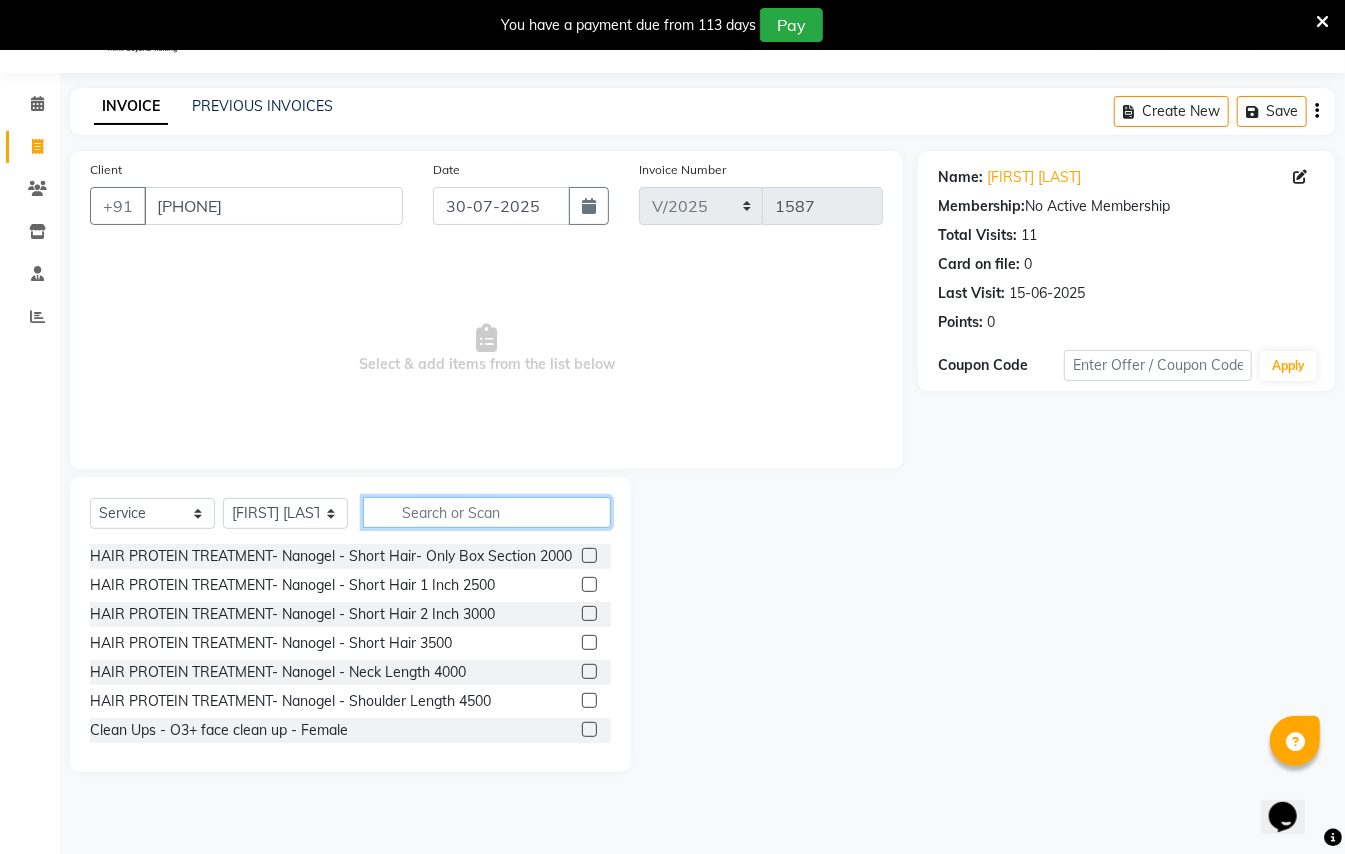 click 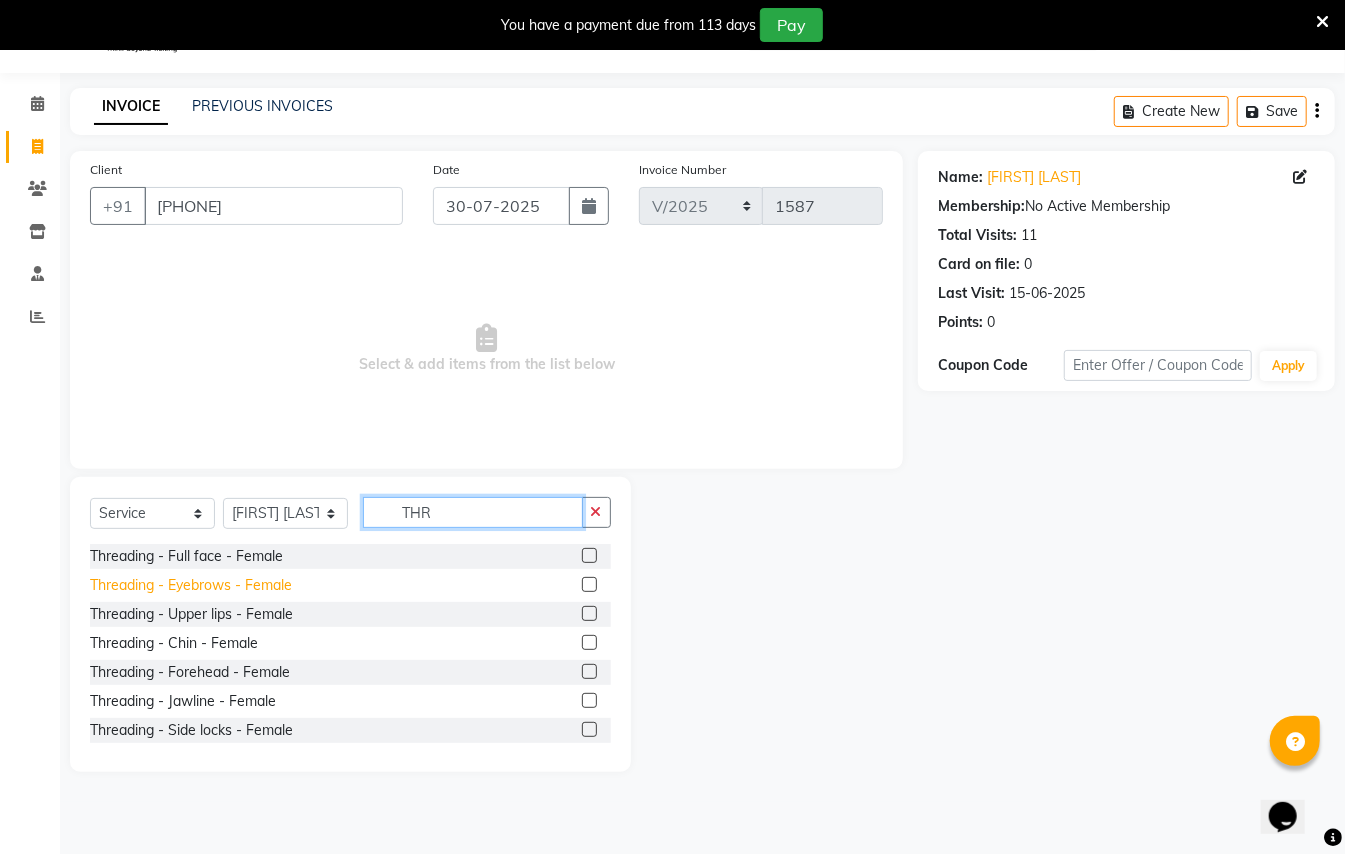 type on "THR" 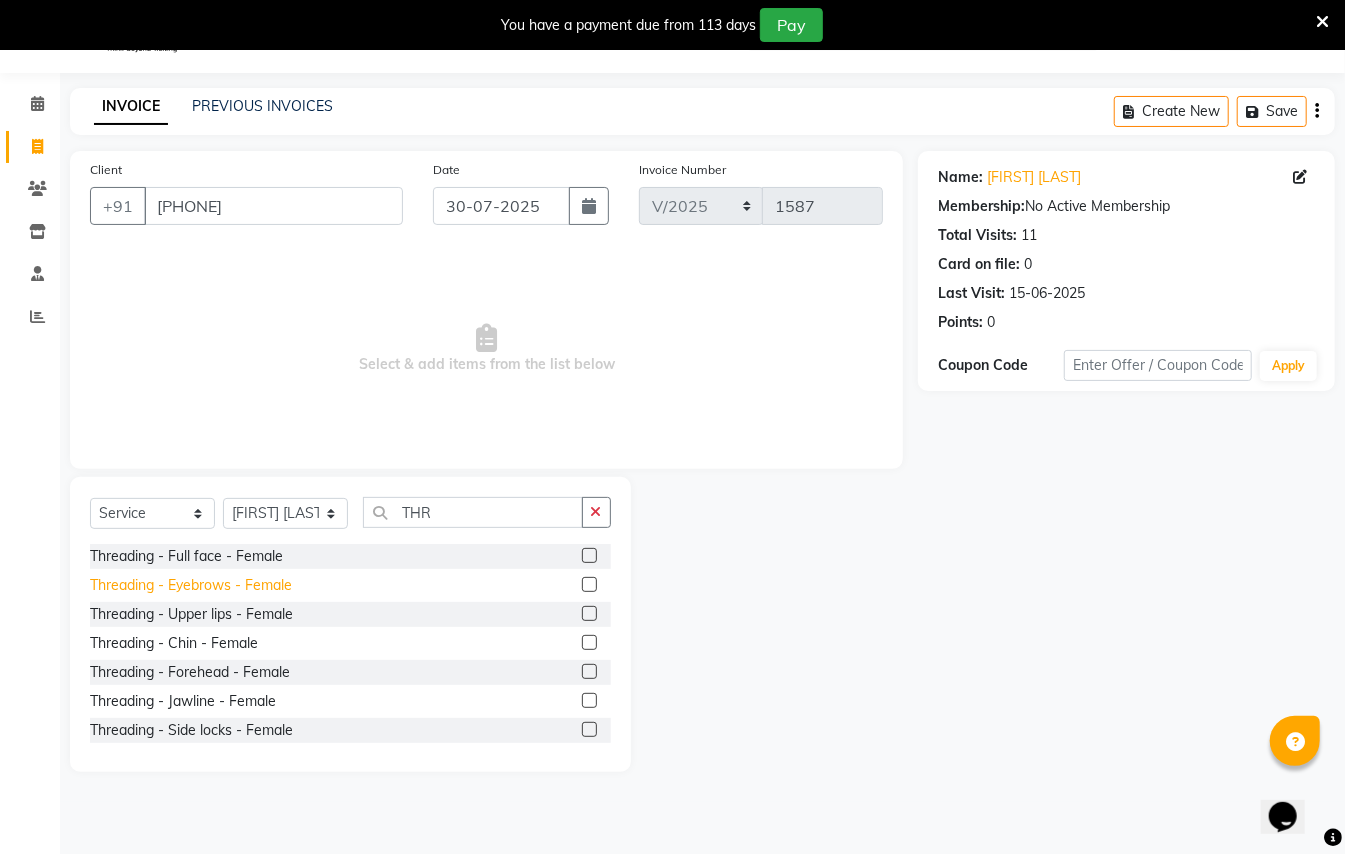 click on "Threading - Eyebrows - Female" 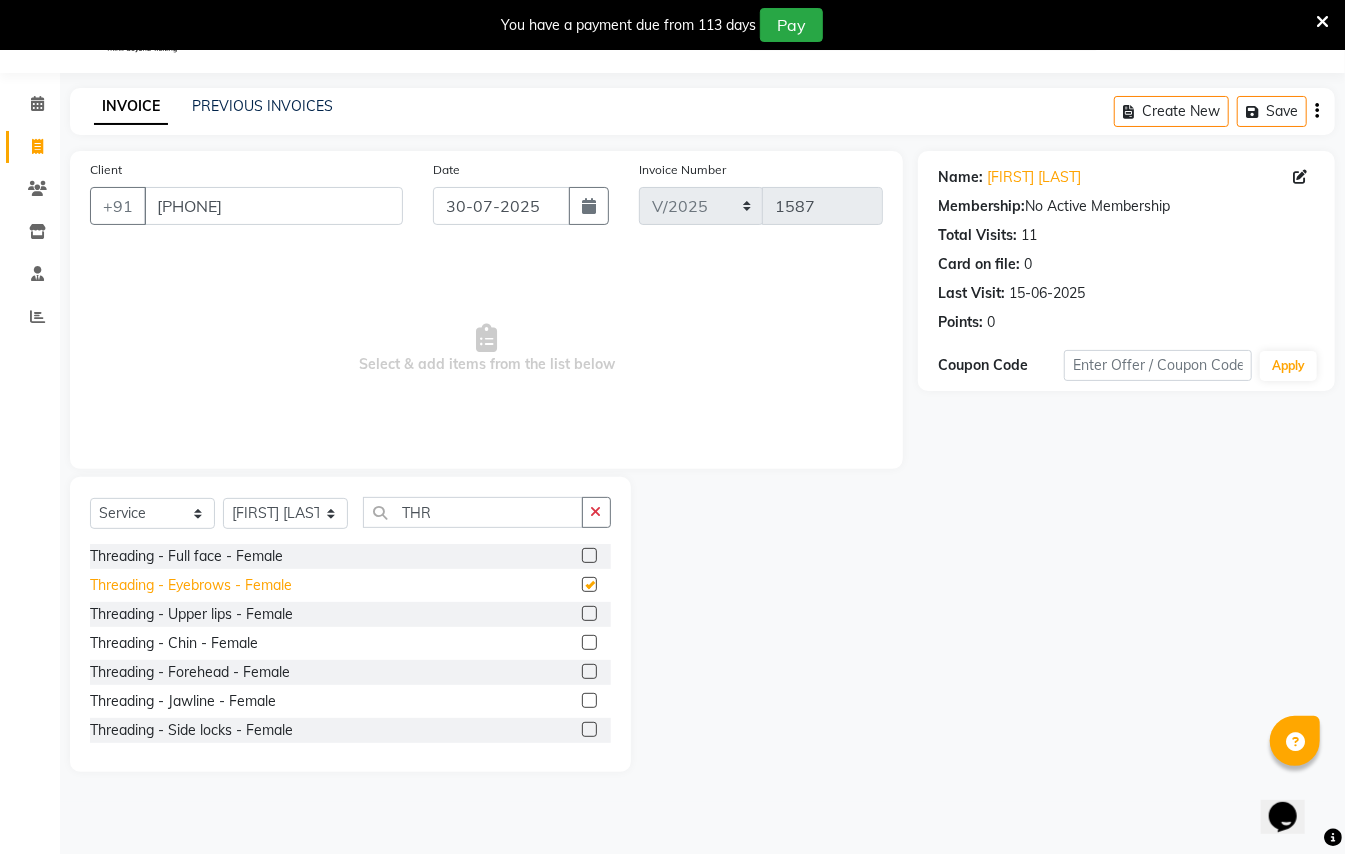 checkbox on "false" 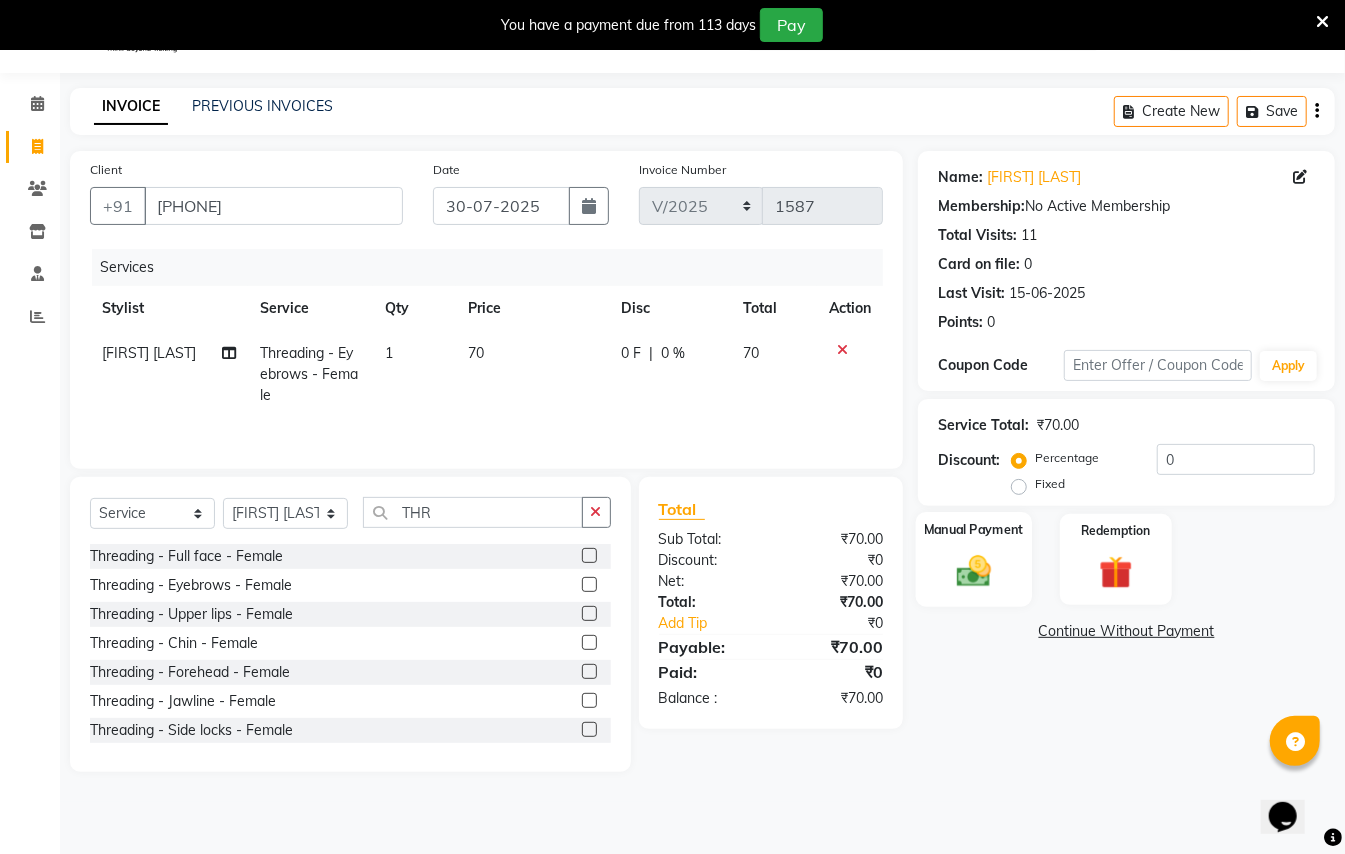 click 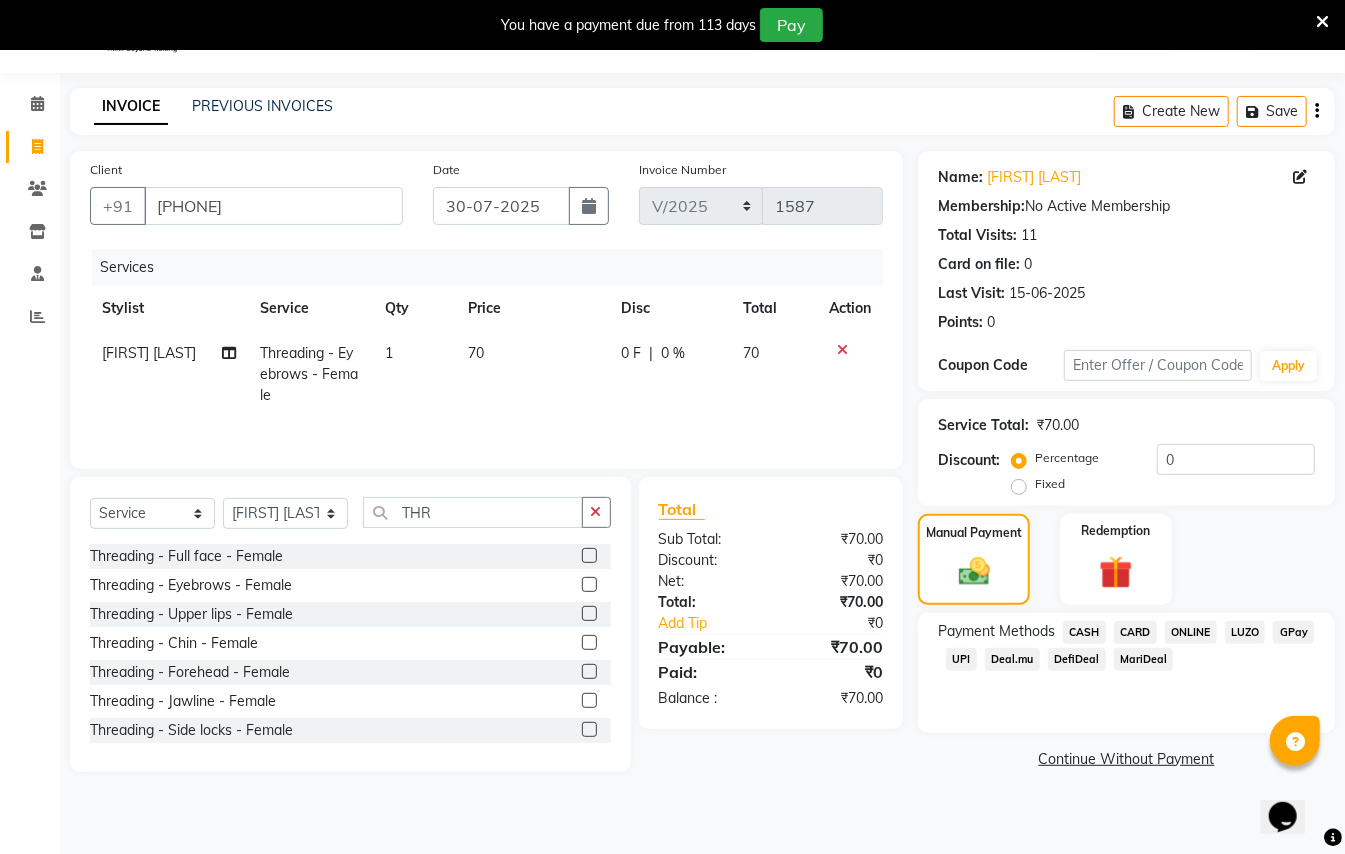 click on "GPay" 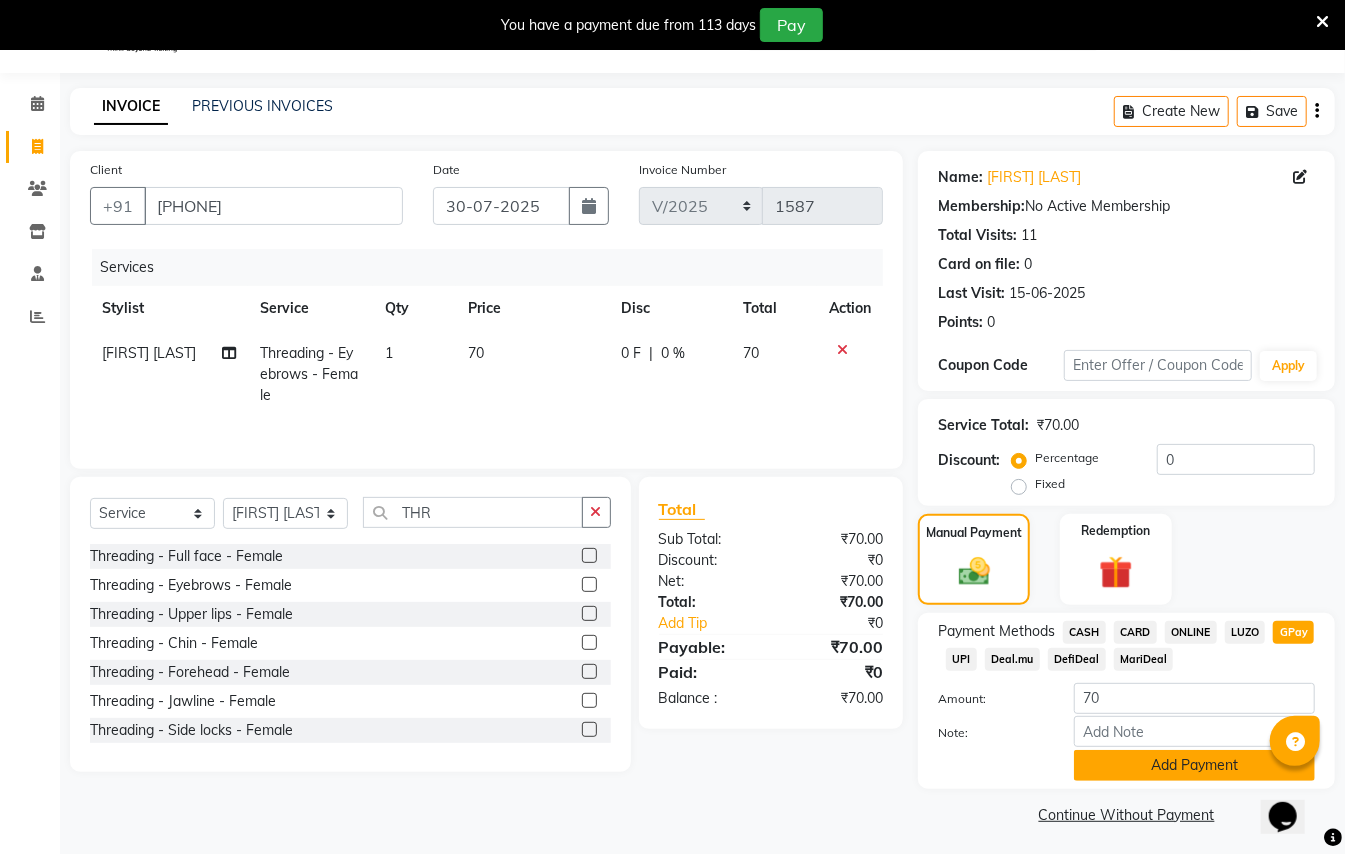 click on "Add Payment" 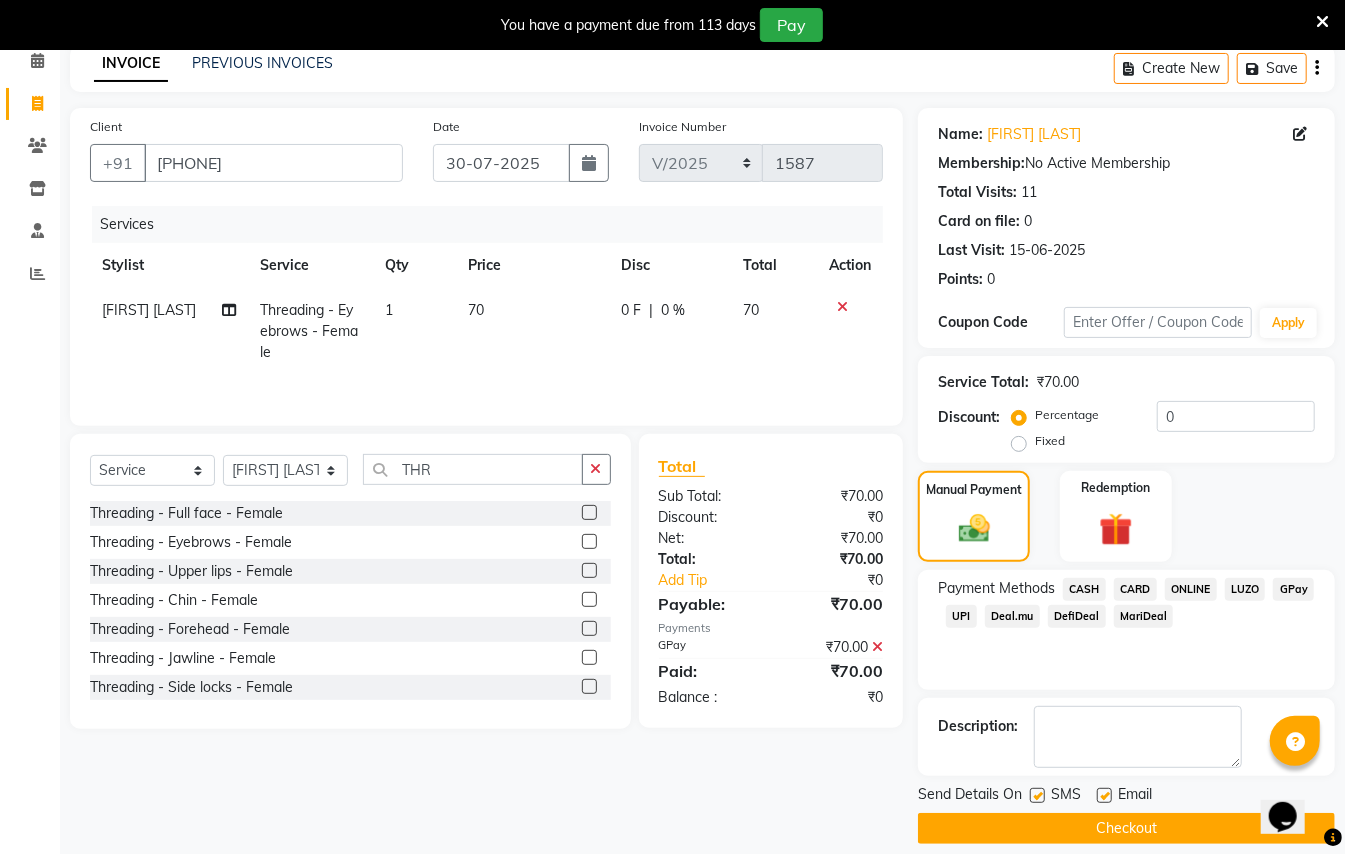 scroll, scrollTop: 114, scrollLeft: 0, axis: vertical 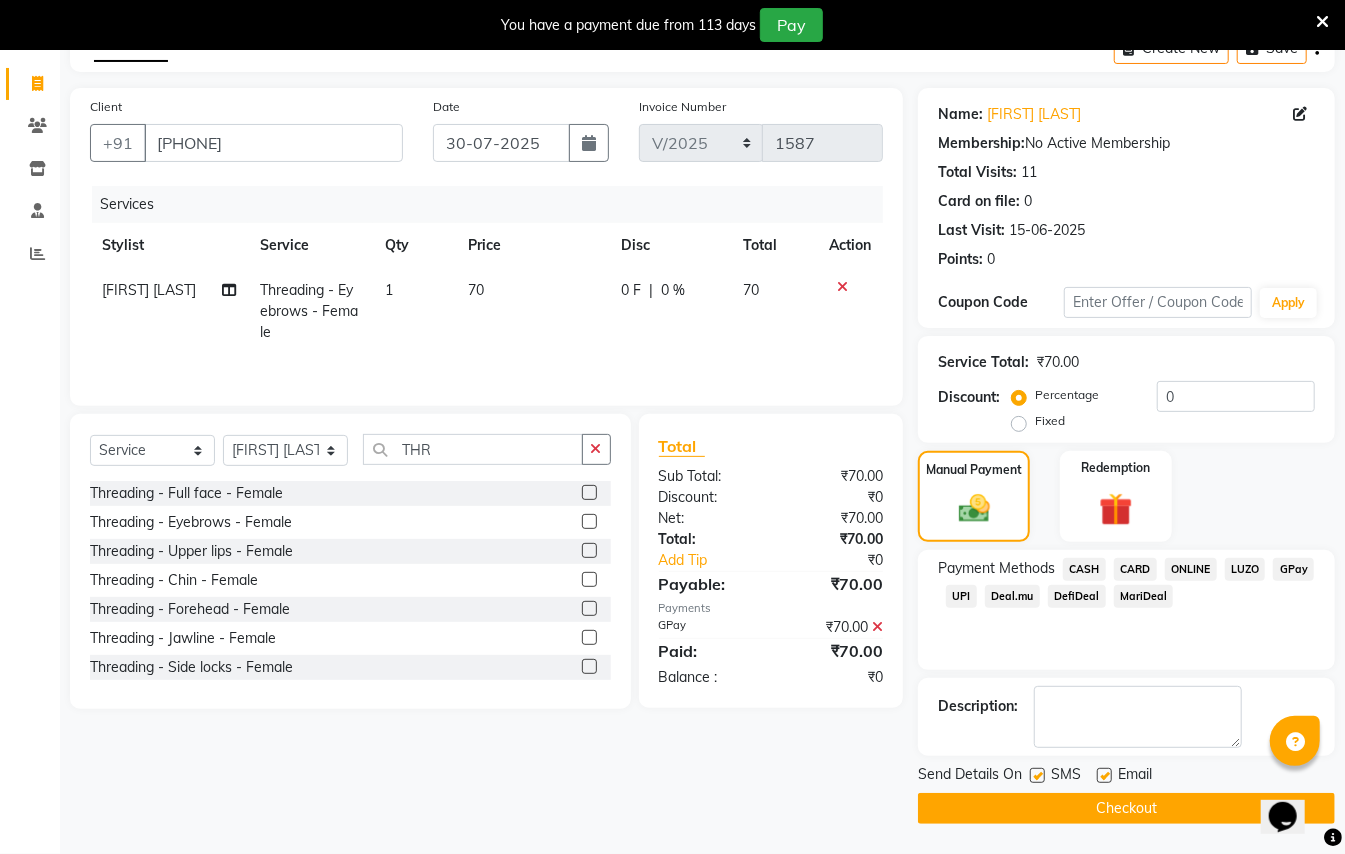 click on "Checkout" 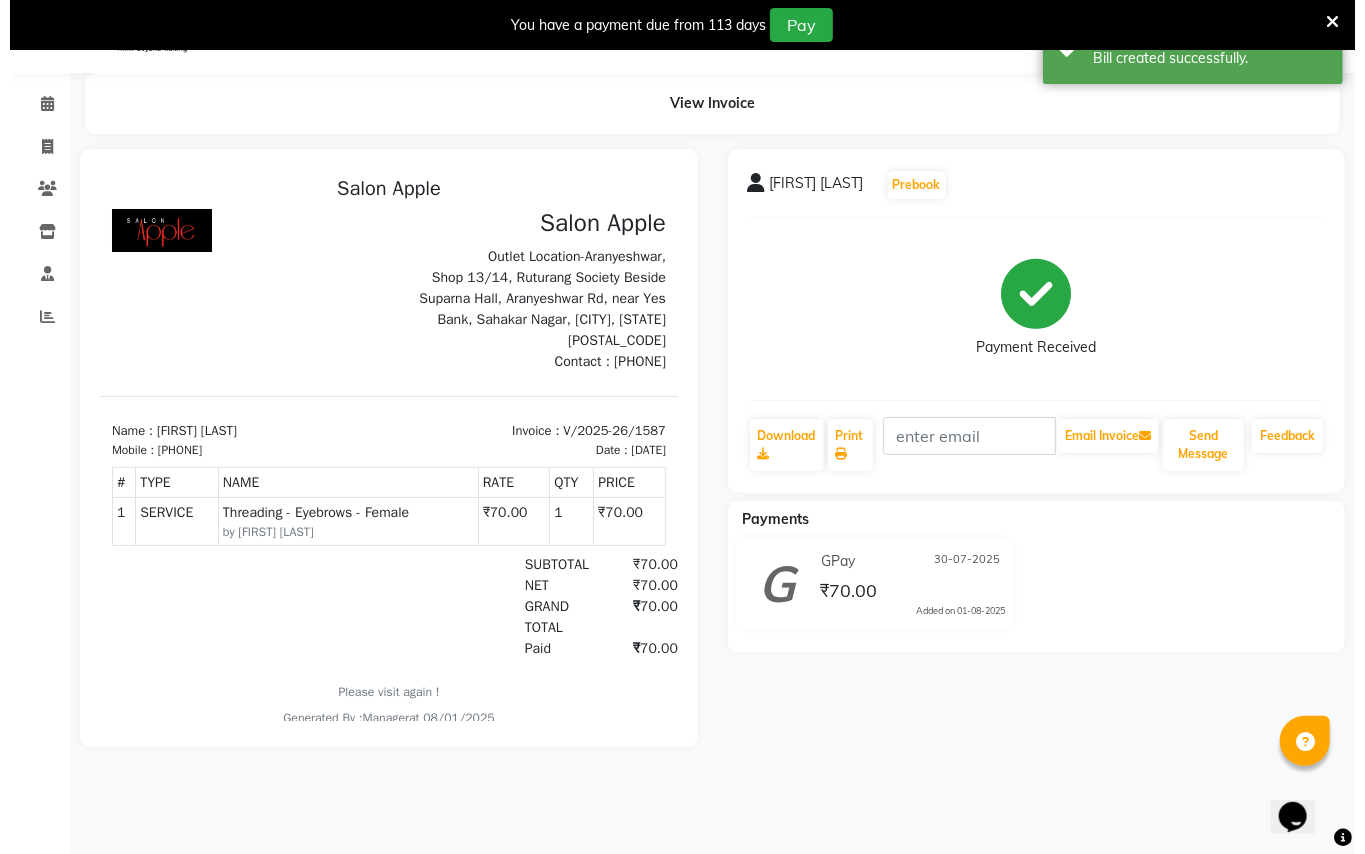 scroll, scrollTop: 0, scrollLeft: 0, axis: both 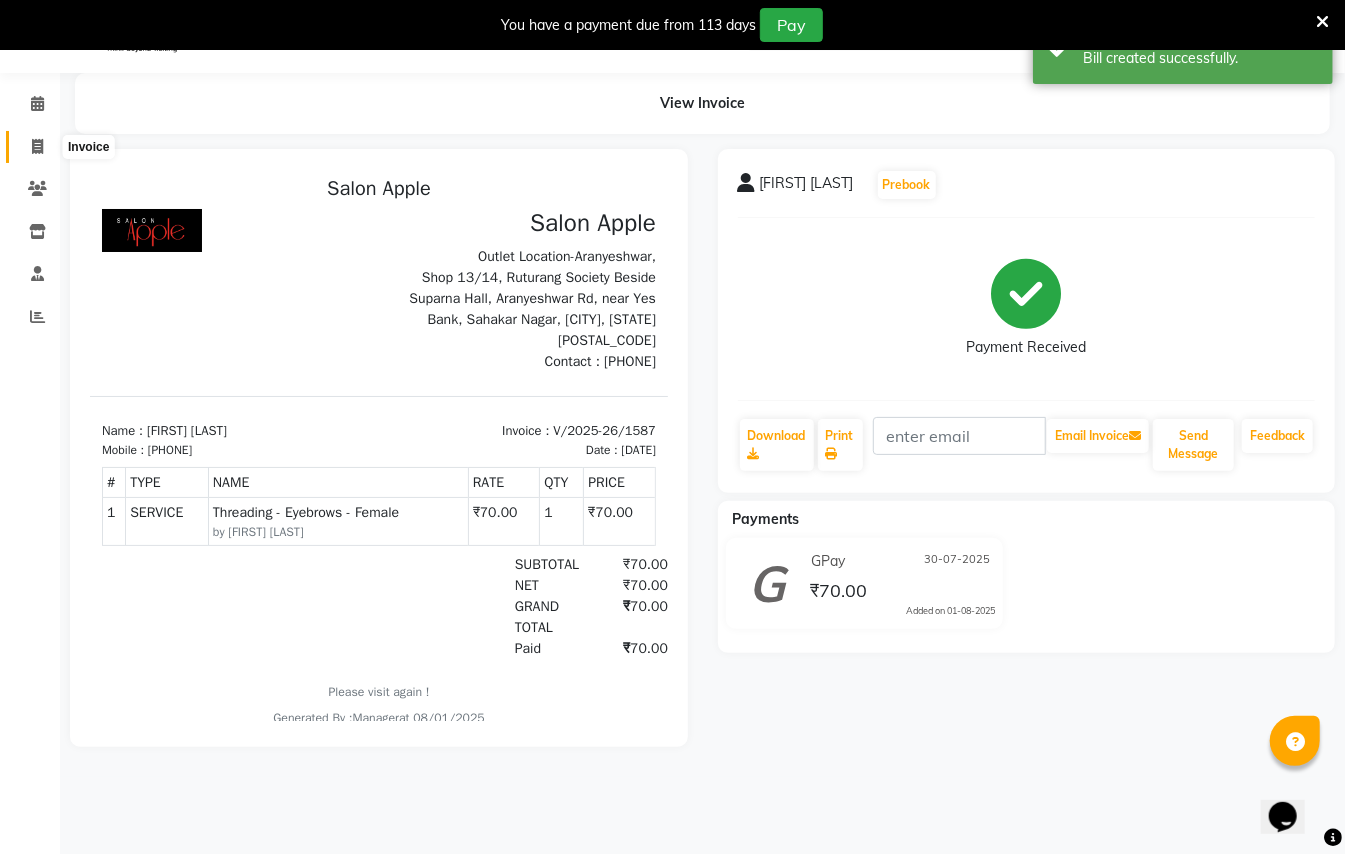 click 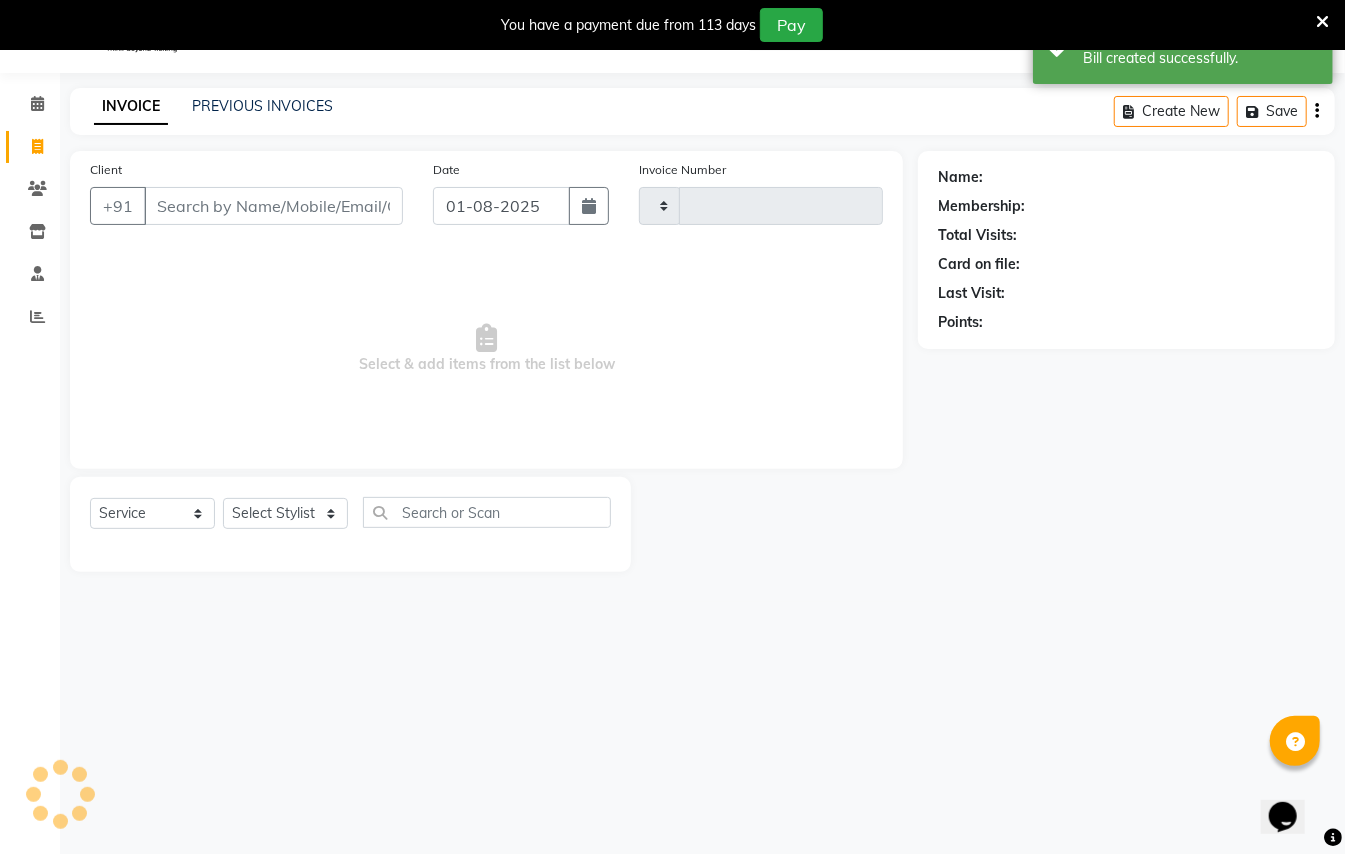 type on "1588" 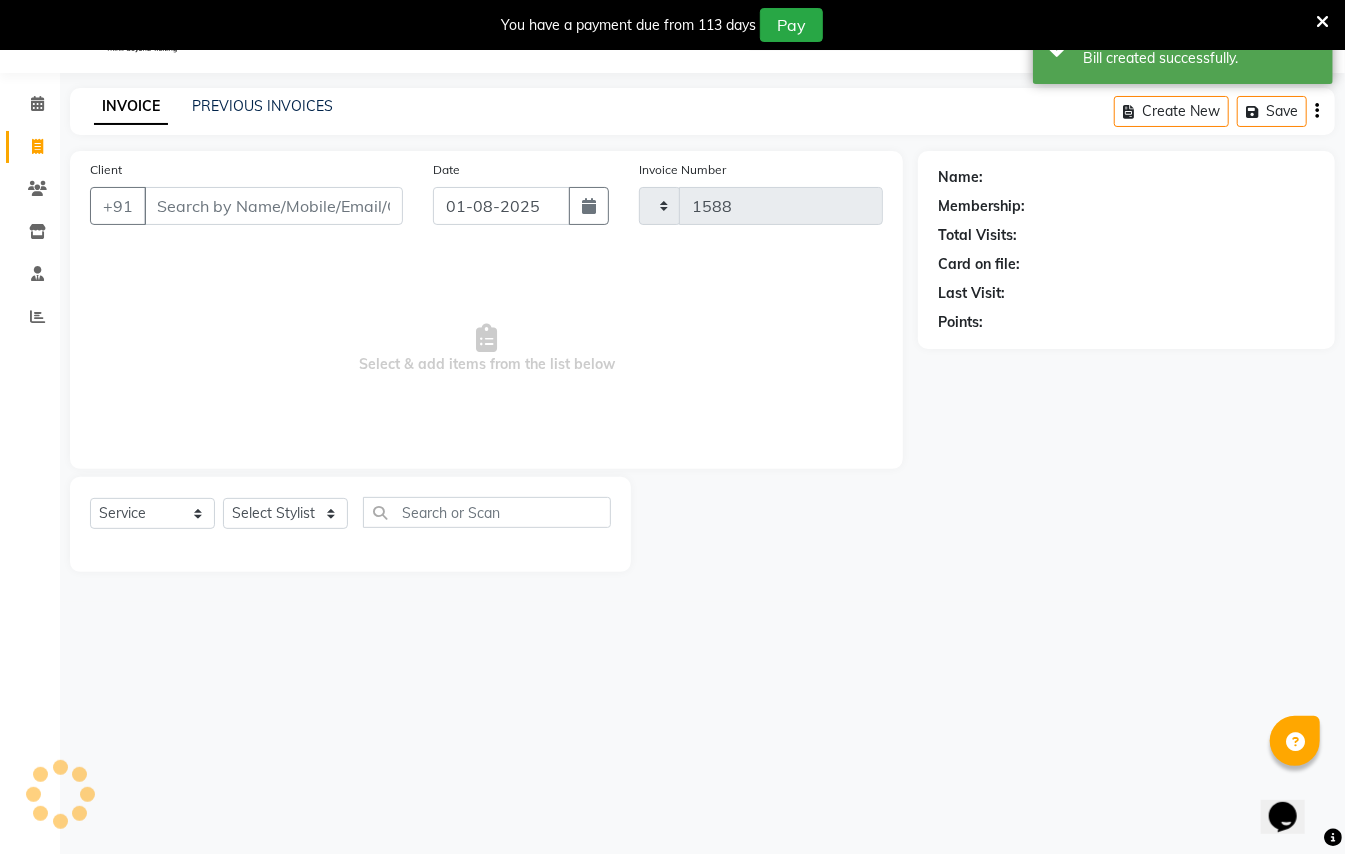 select on "123" 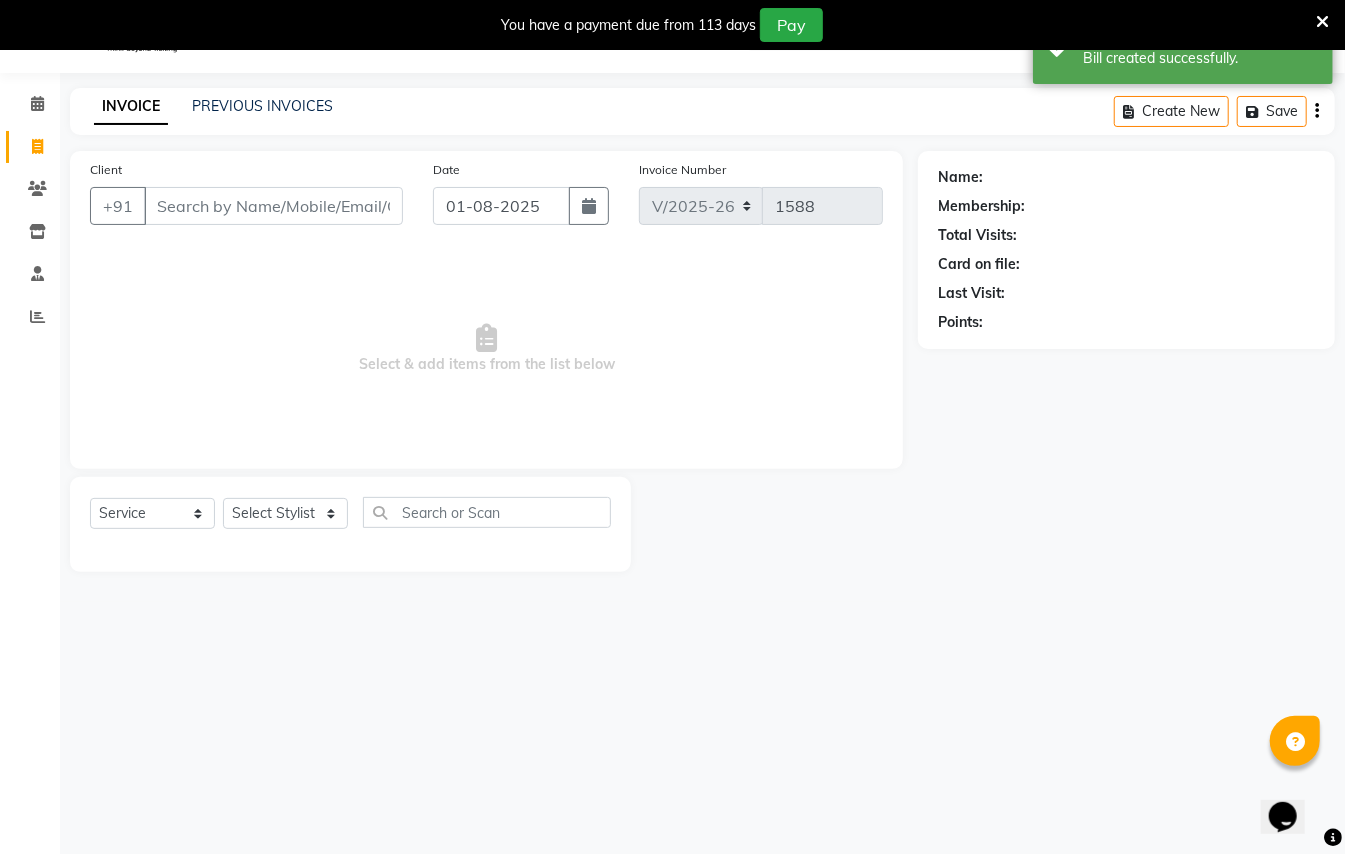 click on "Client" at bounding box center (273, 206) 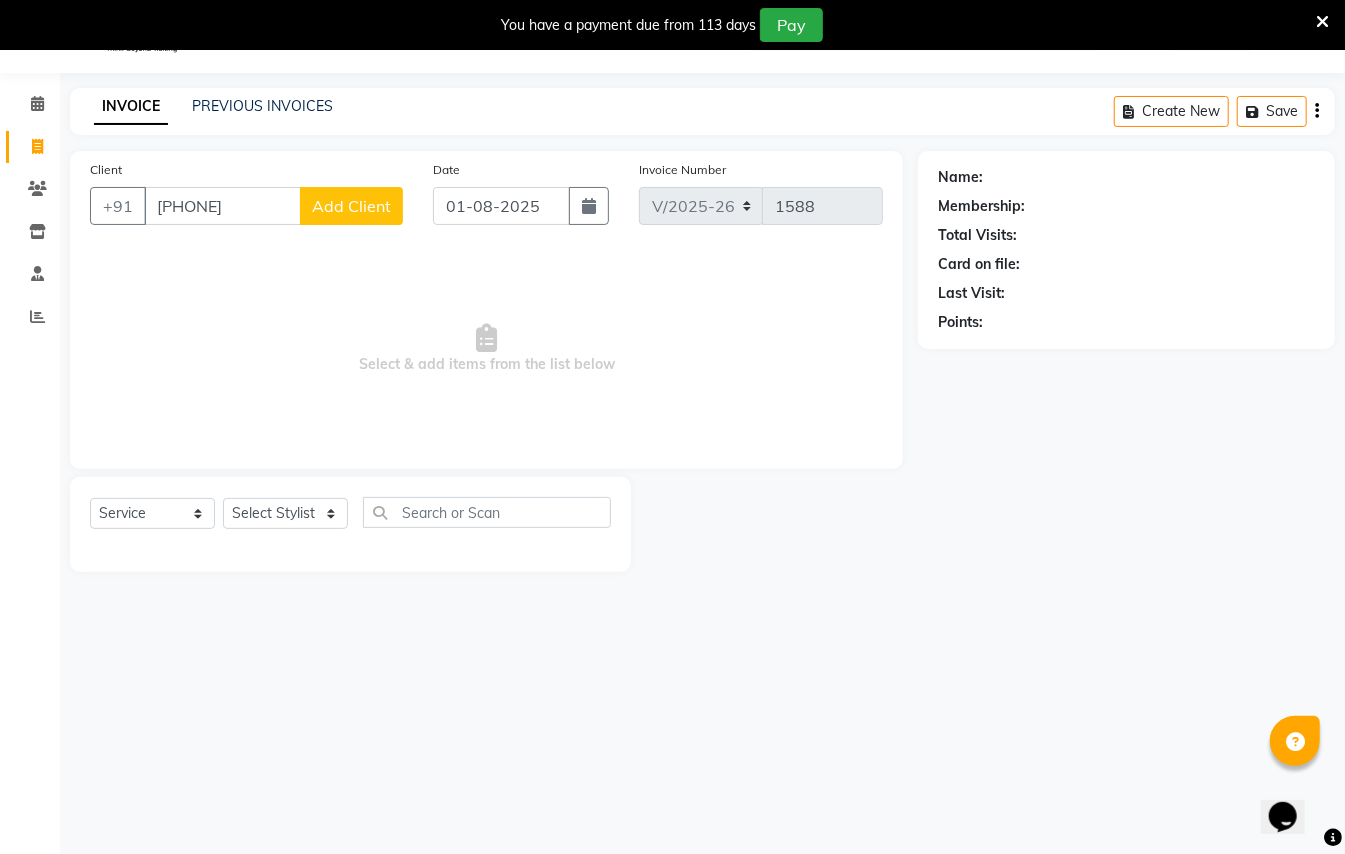 type on "[PHONE]" 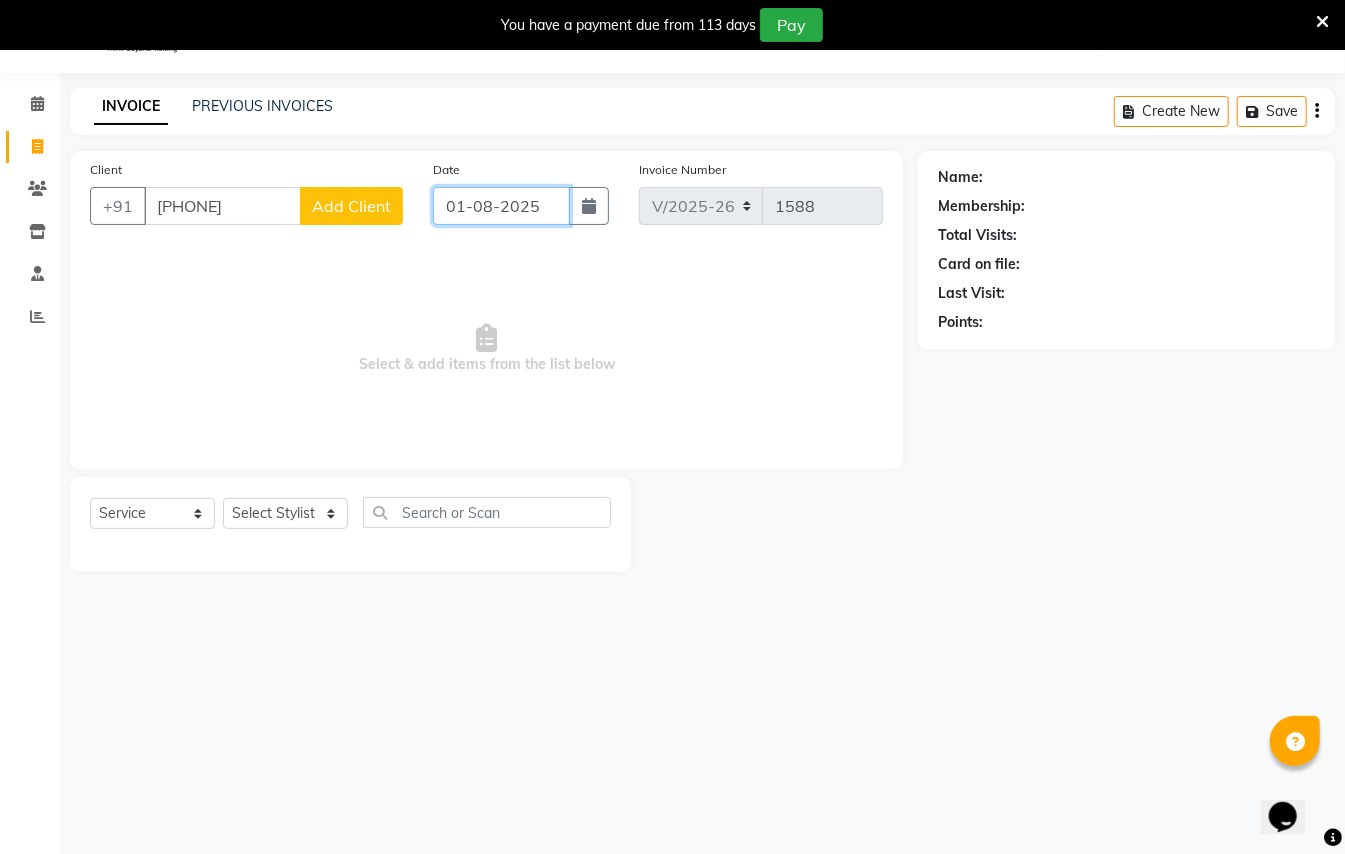 click on "01-08-2025" 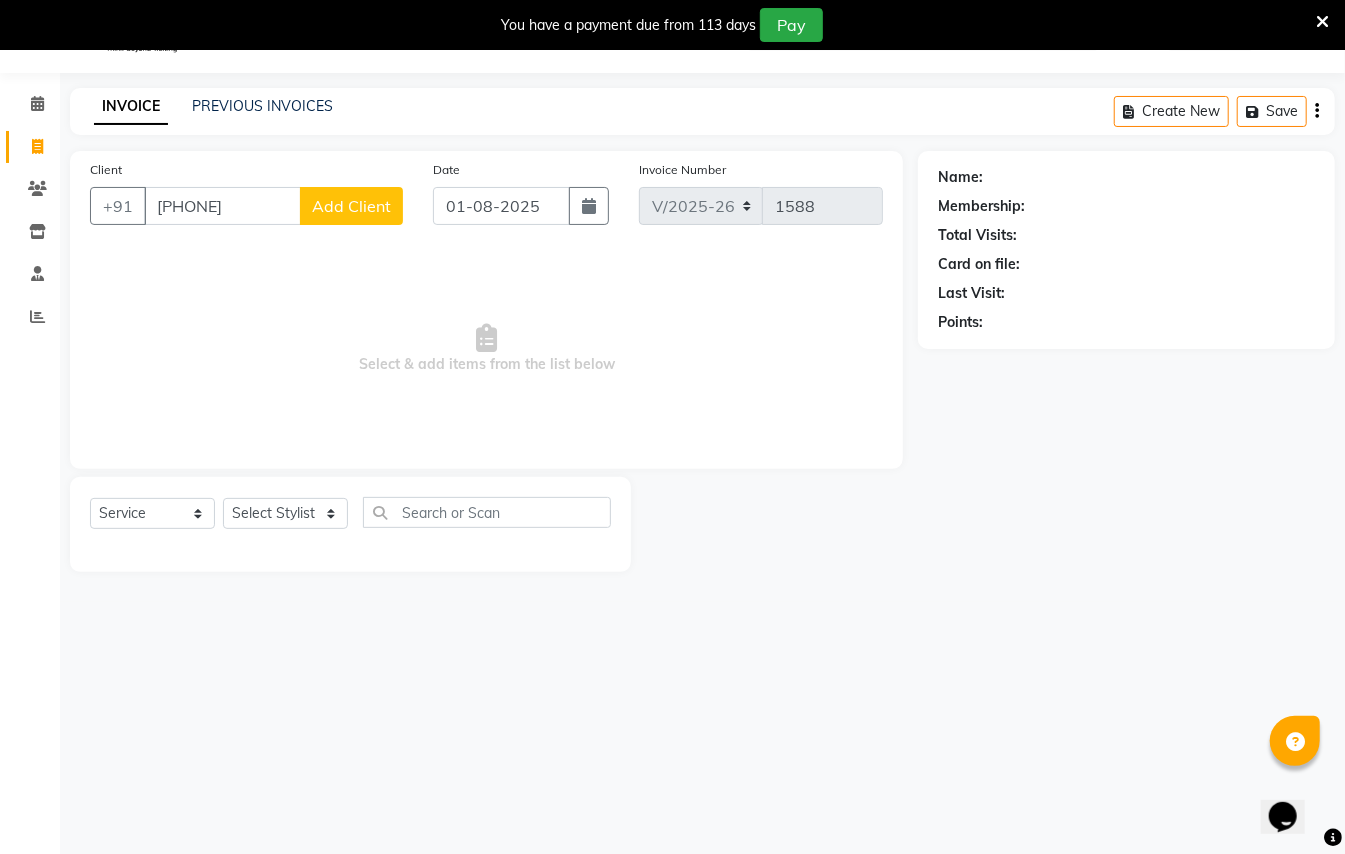 select on "8" 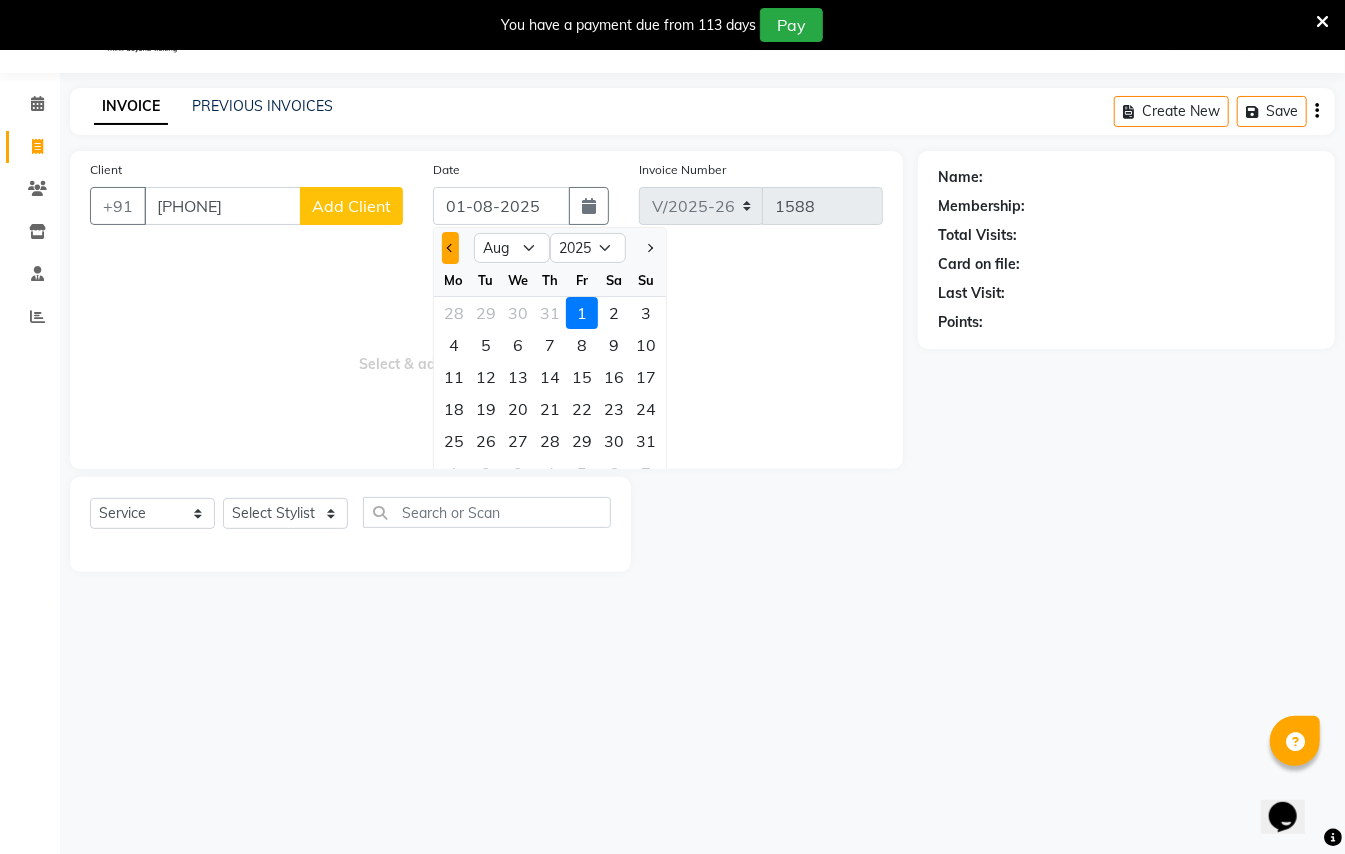 click 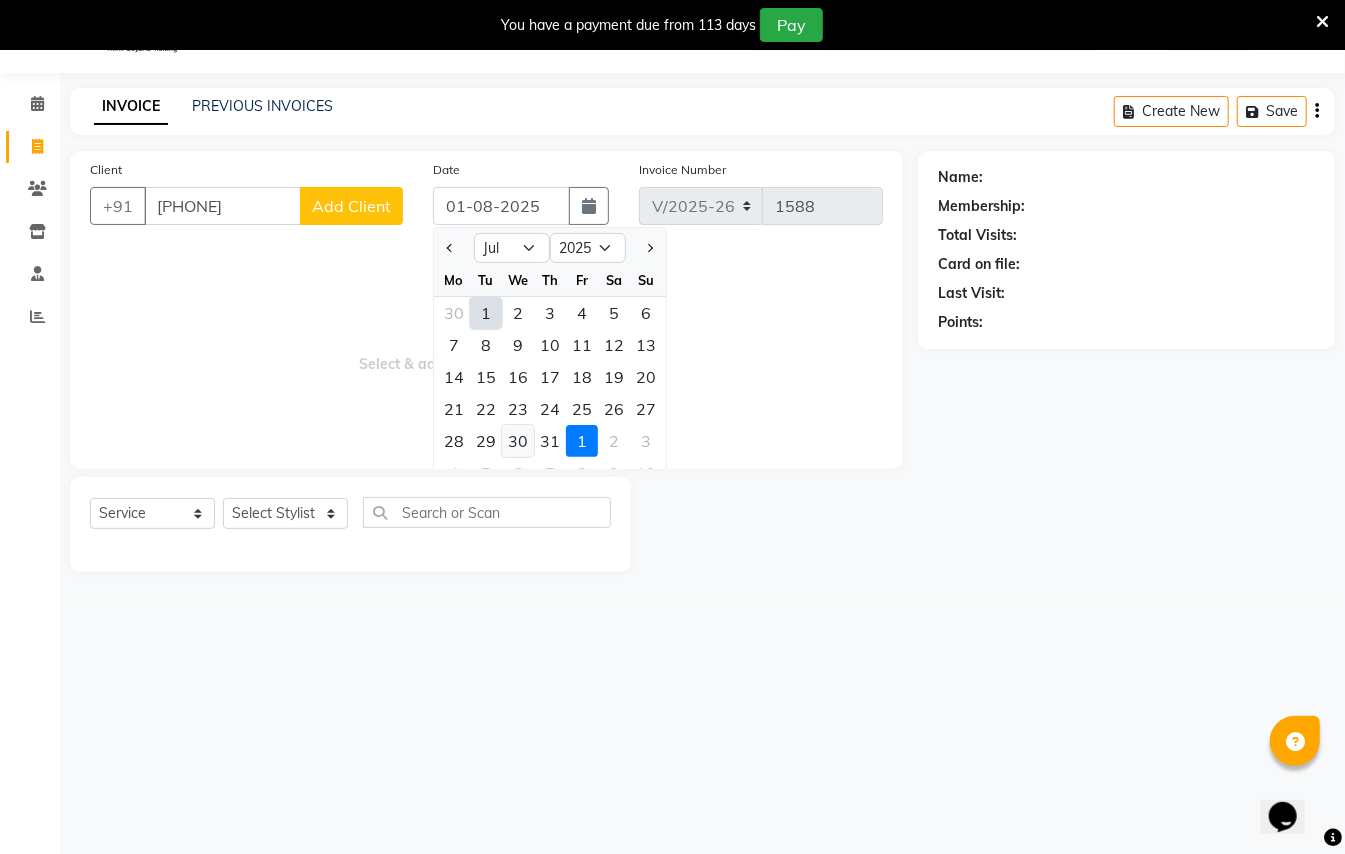 click on "30" 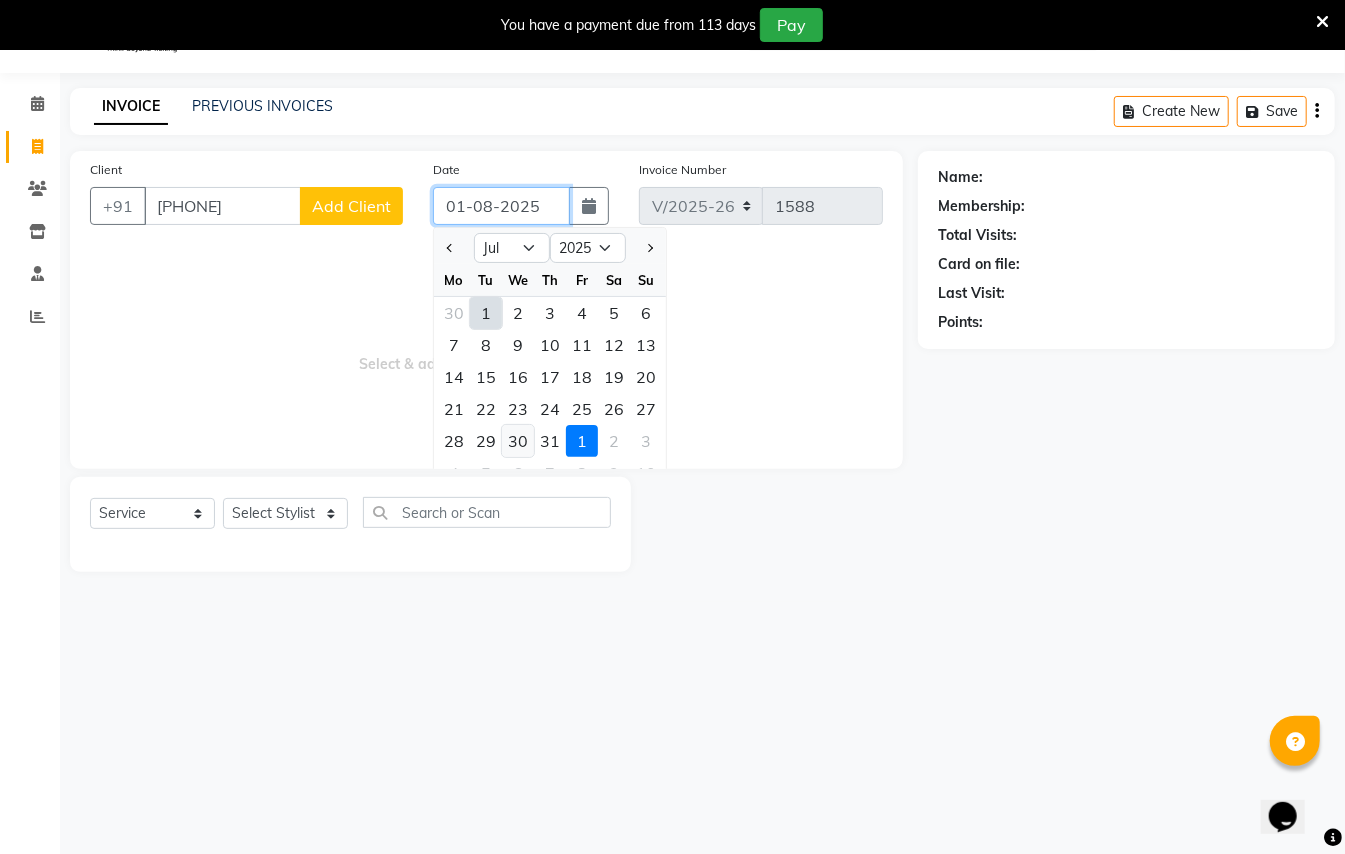 type on "30-07-2025" 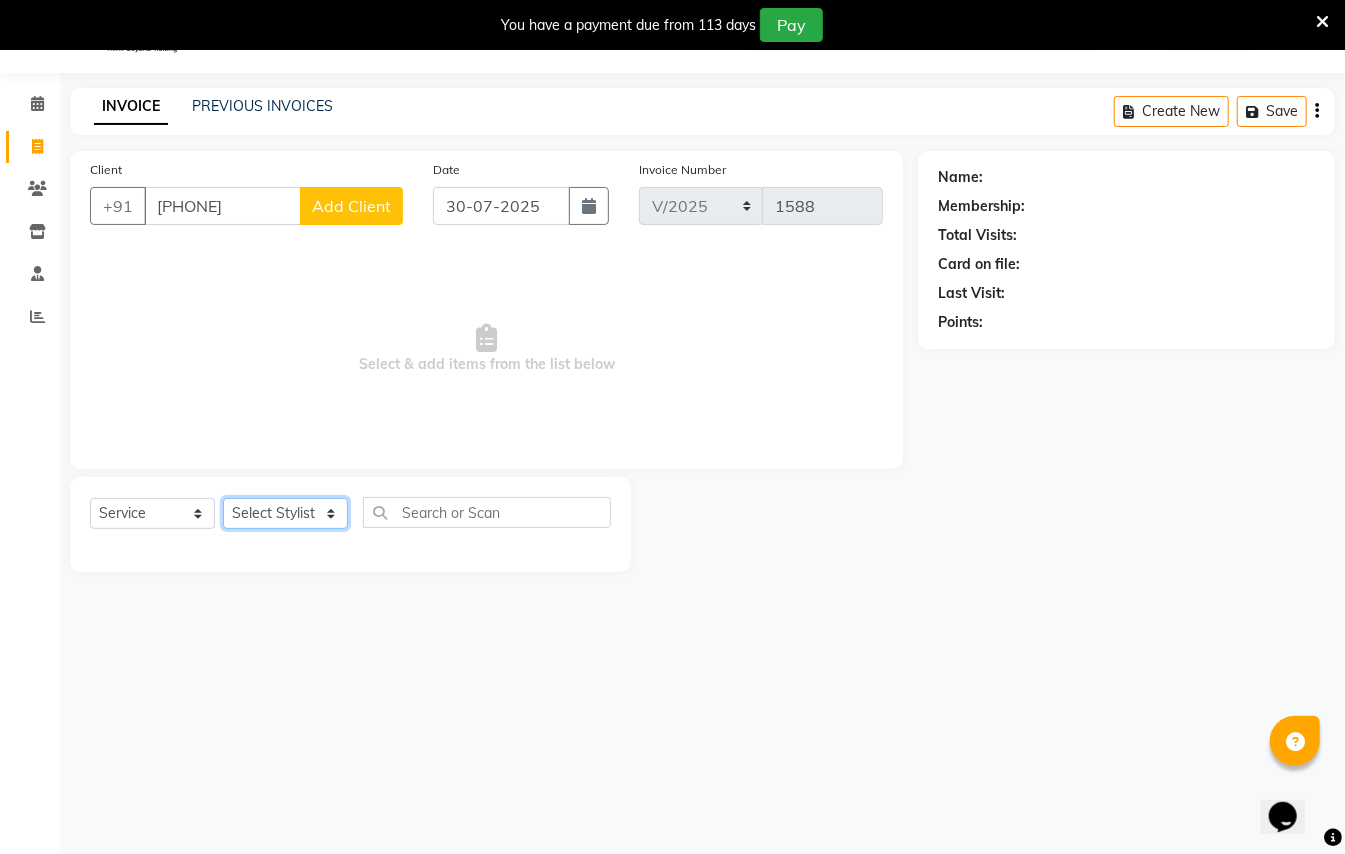 click on "Select Stylist [FIRST] [LAST] [FIRST] [LAST] [FIRST] [LAST] [FIRST] [LAST] [FIRST] [LAST] [FIRST] [LAST] [FIRST] [LAST] [FIRST] [LAST]" 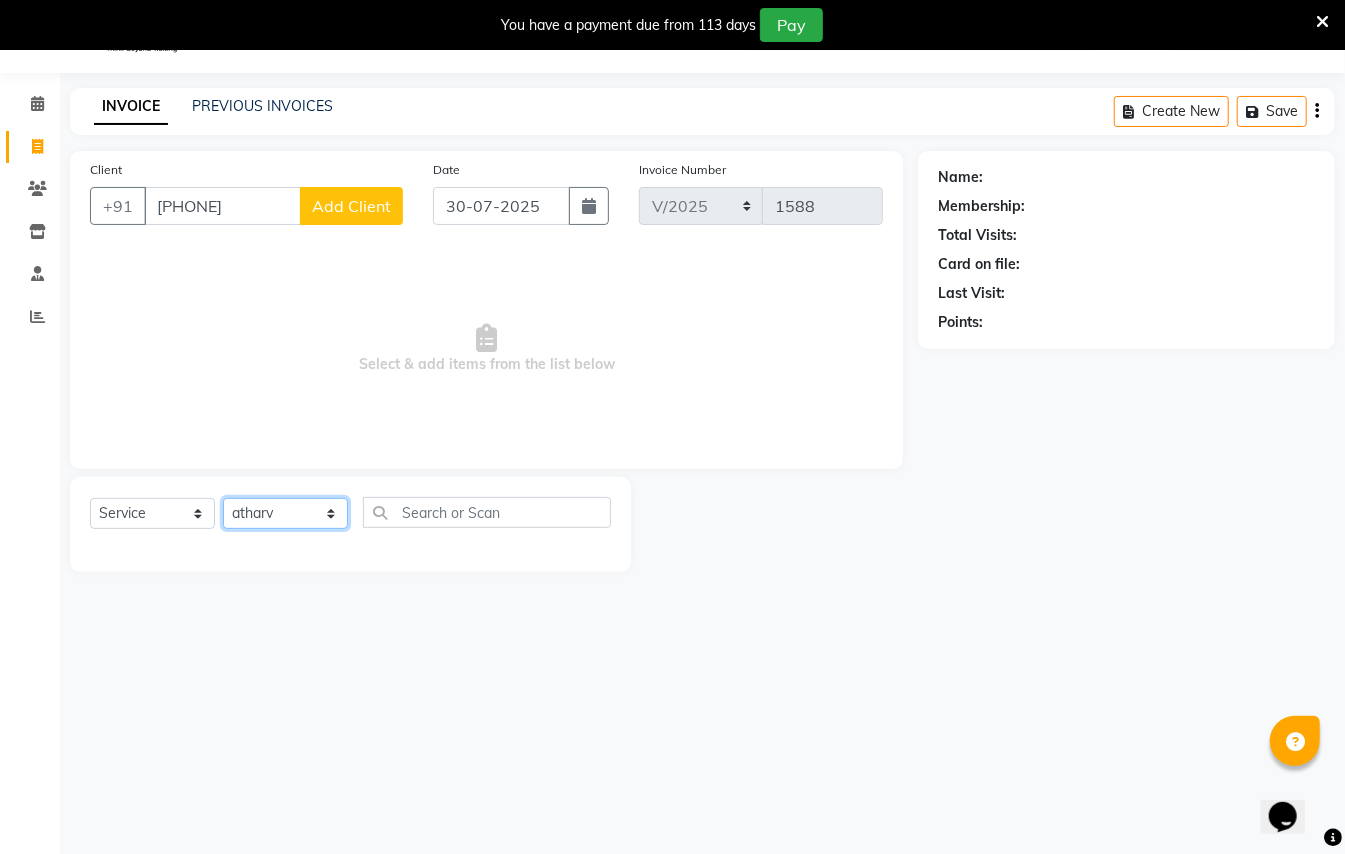 click on "Select Stylist [FIRST] [LAST] [FIRST] [LAST] [FIRST] [LAST] [FIRST] [LAST] [FIRST] [LAST] [FIRST] [LAST] [FIRST] [LAST] [FIRST] [LAST]" 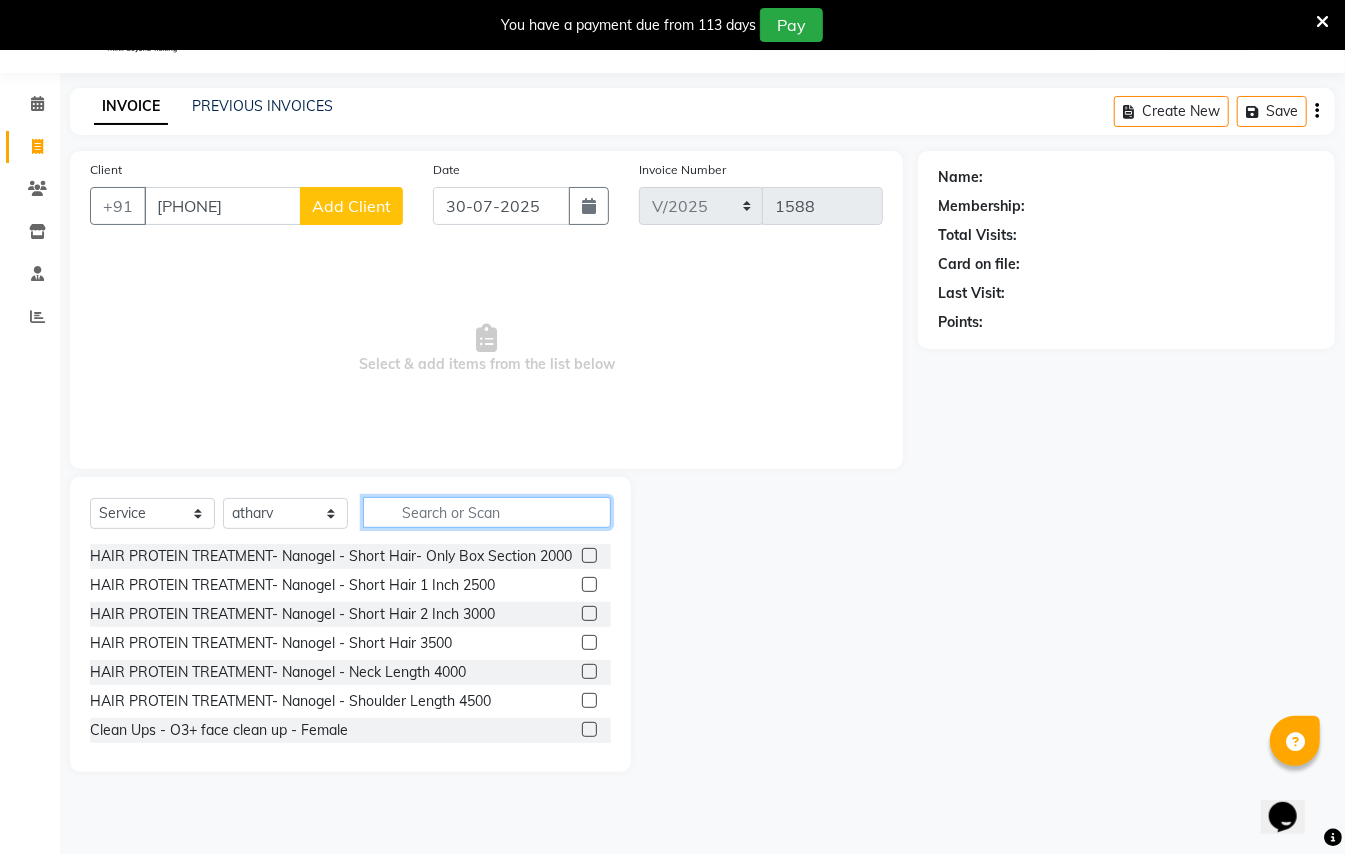 click 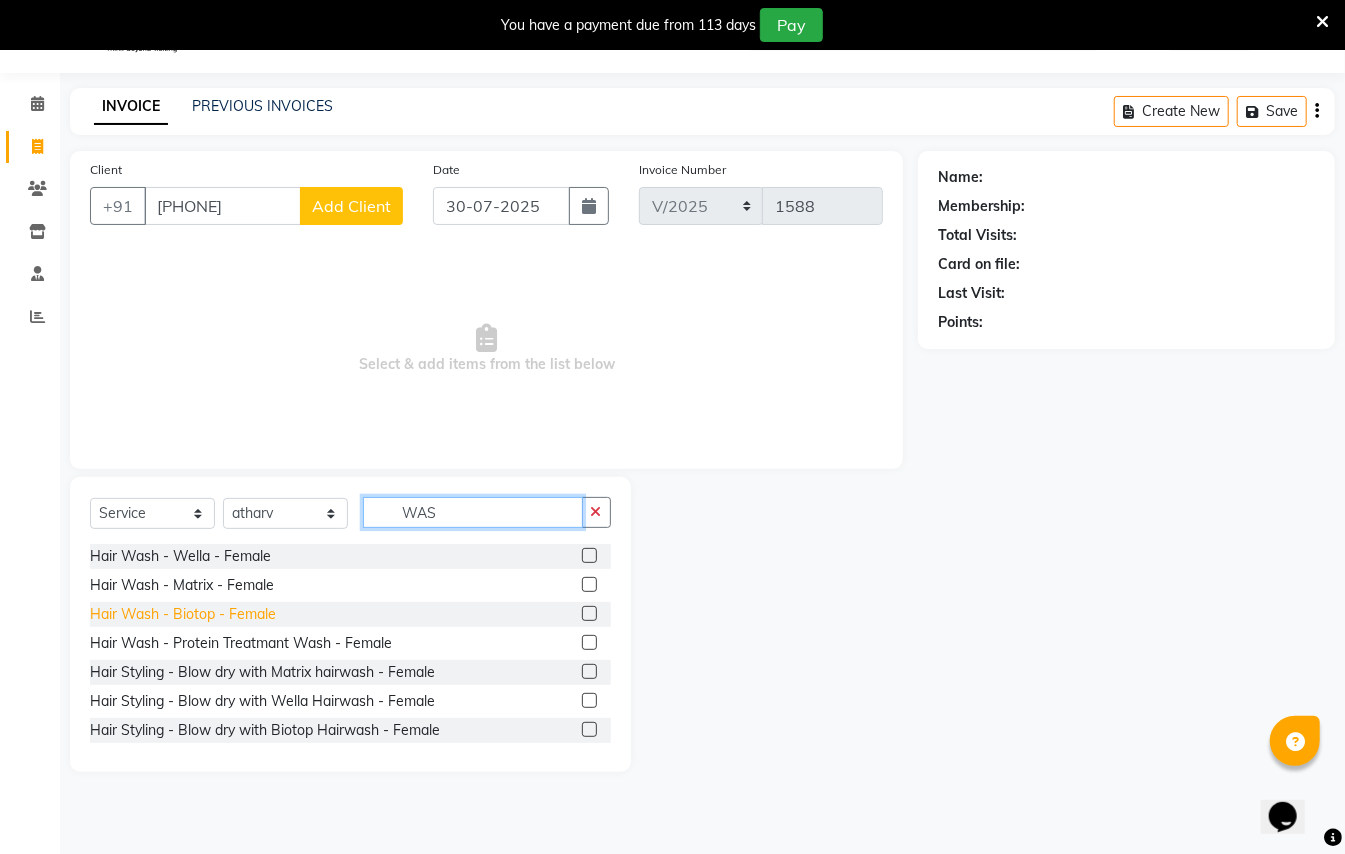 type on "WAS" 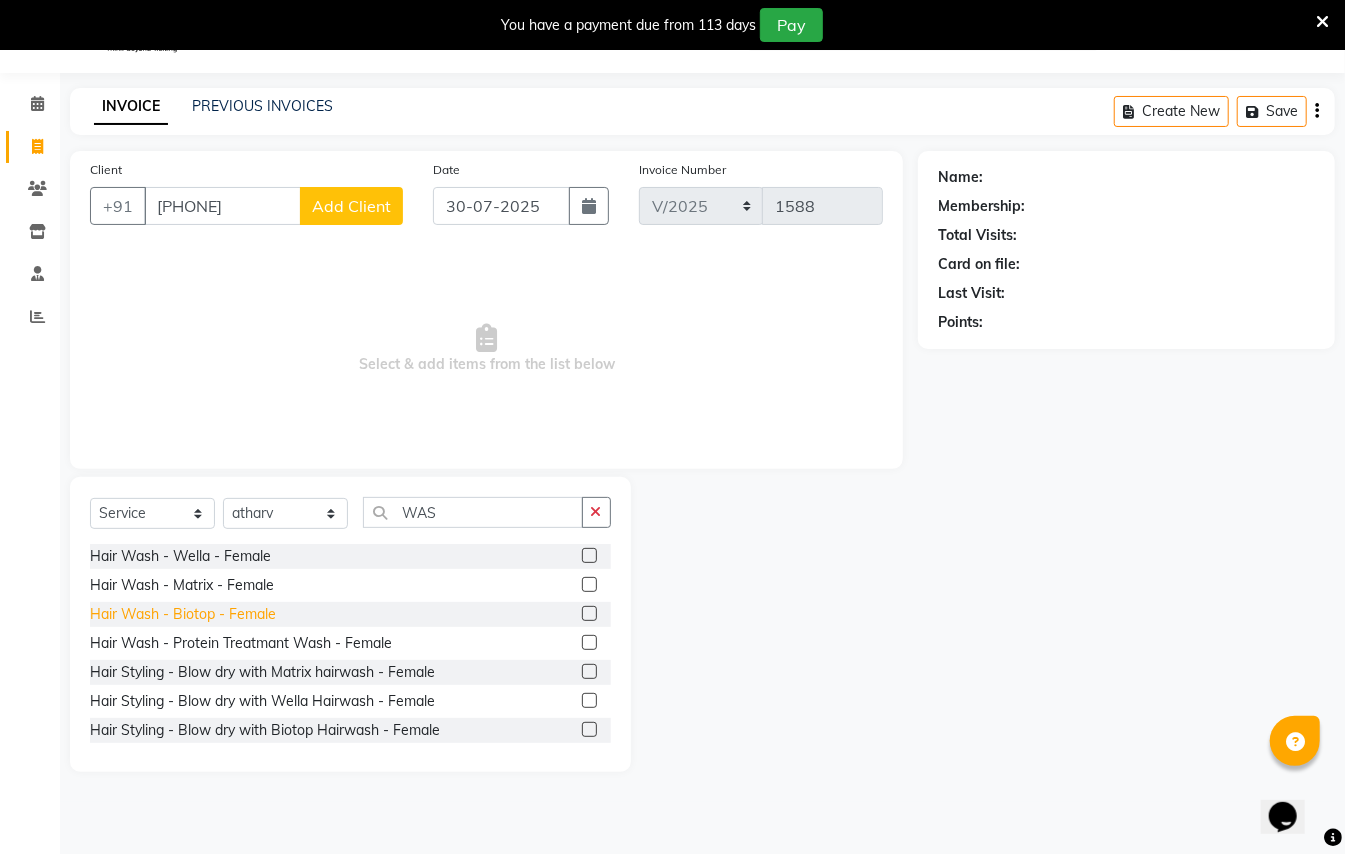 click on "Hair Wash - Biotop - Female" 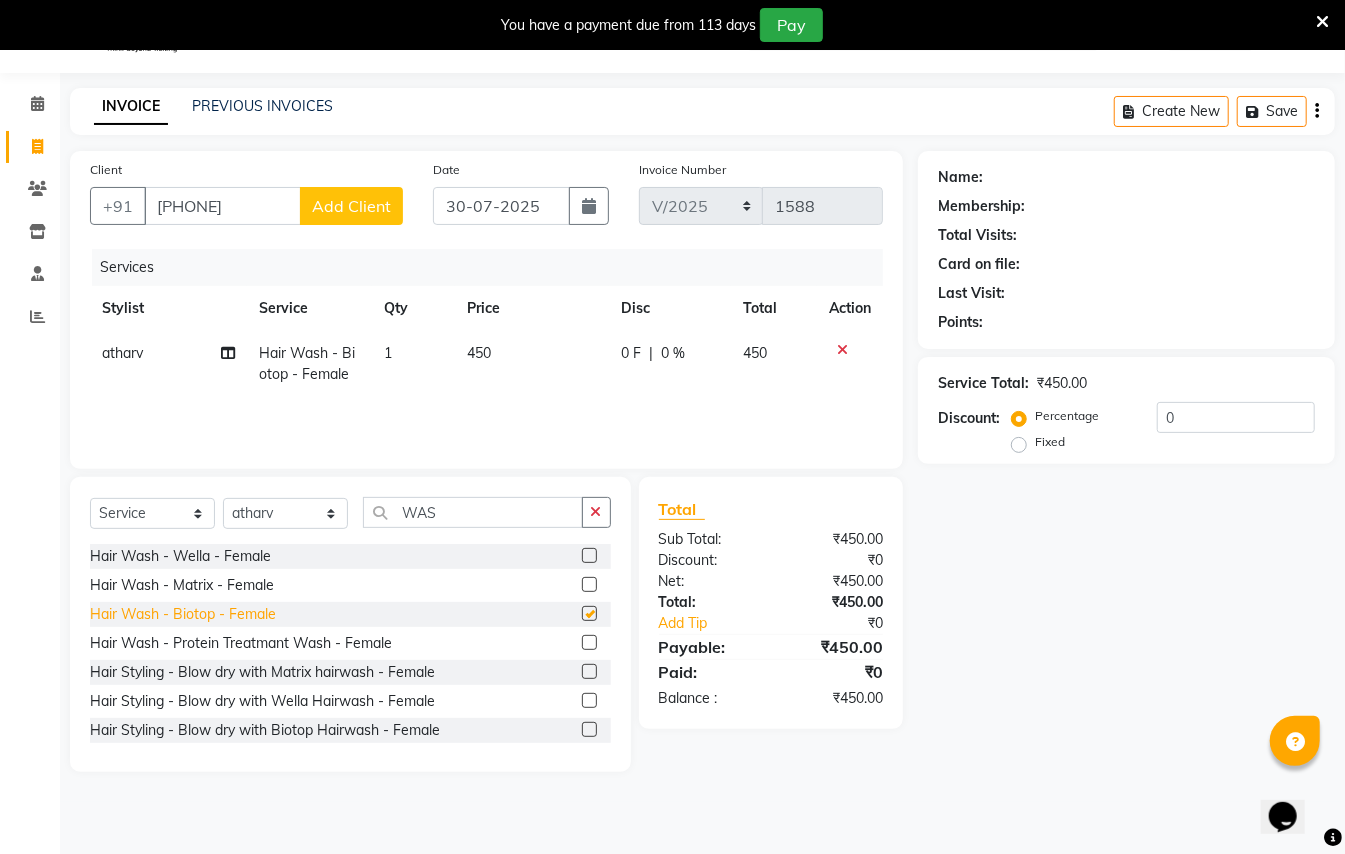 checkbox on "false" 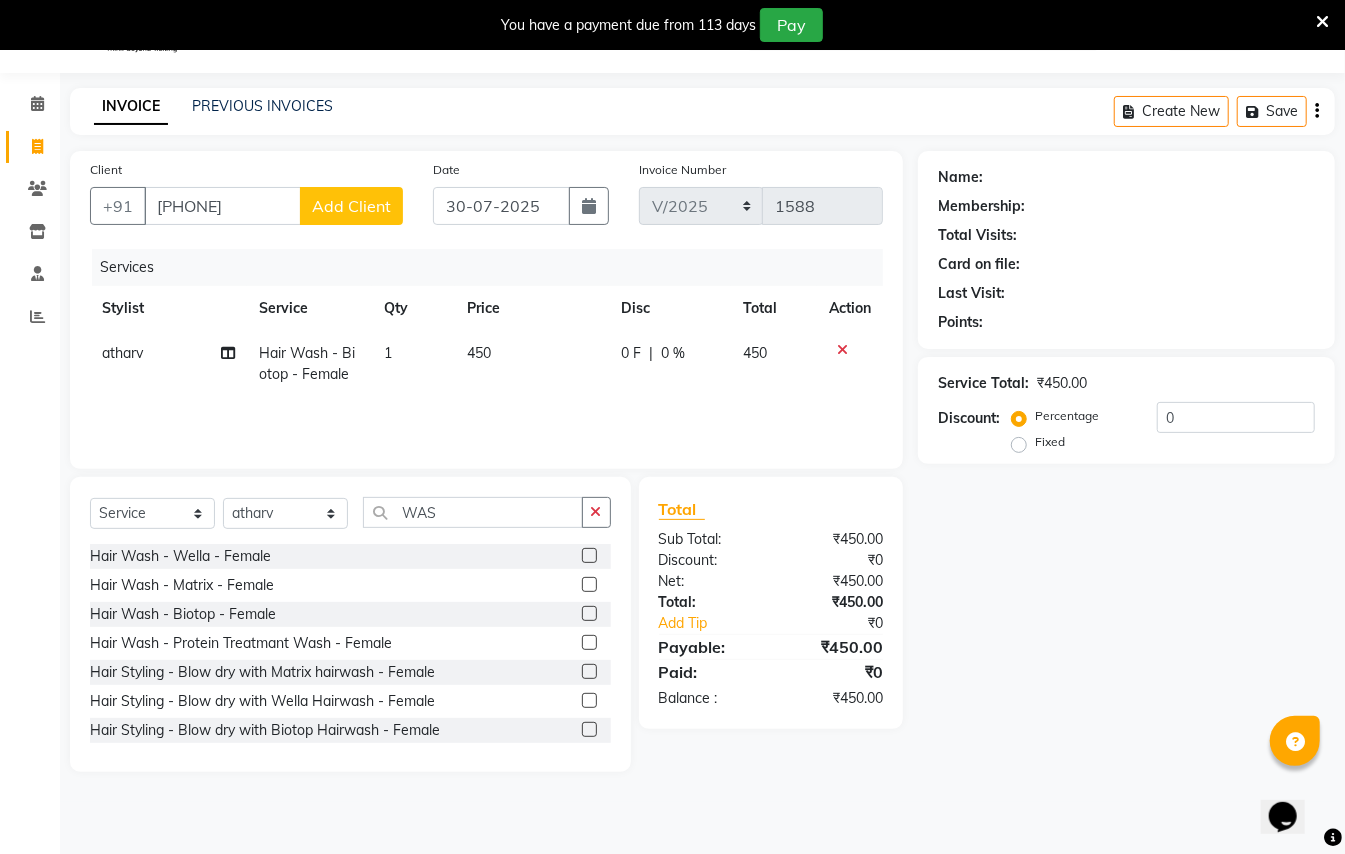 click on "Add Client" 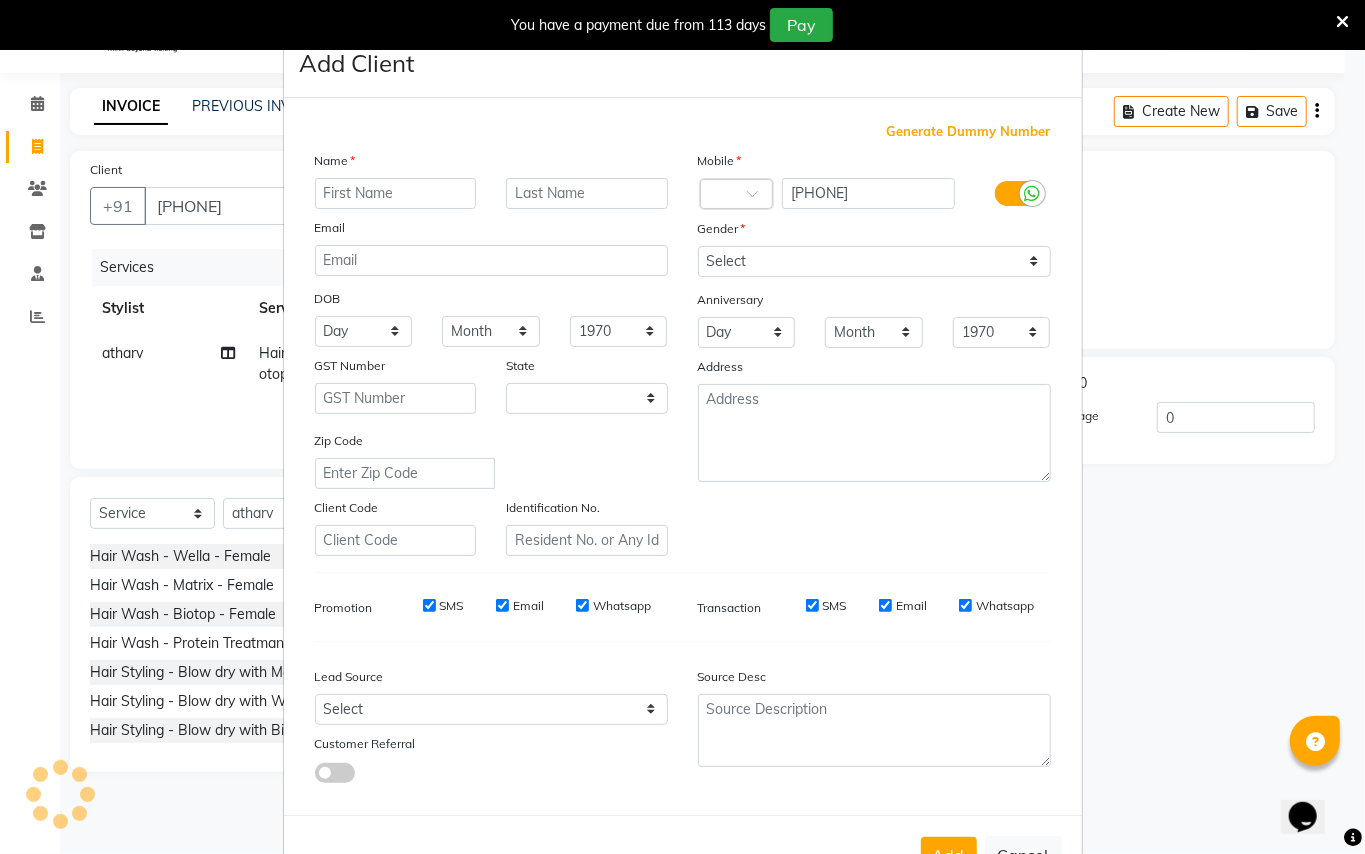 select on "22" 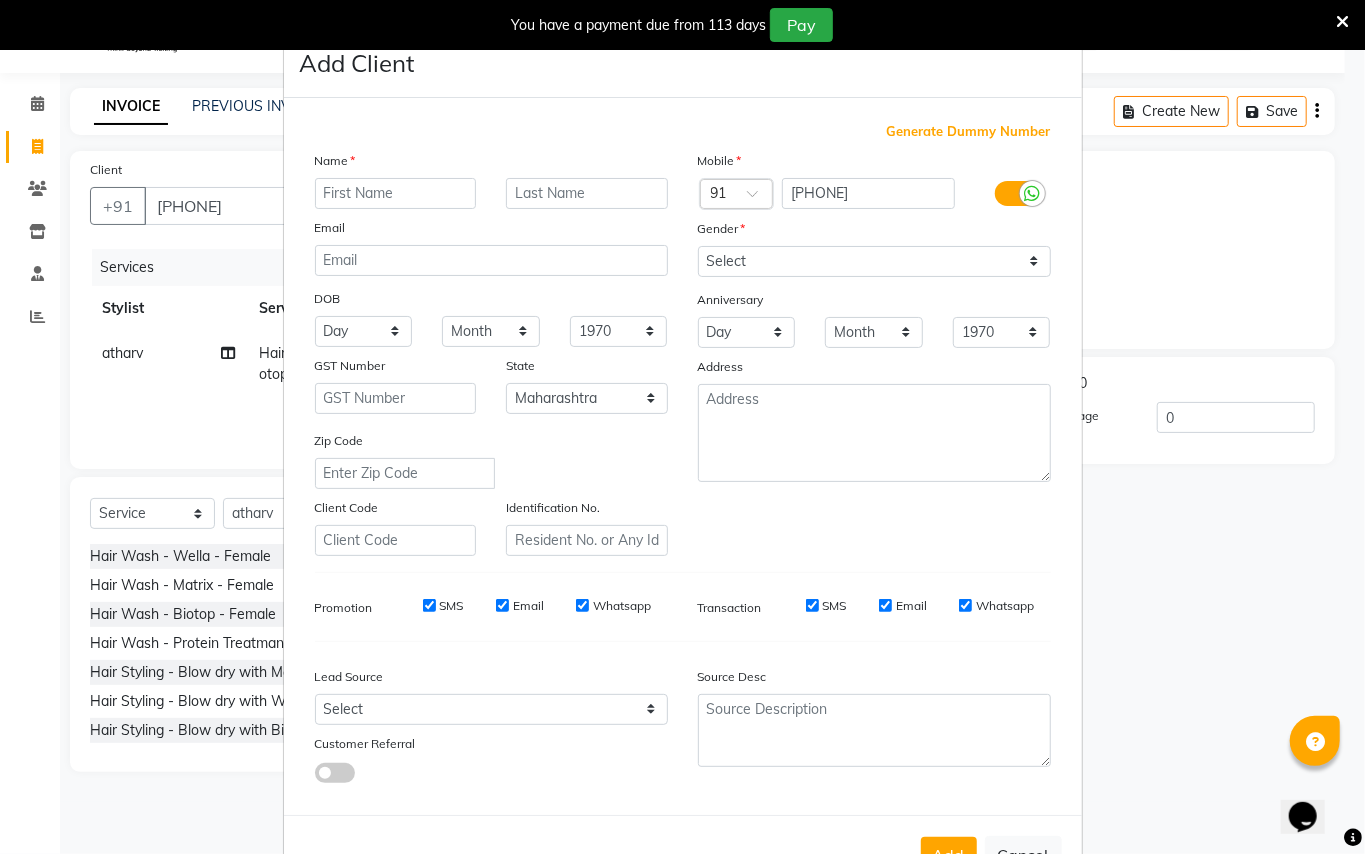 click at bounding box center (396, 193) 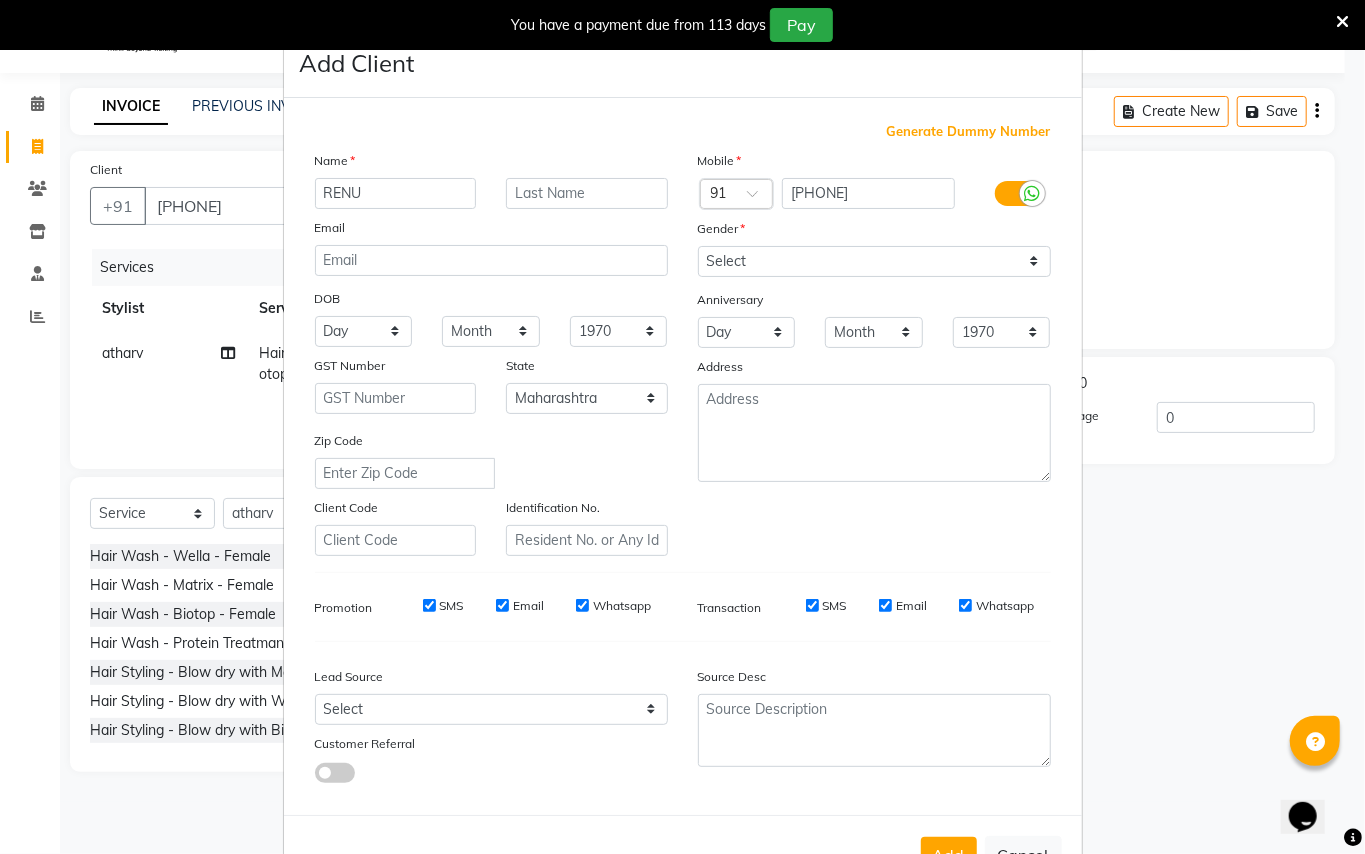 type on "RENU" 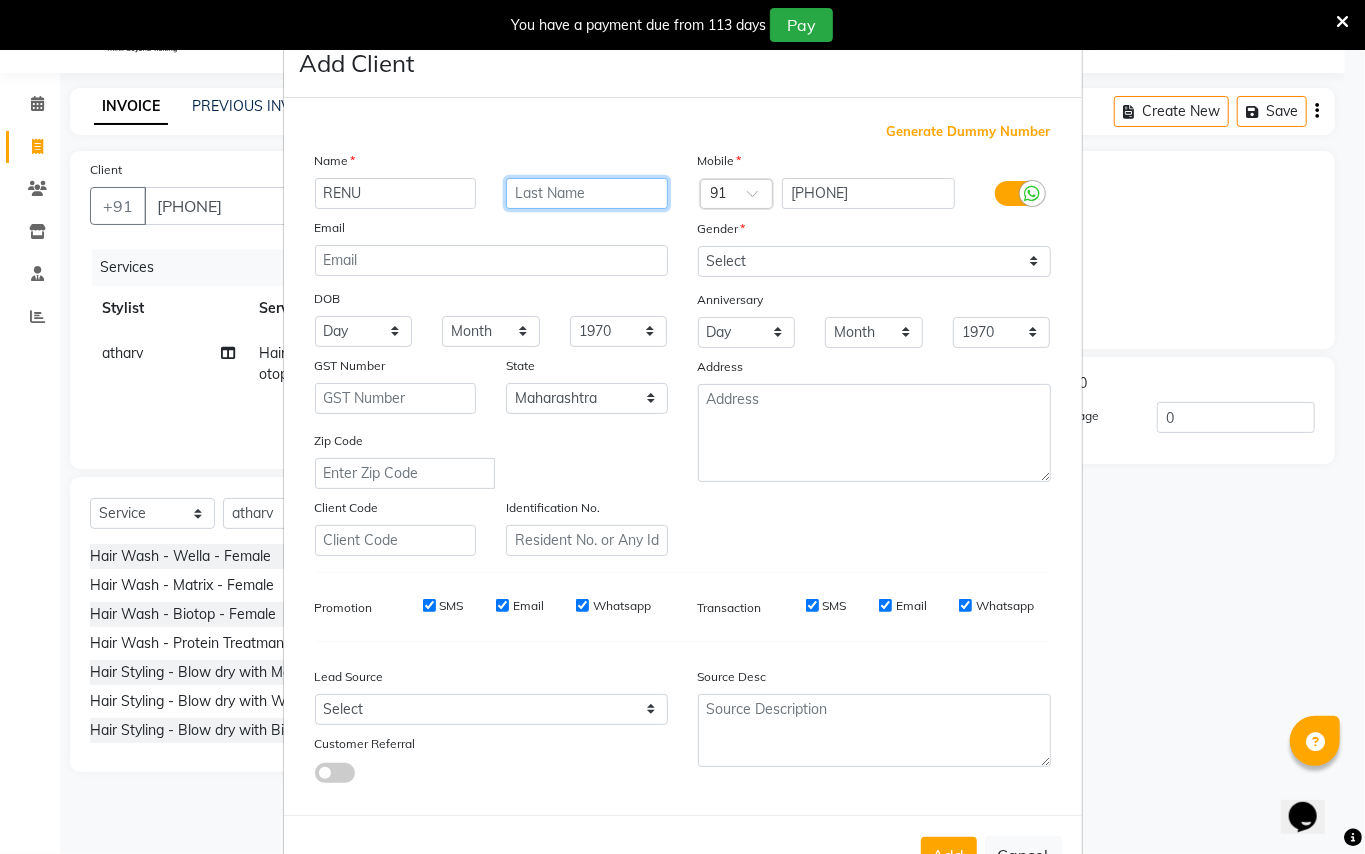 click at bounding box center (587, 193) 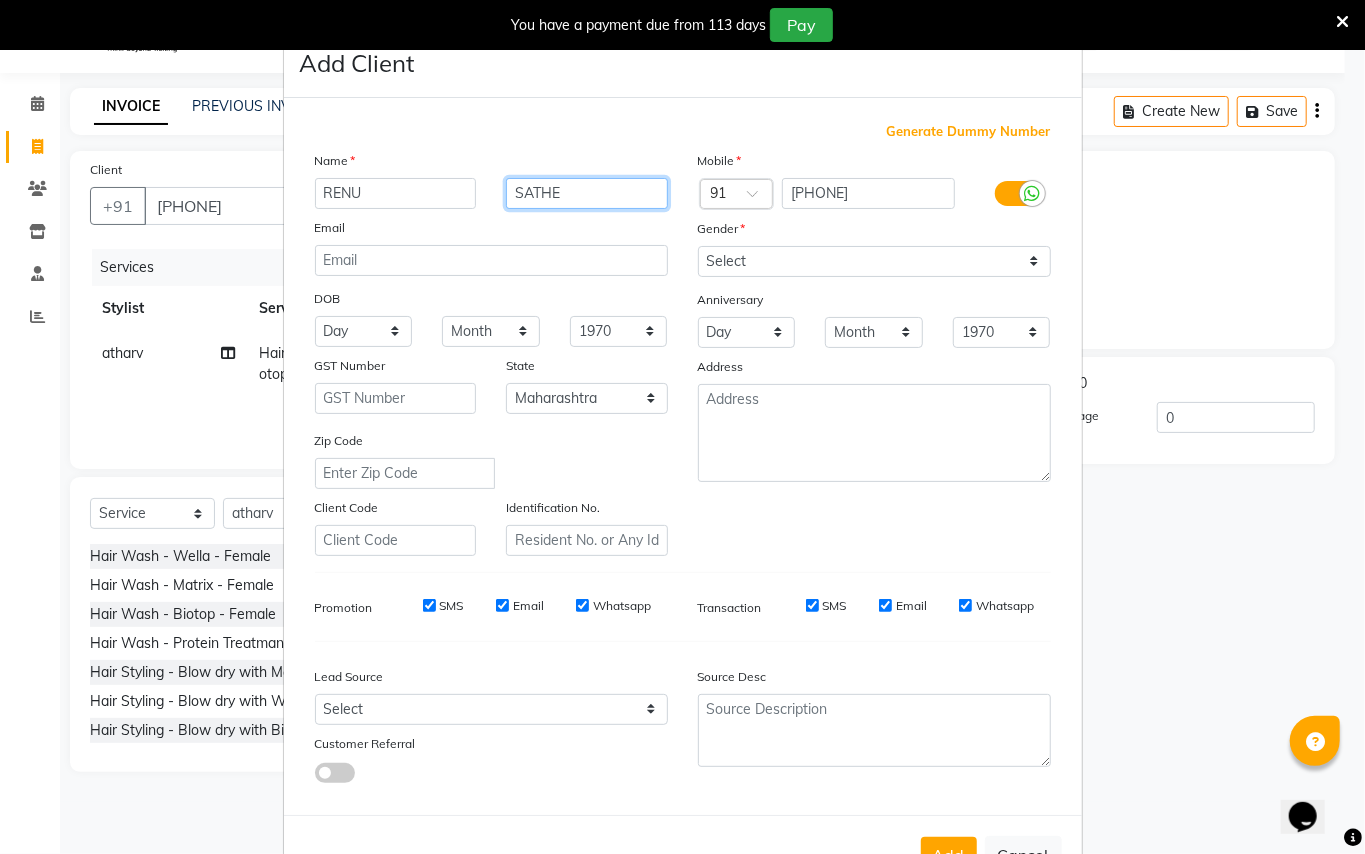 type on "SATHE" 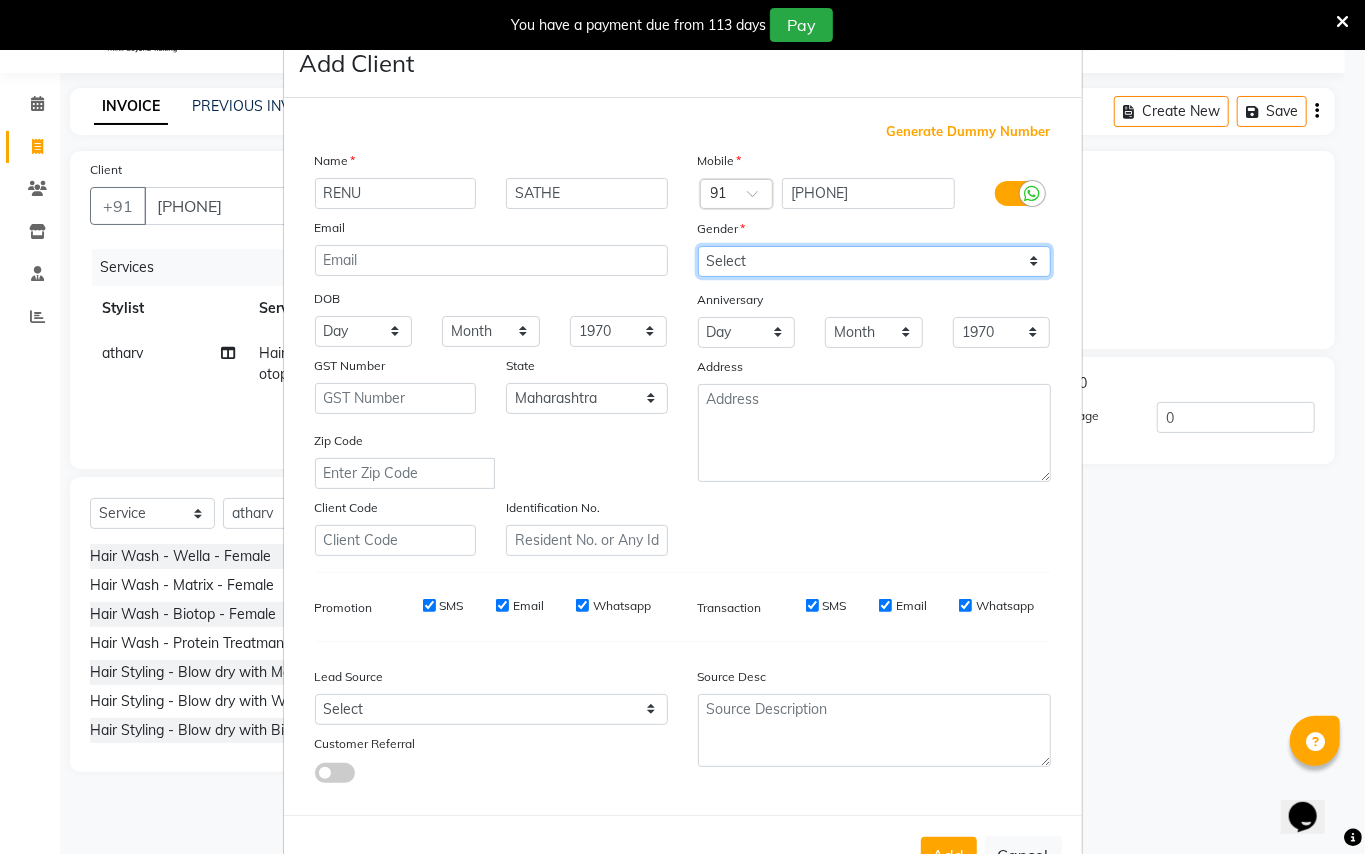 click on "Select Male Female Other Prefer Not To Say" at bounding box center (874, 261) 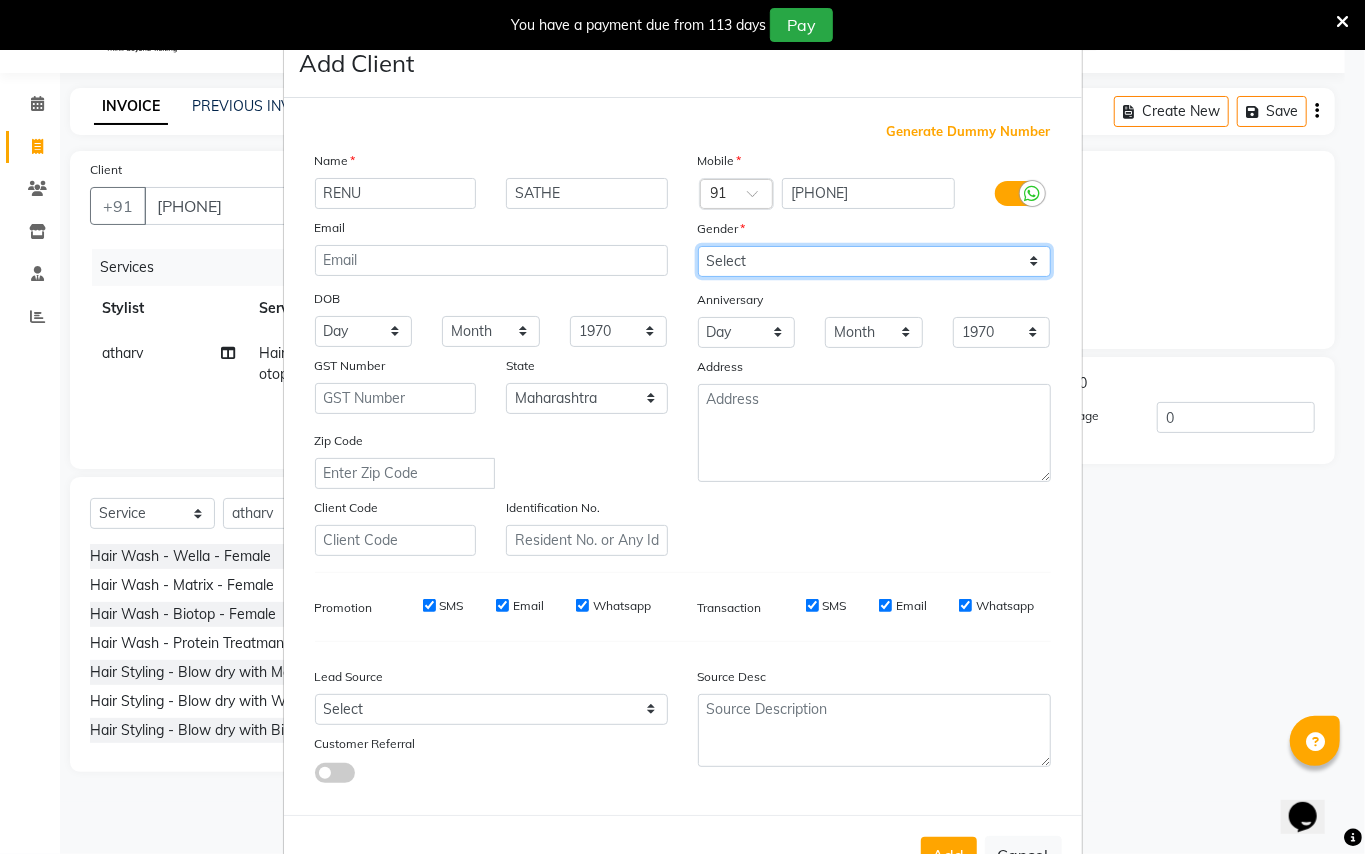 select on "female" 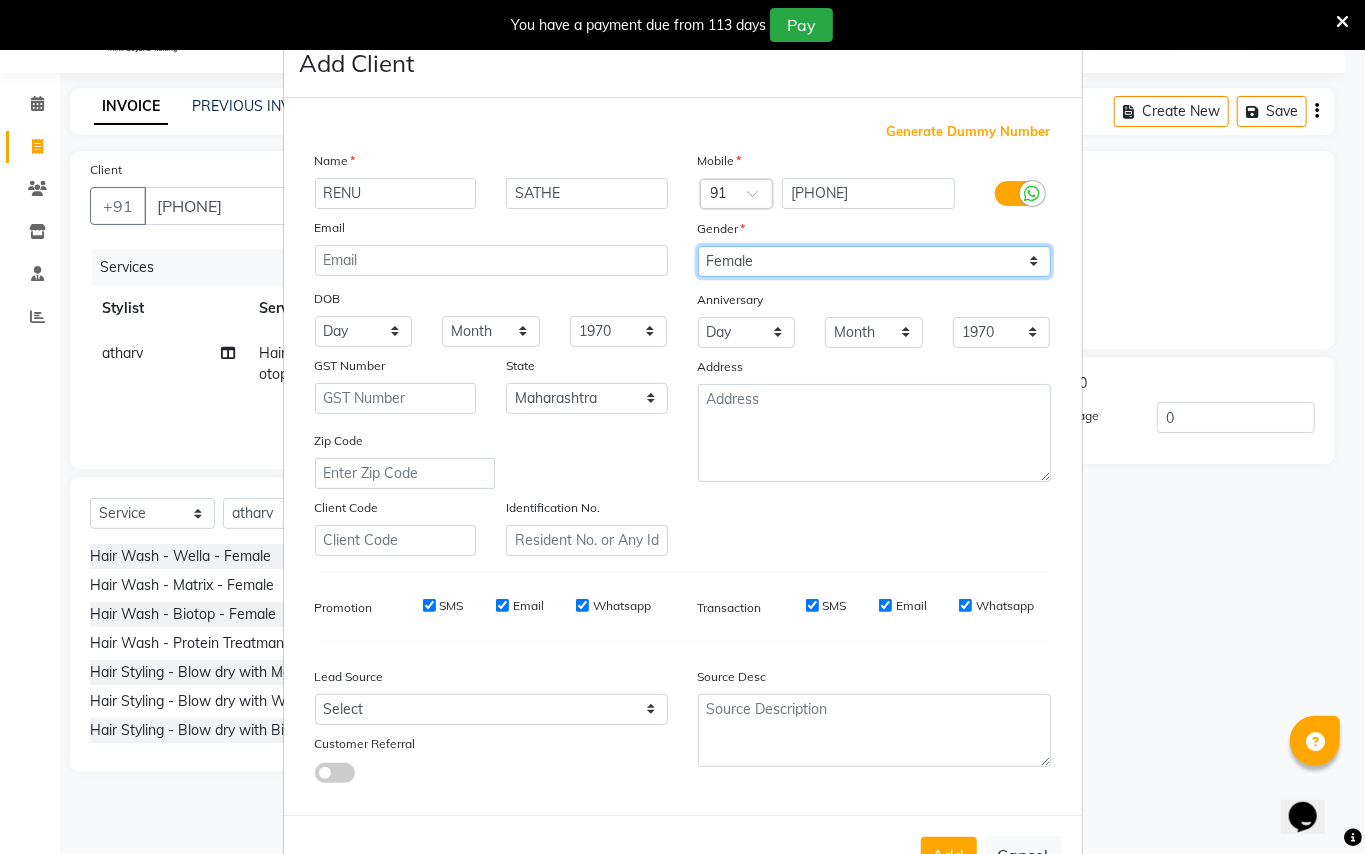 click on "Select Male Female Other Prefer Not To Say" at bounding box center (874, 261) 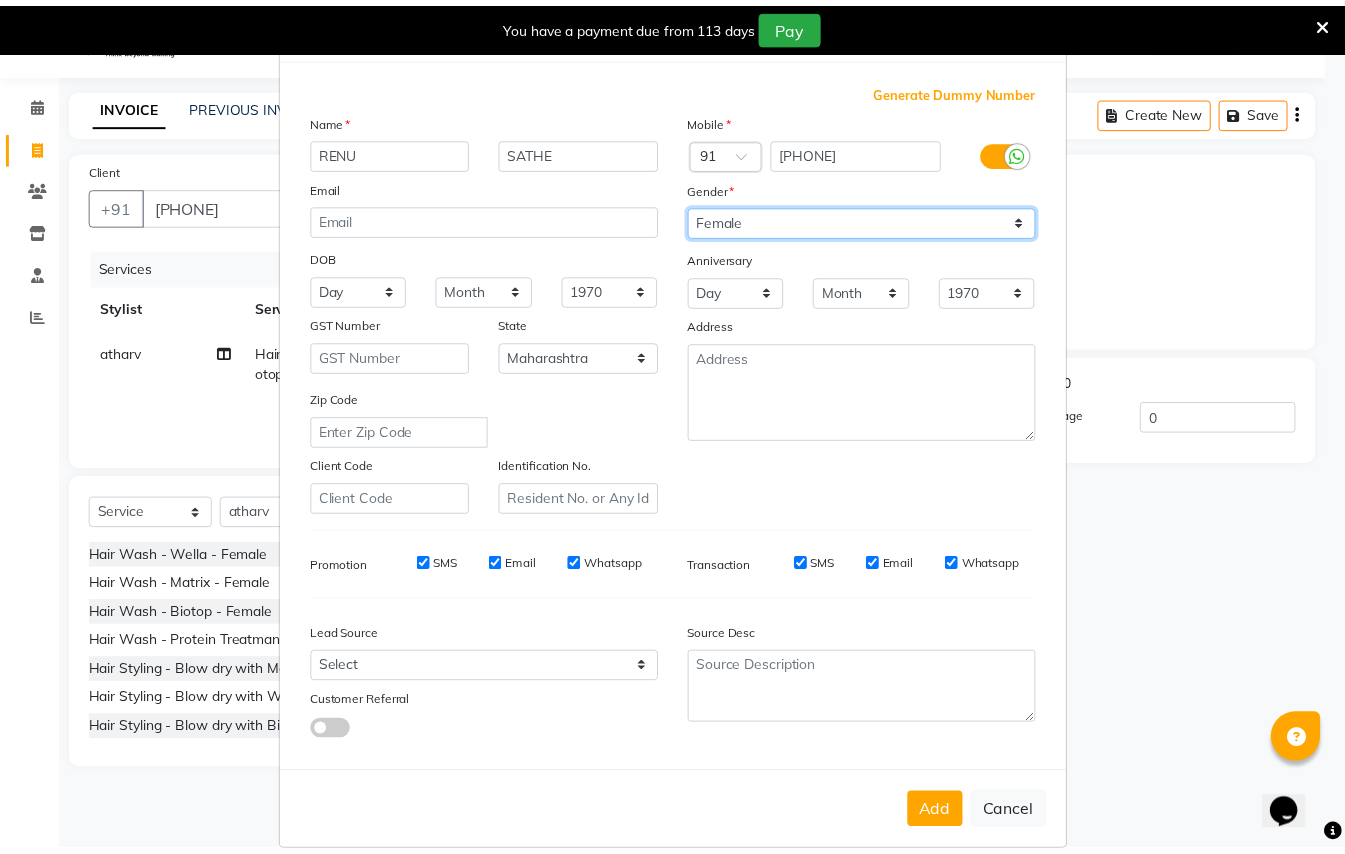 scroll, scrollTop: 64, scrollLeft: 0, axis: vertical 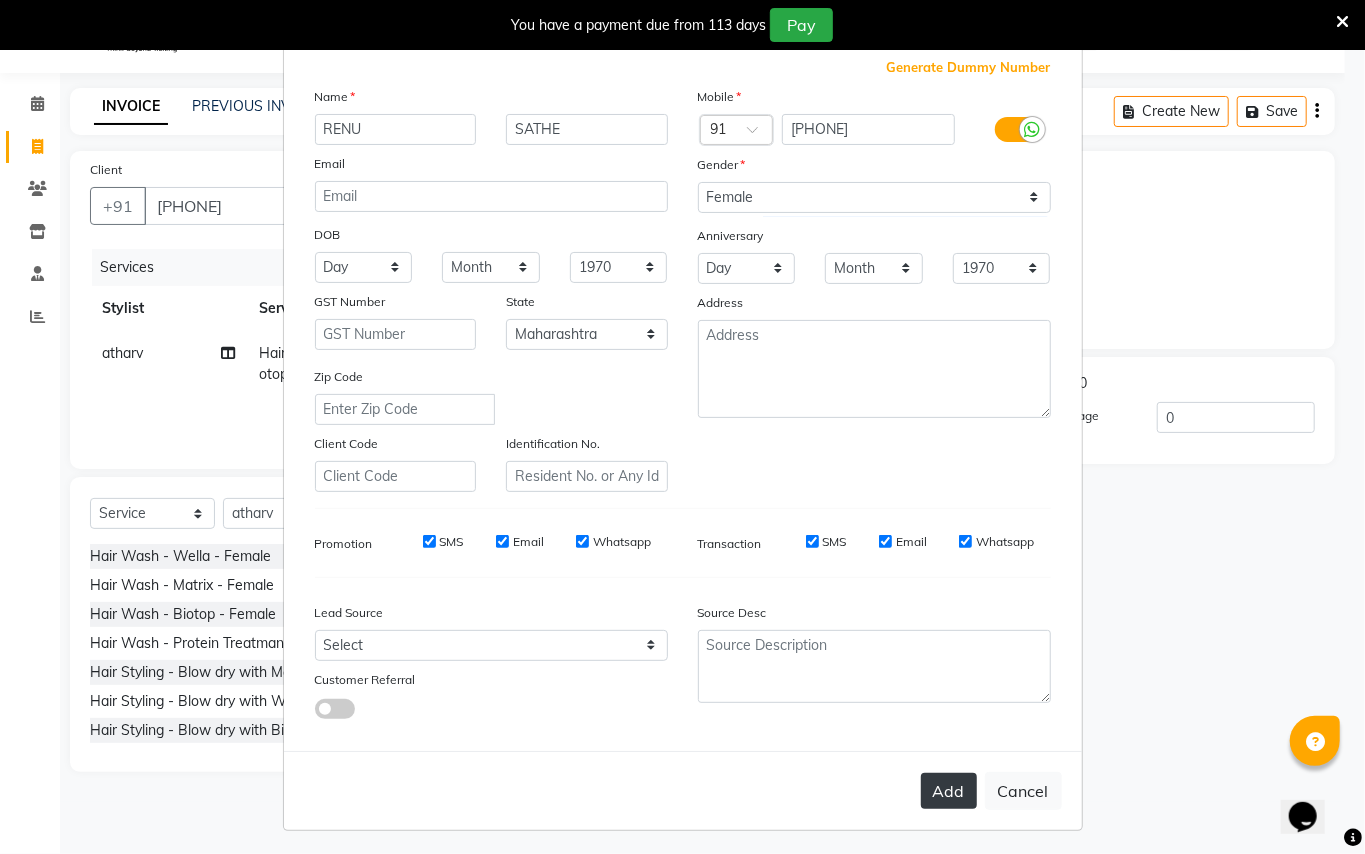 click on "Add" at bounding box center (949, 791) 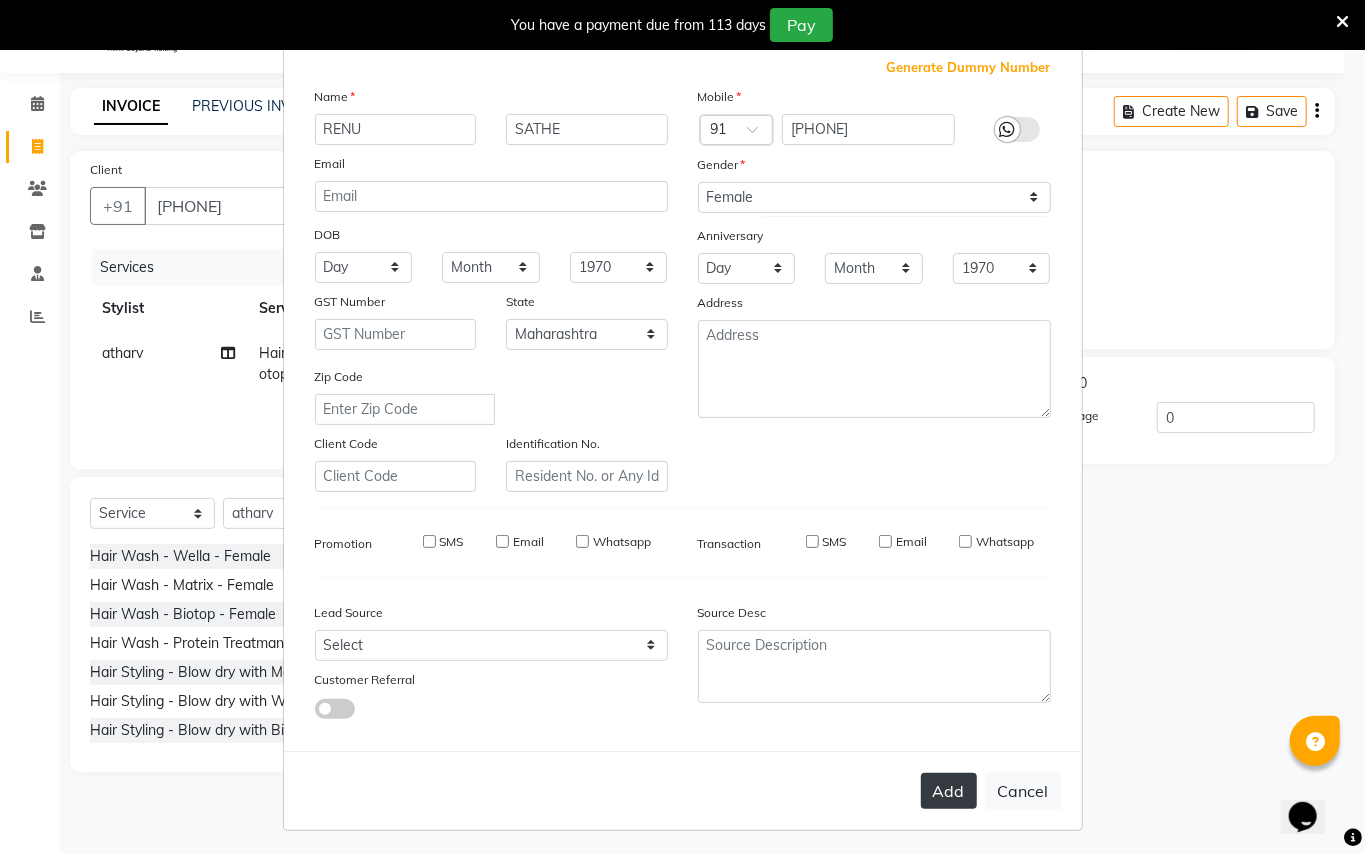 type 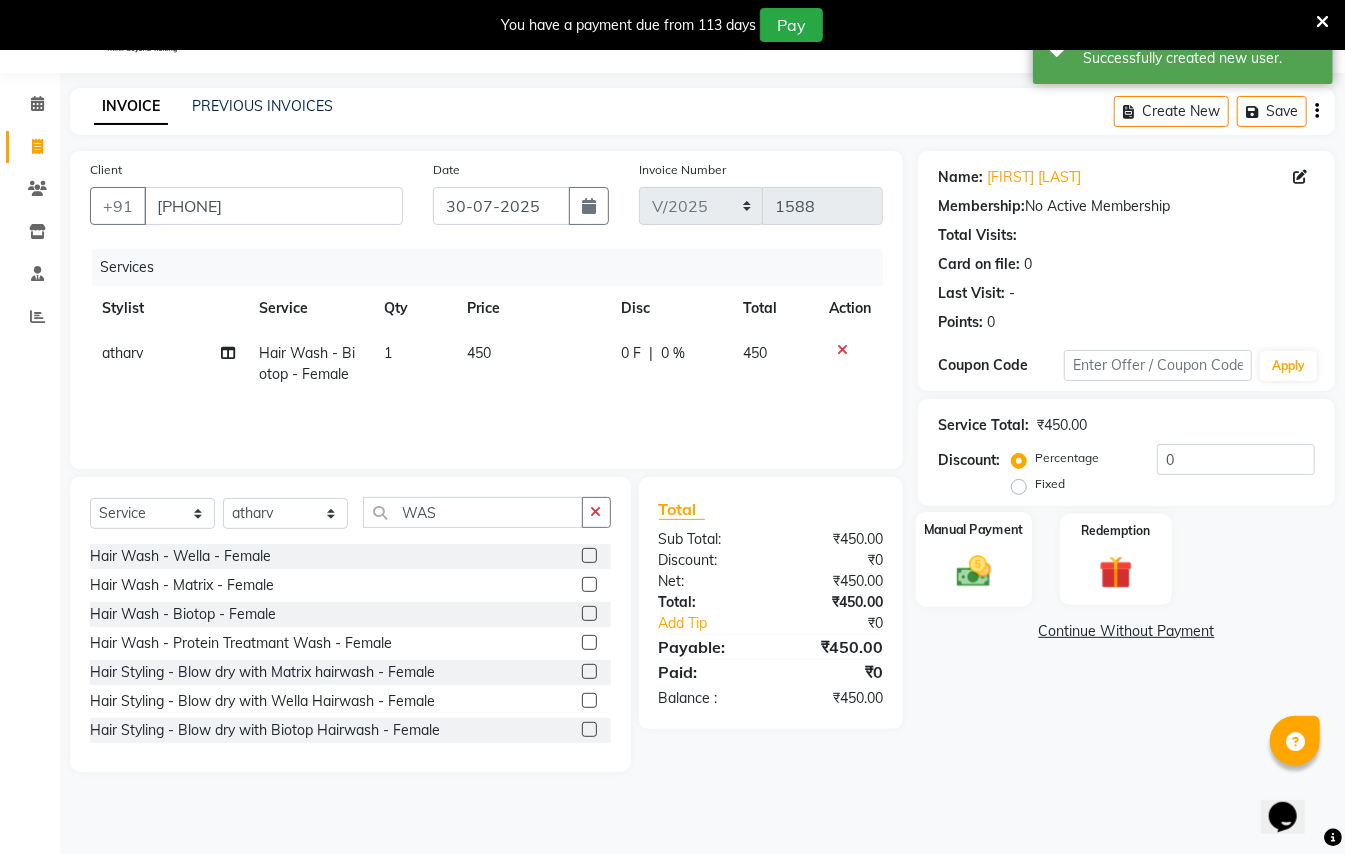click 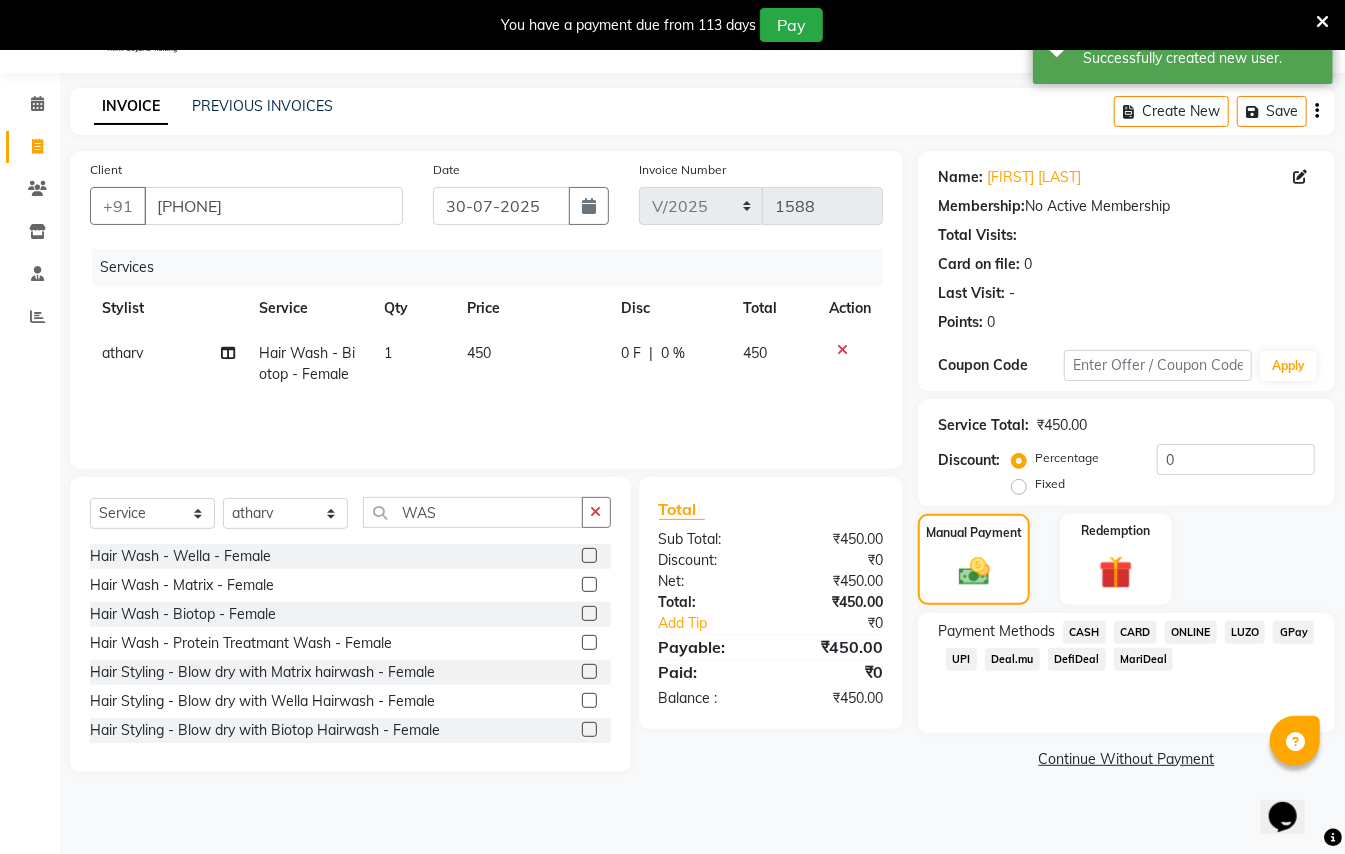 click on "GPay" 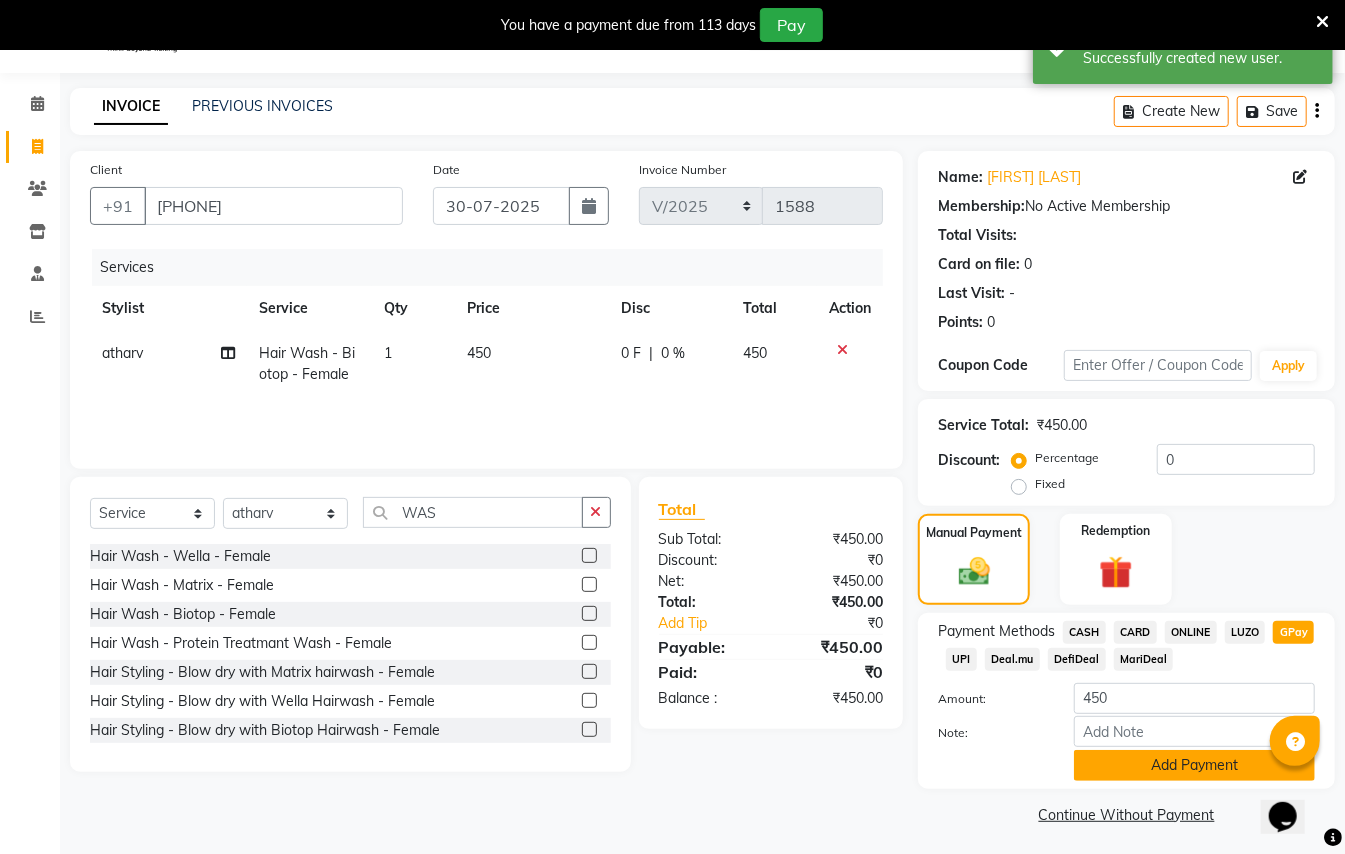 click on "Add Payment" 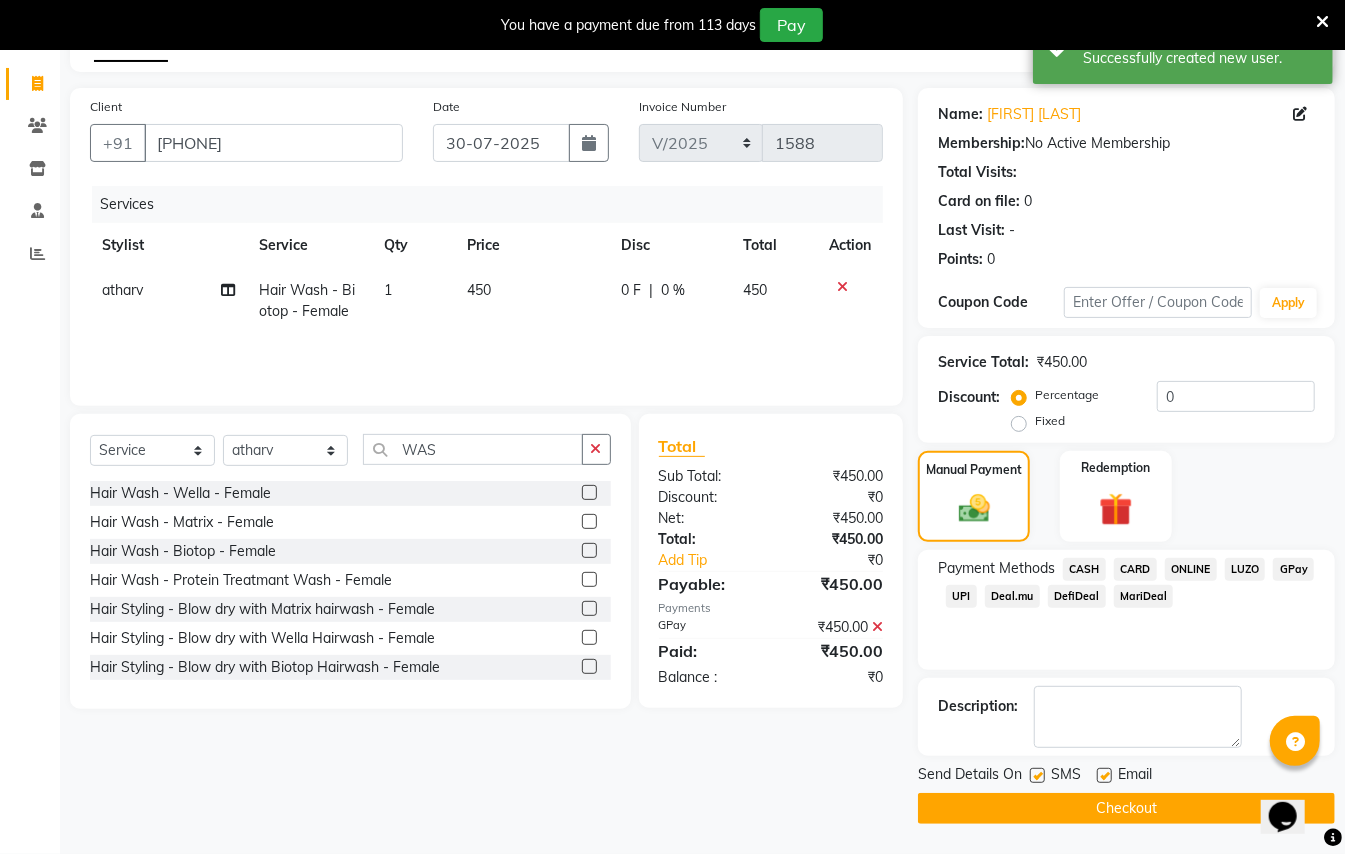 click on "Checkout" 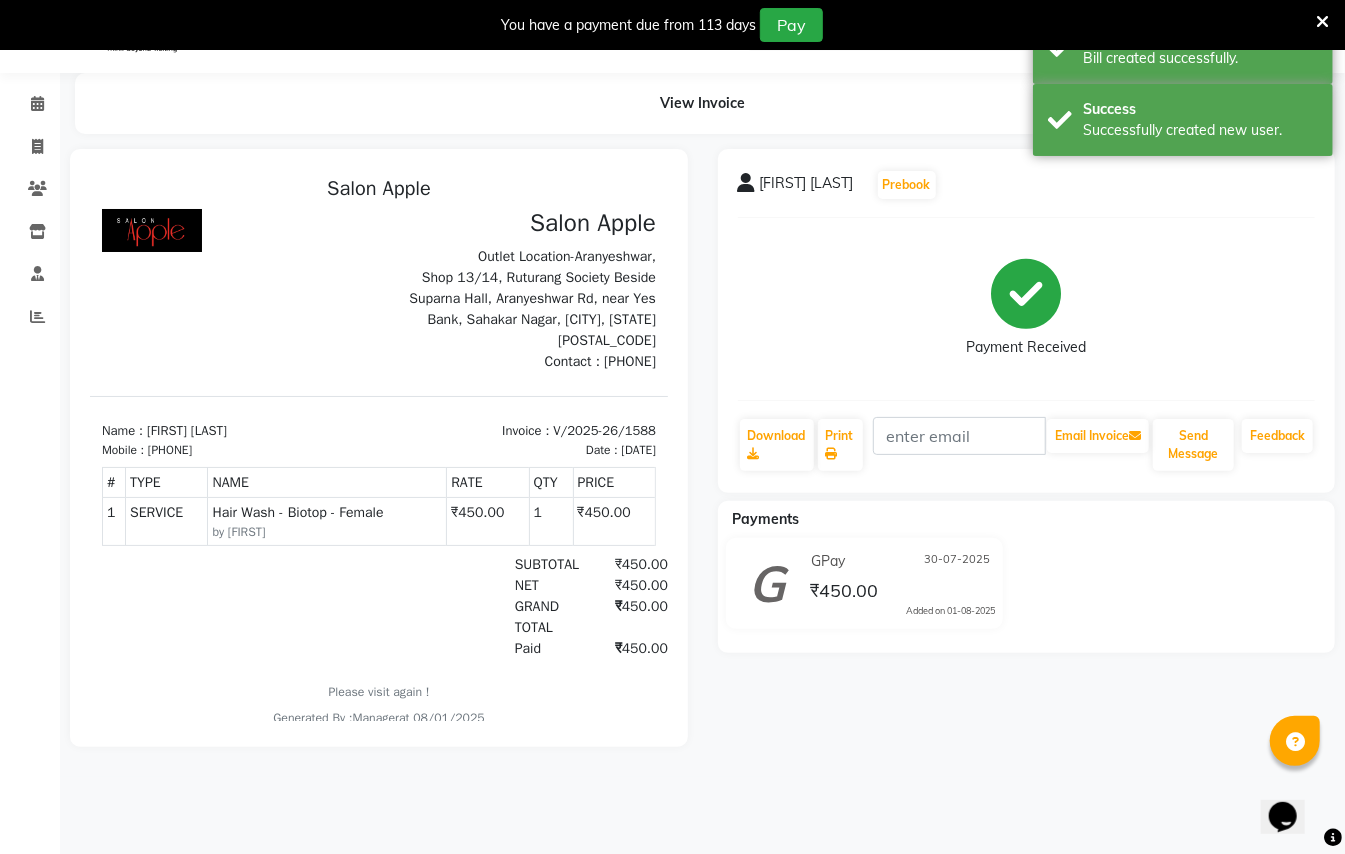 scroll, scrollTop: 0, scrollLeft: 0, axis: both 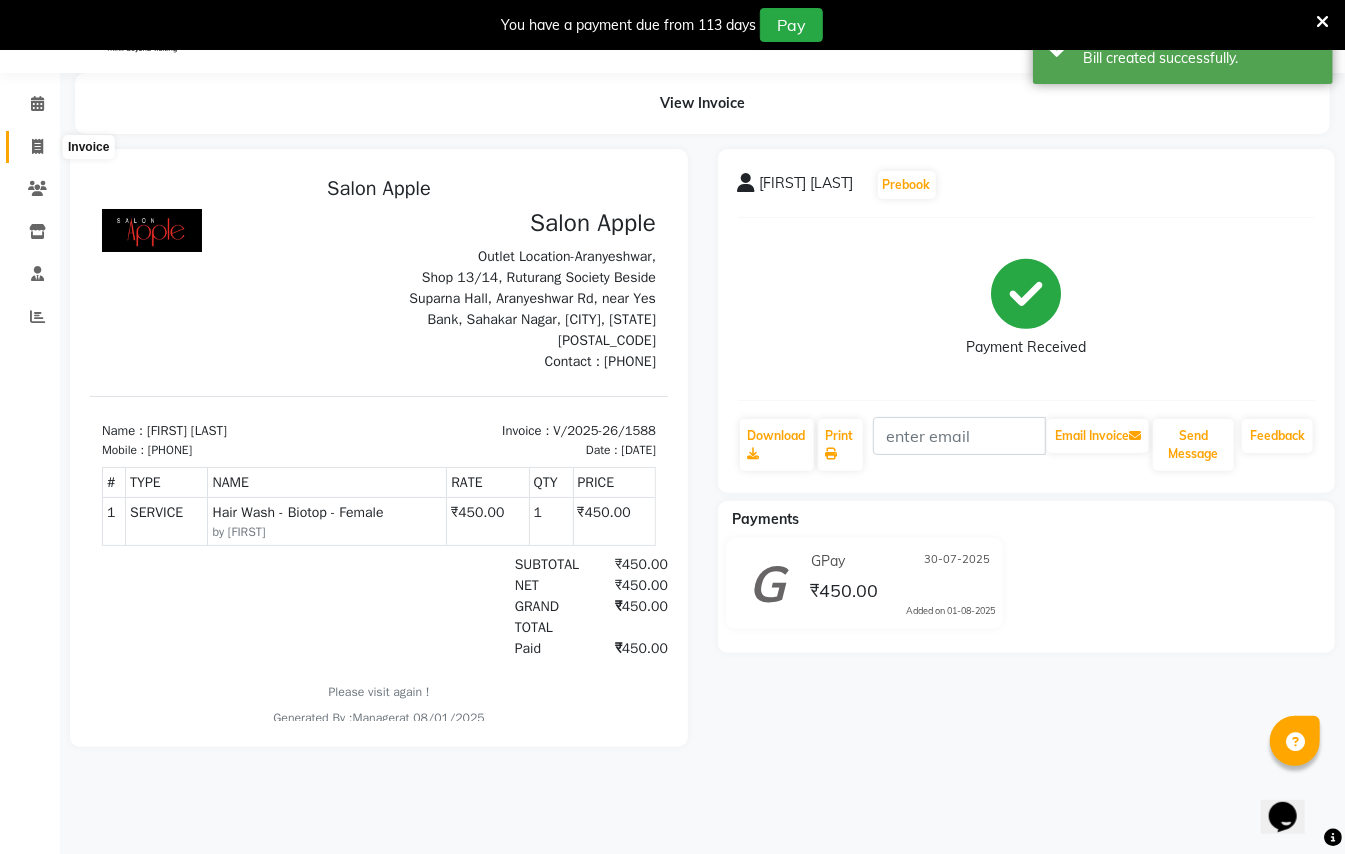 click 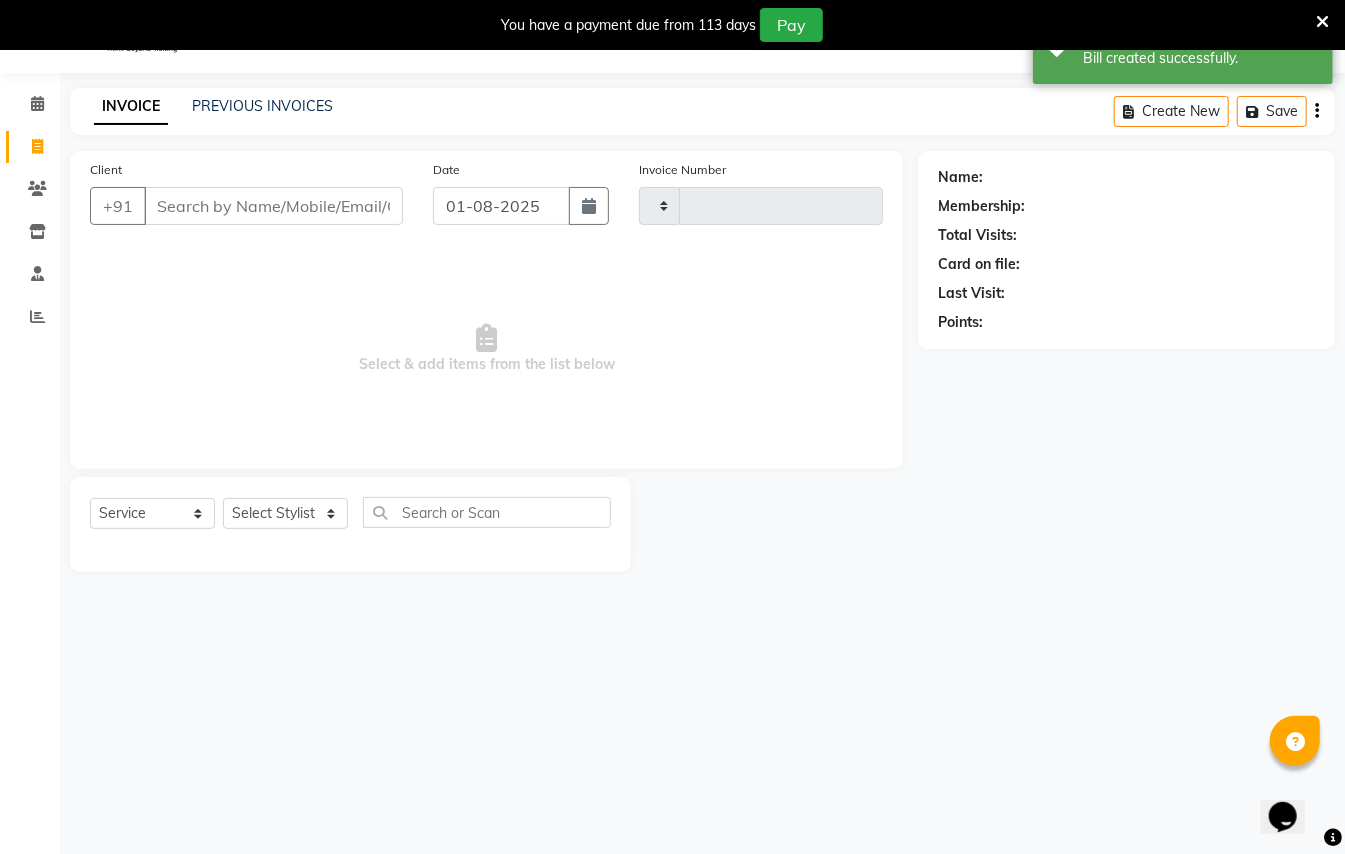 type on "1589" 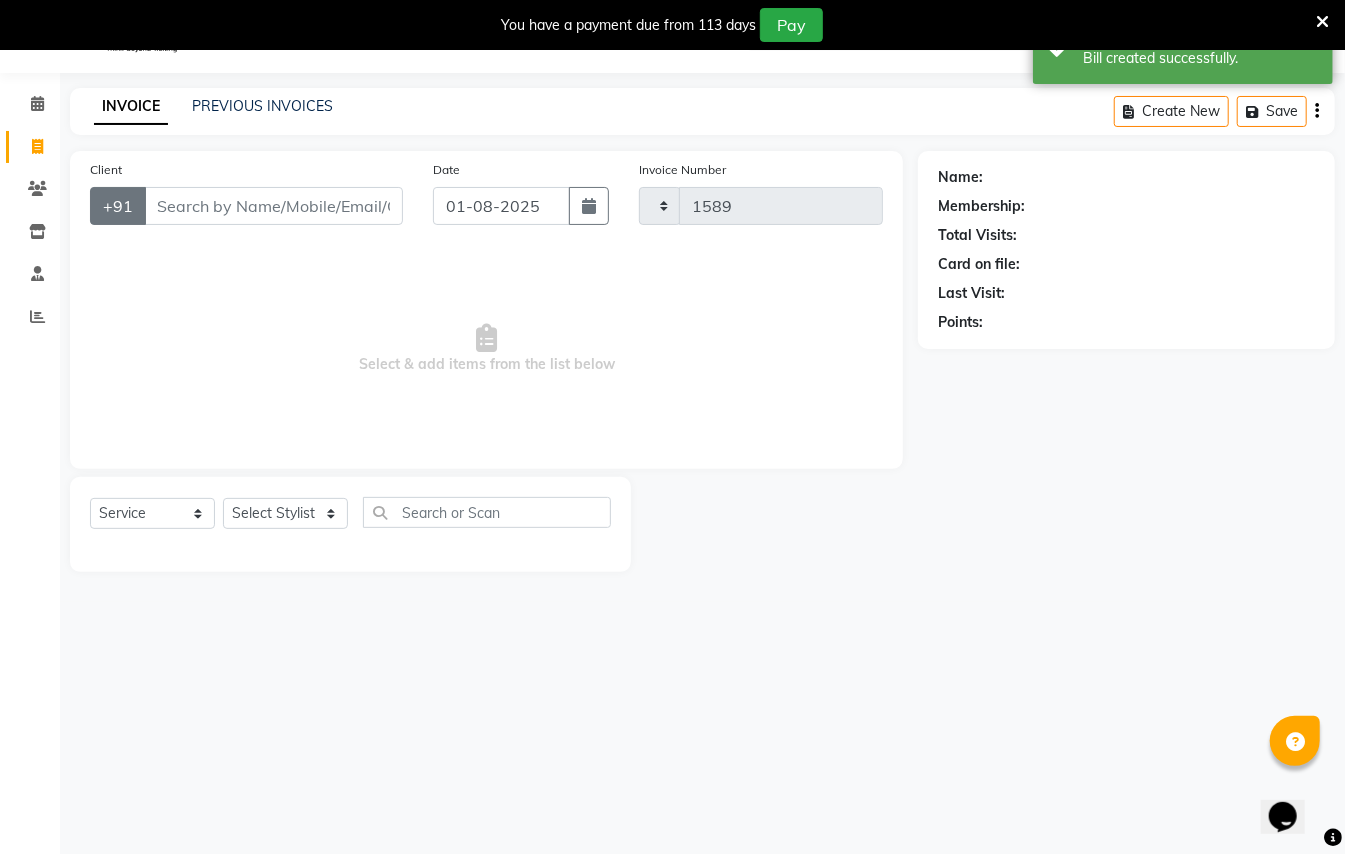 select on "123" 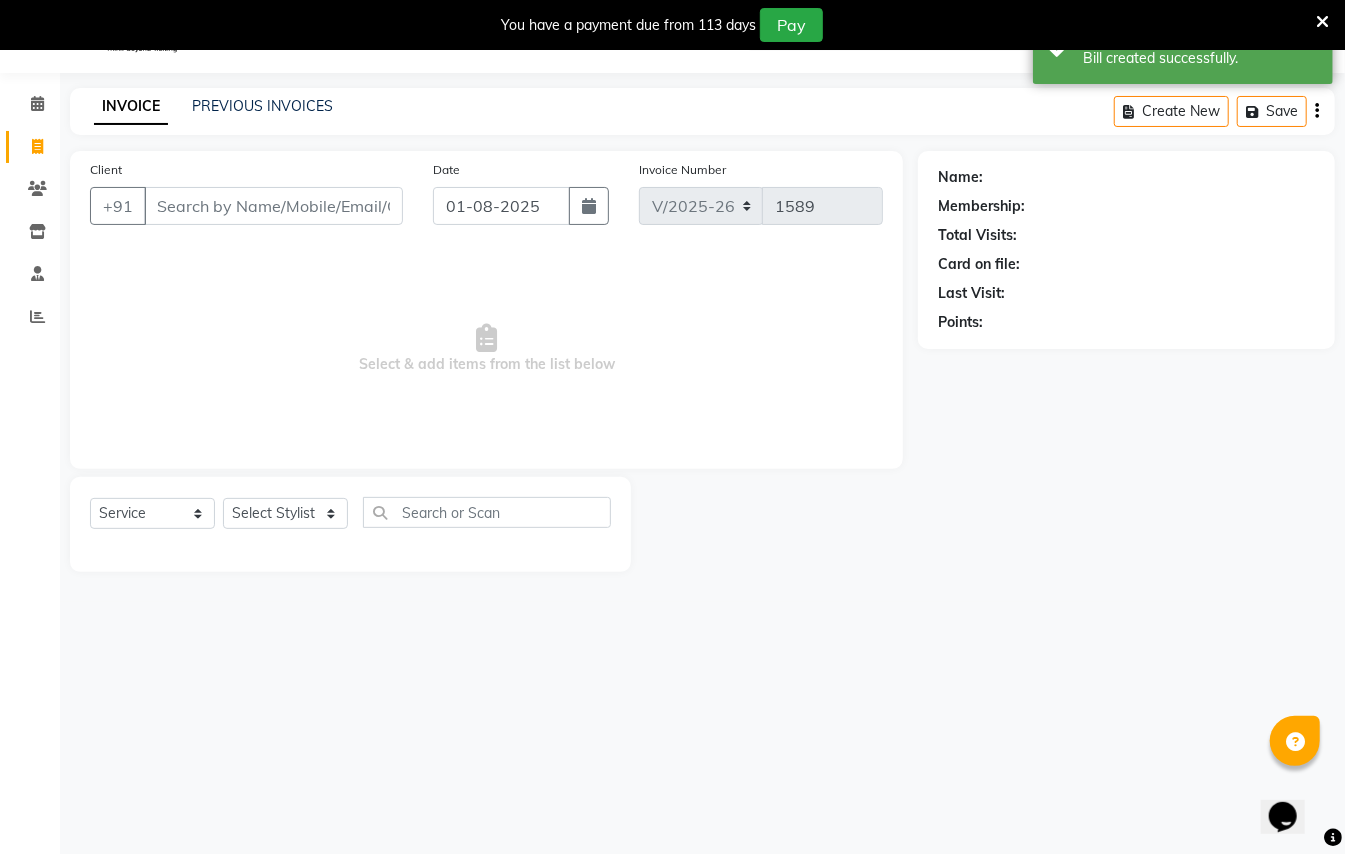click on "Client" at bounding box center (273, 206) 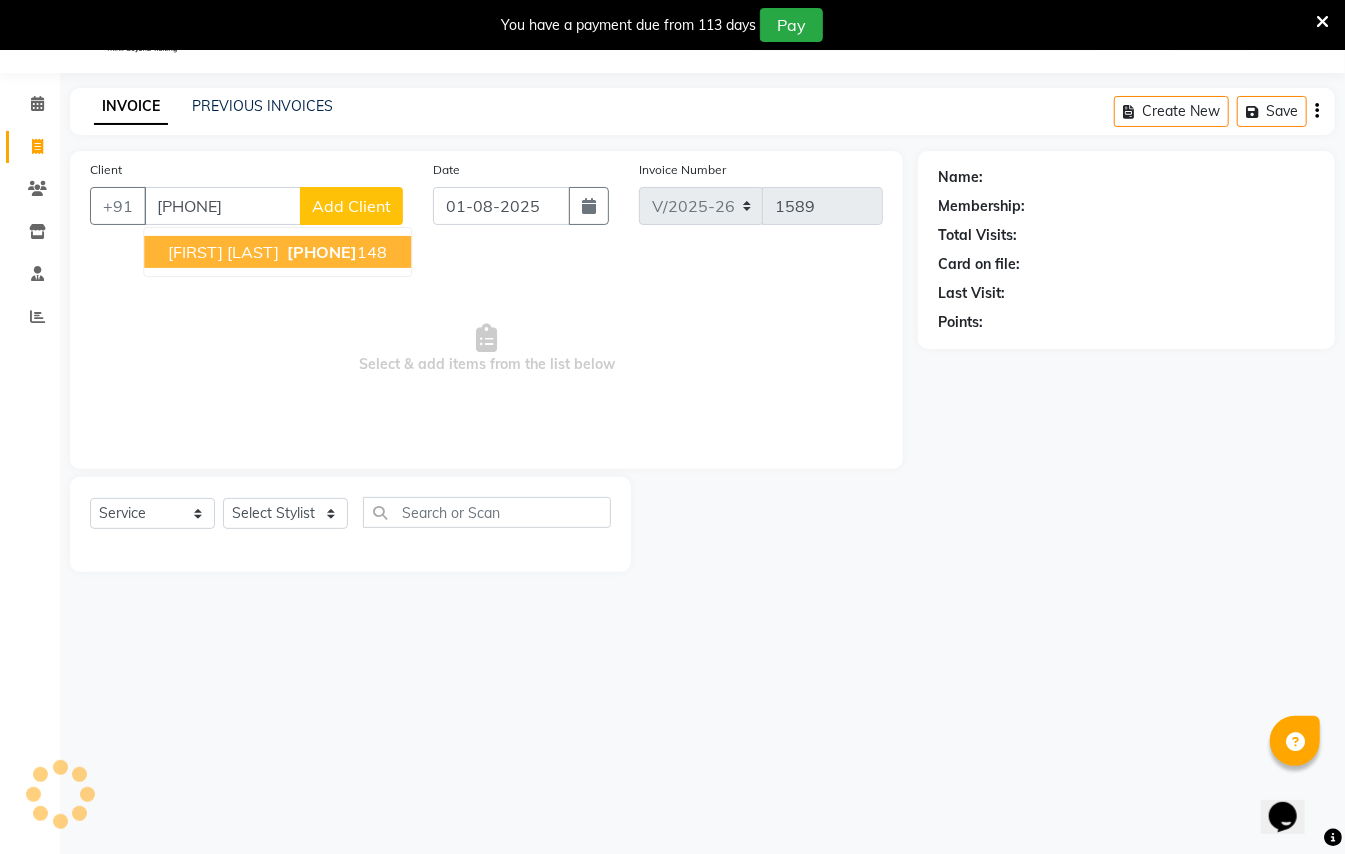 type on "[PHONE]" 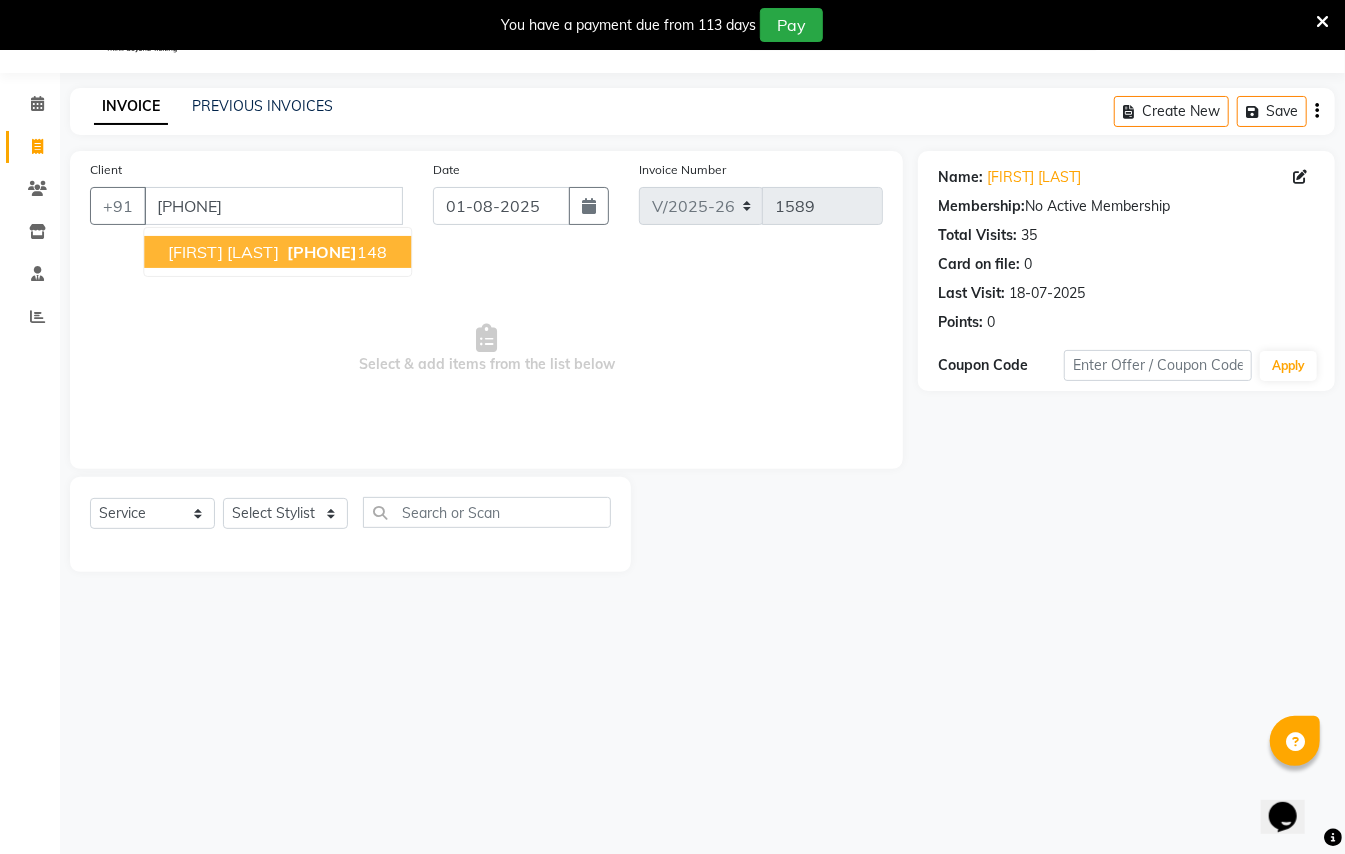 click on "[PHONE]" at bounding box center [322, 252] 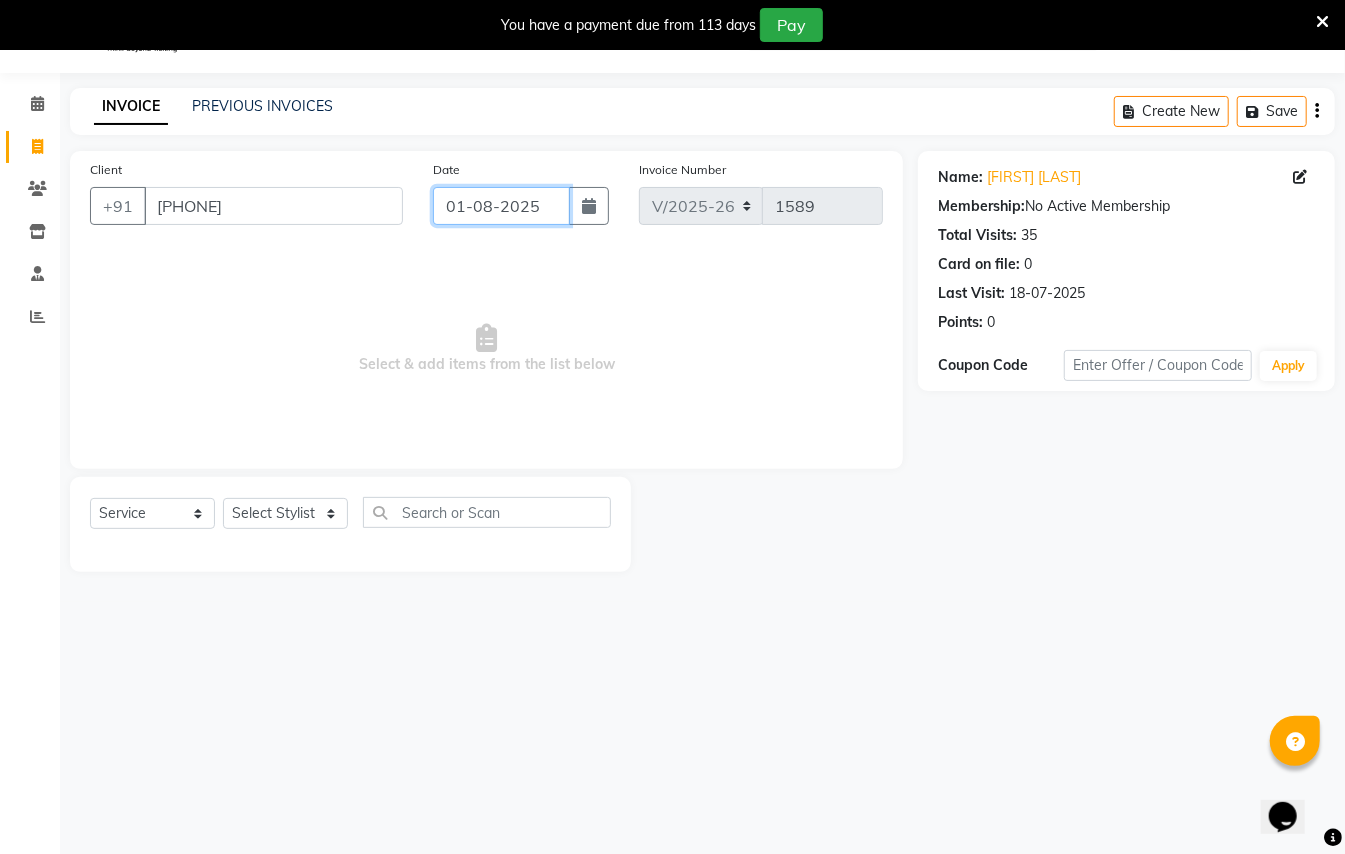 click on "01-08-2025" 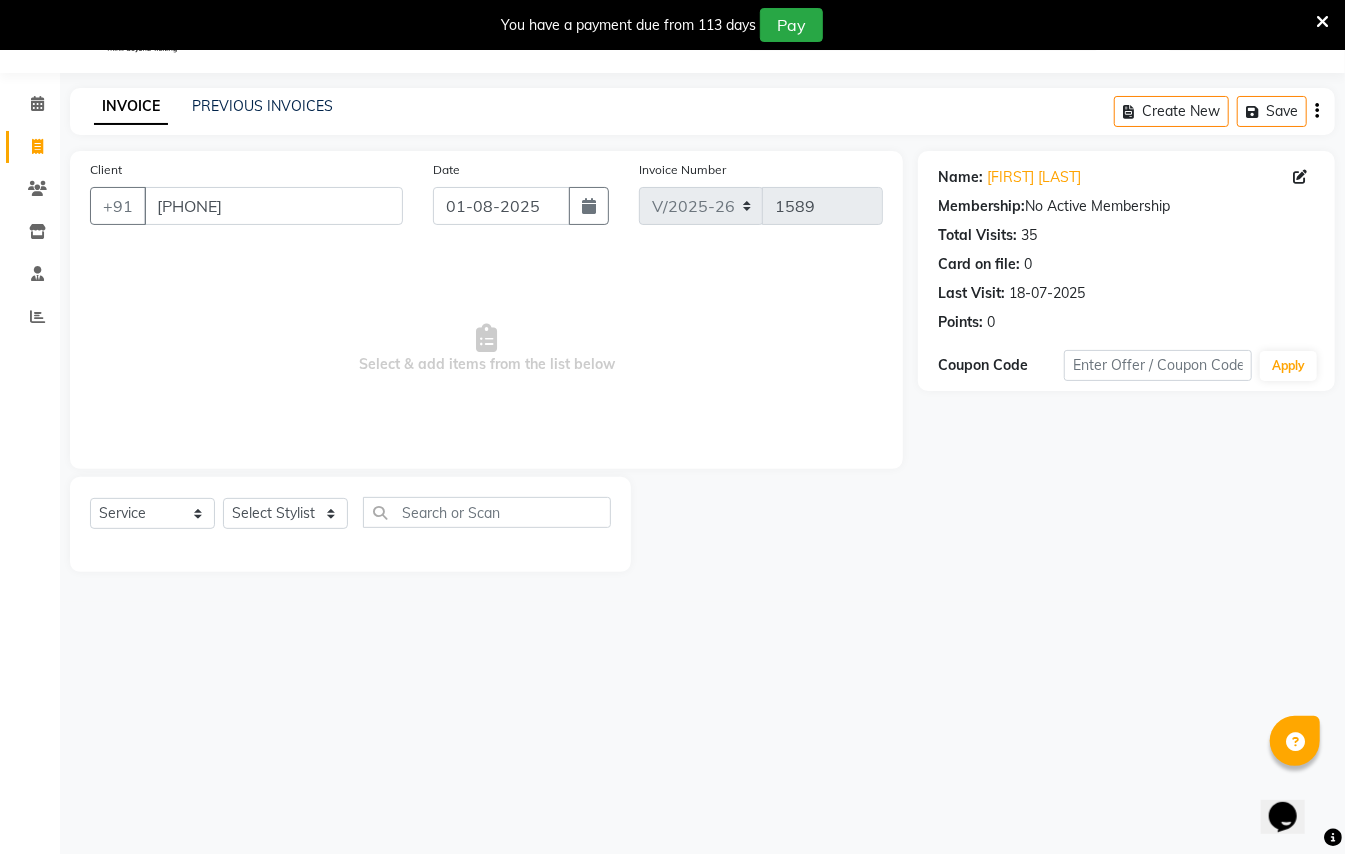 select on "8" 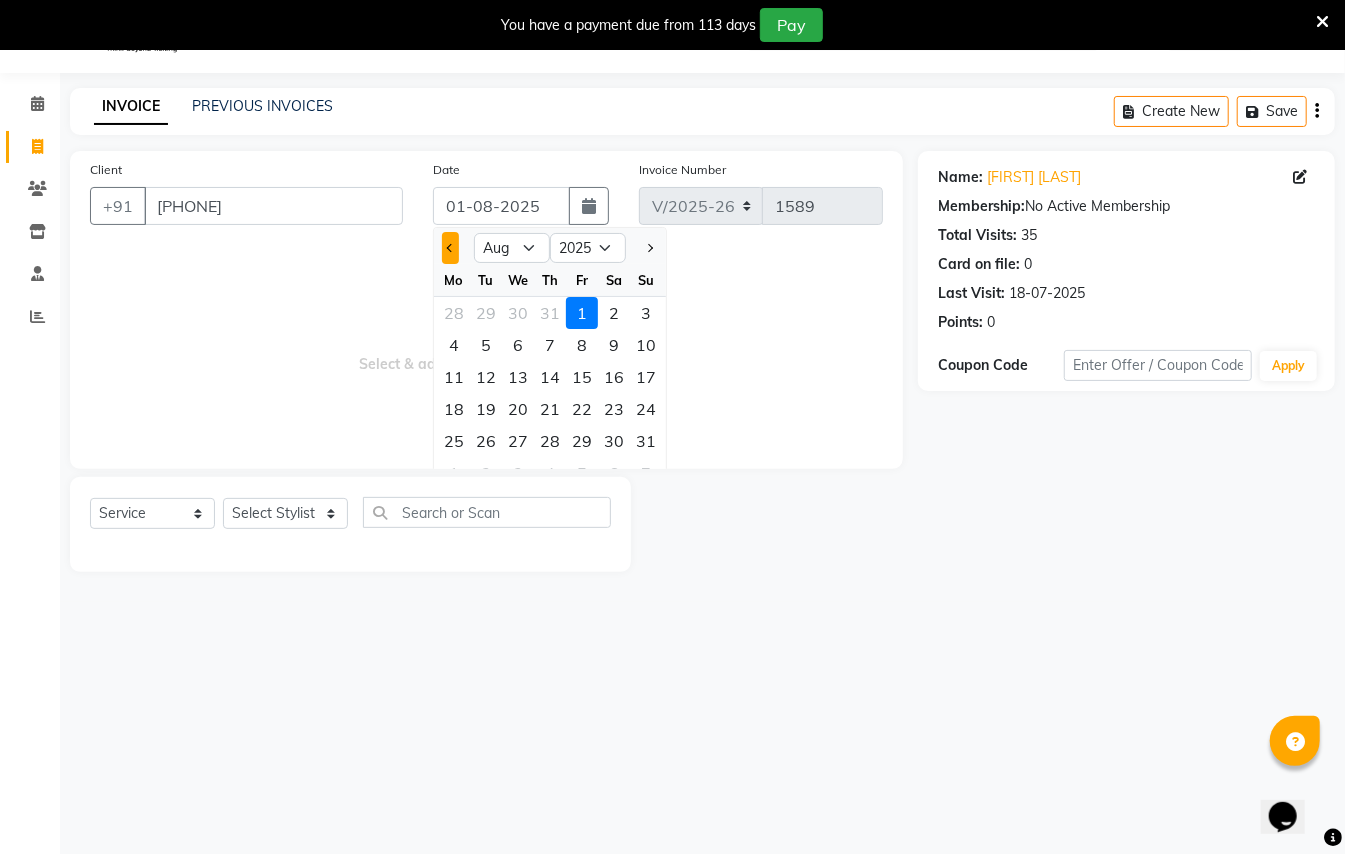 click 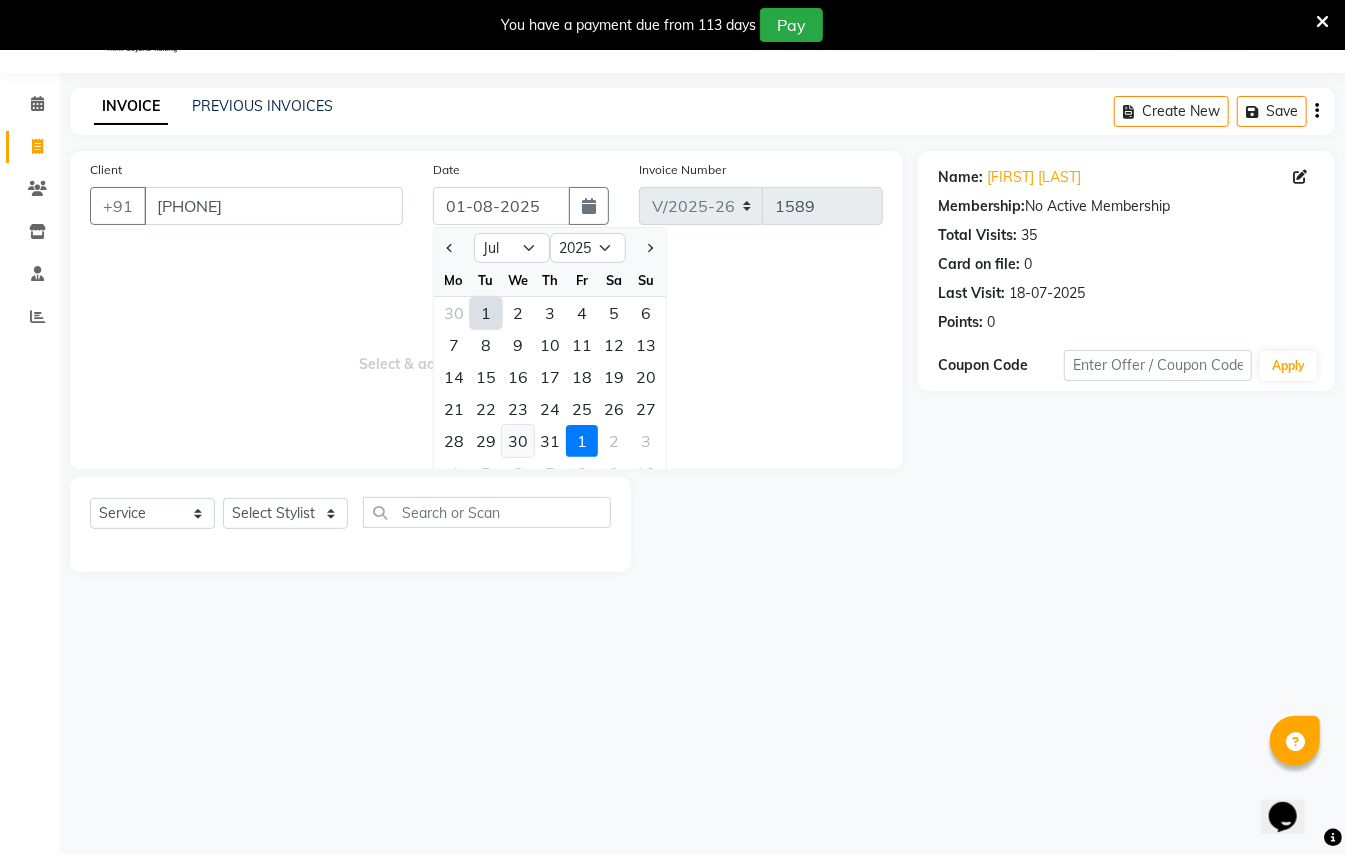 click on "30" 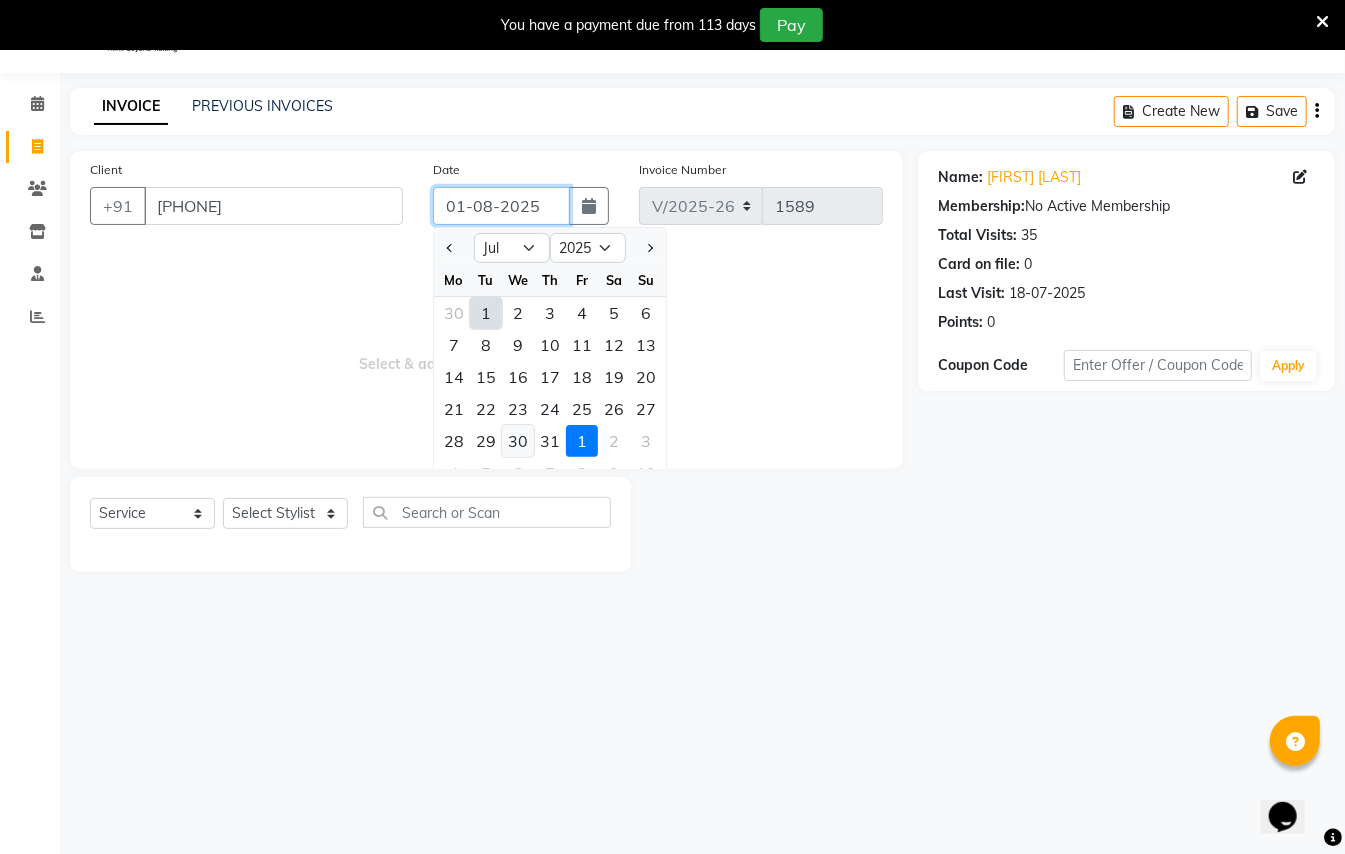 type on "30-07-2025" 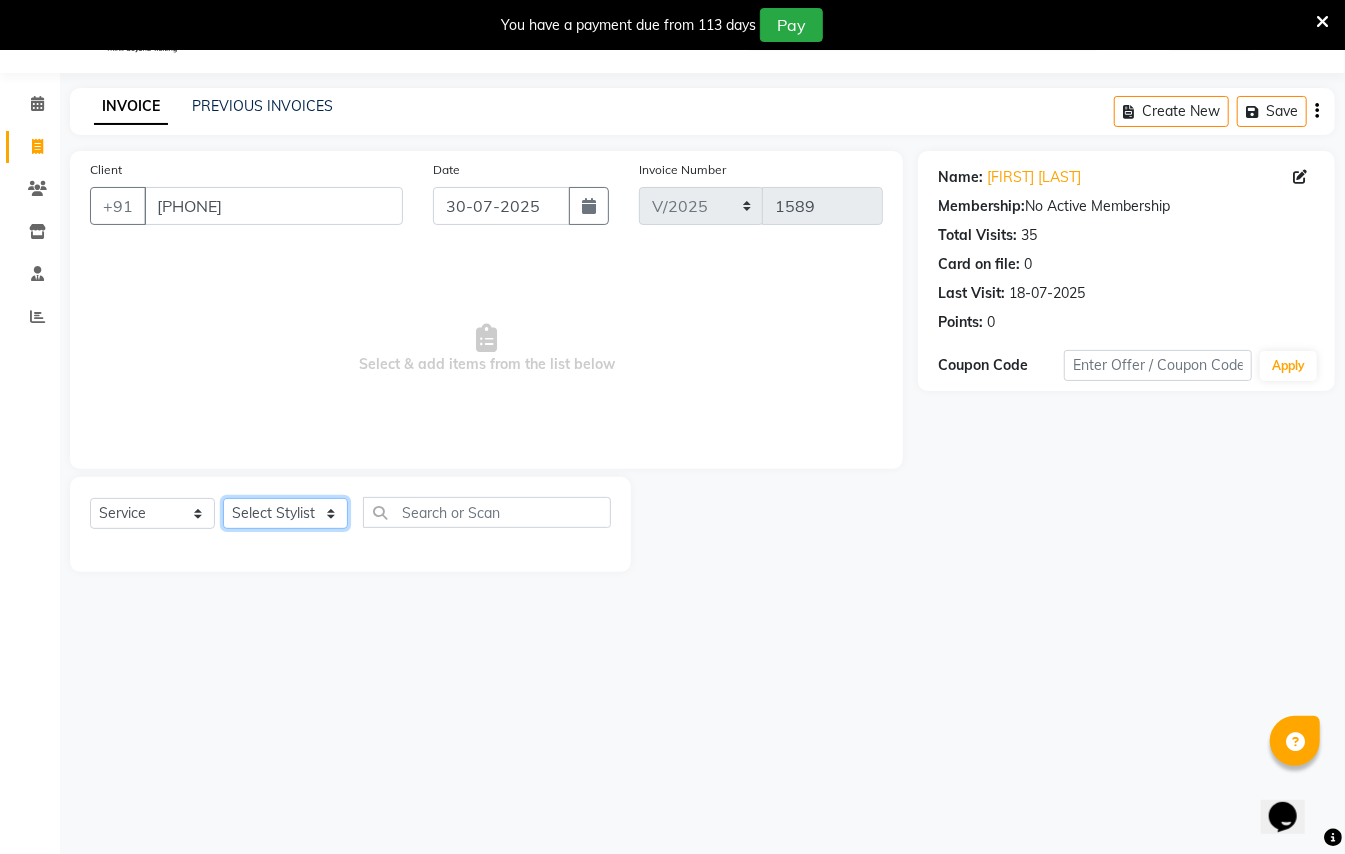 click on "Select Stylist [FIRST] [LAST] [FIRST] [LAST] [FIRST] [LAST] [FIRST] [LAST] [FIRST] [LAST] [FIRST] [LAST] [FIRST] [LAST] [FIRST] [LAST]" 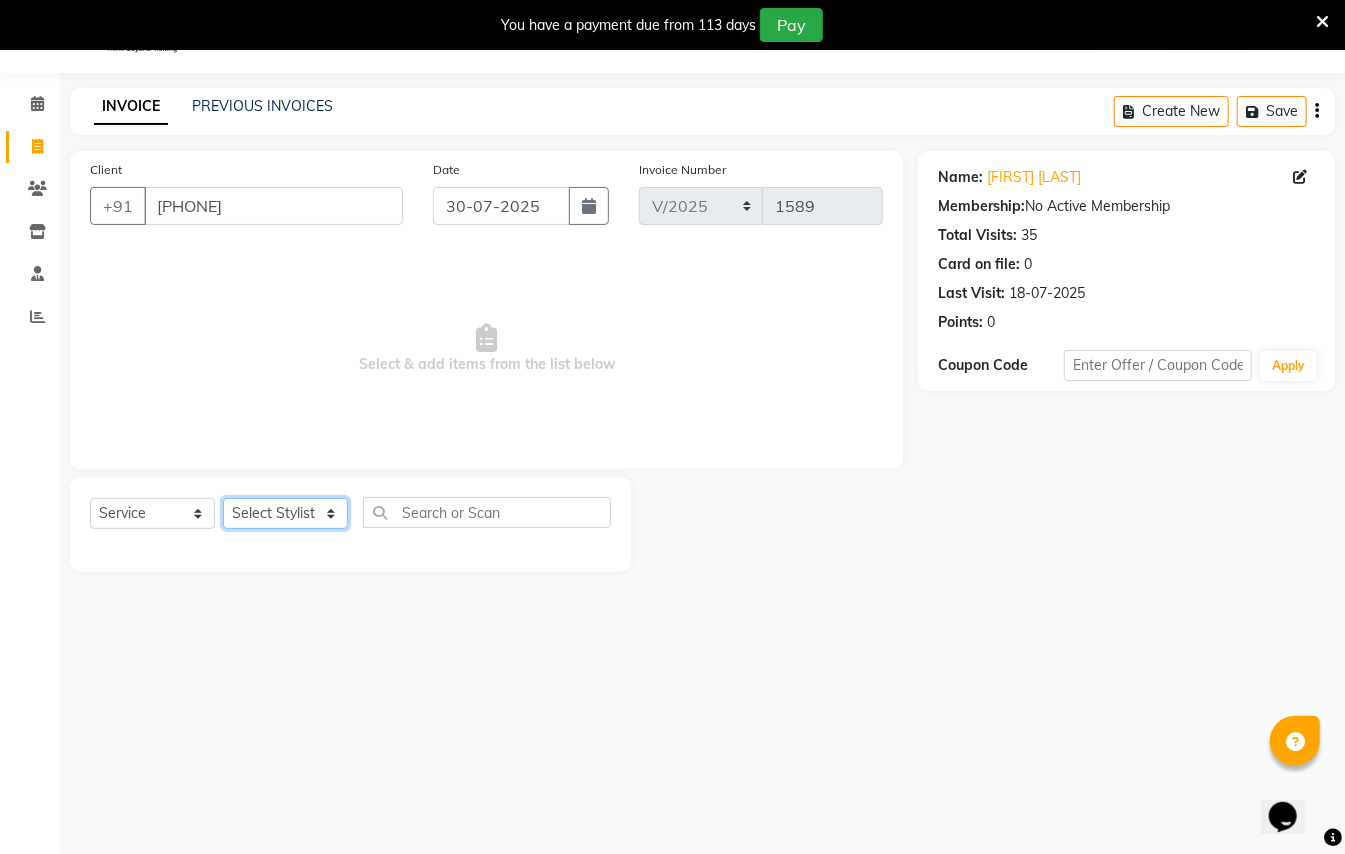 select on "85412" 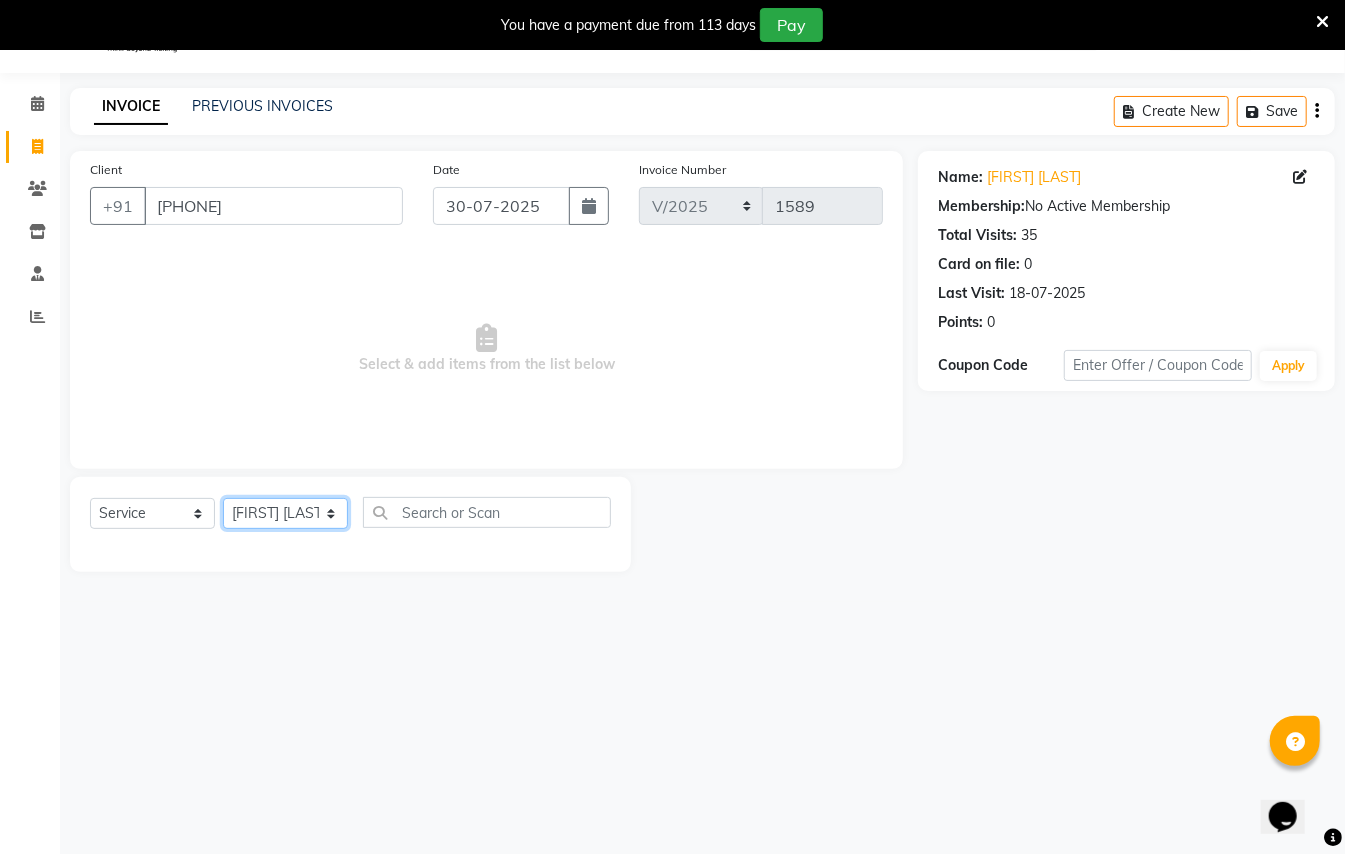 click on "Select Stylist [FIRST] [LAST] [FIRST] [LAST] [FIRST] [LAST] [FIRST] [LAST] [FIRST] [LAST] [FIRST] [LAST] [FIRST] [LAST] [FIRST] [LAST]" 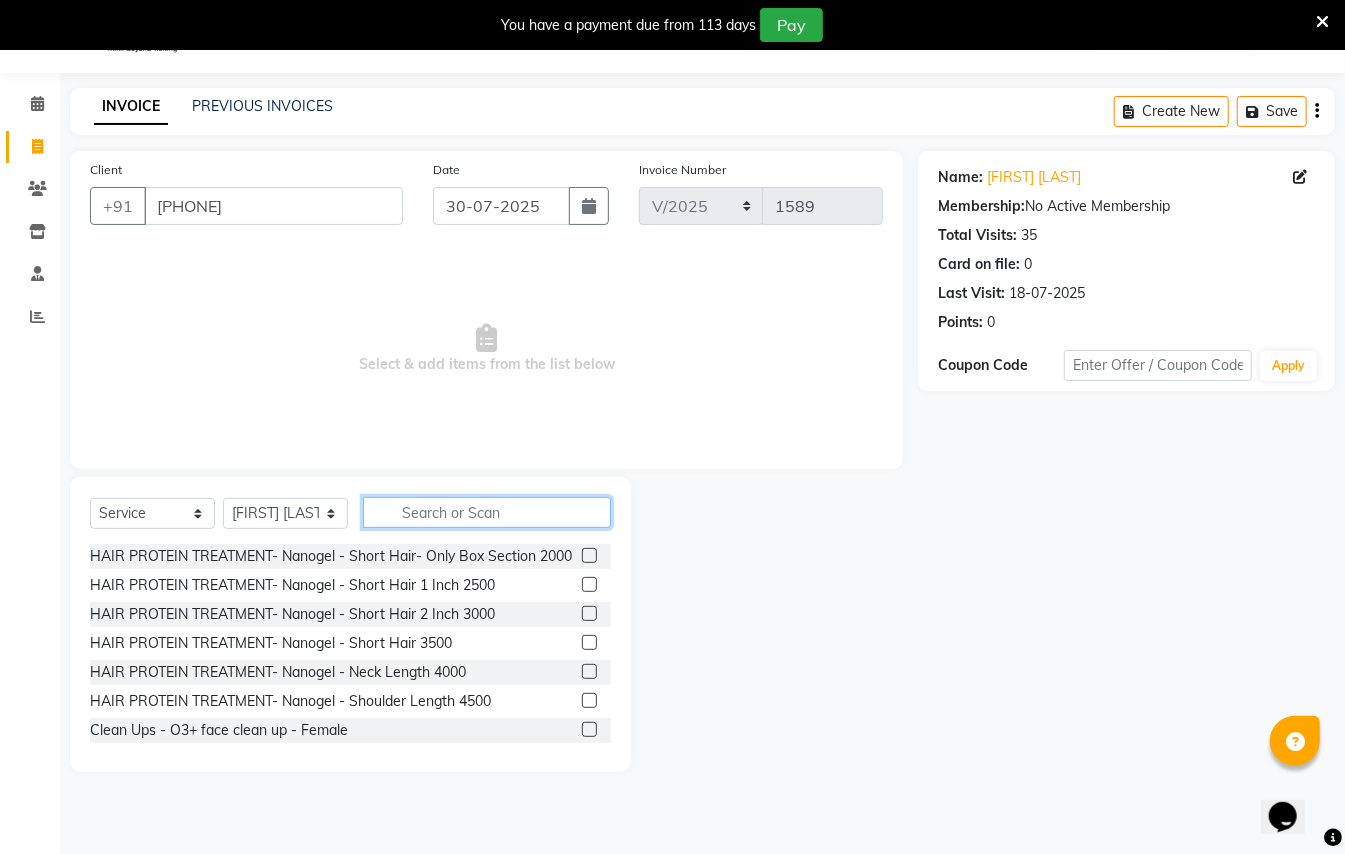 click 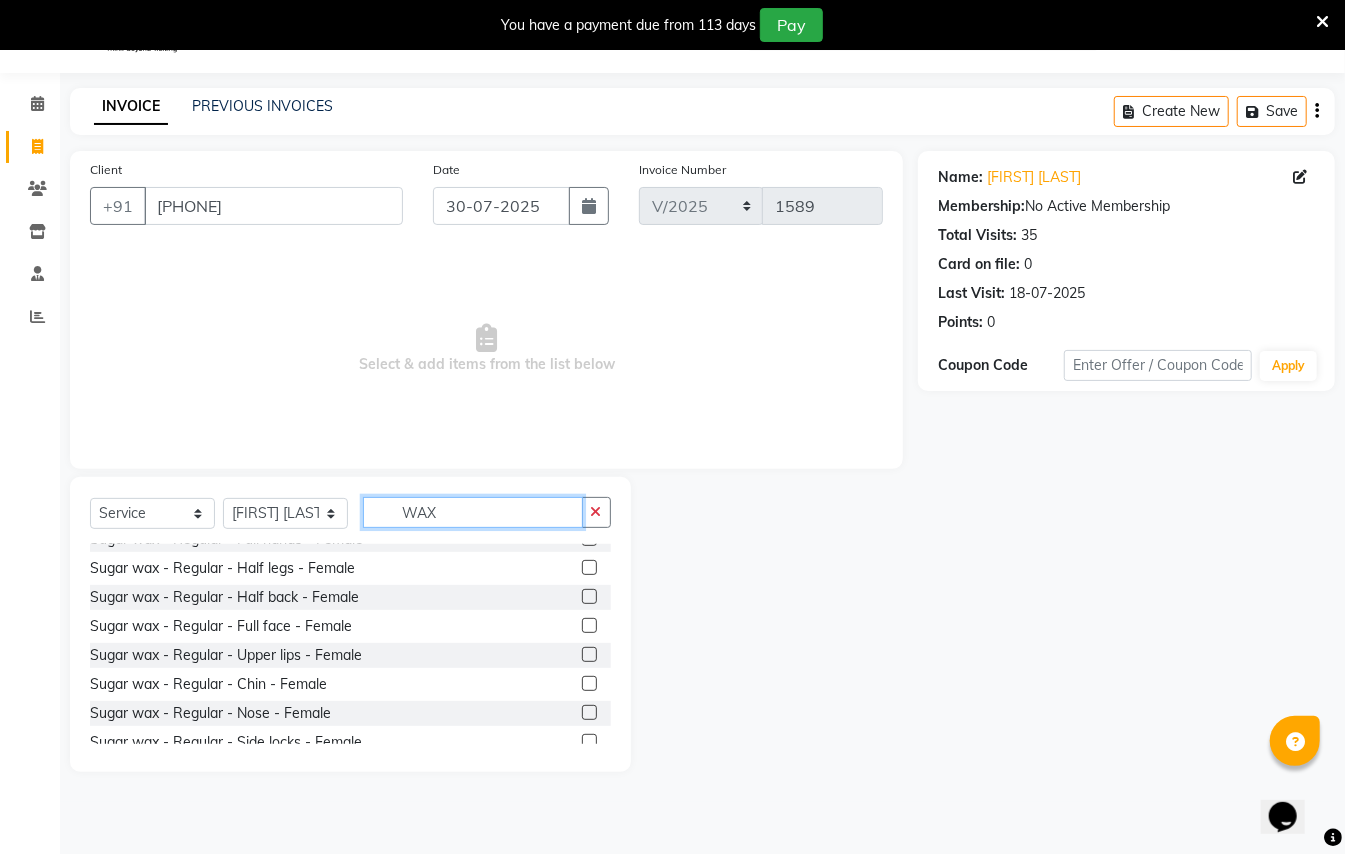 scroll, scrollTop: 266, scrollLeft: 0, axis: vertical 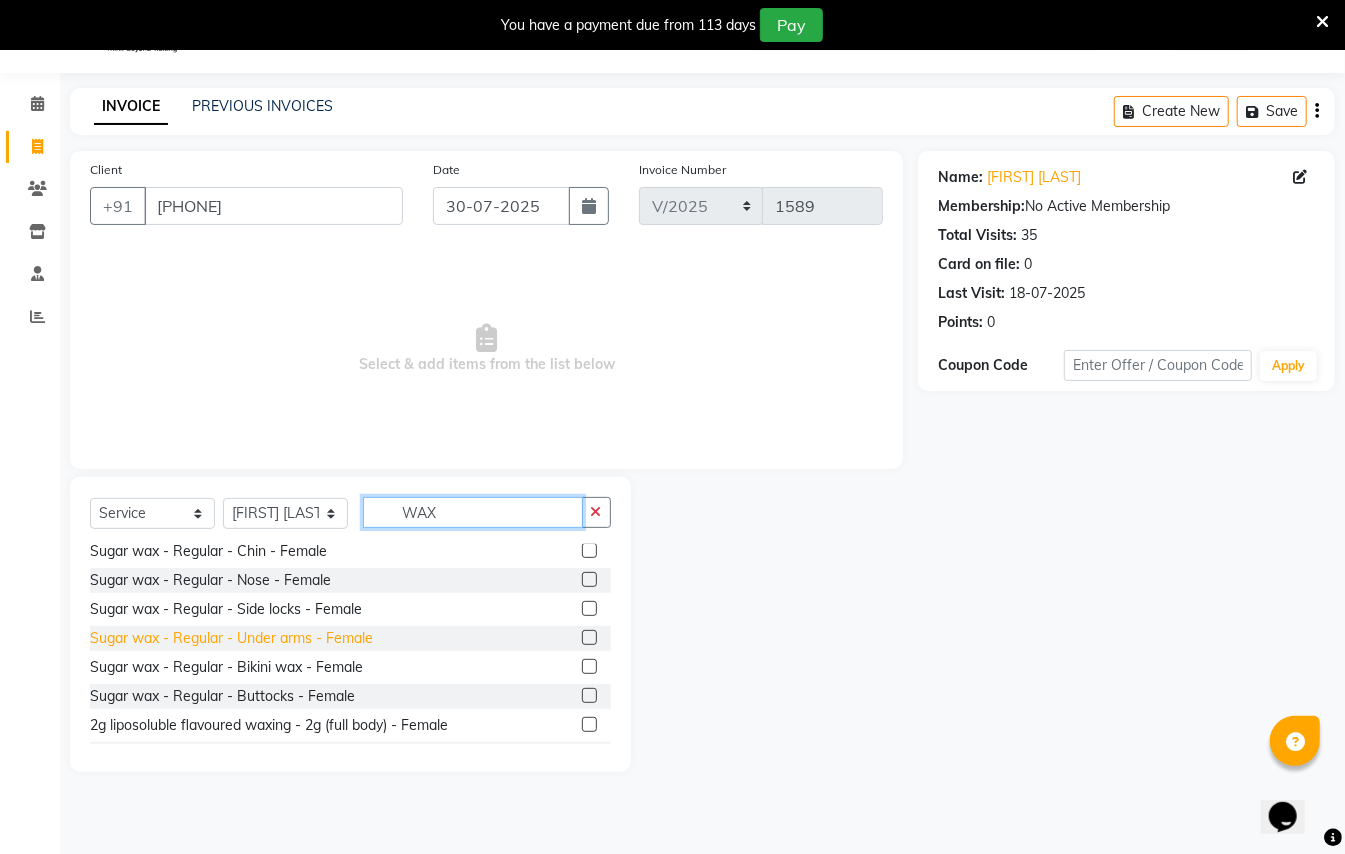 type on "WAX" 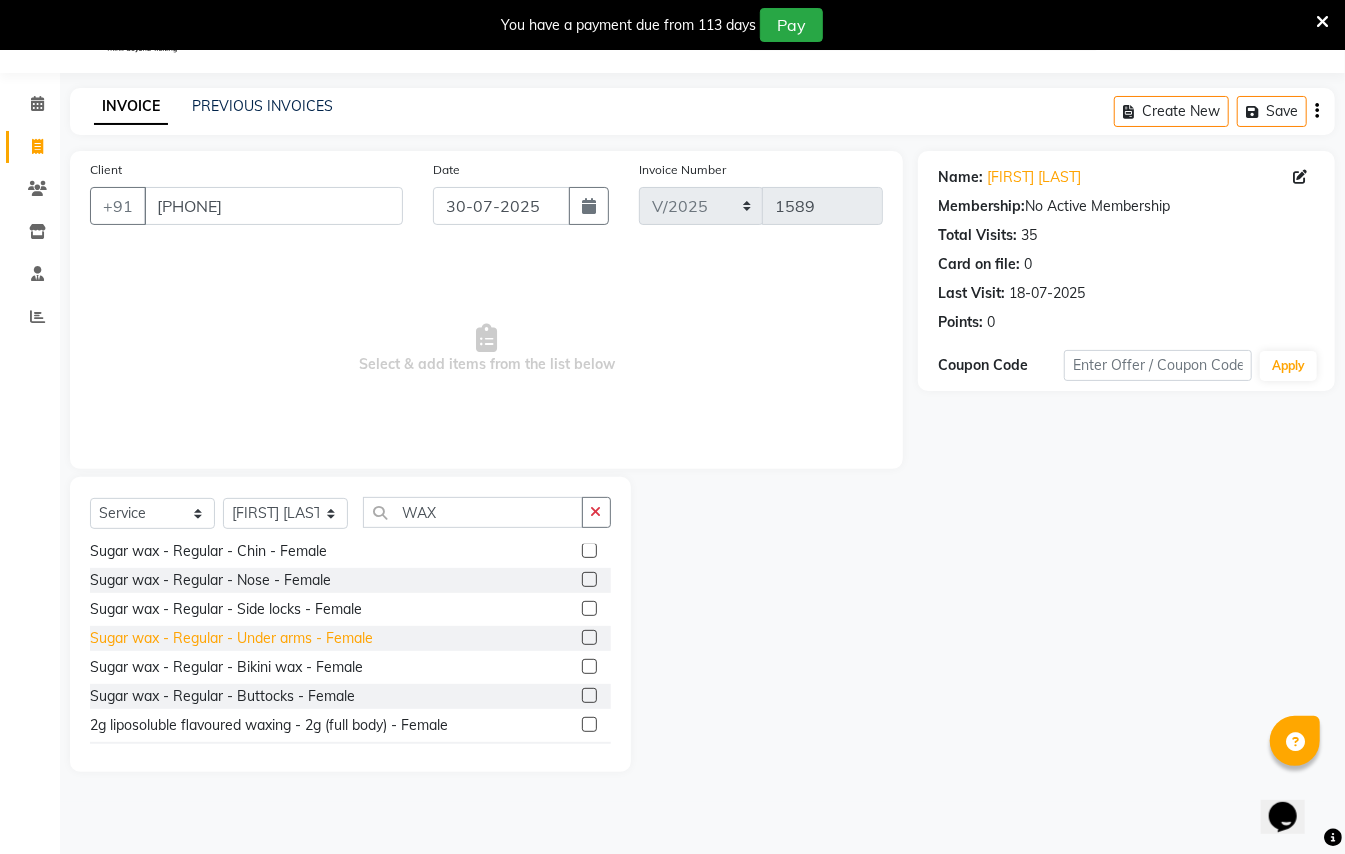 click on "Sugar wax - Regular - Under arms - Female" 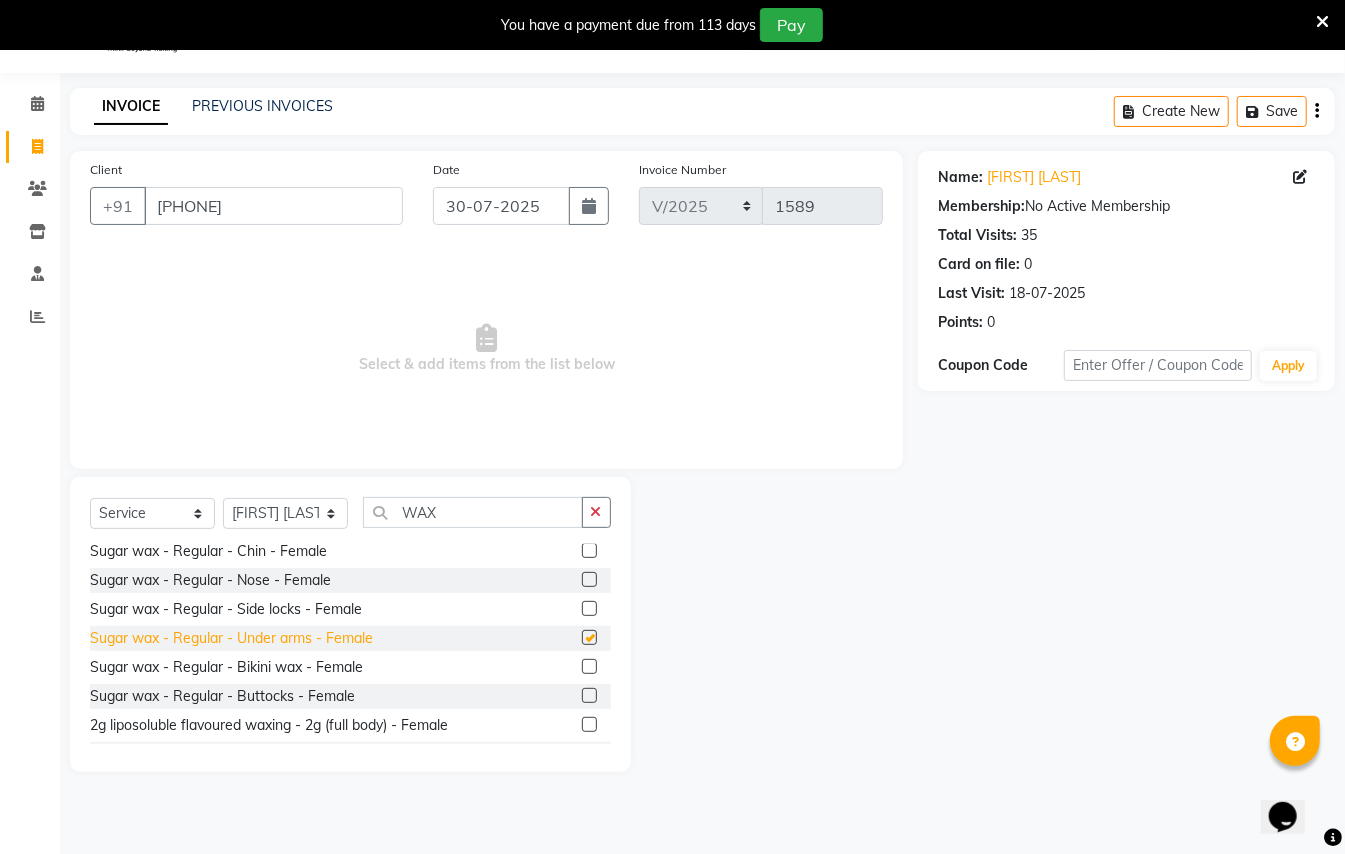 checkbox on "false" 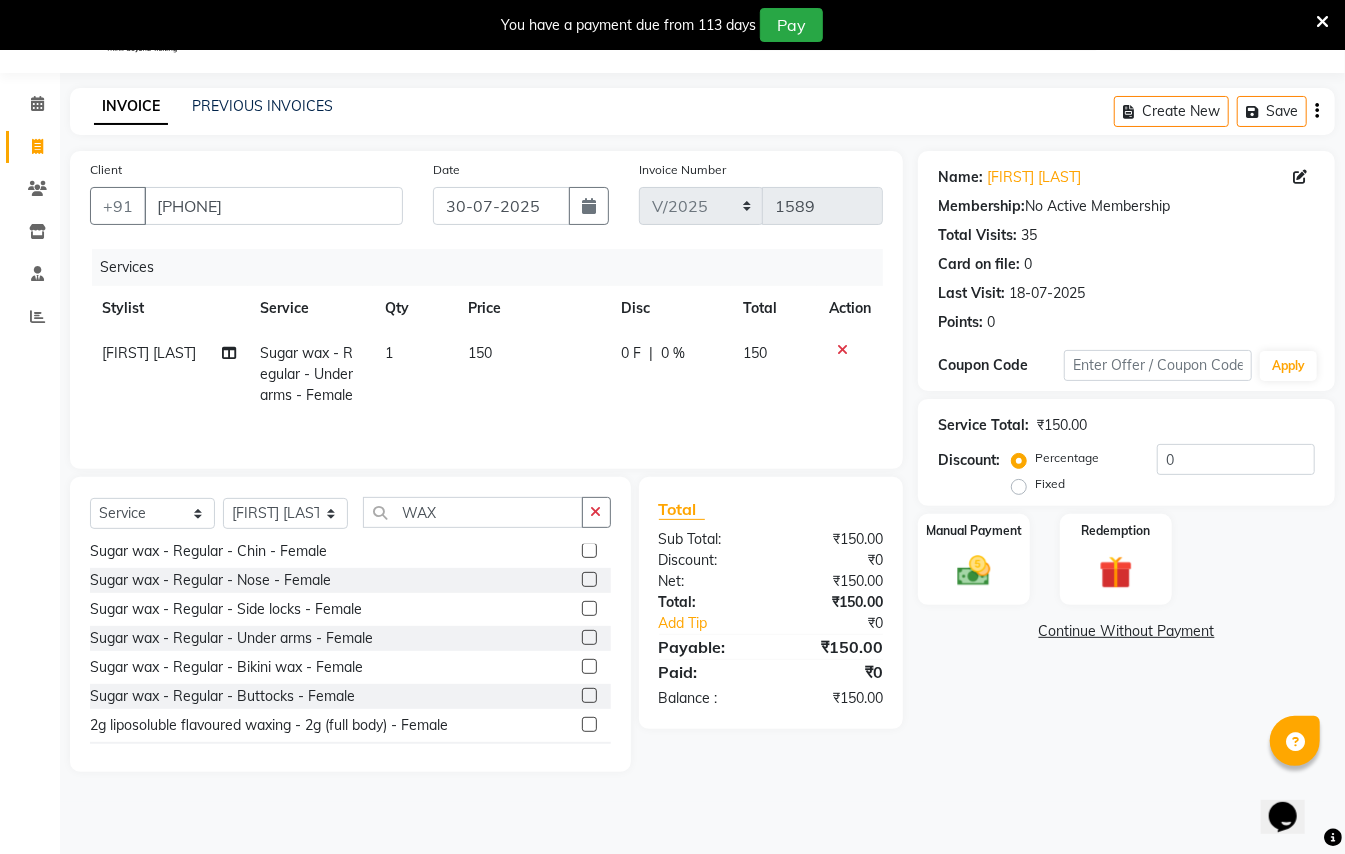 scroll, scrollTop: 400, scrollLeft: 0, axis: vertical 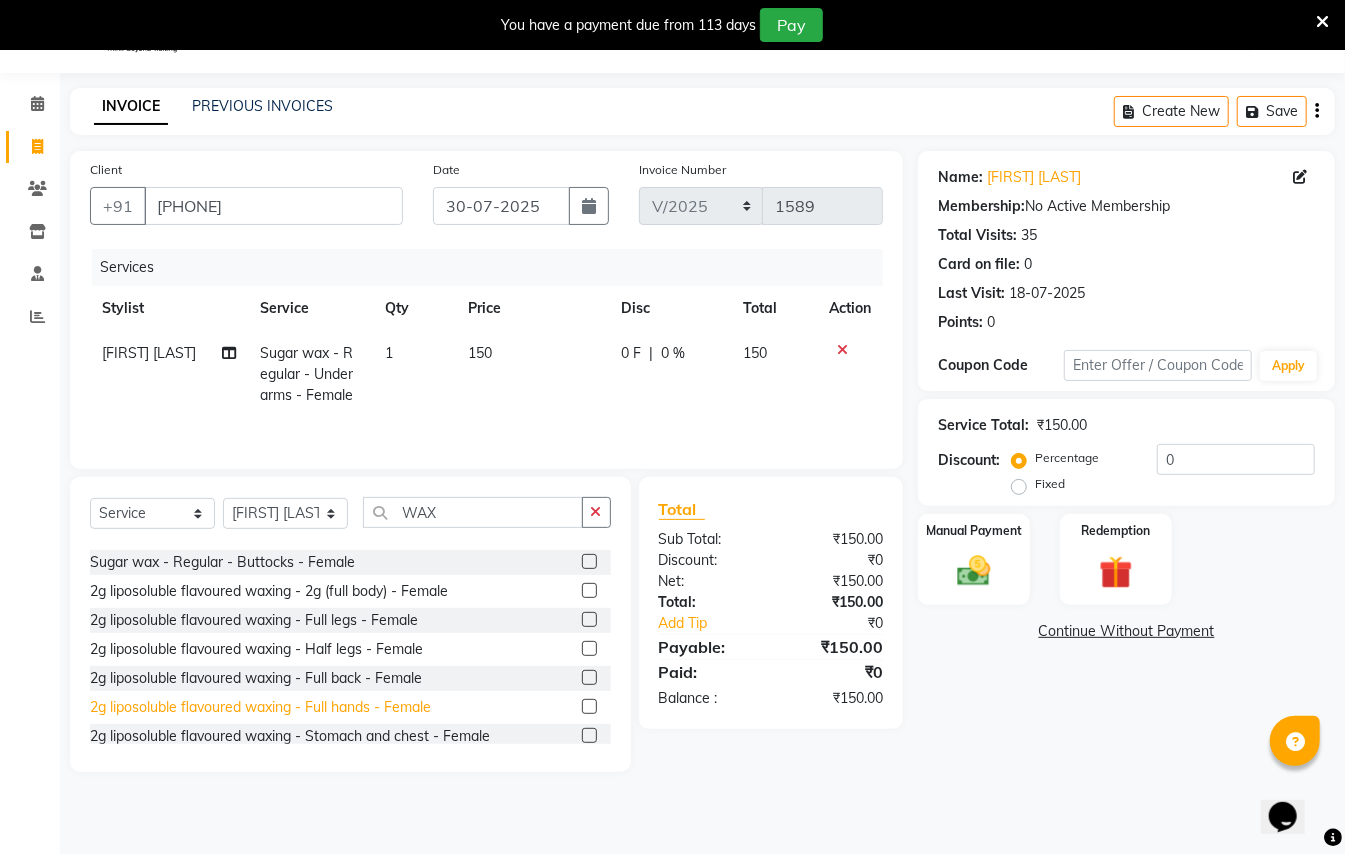 click on "2g liposoluble flavoured waxing - Full hands - Female" 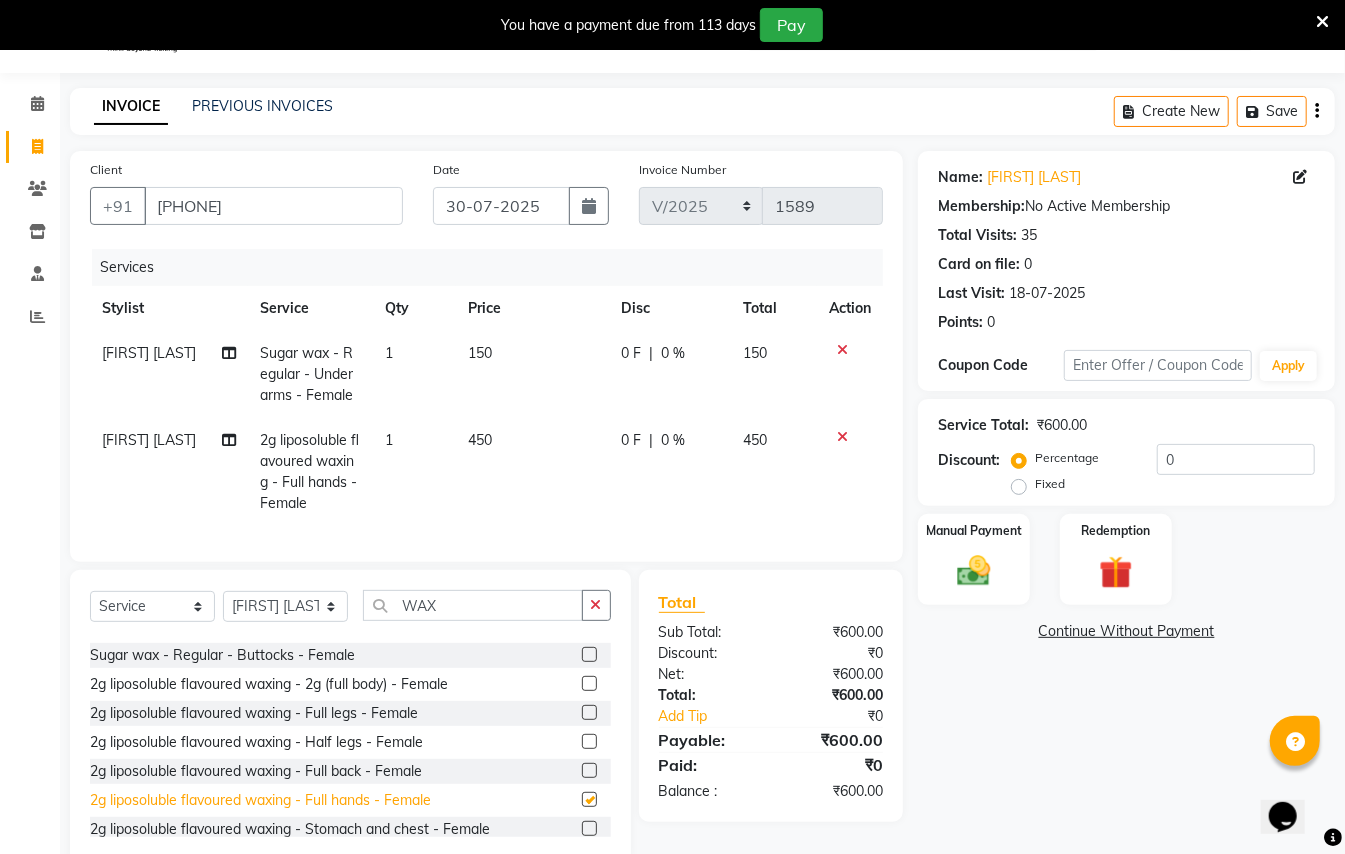 checkbox on "false" 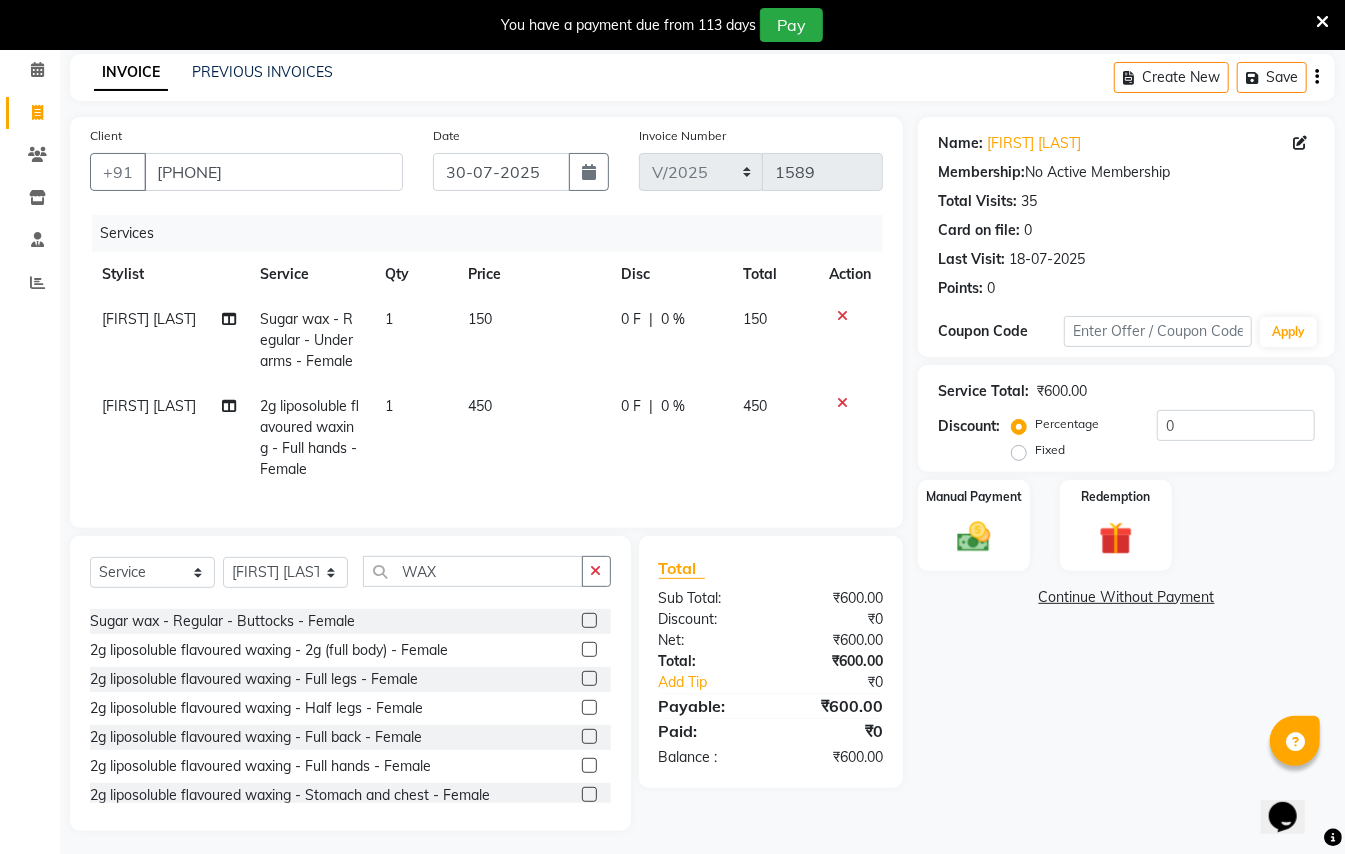 scroll, scrollTop: 110, scrollLeft: 0, axis: vertical 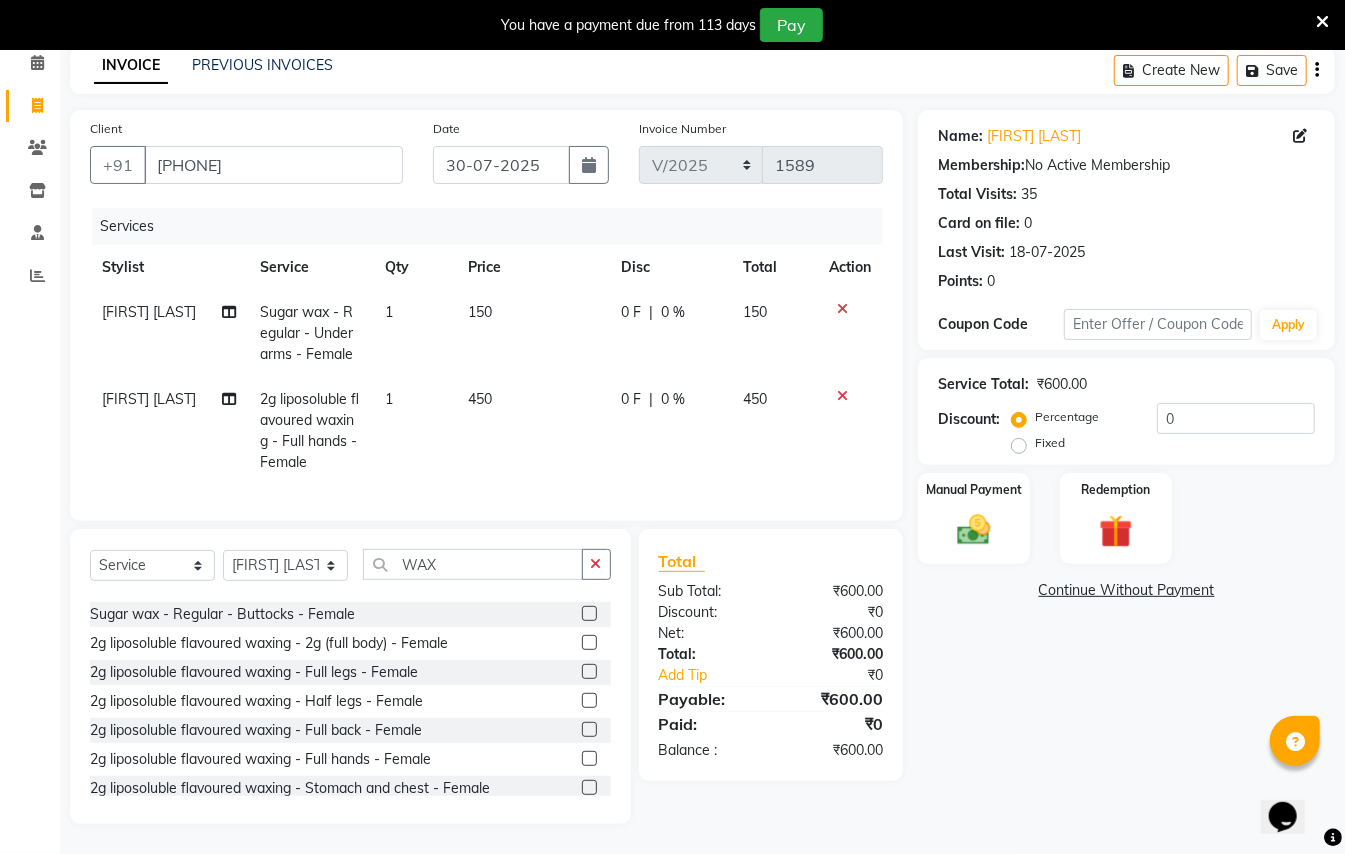 click 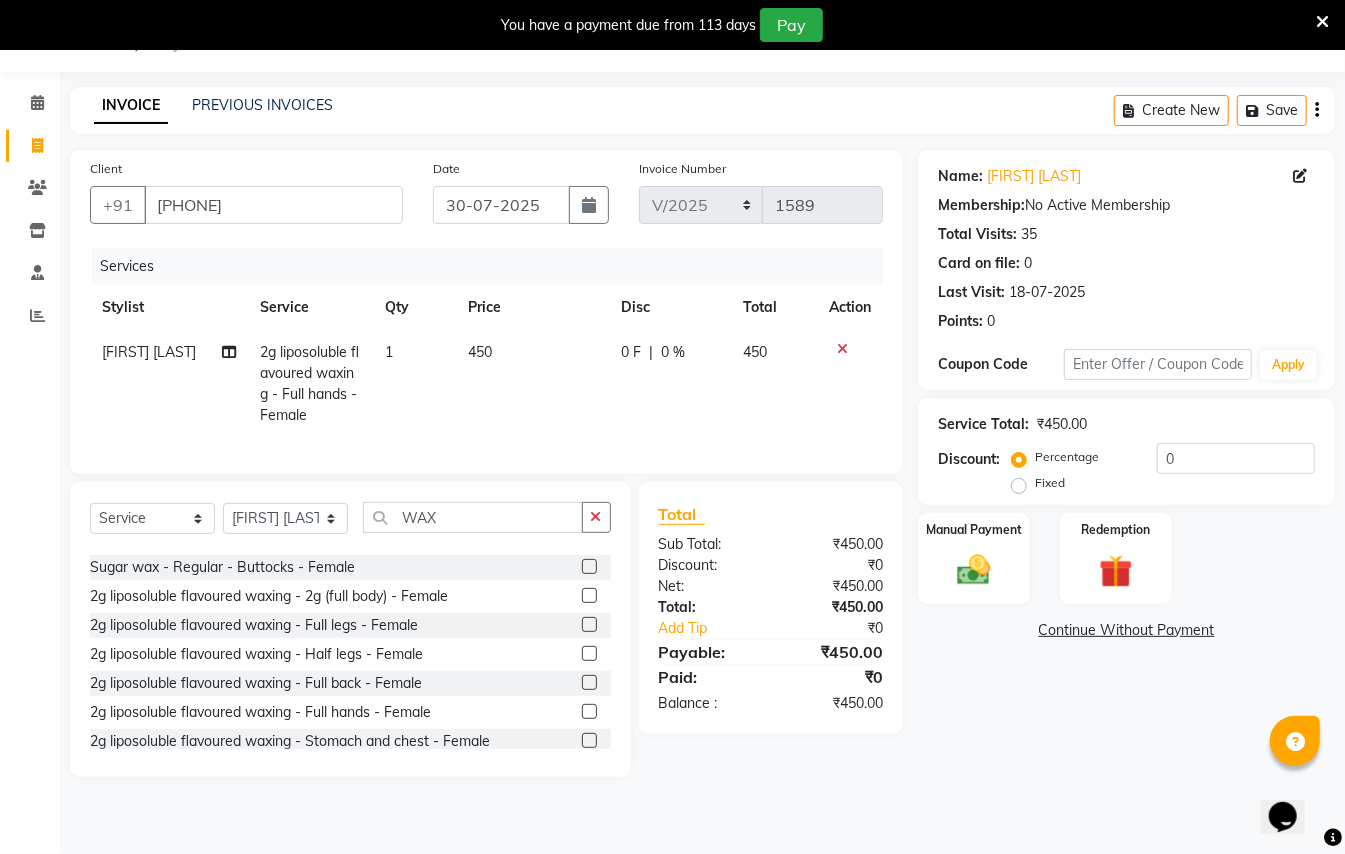 scroll, scrollTop: 50, scrollLeft: 0, axis: vertical 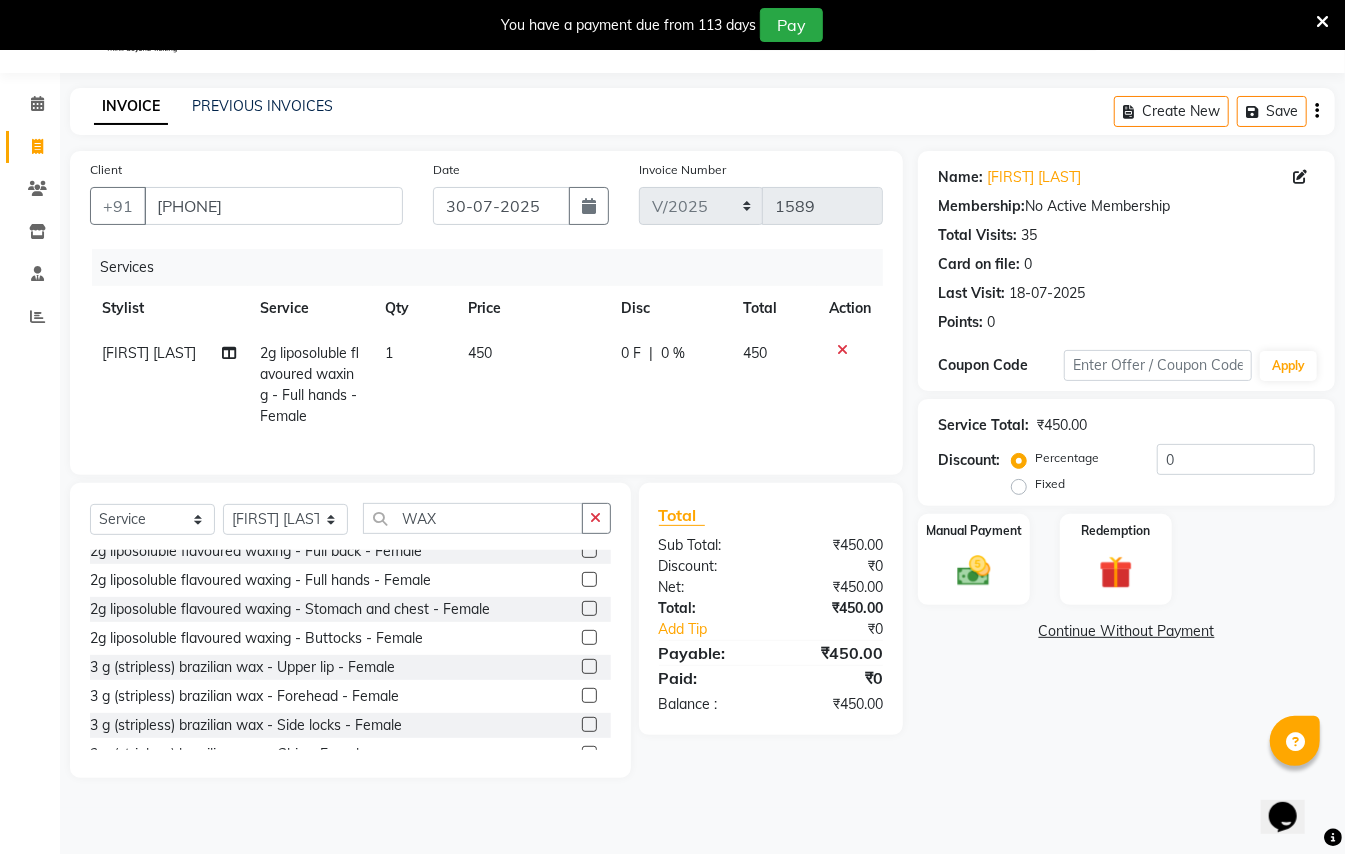 click on "3 g (stripless) brazilian wax - Upper lip - Female" 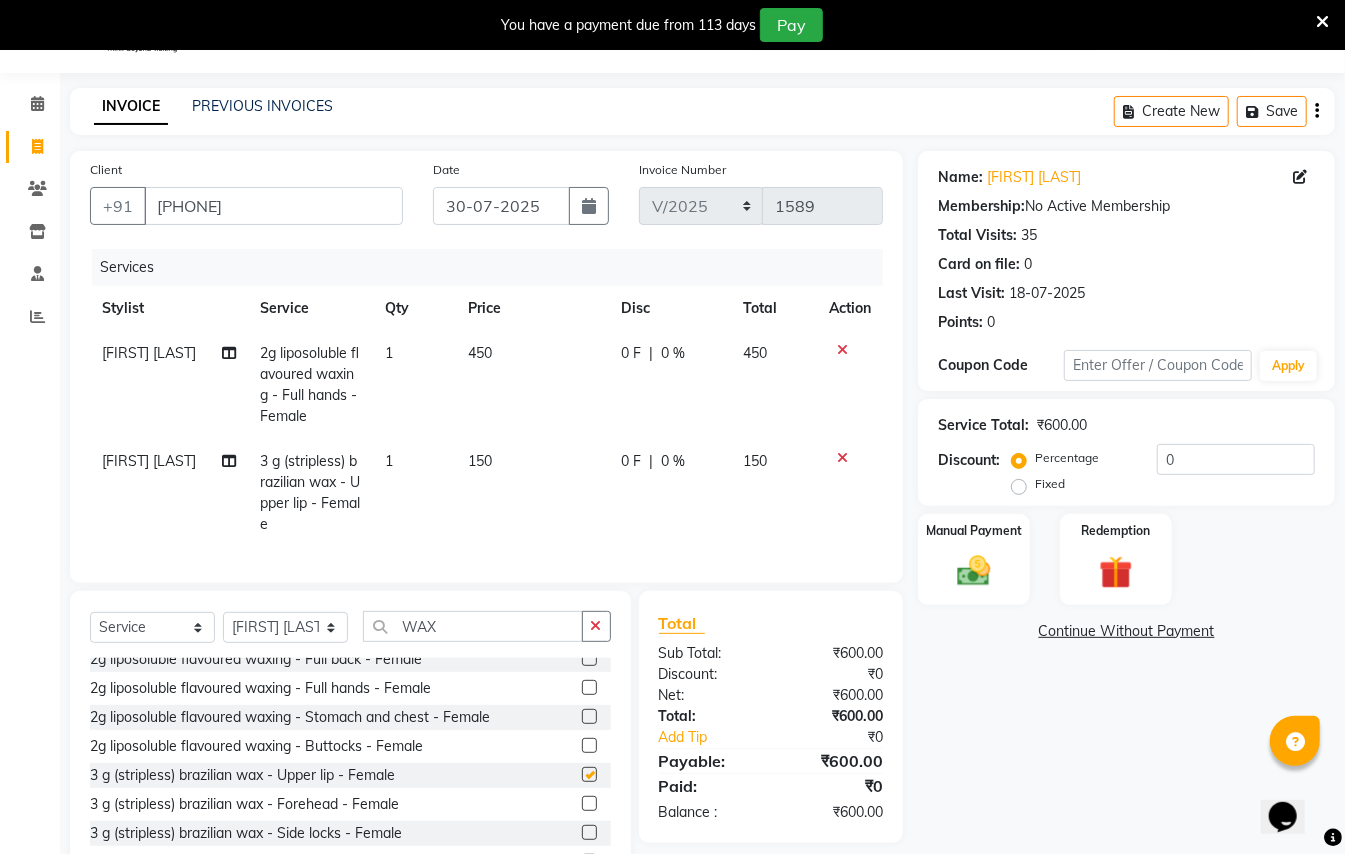 checkbox on "false" 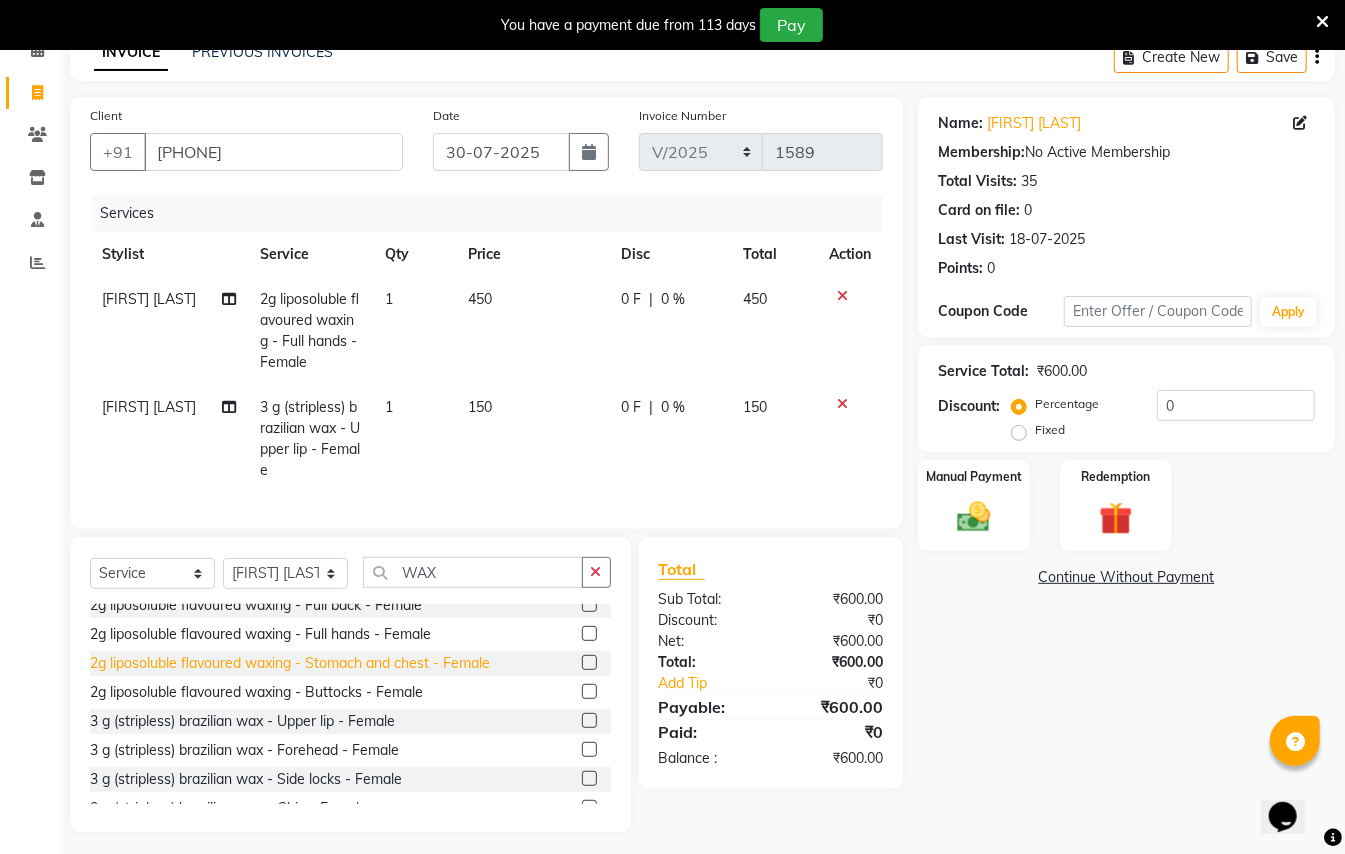 scroll, scrollTop: 132, scrollLeft: 0, axis: vertical 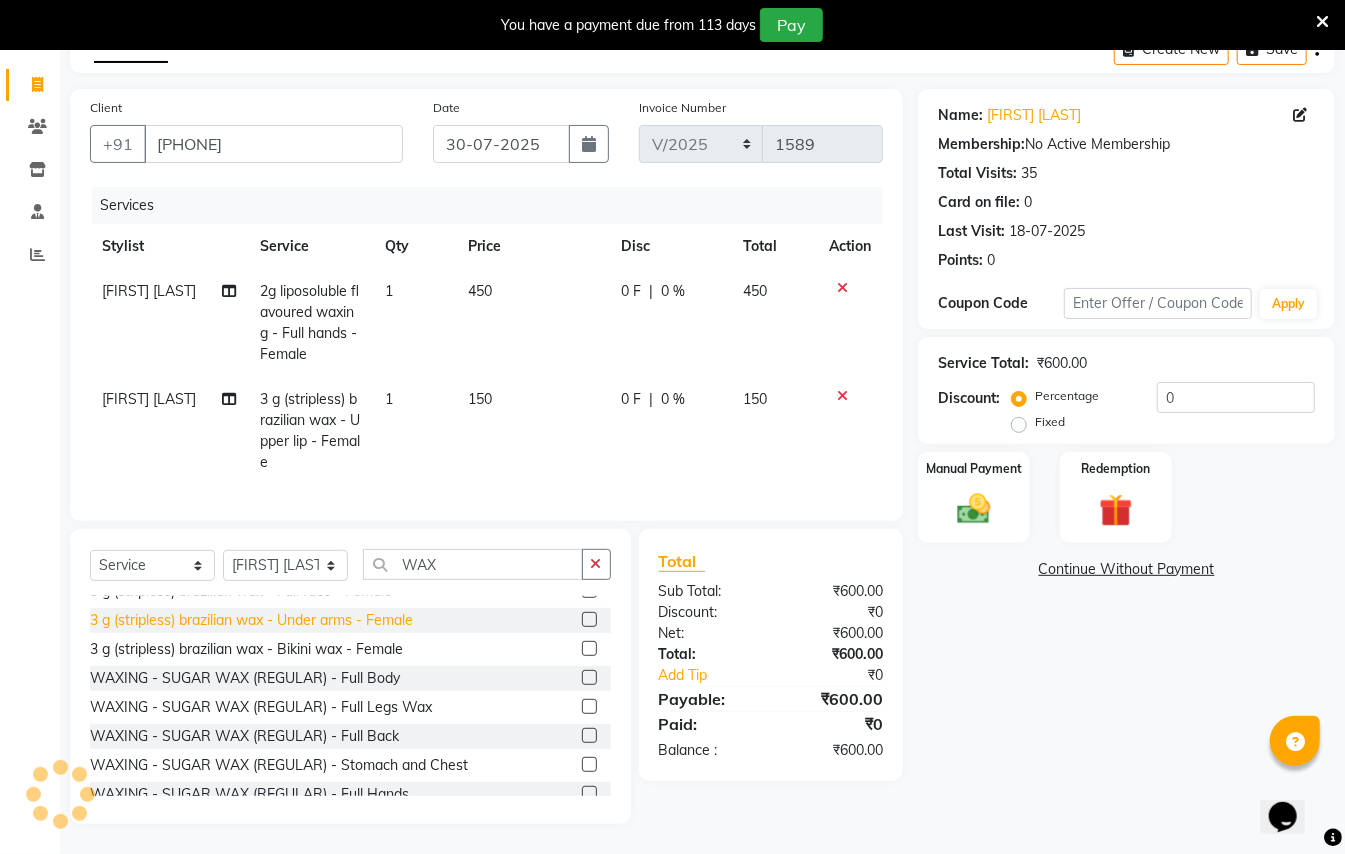 click on "3 g (stripless) brazilian wax - Under arms - Female" 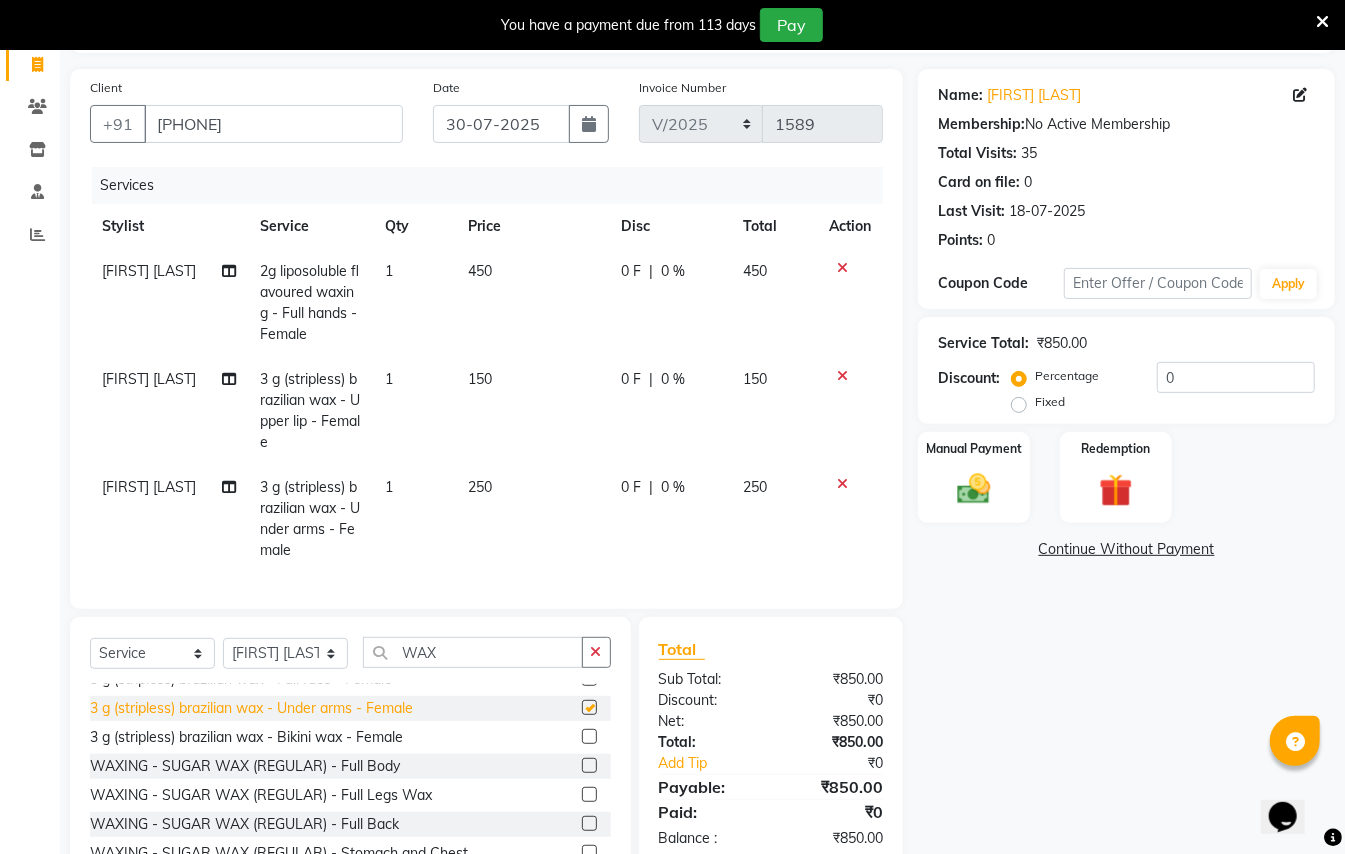 checkbox on "false" 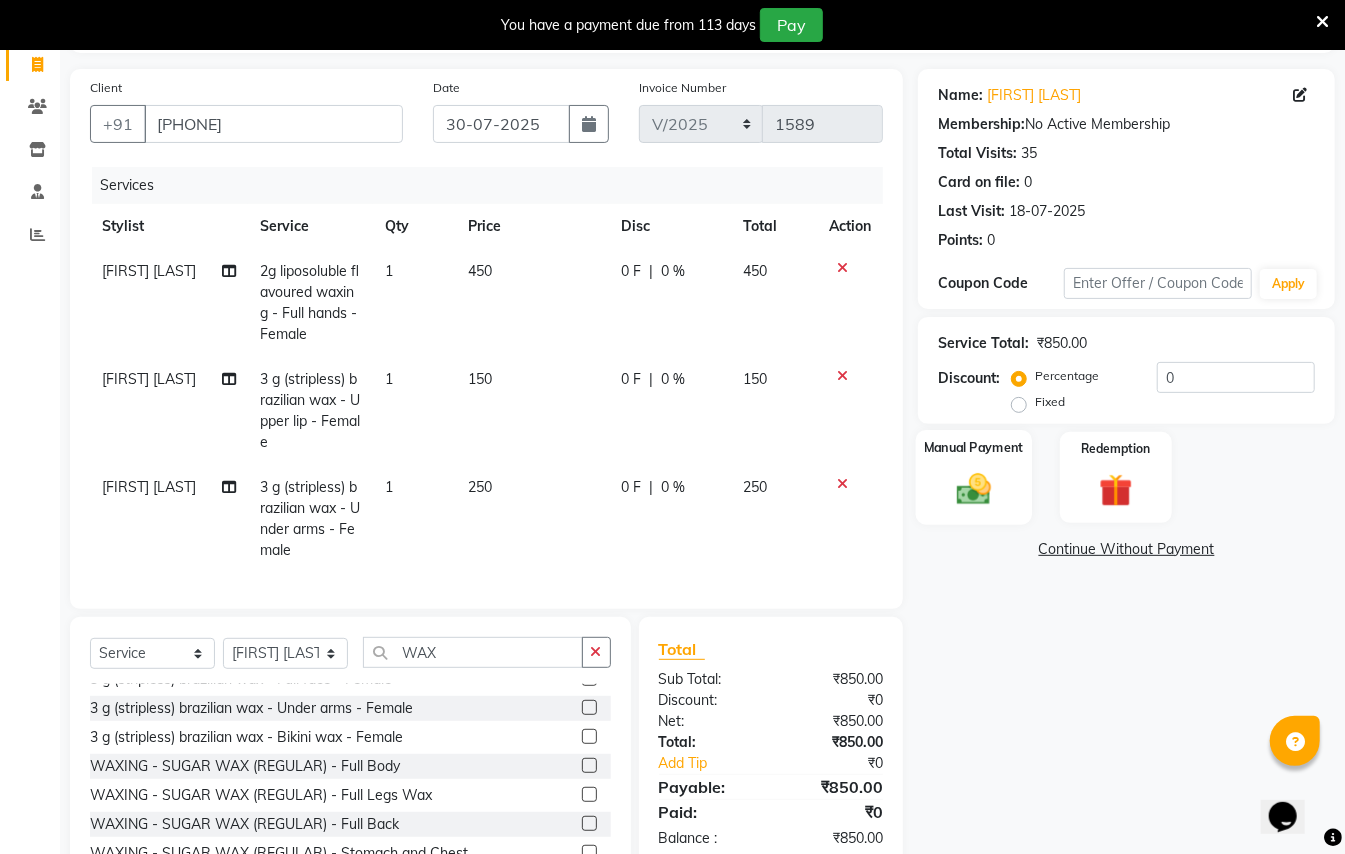 click 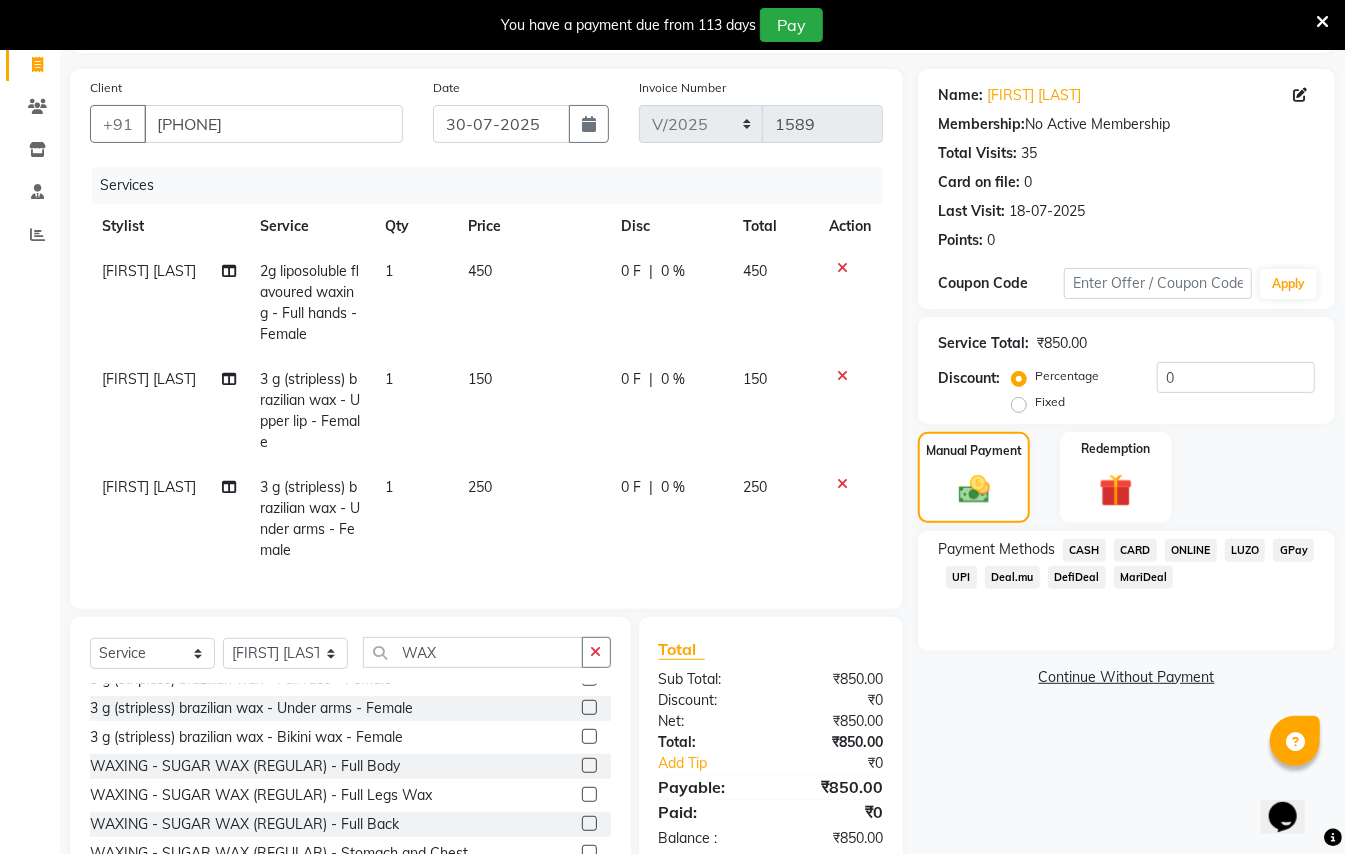 click on "GPay" 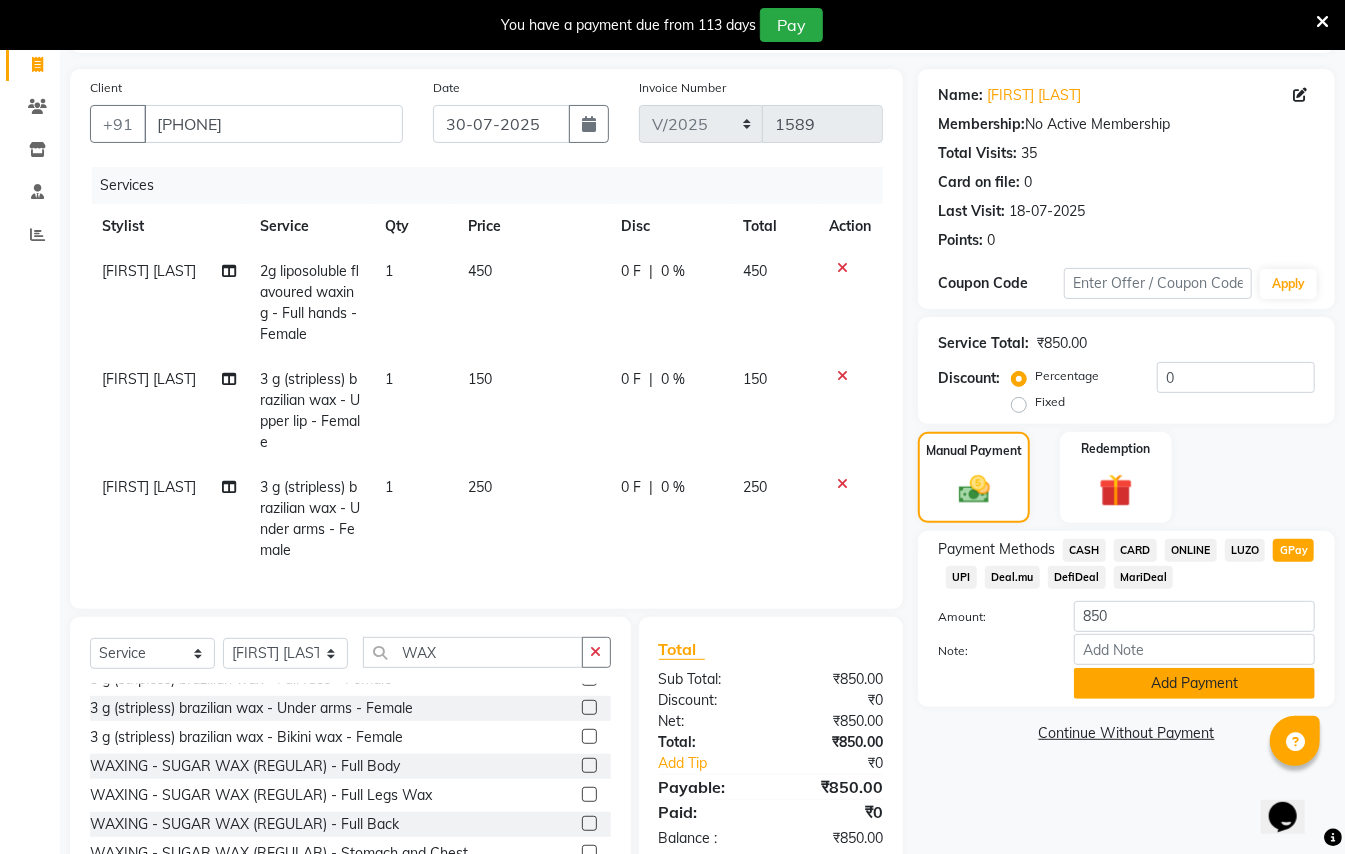 click on "Add Payment" 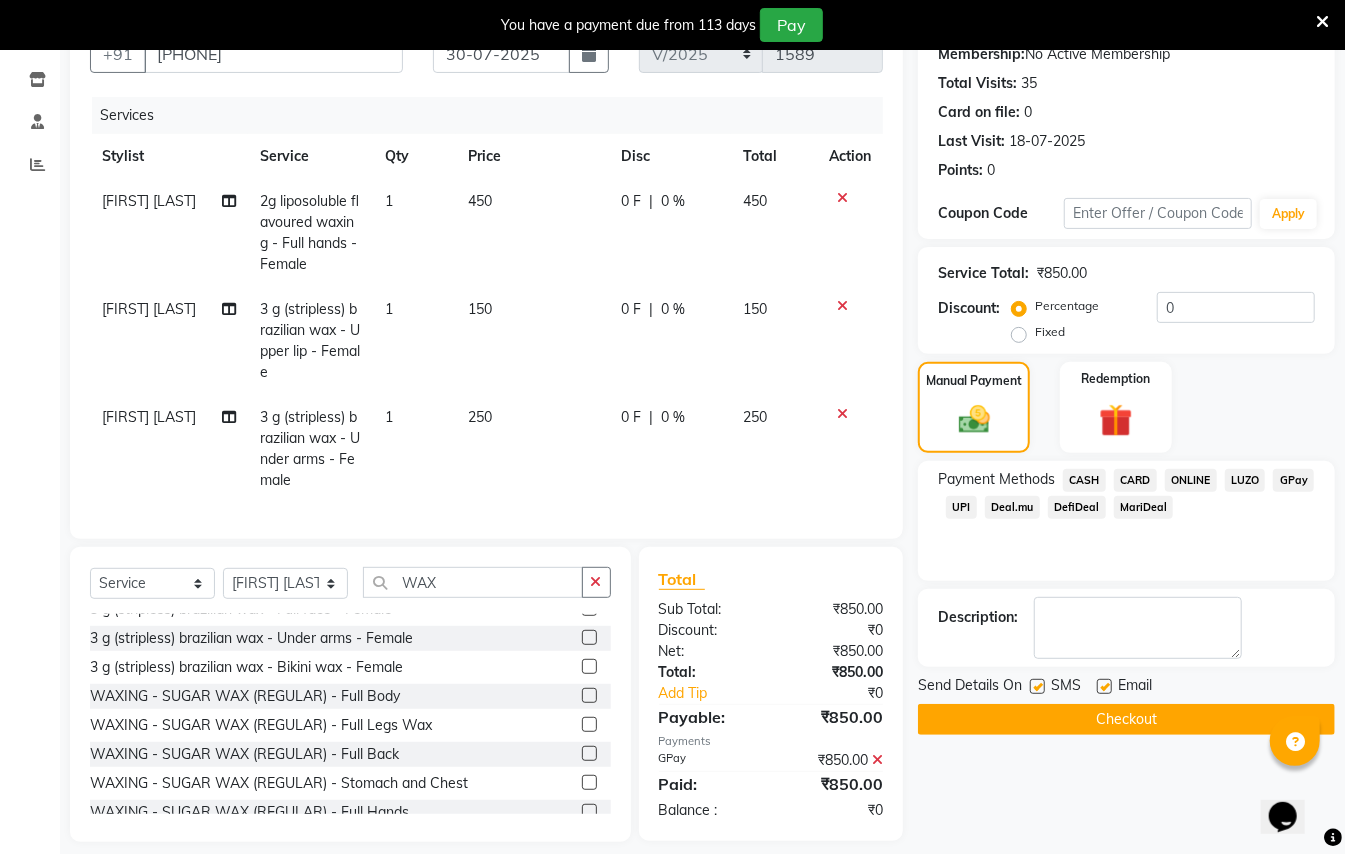 scroll, scrollTop: 240, scrollLeft: 0, axis: vertical 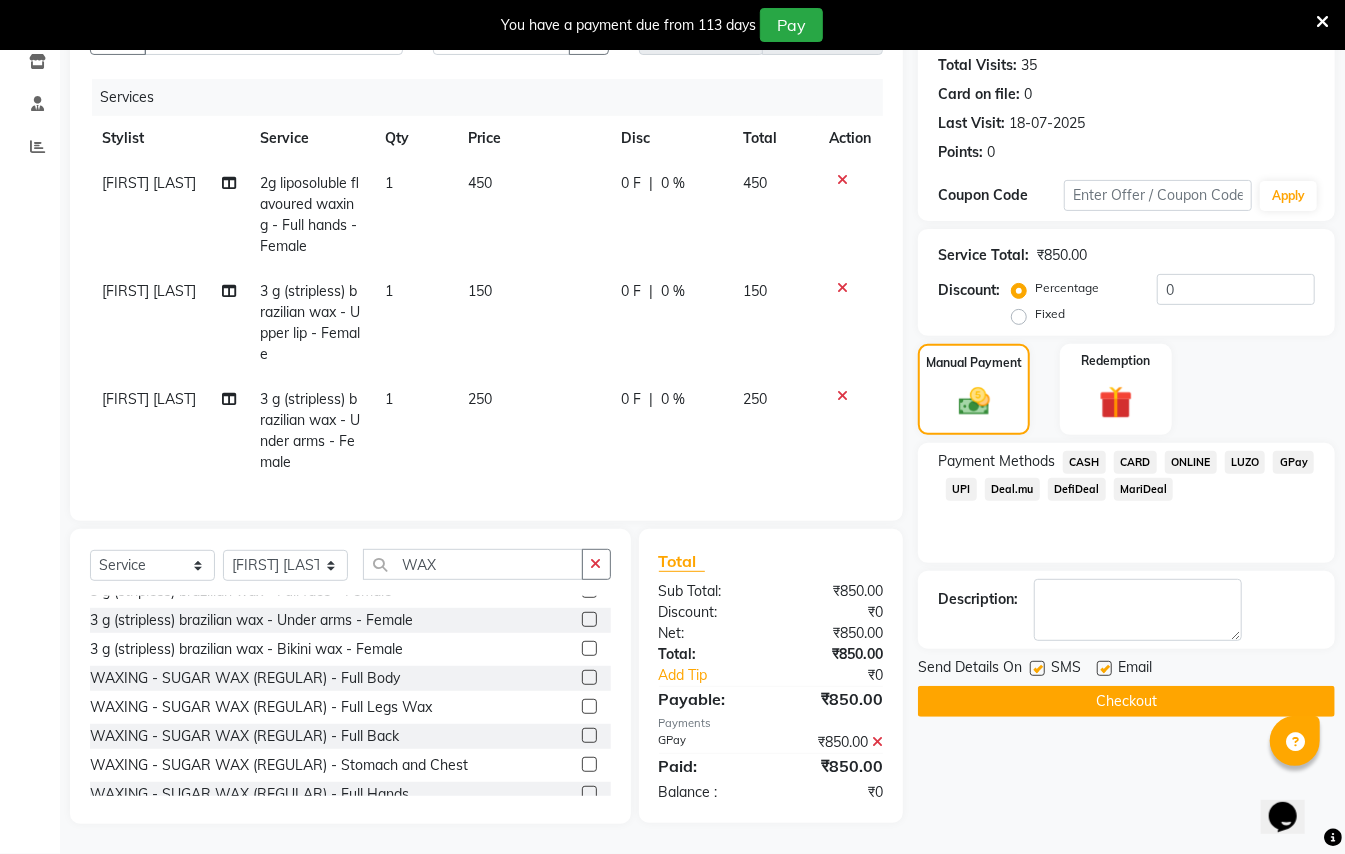 click on "Checkout" 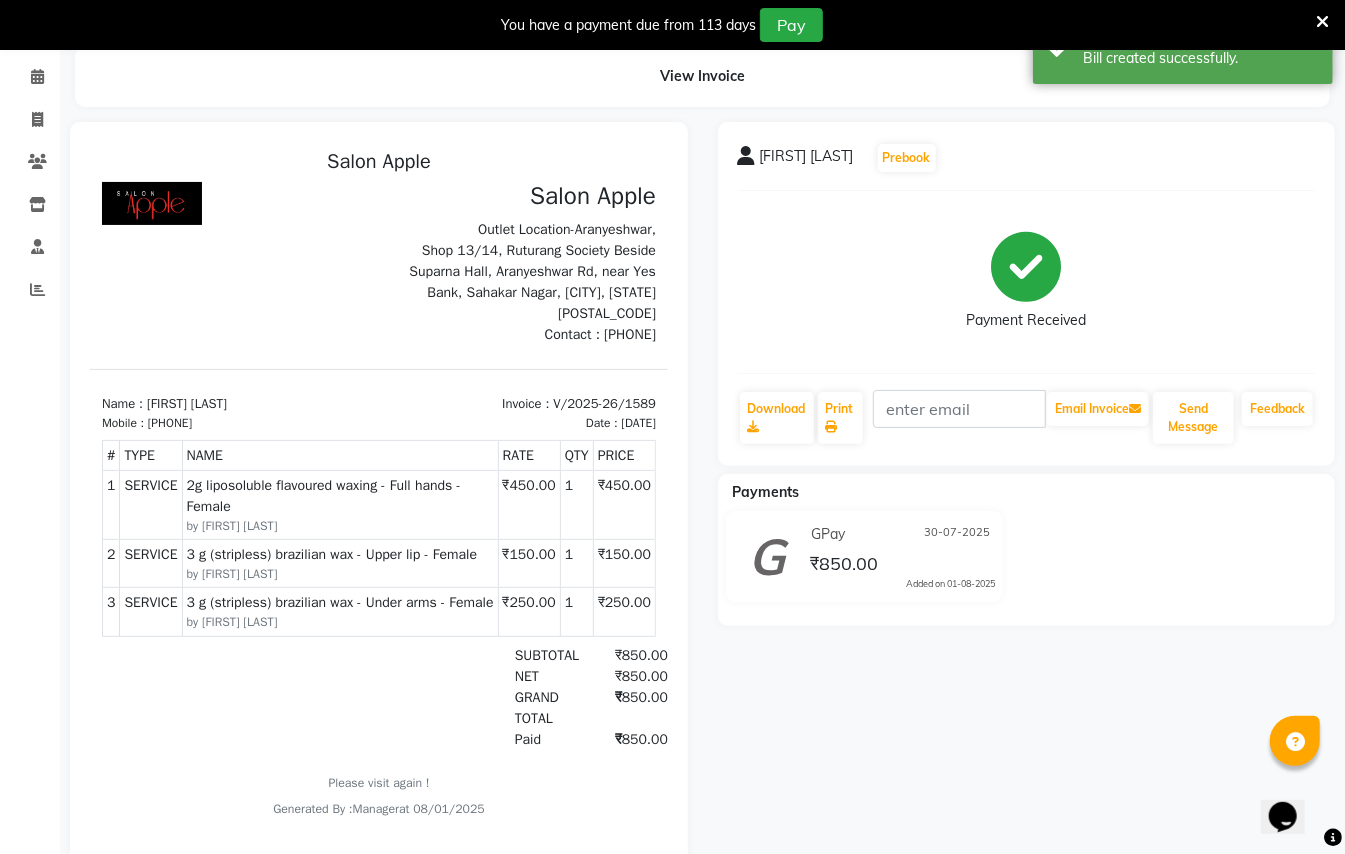 scroll, scrollTop: 0, scrollLeft: 0, axis: both 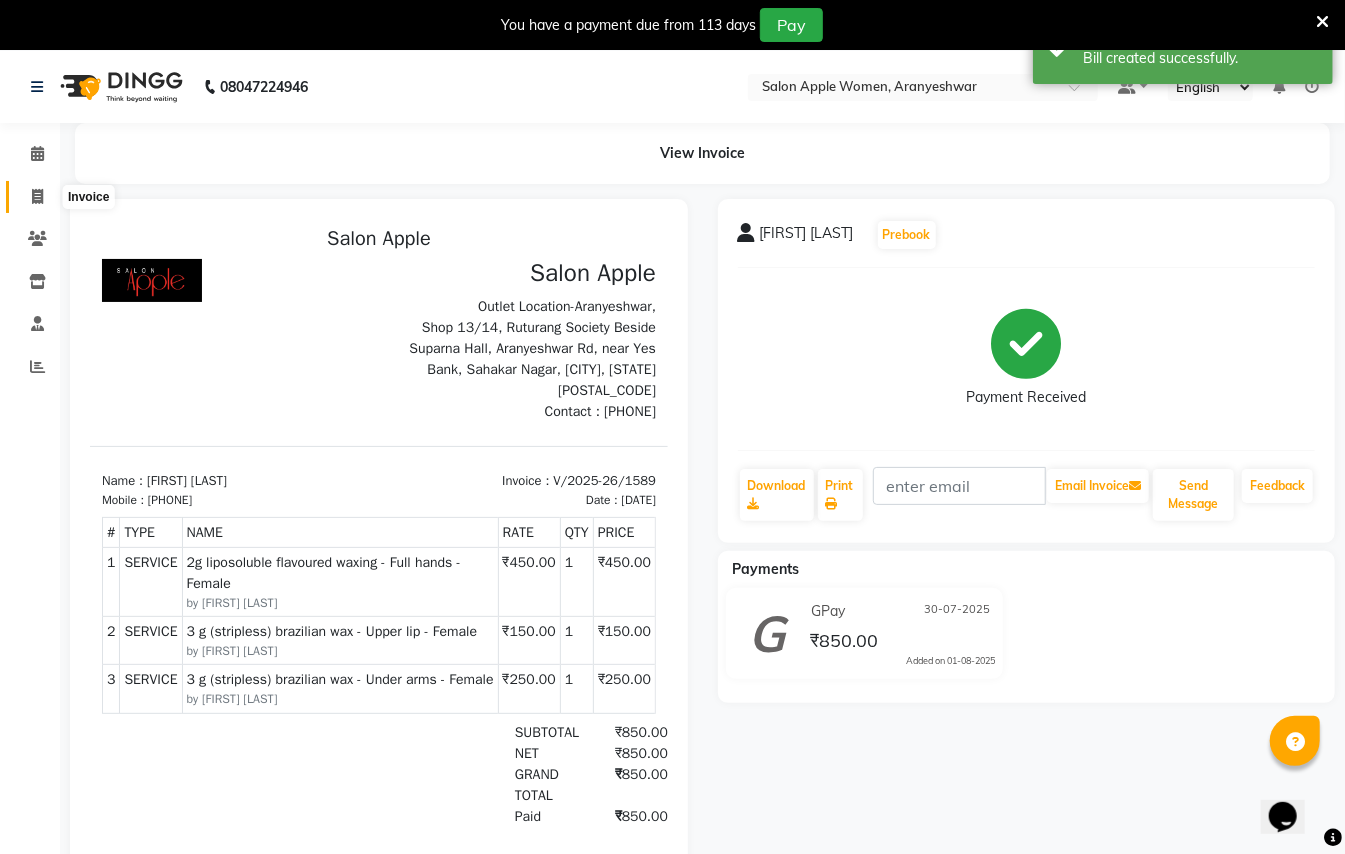 click 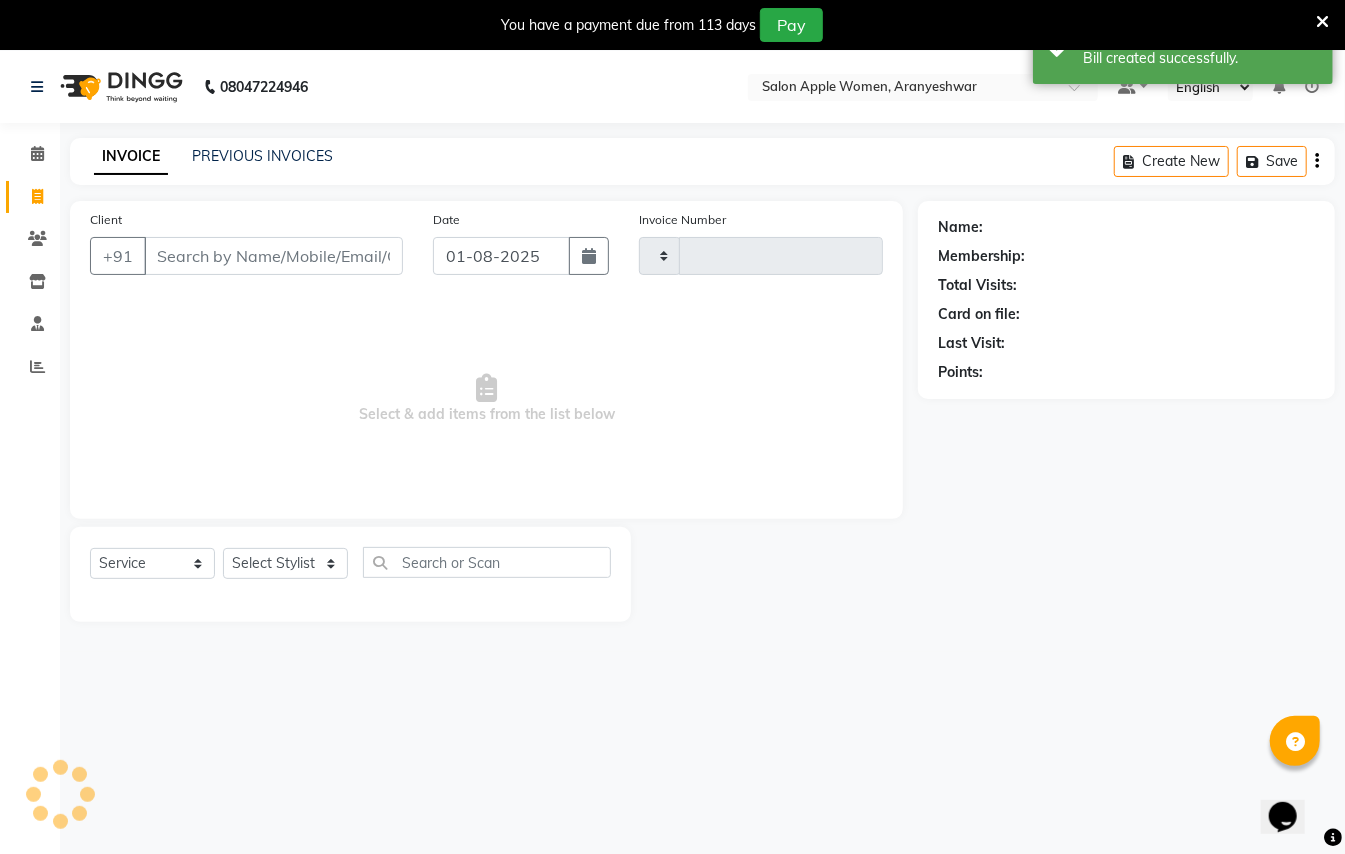 scroll, scrollTop: 50, scrollLeft: 0, axis: vertical 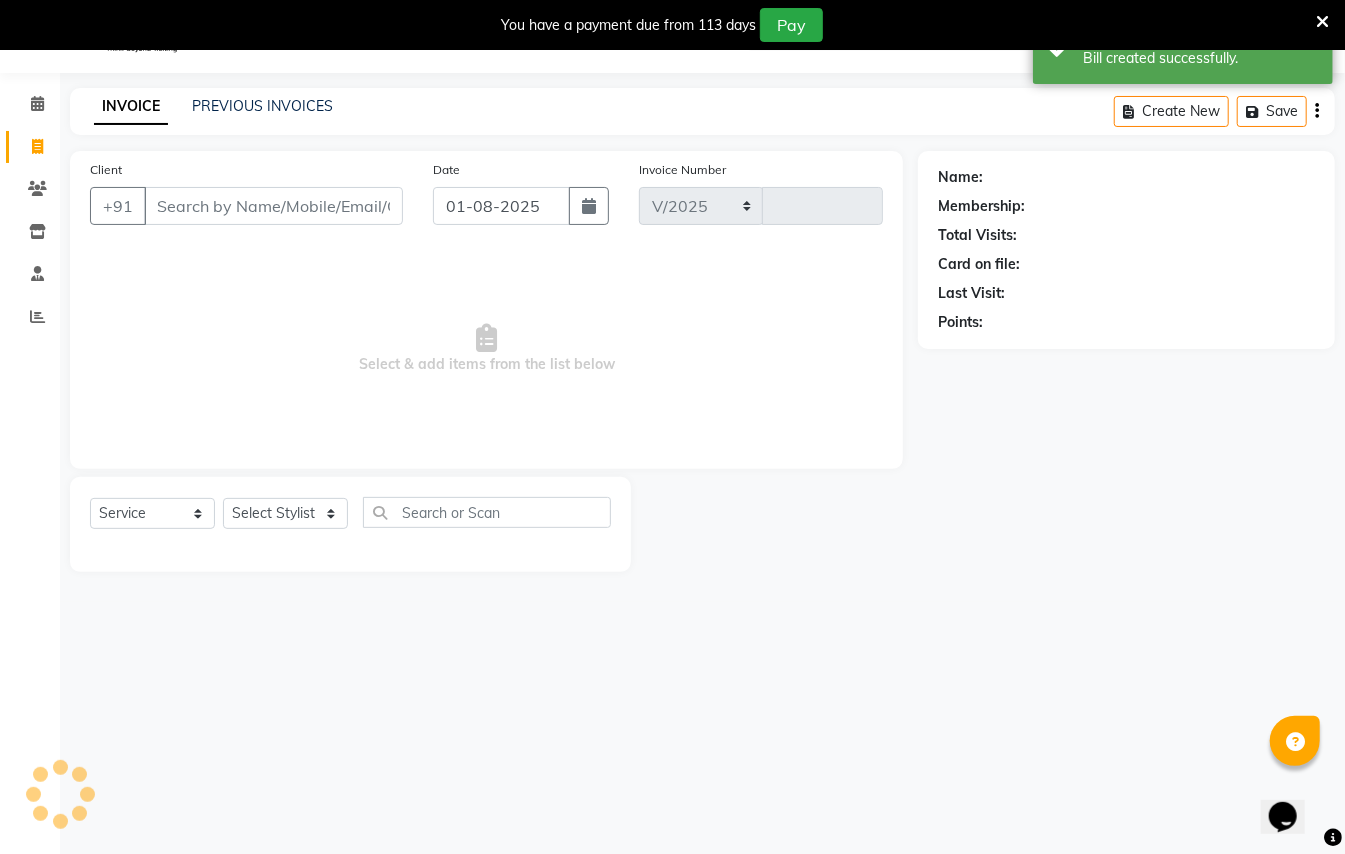 select on "123" 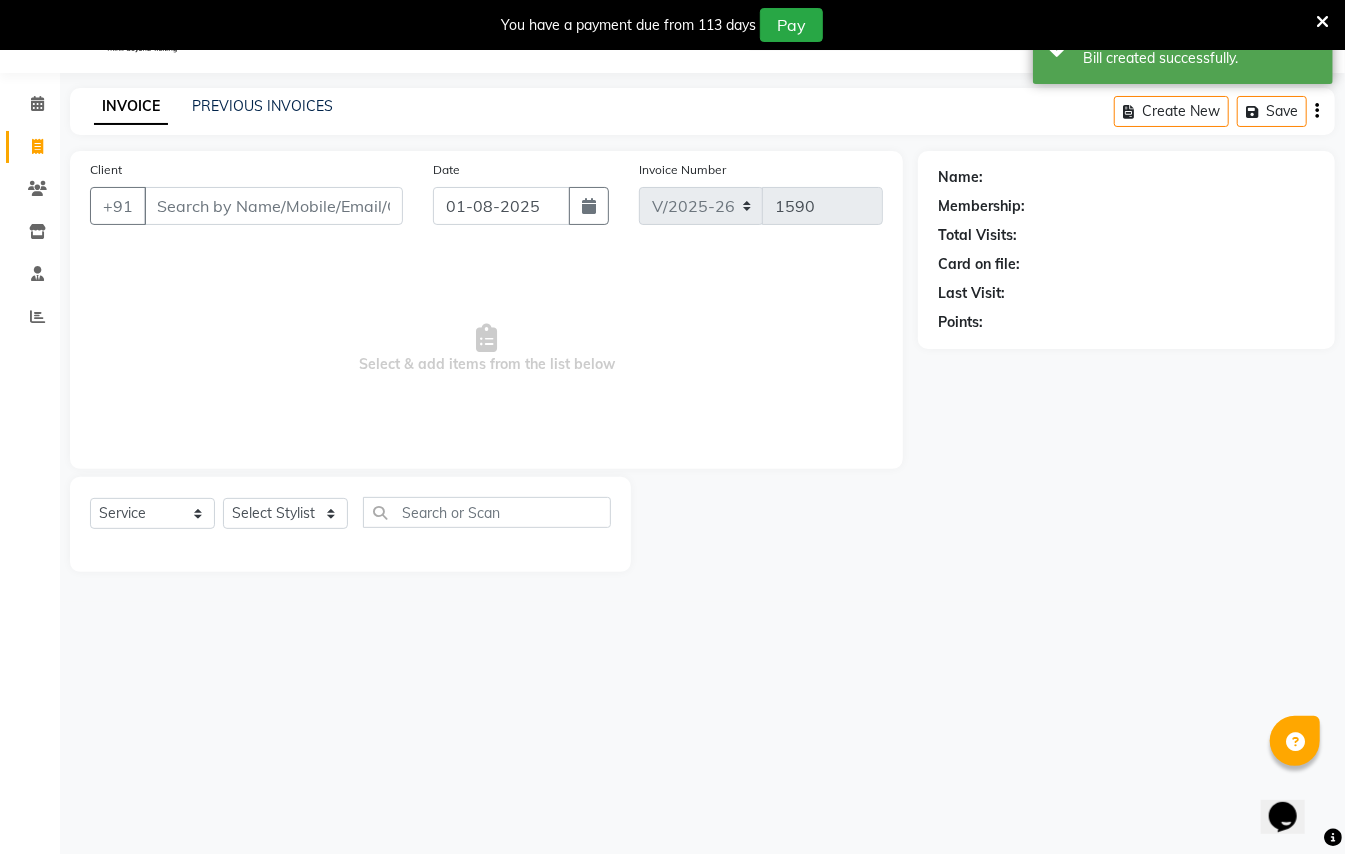 click on "Client" at bounding box center (273, 206) 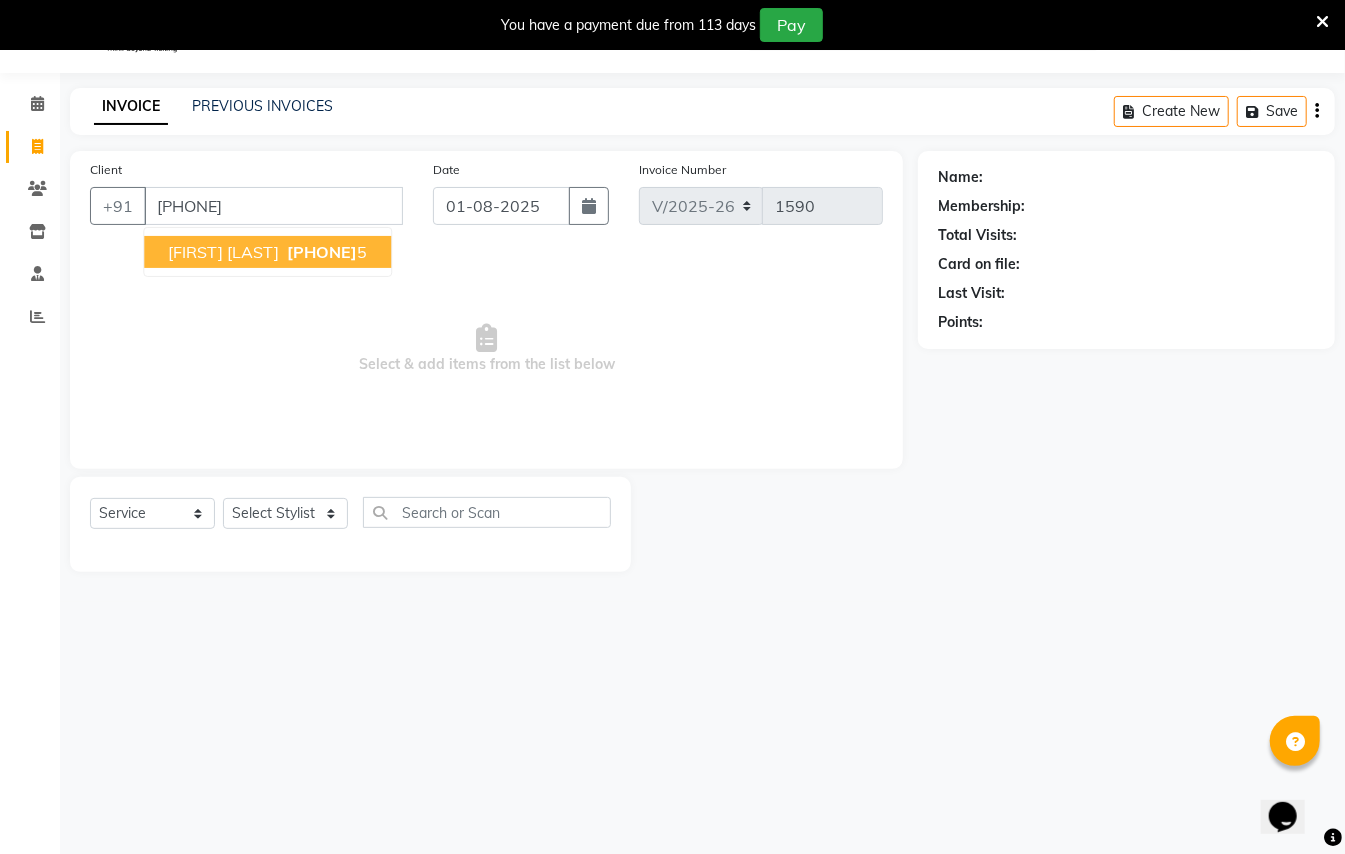 type on "[PHONE]" 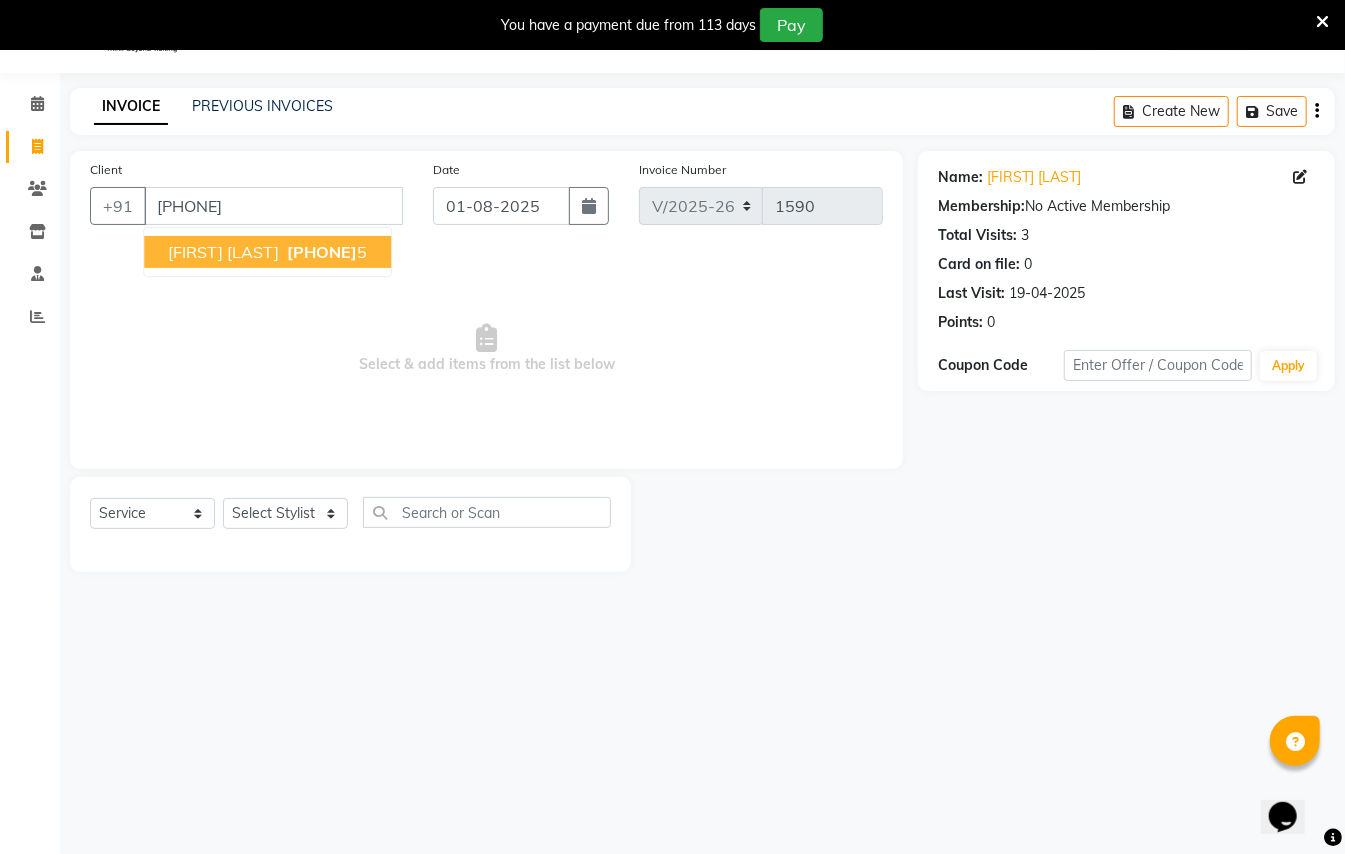 click on "[PHONE]" at bounding box center [322, 252] 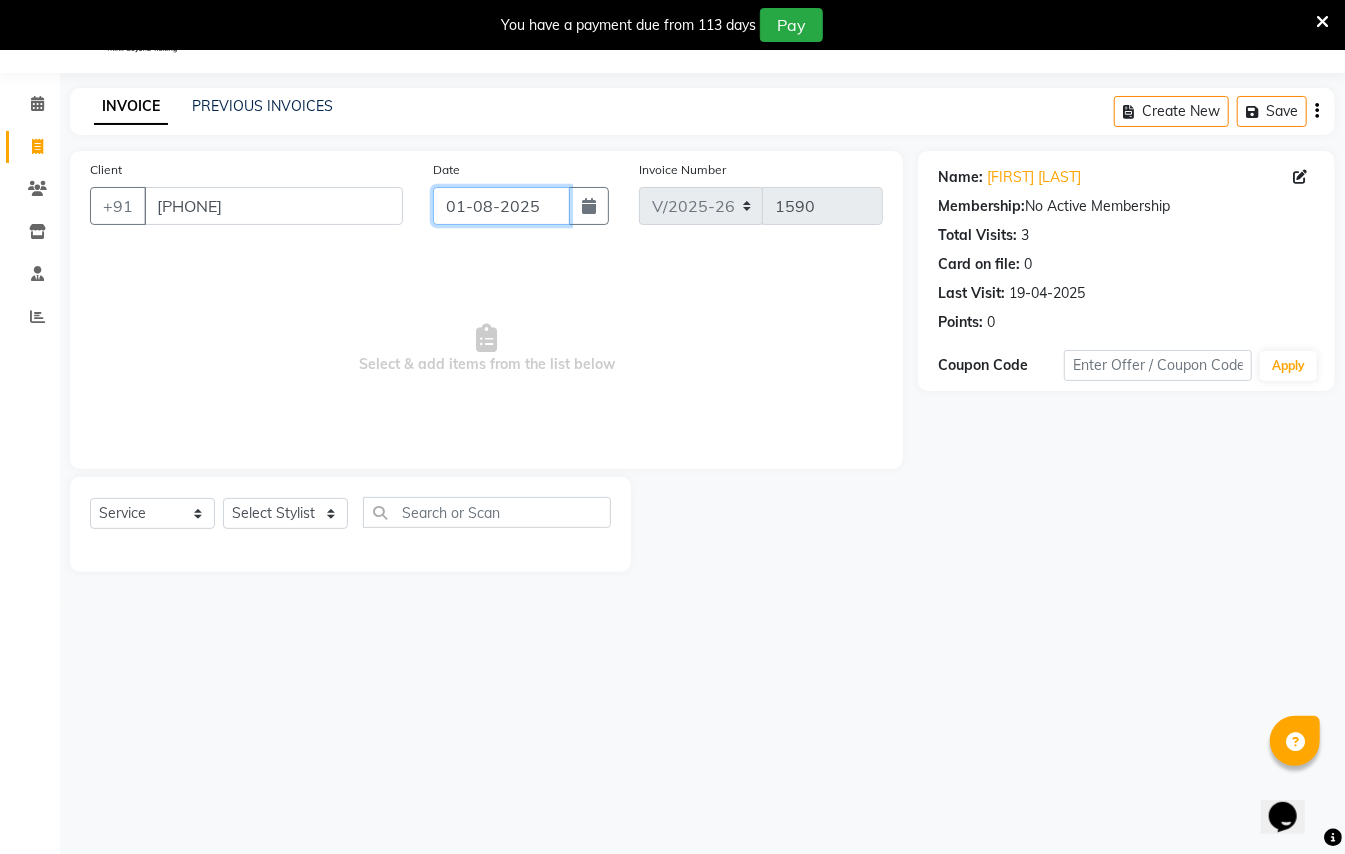 click on "01-08-2025" 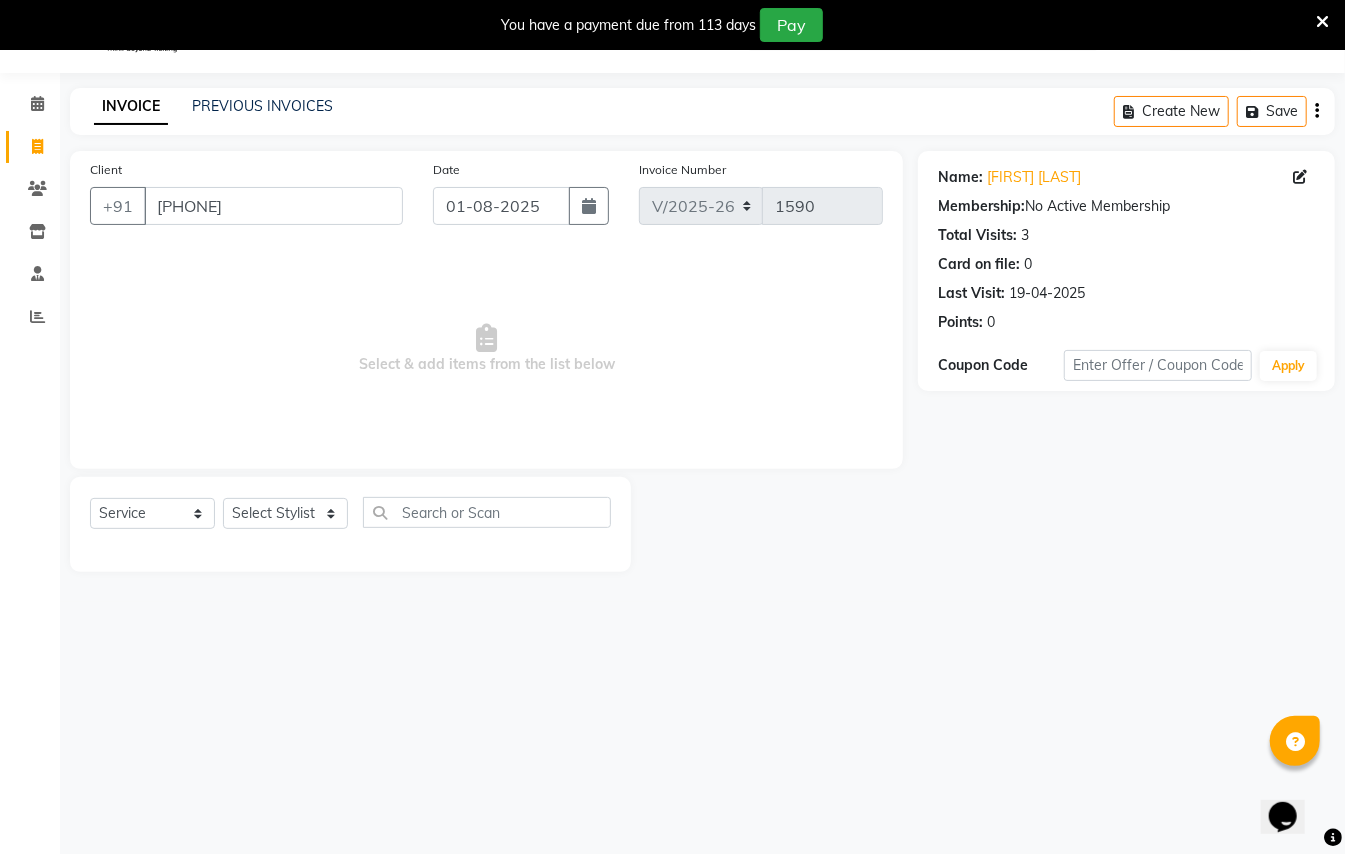 select on "8" 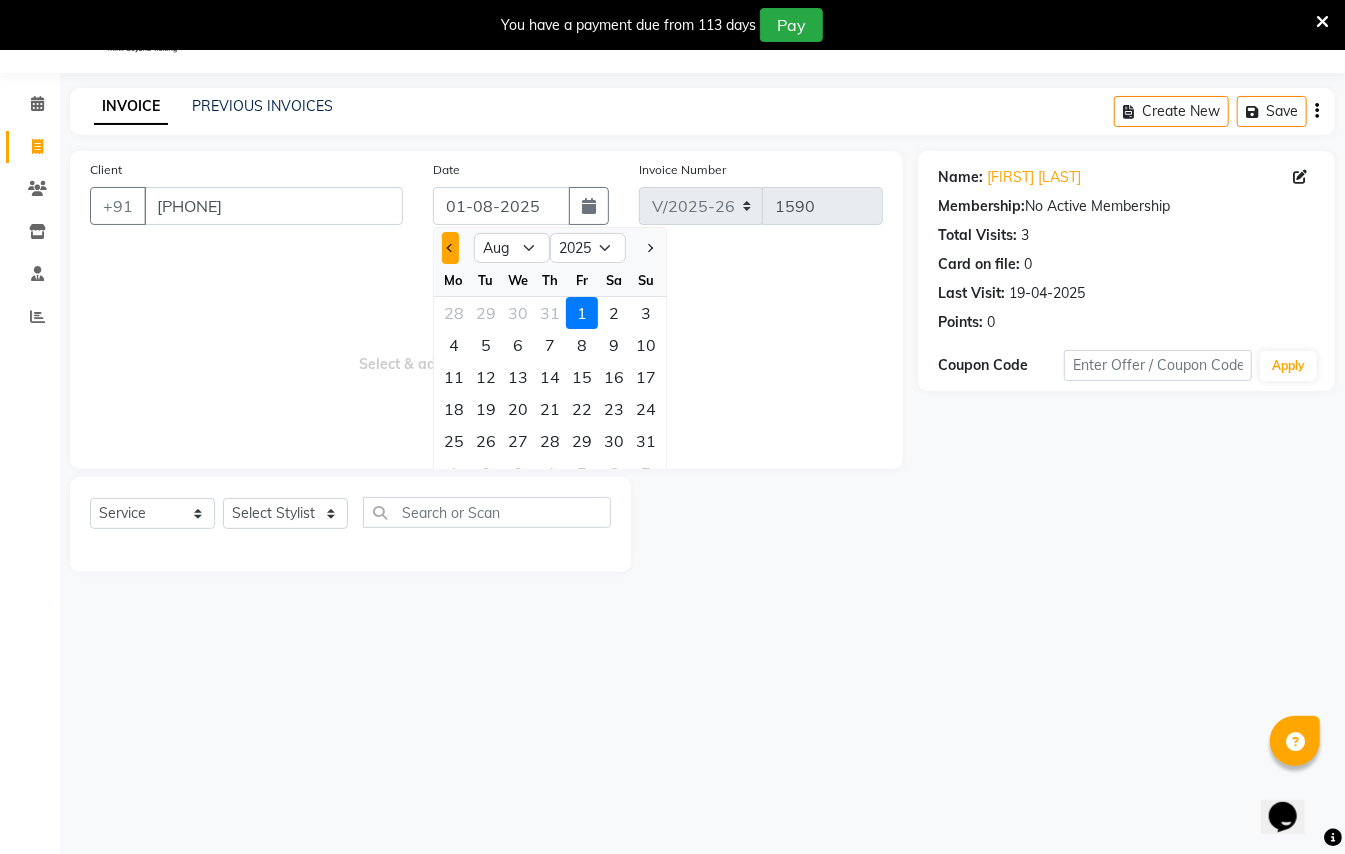 click 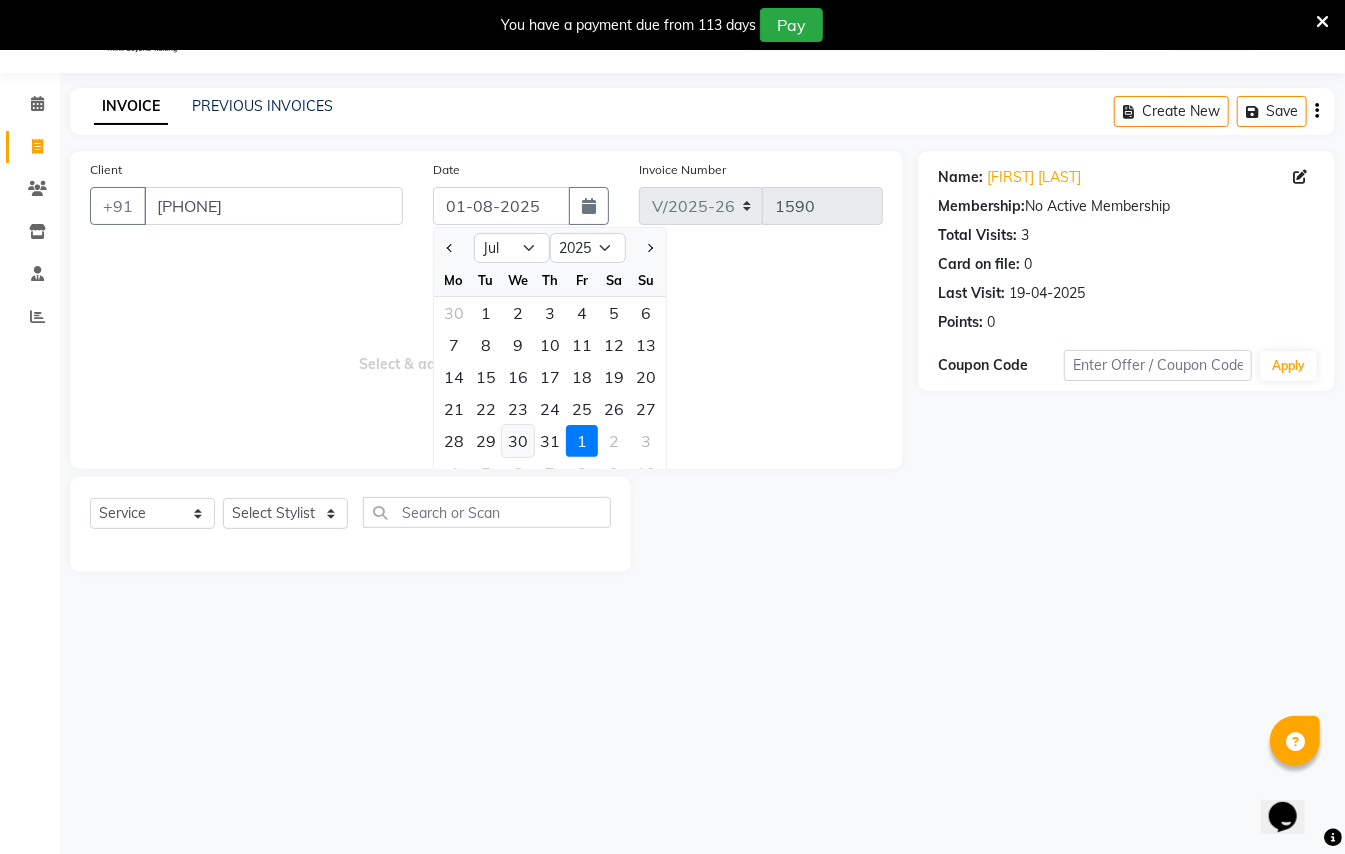 click on "30" 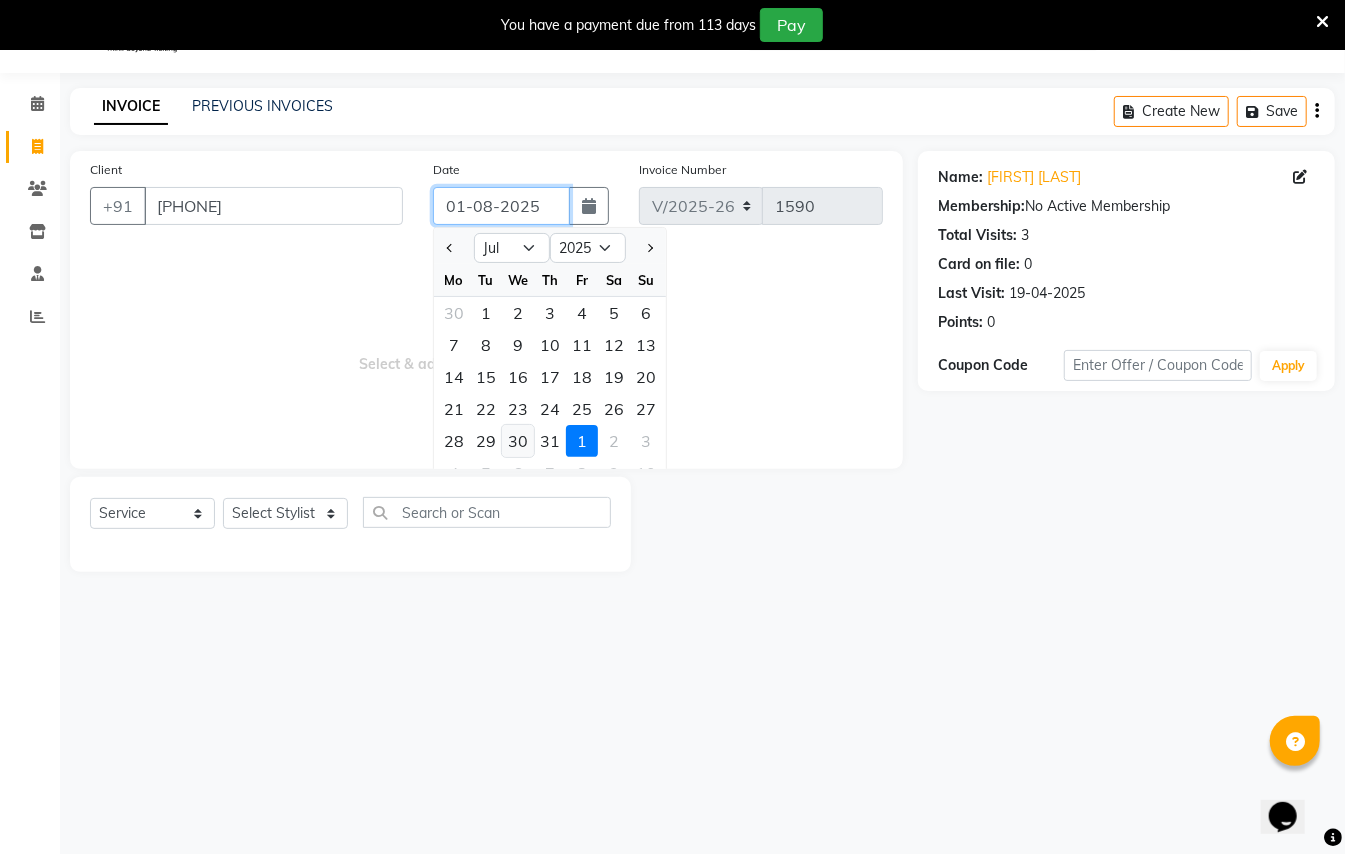 type on "30-07-2025" 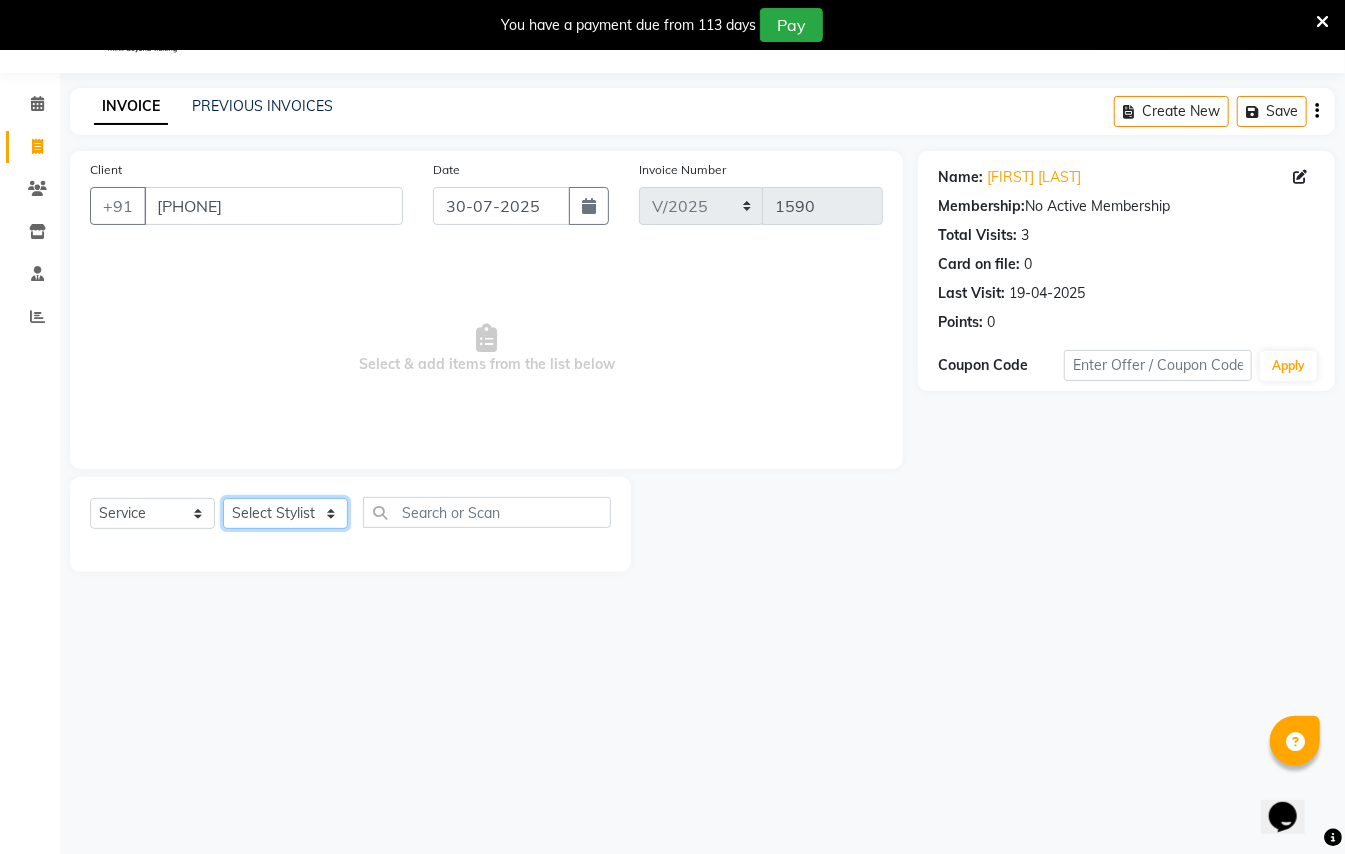 click on "Select Stylist [FIRST] [LAST] [FIRST] [LAST] [FIRST] [LAST] [FIRST] [LAST] [FIRST] [LAST] [FIRST] [LAST] [FIRST] [LAST] [FIRST] [LAST]" 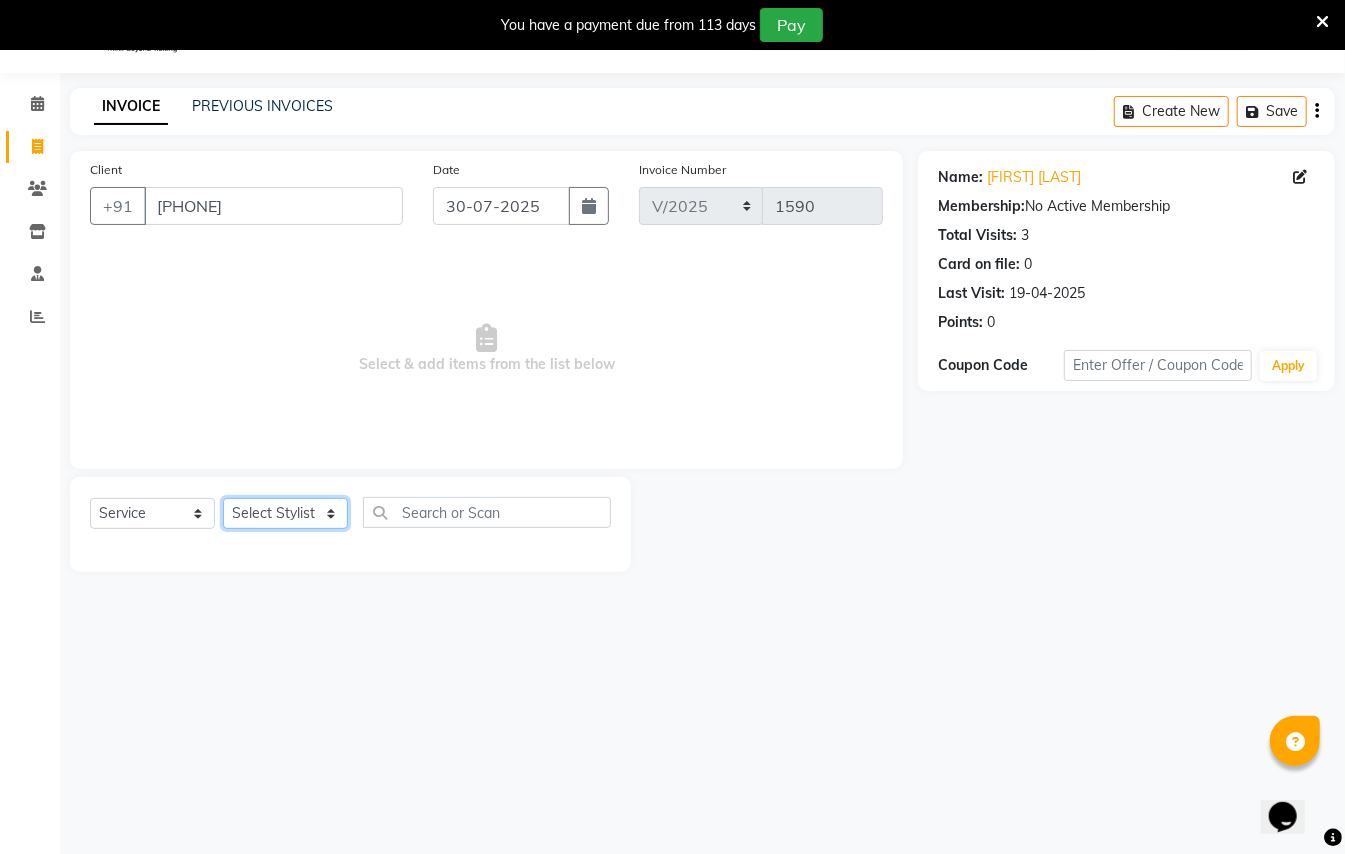 select on "7322" 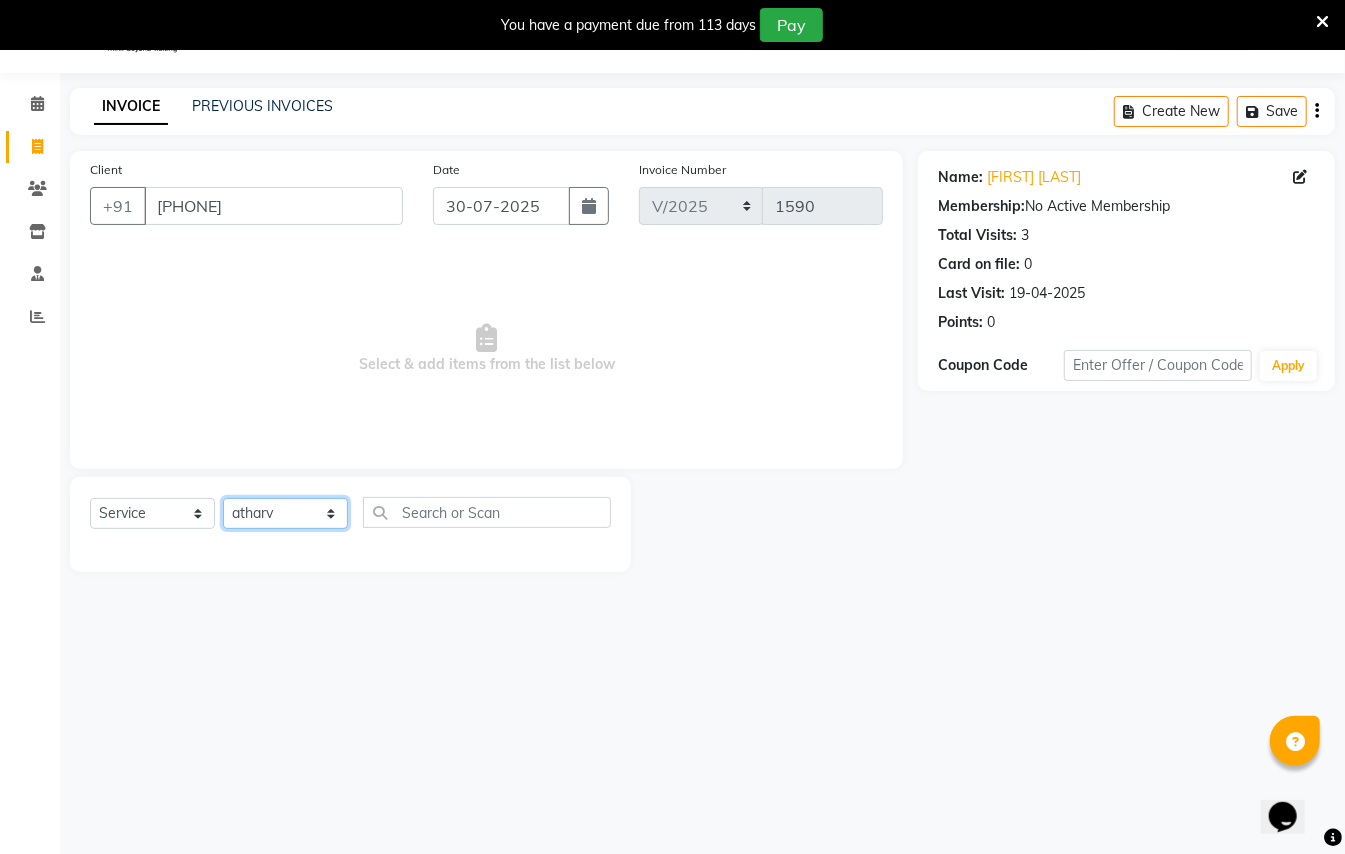 click on "Select Stylist [FIRST] [LAST] [FIRST] [LAST] [FIRST] [LAST] [FIRST] [LAST] [FIRST] [LAST] [FIRST] [LAST] [FIRST] [LAST] [FIRST] [LAST]" 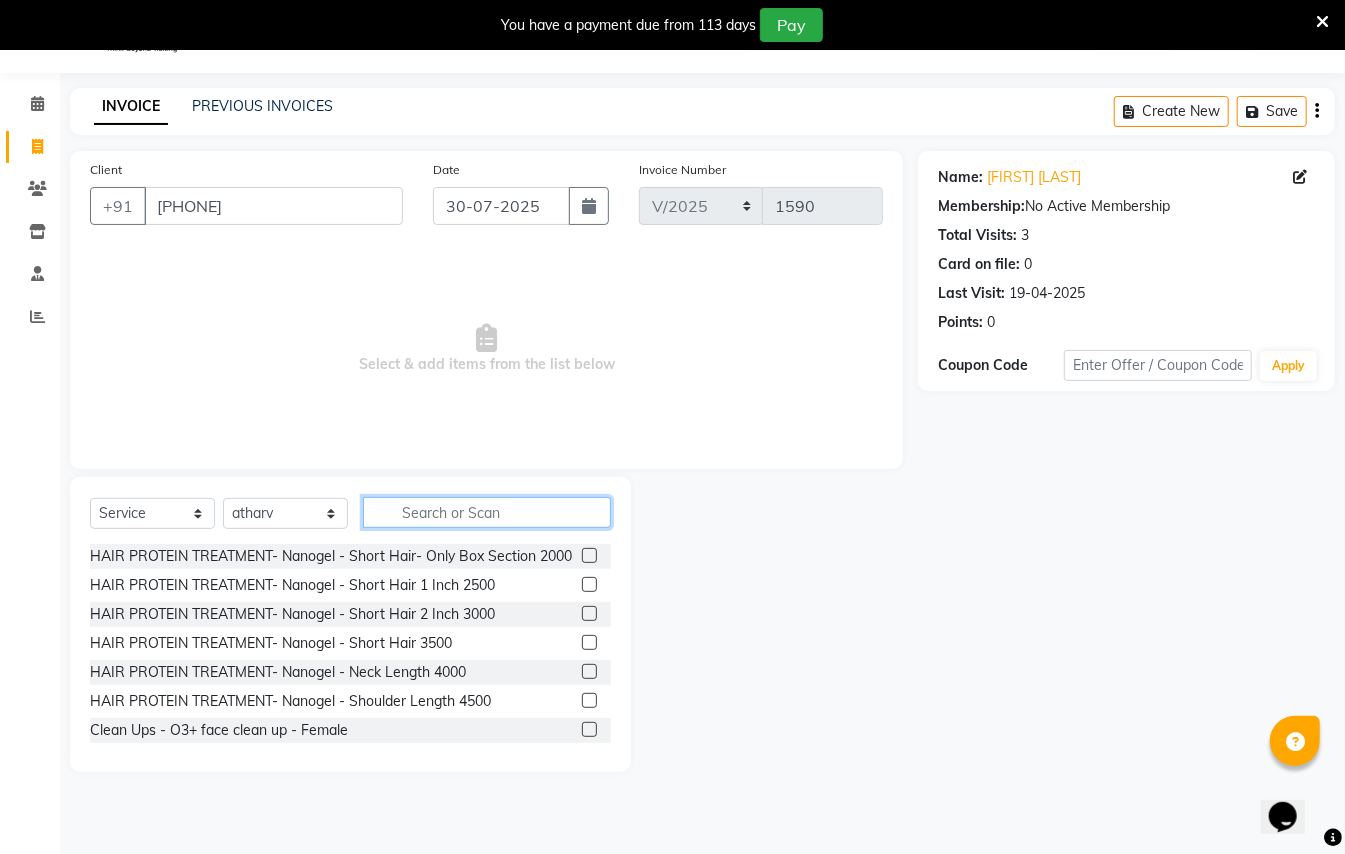 click 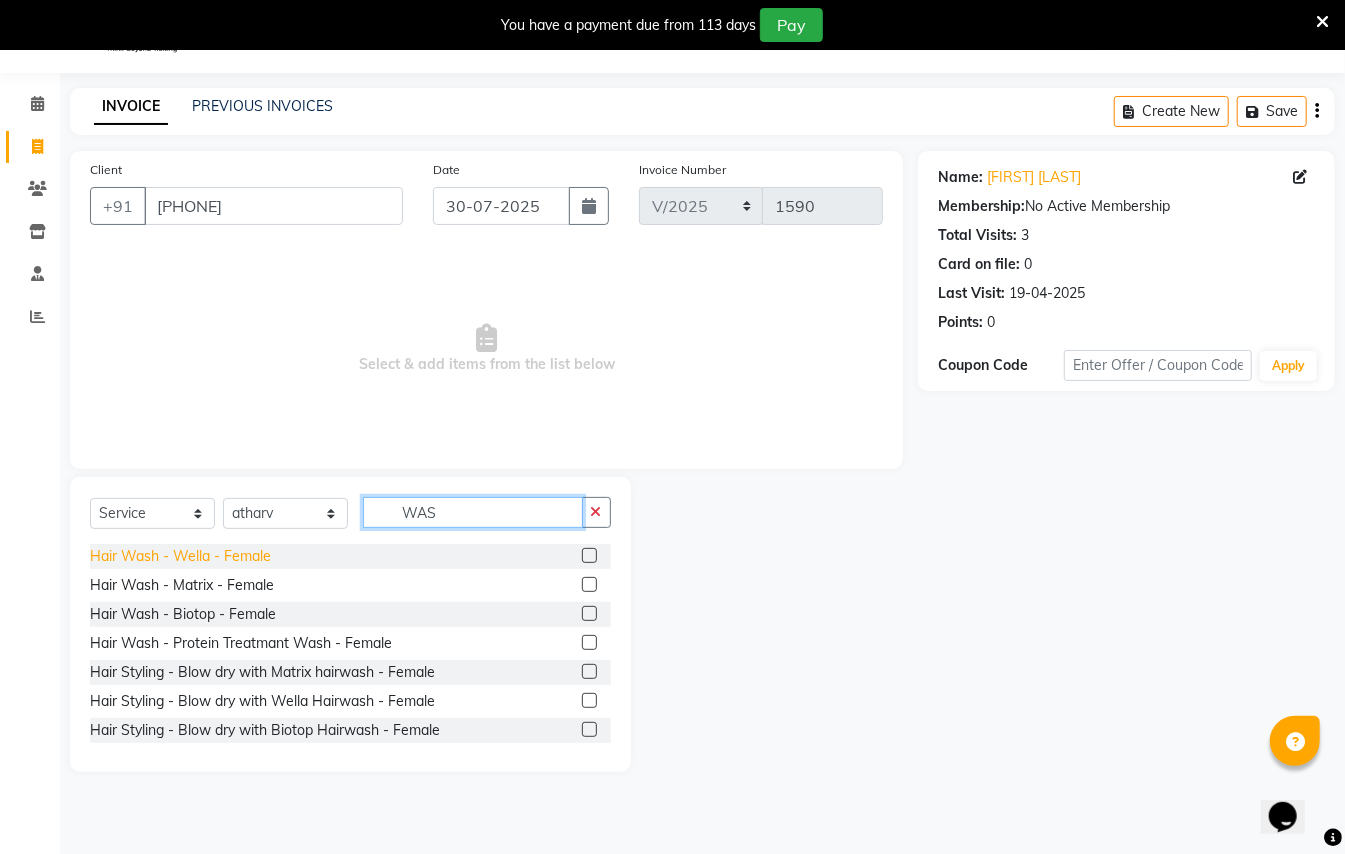 type on "WAS" 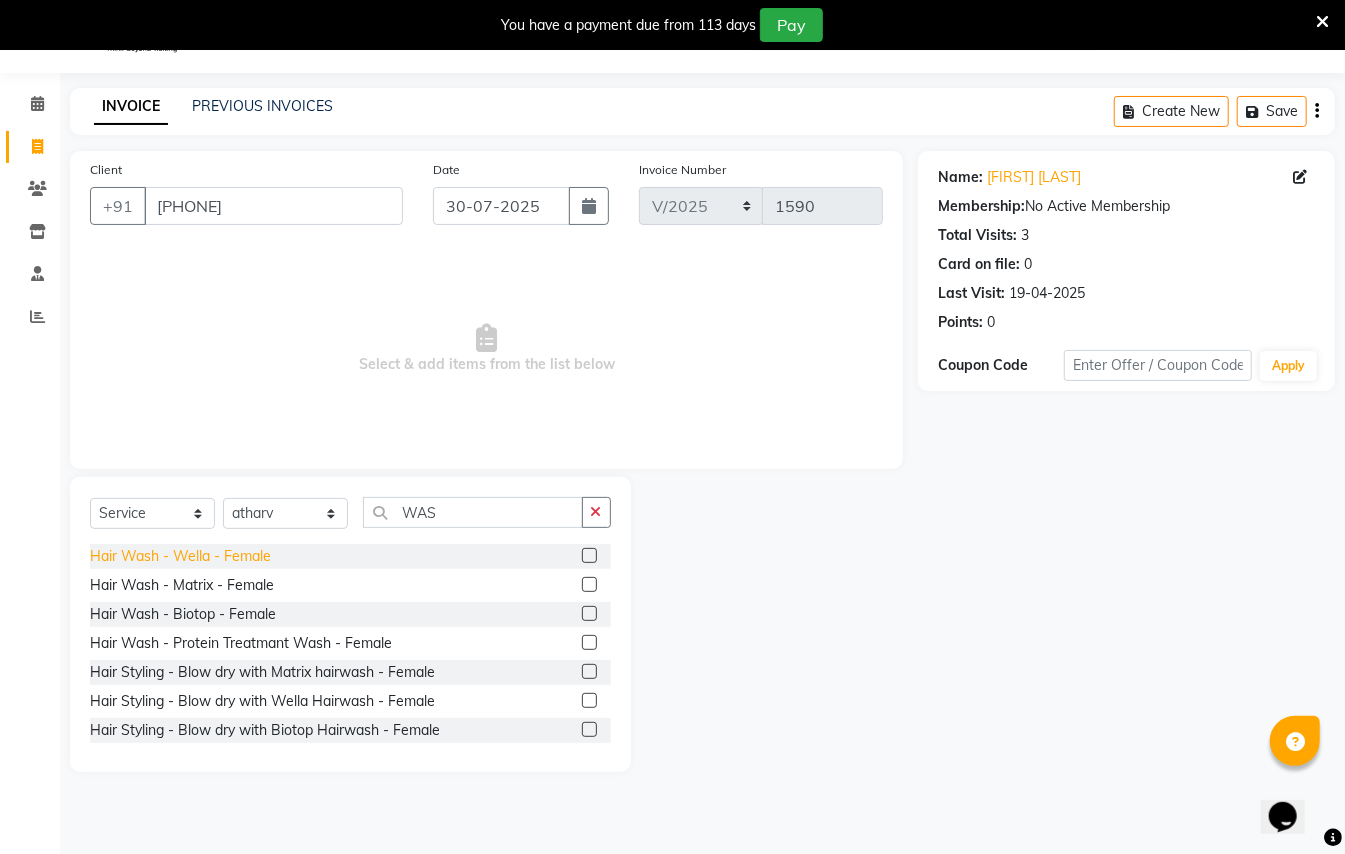 click on "Hair Wash - Wella - Female" 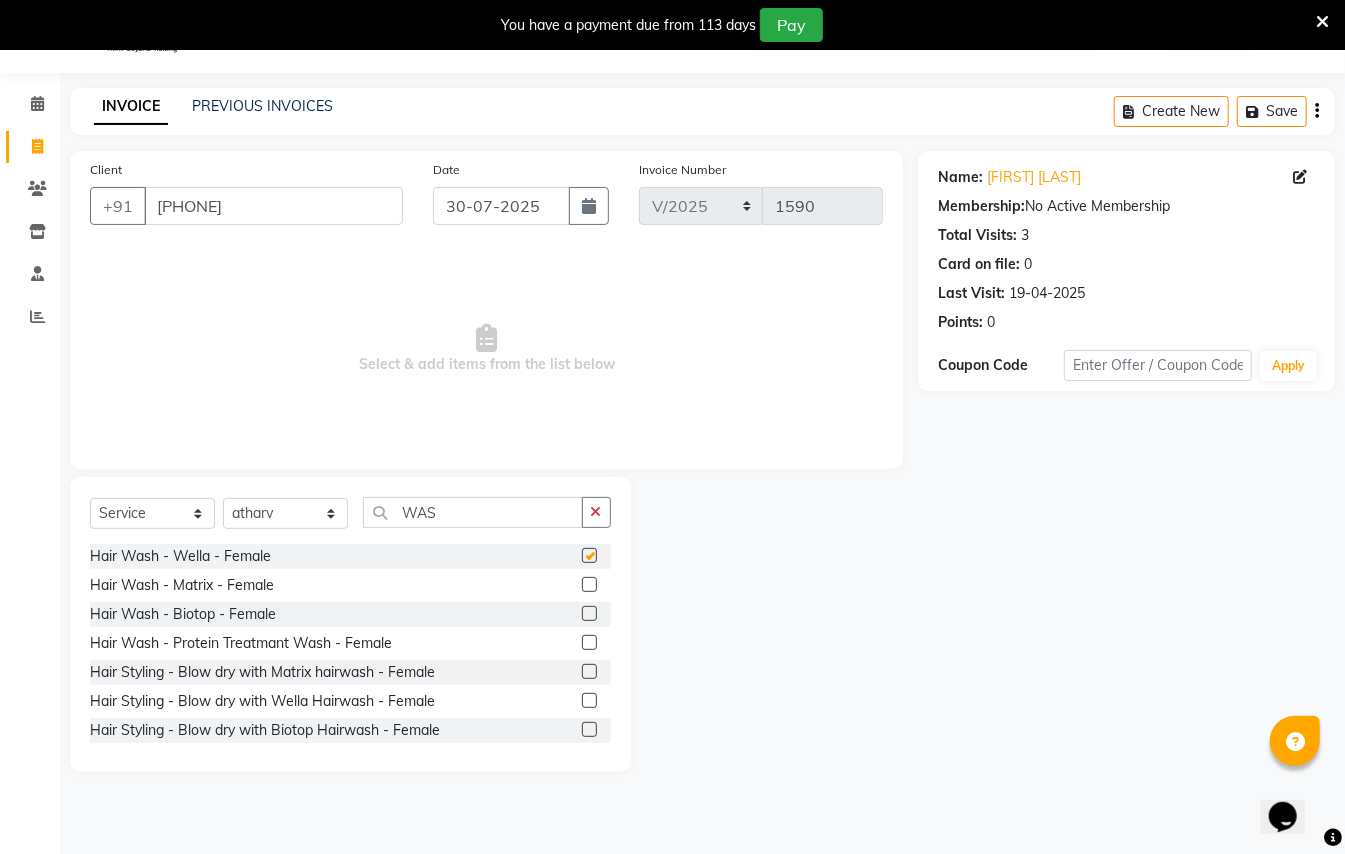 checkbox on "false" 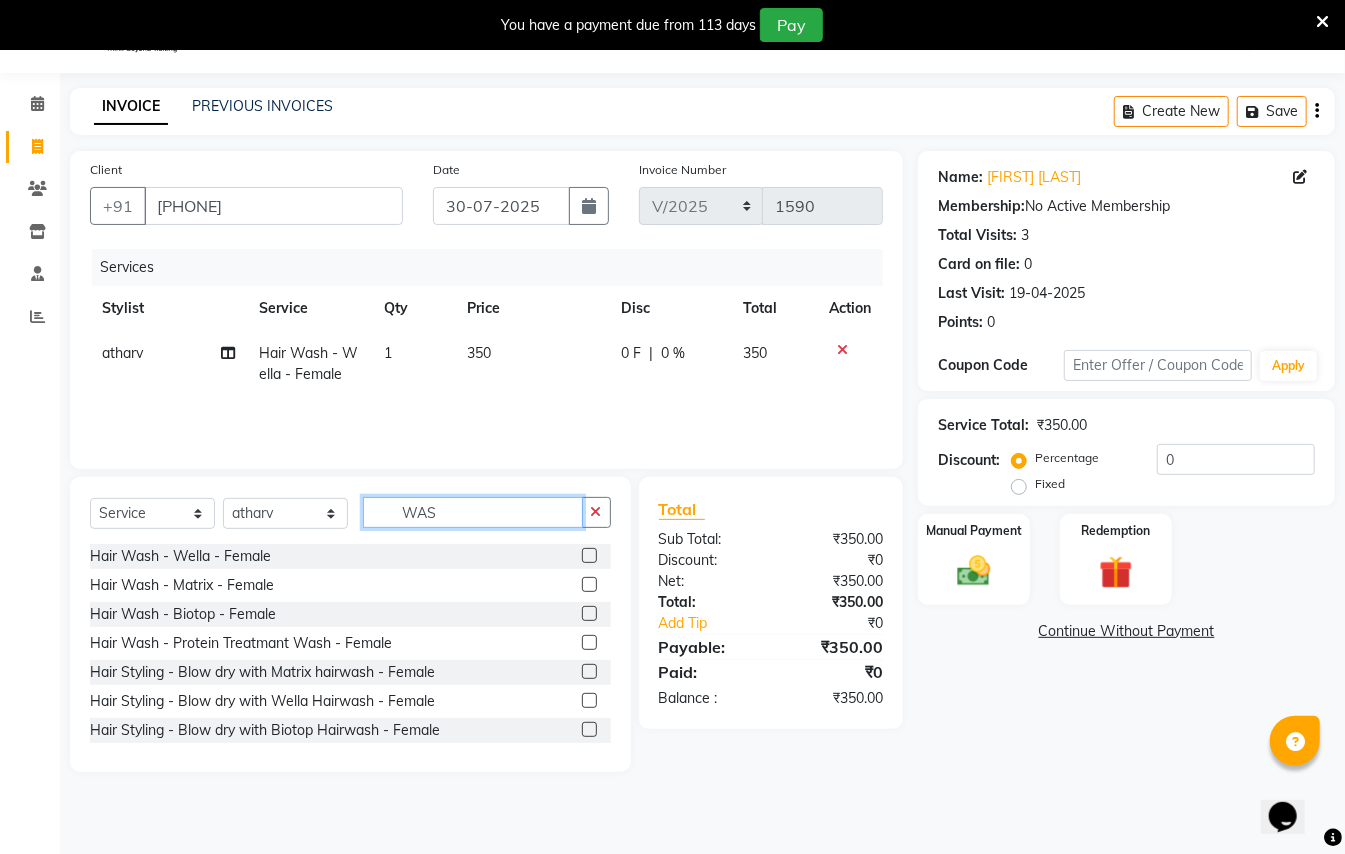 click on "WAS" 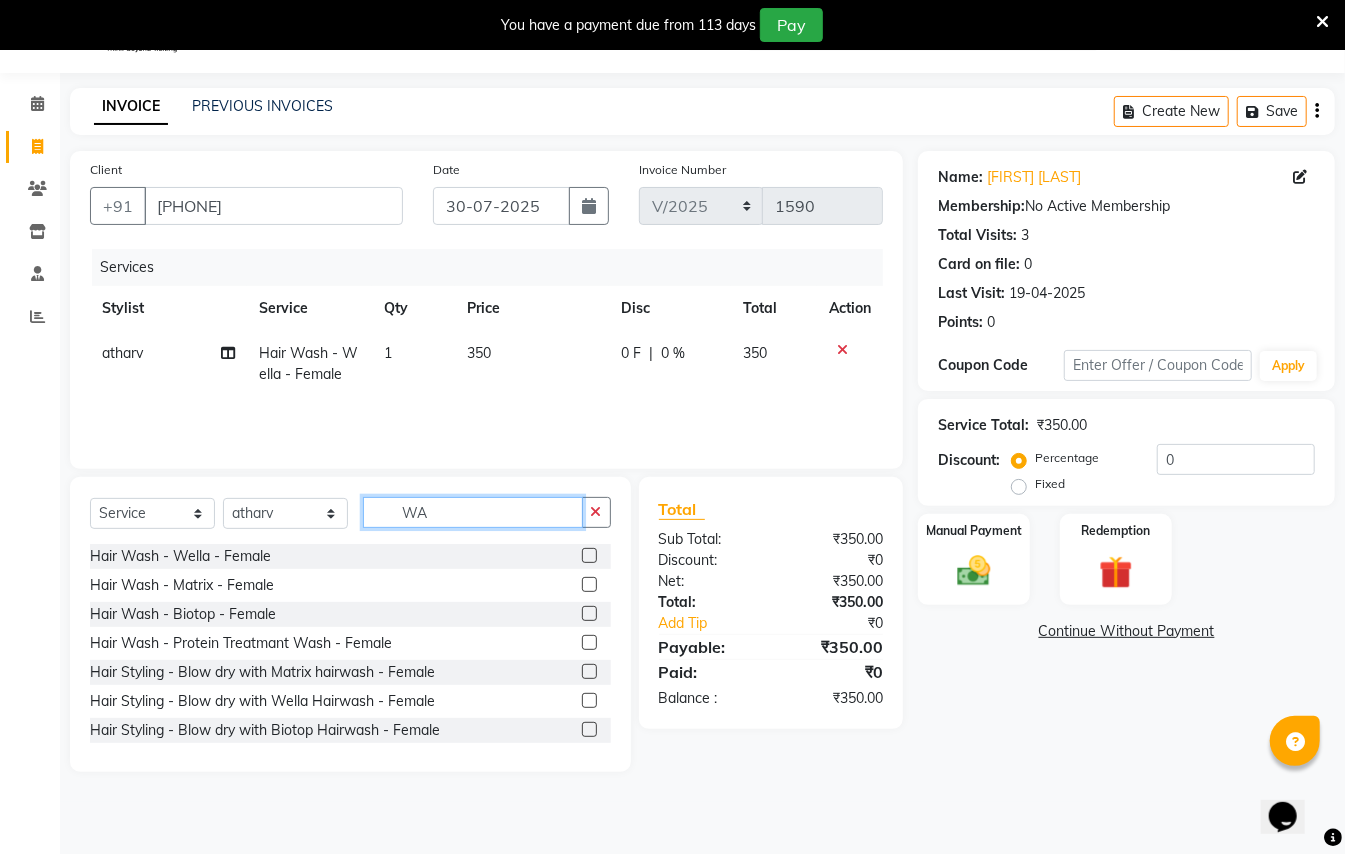 type on "W" 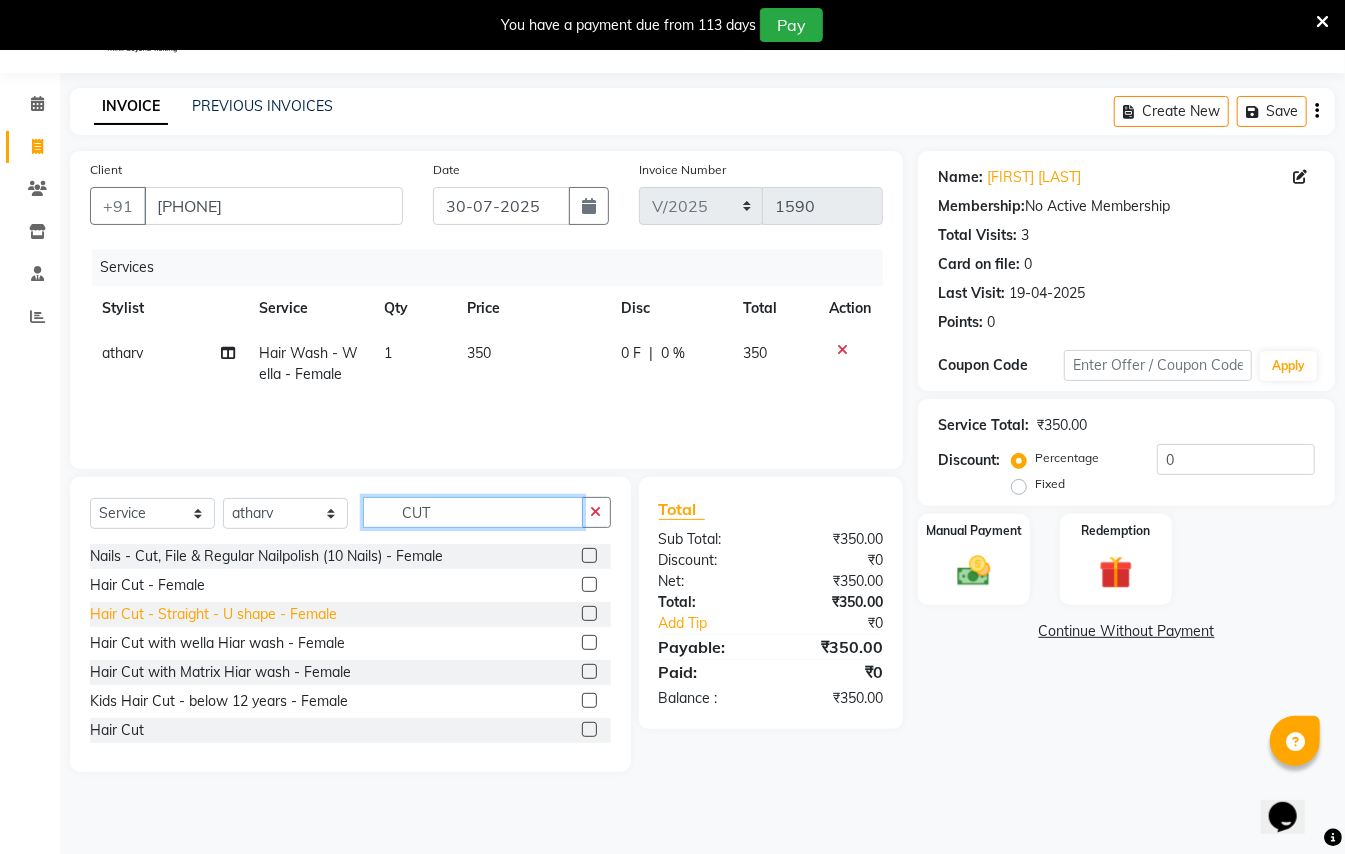 type on "CUT" 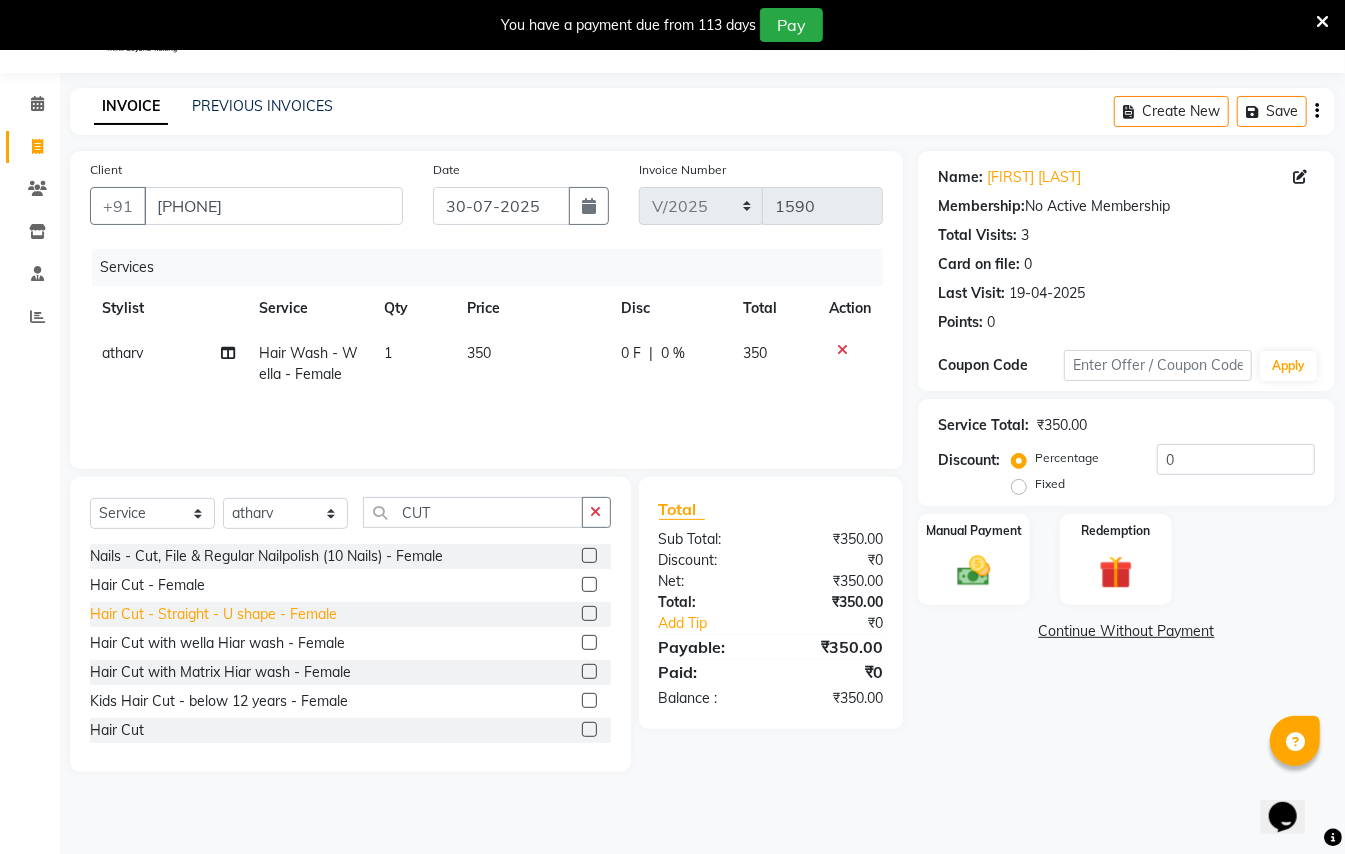 click on "Hair Cut - Straight - U shape - Female" 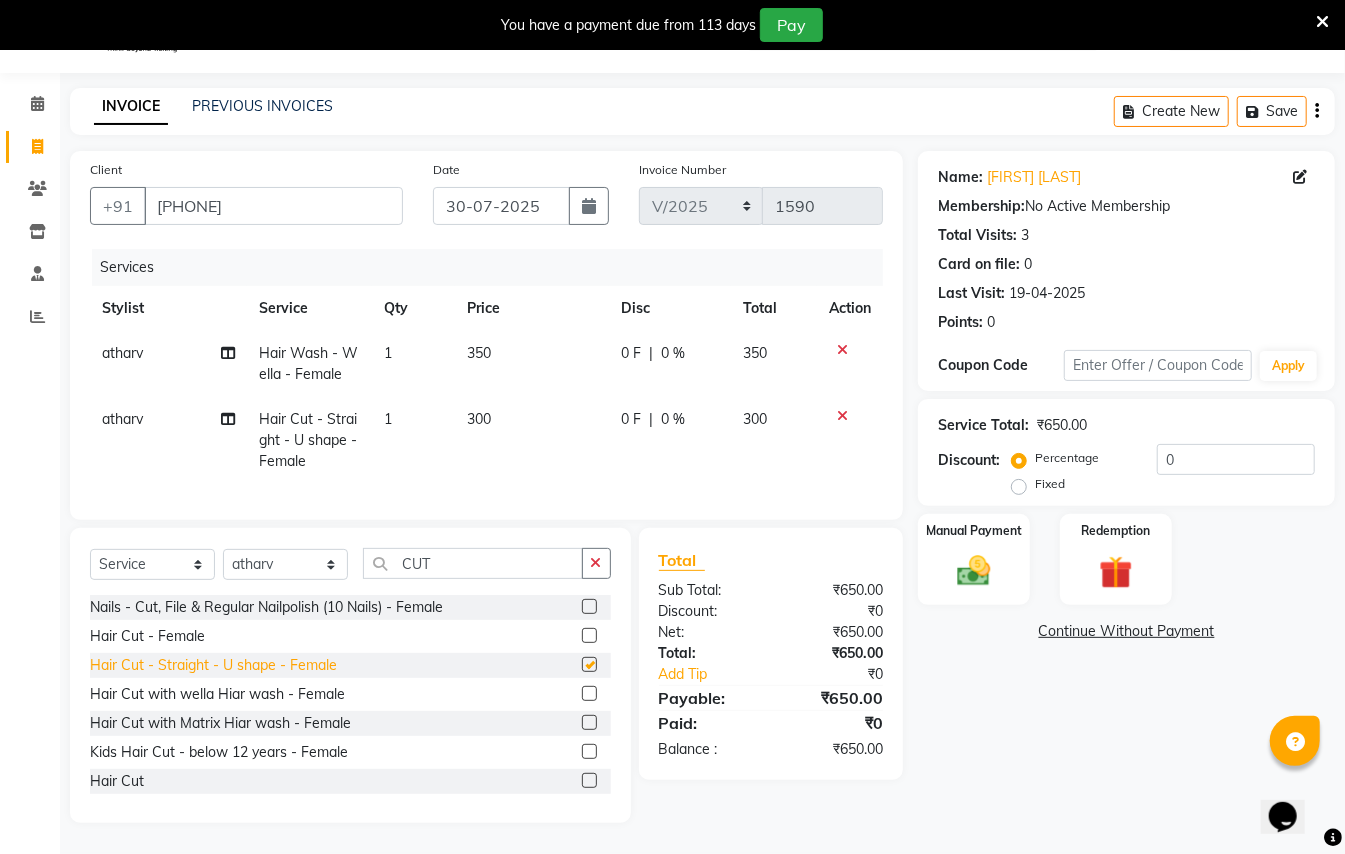 checkbox on "false" 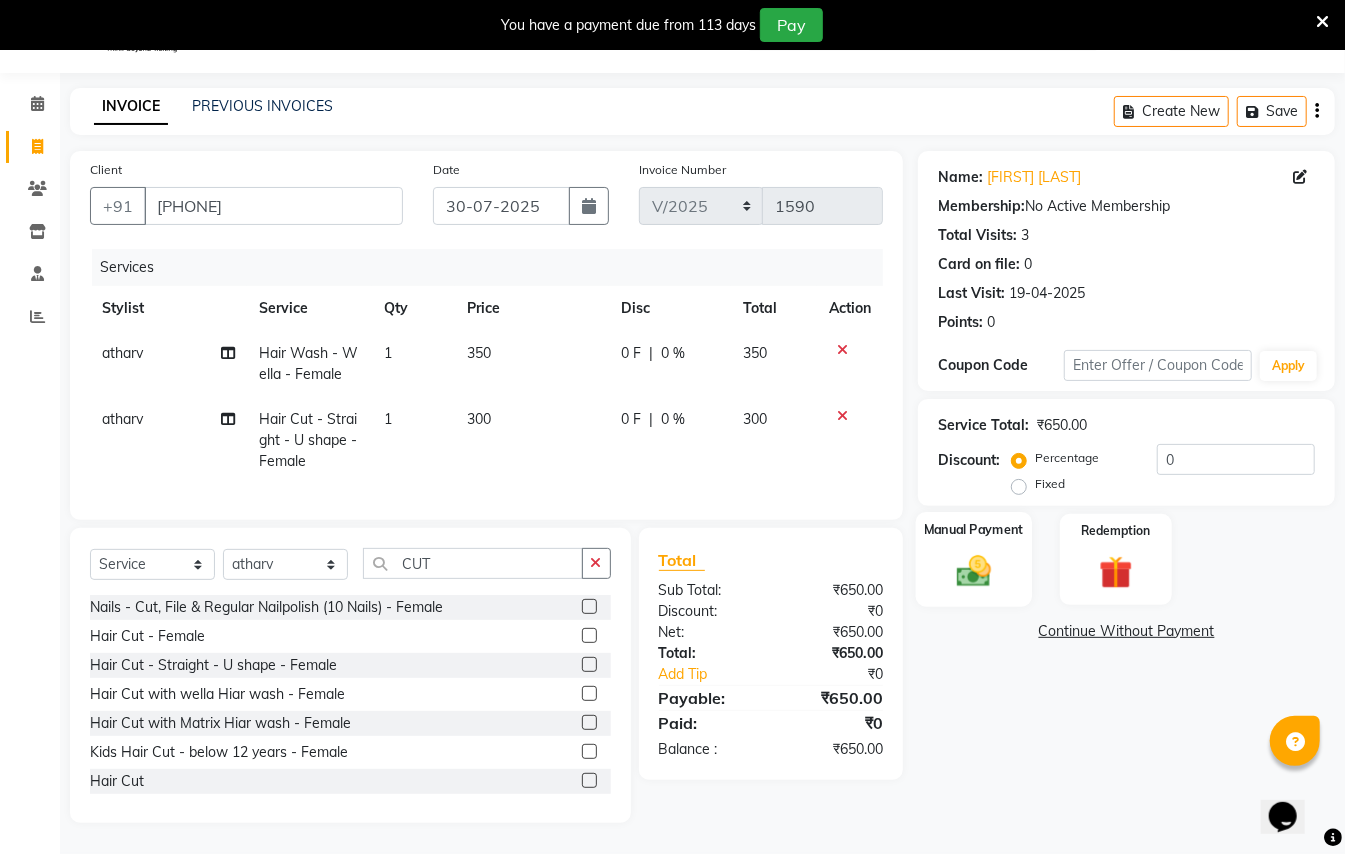 click 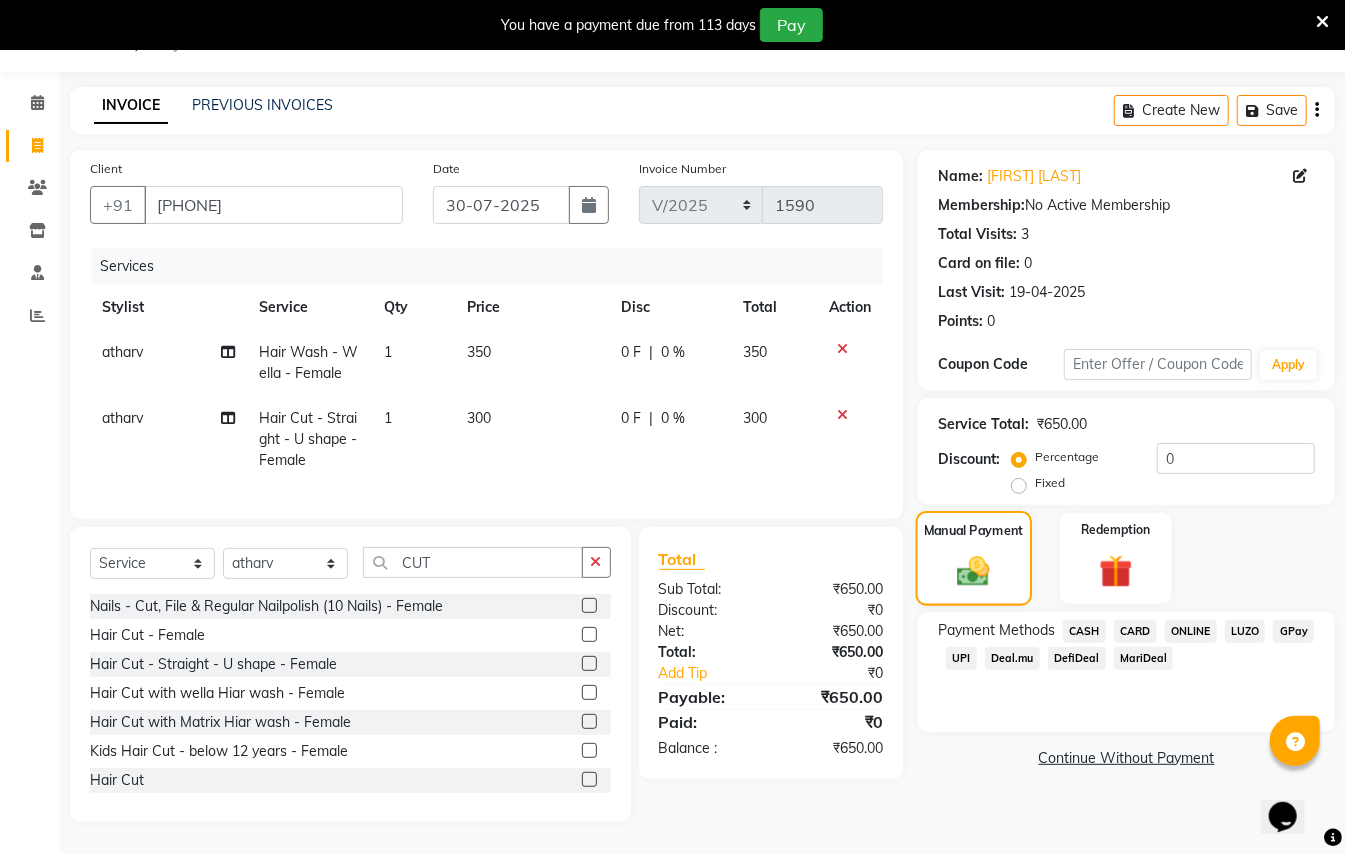 scroll, scrollTop: 69, scrollLeft: 0, axis: vertical 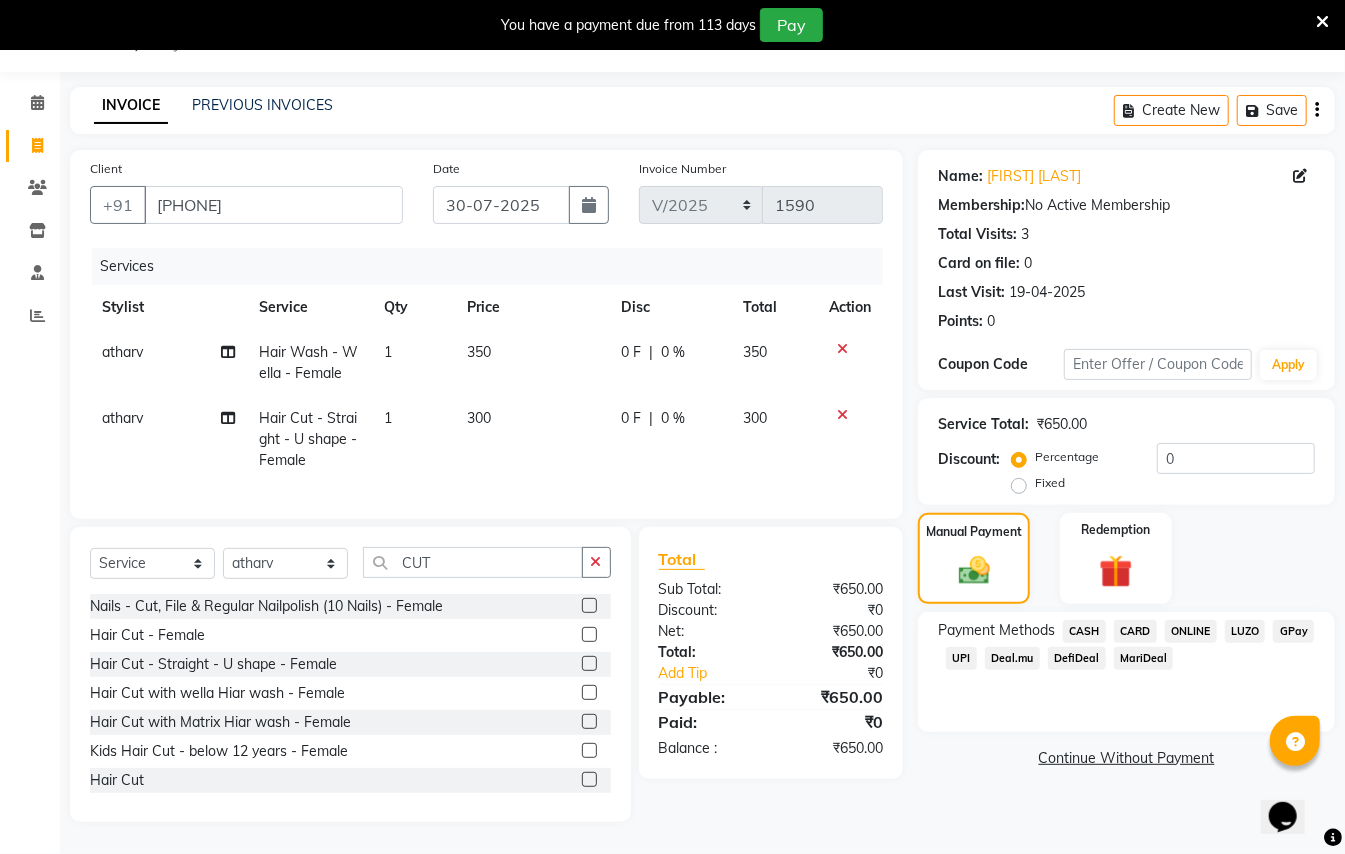 click on "CASH" 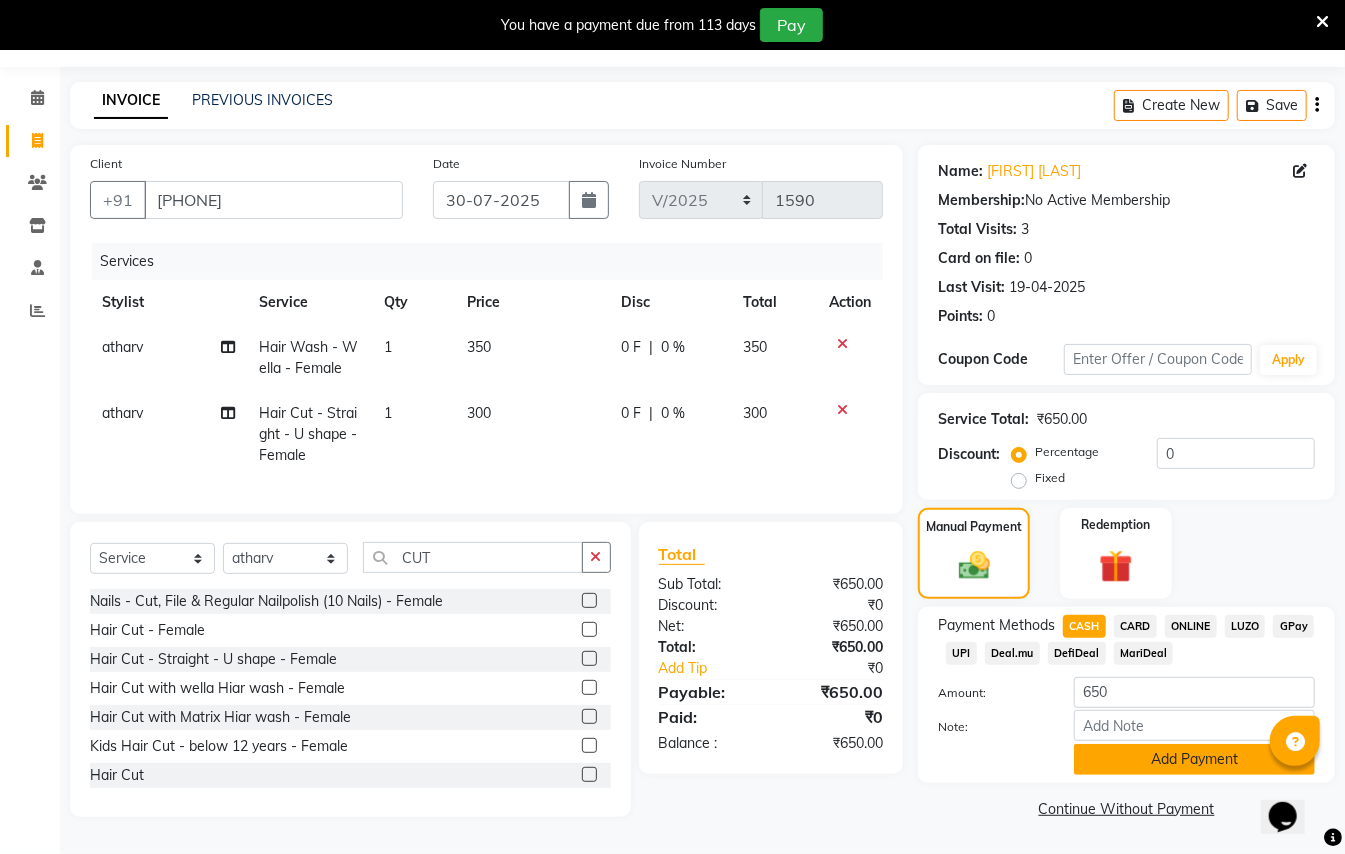 click on "Add Payment" 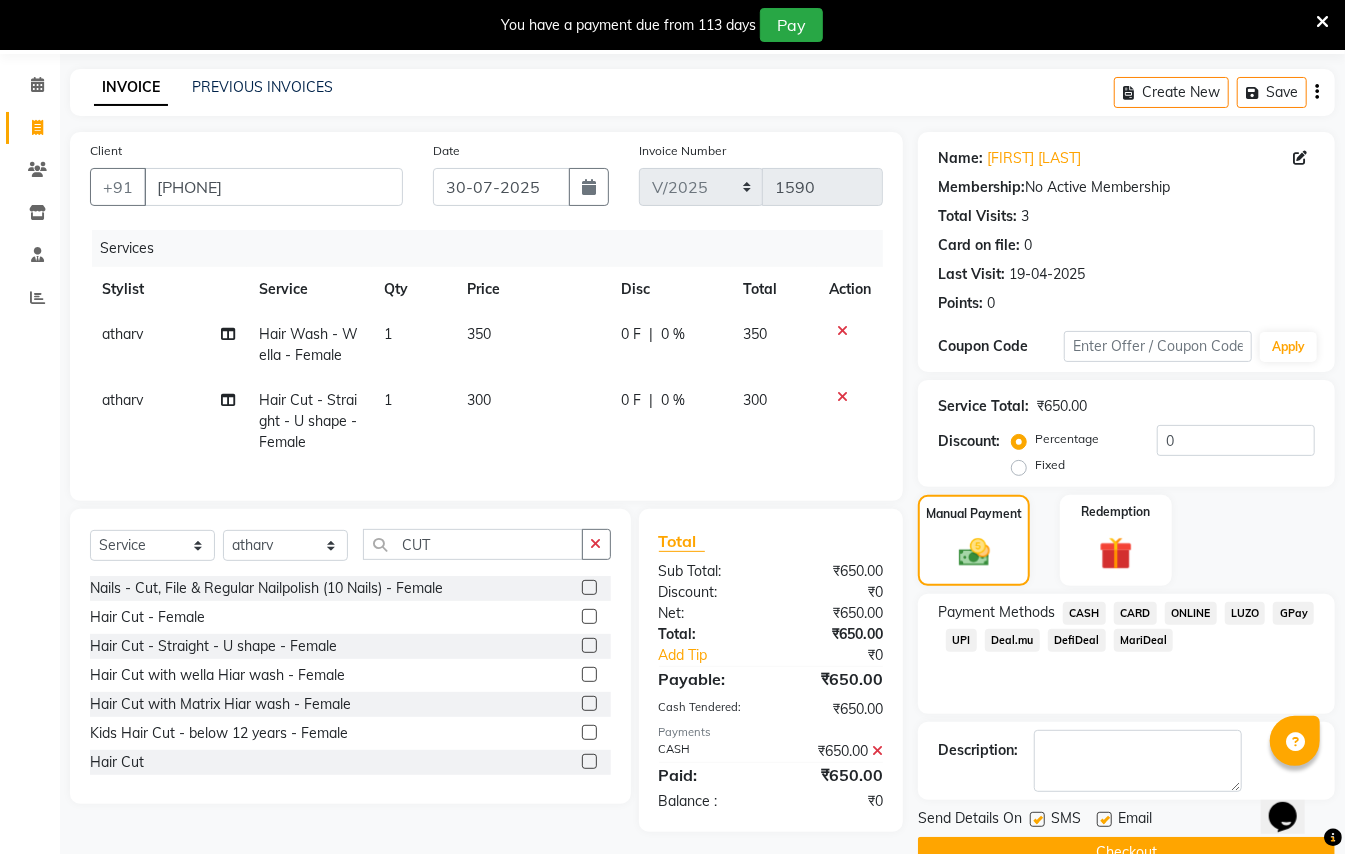scroll, scrollTop: 114, scrollLeft: 0, axis: vertical 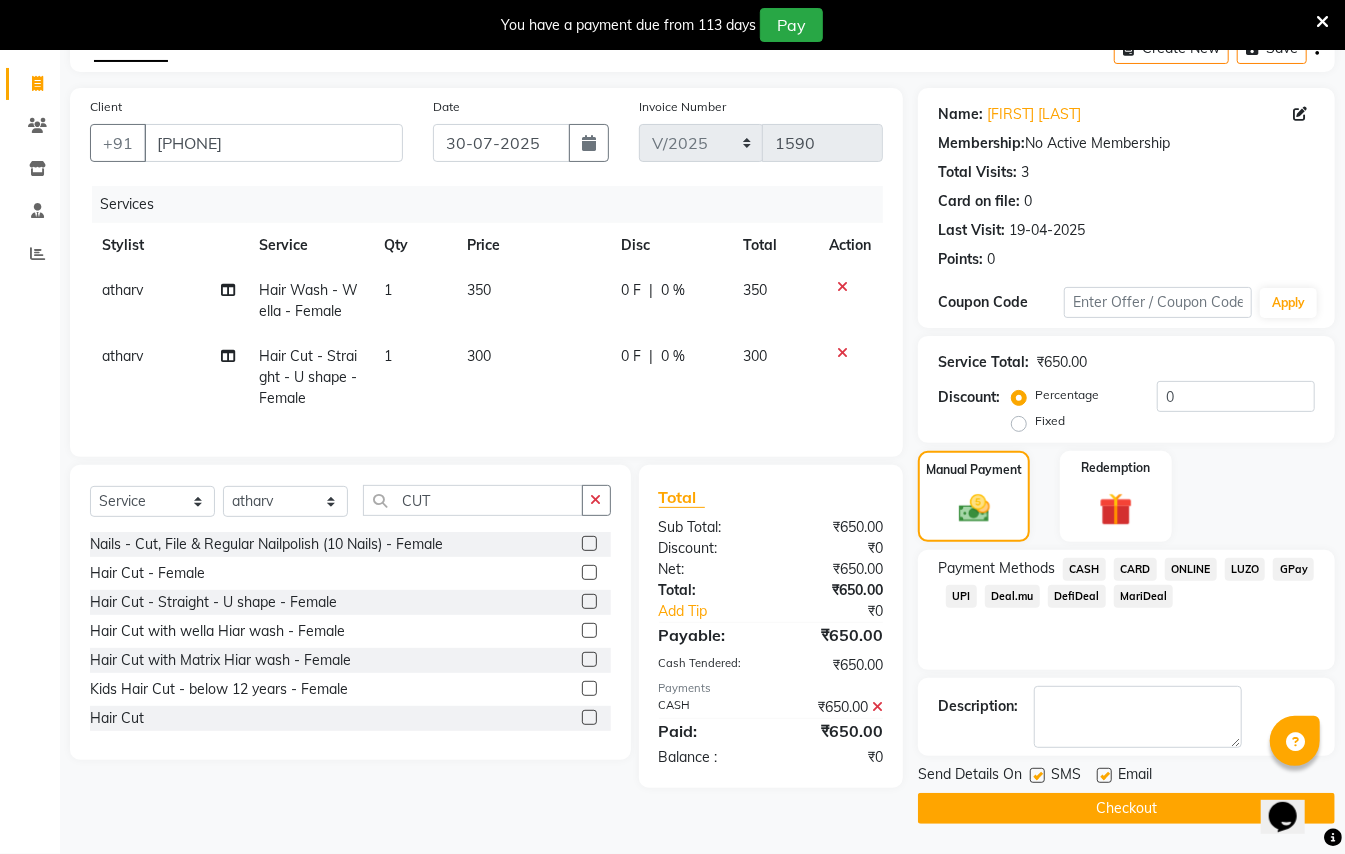 click on "Checkout" 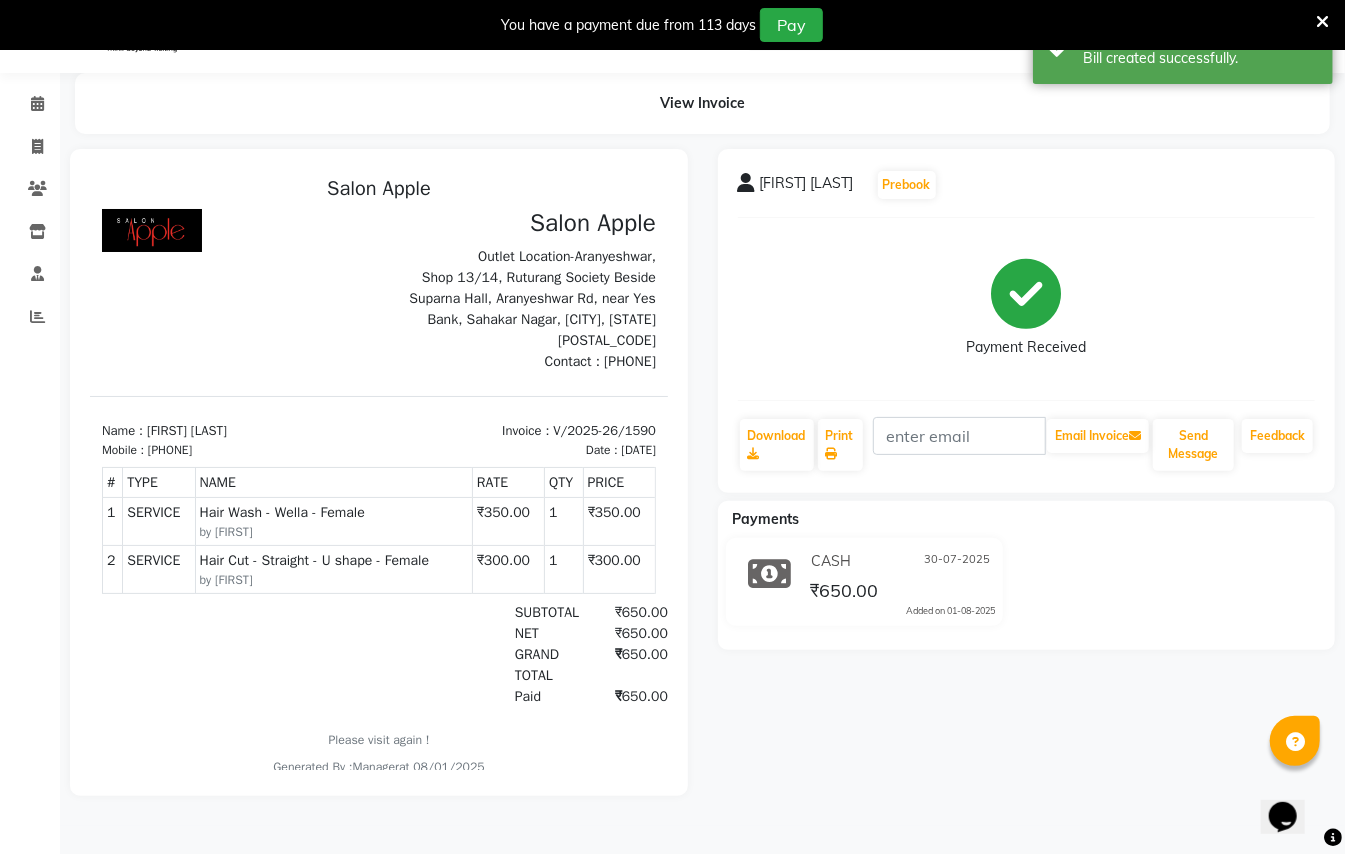 scroll, scrollTop: 0, scrollLeft: 0, axis: both 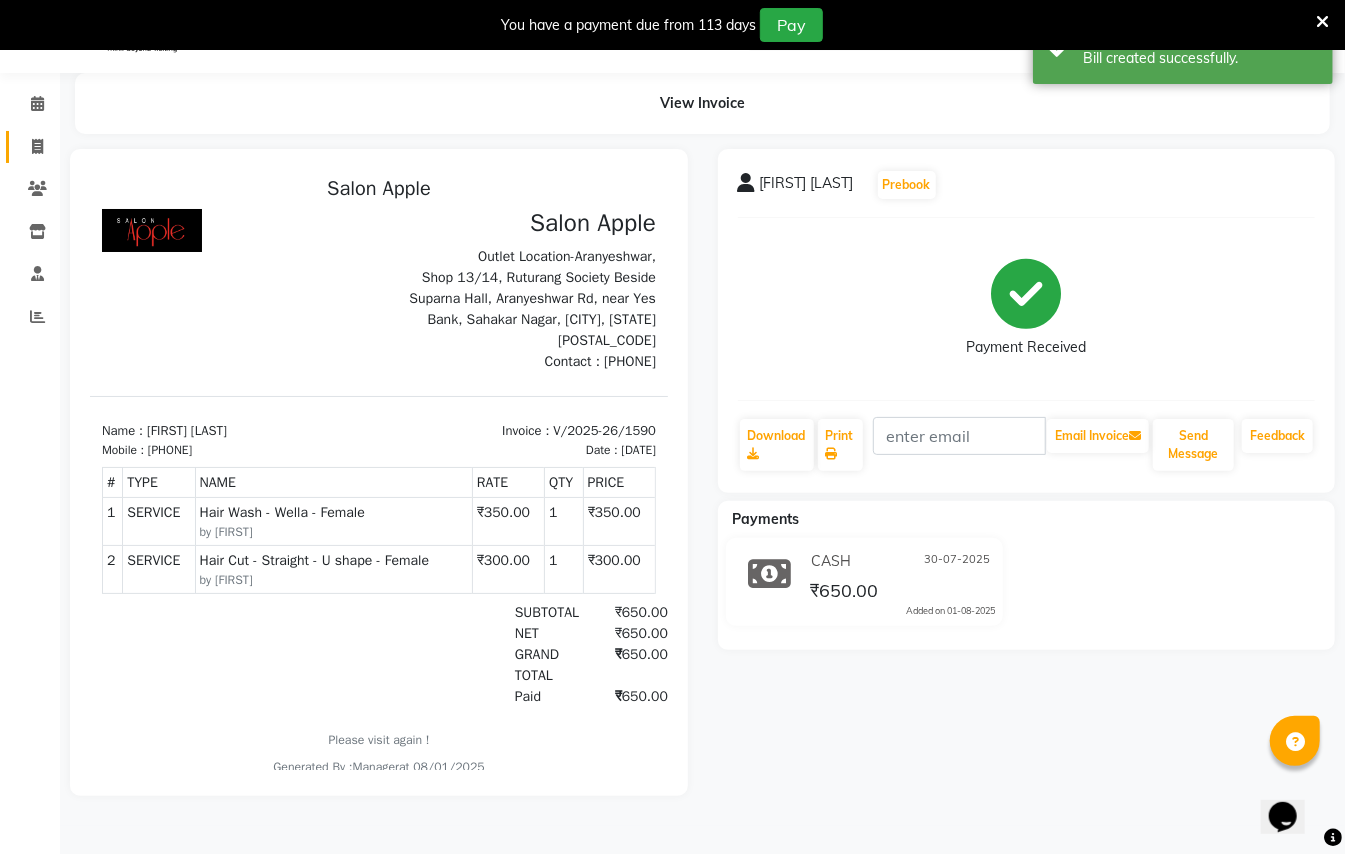 click on "Invoice" 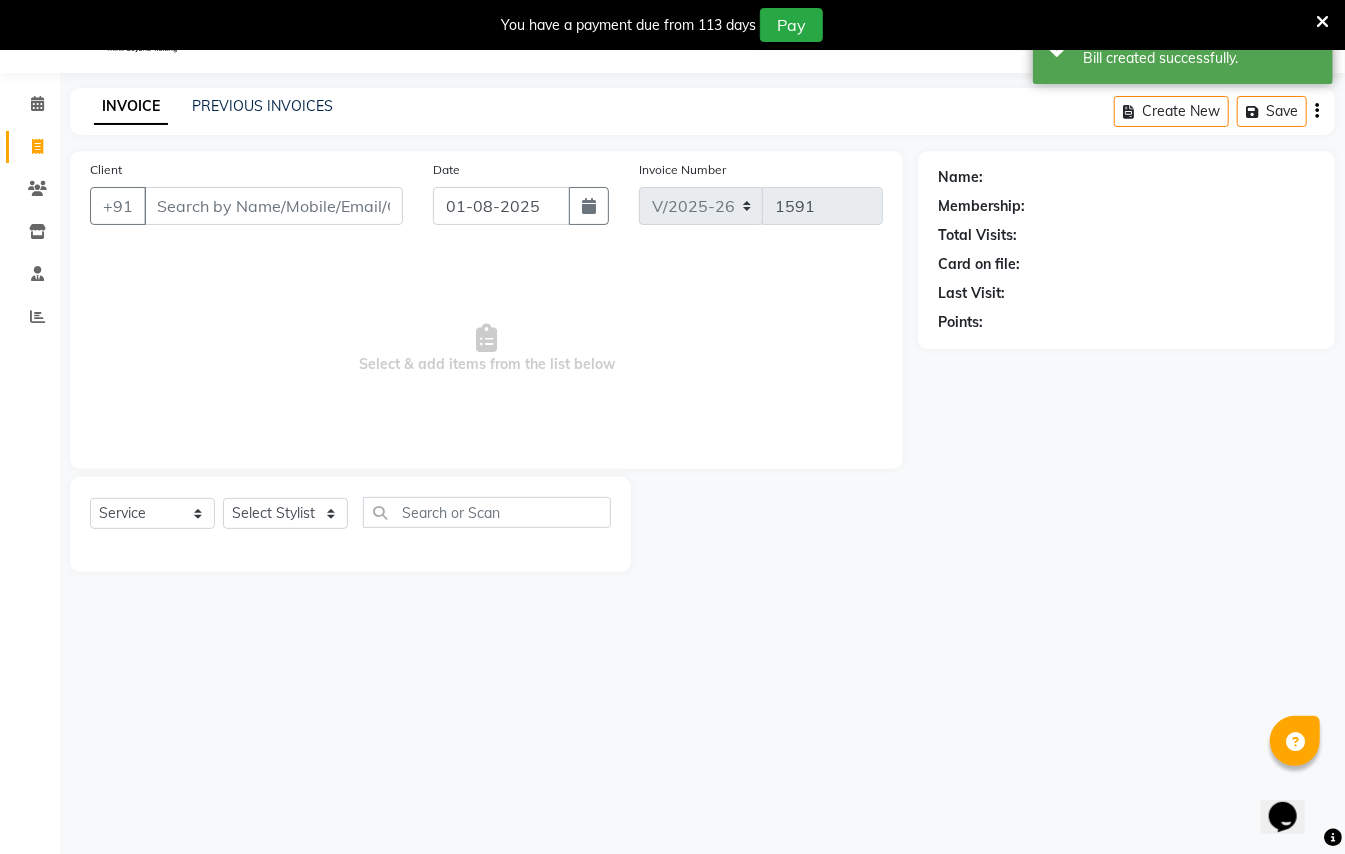 click on "Client" at bounding box center (273, 206) 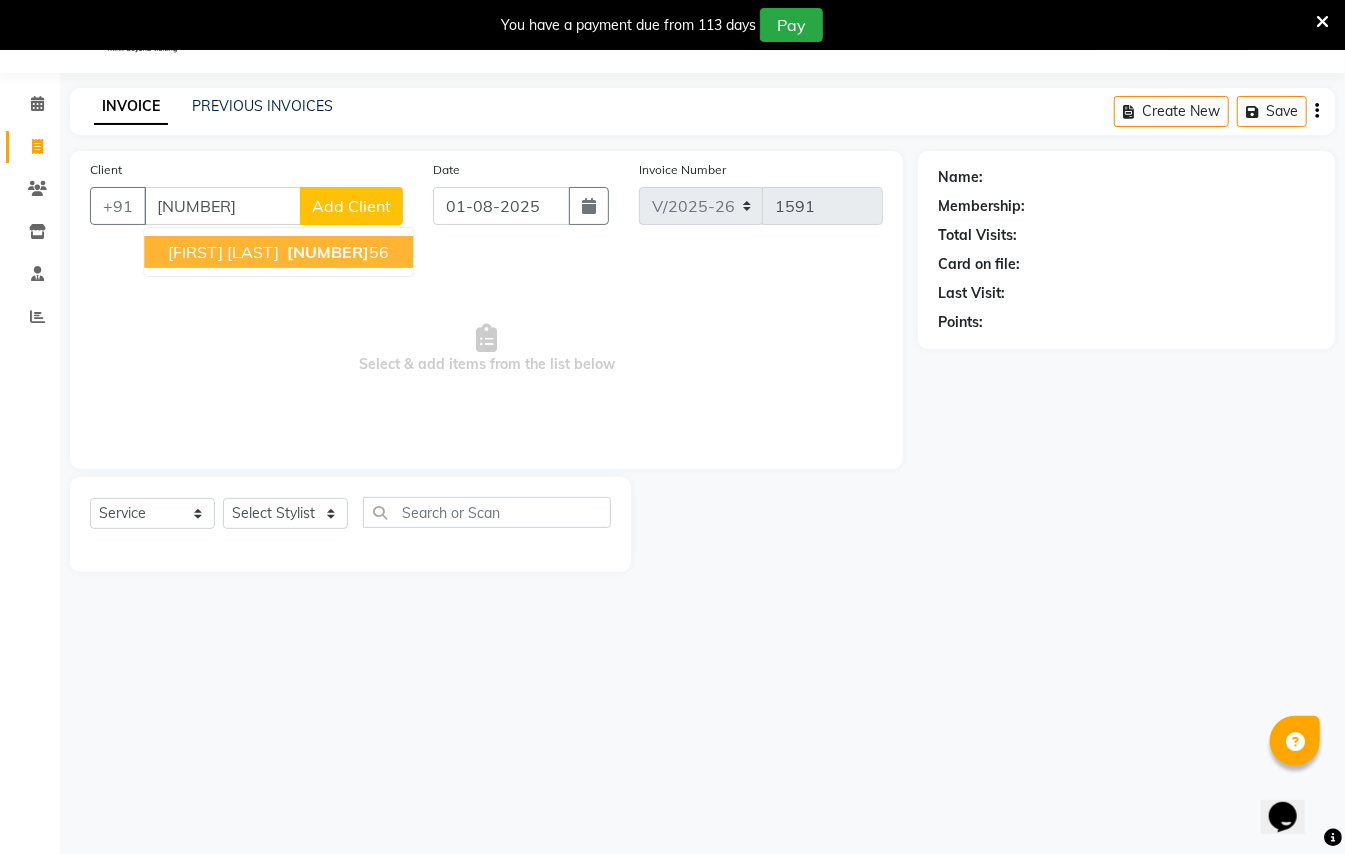 click on "[NUMBER]" at bounding box center (328, 252) 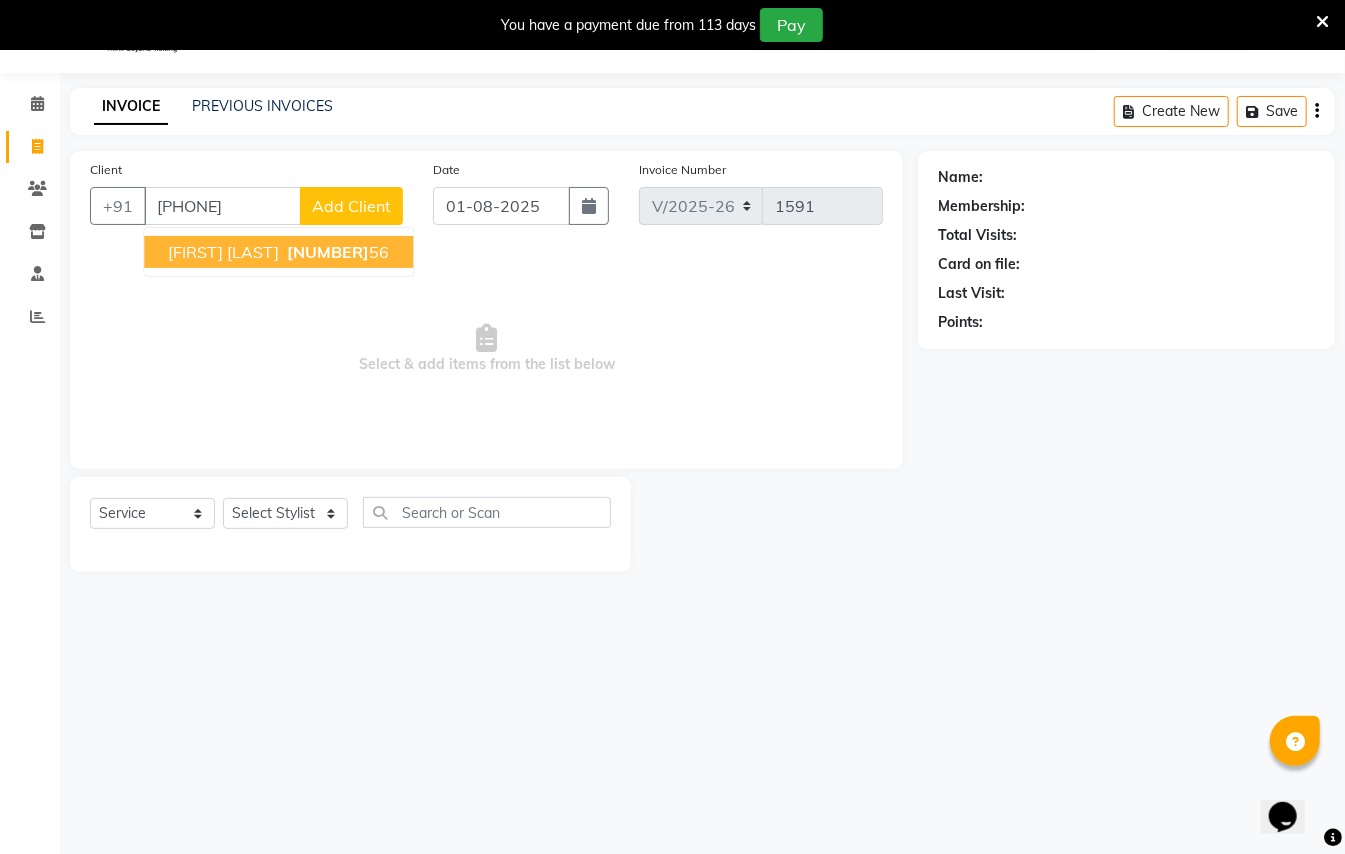 type on "[PHONE]" 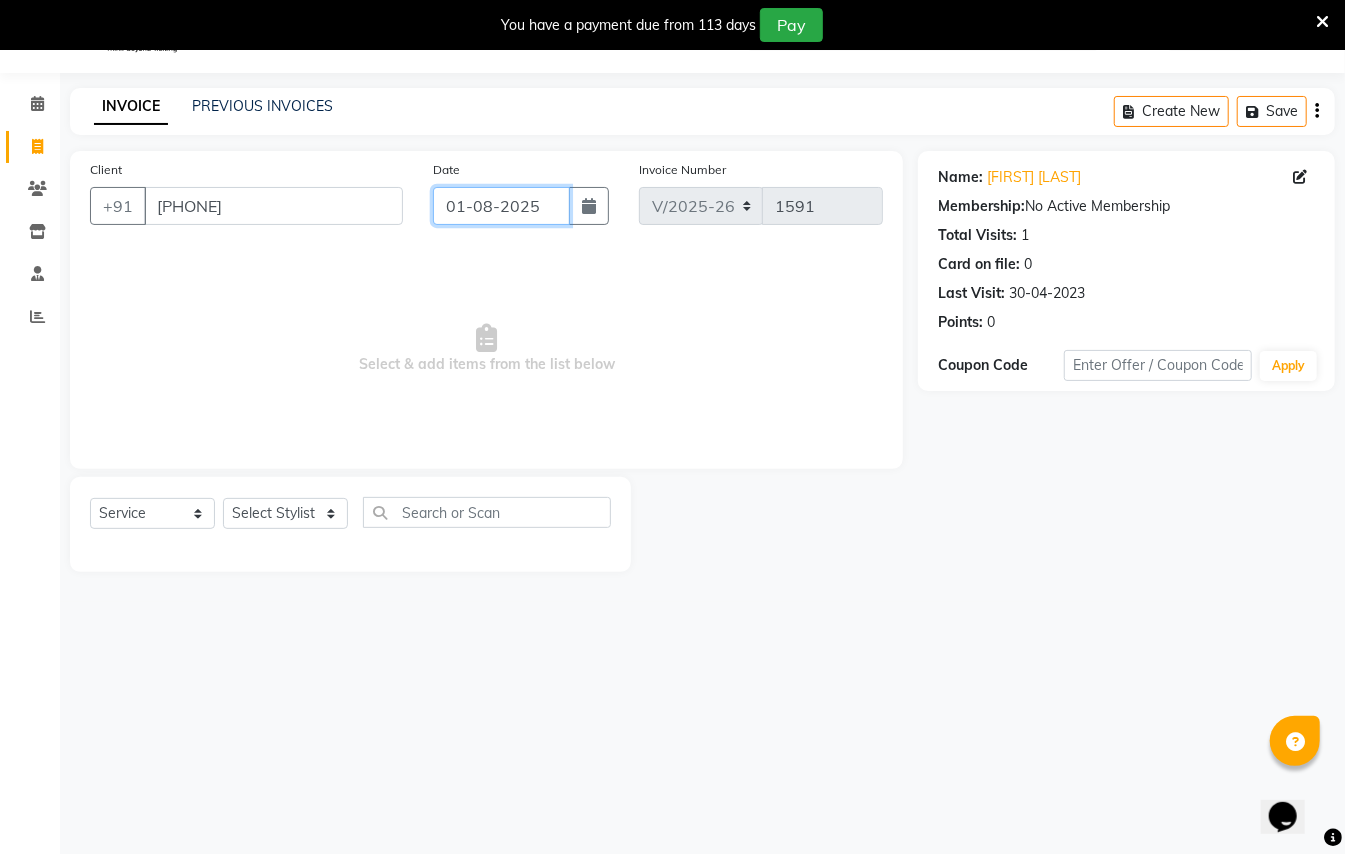 click on "01-08-2025" 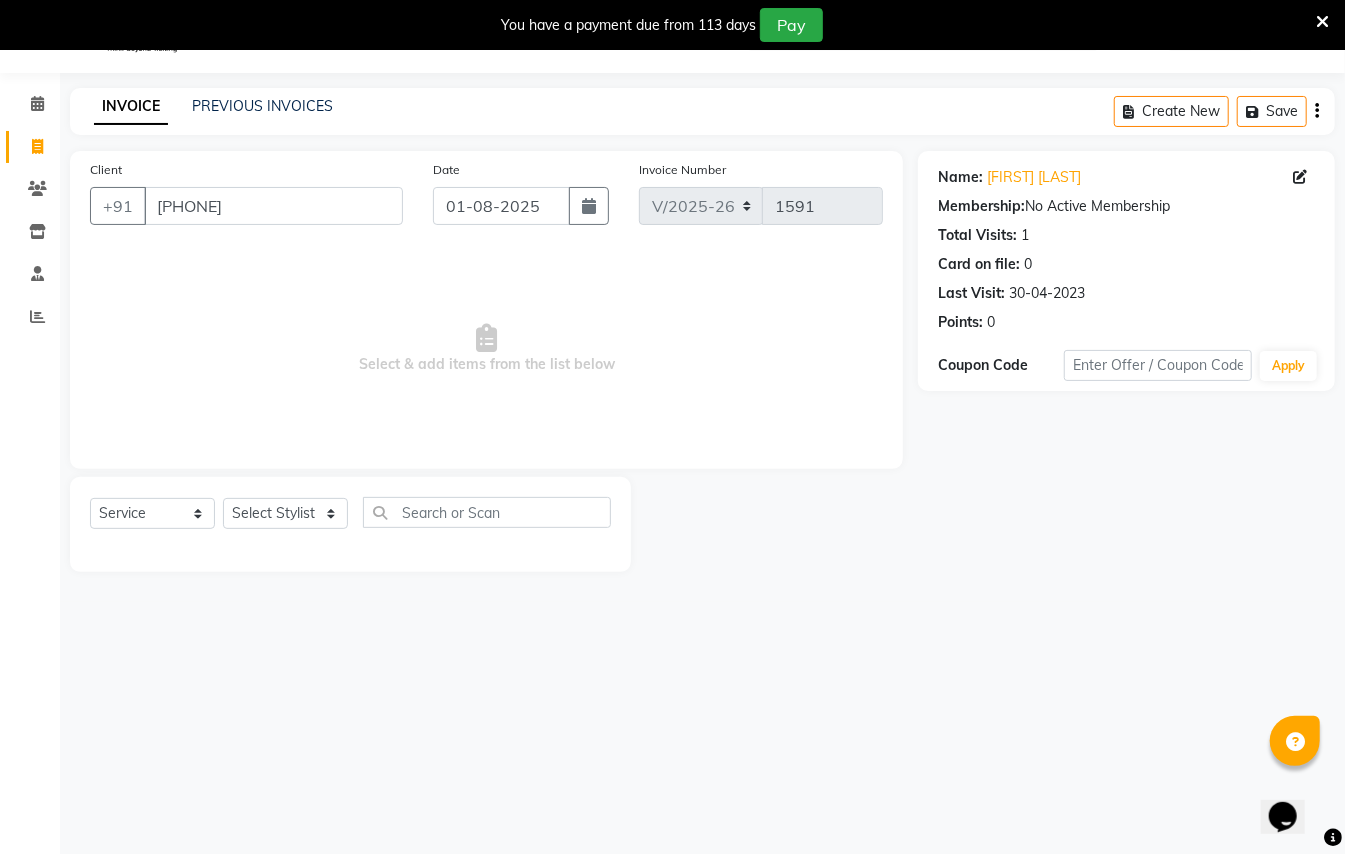 select on "8" 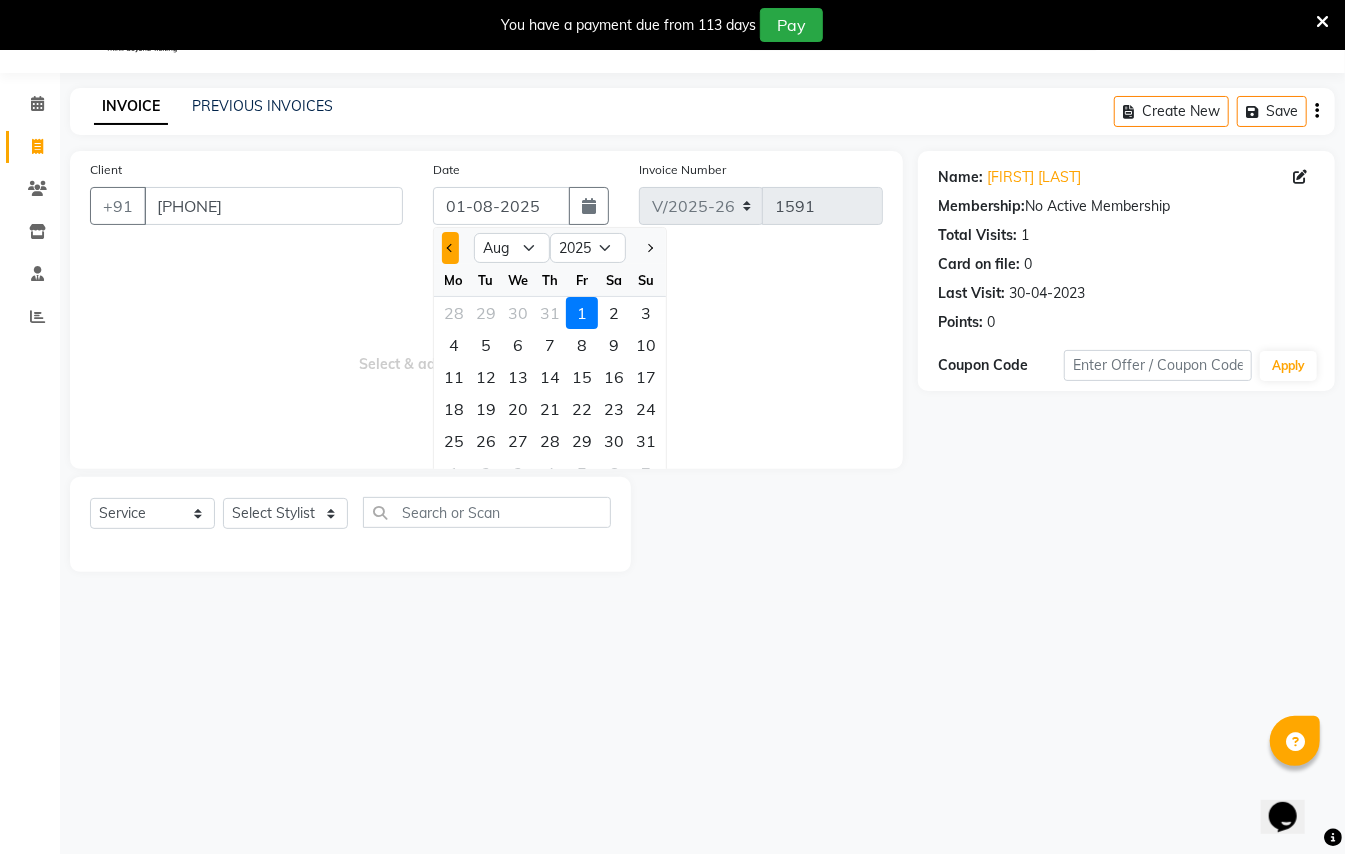 click 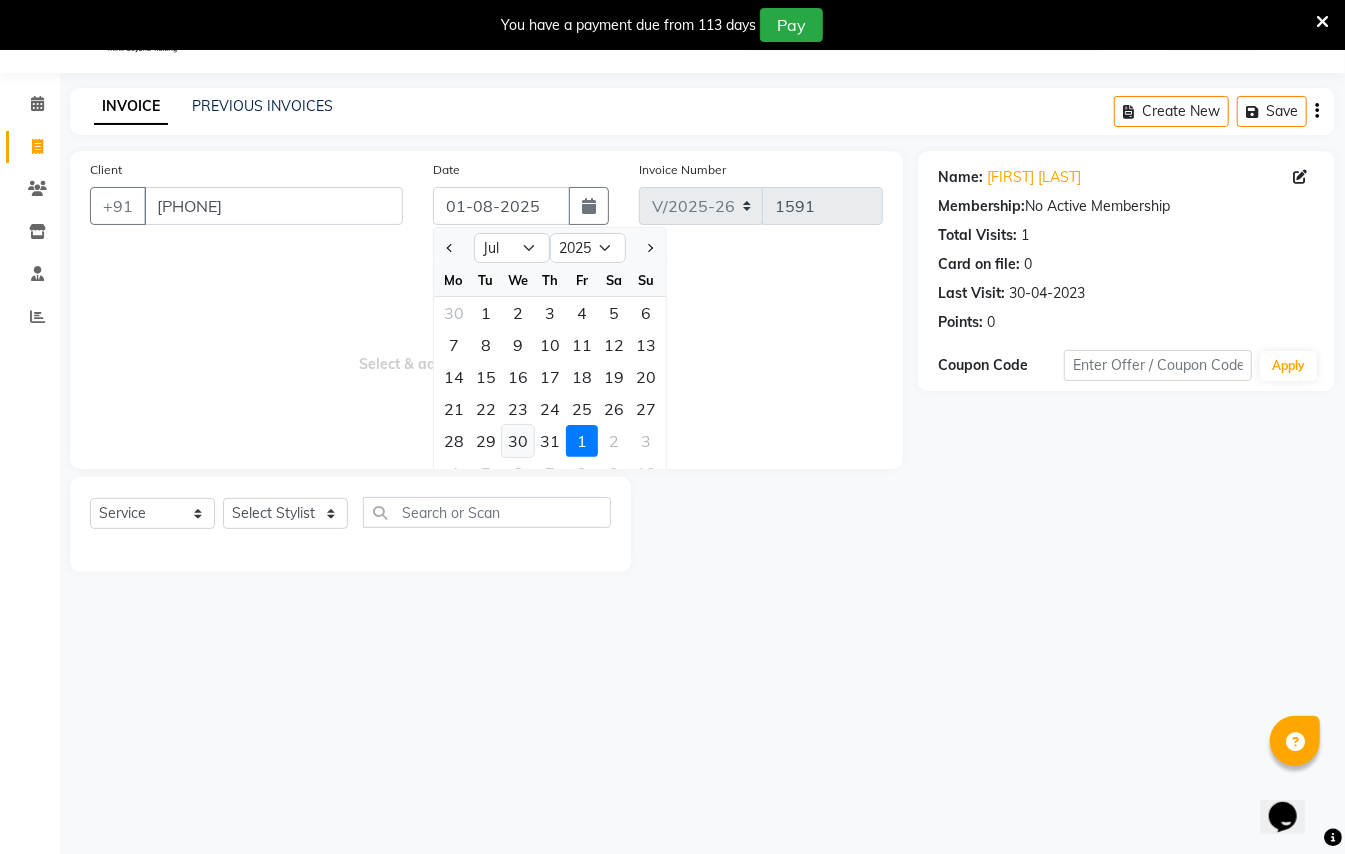 click on "30" 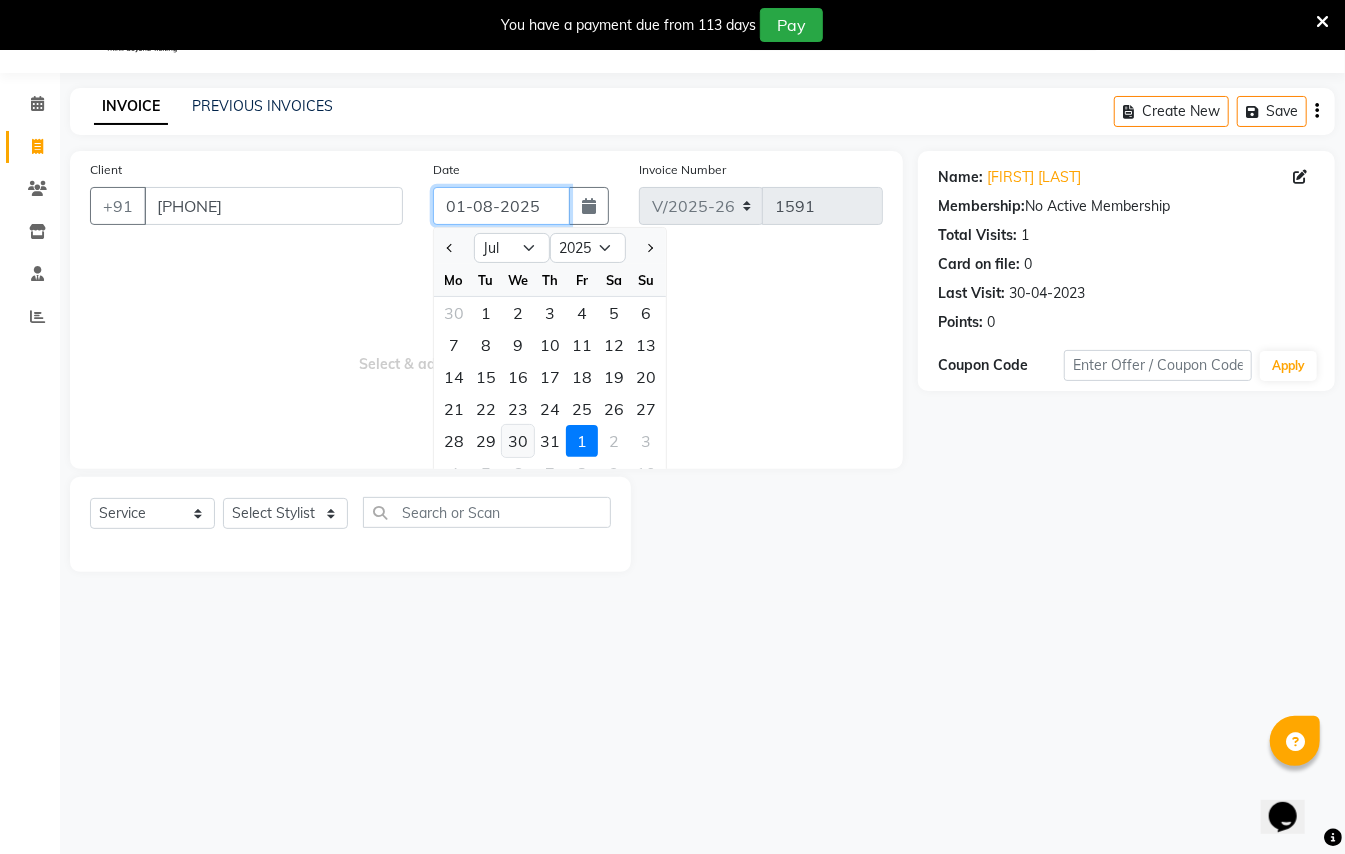 type on "30-07-2025" 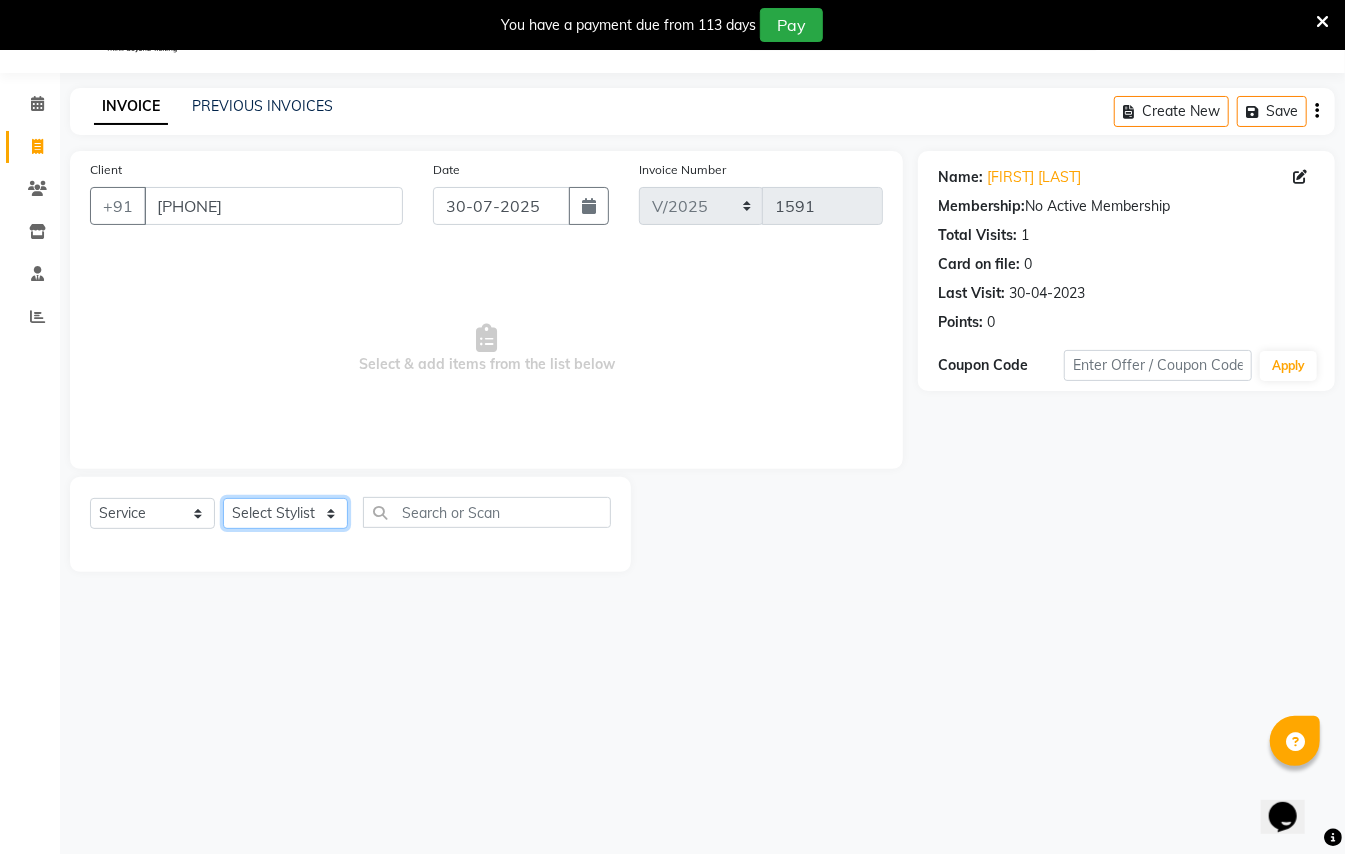 click on "Select Stylist [FIRST] [LAST] [FIRST] [LAST] [FIRST] [LAST] [FIRST] [LAST] [FIRST] [LAST] [FIRST] [LAST] [FIRST] [LAST] [FIRST] [LAST]" 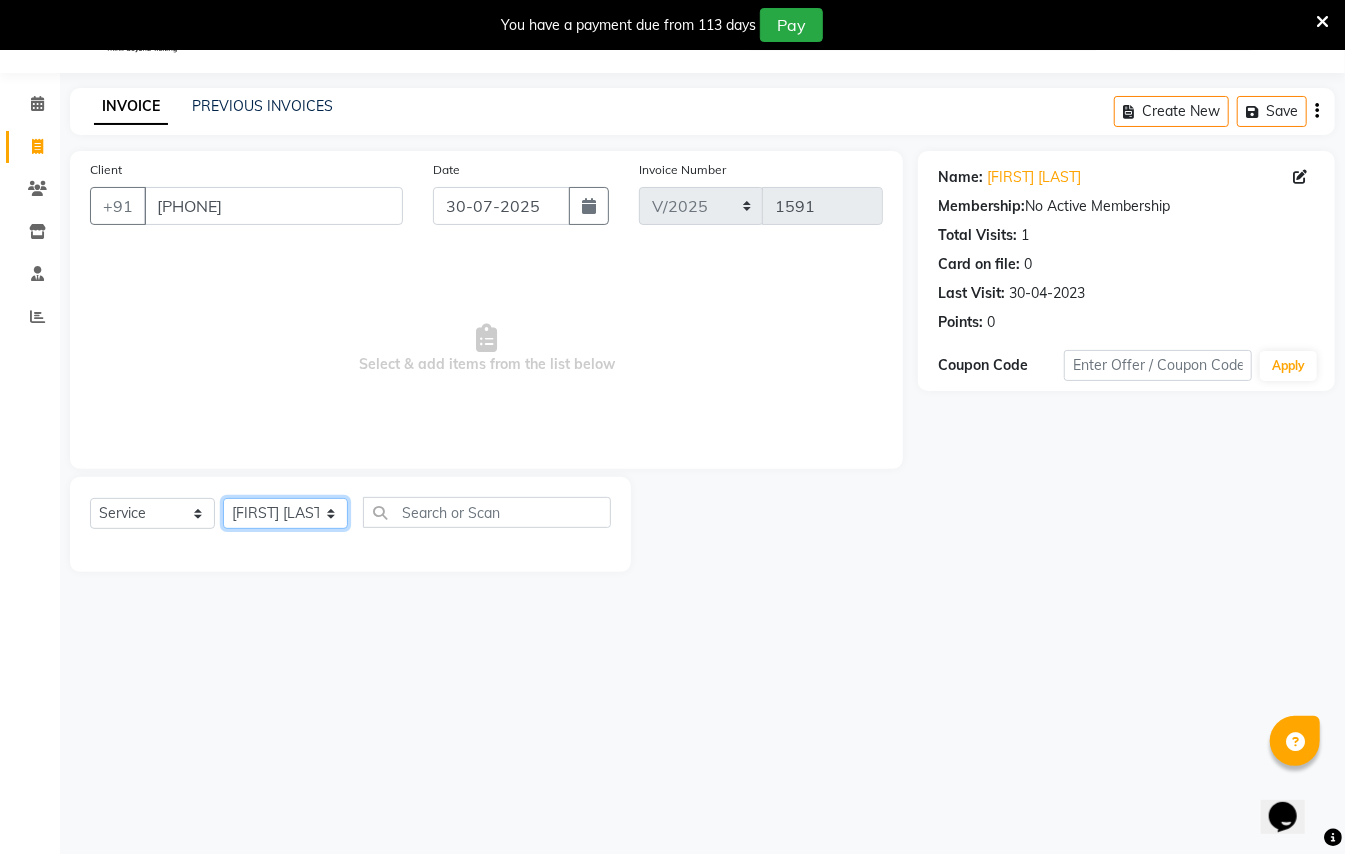 click on "Select Stylist [FIRST] [LAST] [FIRST] [LAST] [FIRST] [LAST] [FIRST] [LAST] [FIRST] [LAST] [FIRST] [LAST] [FIRST] [LAST] [FIRST] [LAST]" 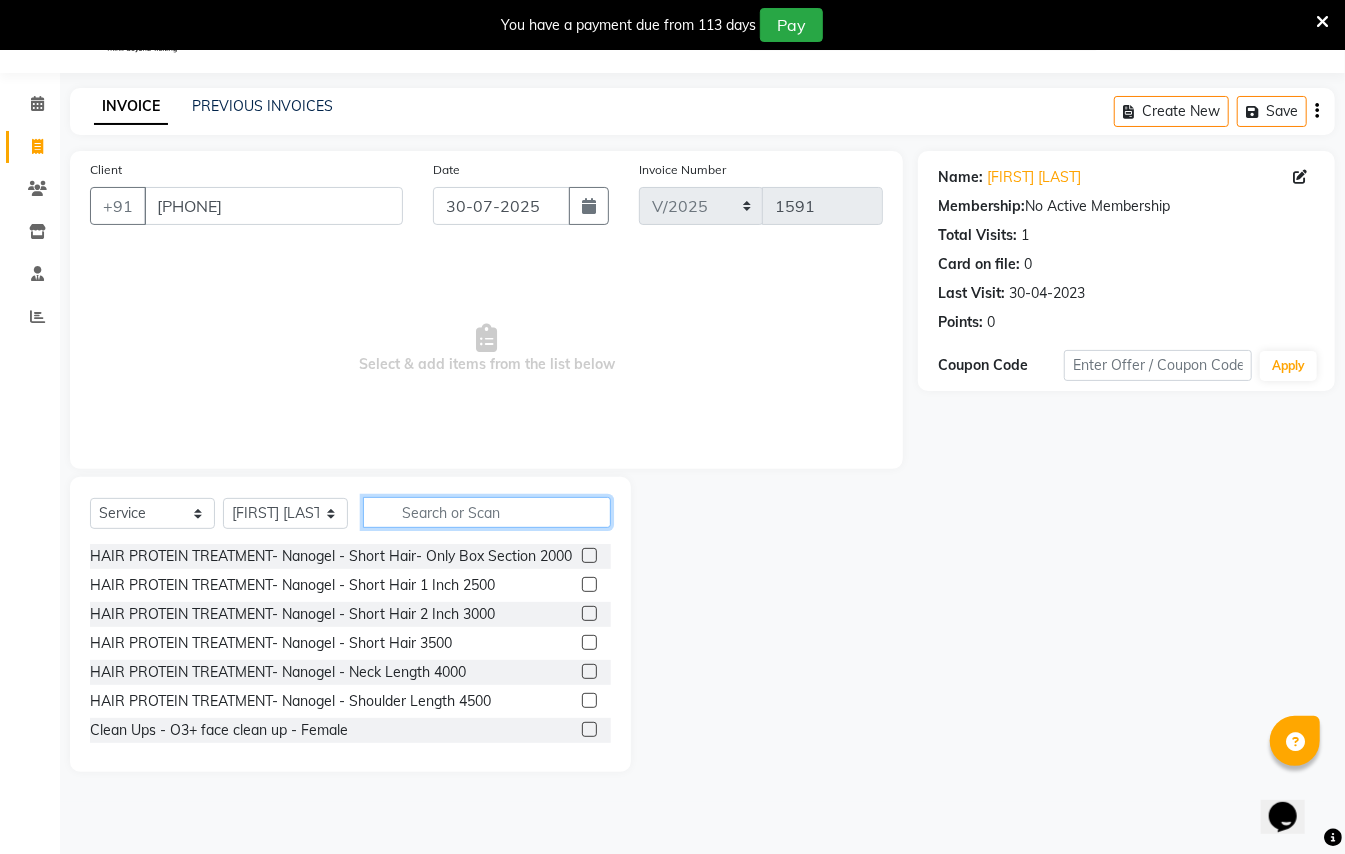 click 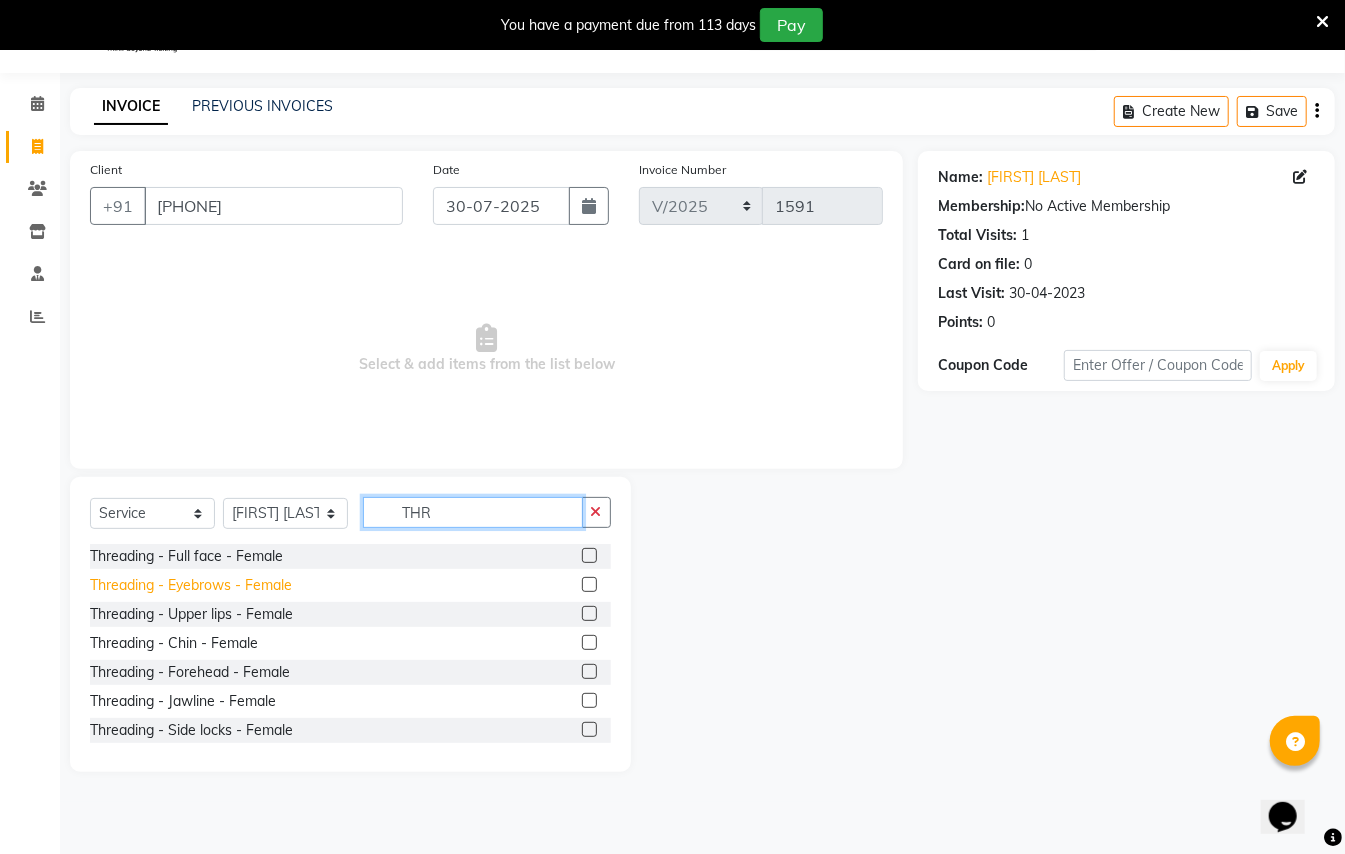 type on "THR" 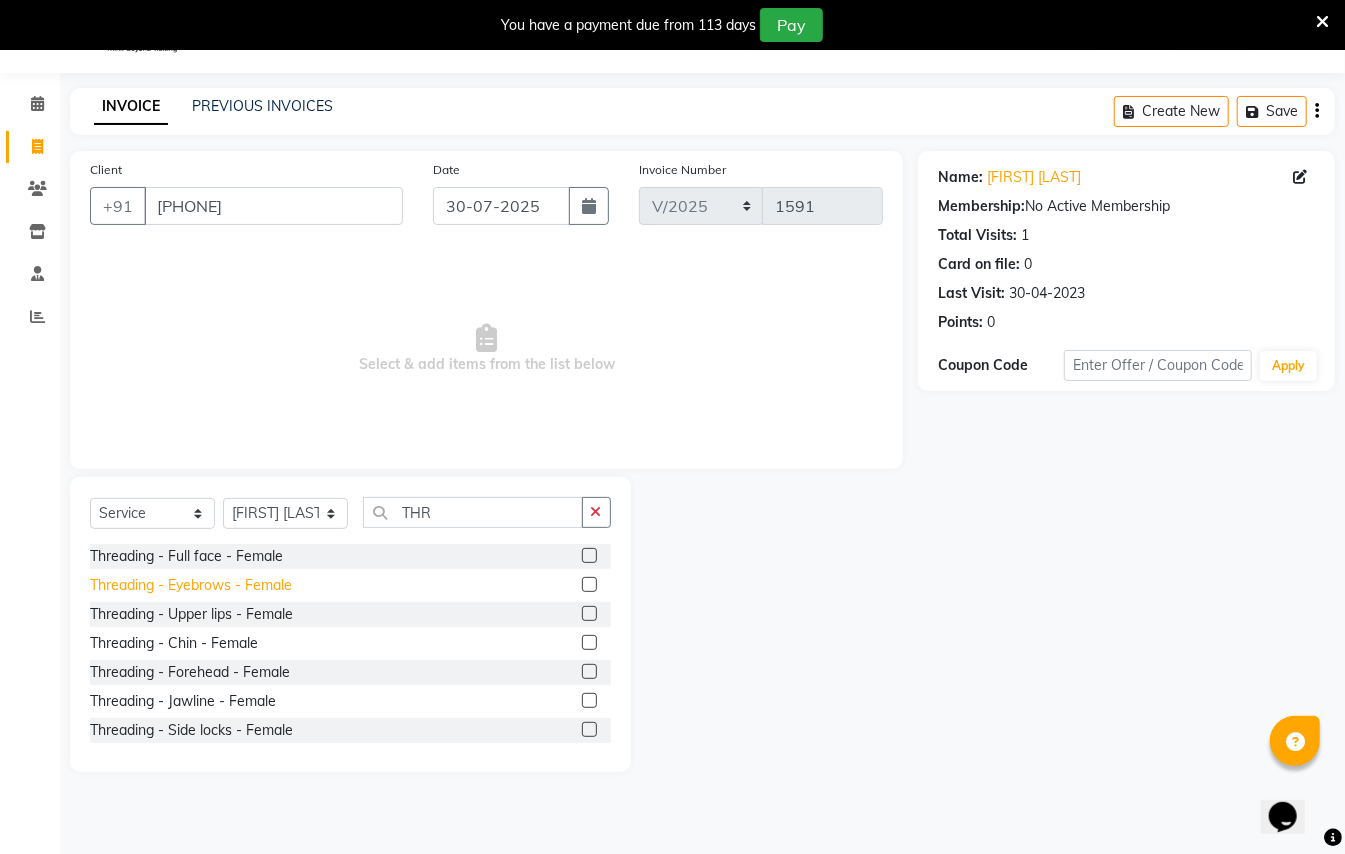 click on "Threading - Eyebrows - Female" 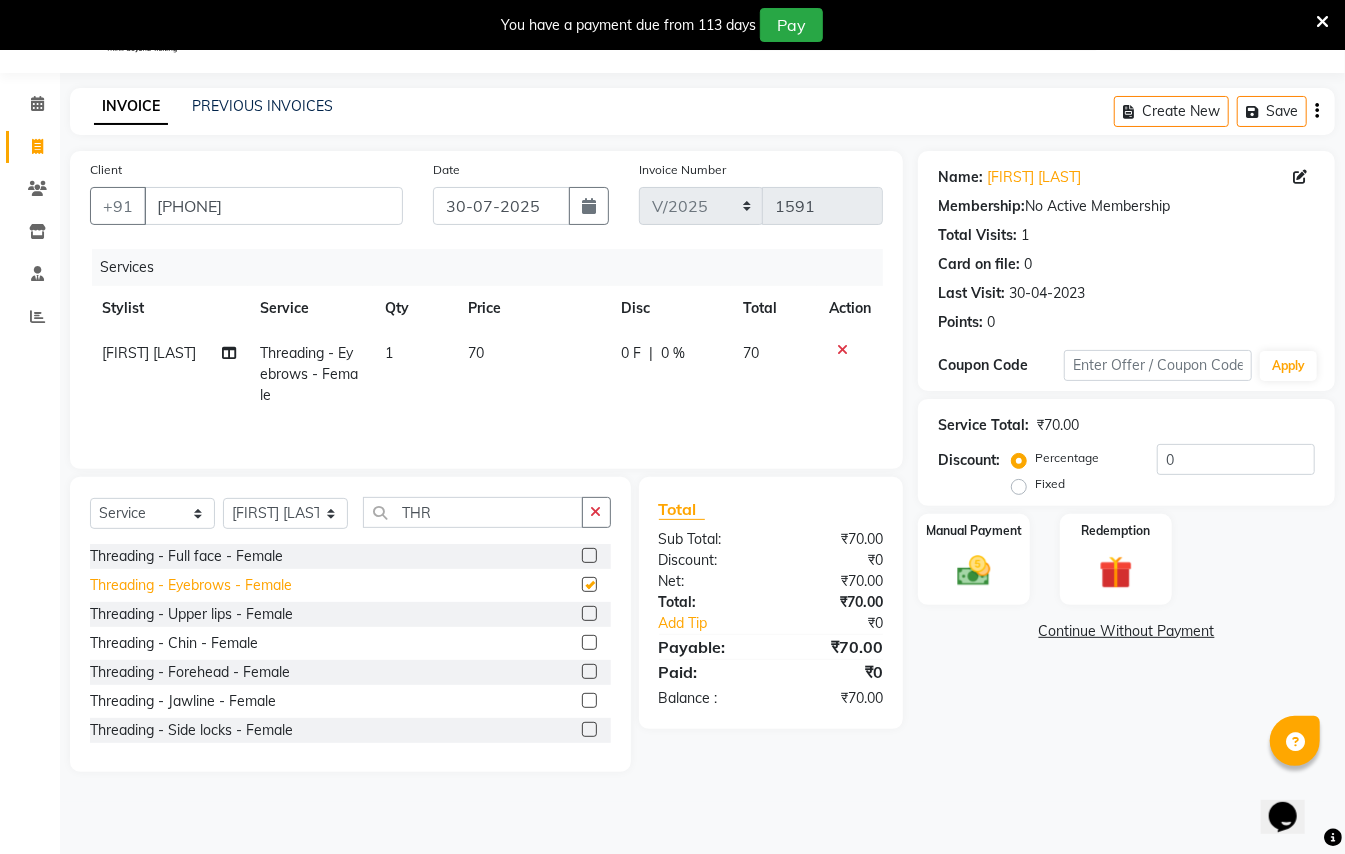 checkbox on "false" 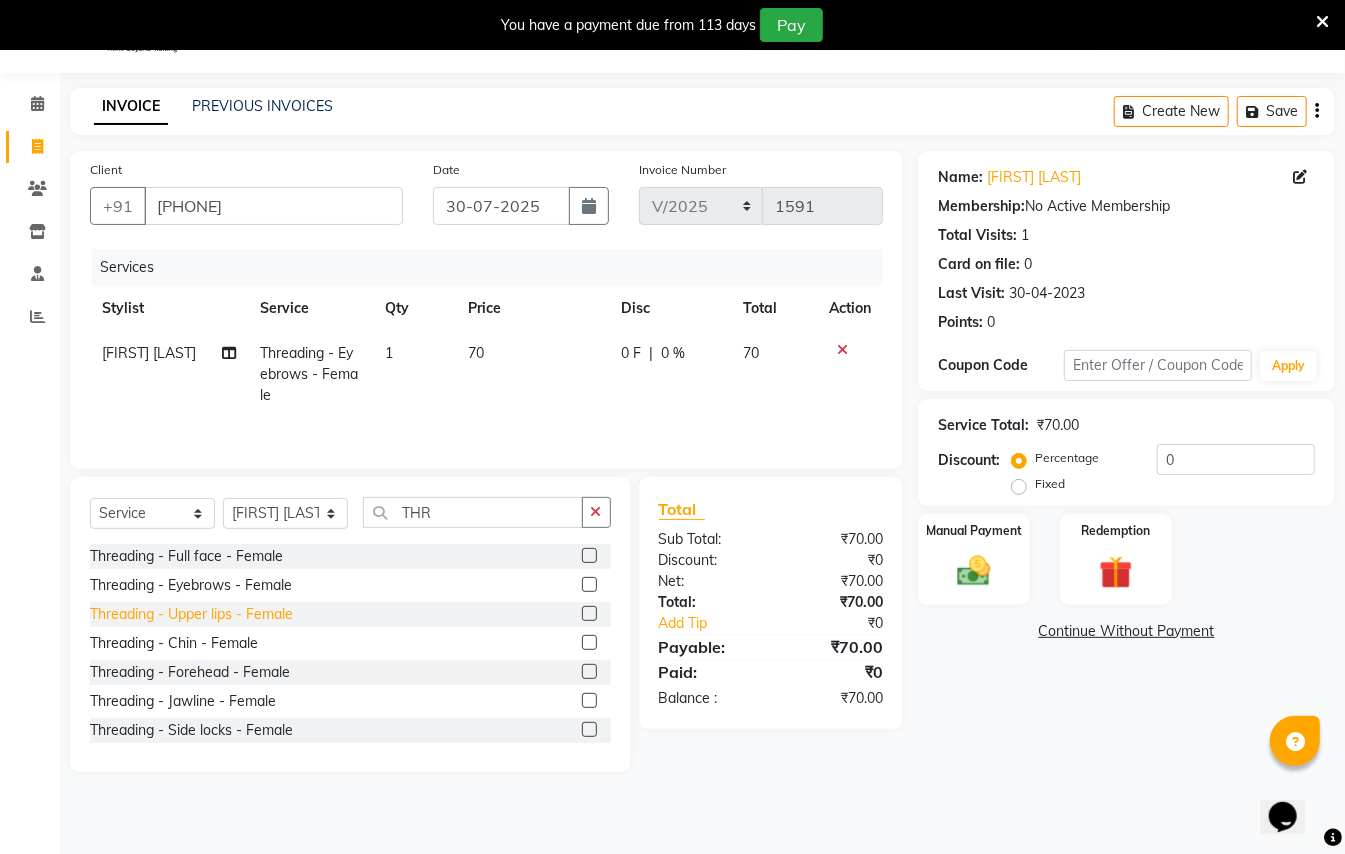 click on "Threading - Upper lips - Female" 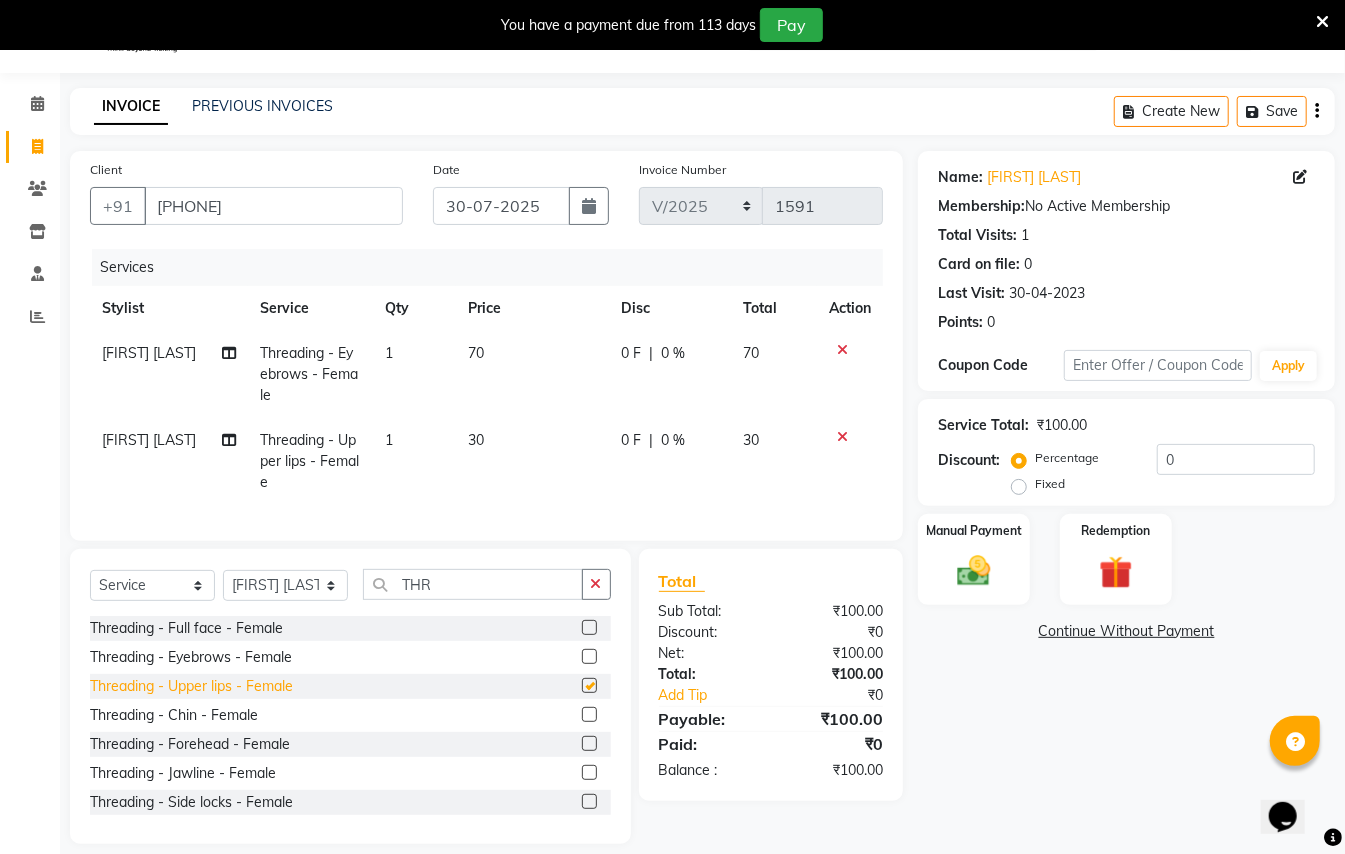 checkbox on "false" 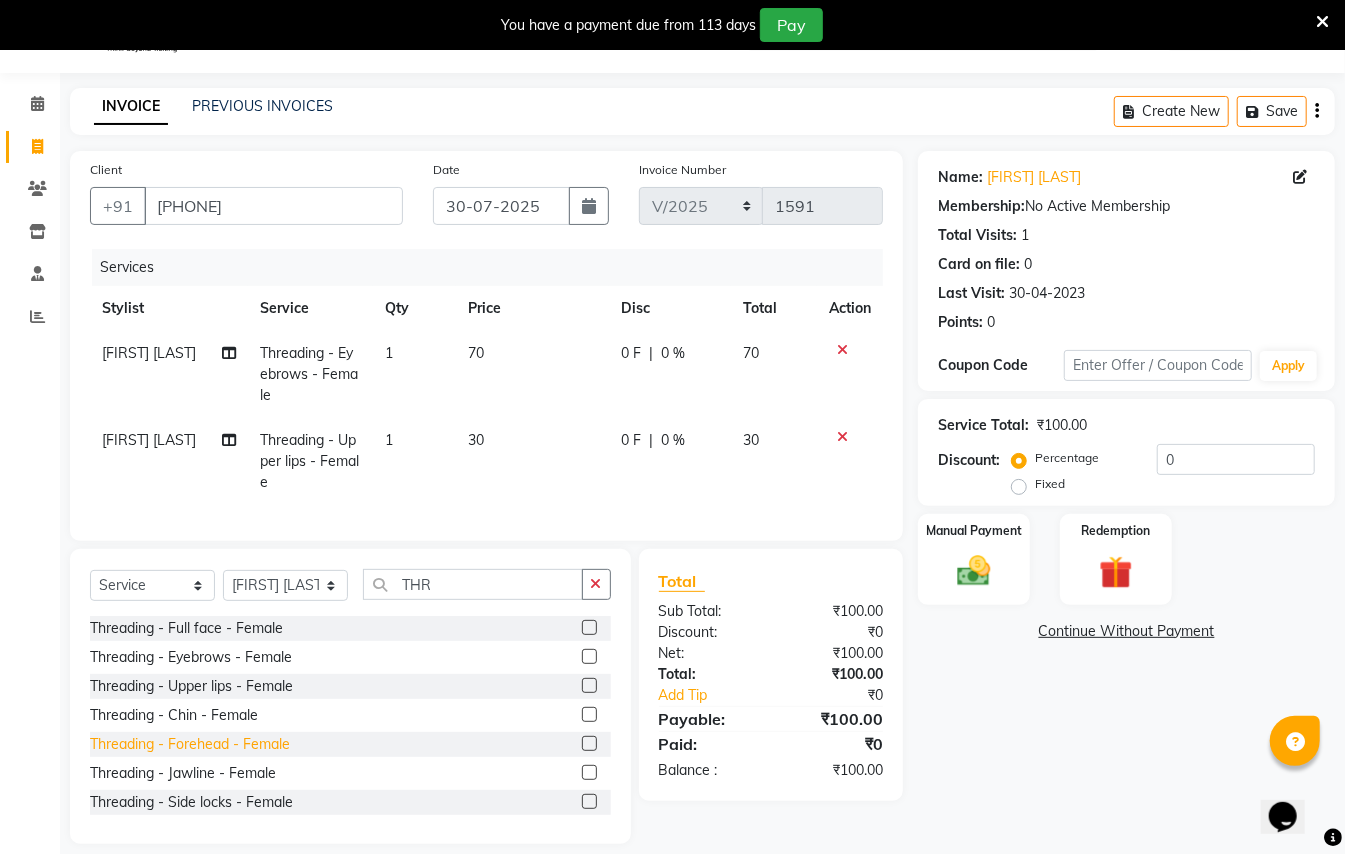 click on "Threading - Forehead - Female" 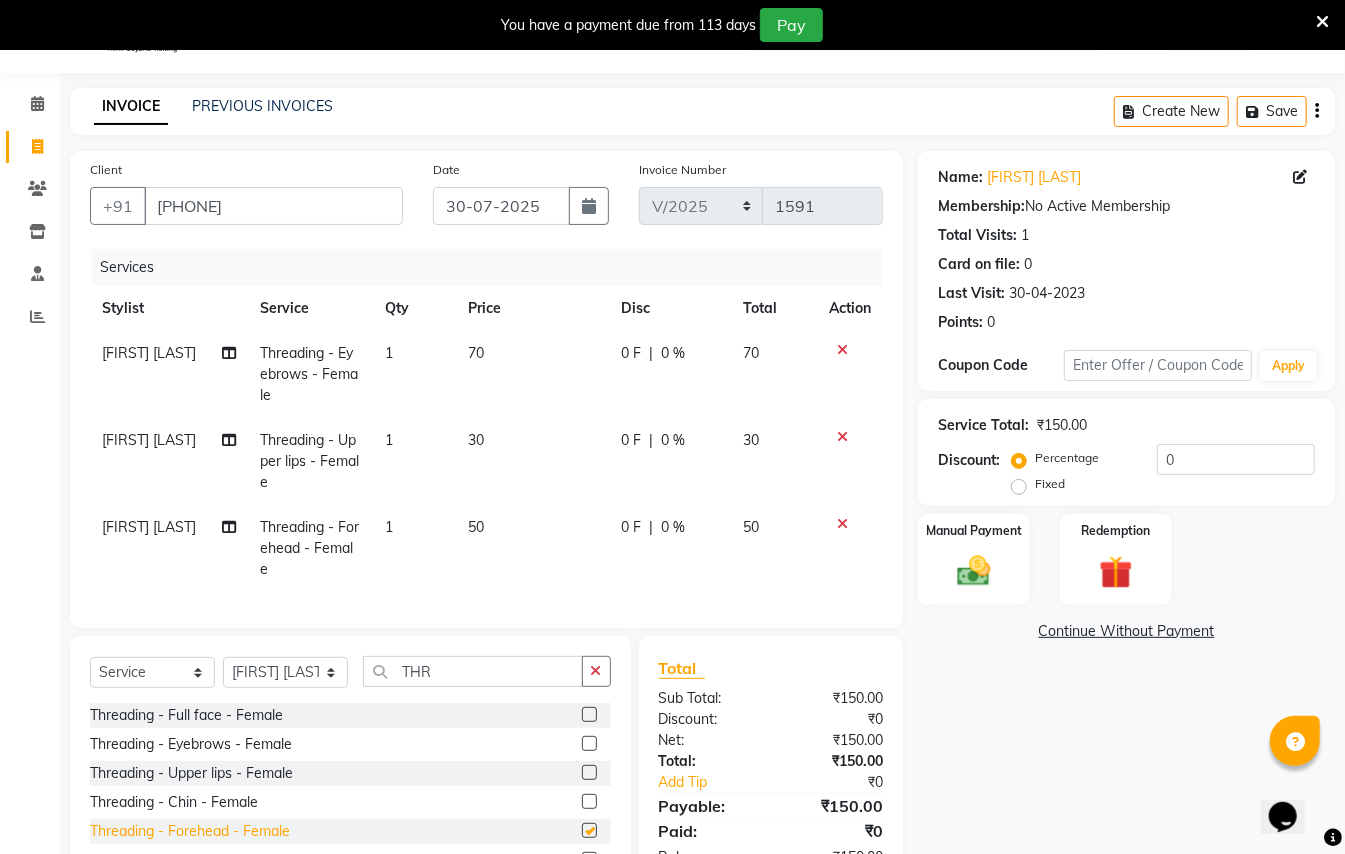checkbox on "false" 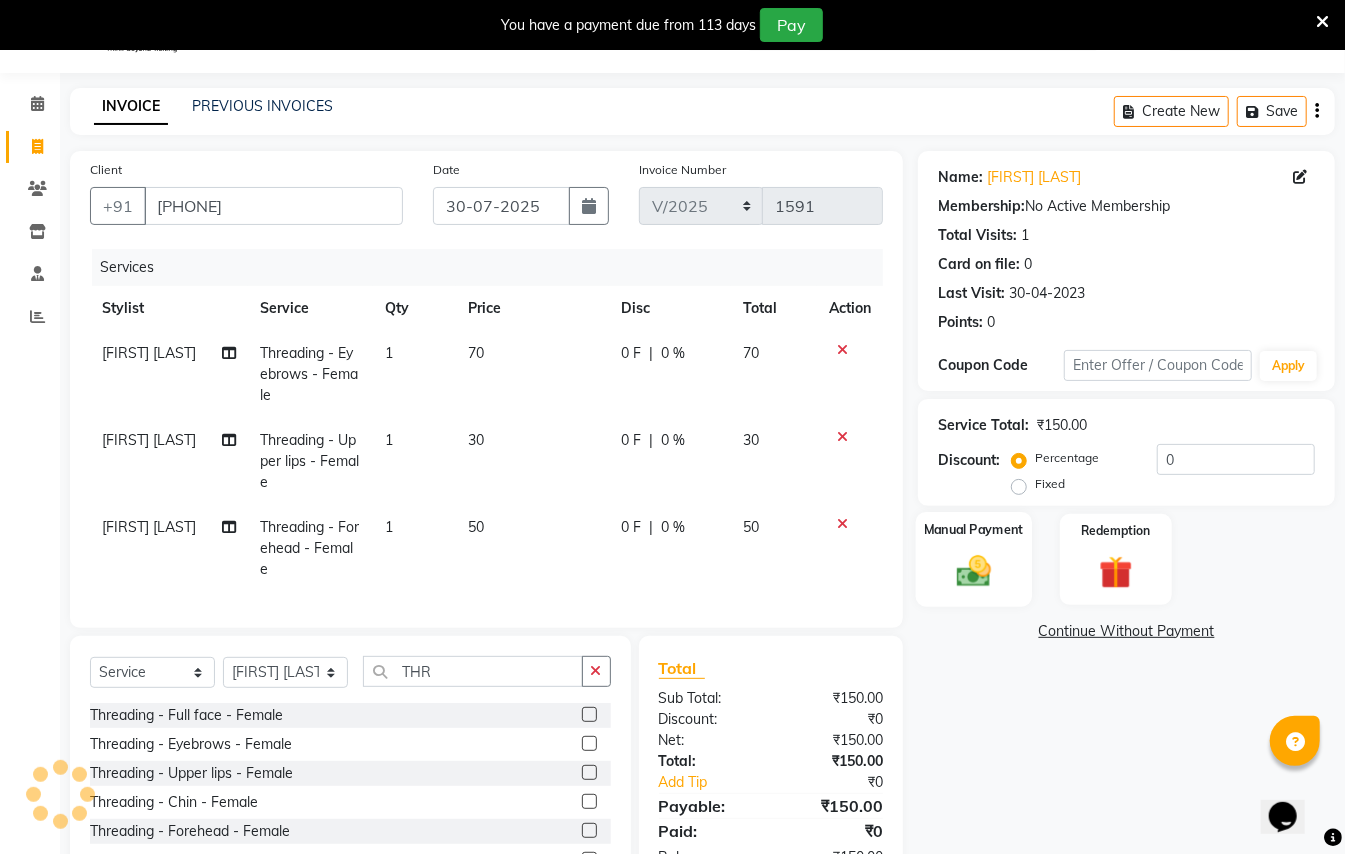 click 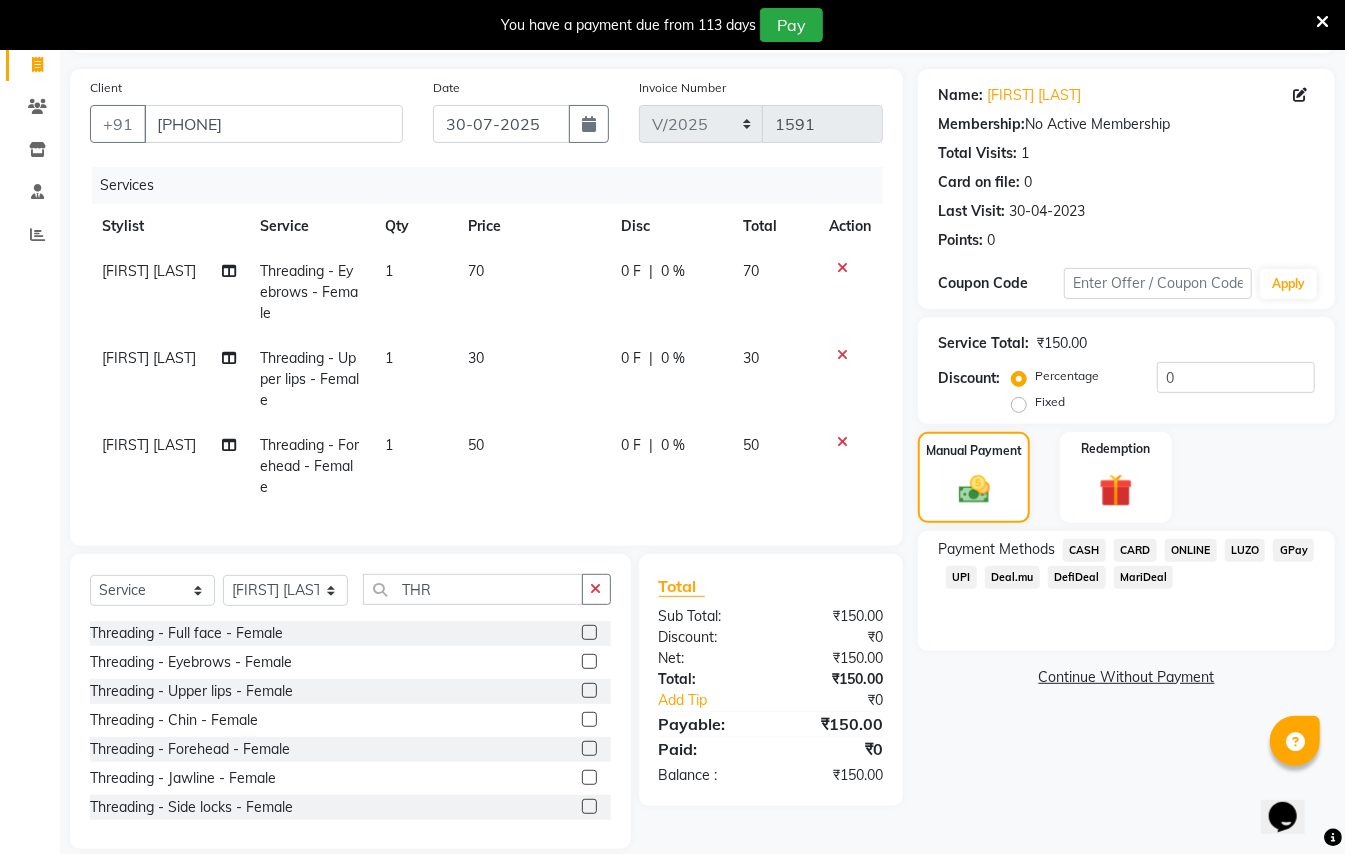 scroll, scrollTop: 177, scrollLeft: 0, axis: vertical 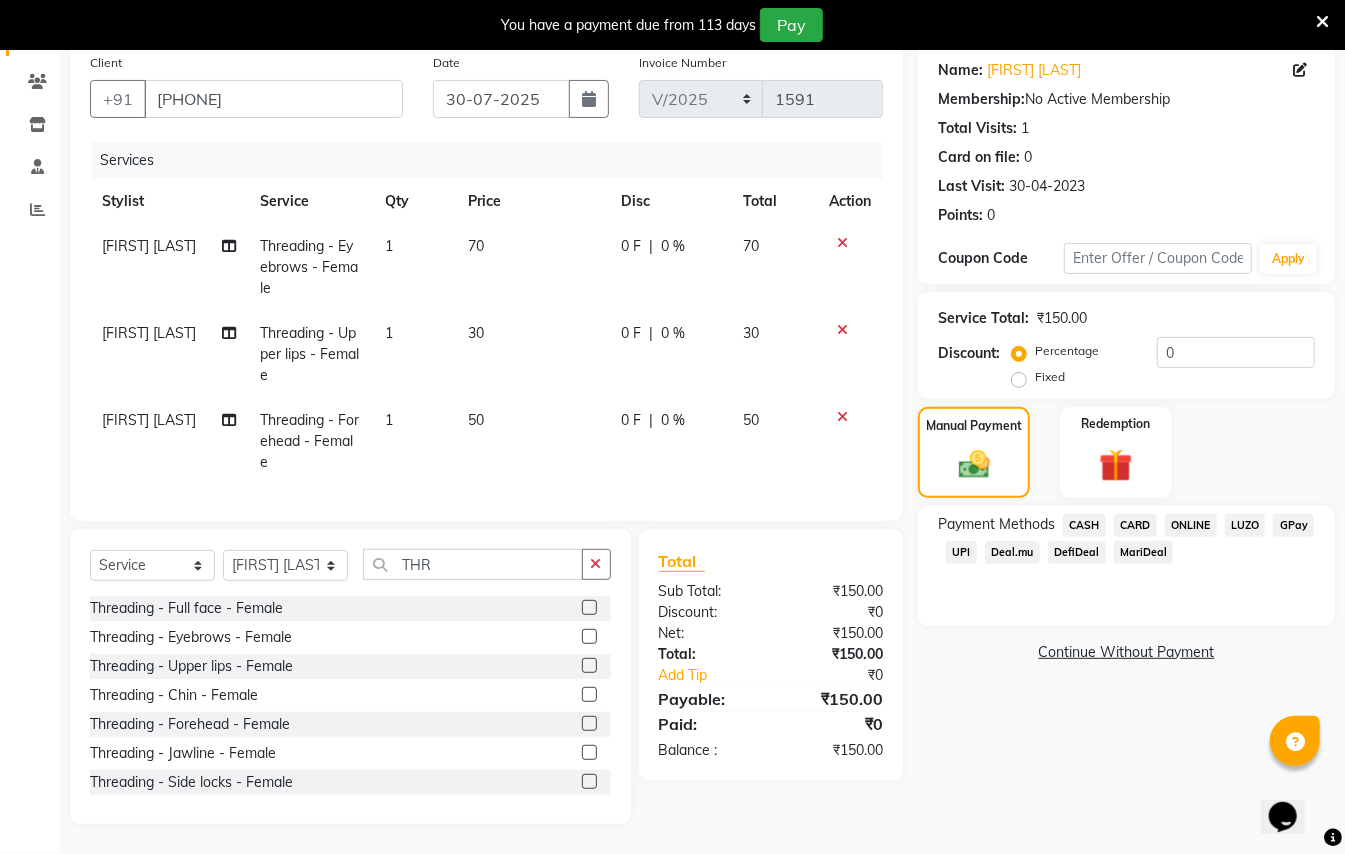 click on "CASH" 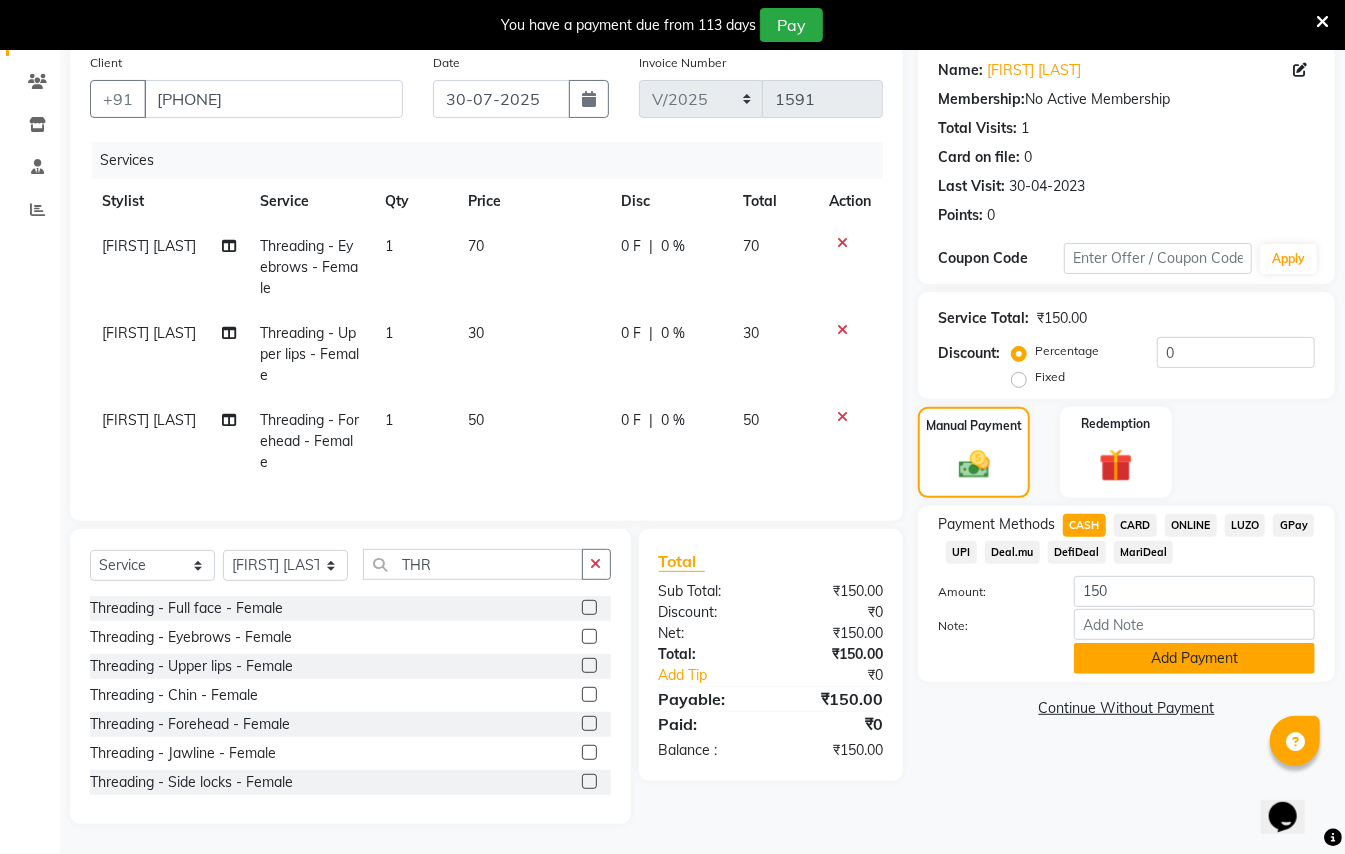 click on "Add Payment" 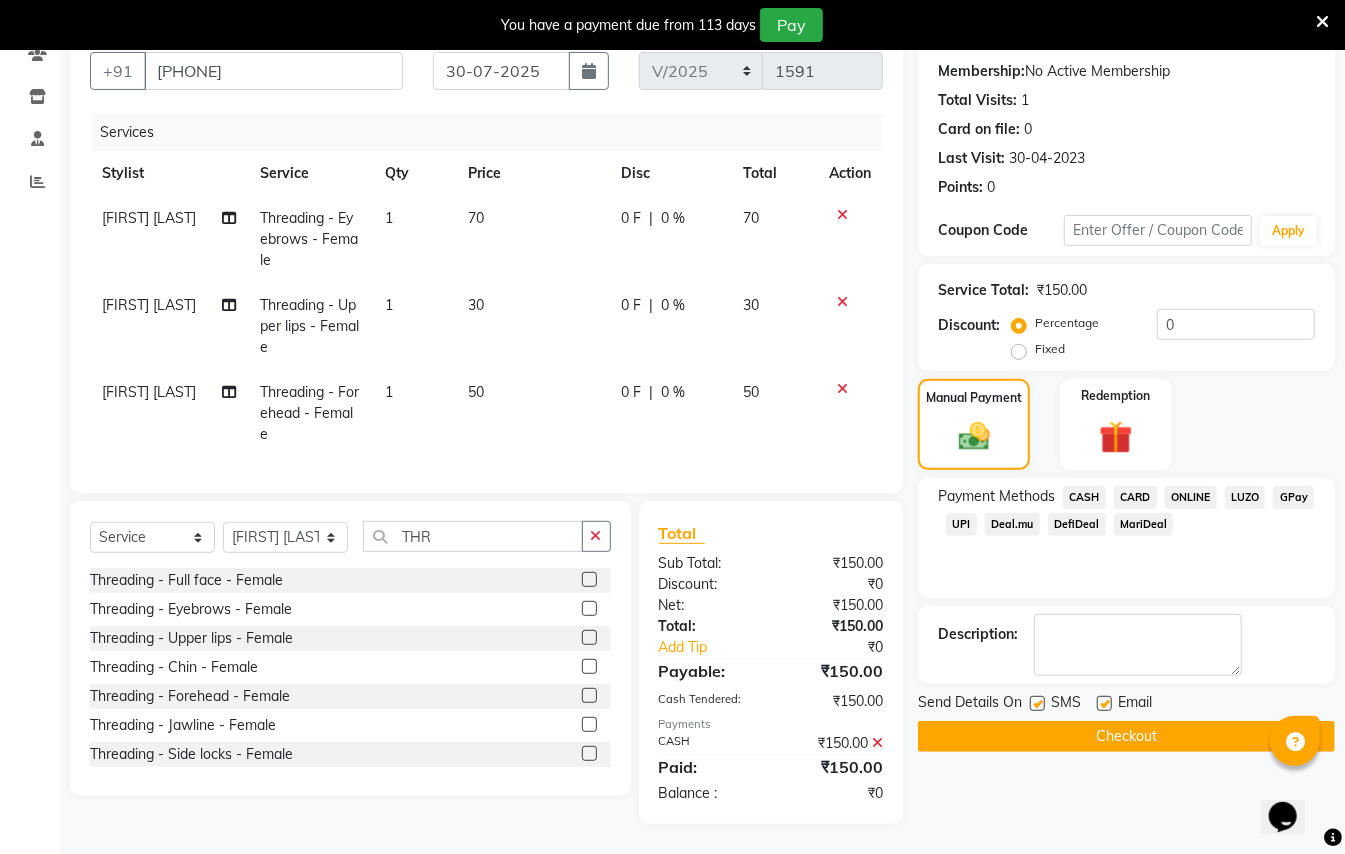 scroll, scrollTop: 205, scrollLeft: 0, axis: vertical 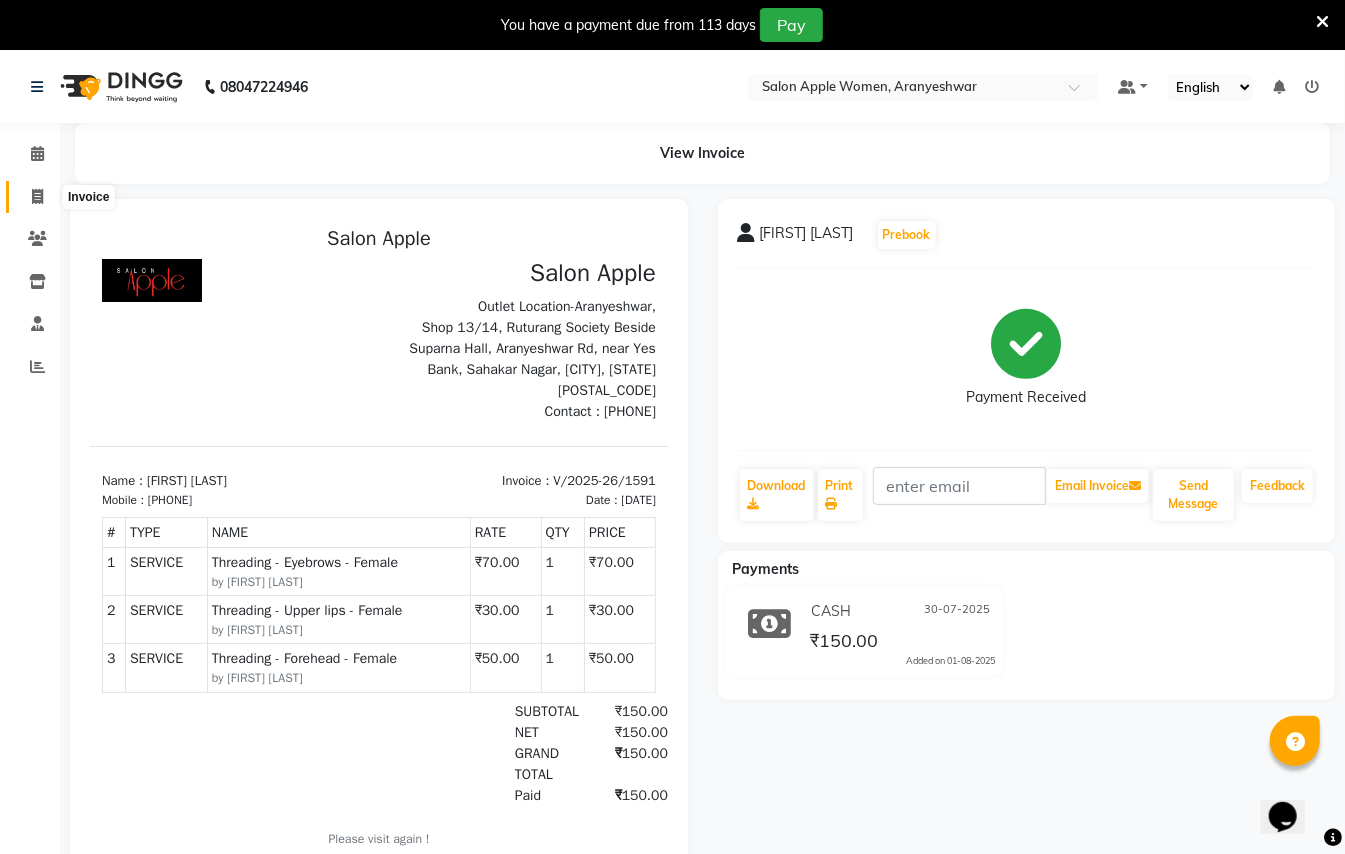 click 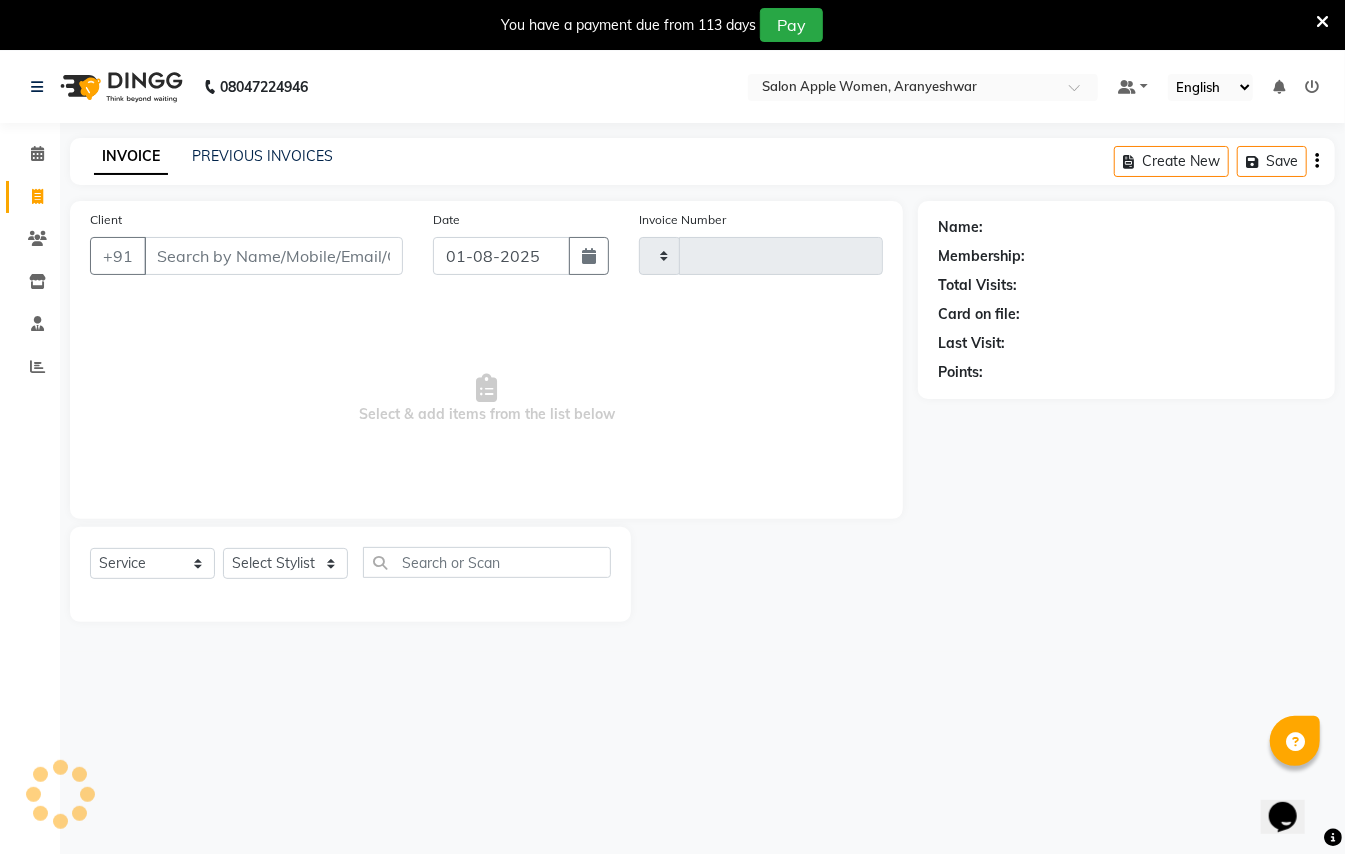 scroll, scrollTop: 50, scrollLeft: 0, axis: vertical 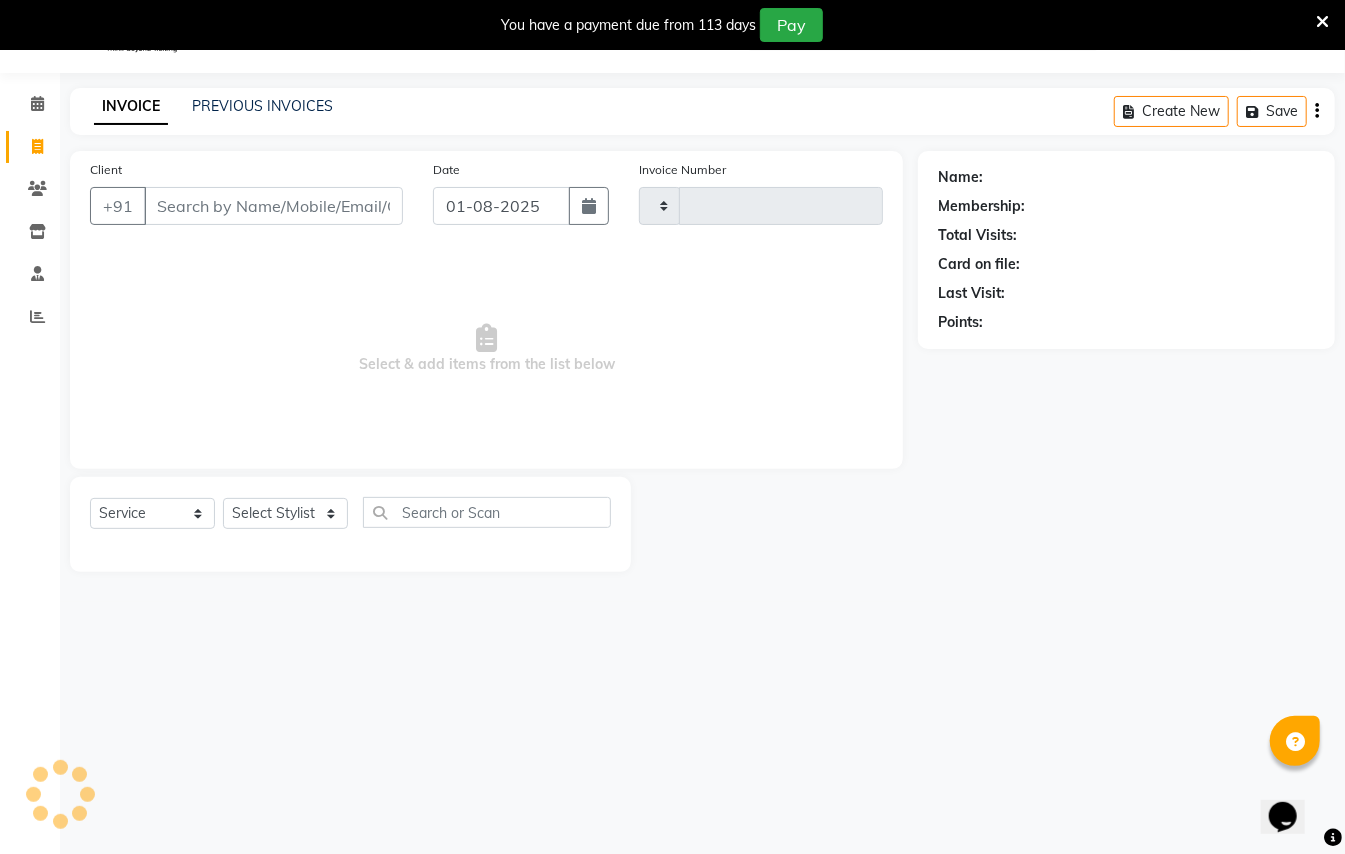 type 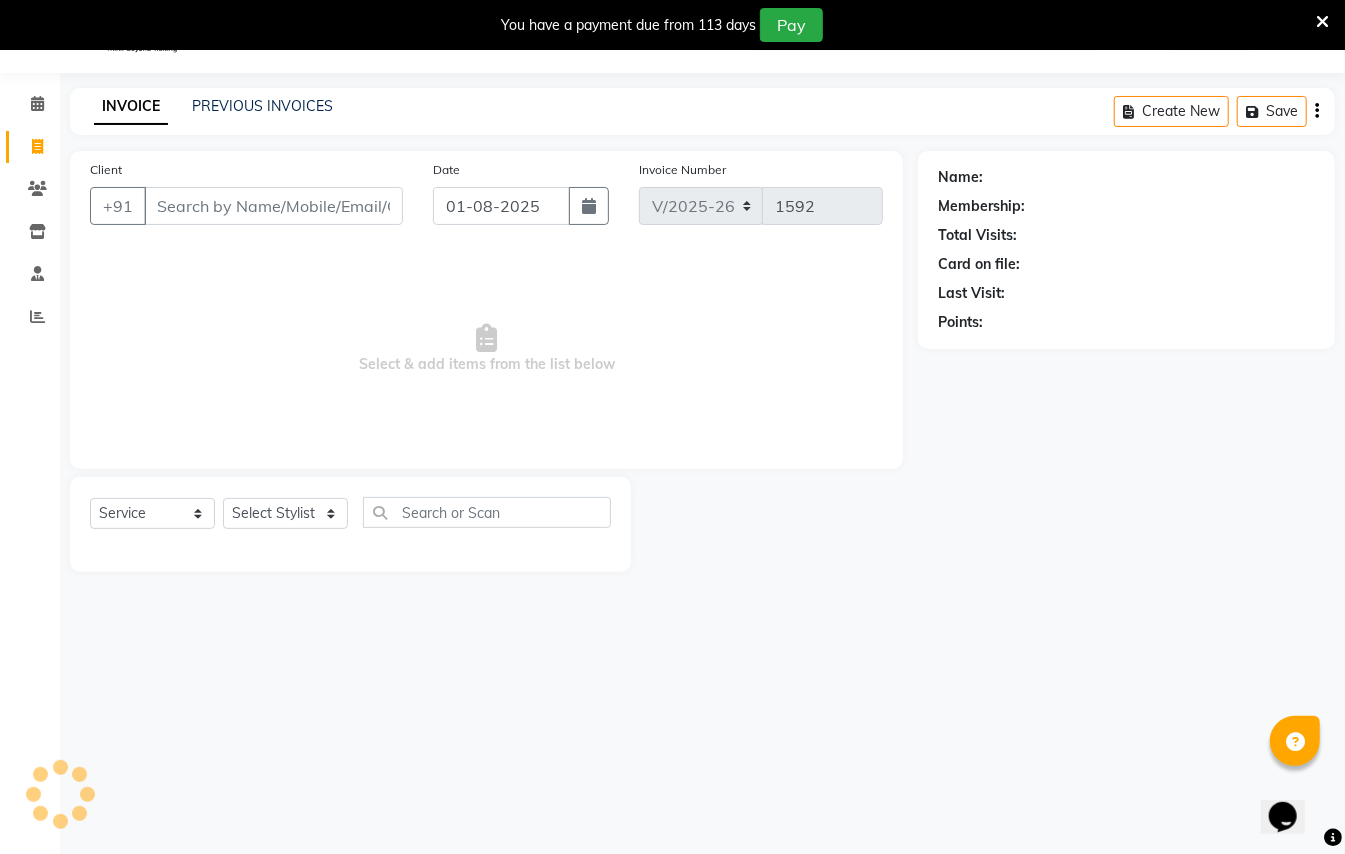 click on "Client" at bounding box center [273, 206] 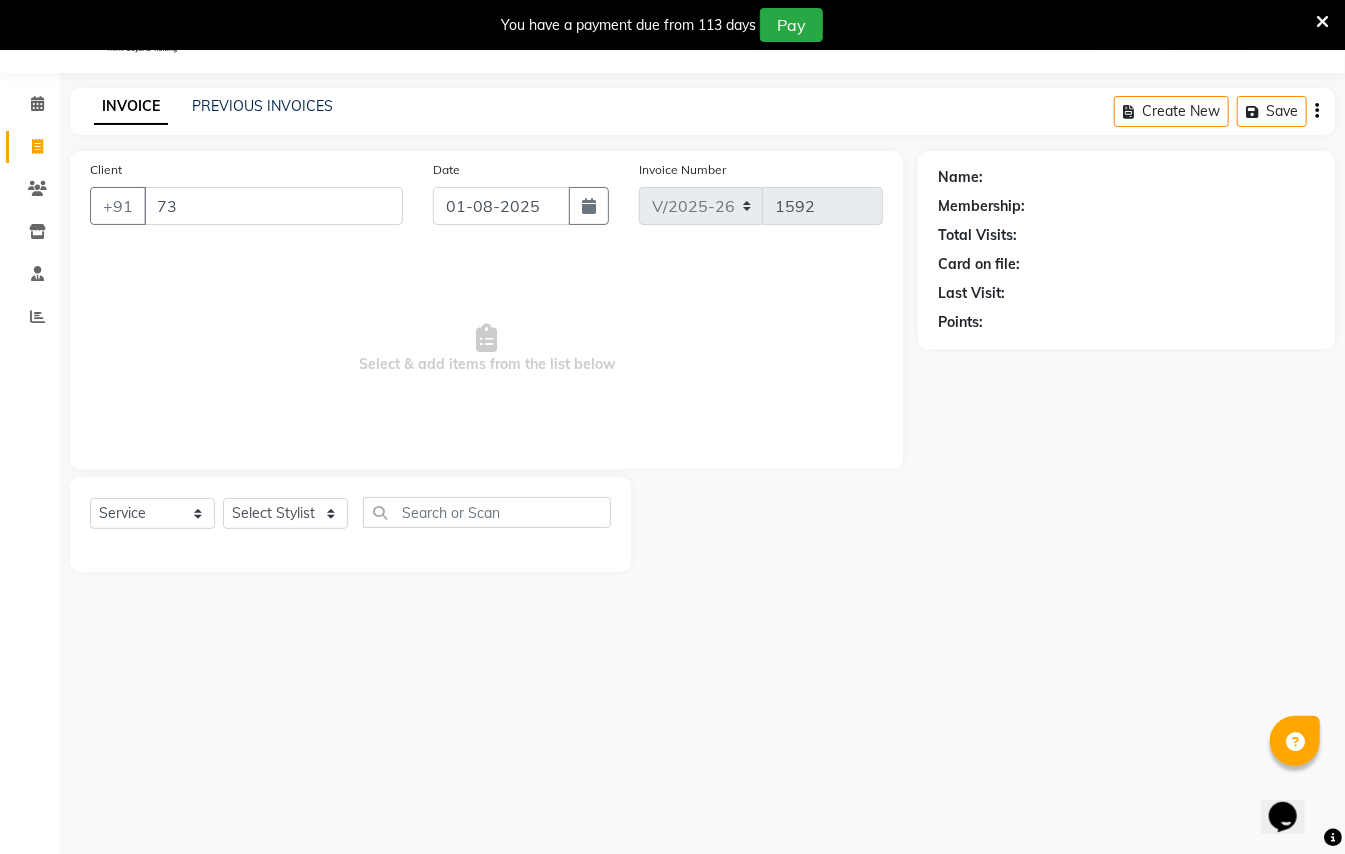 click on "73" at bounding box center (273, 206) 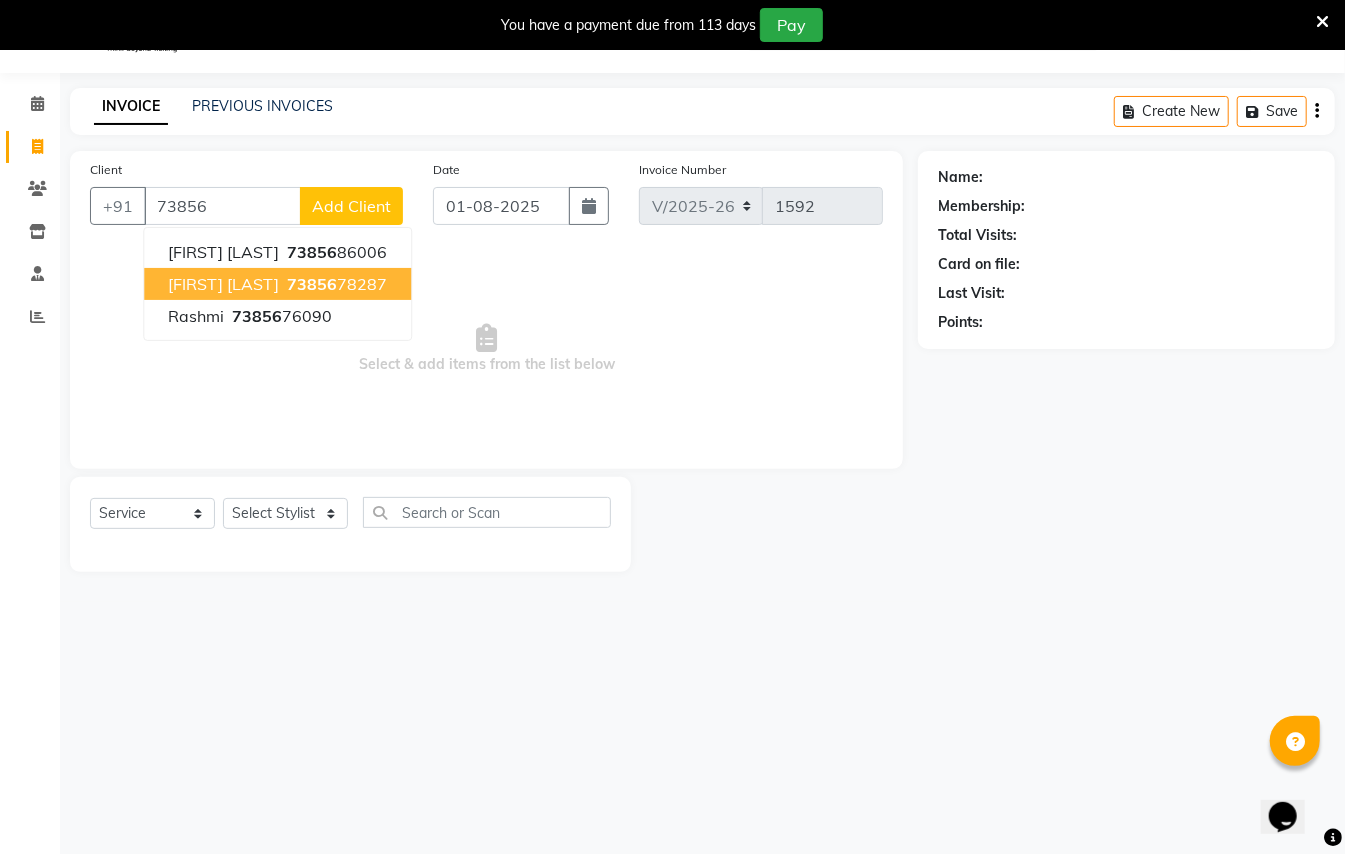 click on "[FIRST] [LAST] [PHONE]" at bounding box center (277, 284) 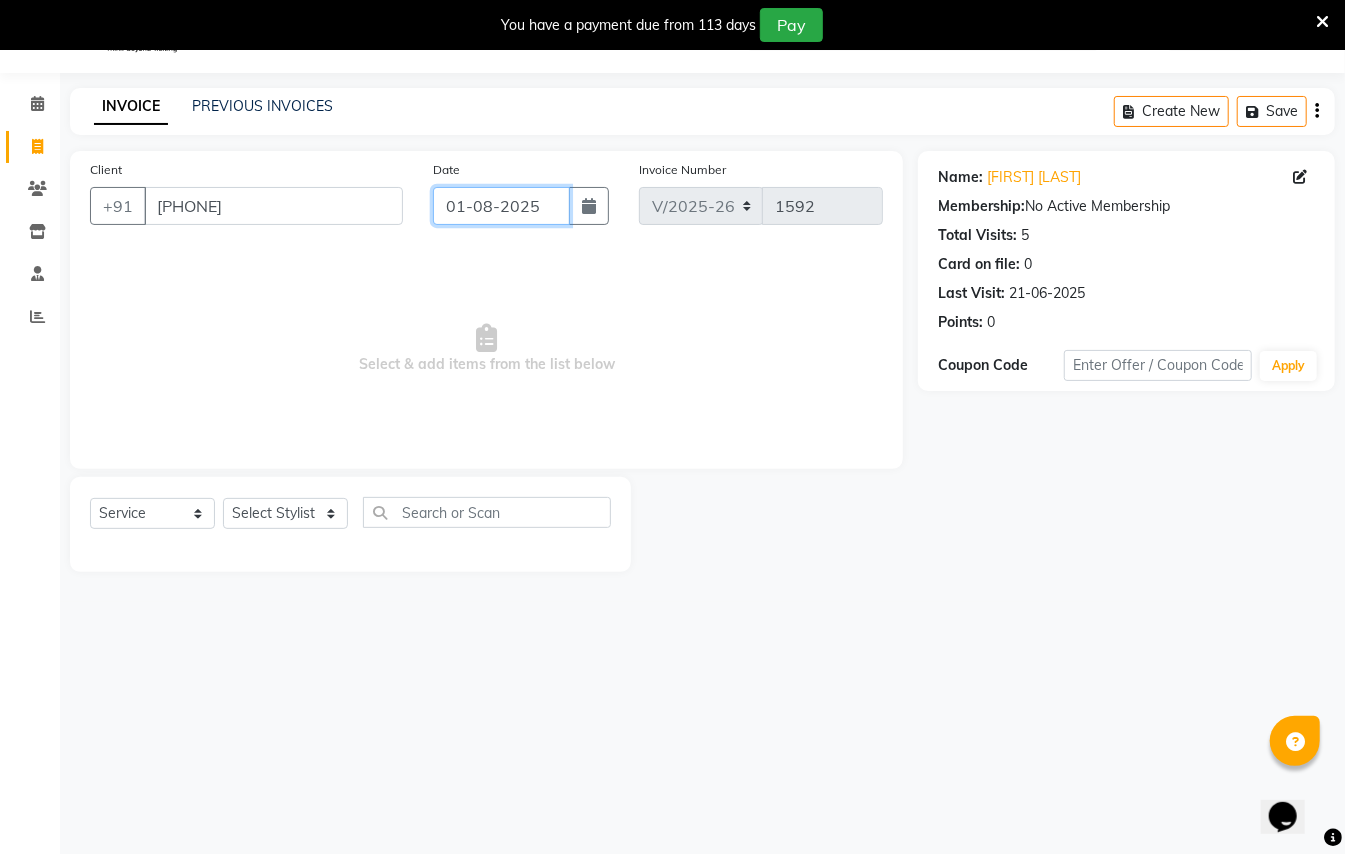 click on "01-08-2025" 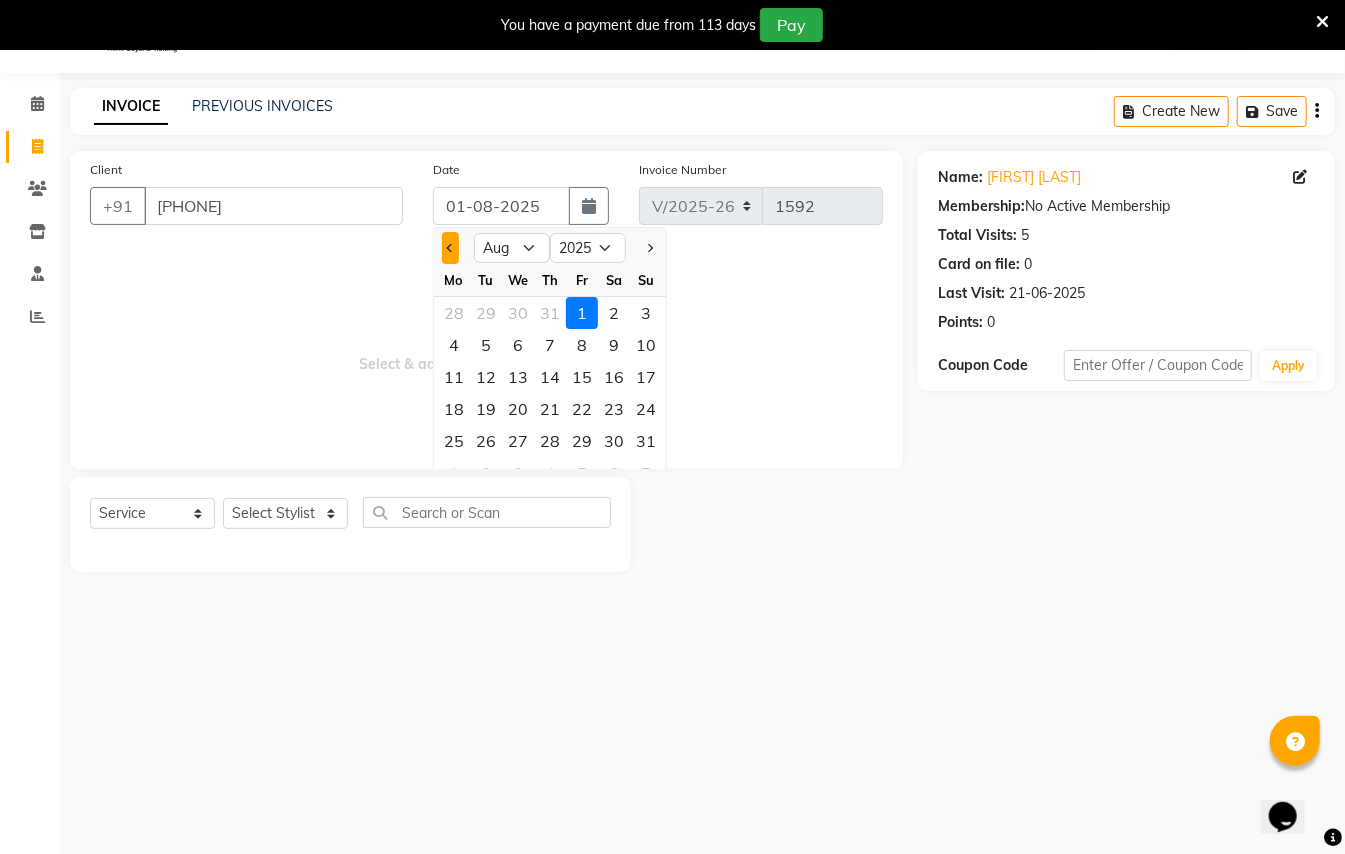 click 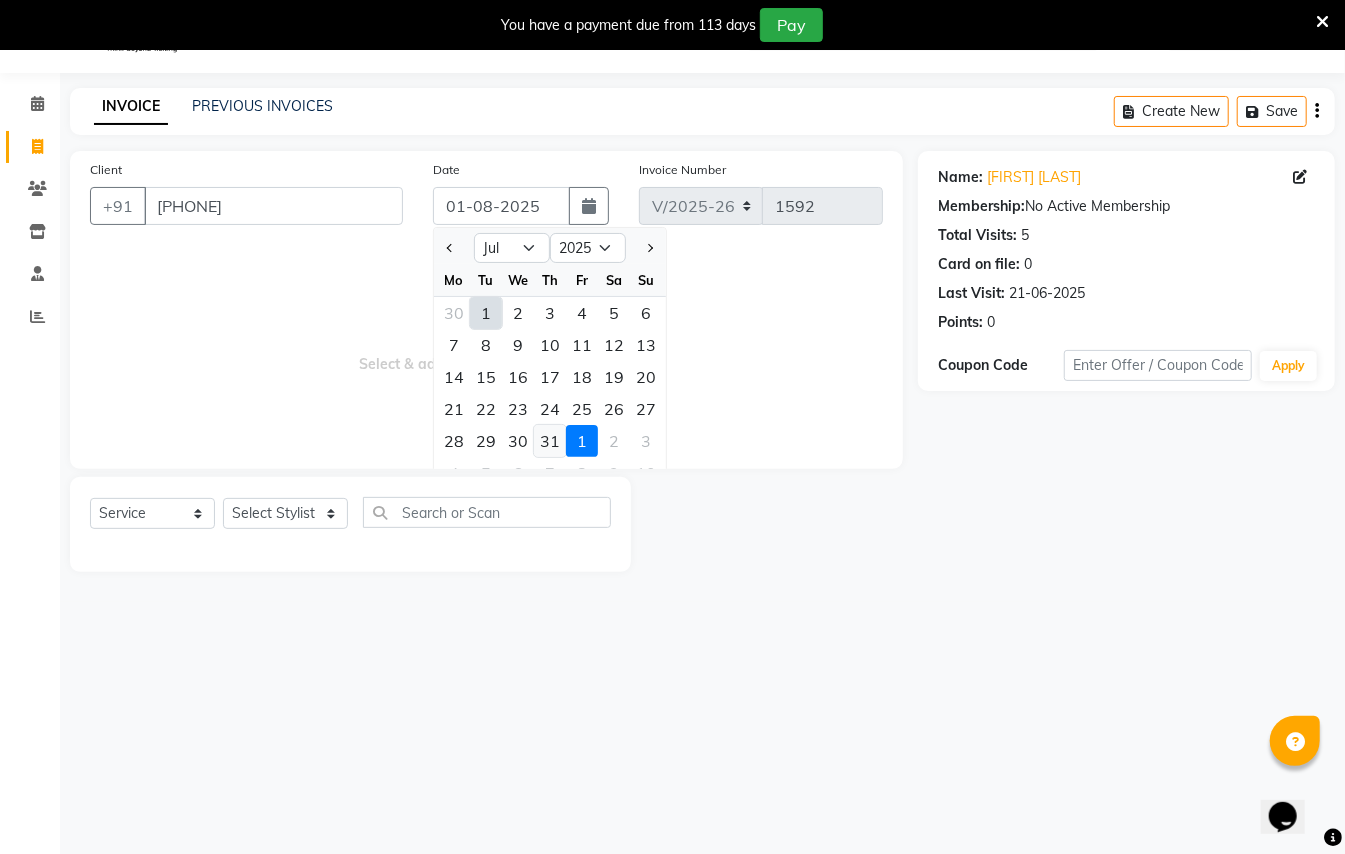 click on "31" 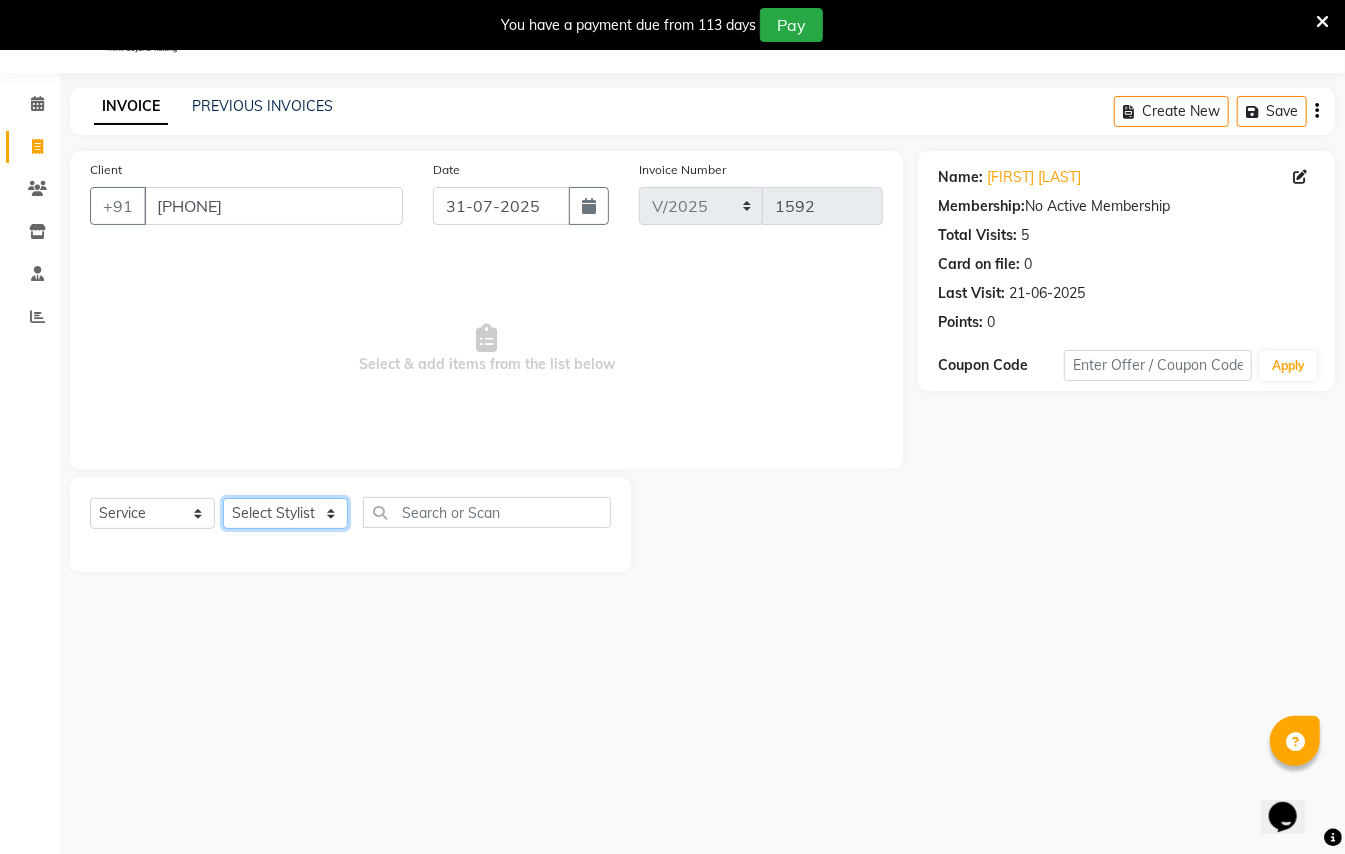 click on "Select Stylist [FIRST] [LAST] [FIRST] [LAST] [FIRST] [LAST] [FIRST] [LAST] [FIRST] [LAST] [FIRST] [LAST] [FIRST] [LAST] [FIRST] [LAST]" 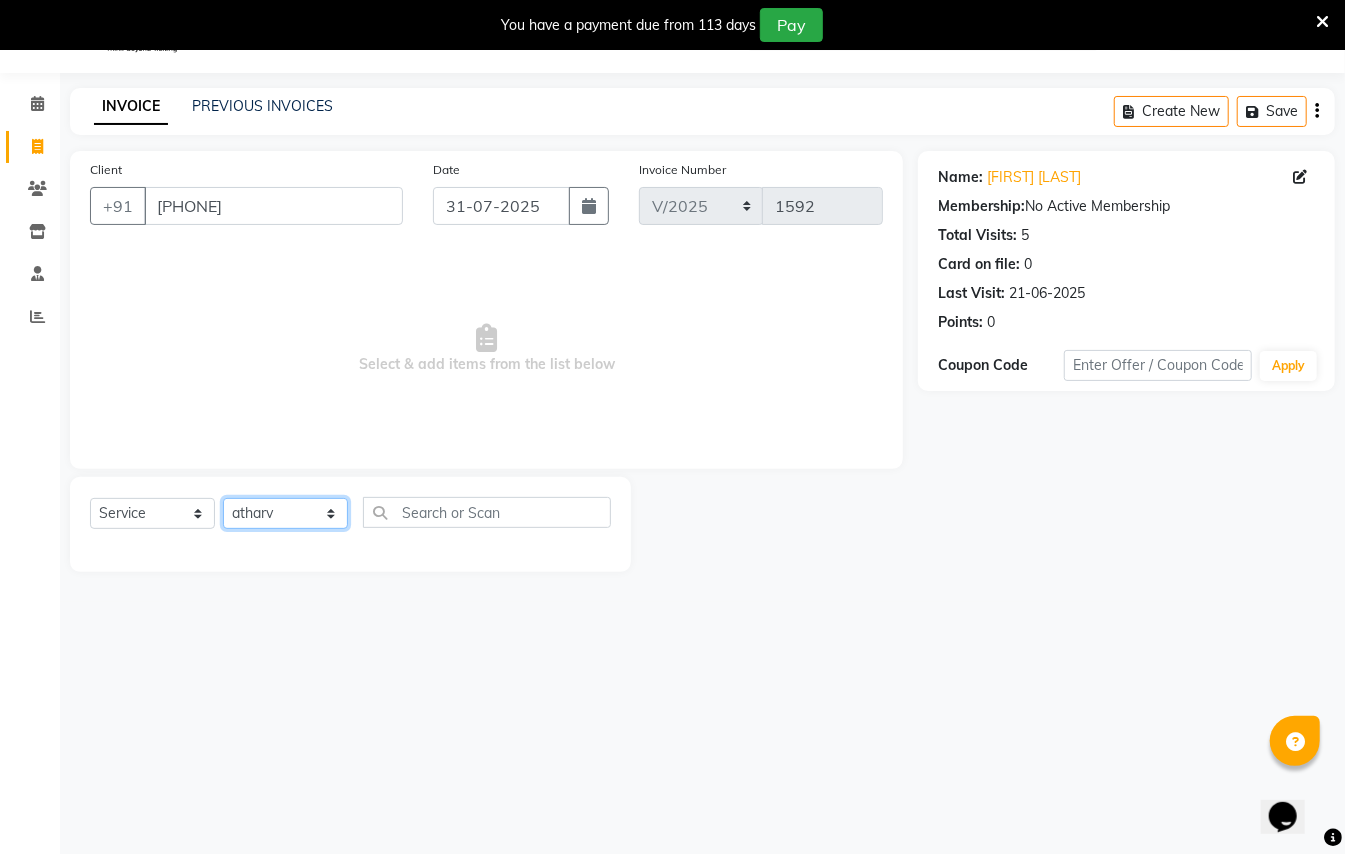click on "Select Stylist [FIRST] [LAST] [FIRST] [LAST] [FIRST] [LAST] [FIRST] [LAST] [FIRST] [LAST] [FIRST] [LAST] [FIRST] [LAST] [FIRST] [LAST]" 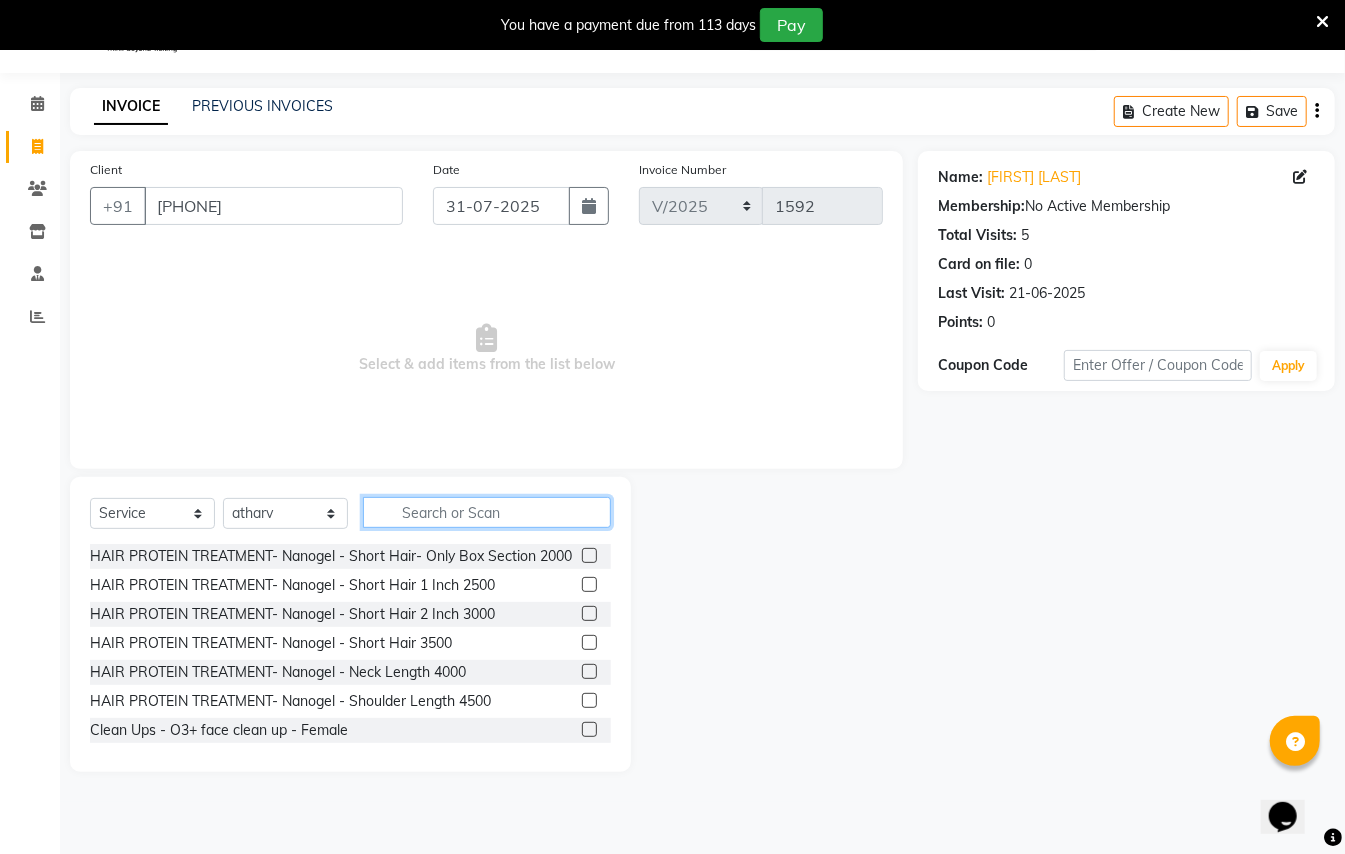 click 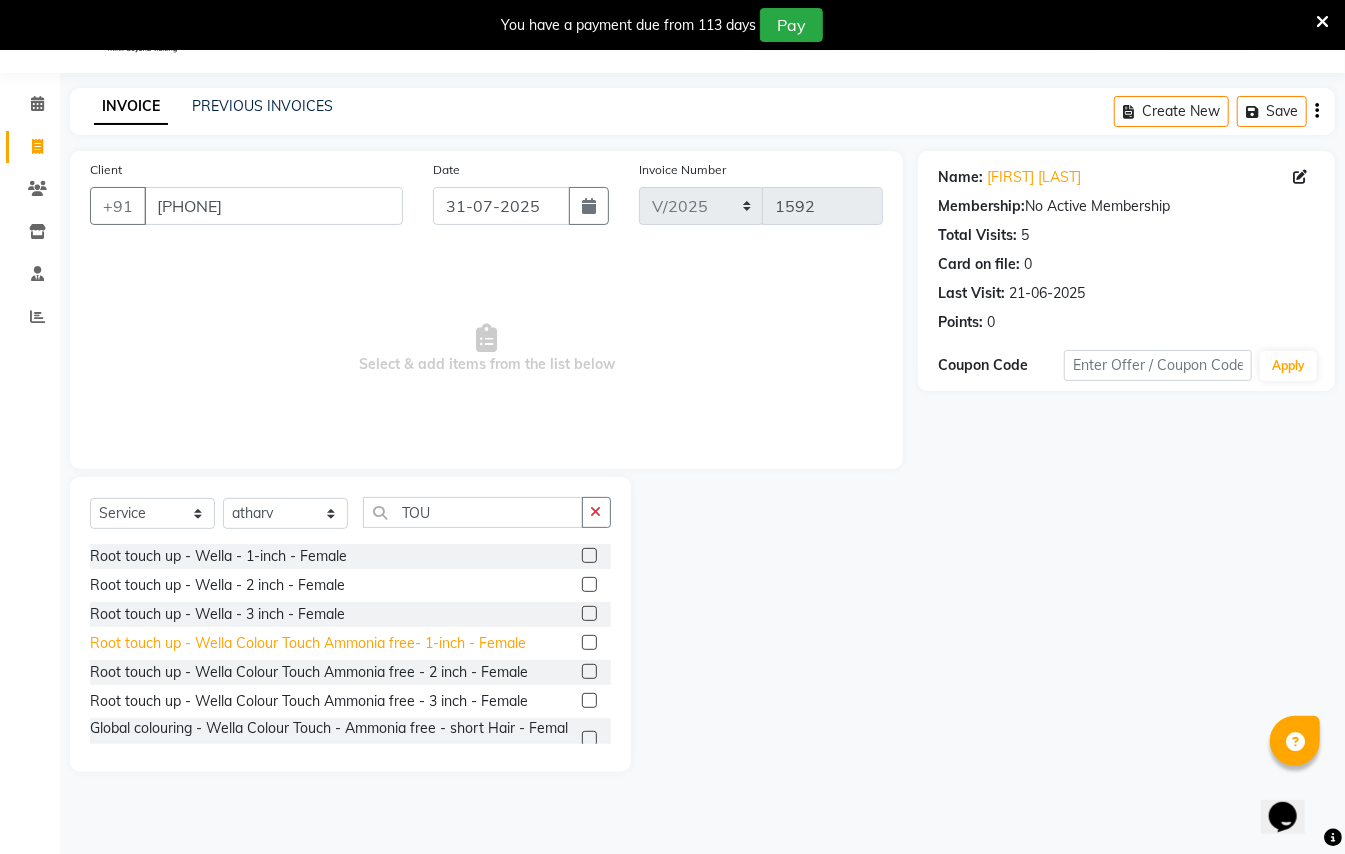 click on "Root touch up - Wella Colour Touch Ammonia free- 1-inch - Female" 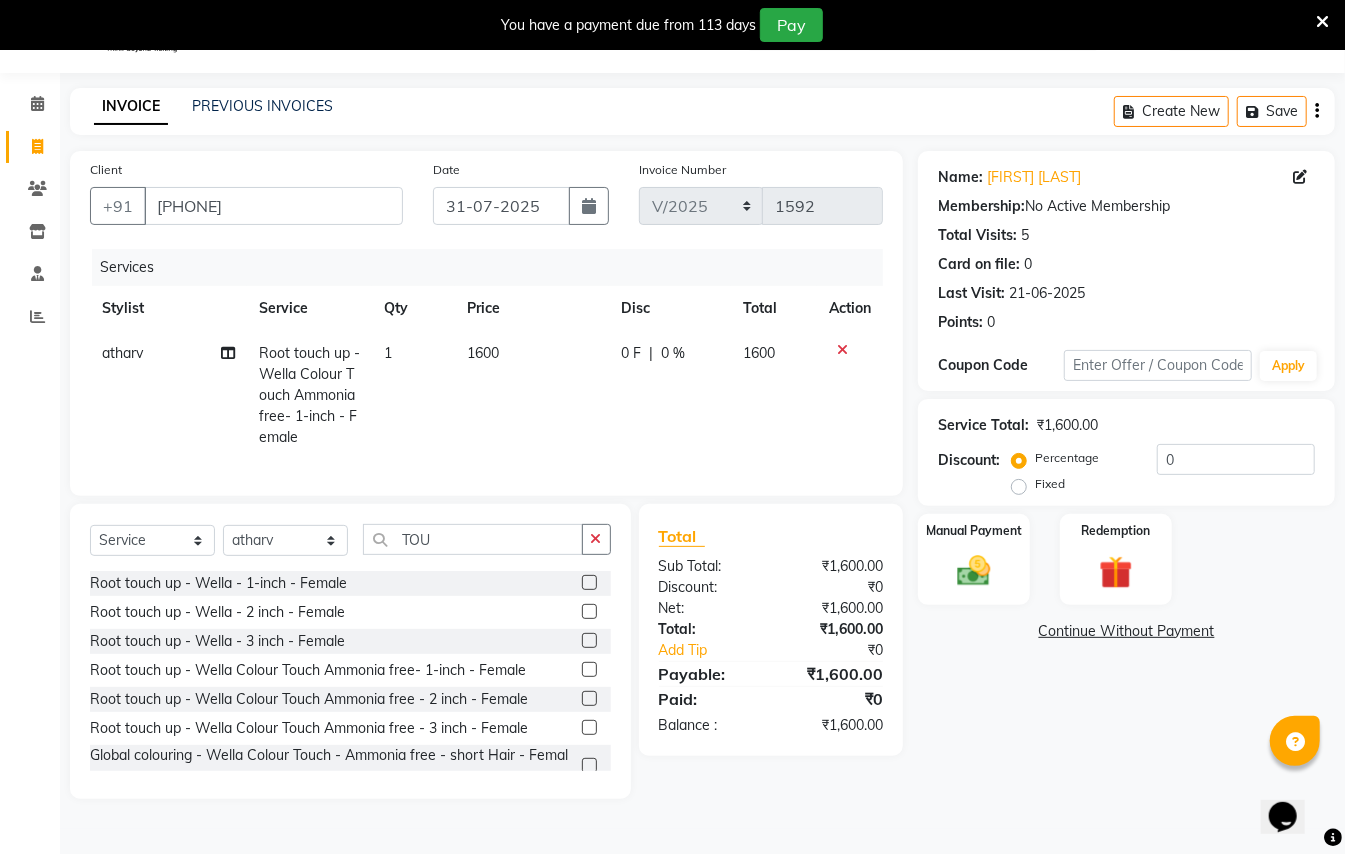 click on "Name: [FIRST] [LAST] Membership:  No Active Membership  Total Visits:  5 Card on file:  0 Last Visit:   [DATE] Points:   0  Coupon Code Apply Service Total:  [PRICE]  Discount:  Percentage   Fixed  0 Manual Payment Redemption  Continue Without Payment" 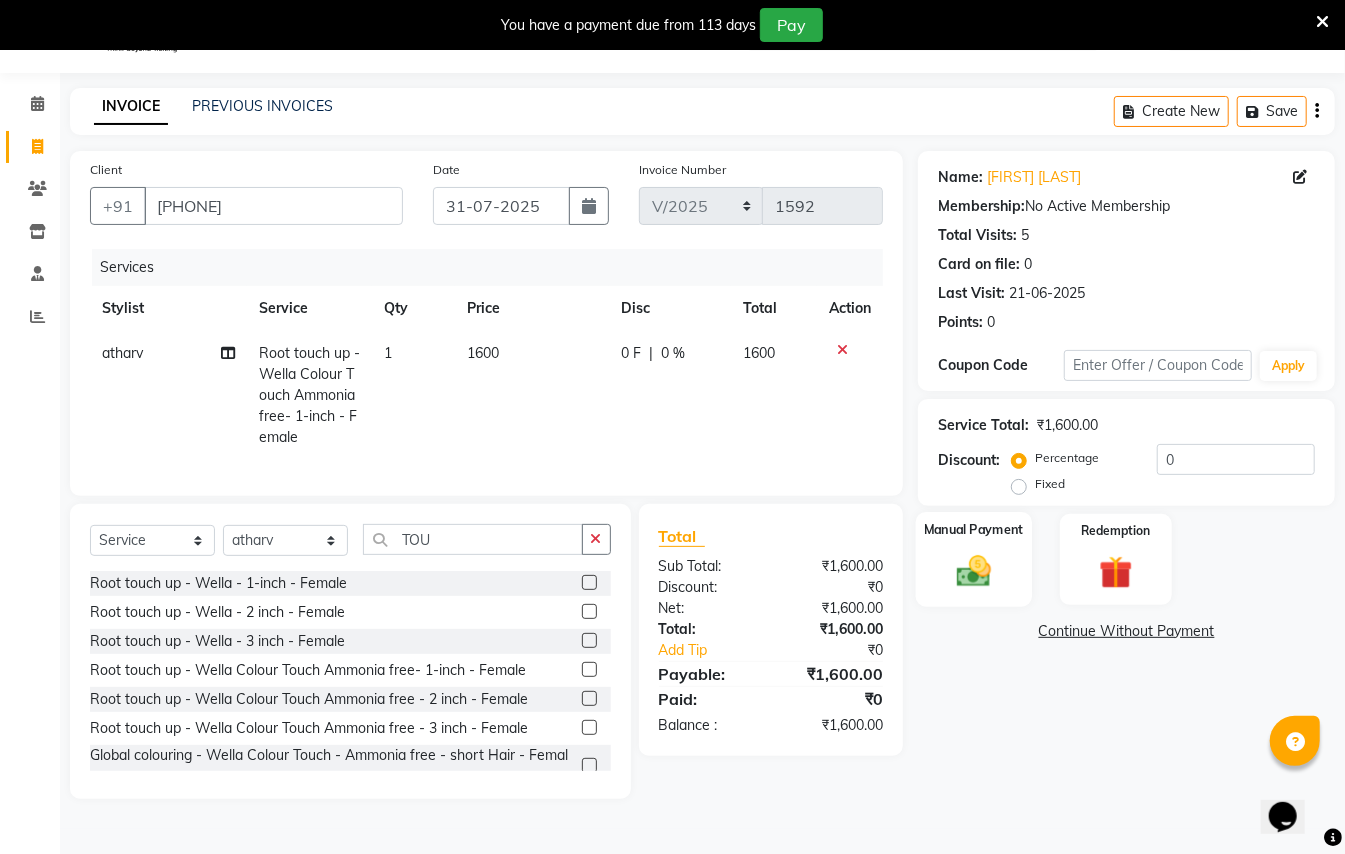 click 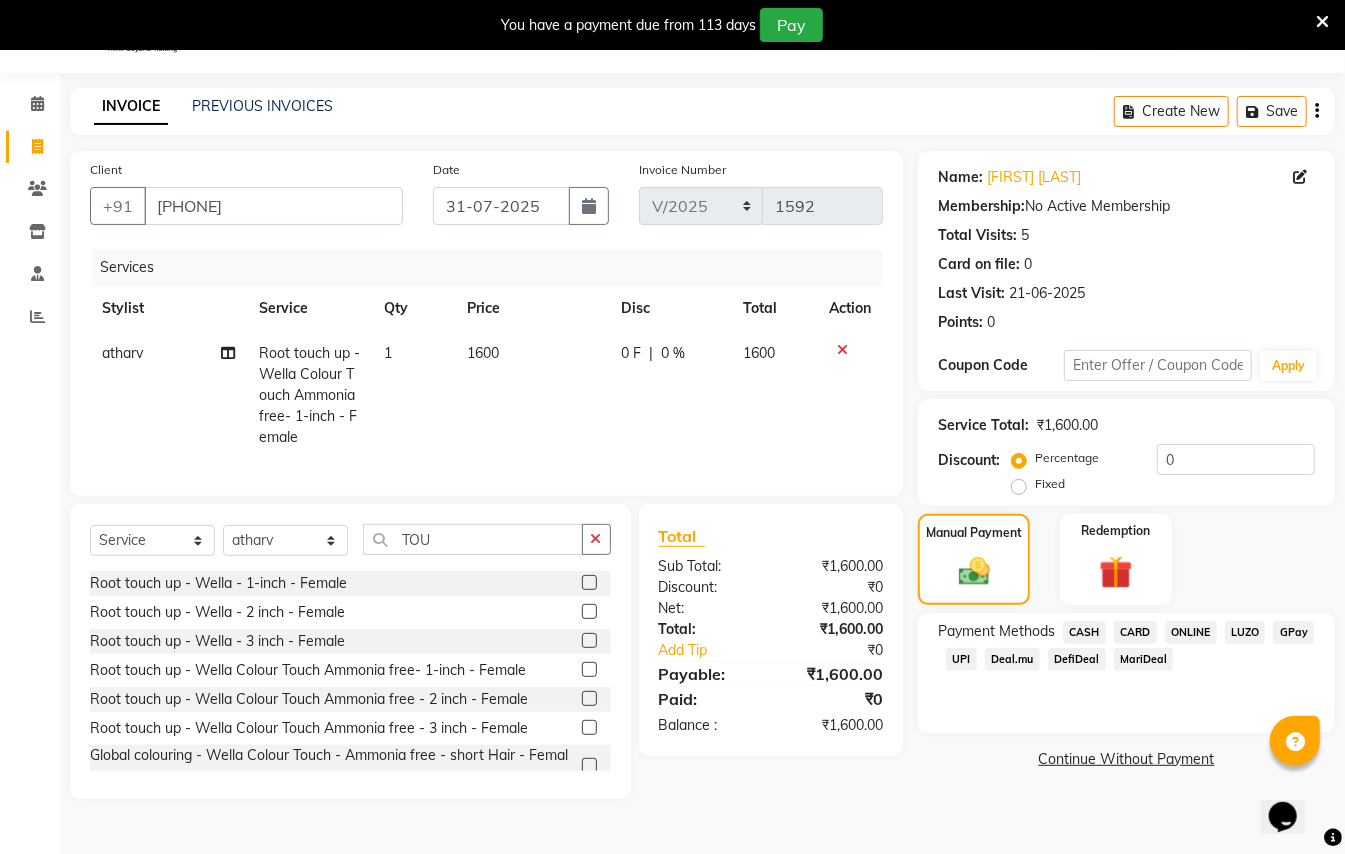 click on "CASH" 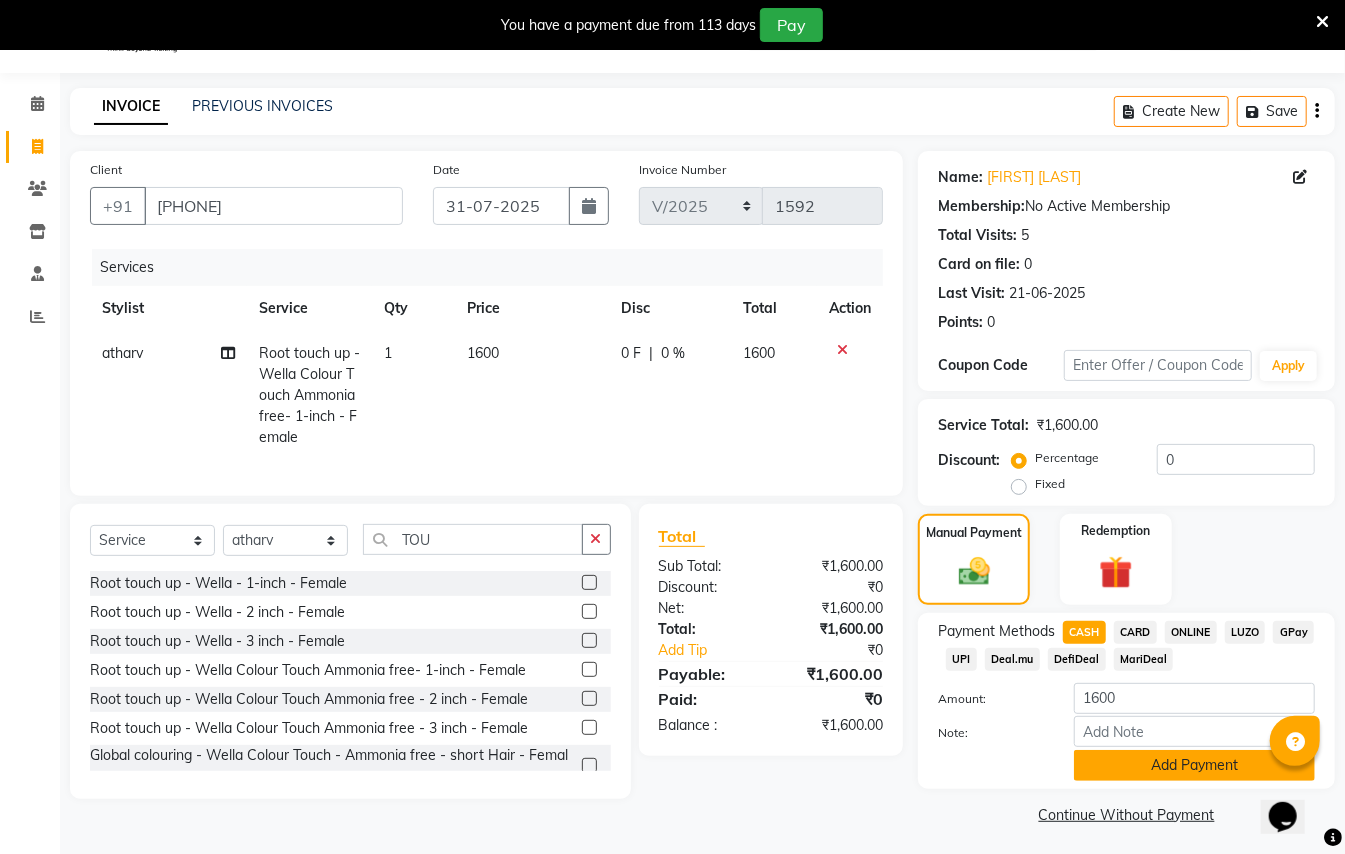 click on "Add Payment" 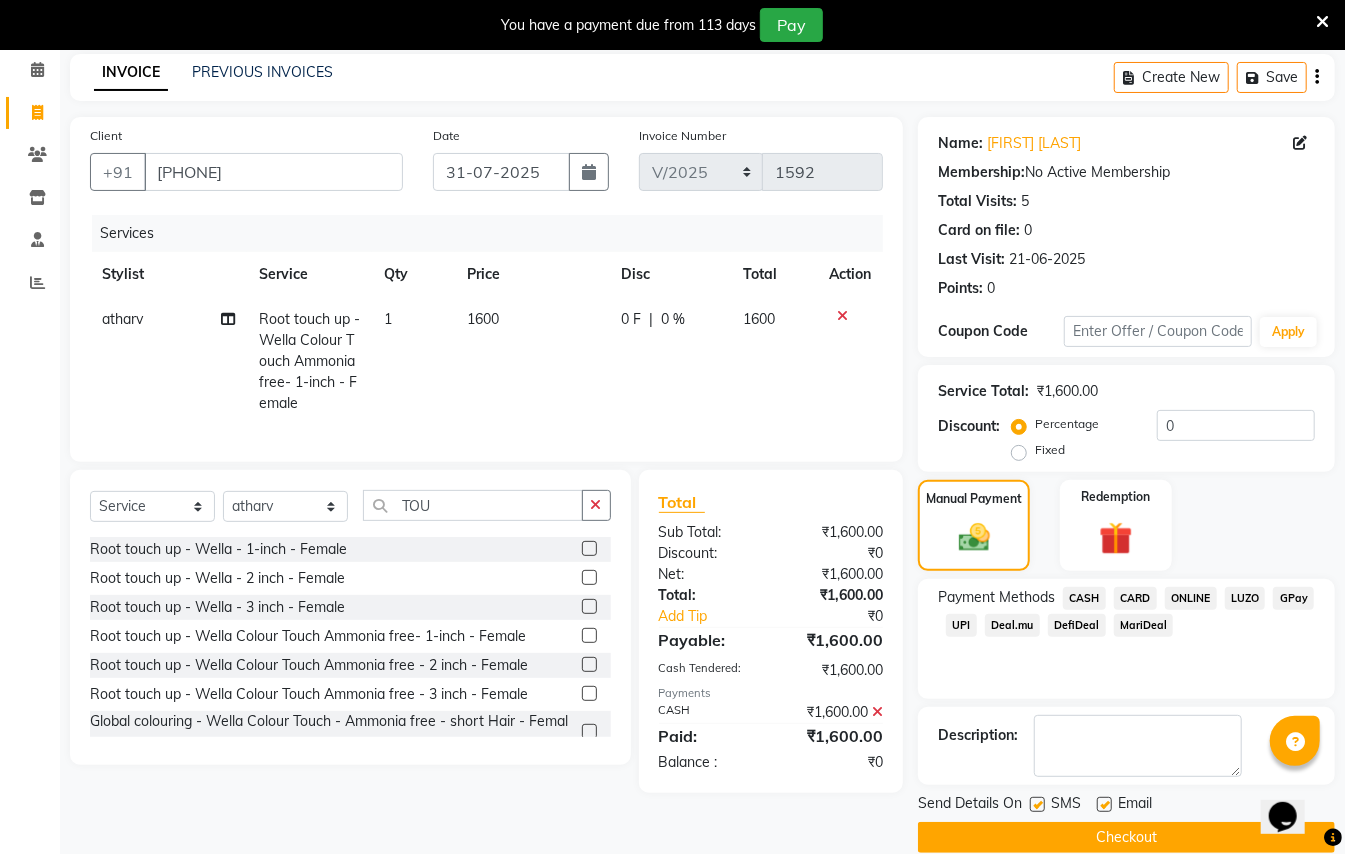 scroll, scrollTop: 114, scrollLeft: 0, axis: vertical 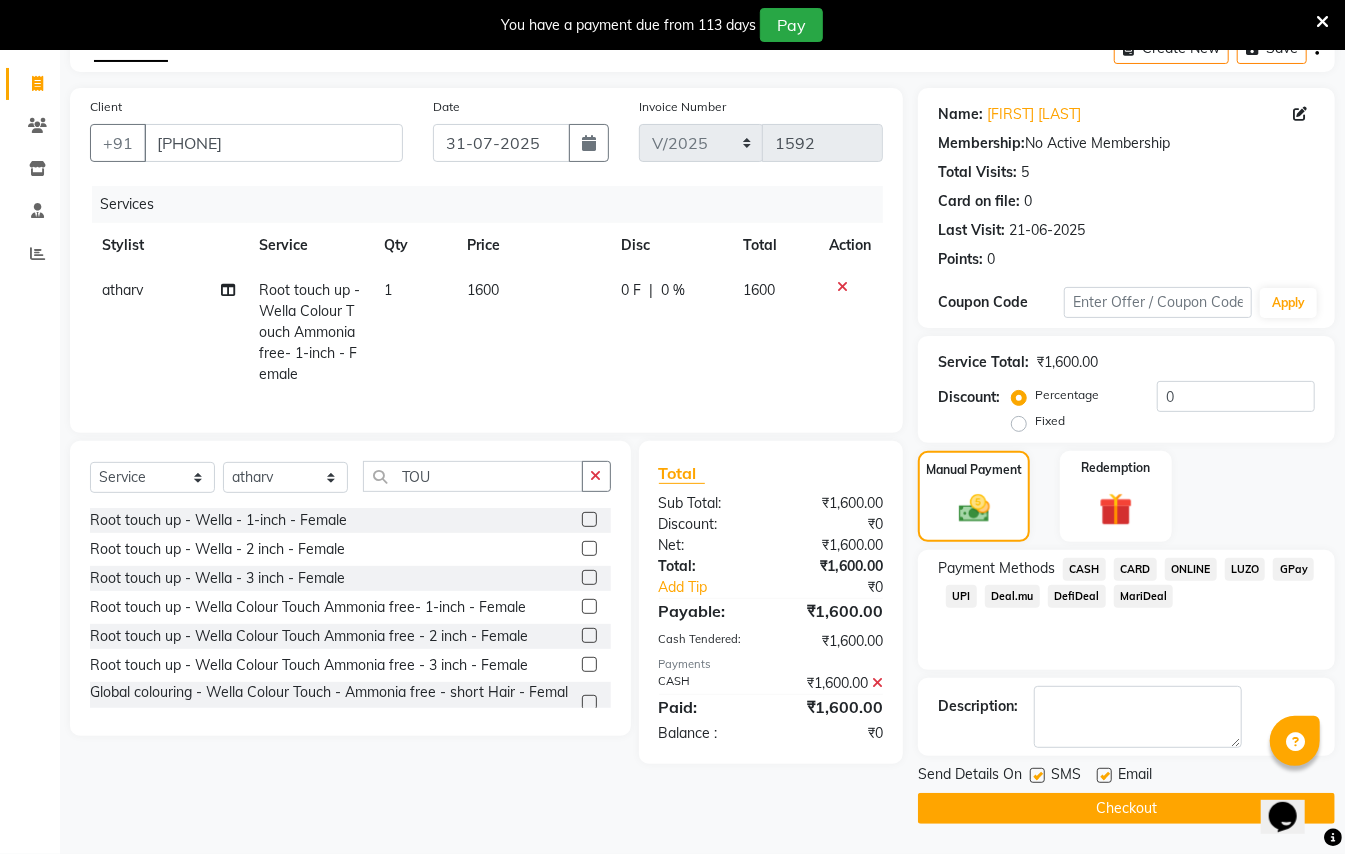 click on "Checkout" 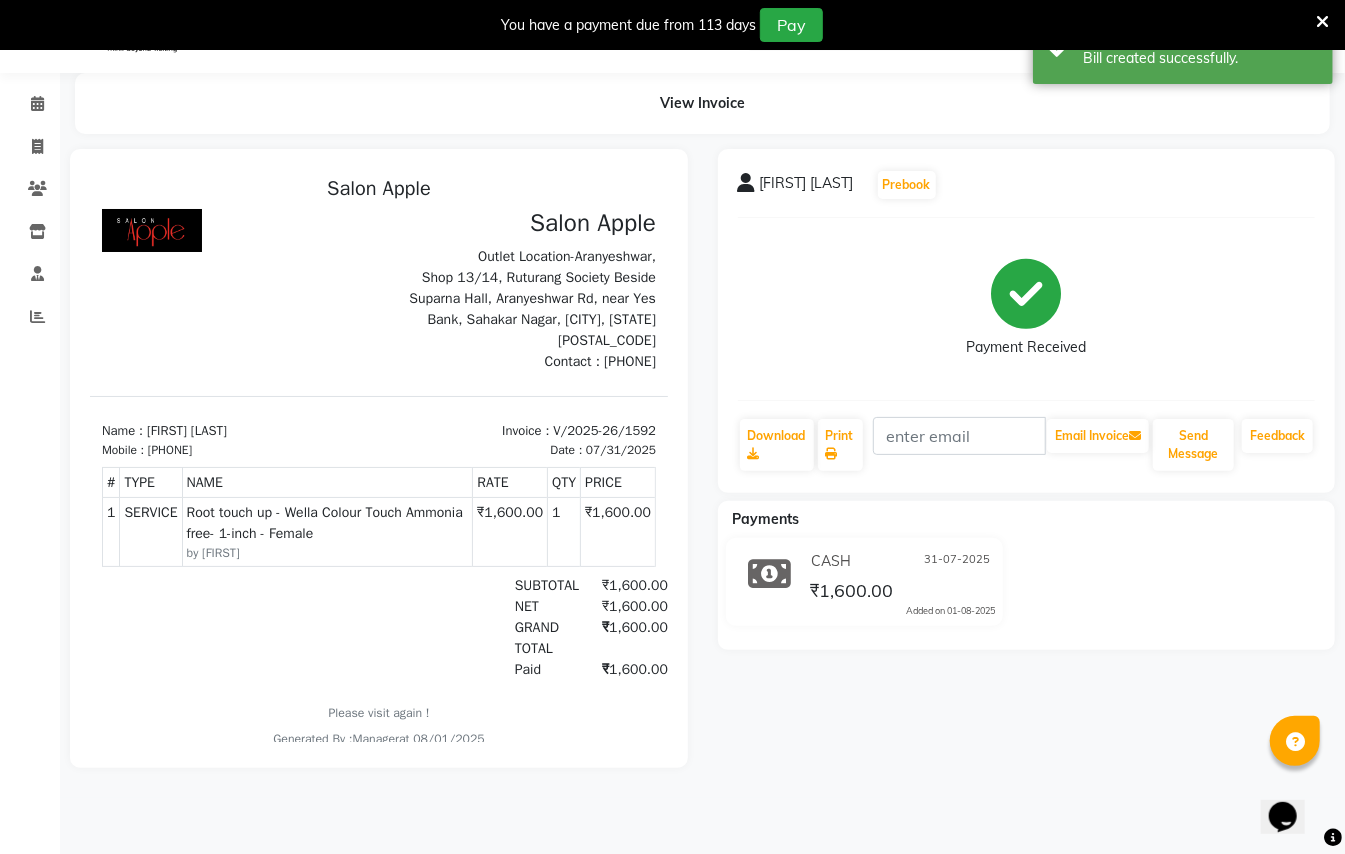 scroll, scrollTop: 0, scrollLeft: 0, axis: both 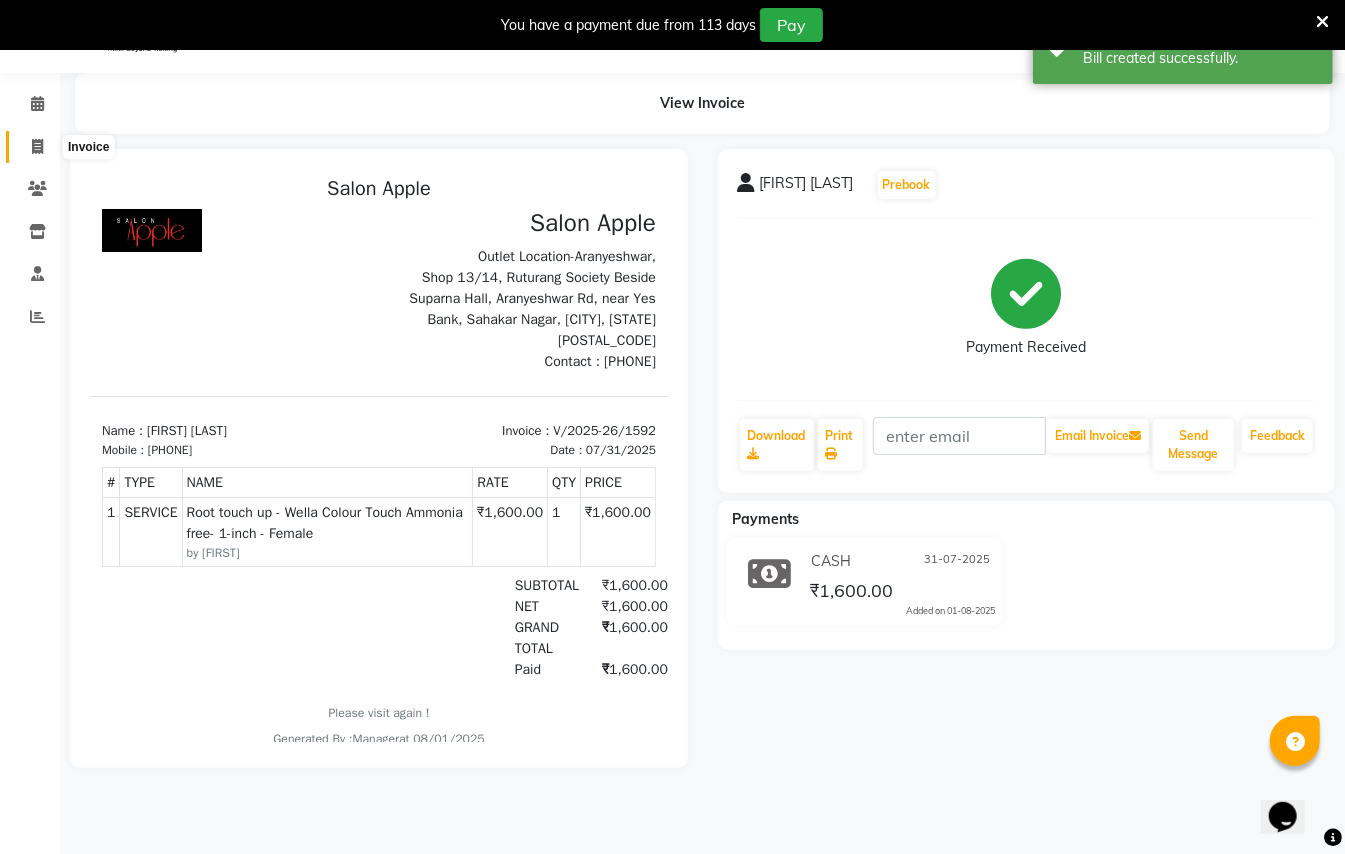 click 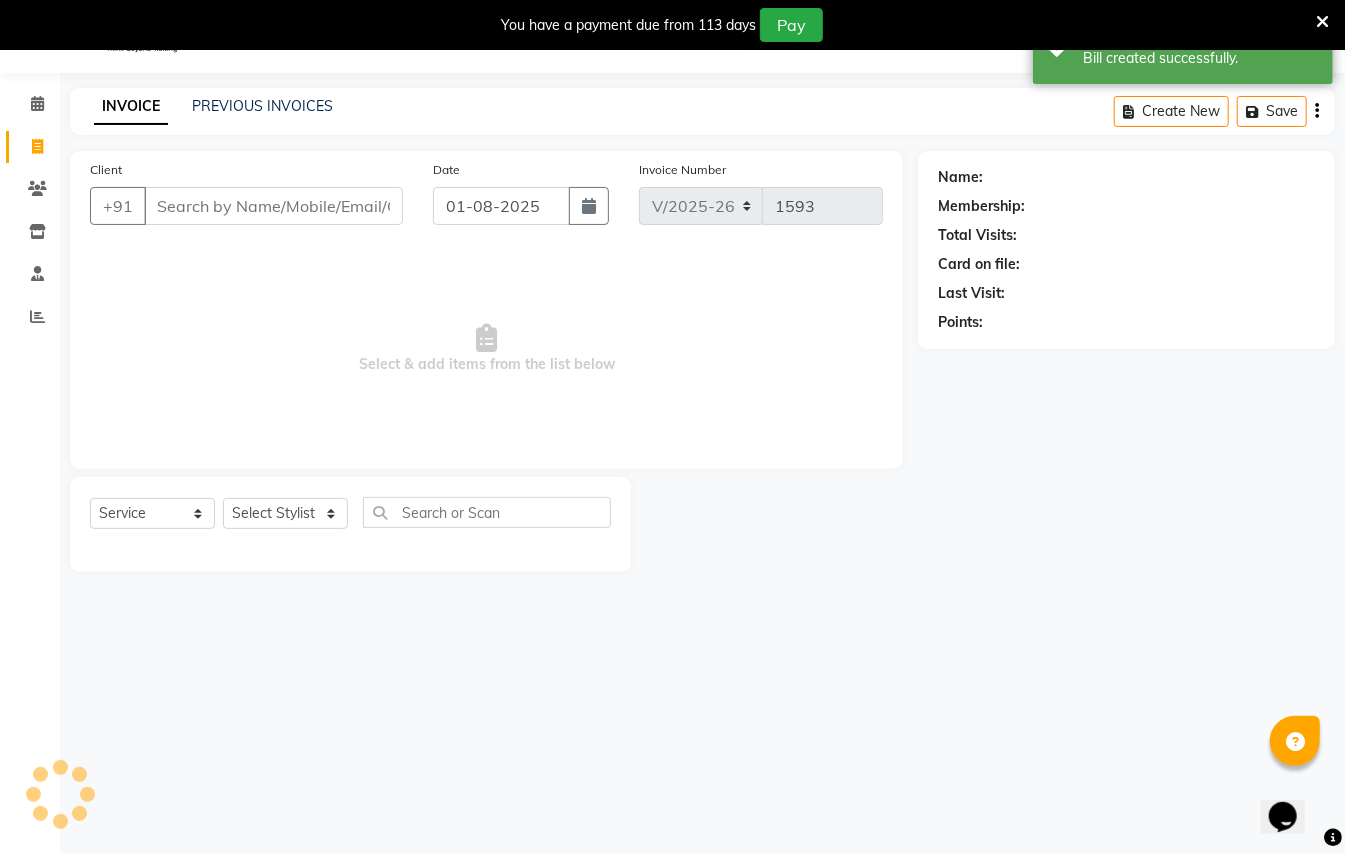 click on "Client" at bounding box center [273, 206] 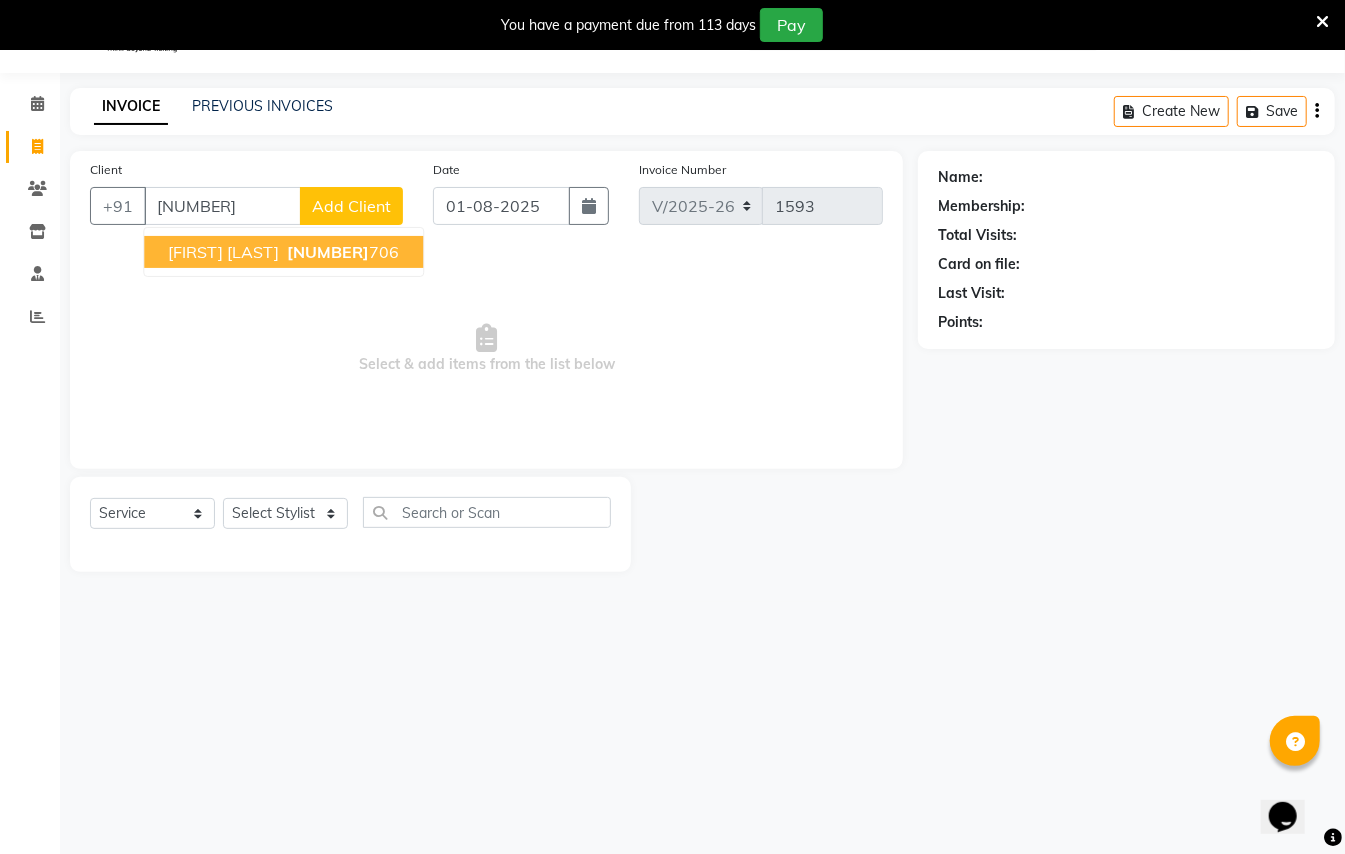 click on "[FIRST] [LAST]" at bounding box center [223, 252] 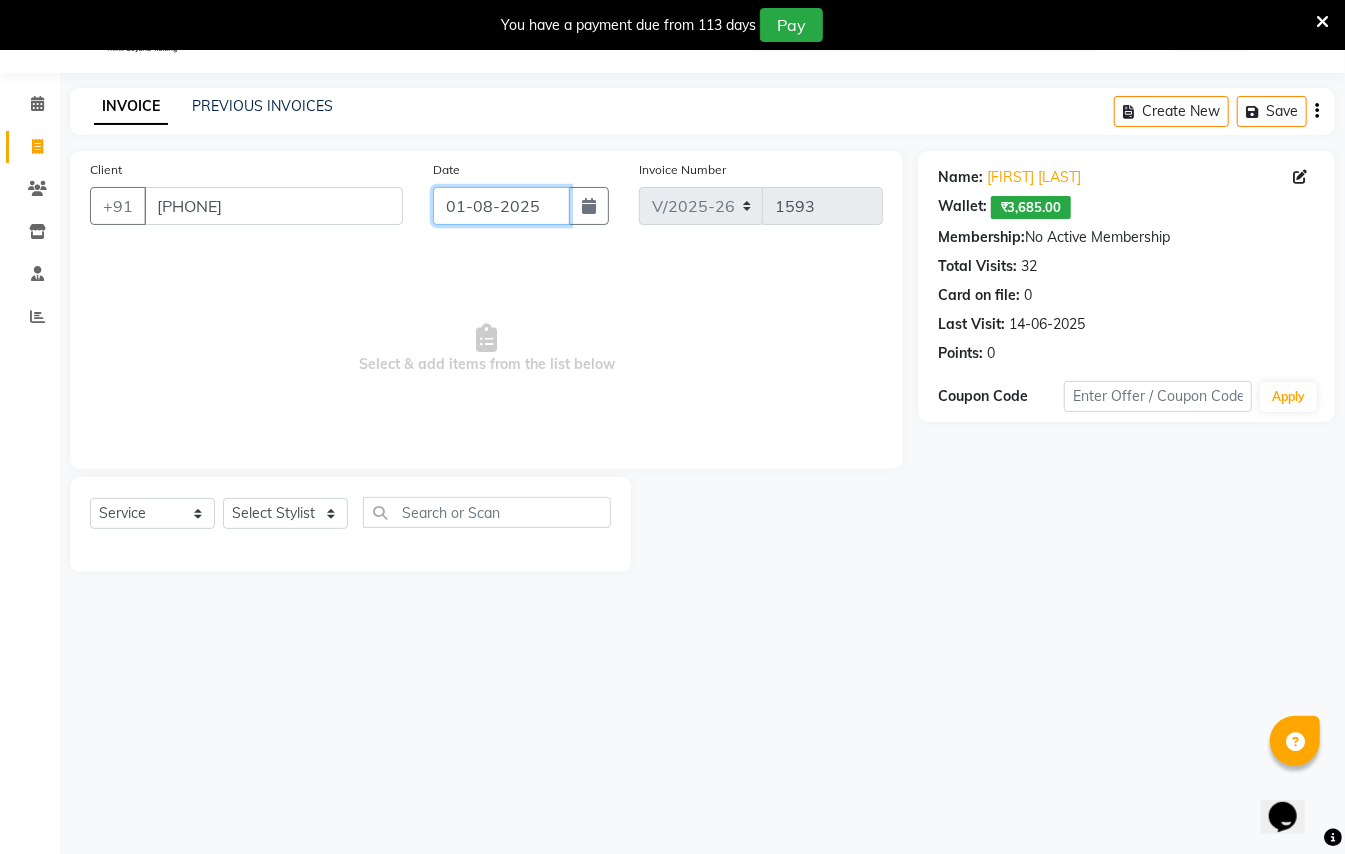 click on "01-08-2025" 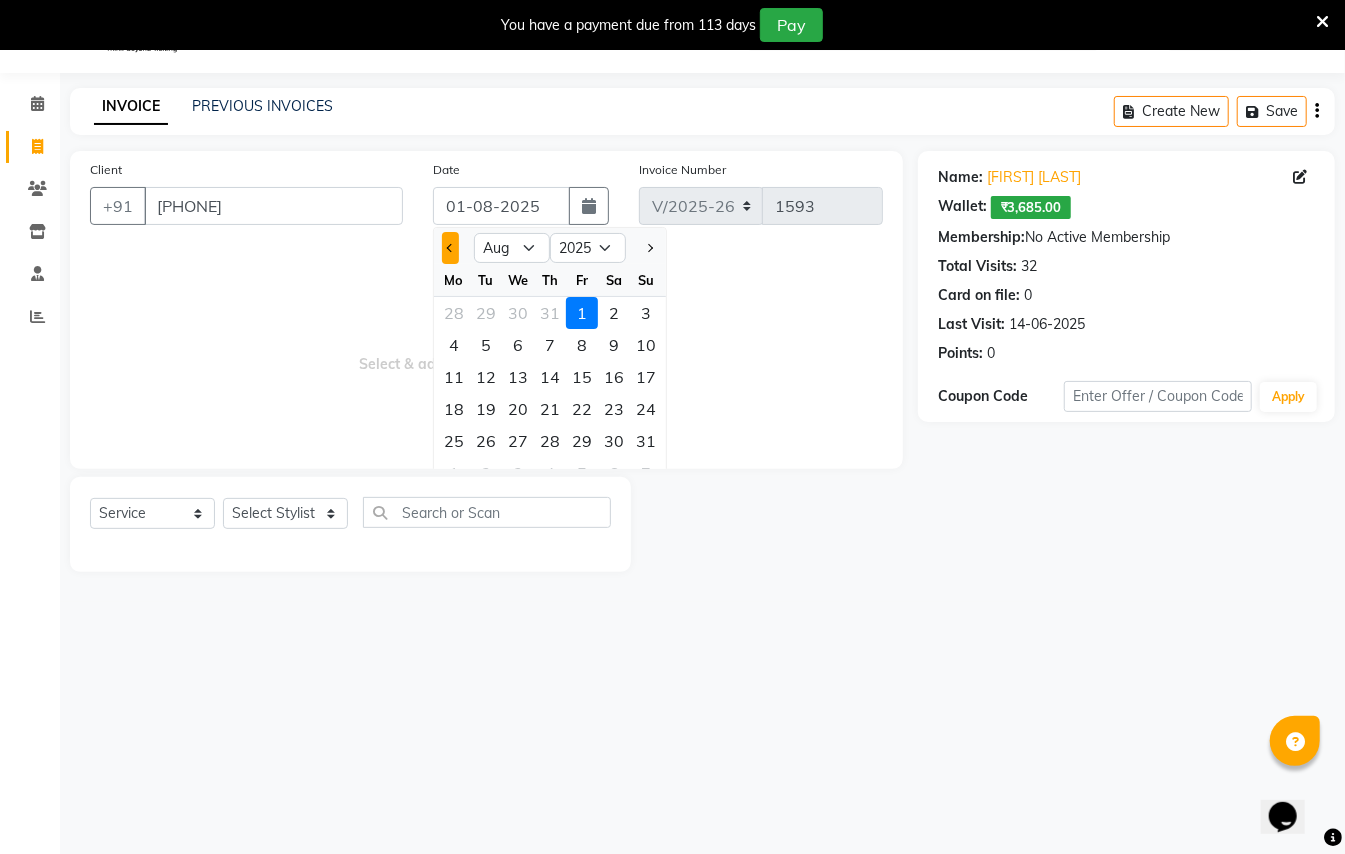 click 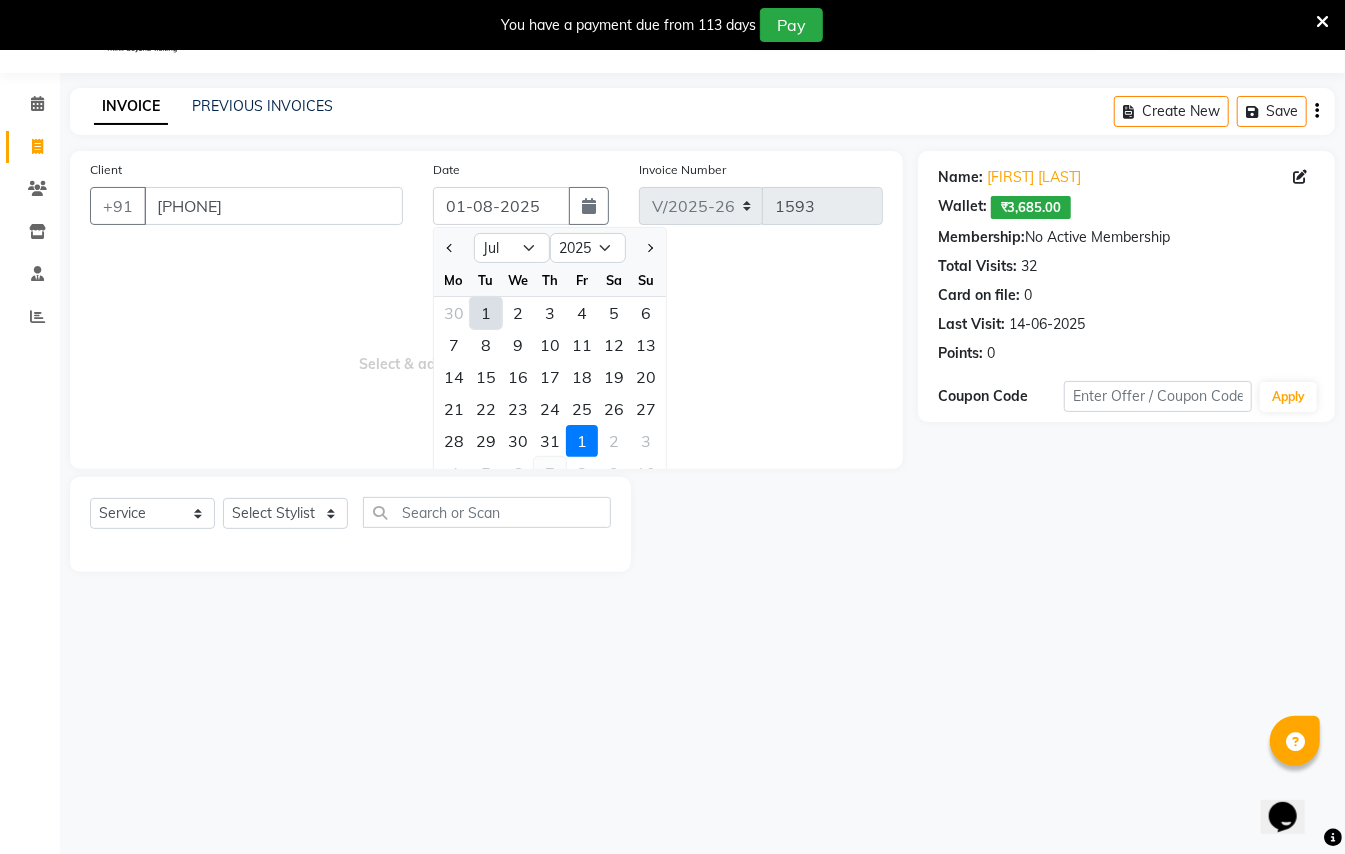 click on "7" 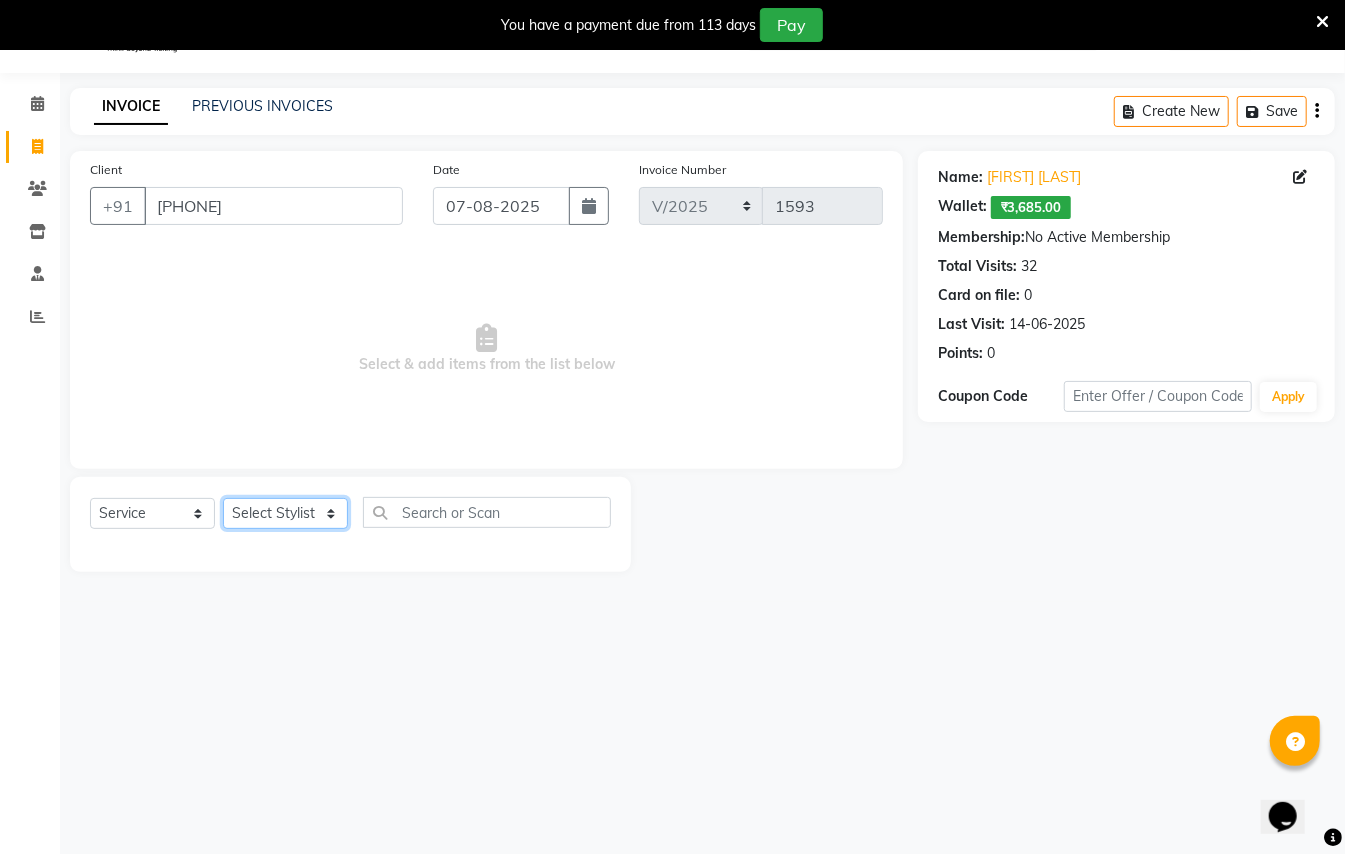 click on "Select Stylist [FIRST] [LAST] [FIRST] [LAST] [FIRST] [LAST] [FIRST] [LAST] [FIRST] [LAST] [FIRST] [LAST] [FIRST] [LAST] [FIRST] [LAST]" 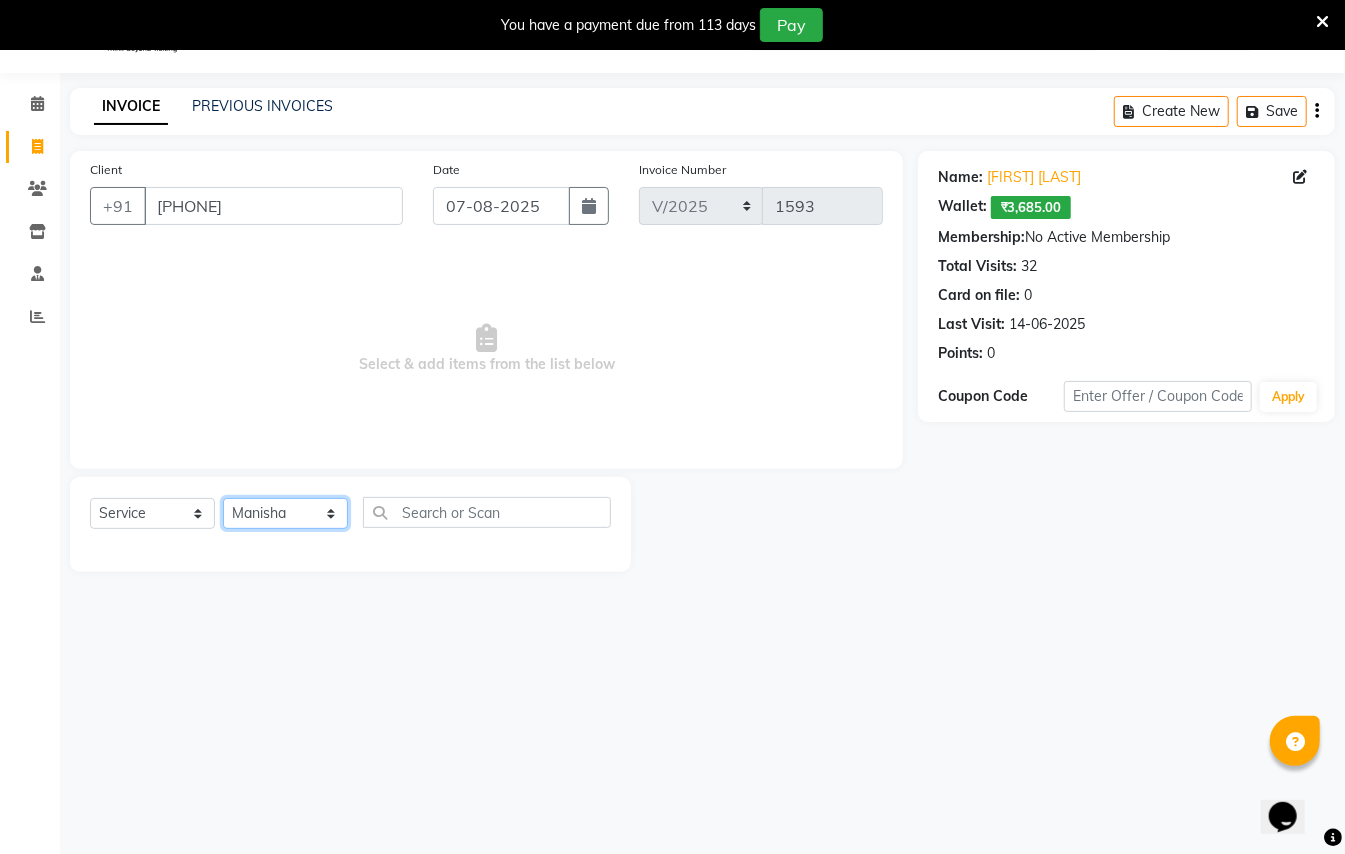 click on "Select Stylist [FIRST] [LAST] [FIRST] [LAST] [FIRST] [LAST] [FIRST] [LAST] [FIRST] [LAST] [FIRST] [LAST] [FIRST] [LAST] [FIRST] [LAST]" 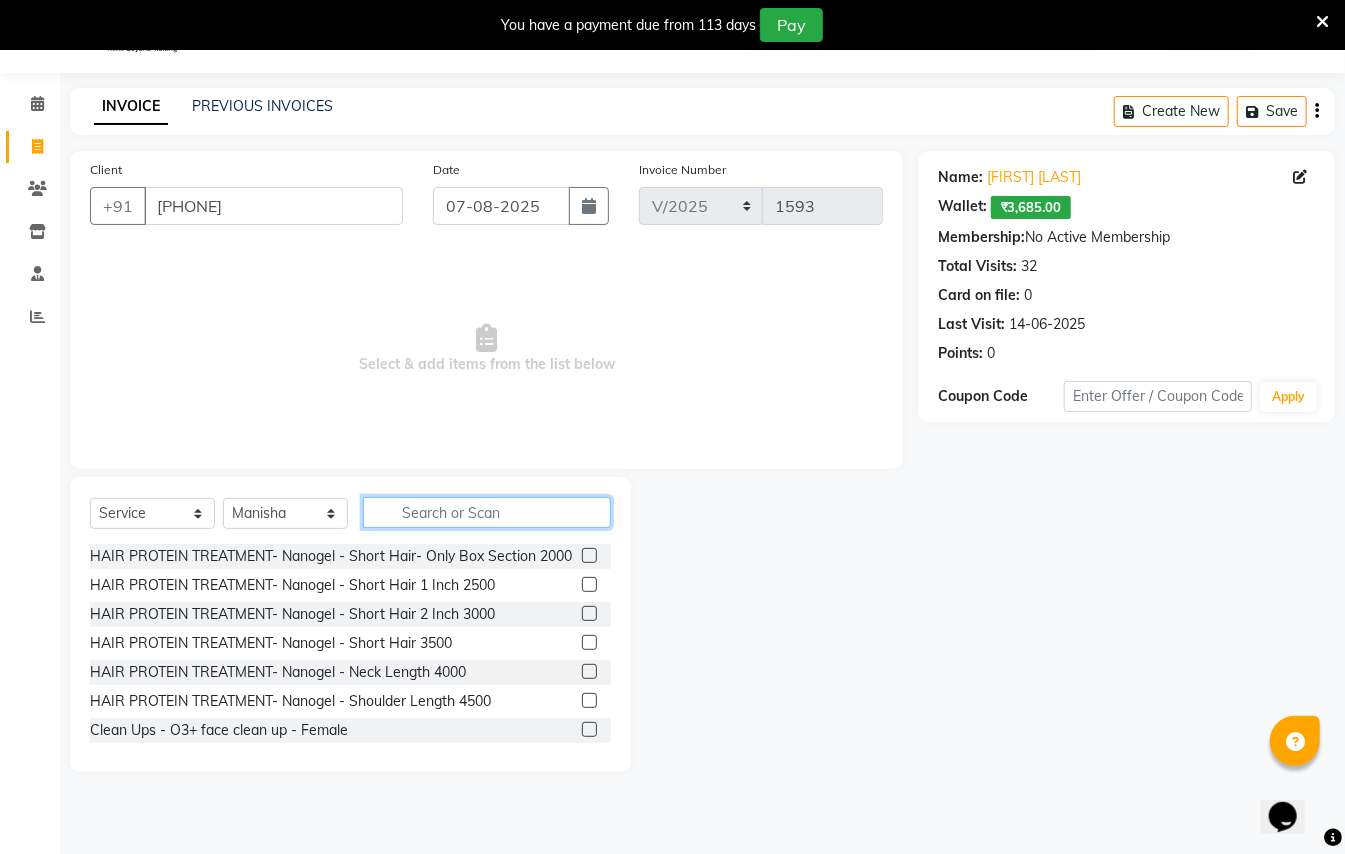 click 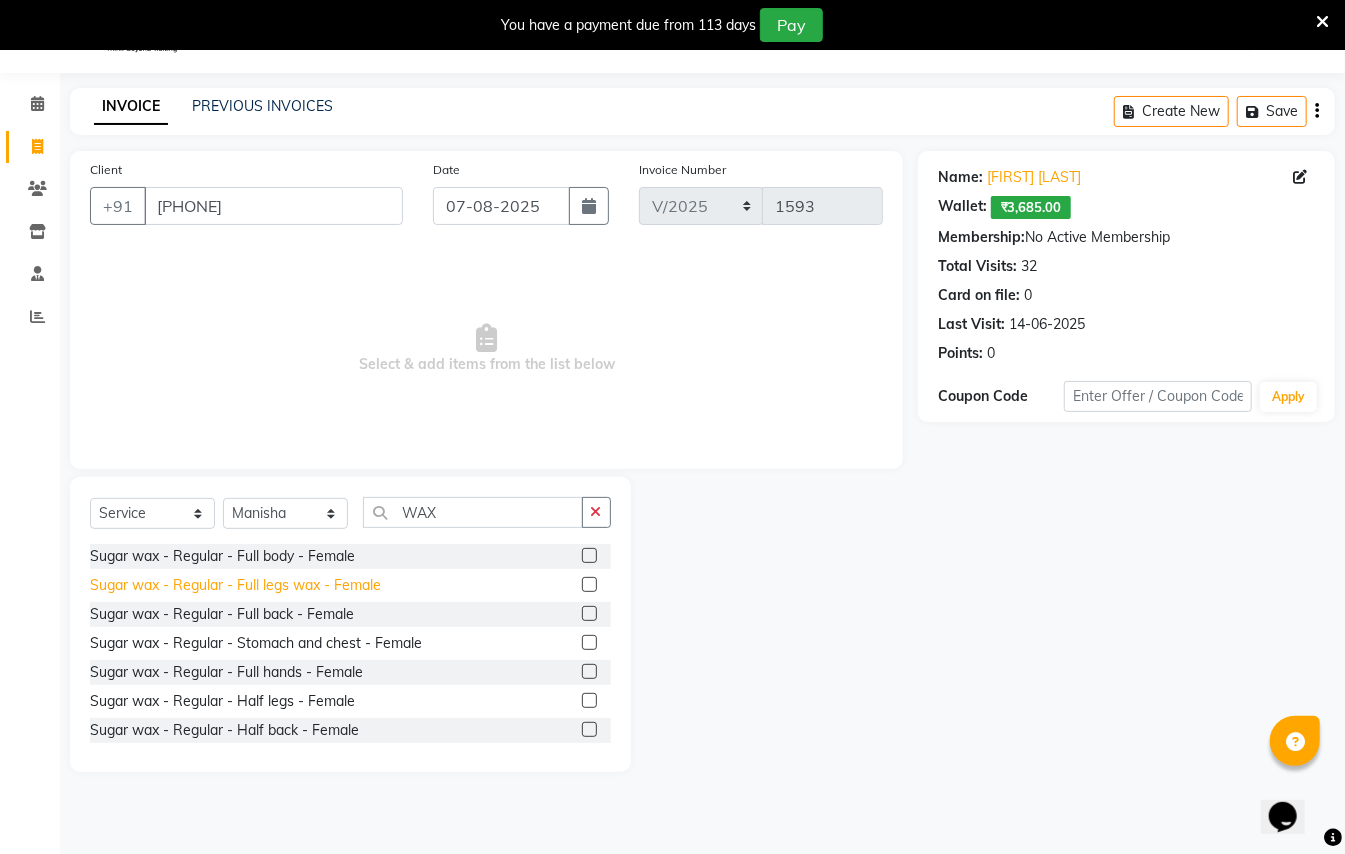 click on "Sugar wax - Regular - Full legs wax - Female" 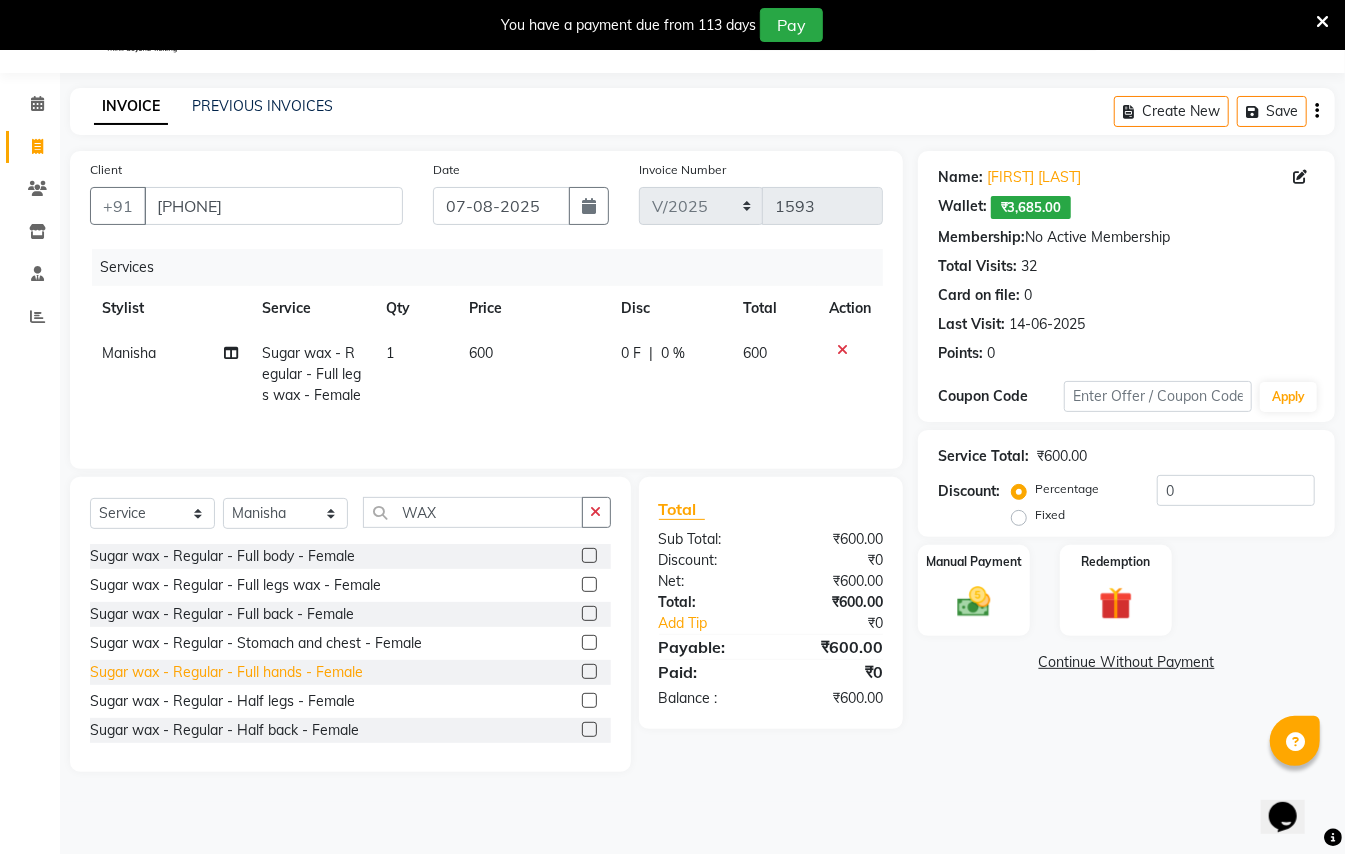 click on "Sugar wax - Regular - Full hands - Female" 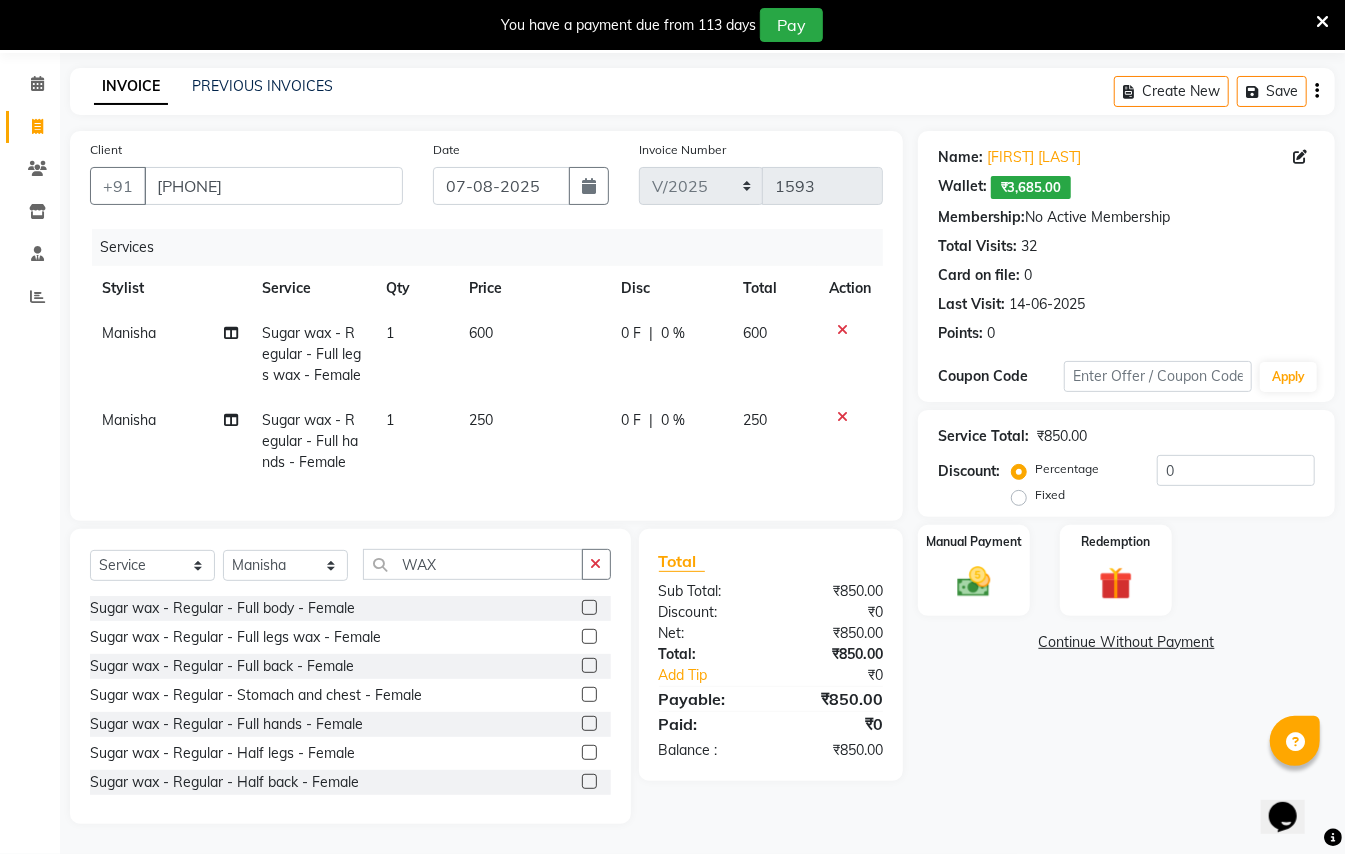 scroll, scrollTop: 90, scrollLeft: 0, axis: vertical 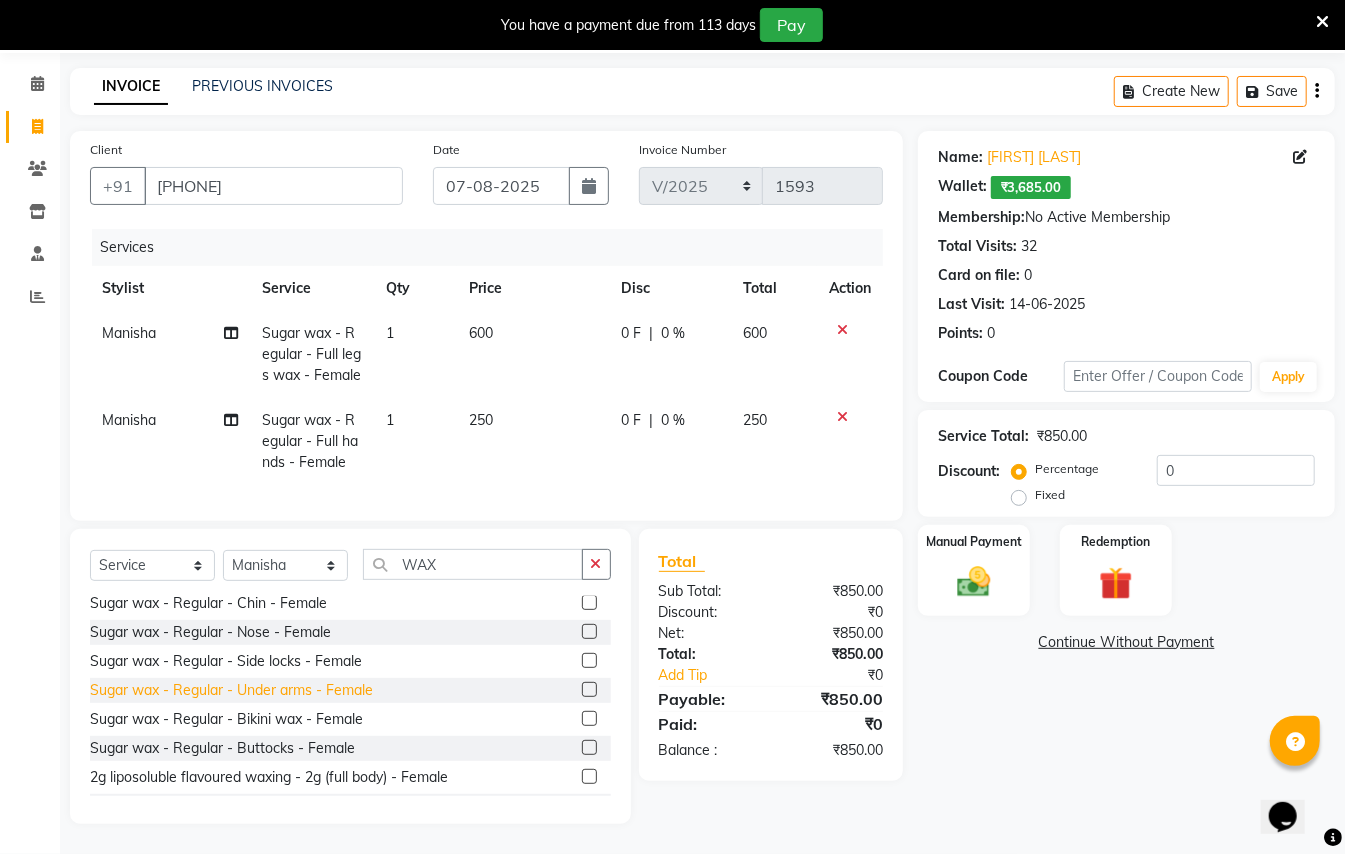 click on "Sugar wax - Regular - Under arms - Female" 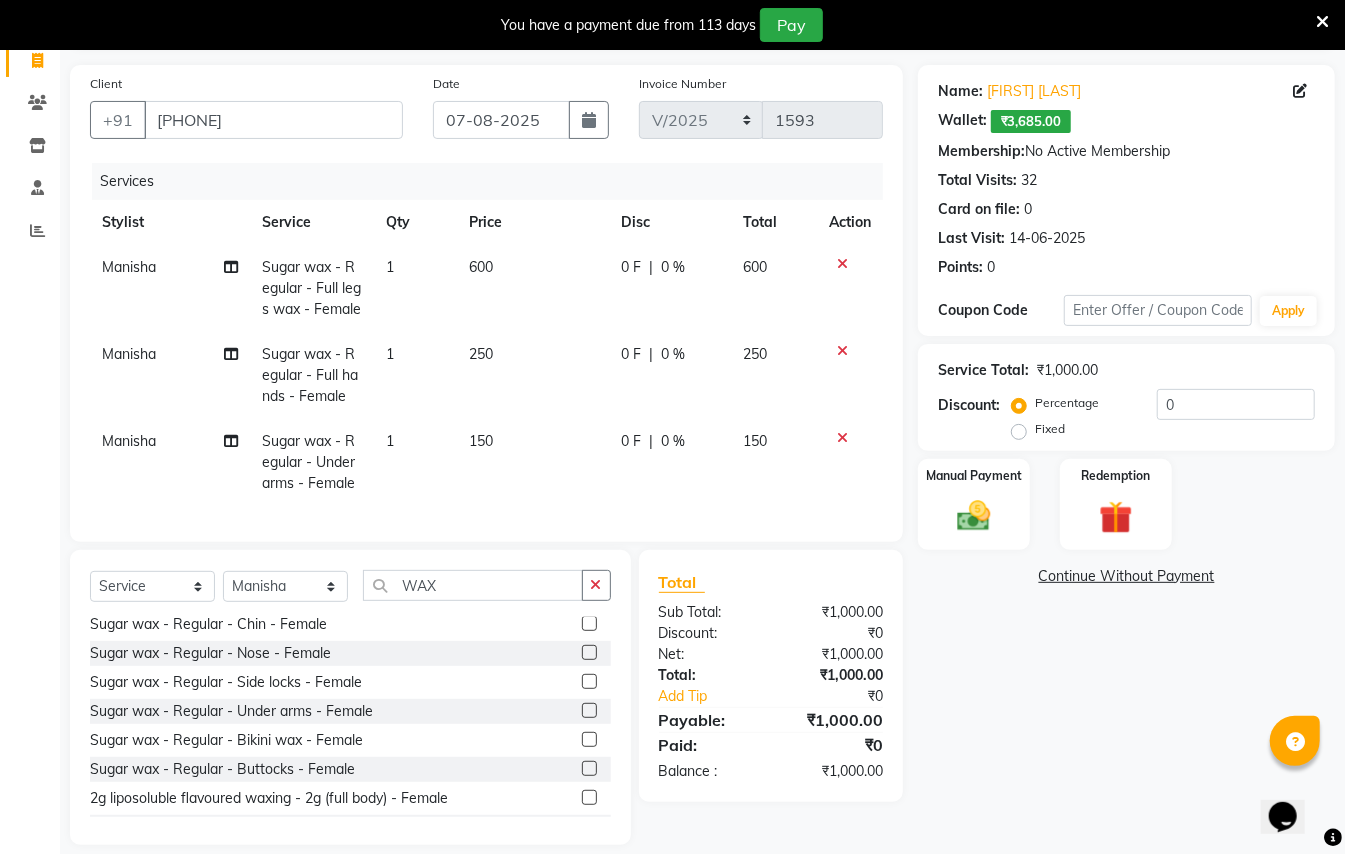 scroll, scrollTop: 177, scrollLeft: 0, axis: vertical 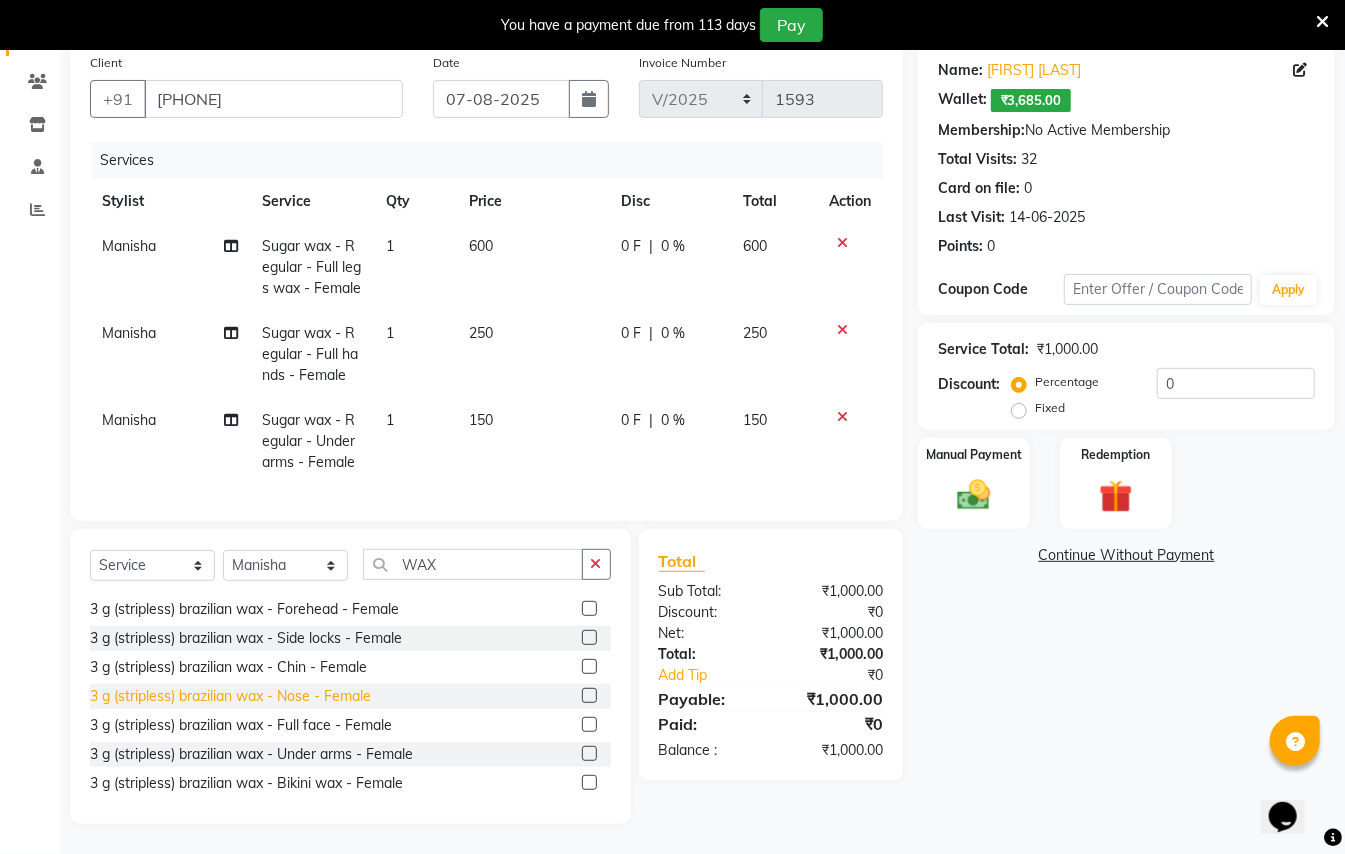 click on "3 g (stripless) brazilian wax - Nose - Female" 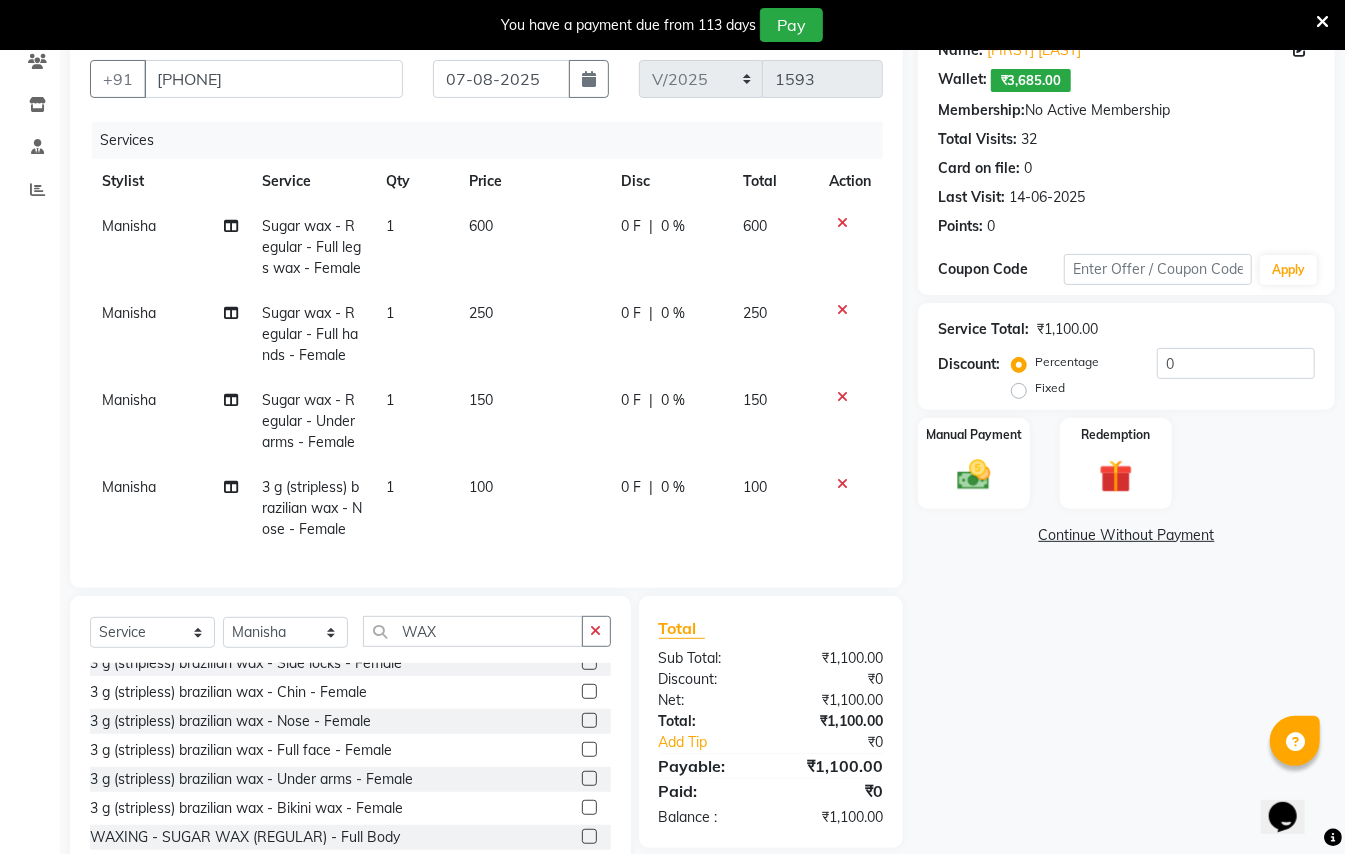 scroll, scrollTop: 666, scrollLeft: 0, axis: vertical 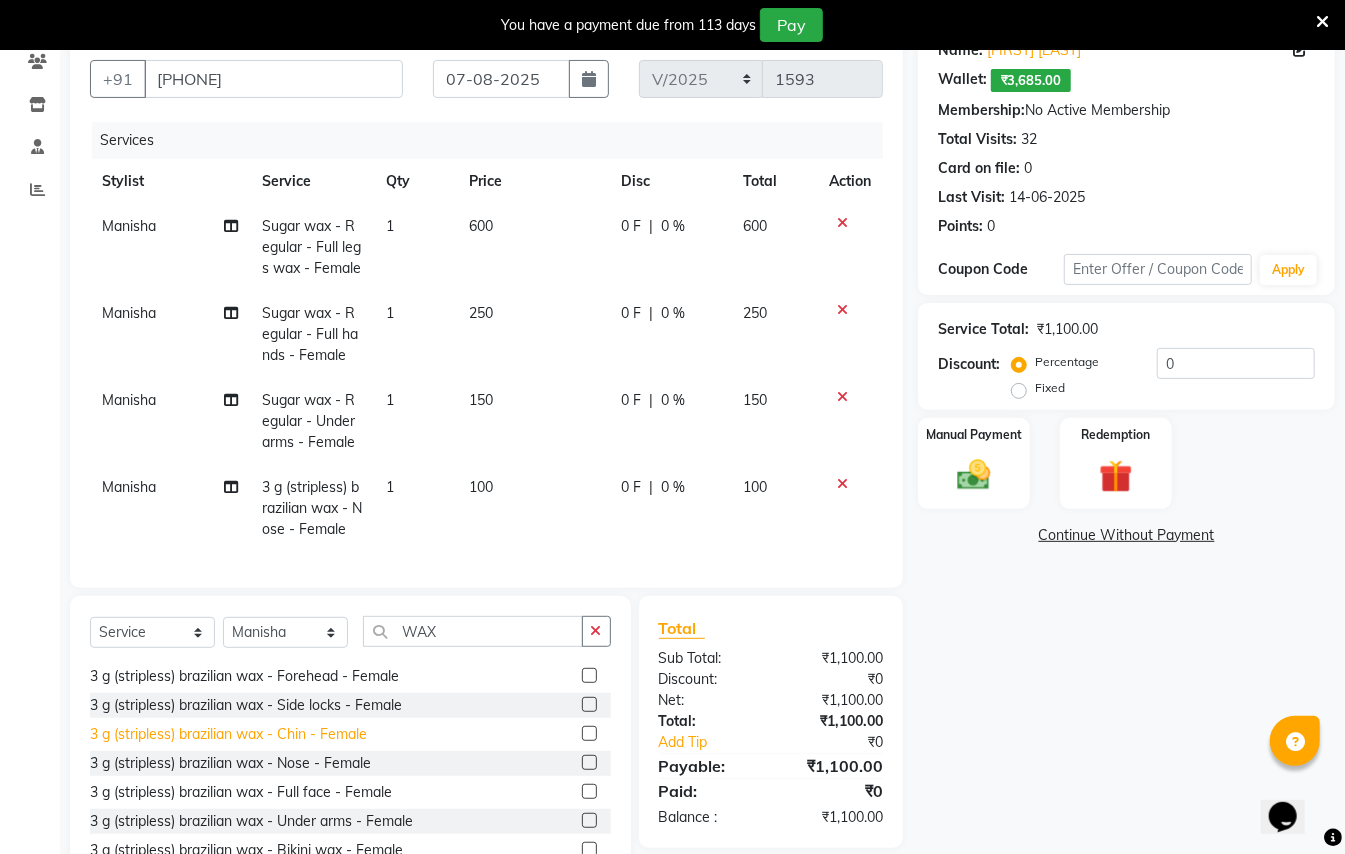 click on "3 g (stripless) brazilian wax - Chin - Female" 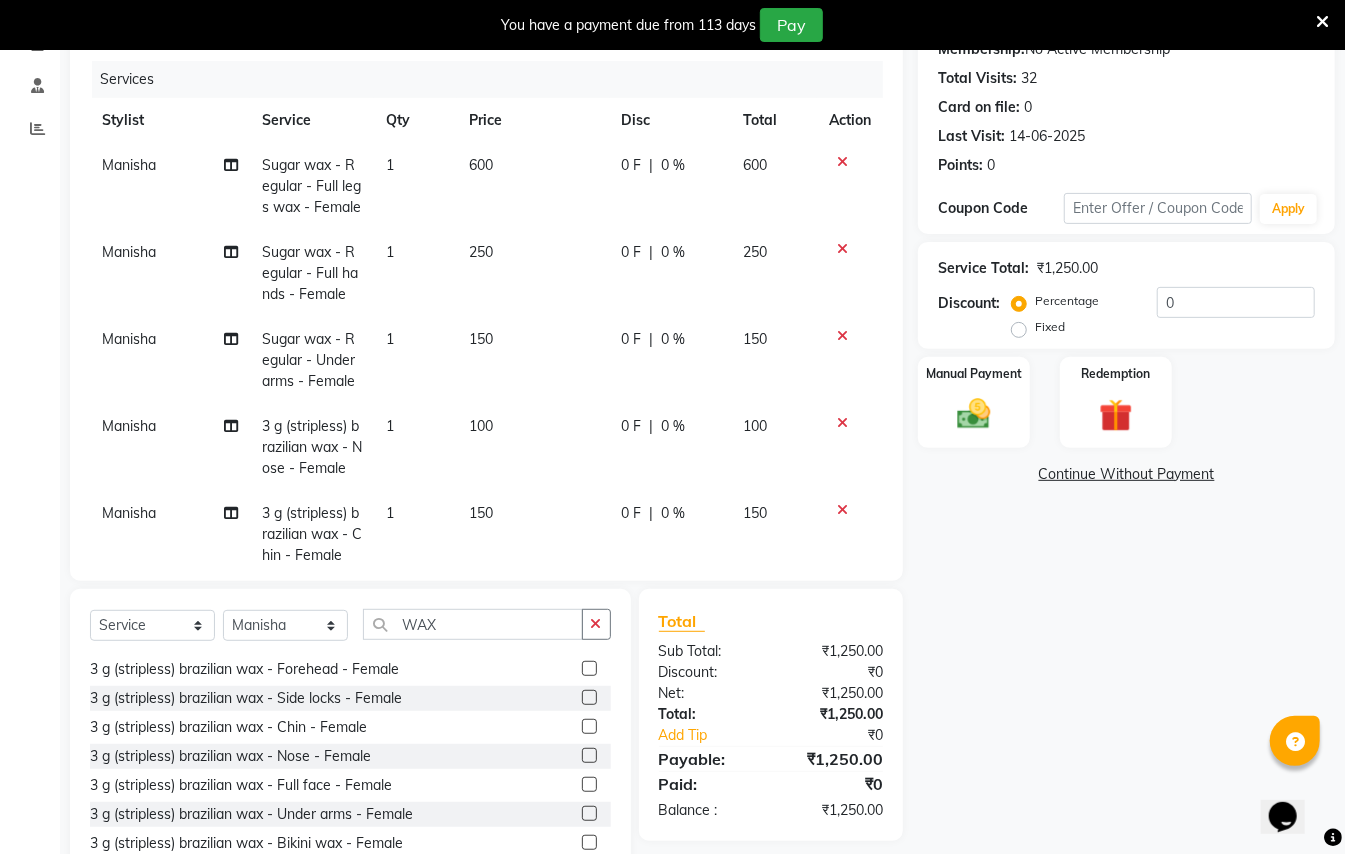 scroll, scrollTop: 298, scrollLeft: 0, axis: vertical 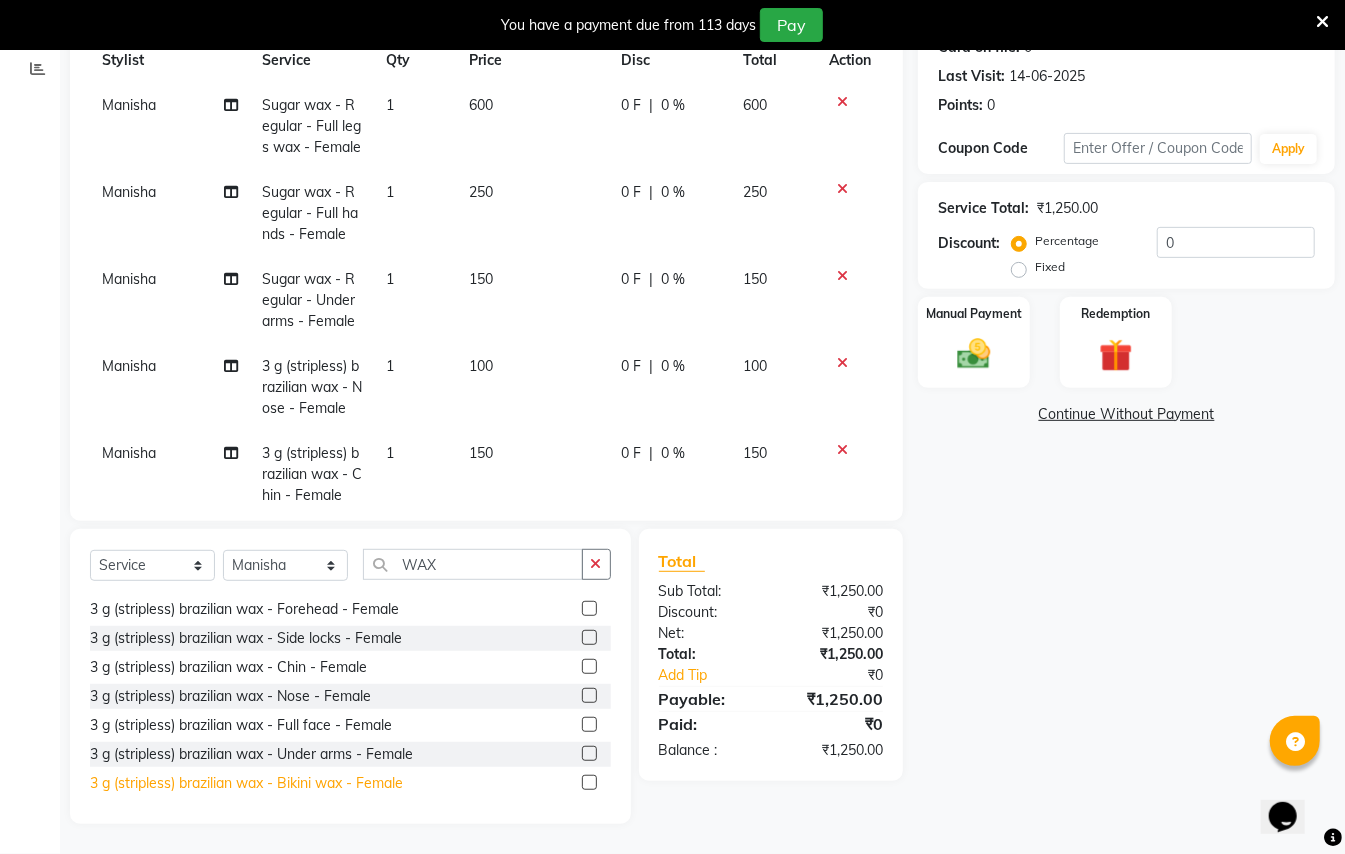 click on "3 g (stripless) brazilian wax - Bikini wax - Female" 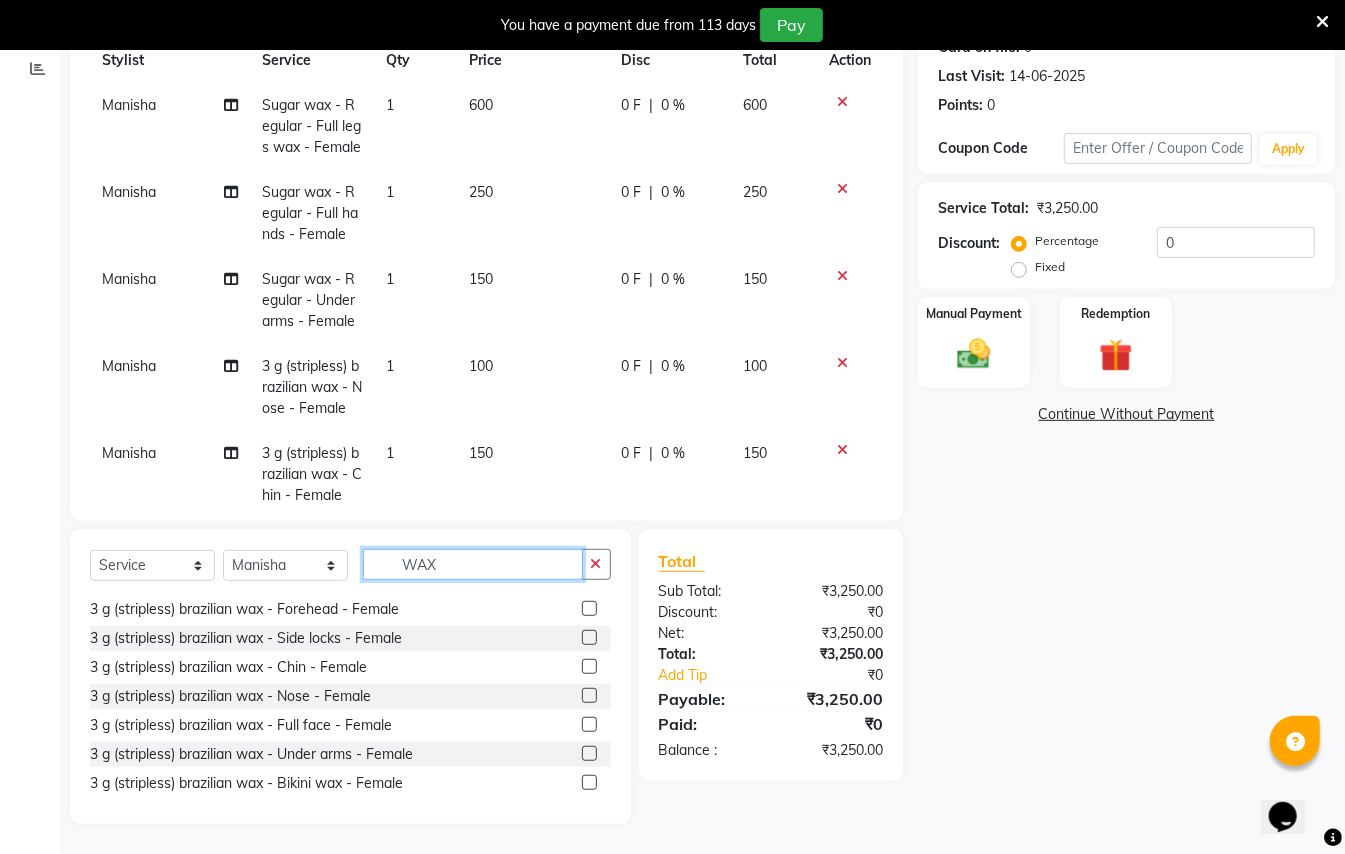 click on "WAX" 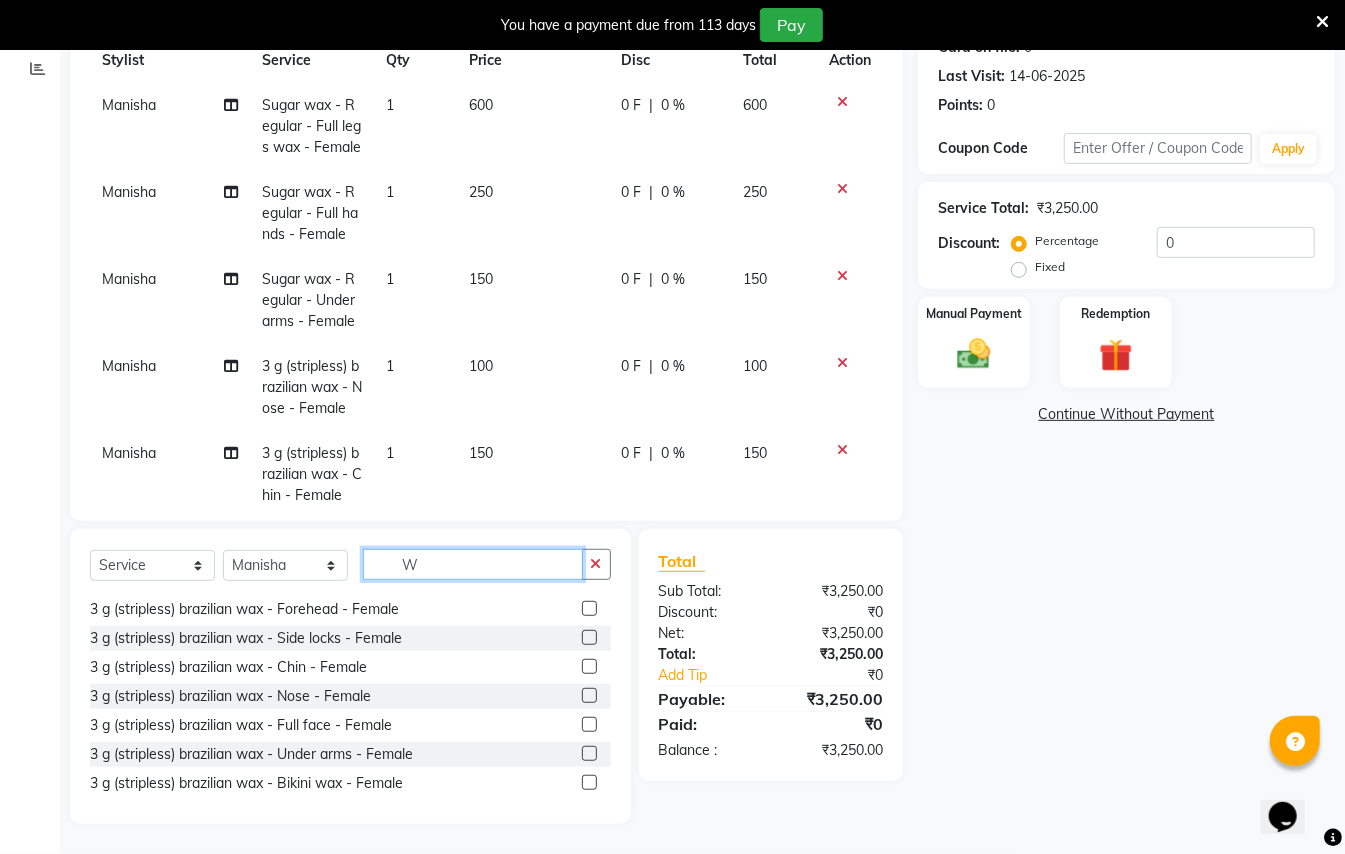 scroll, scrollTop: 782, scrollLeft: 0, axis: vertical 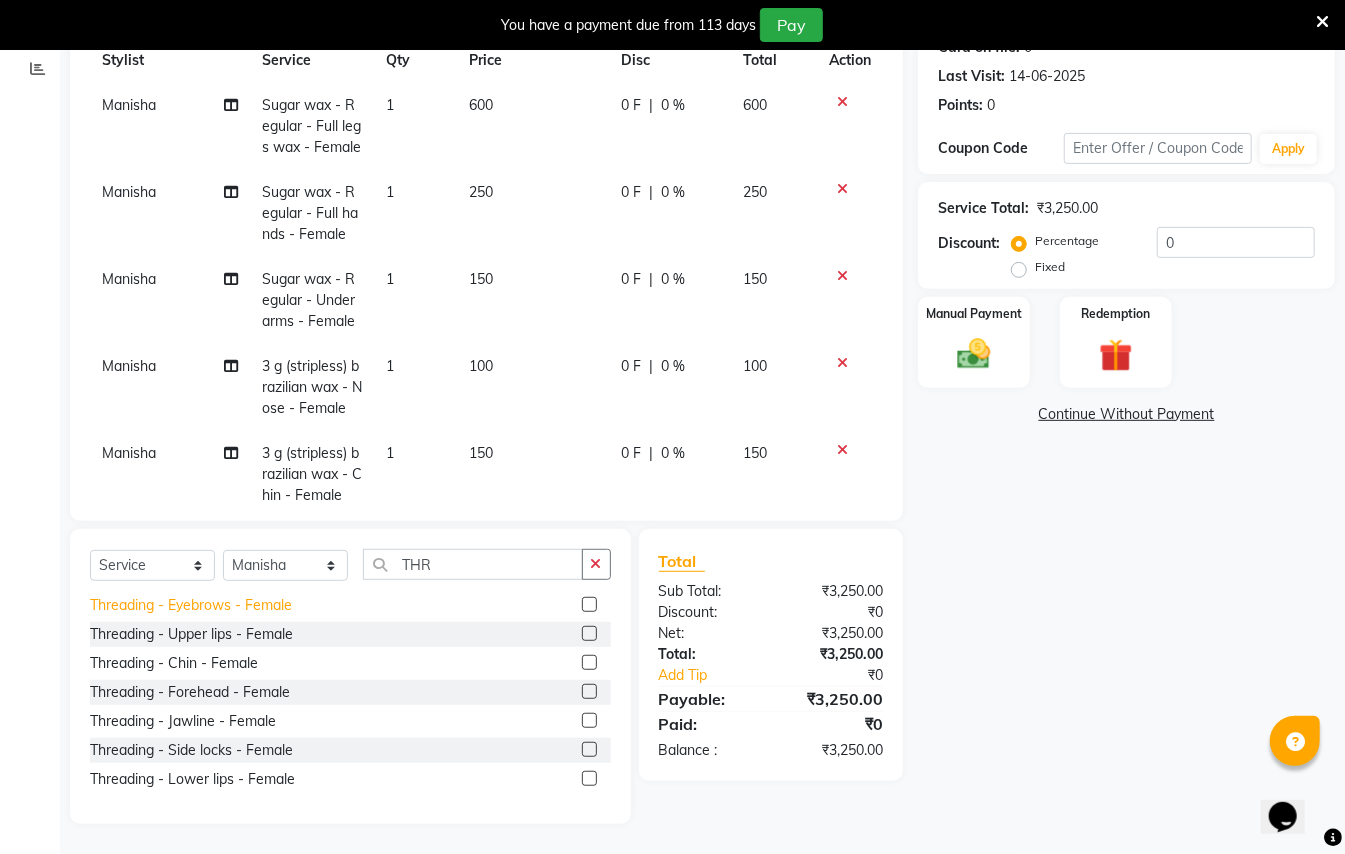 click on "Threading - Eyebrows - Female" 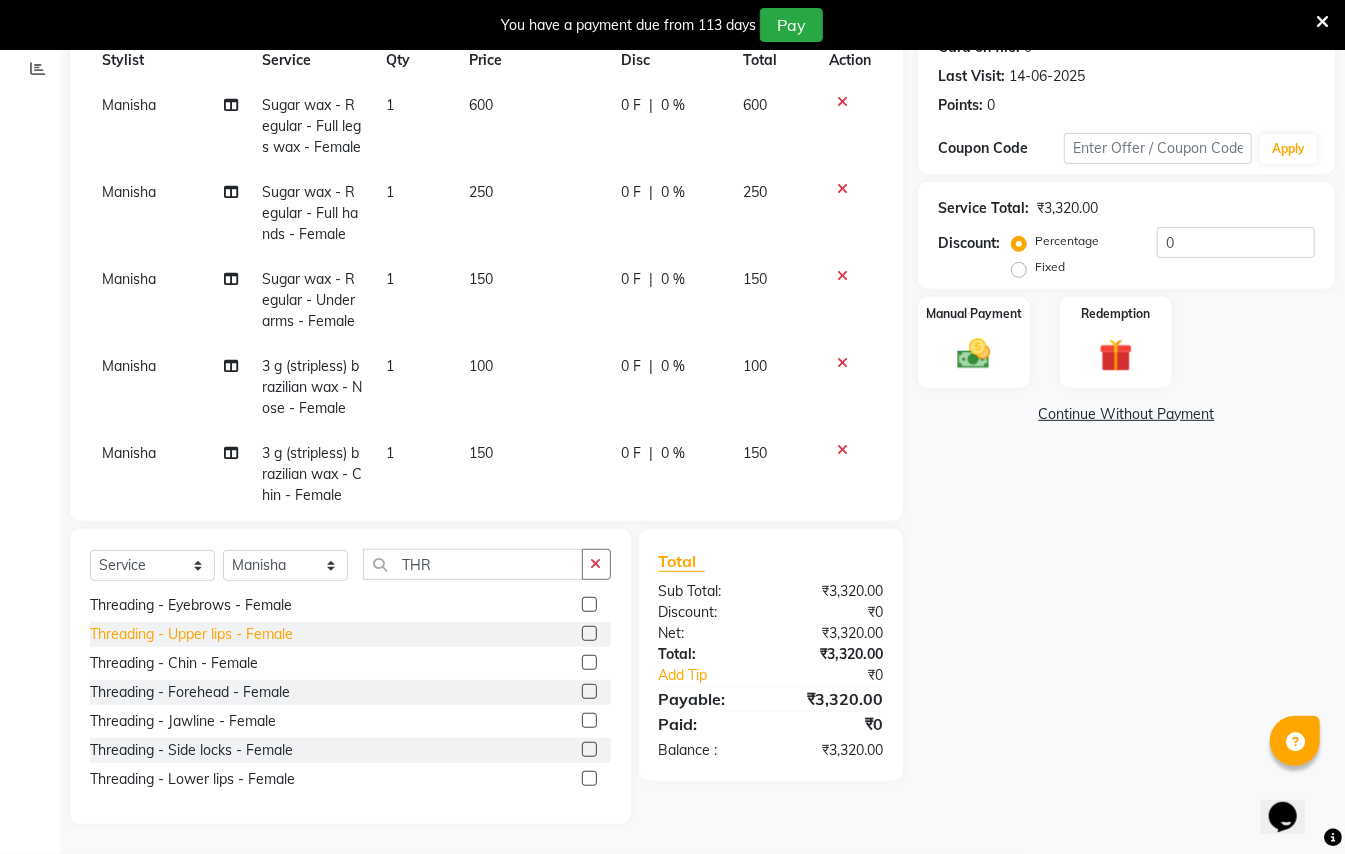 click on "Threading - Upper lips - Female" 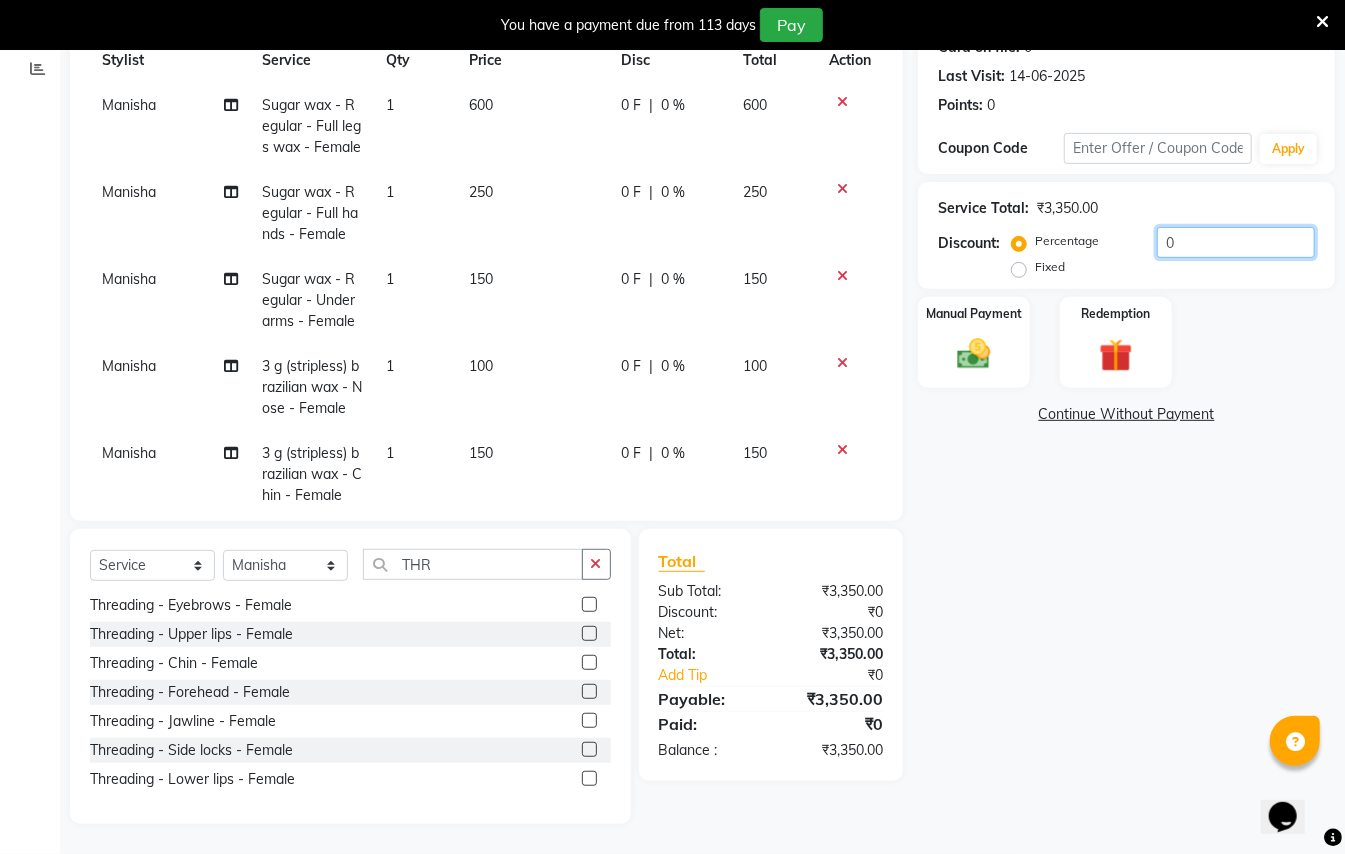click on "0" 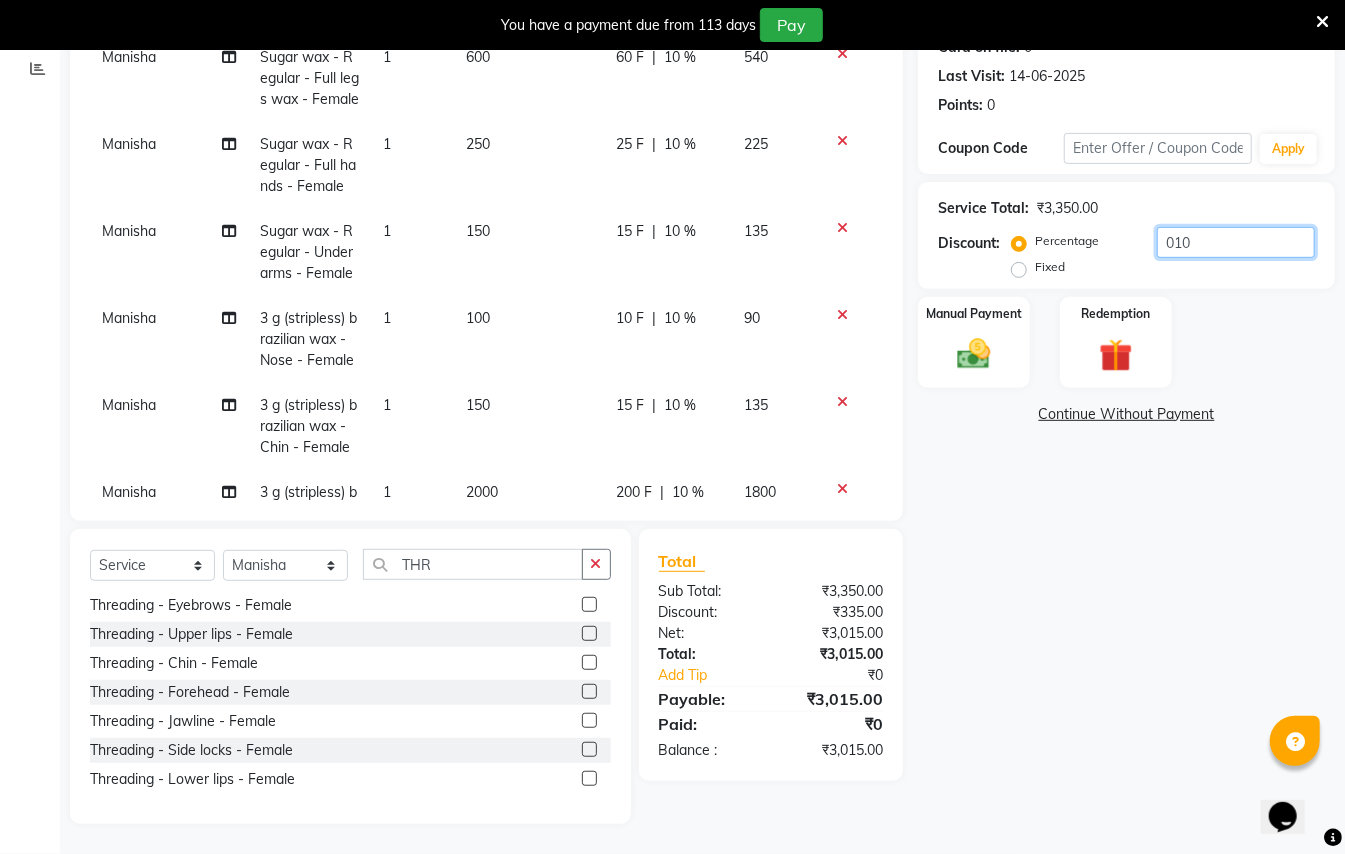 scroll, scrollTop: 0, scrollLeft: 0, axis: both 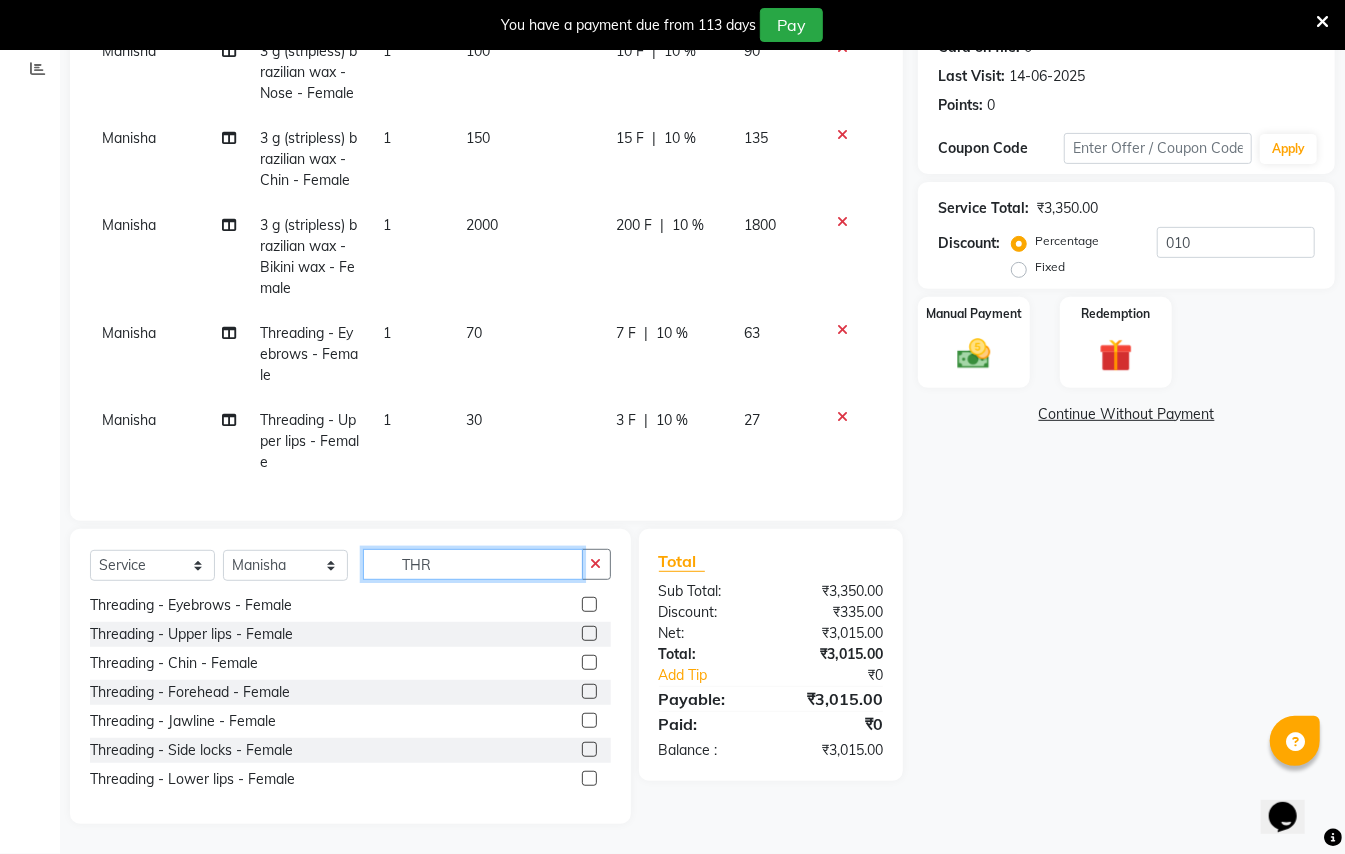 click on "THR" 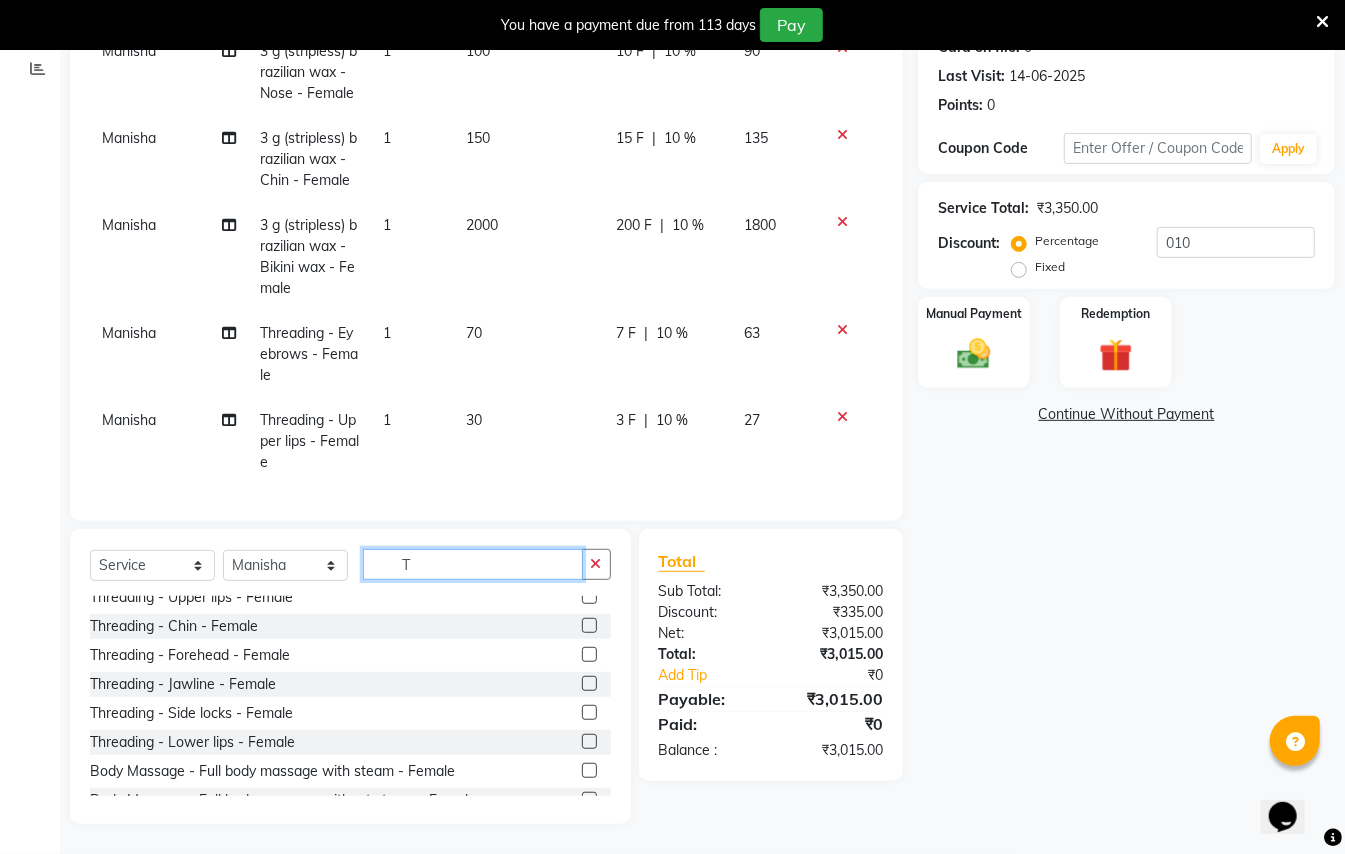 scroll, scrollTop: 434, scrollLeft: 0, axis: vertical 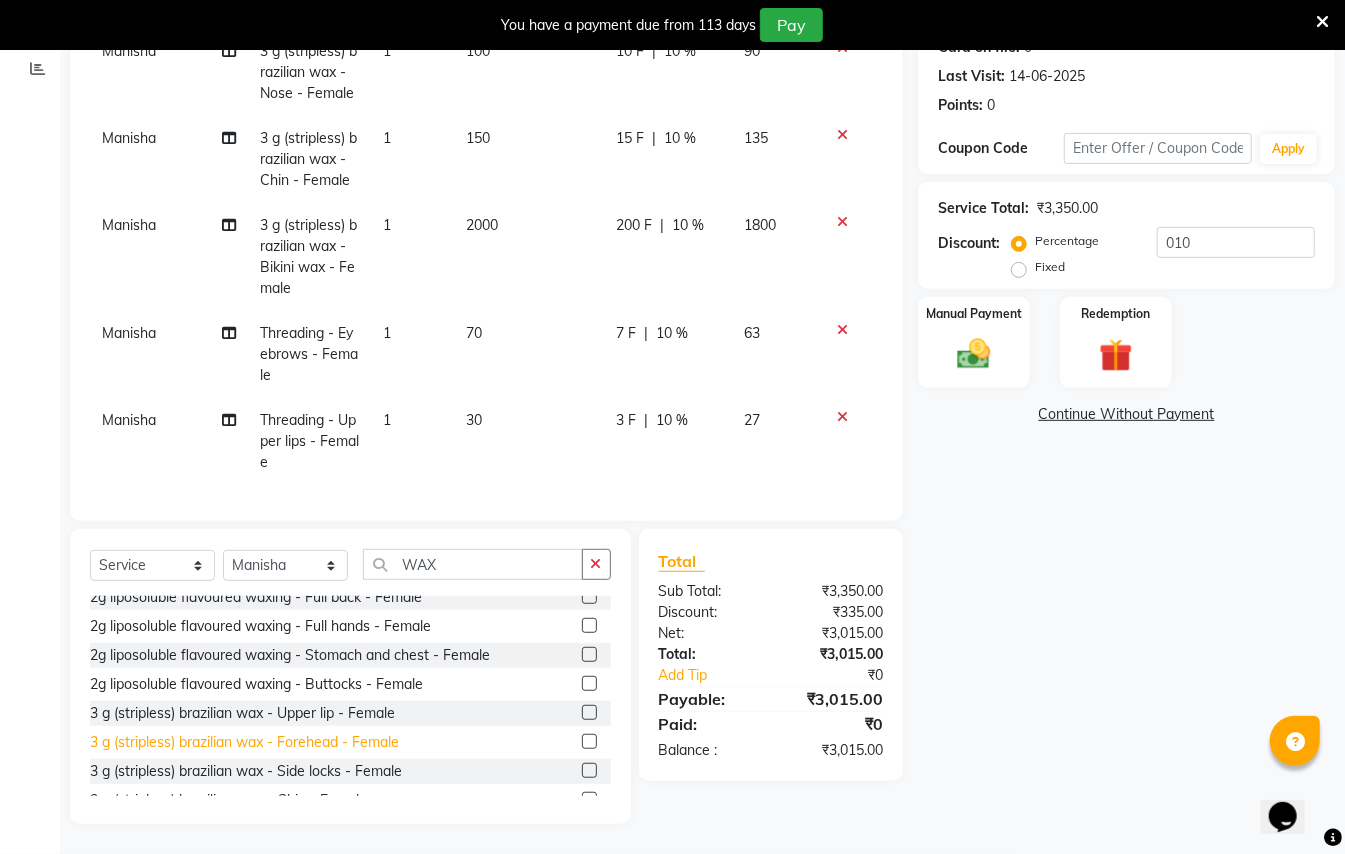 click on "3 g (stripless) brazilian wax - Forehead - Female" 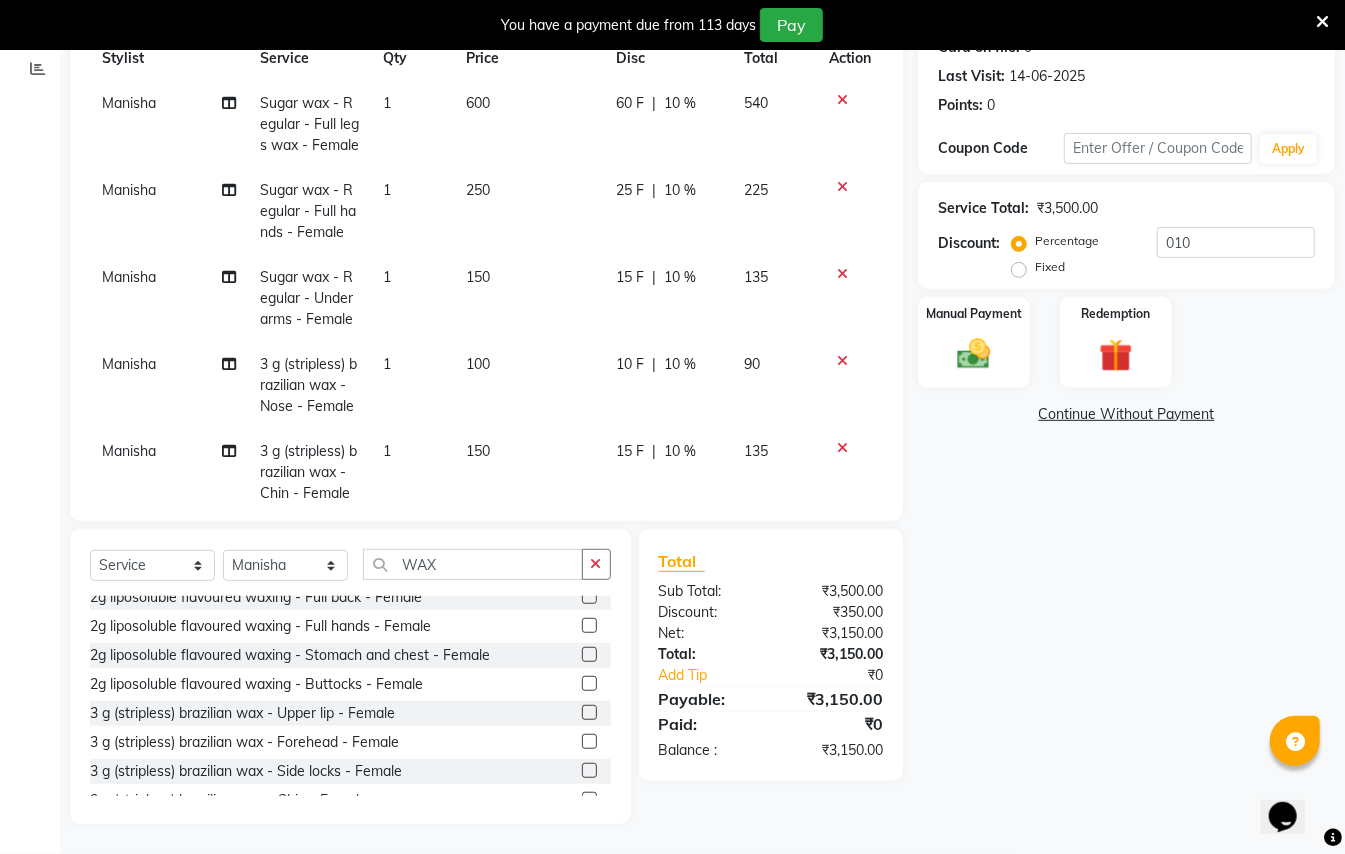 scroll, scrollTop: 0, scrollLeft: 0, axis: both 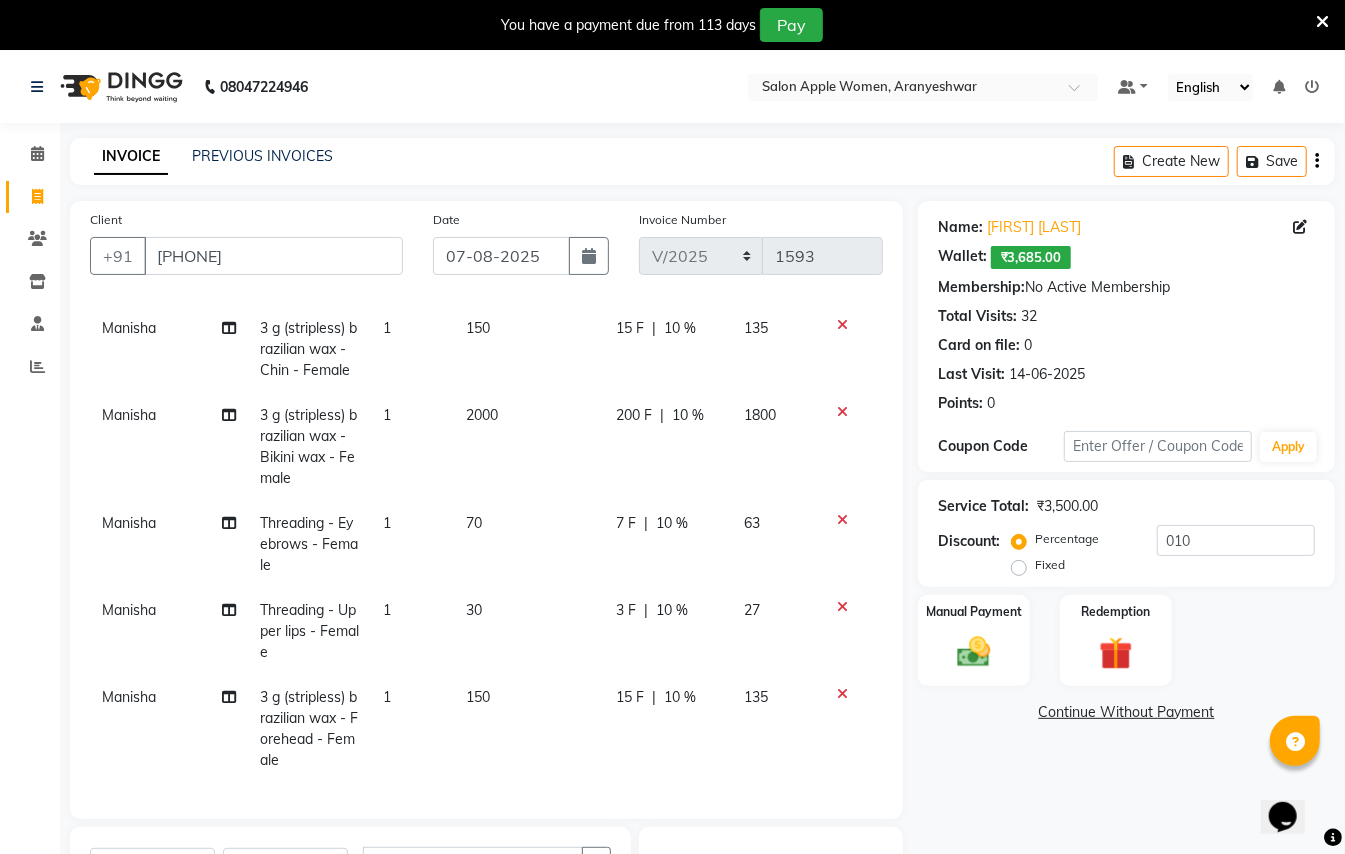 click 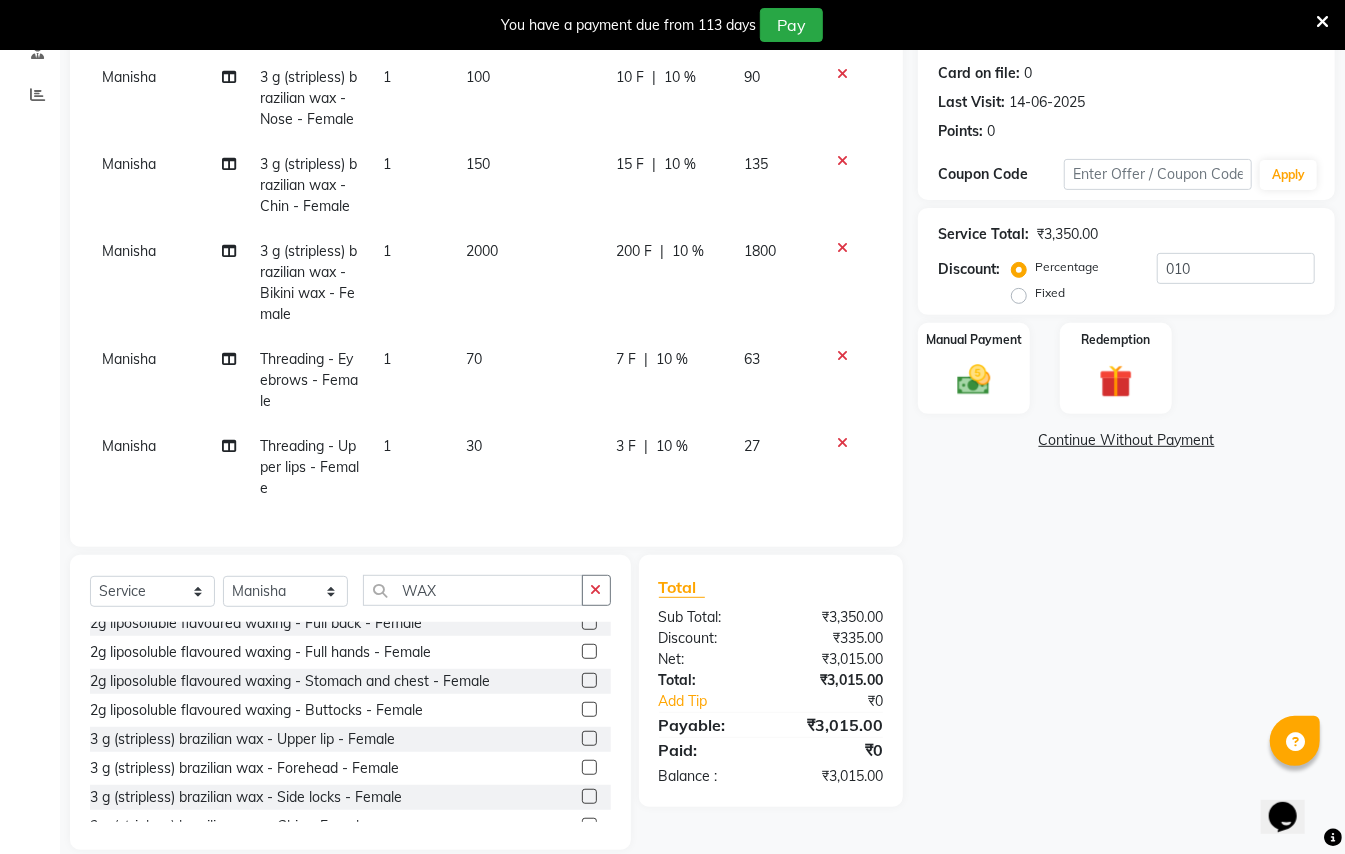 scroll, scrollTop: 298, scrollLeft: 0, axis: vertical 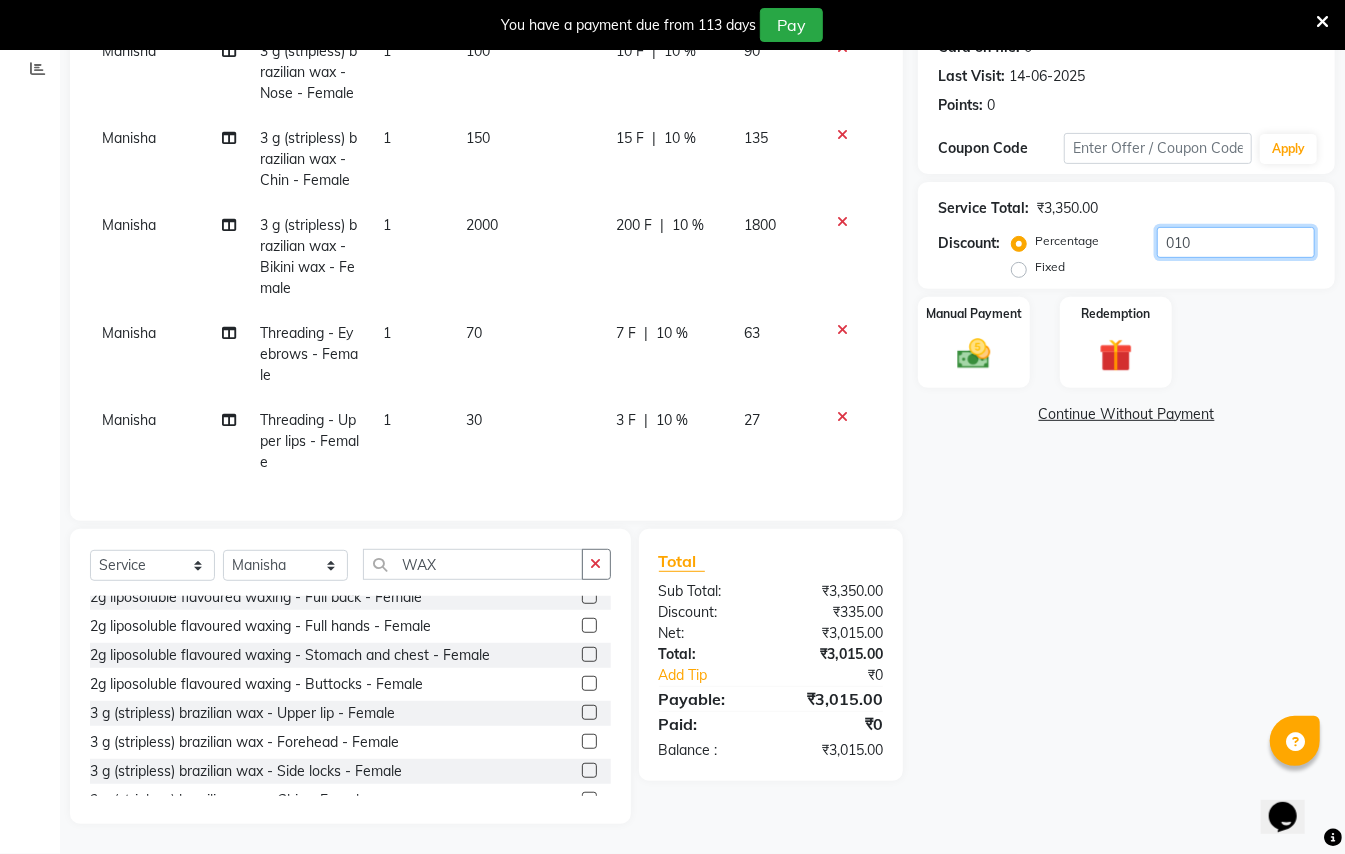 click on "010" 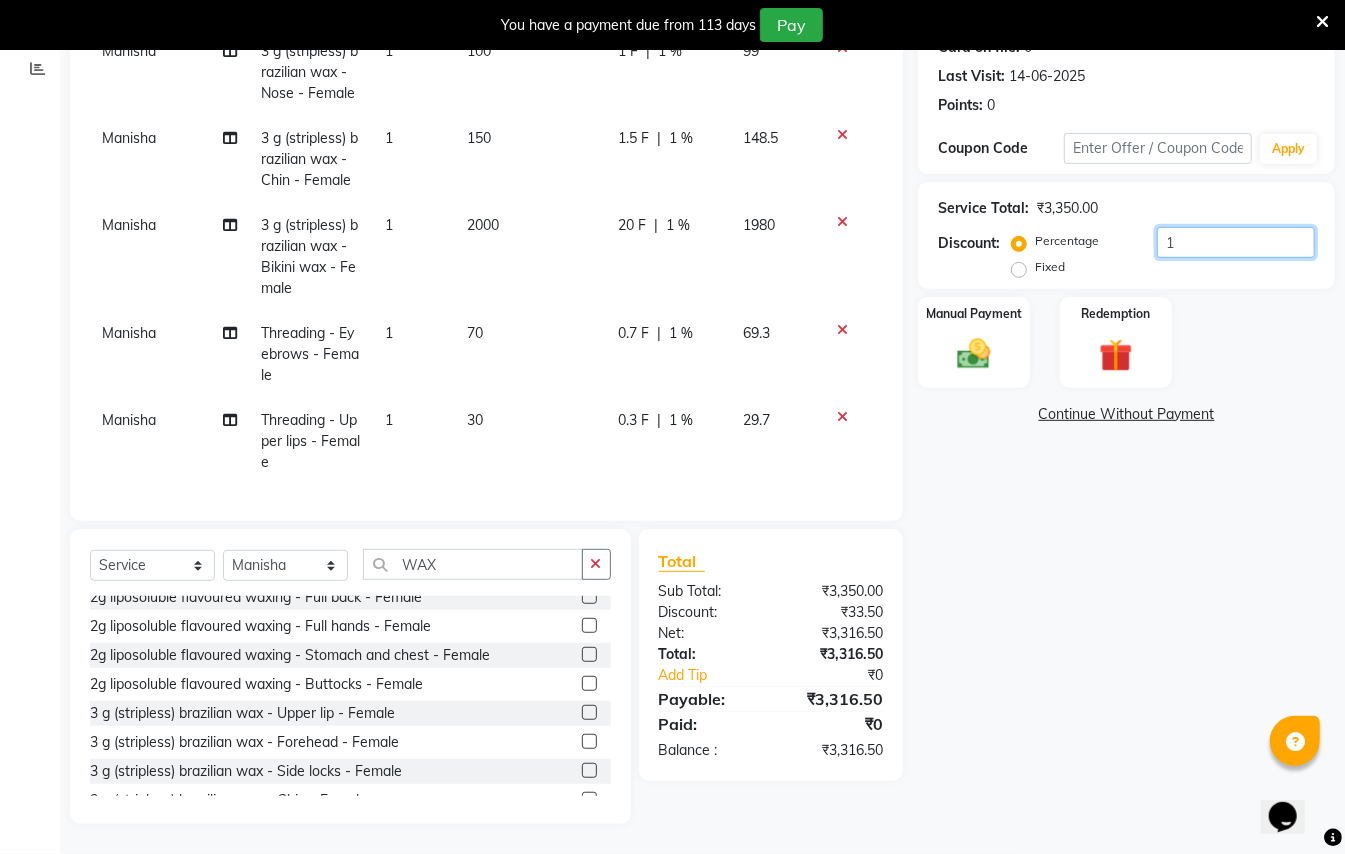 scroll, scrollTop: 398, scrollLeft: 0, axis: vertical 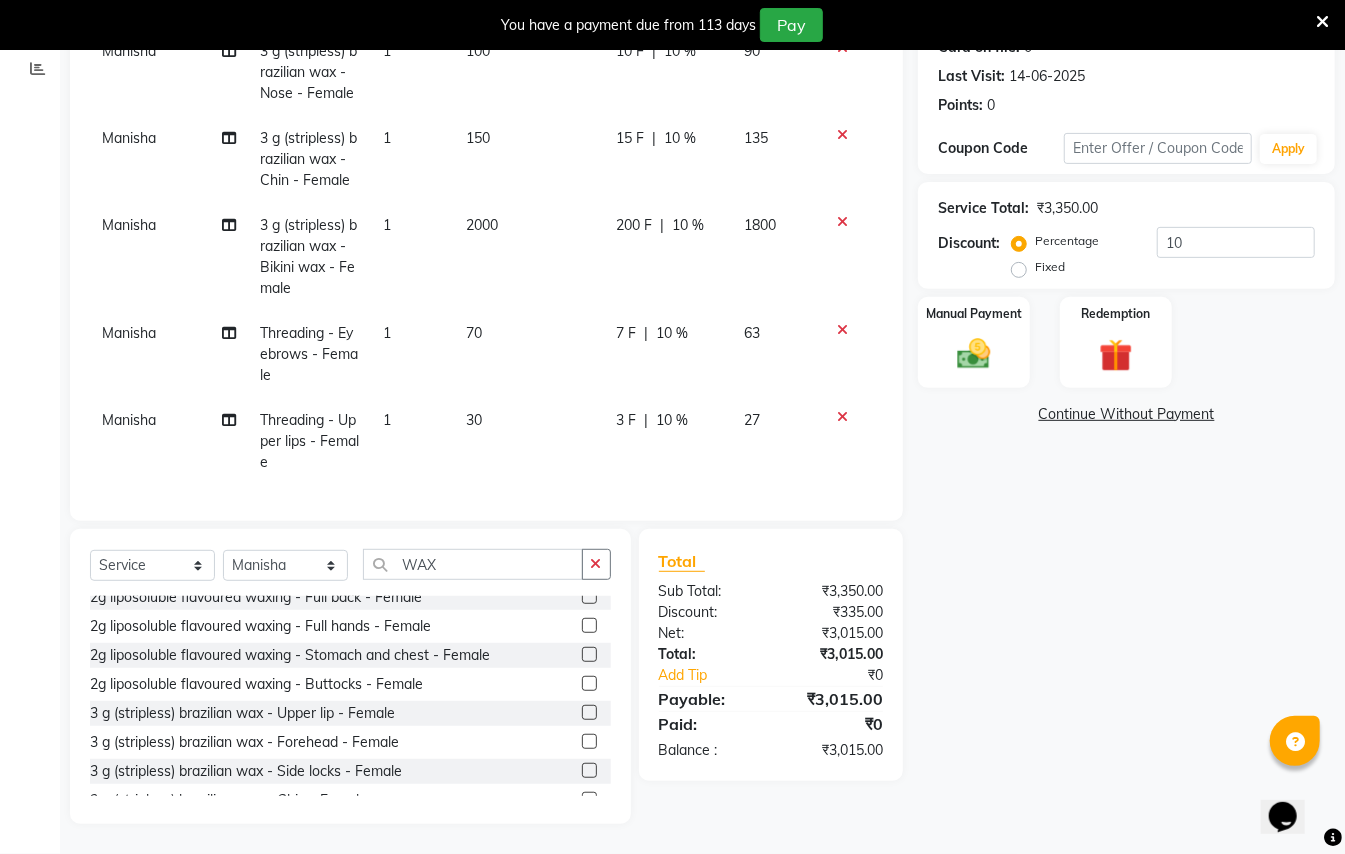 click 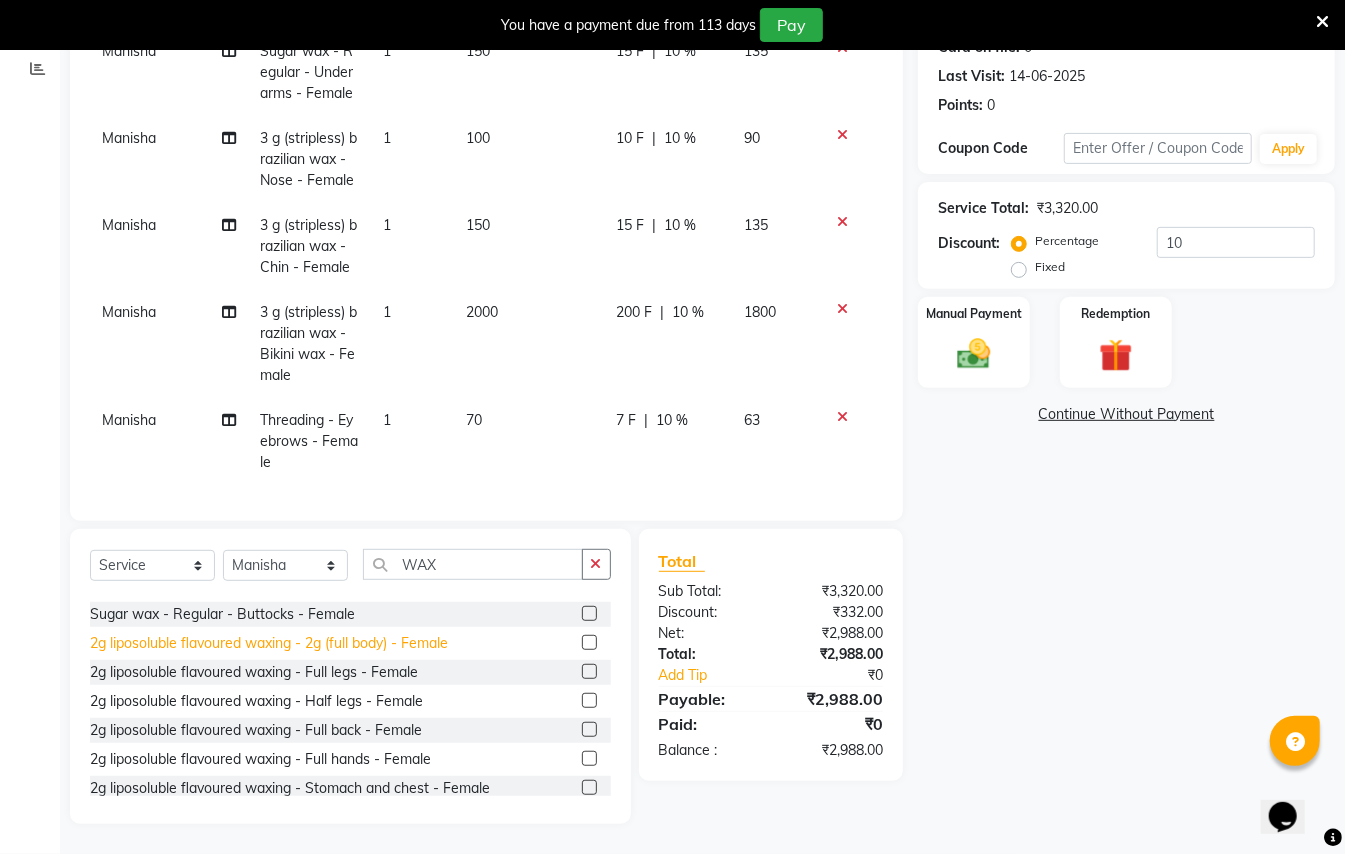 scroll, scrollTop: 533, scrollLeft: 0, axis: vertical 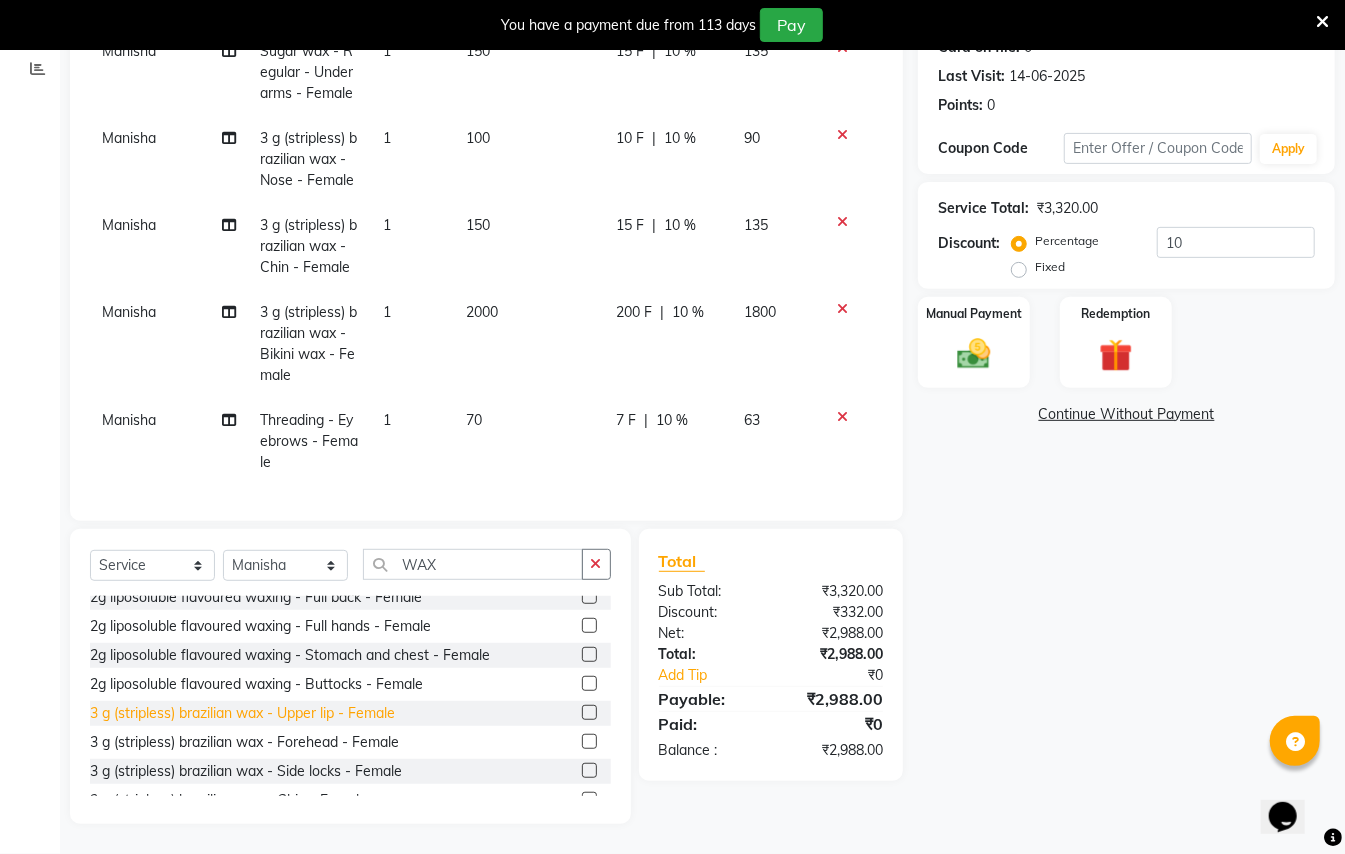 click on "3 g (stripless) brazilian wax - Upper lip - Female" 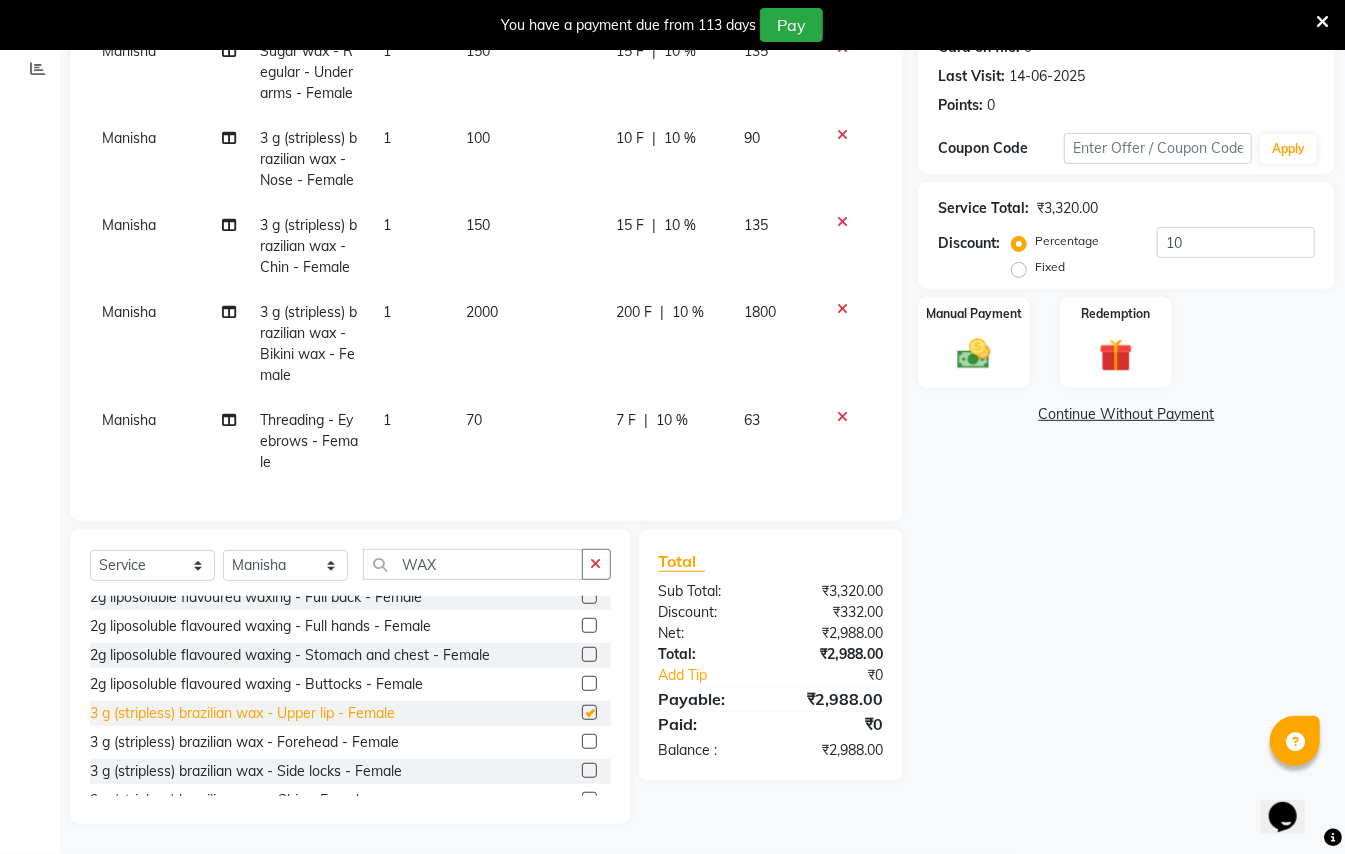 scroll, scrollTop: 418, scrollLeft: 0, axis: vertical 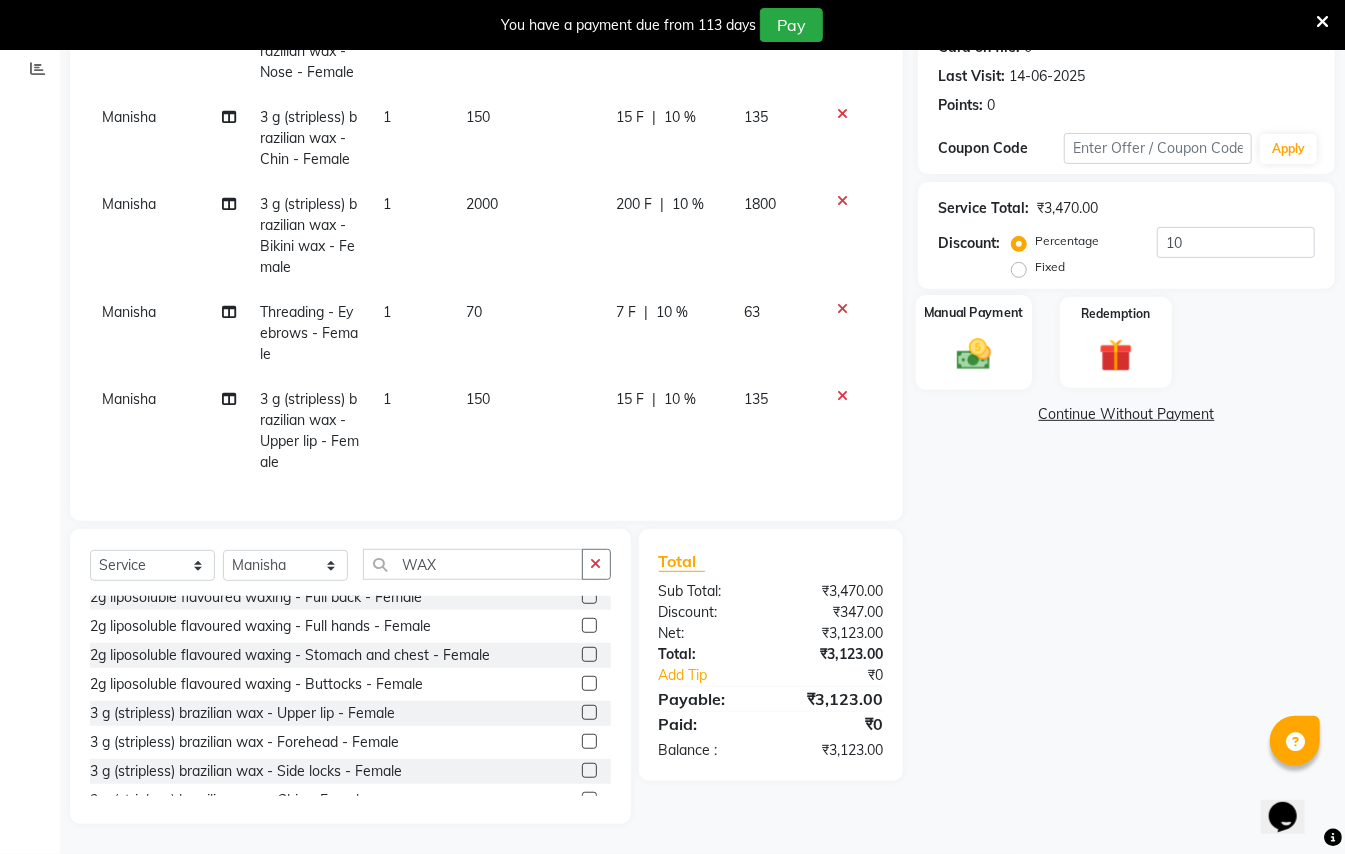 click 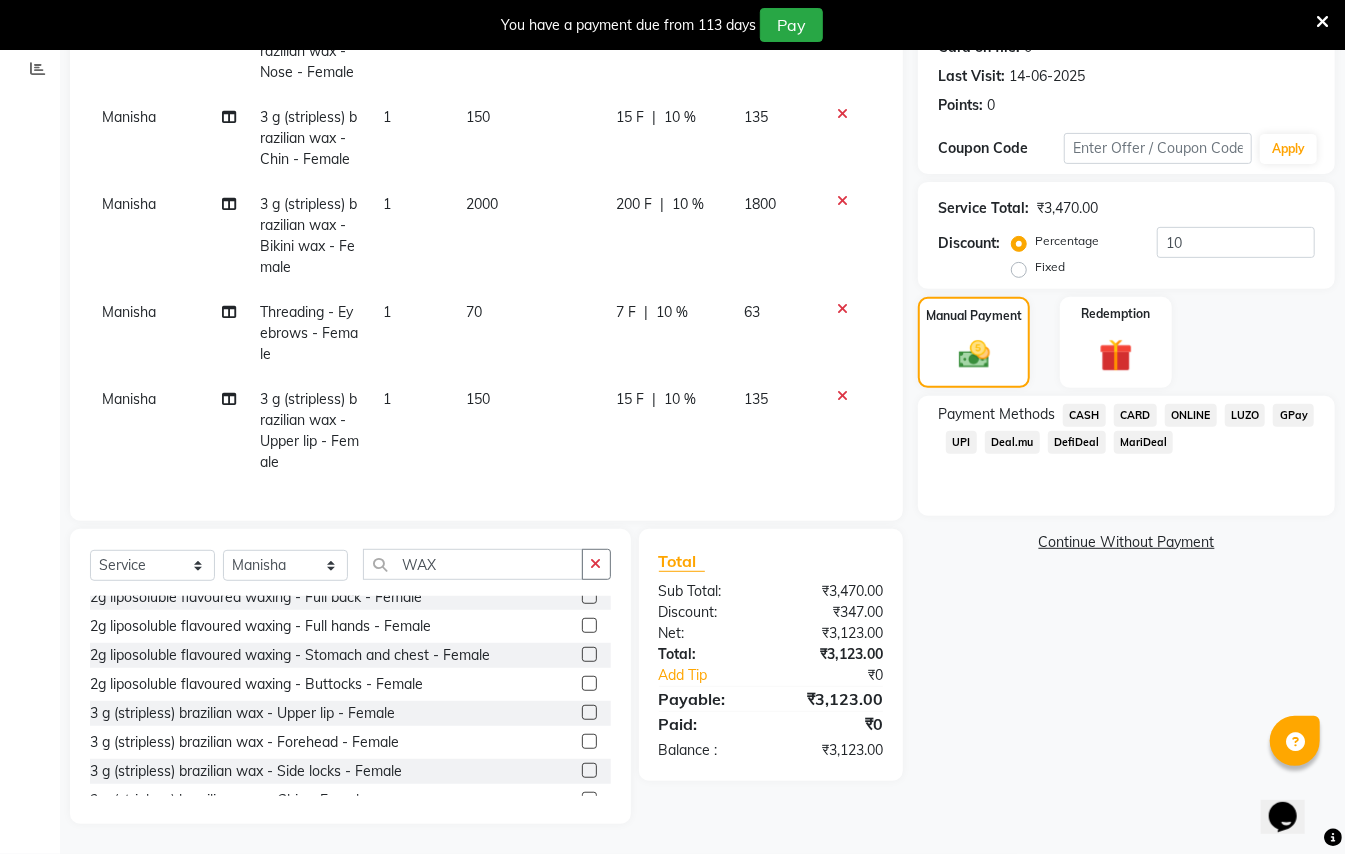 click on "GPay" 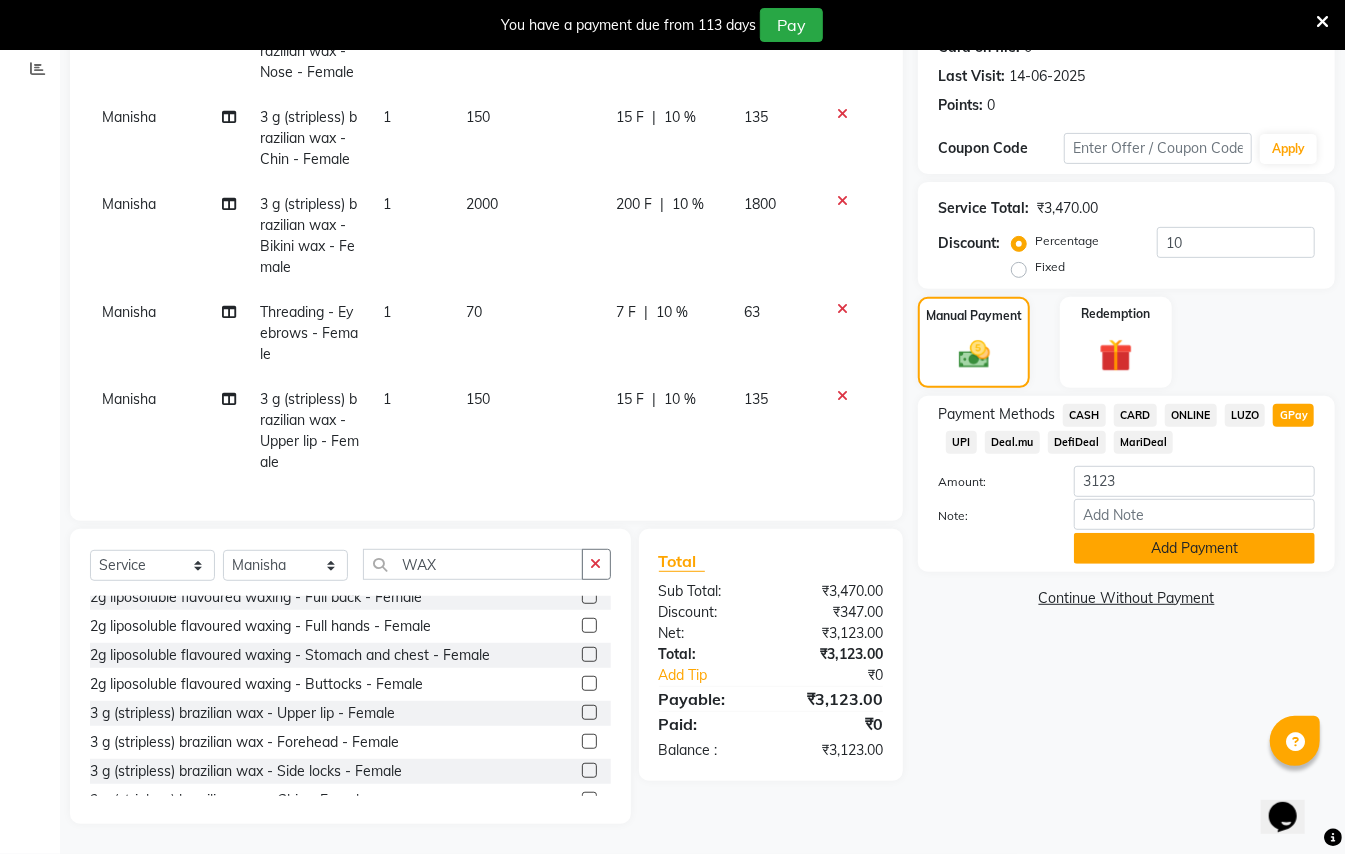 click on "Add Payment" 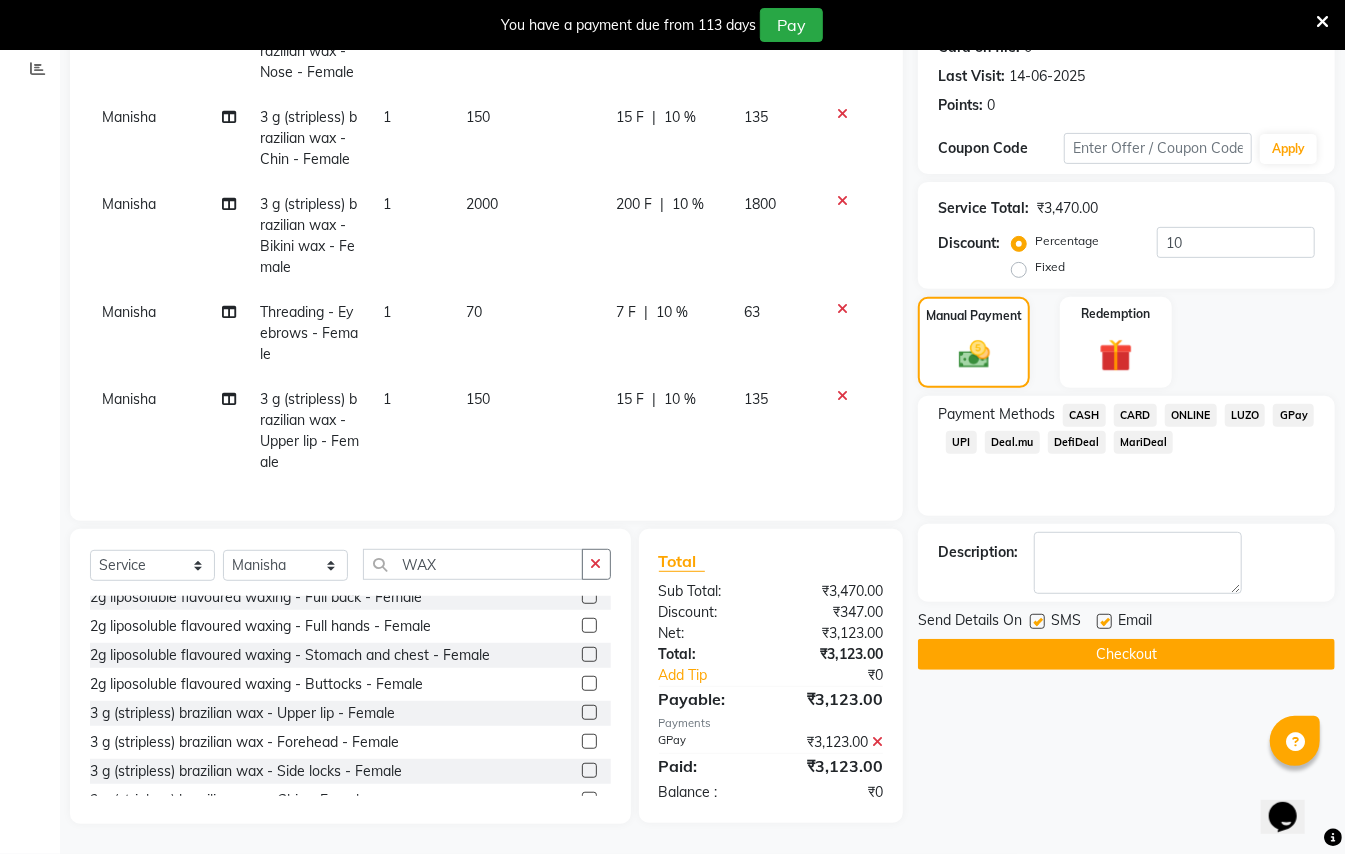 click on "Checkout" 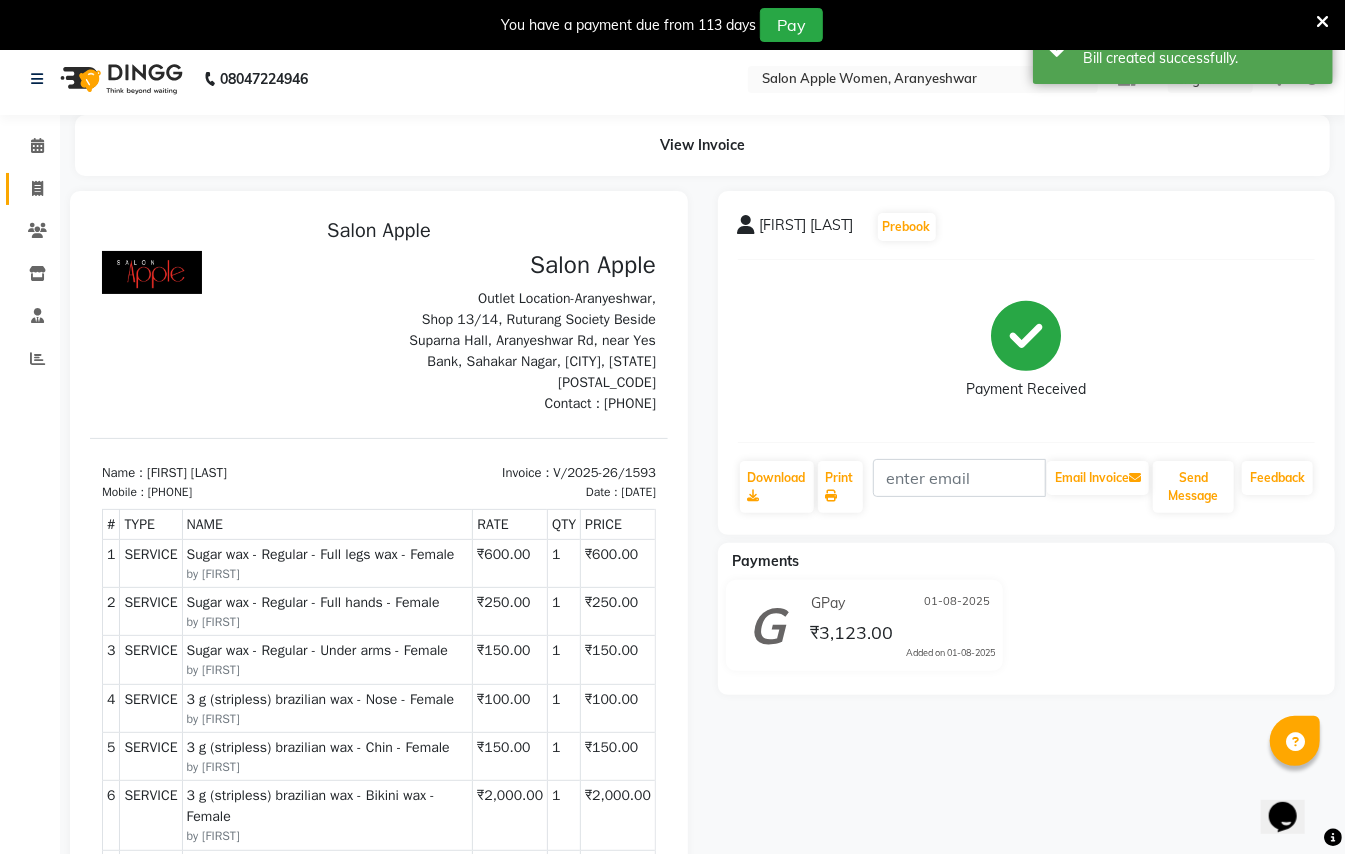 scroll, scrollTop: 0, scrollLeft: 0, axis: both 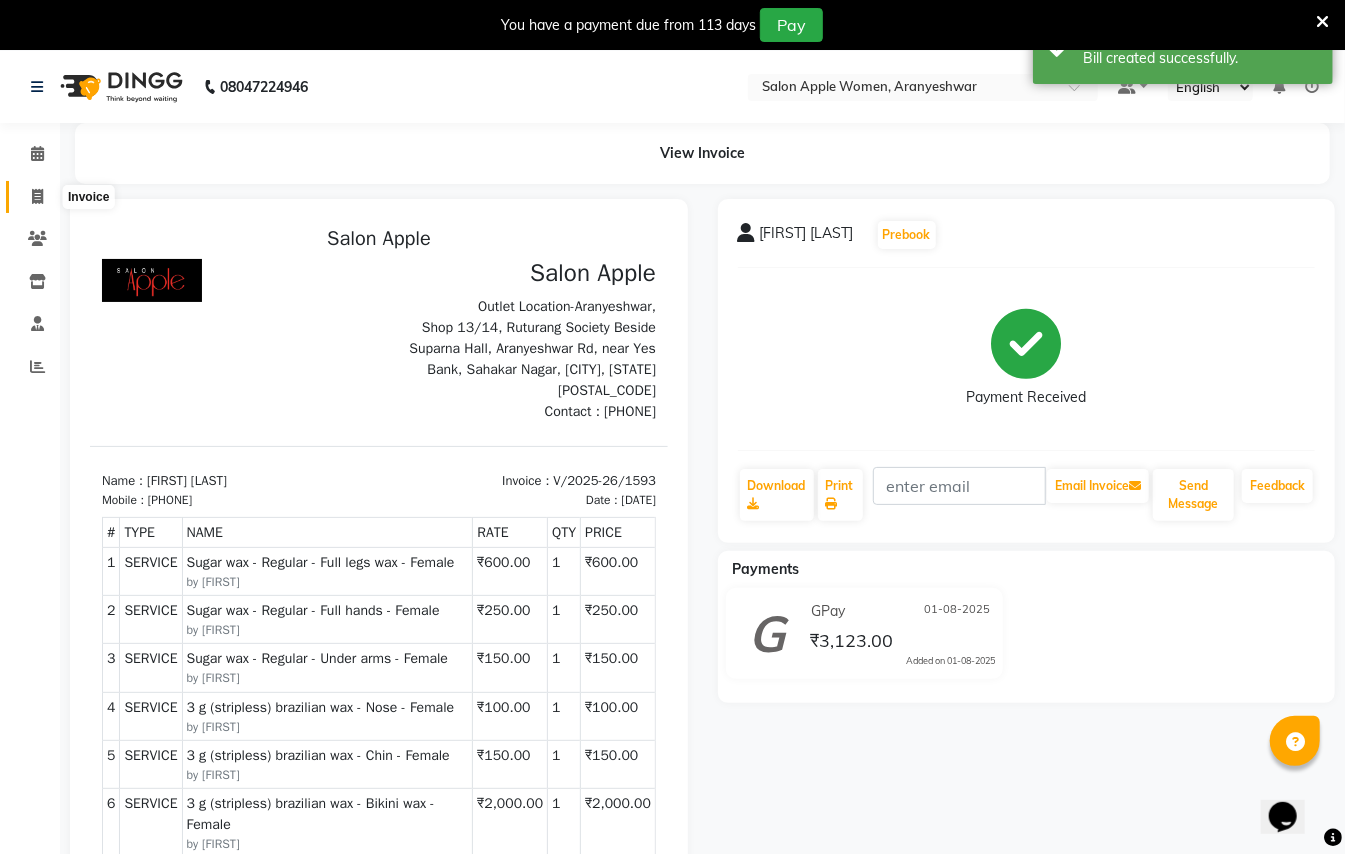 click 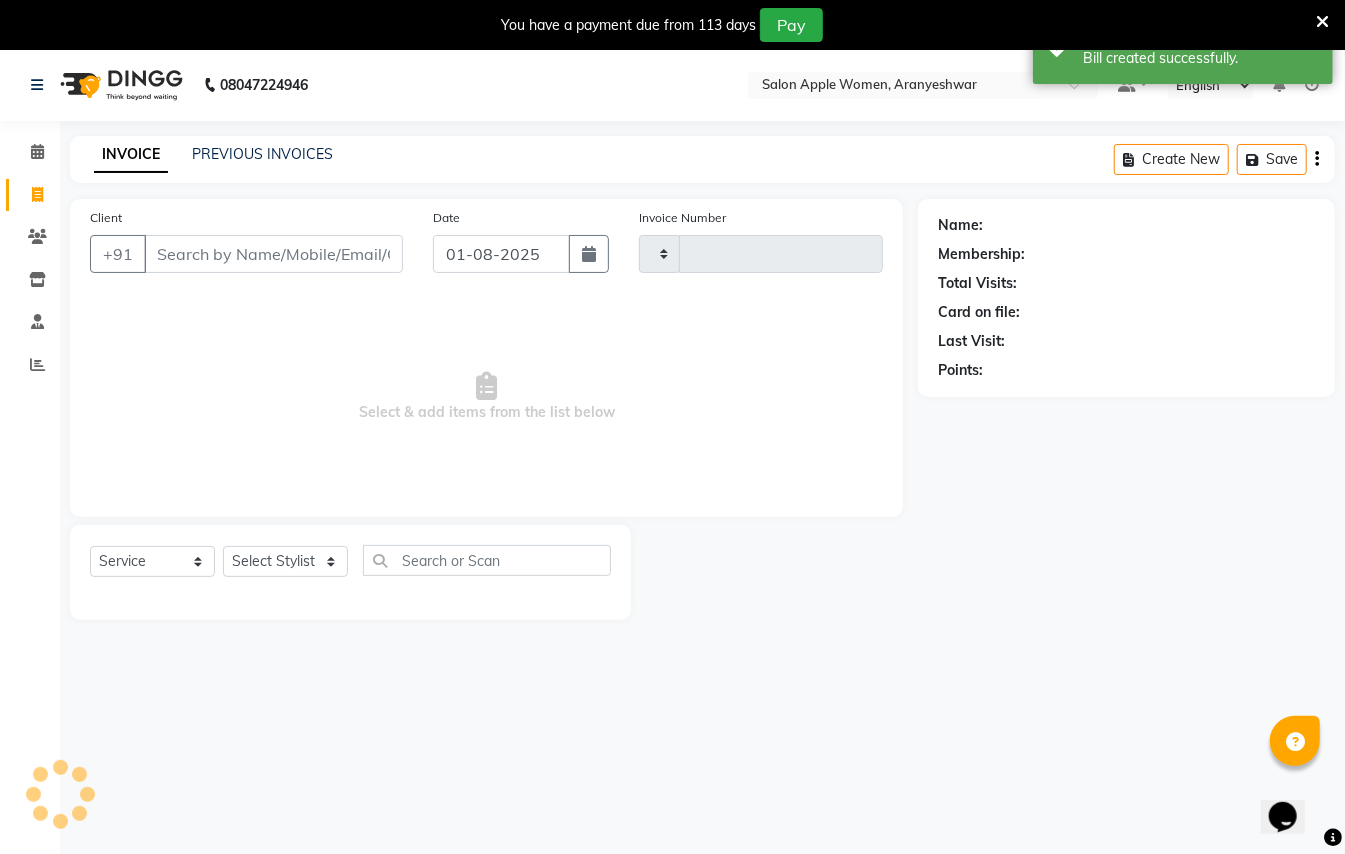 scroll, scrollTop: 50, scrollLeft: 0, axis: vertical 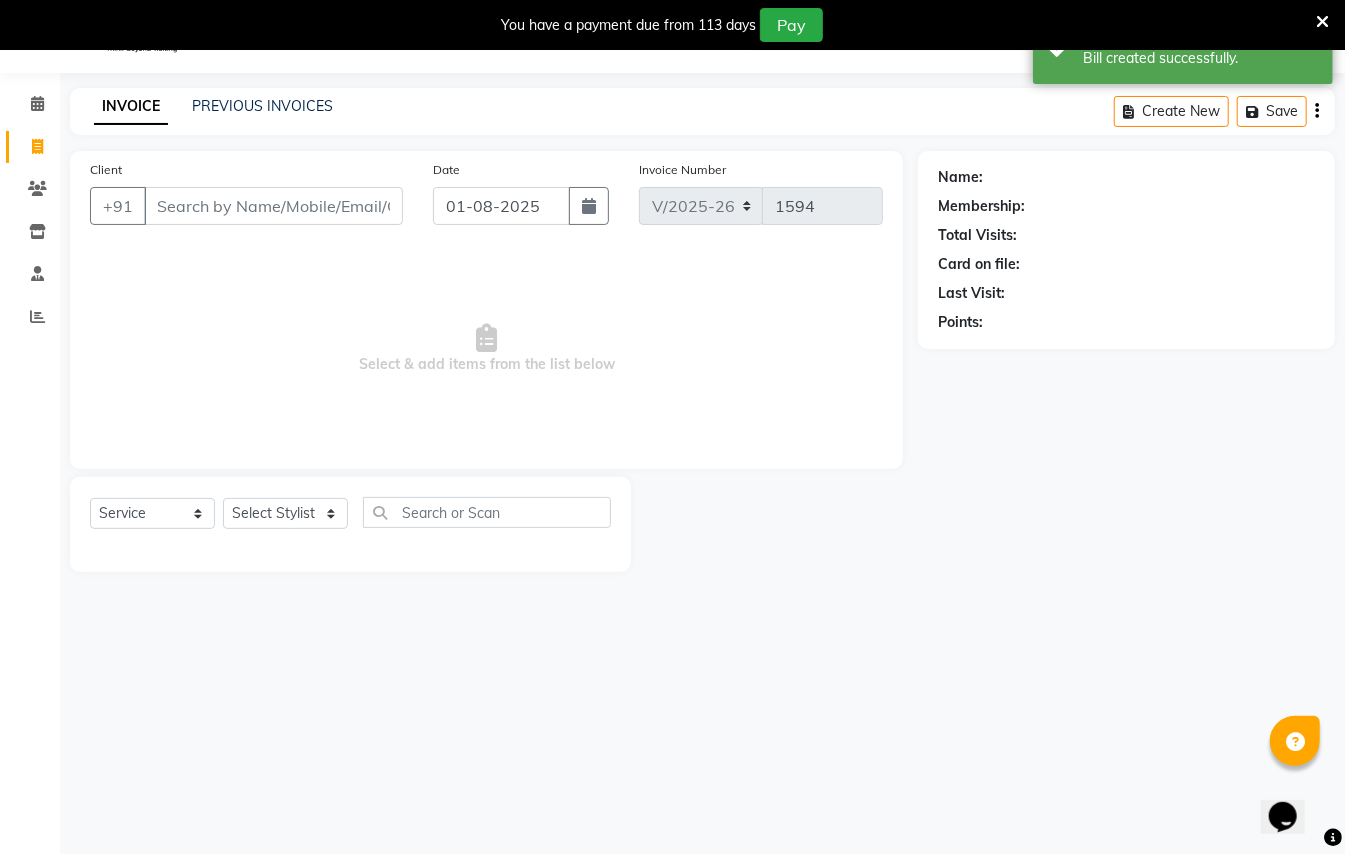 click on "Client" at bounding box center [273, 206] 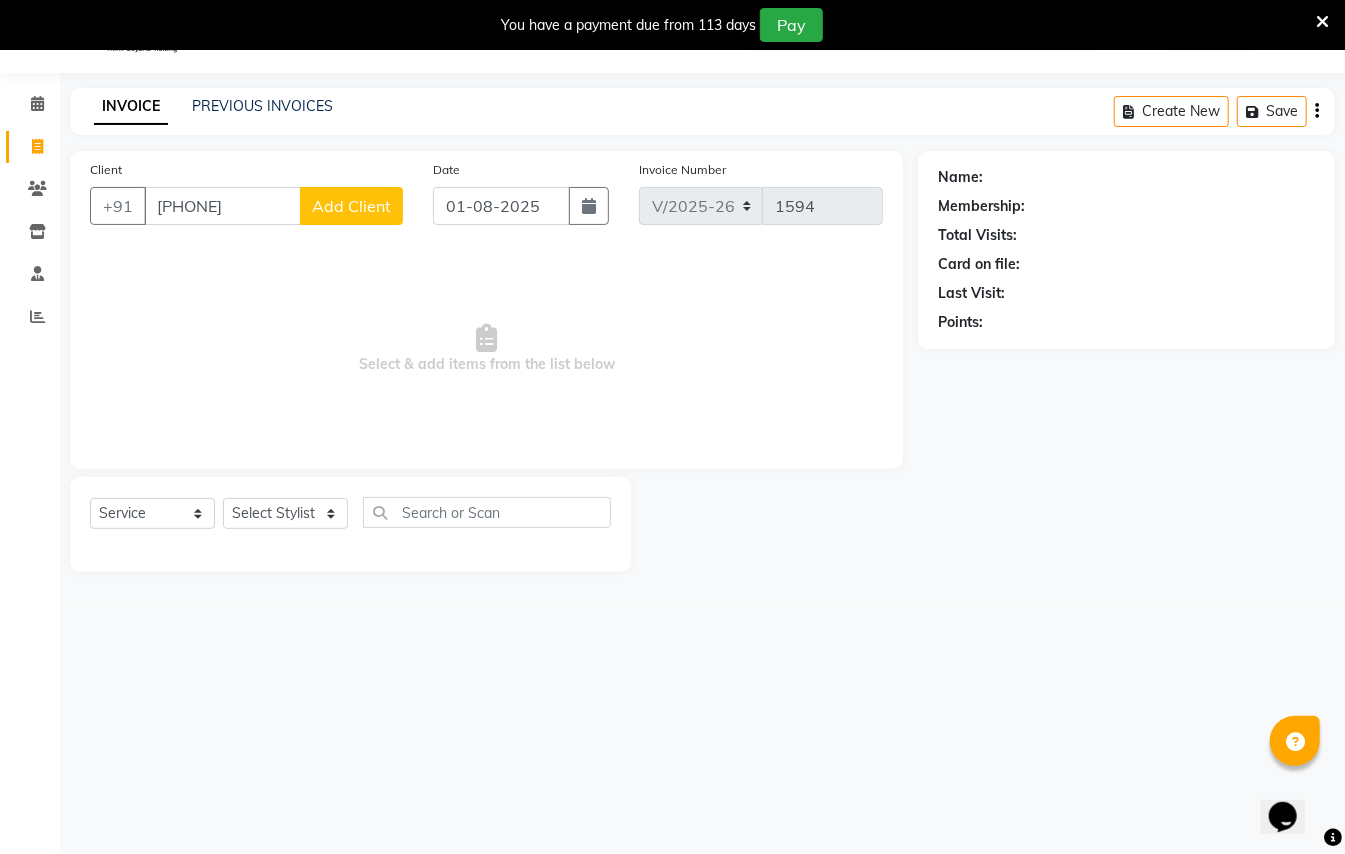 click on "[PHONE]" at bounding box center [222, 206] 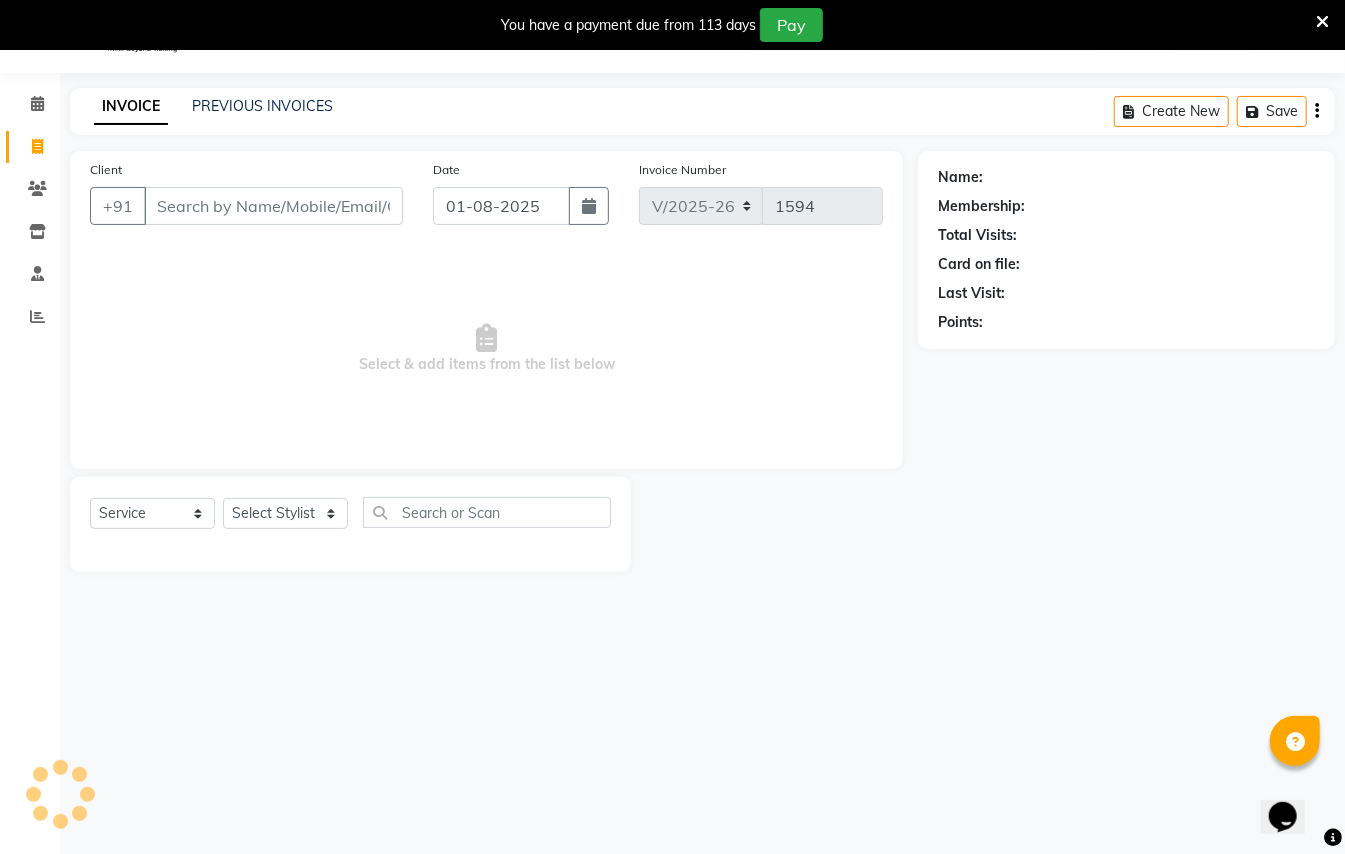 click on "Client" at bounding box center [273, 206] 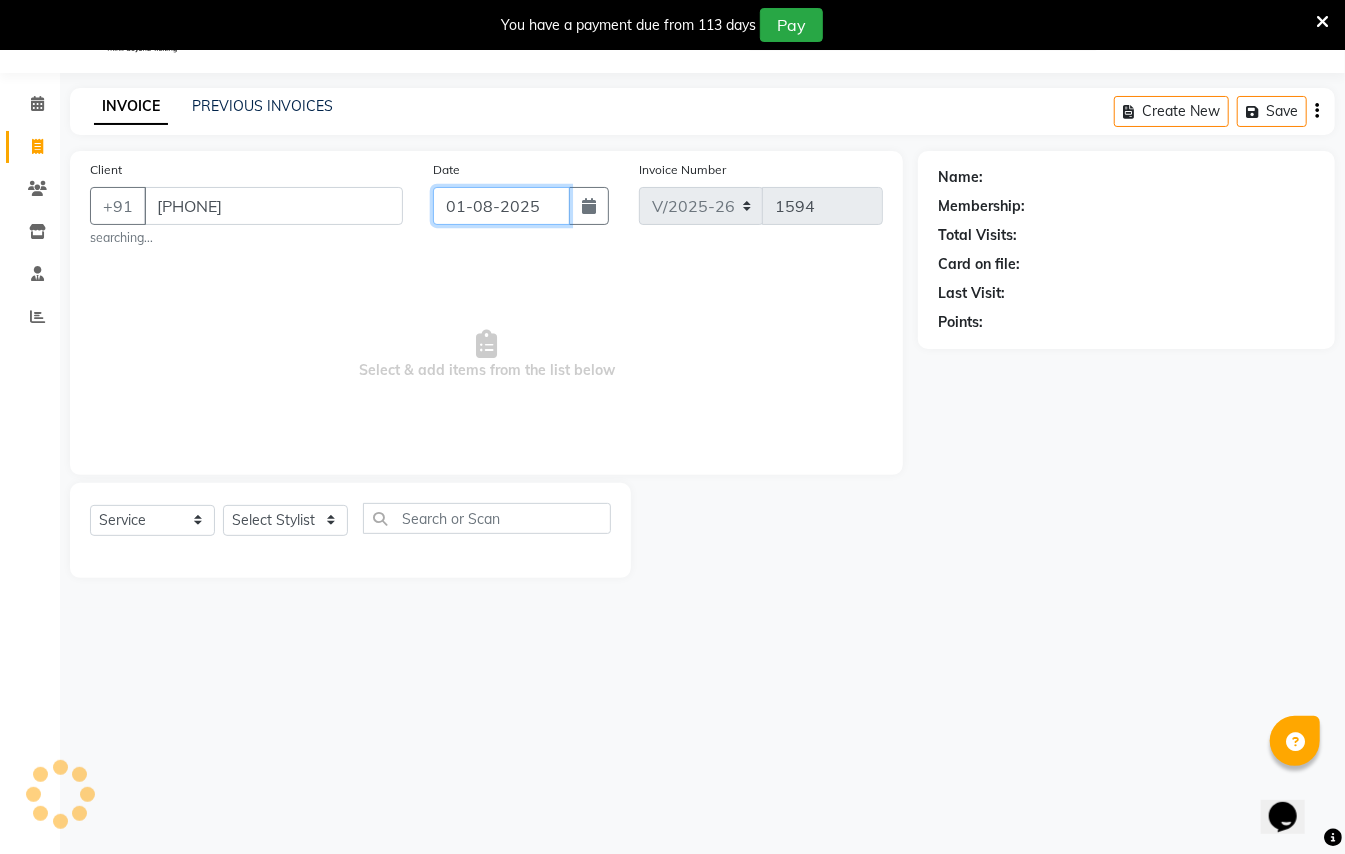 click on "01-08-2025" 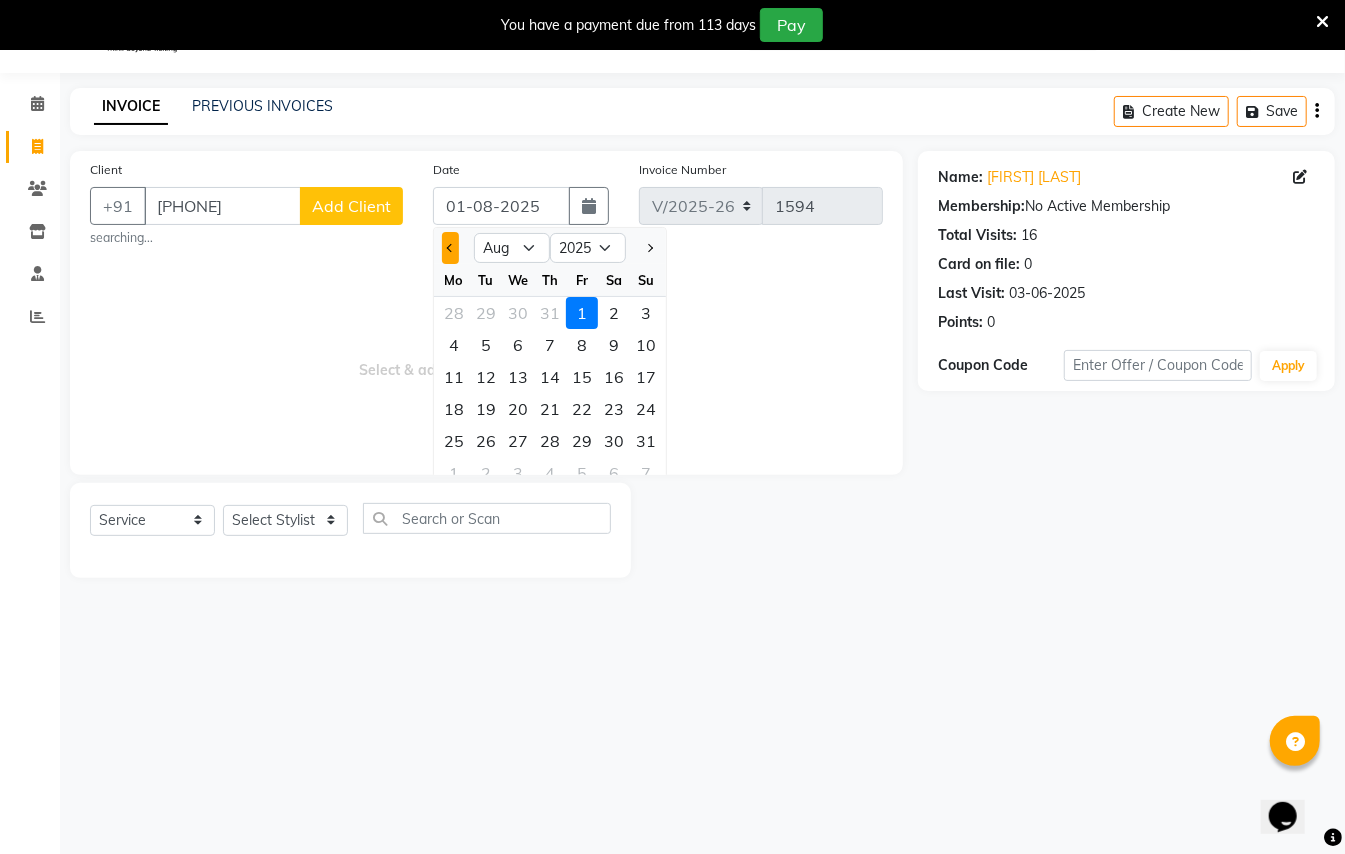 click 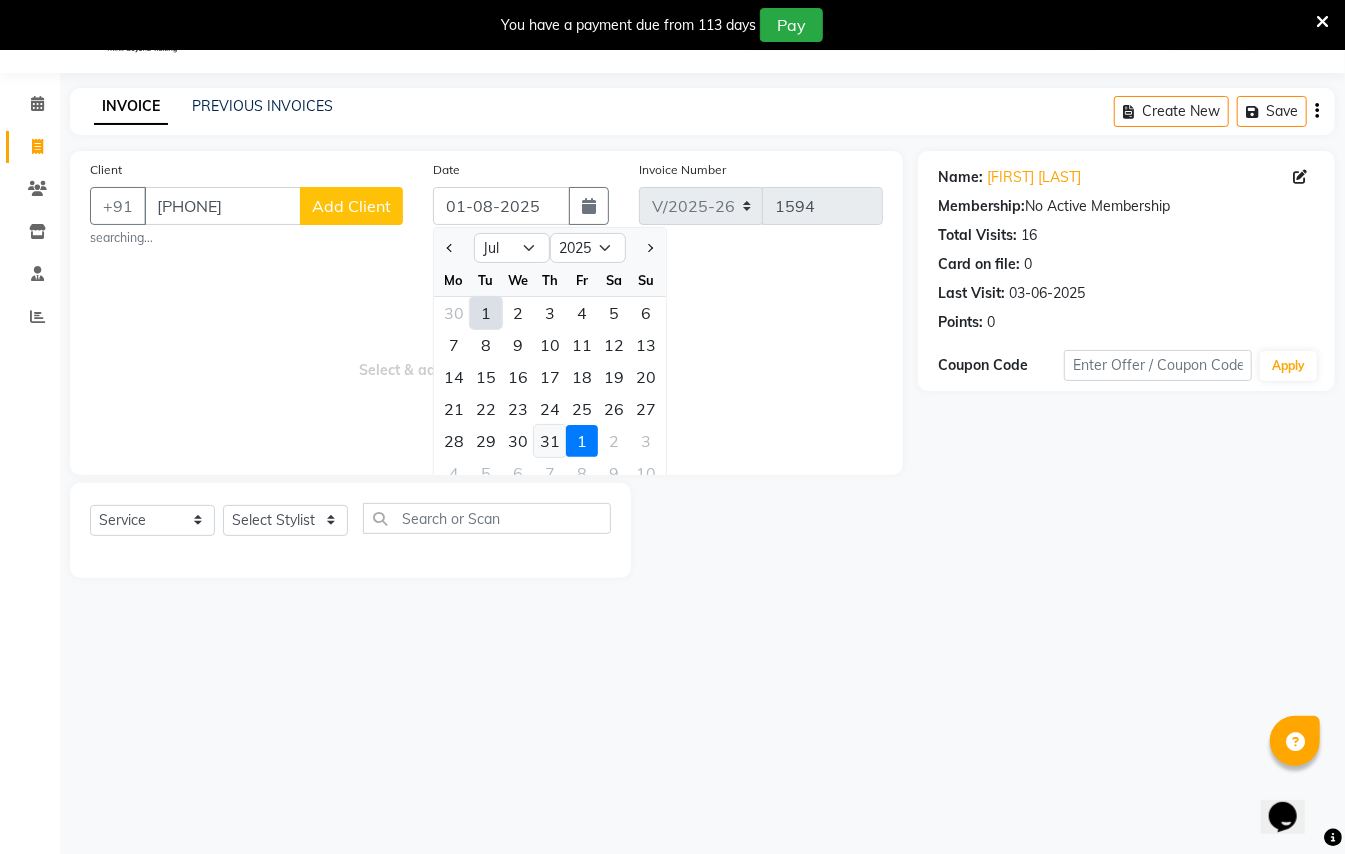 click on "31" 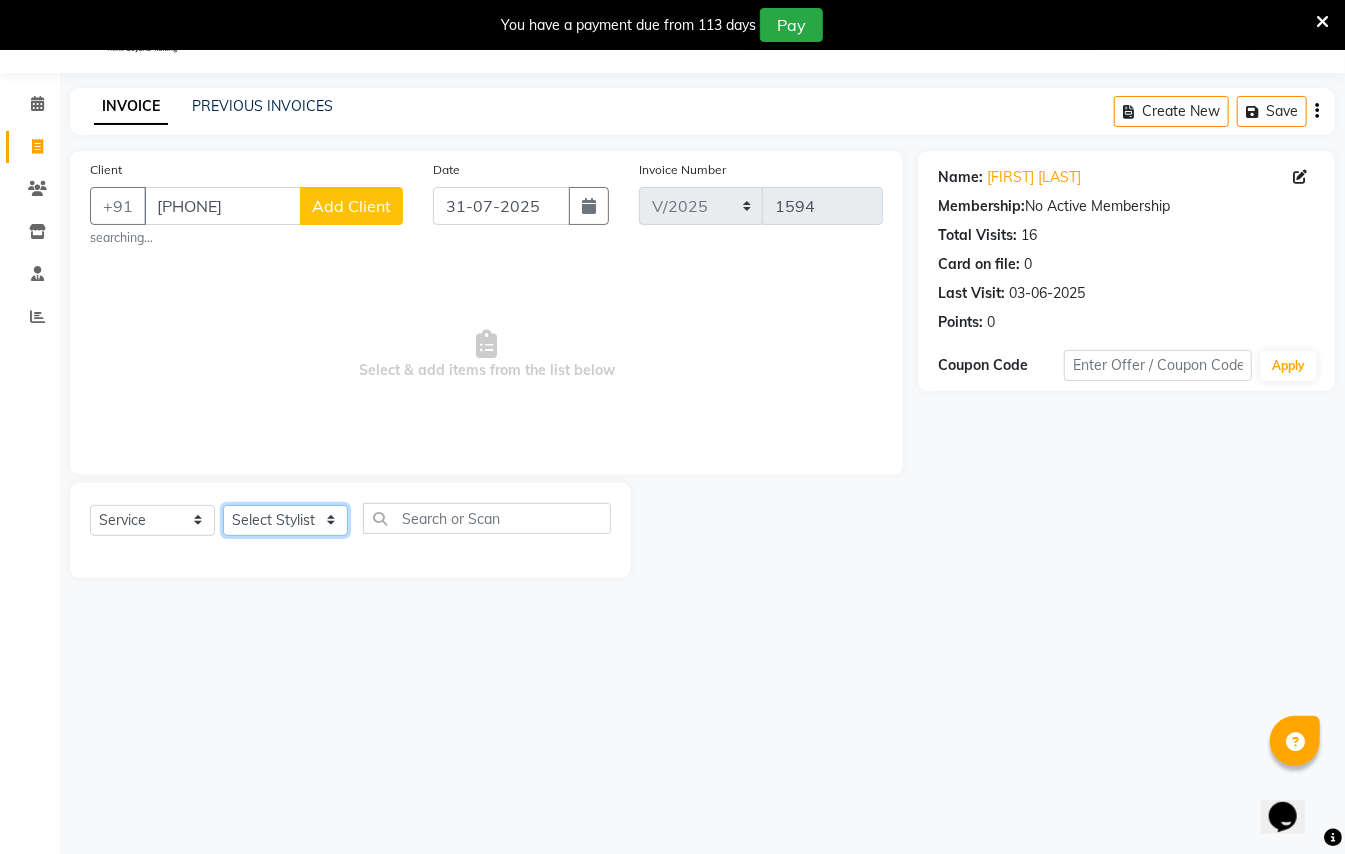 click on "Select Stylist [FIRST] [LAST] [FIRST] [LAST] [FIRST] [LAST] [FIRST] [LAST] [FIRST] [LAST] [FIRST] [LAST] [FIRST] [LAST] [FIRST] [LAST]" 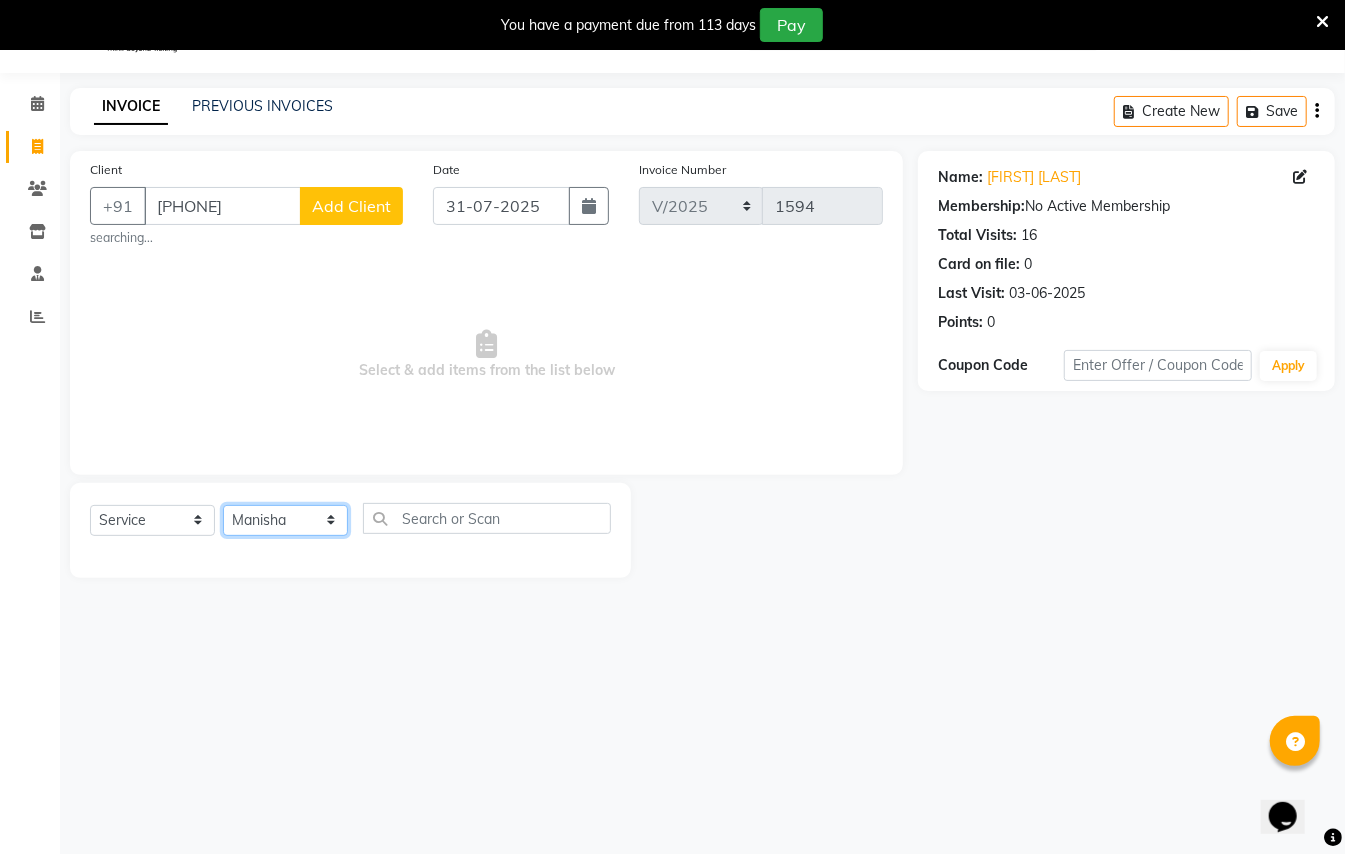 click on "Select Stylist [FIRST] [LAST] [FIRST] [LAST] [FIRST] [LAST] [FIRST] [LAST] [FIRST] [LAST] [FIRST] [LAST] [FIRST] [LAST] [FIRST] [LAST]" 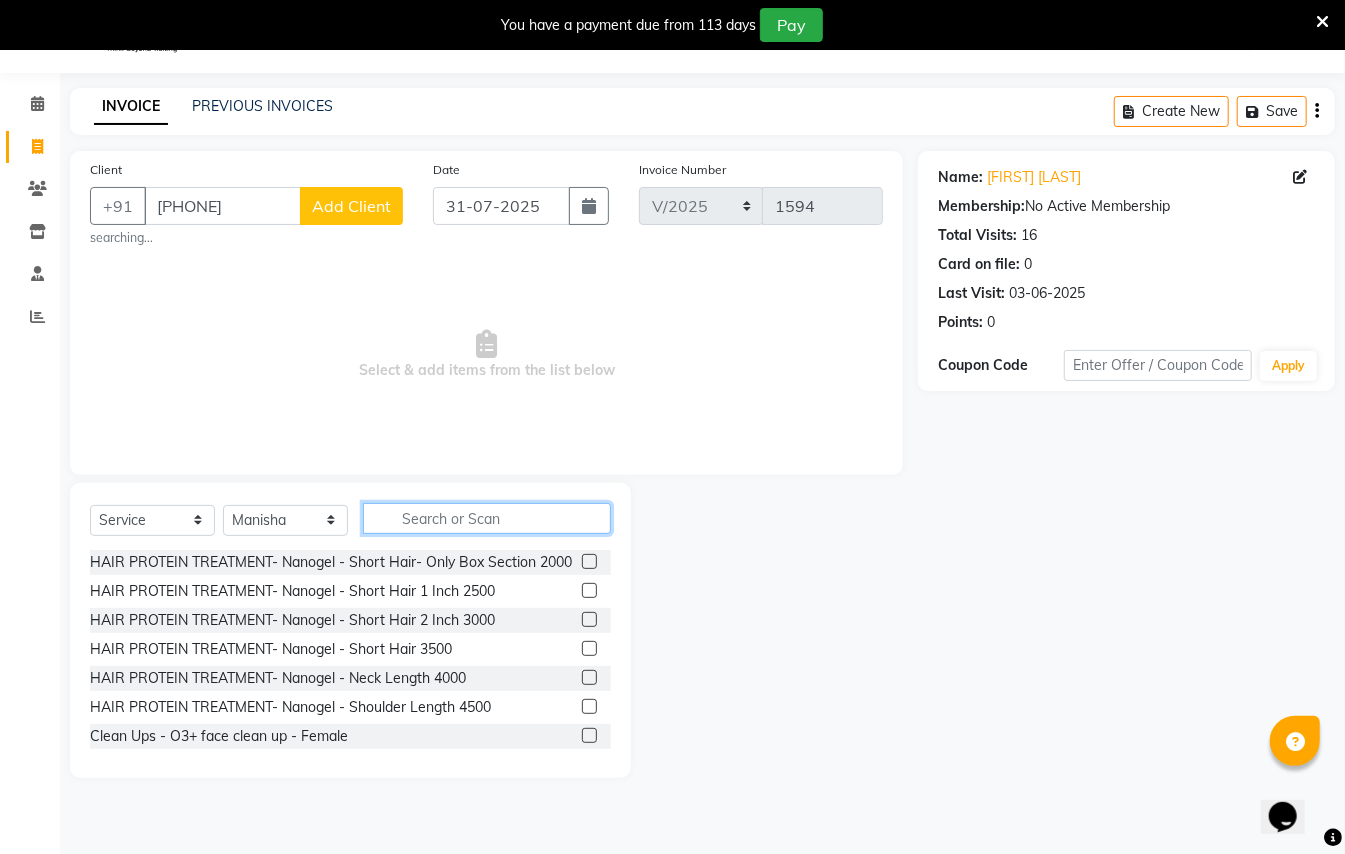 click 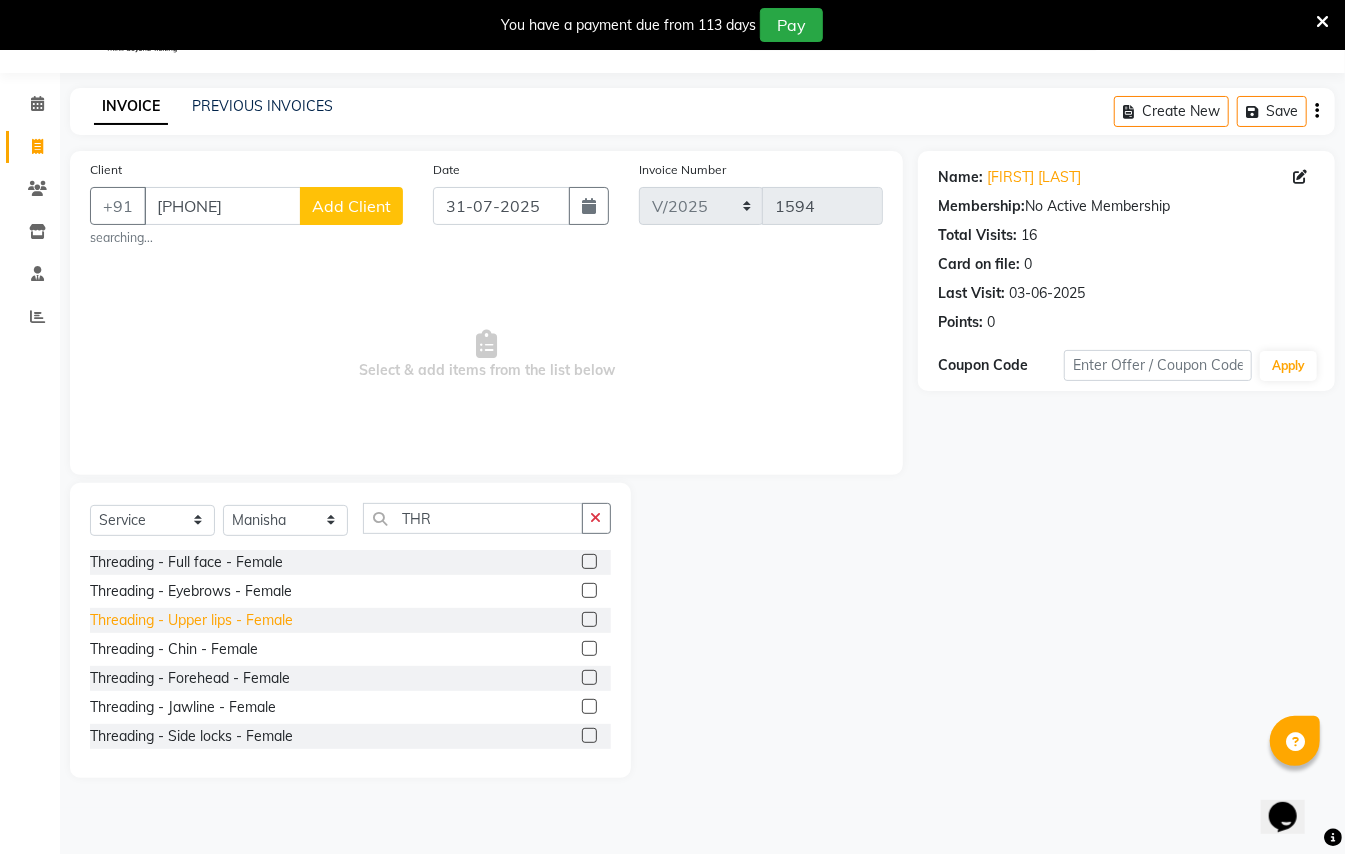 click on "Threading - Upper lips - Female" 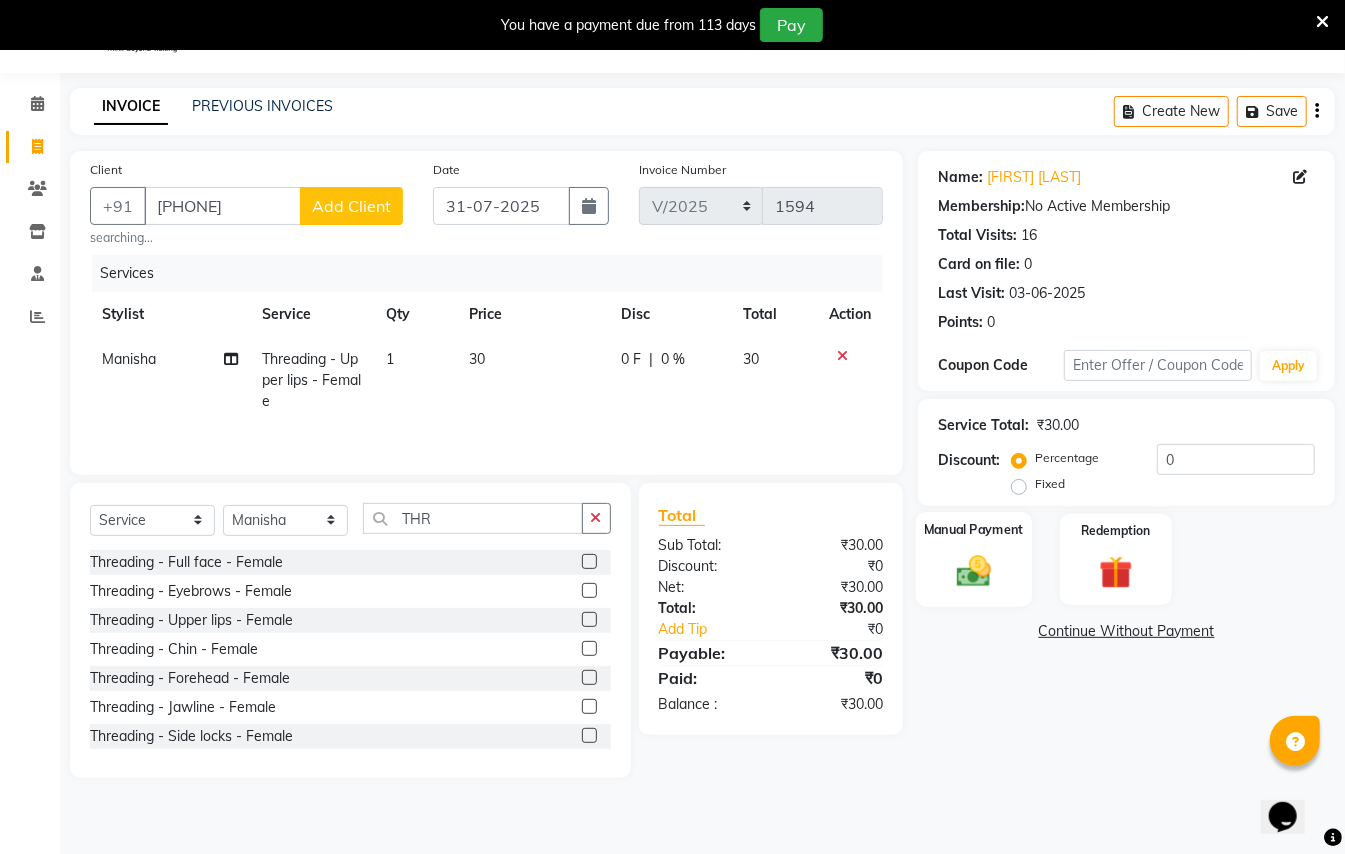 click 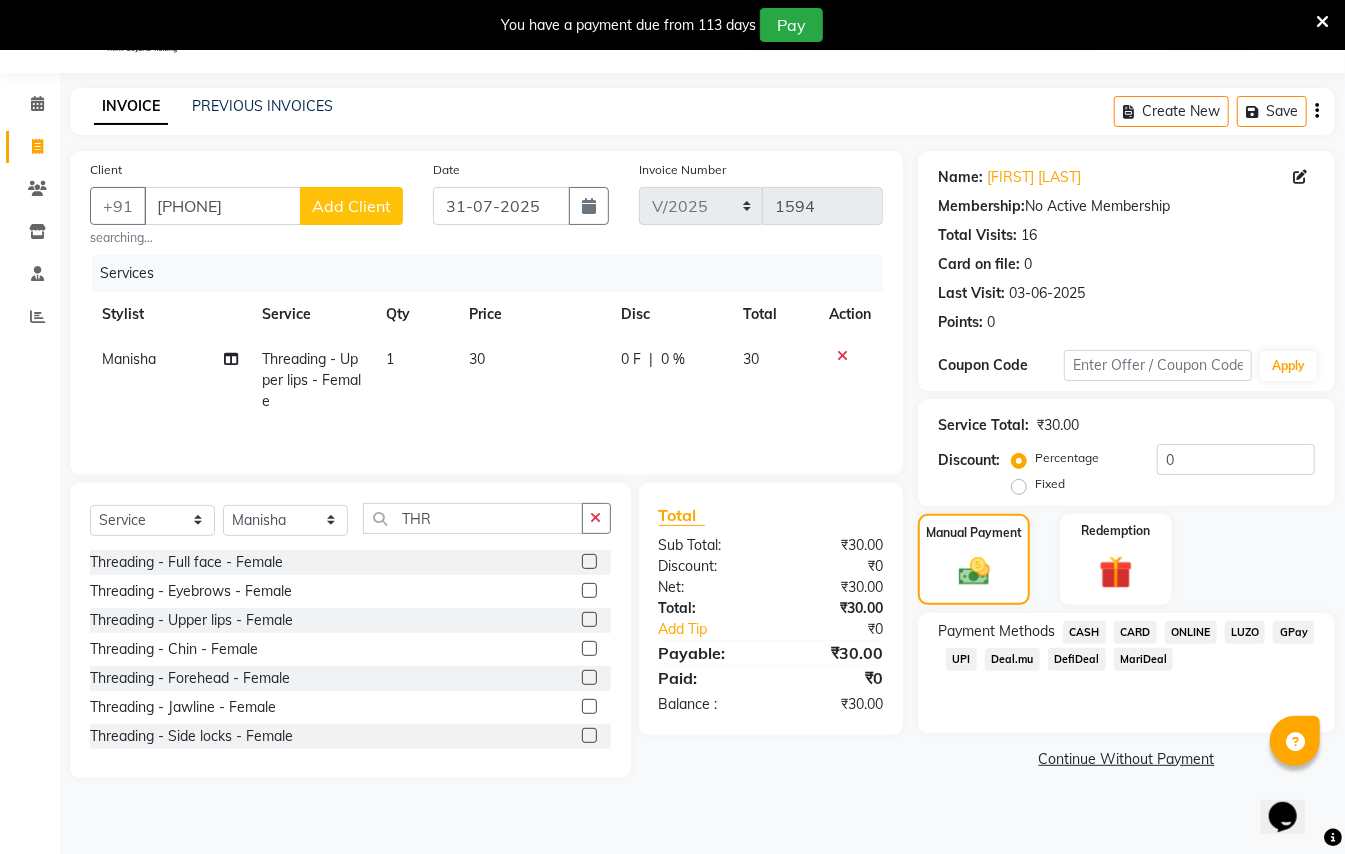 click on "CASH" 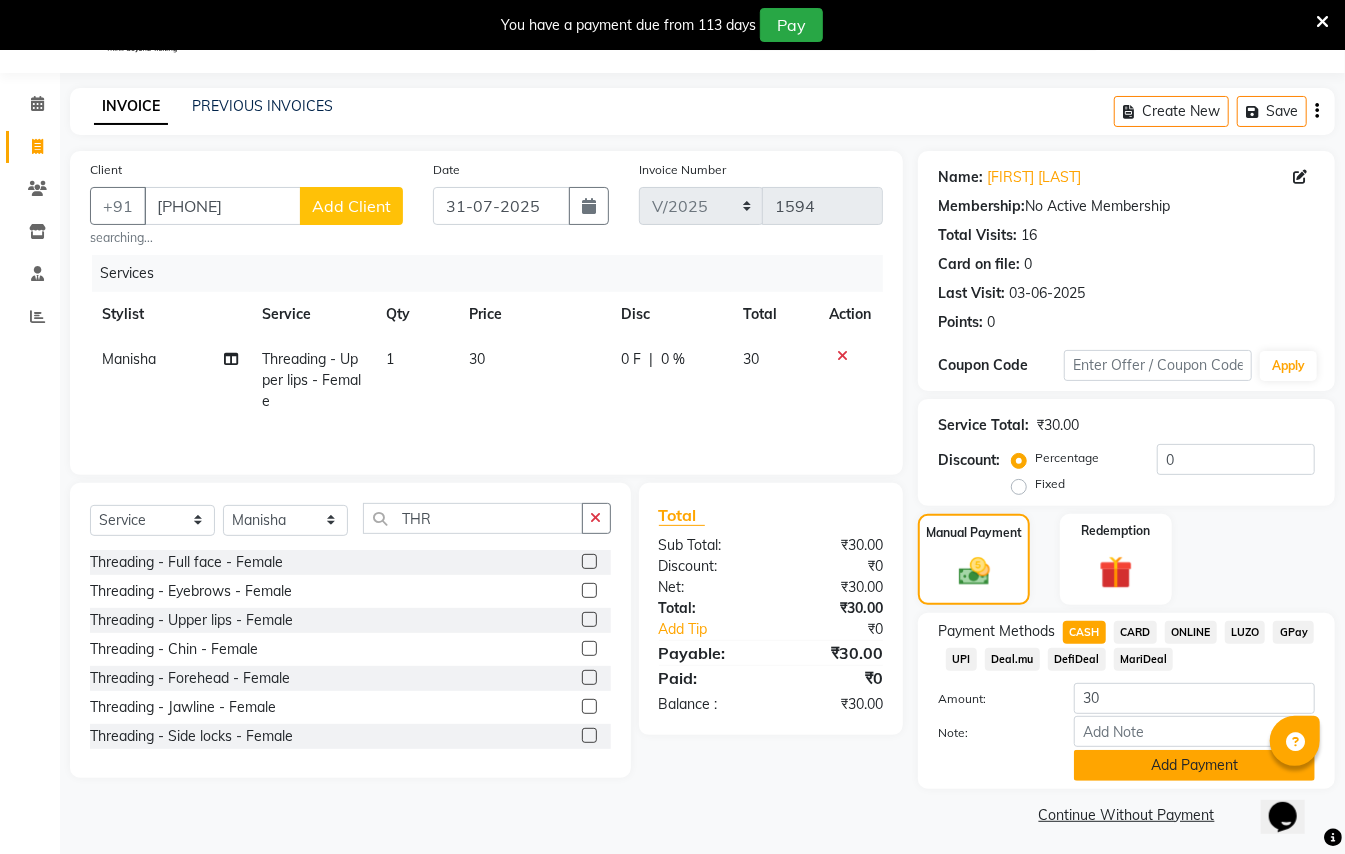click on "Add Payment" 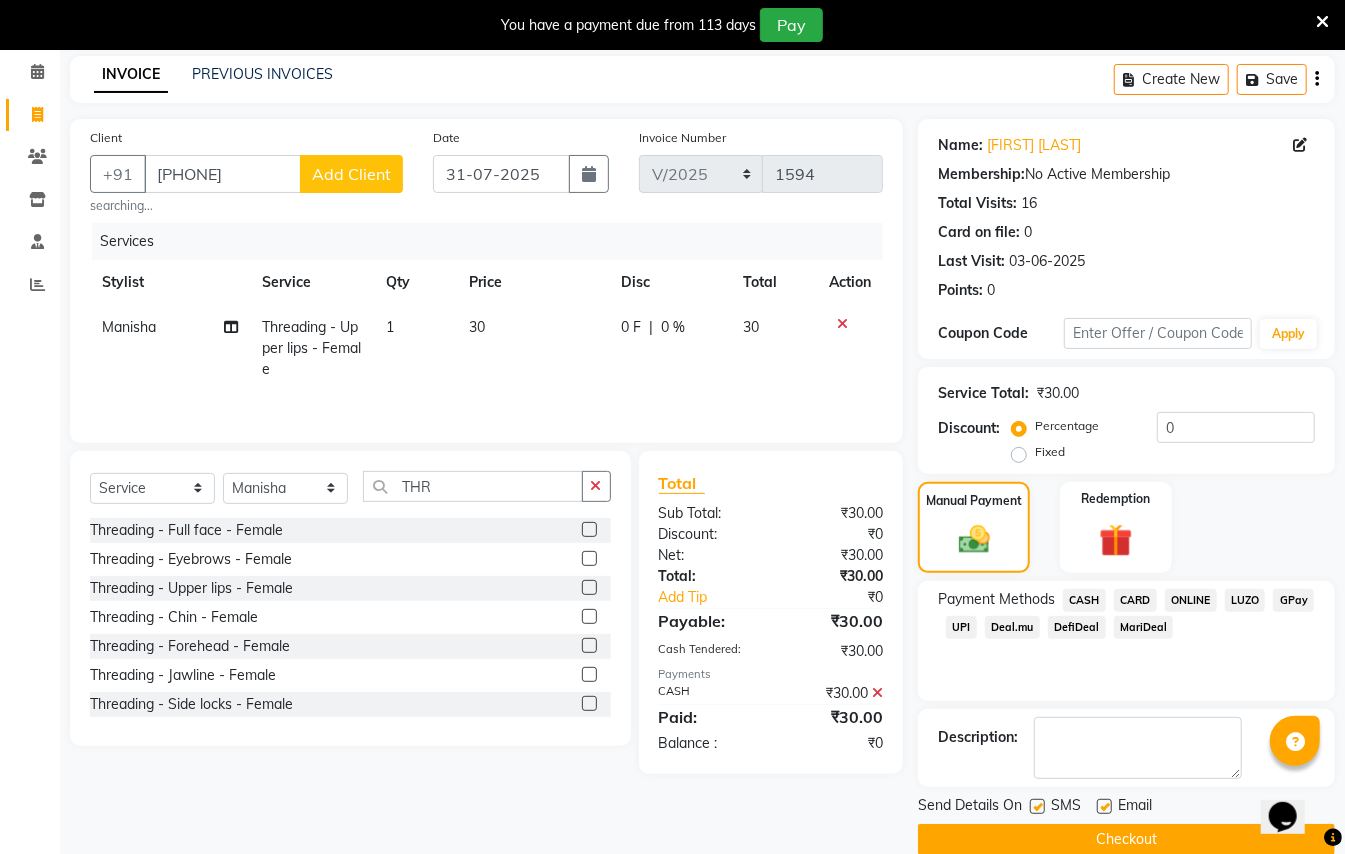 scroll, scrollTop: 114, scrollLeft: 0, axis: vertical 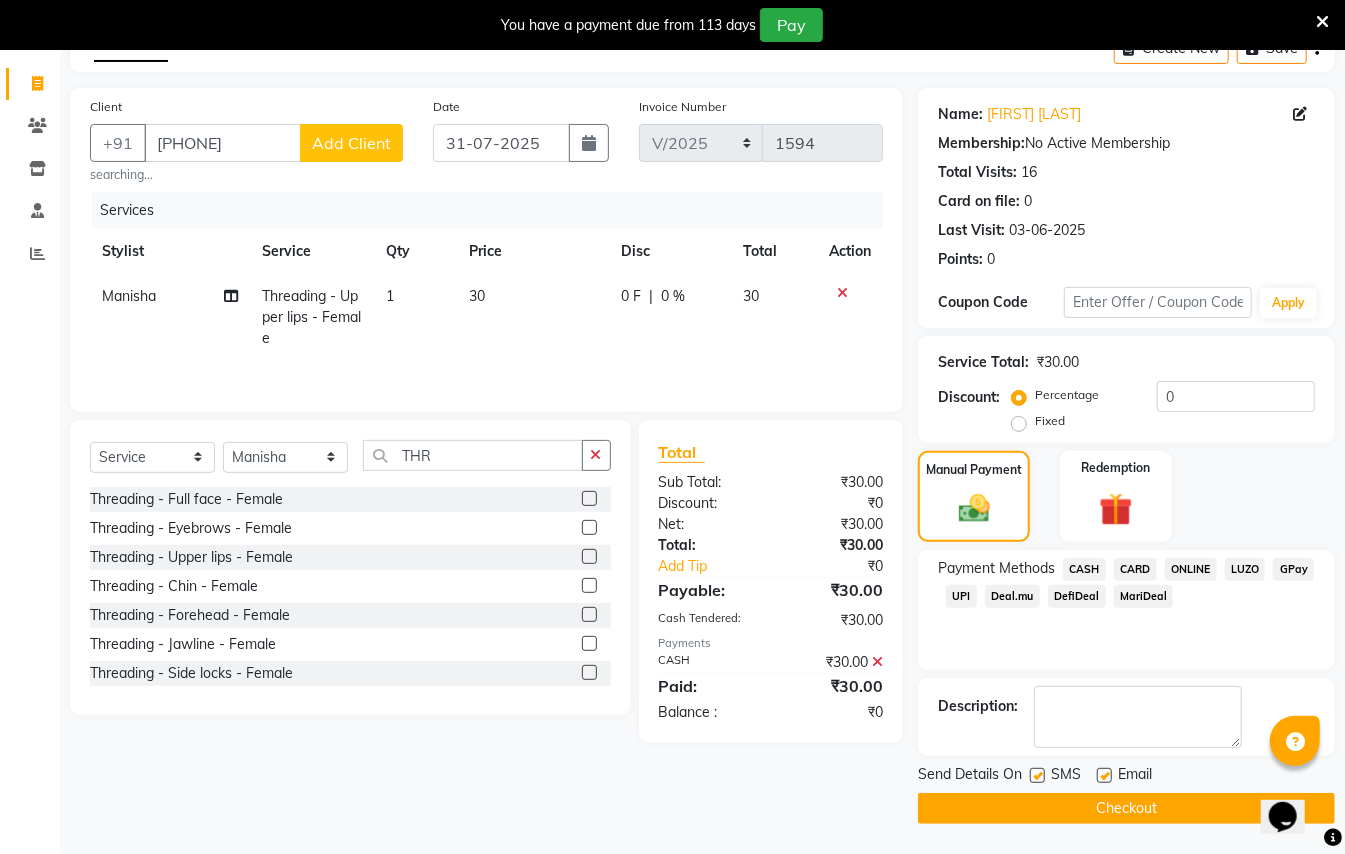 click on "Checkout" 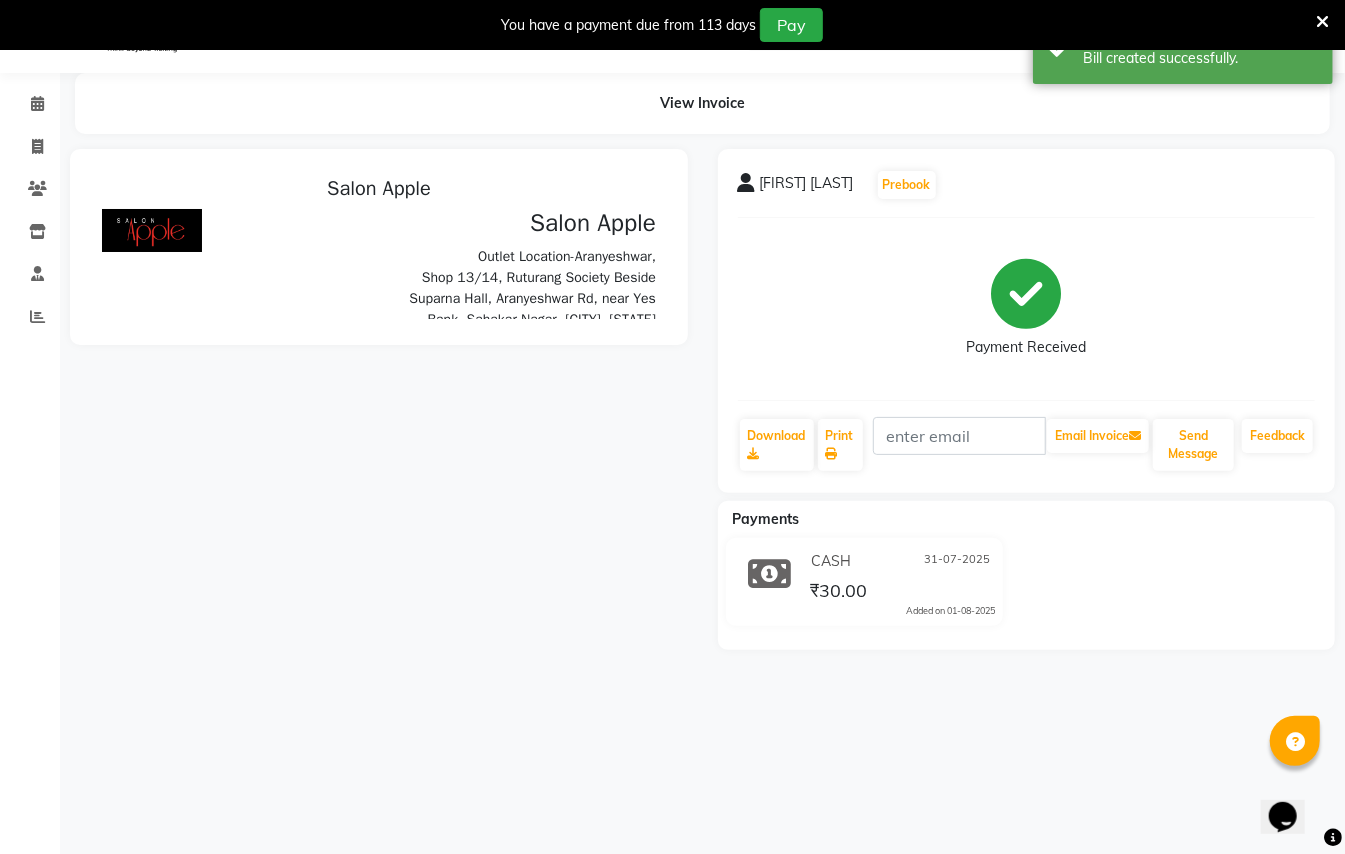 scroll, scrollTop: 0, scrollLeft: 0, axis: both 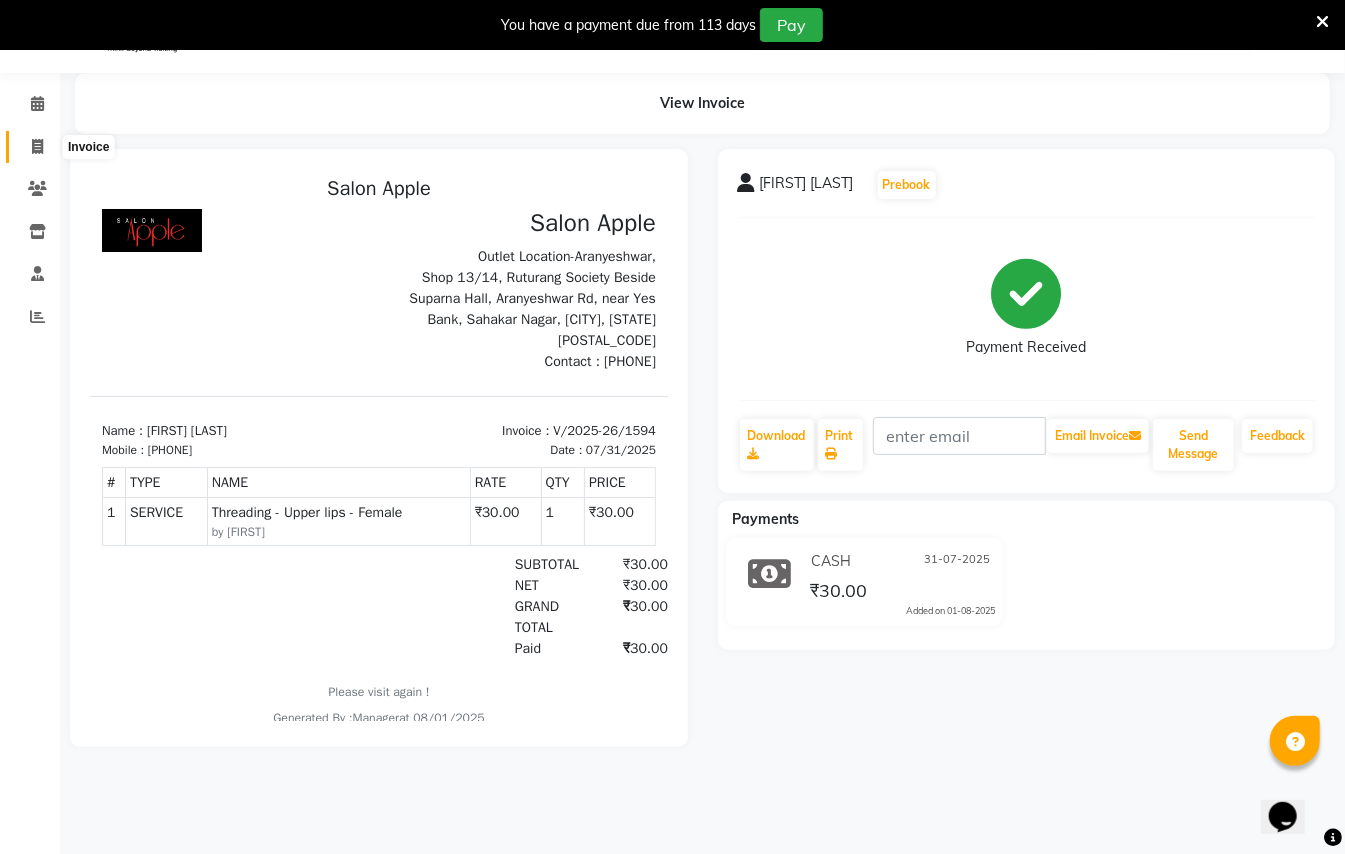 click 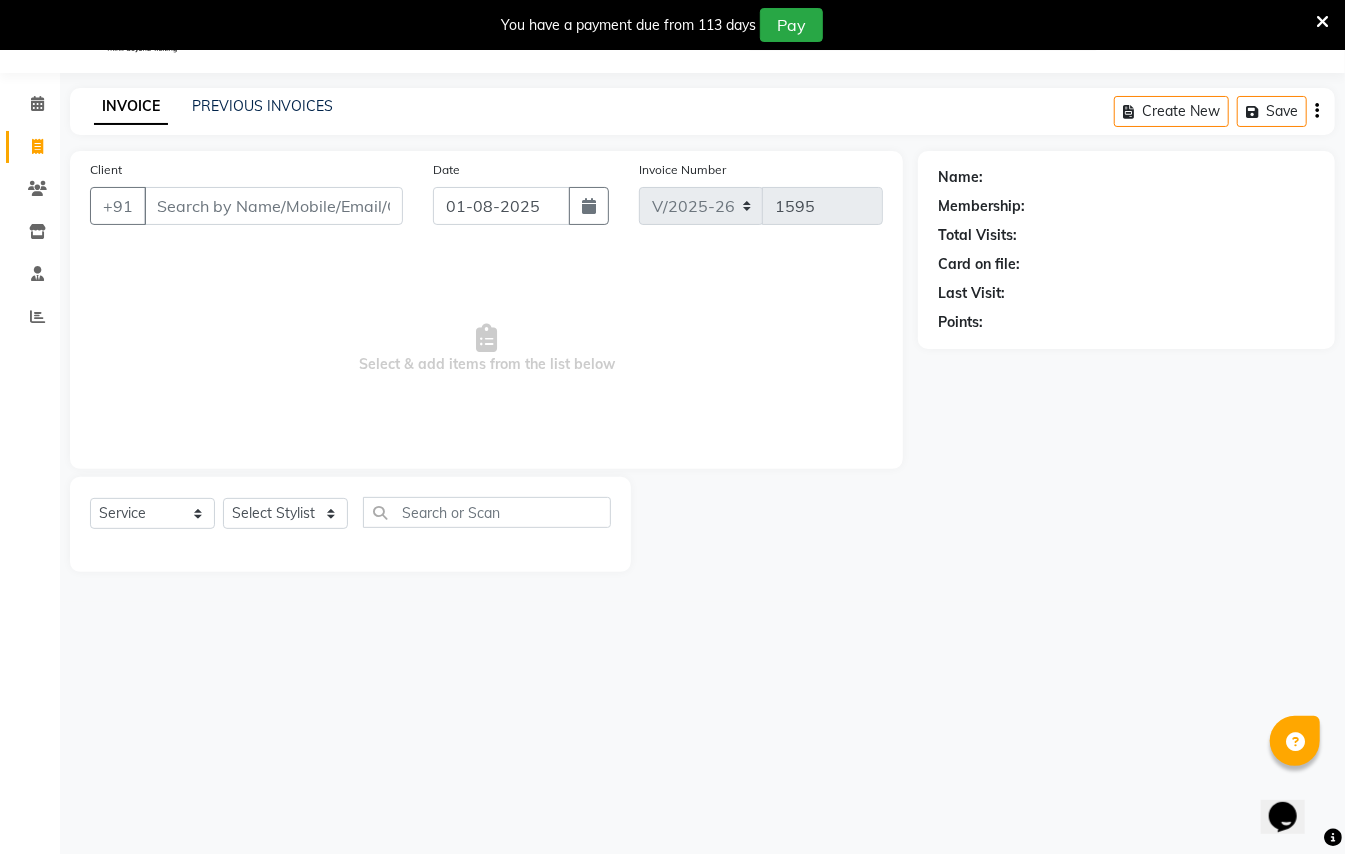 click on "Client" at bounding box center [273, 206] 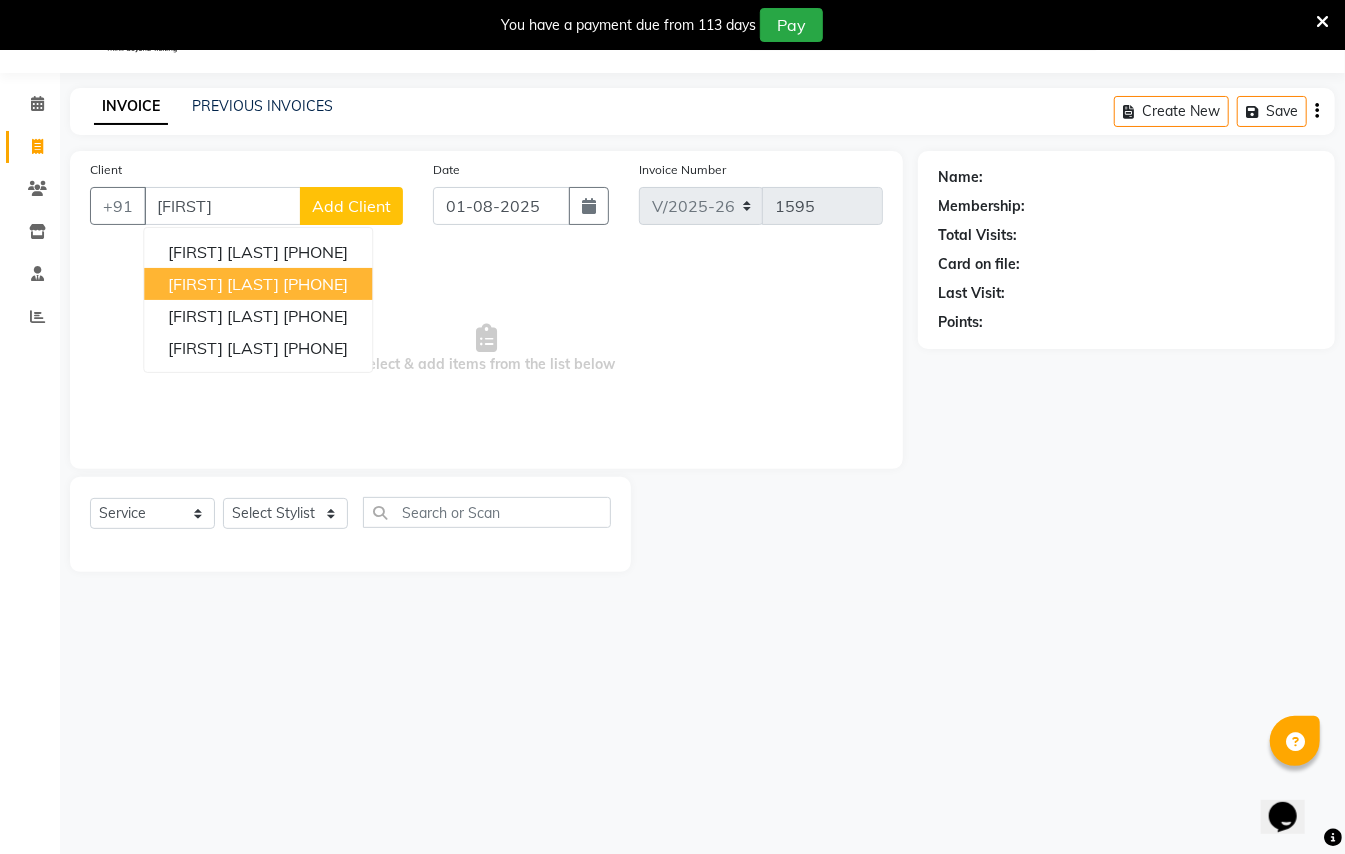 click on "[FIRST] [LAST]" at bounding box center (223, 284) 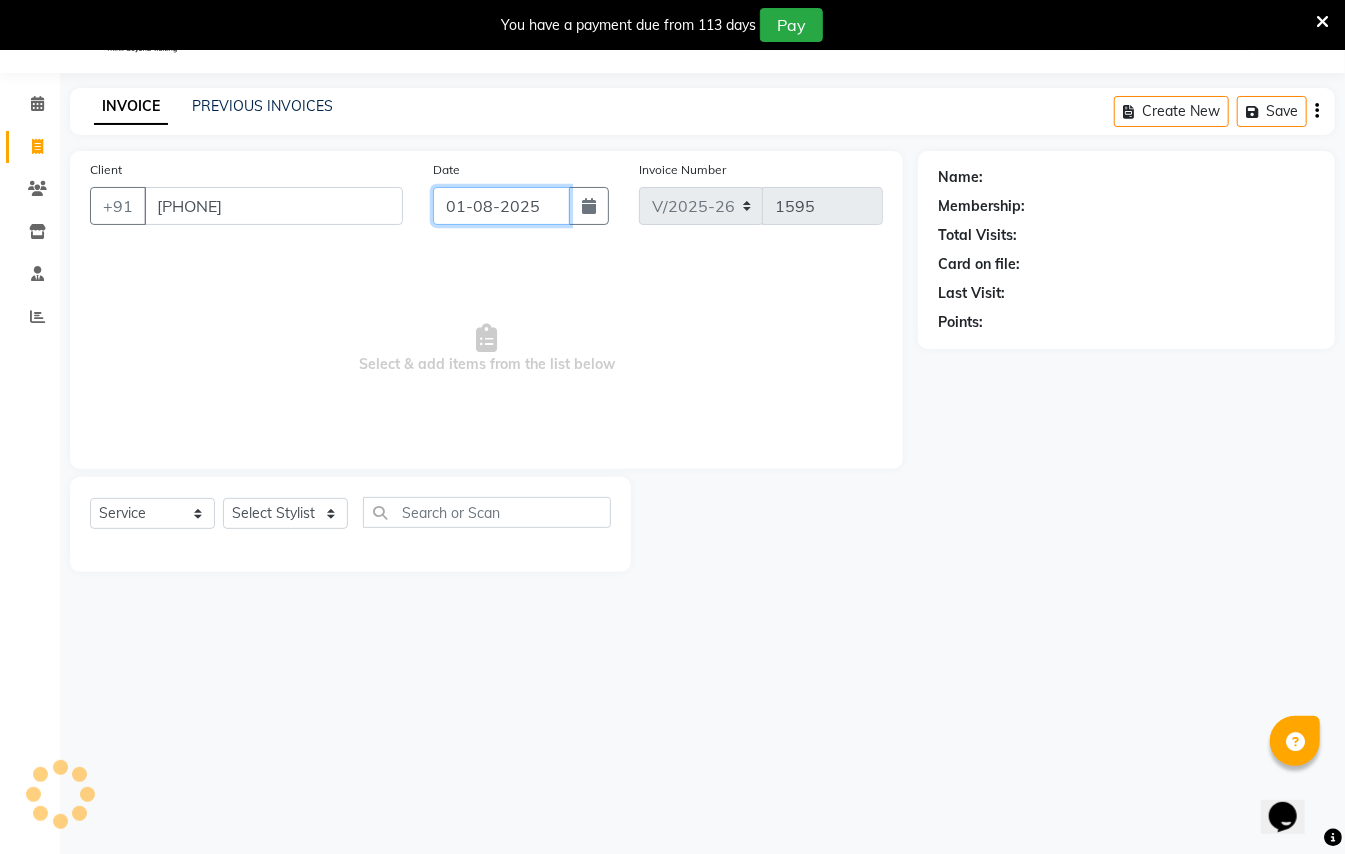click on "01-08-2025" 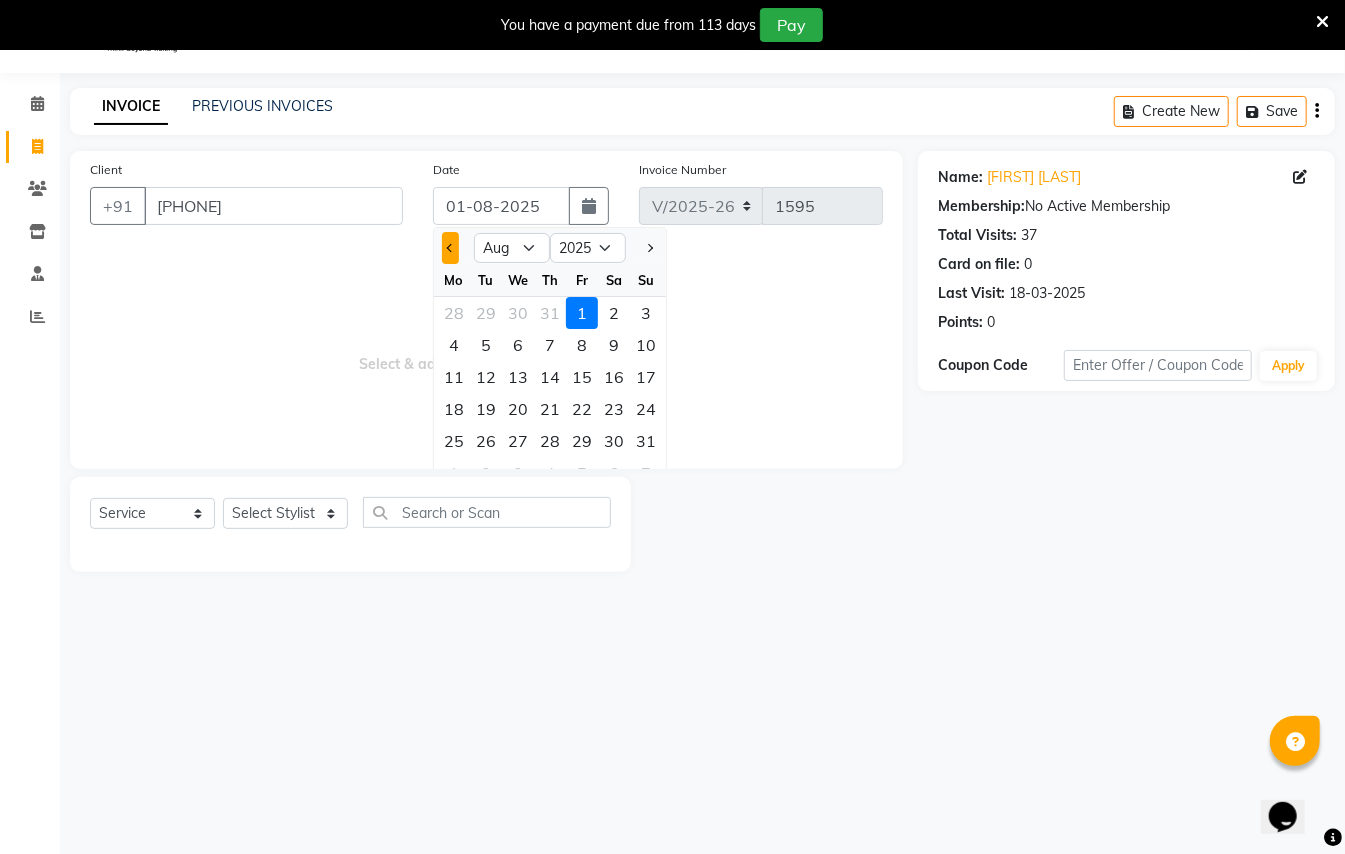 click 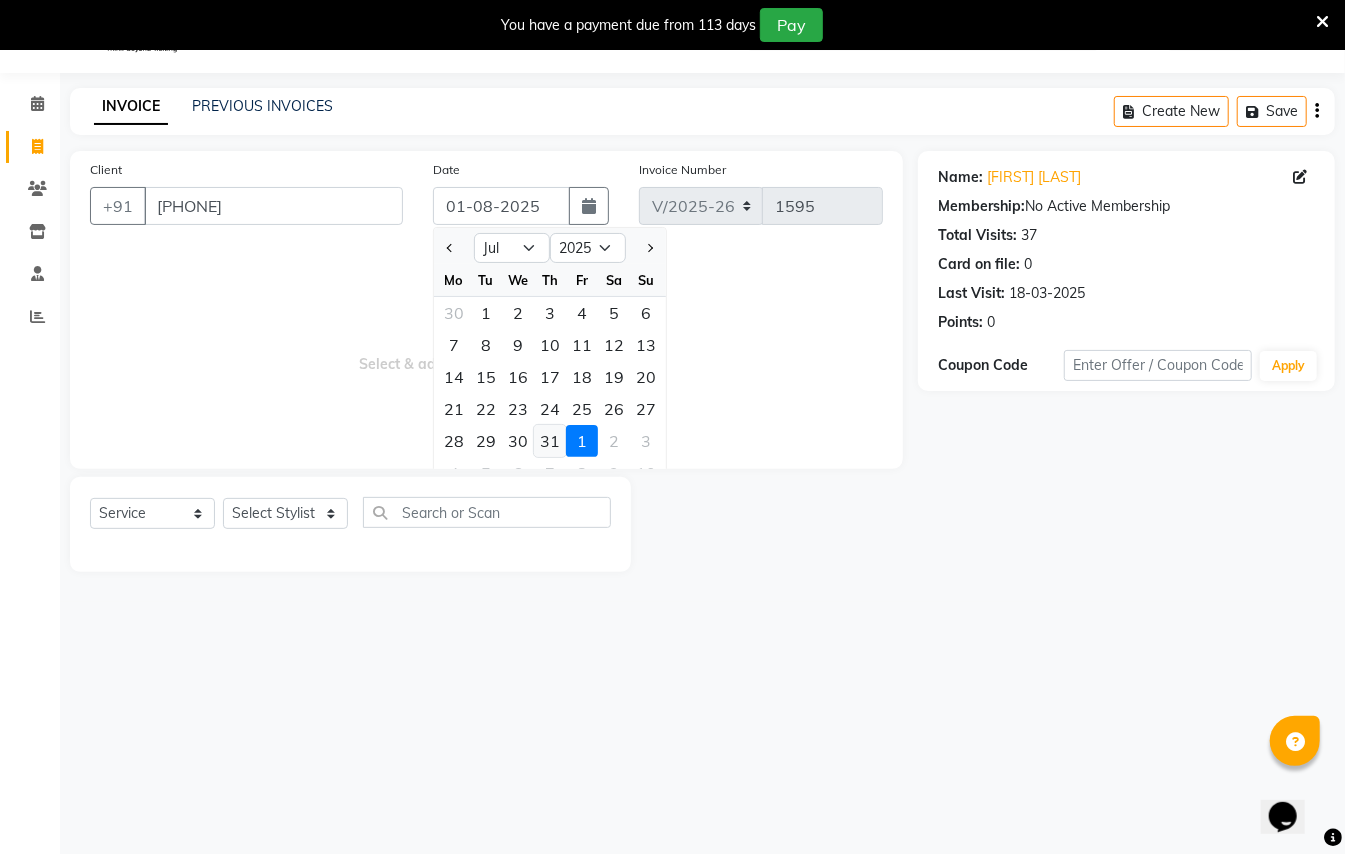 click on "31" 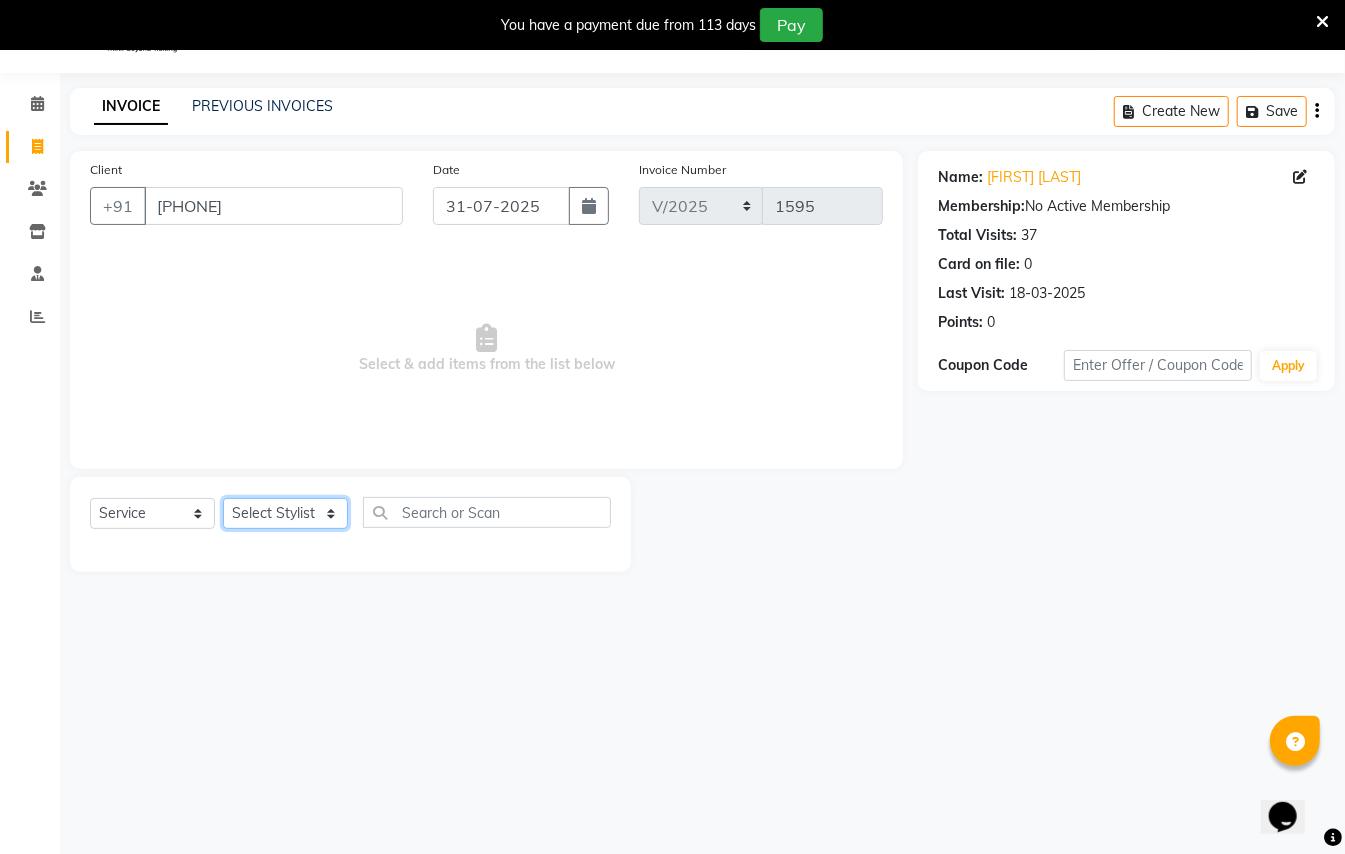 click on "Select Stylist [FIRST] [LAST] [FIRST] [LAST] [FIRST] [LAST] [FIRST] [LAST] [FIRST] [LAST] [FIRST] [LAST] [FIRST] [LAST] [FIRST] [LAST]" 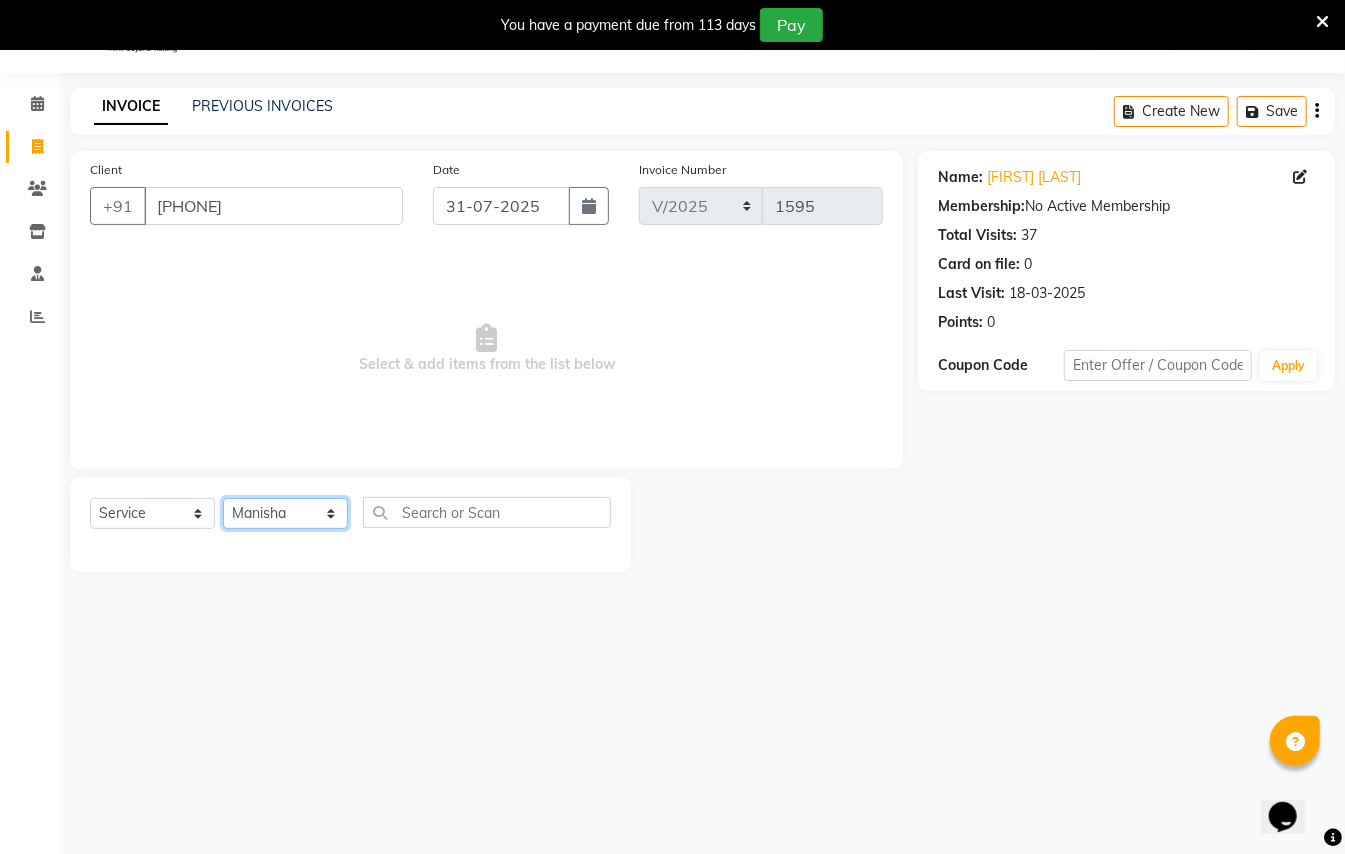 click on "Select Stylist [FIRST] [LAST] [FIRST] [LAST] [FIRST] [LAST] [FIRST] [LAST] [FIRST] [LAST] [FIRST] [LAST] [FIRST] [LAST] [FIRST] [LAST]" 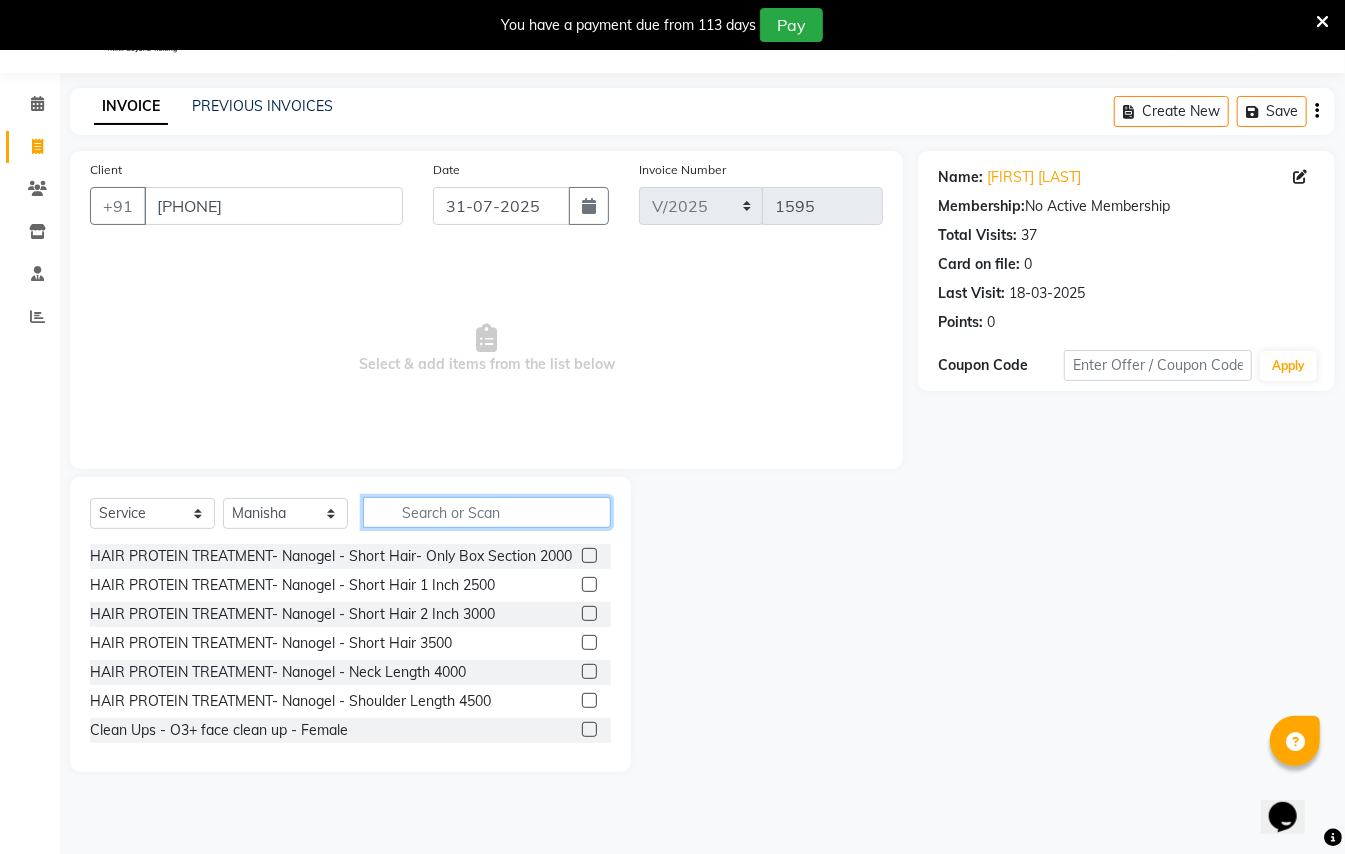 click 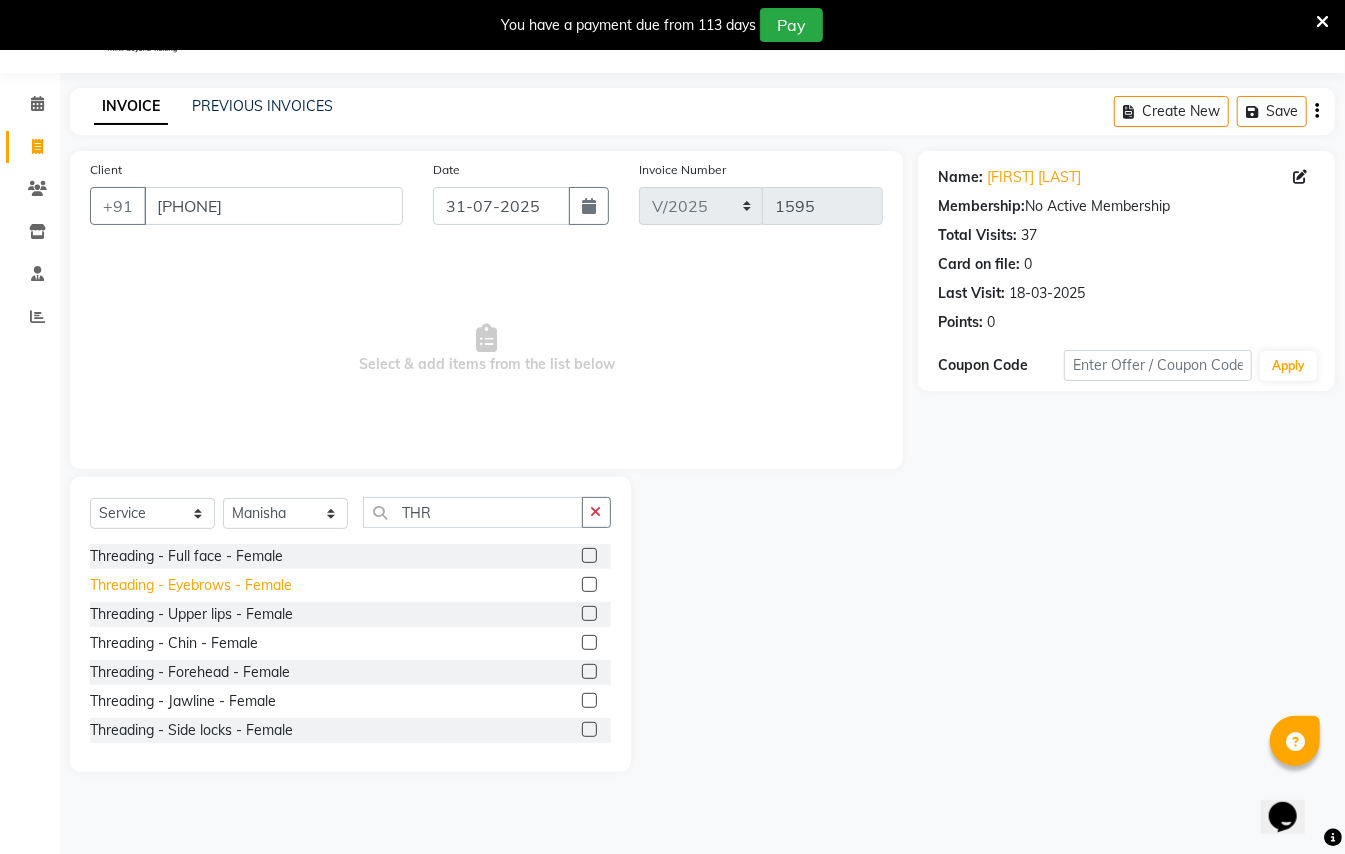 click on "Threading - Eyebrows - Female" 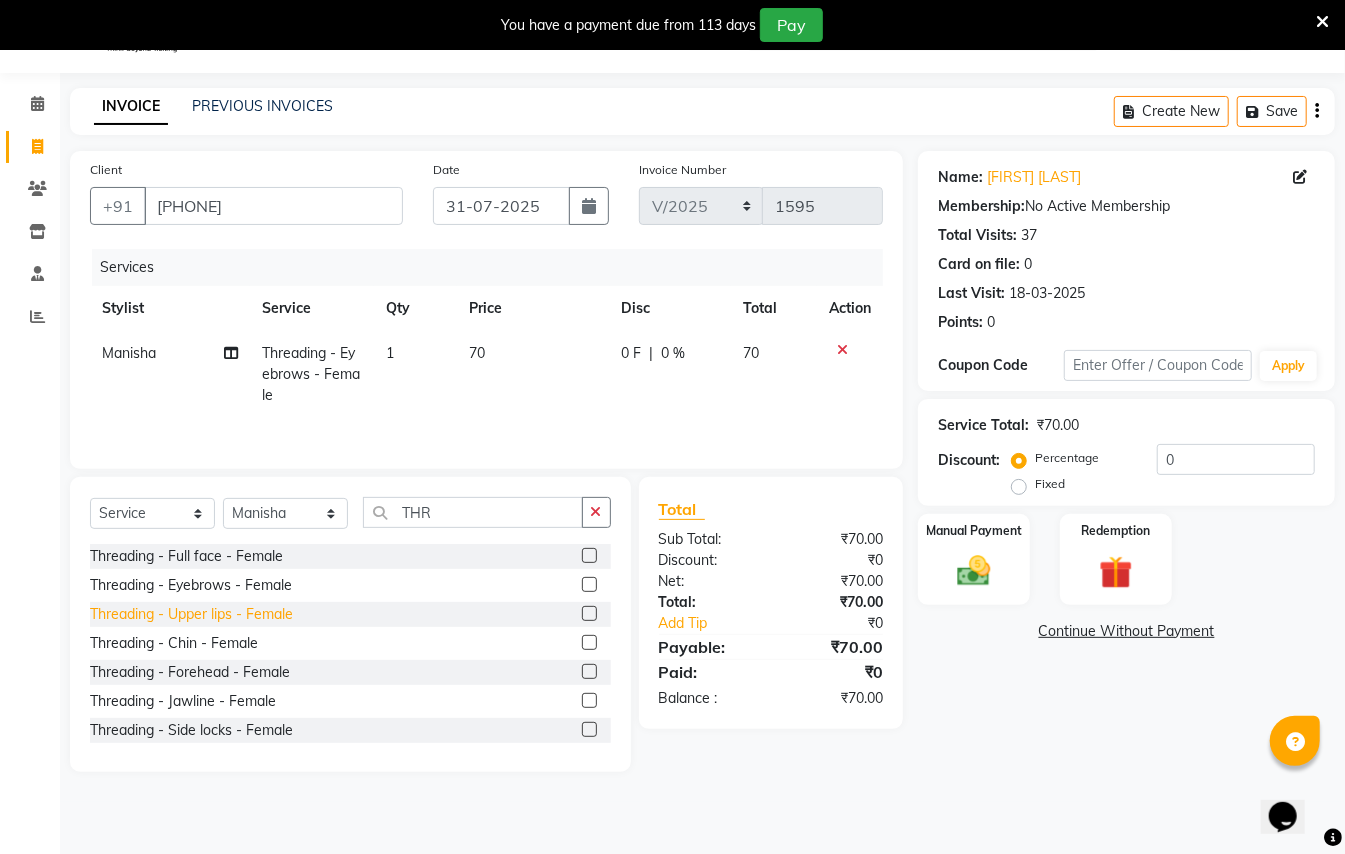 click on "Threading - Upper lips - Female" 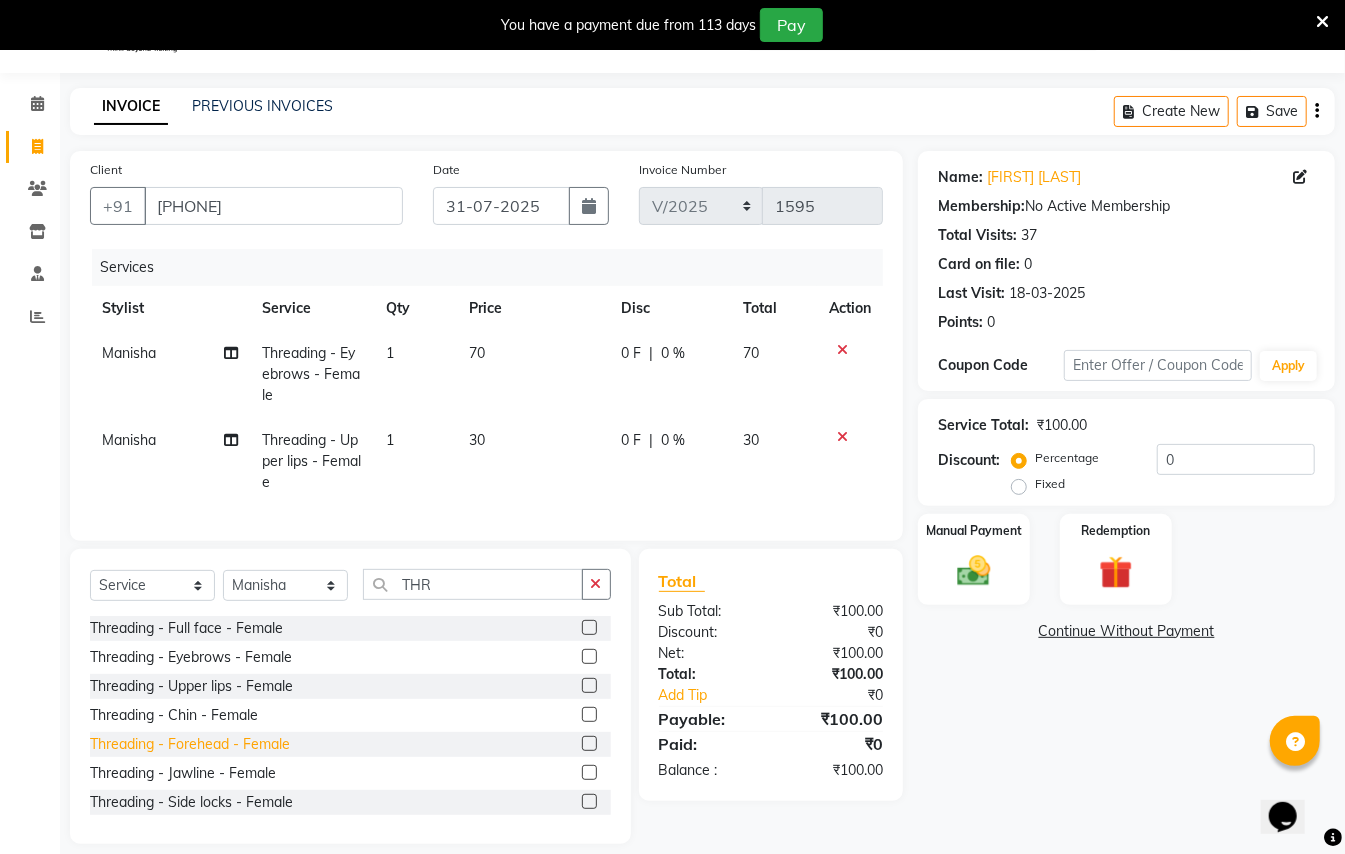 click on "Threading - Forehead - Female" 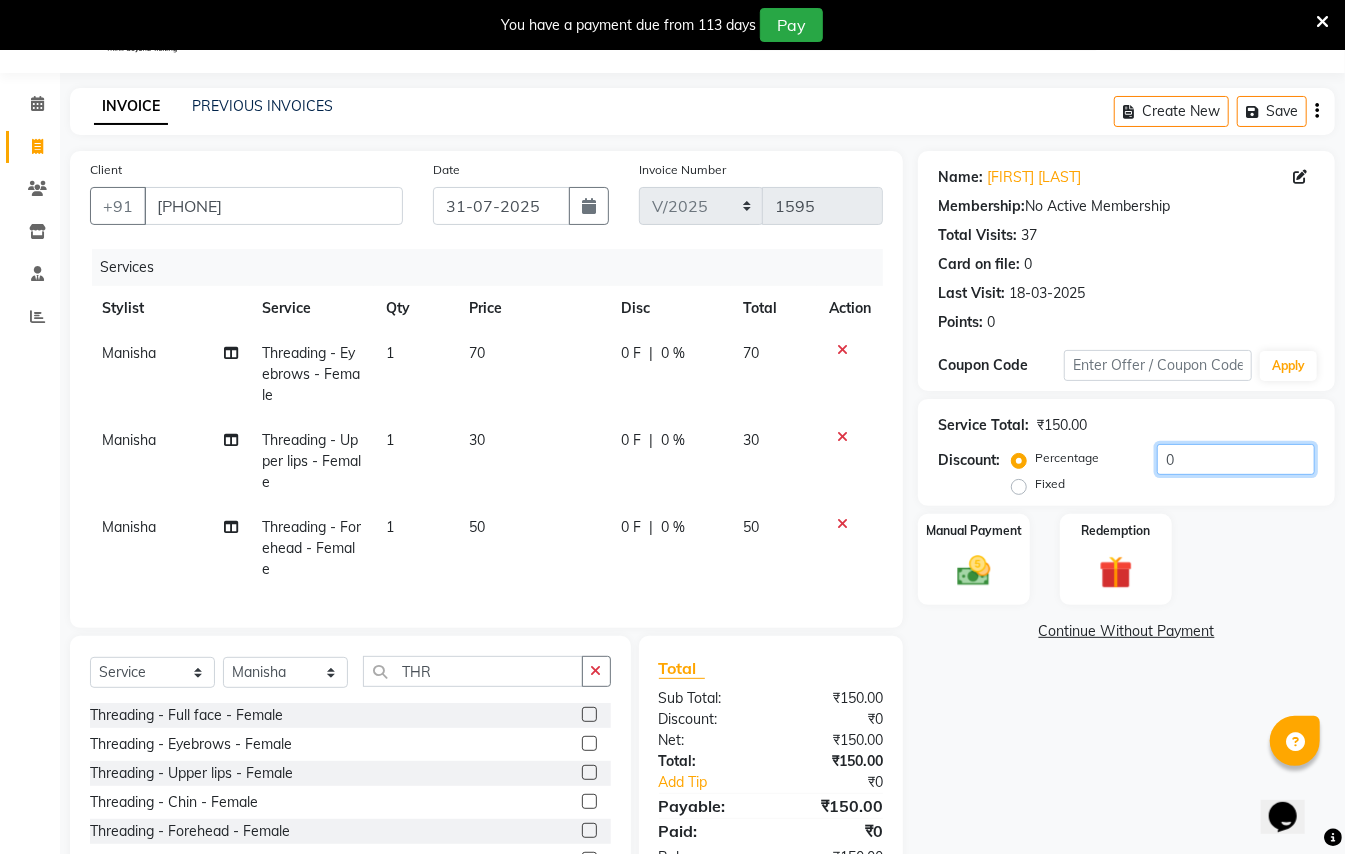 click on "0" 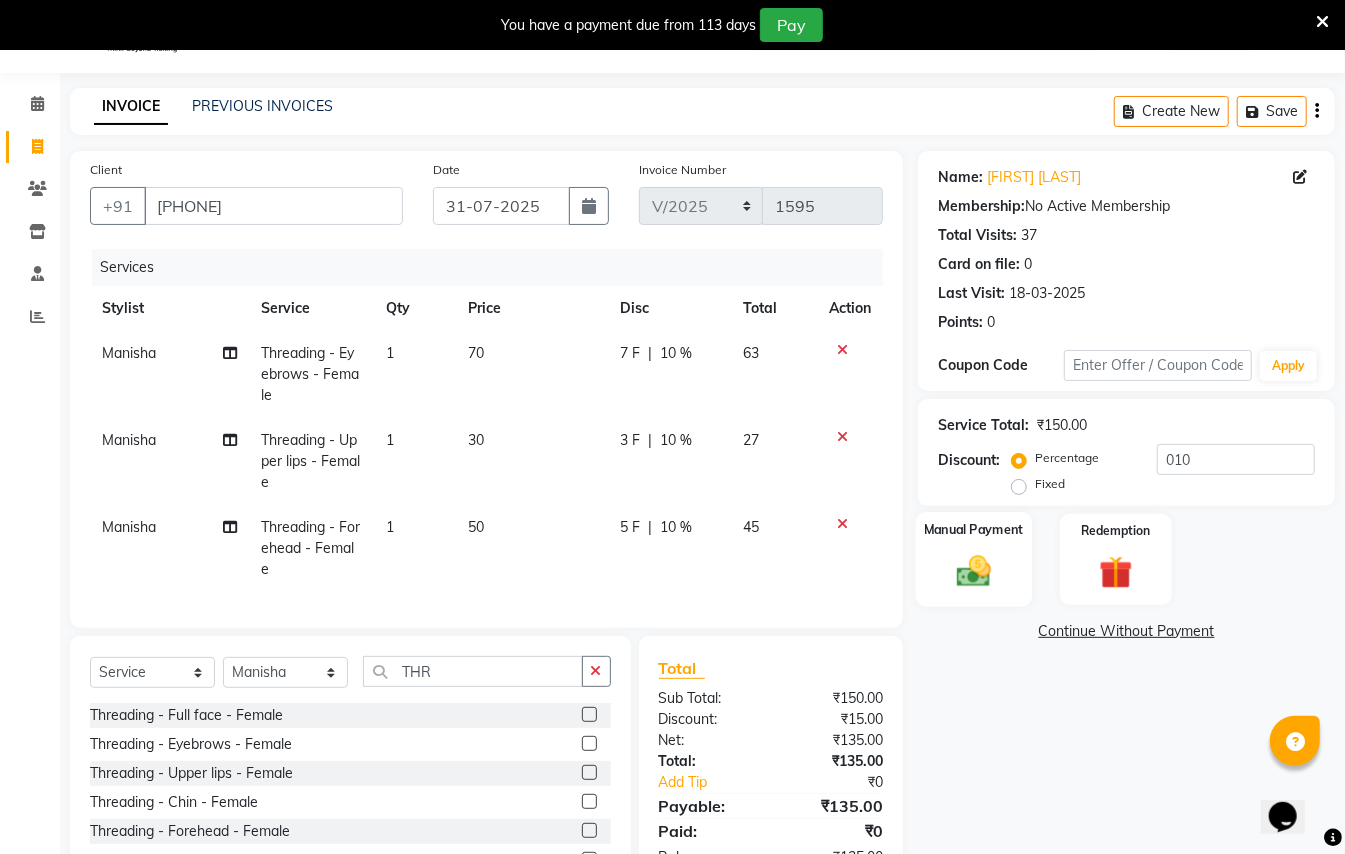 click 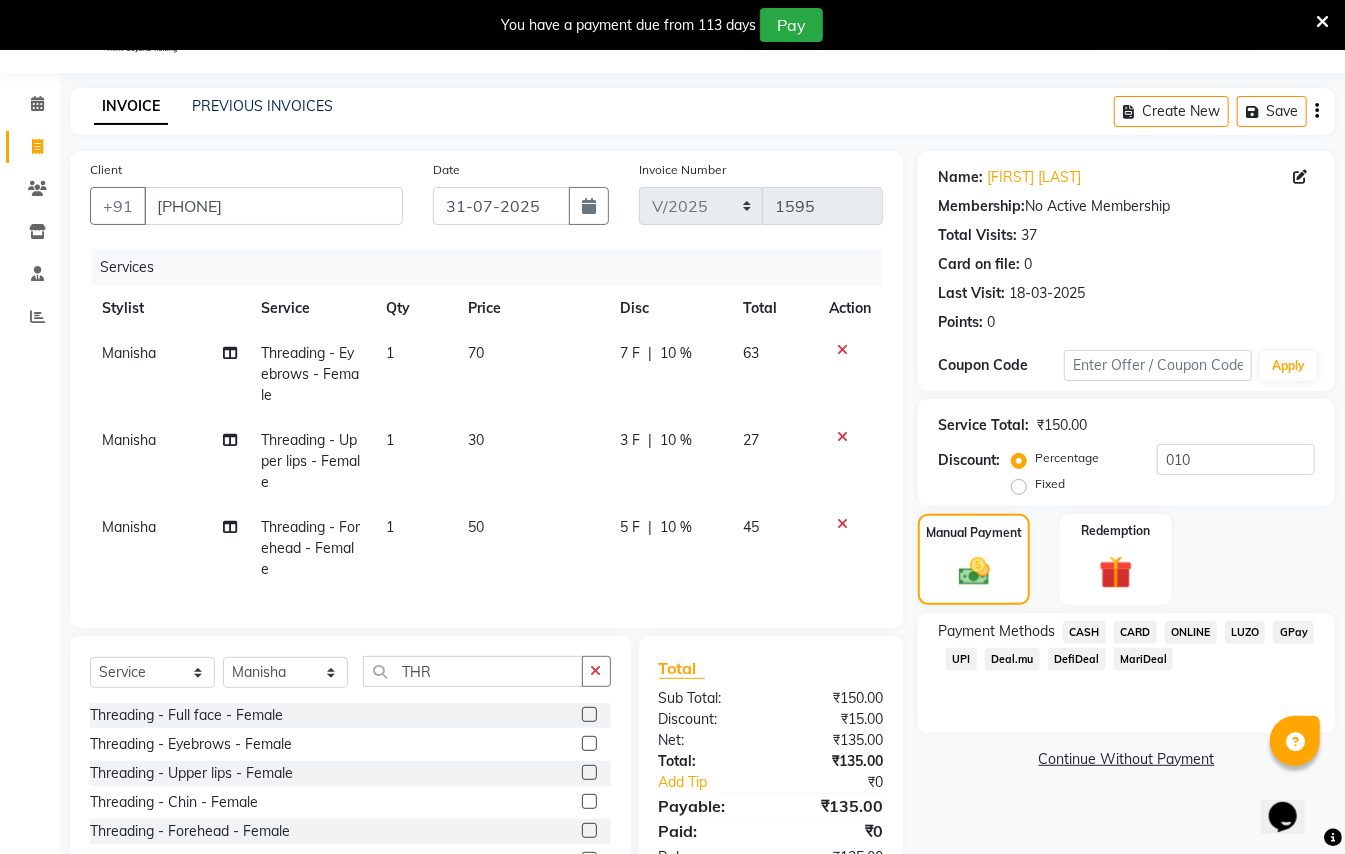 click on "CASH" 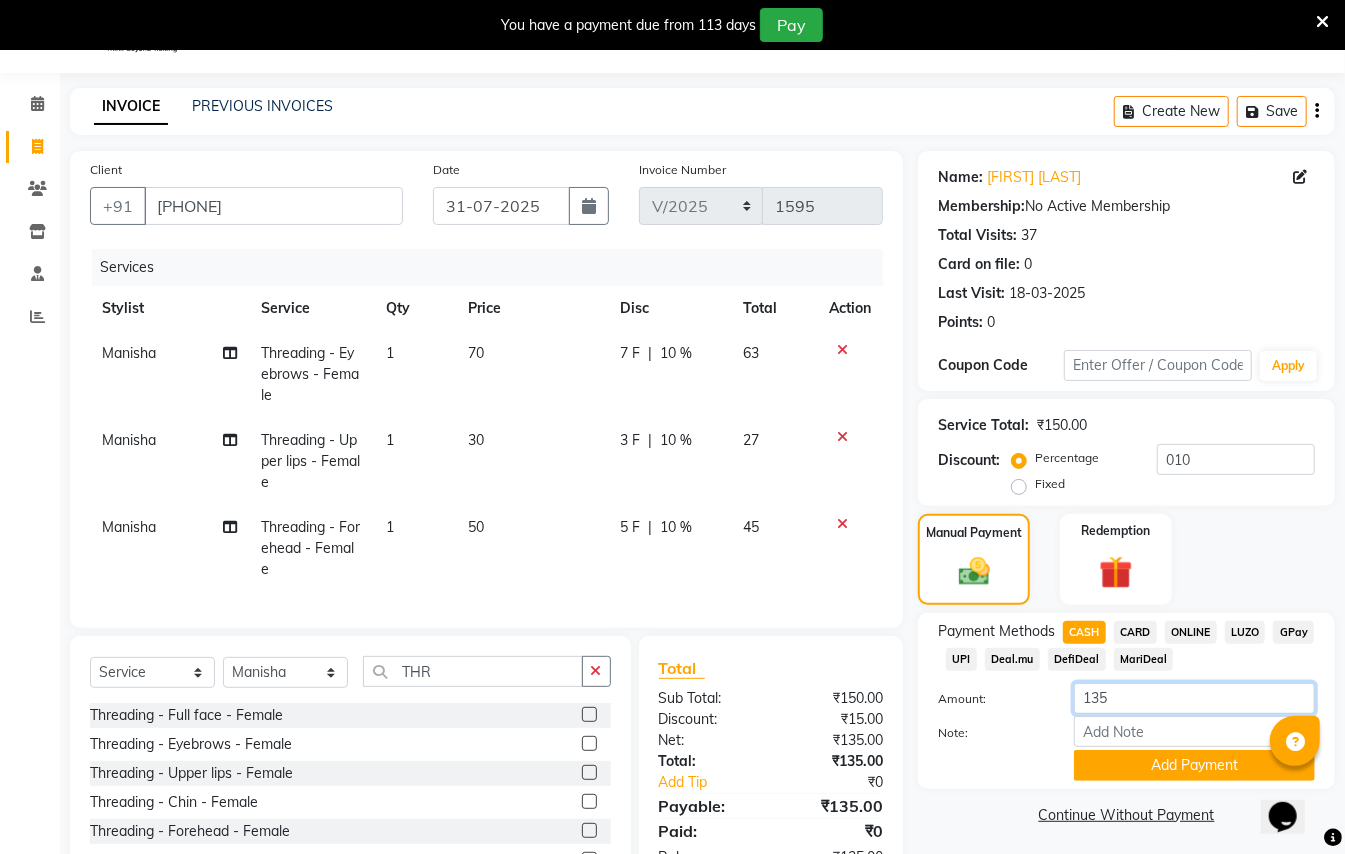 click on "135" 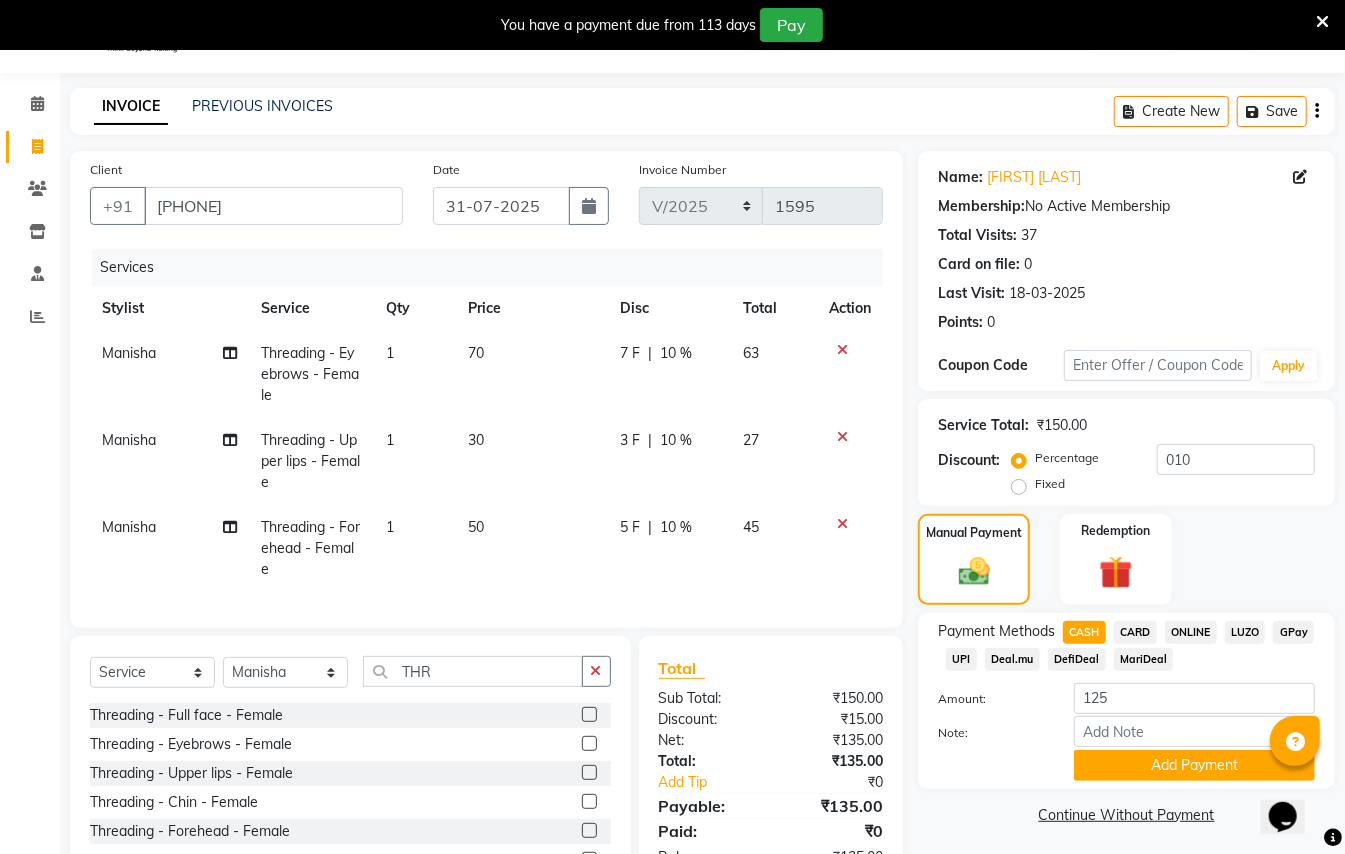 click on "Payment Methods  CASH   CARD   ONLINE   LUZO   GPay   UPI   Deal.mu   DefiDeal   MariDeal  Amount: 125 Note: Add Payment" 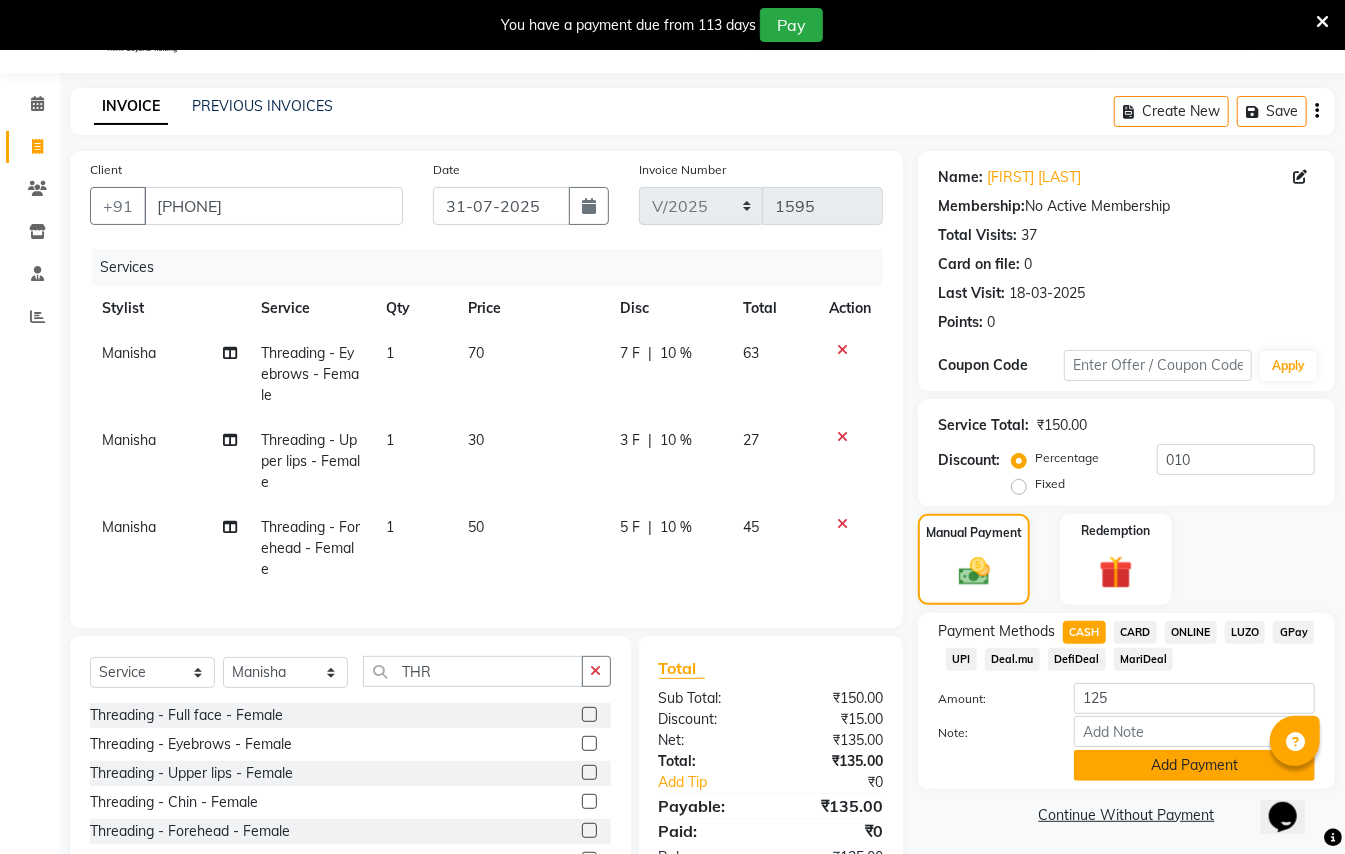 click on "Add Payment" 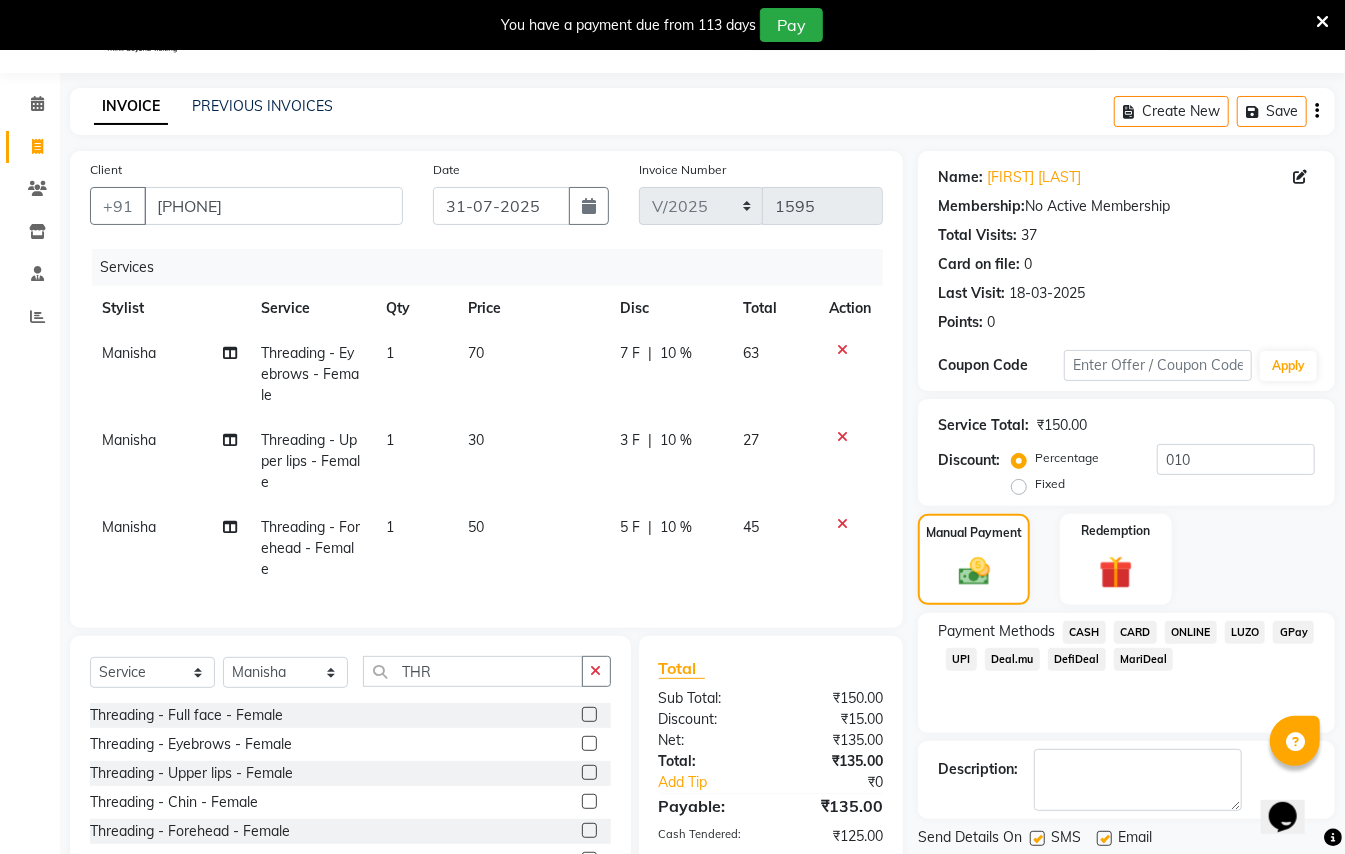 click on "GPay" 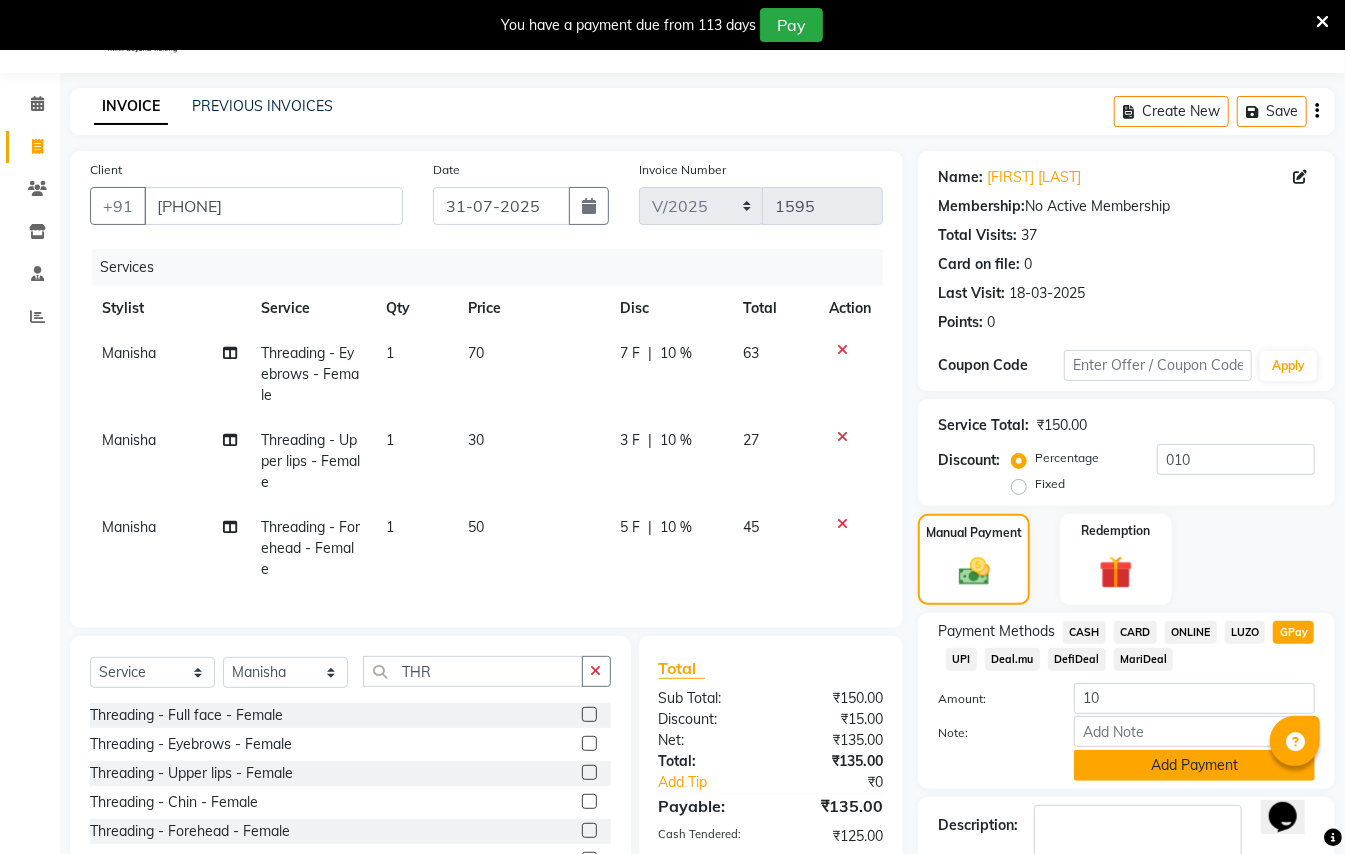 click on "Add Payment" 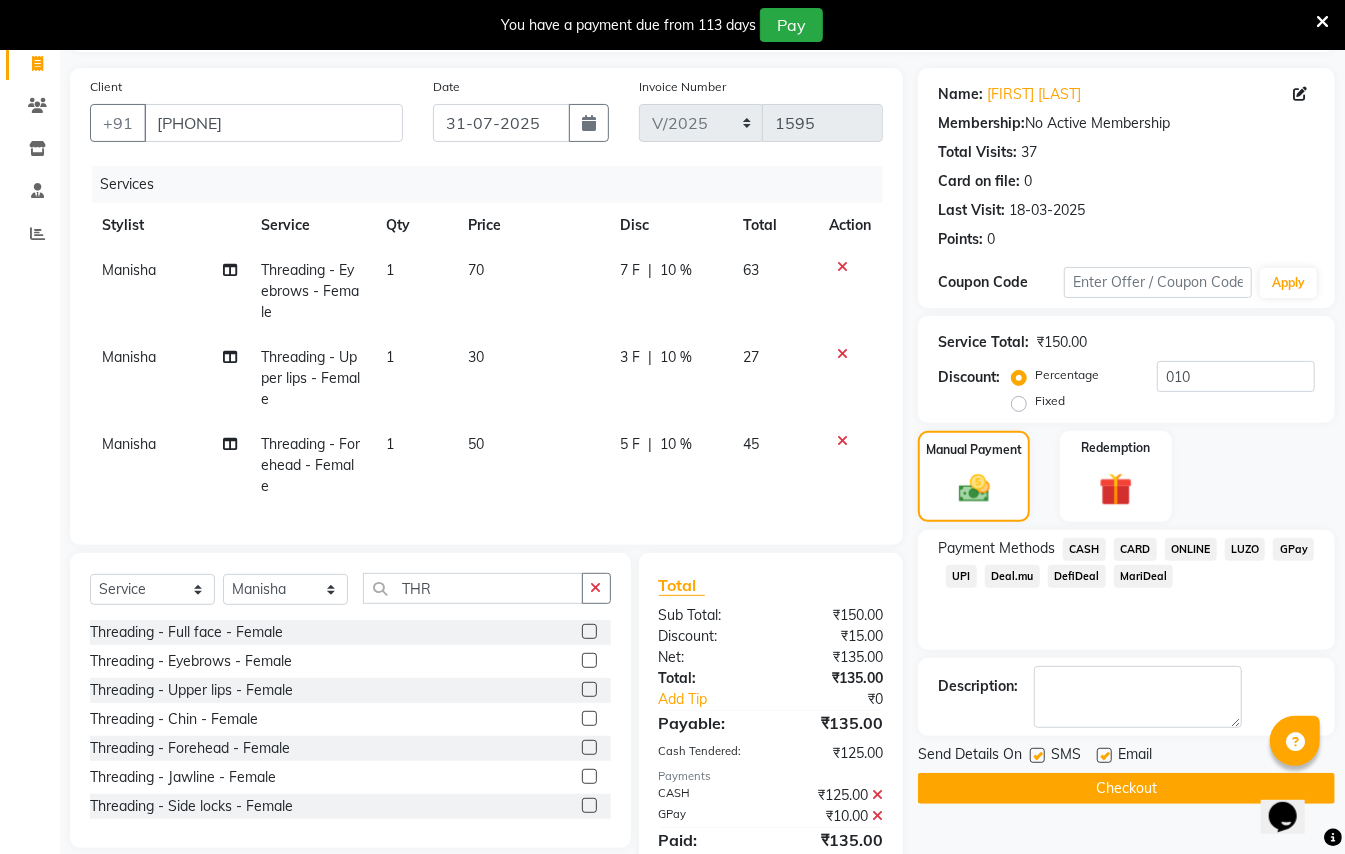 scroll, scrollTop: 225, scrollLeft: 0, axis: vertical 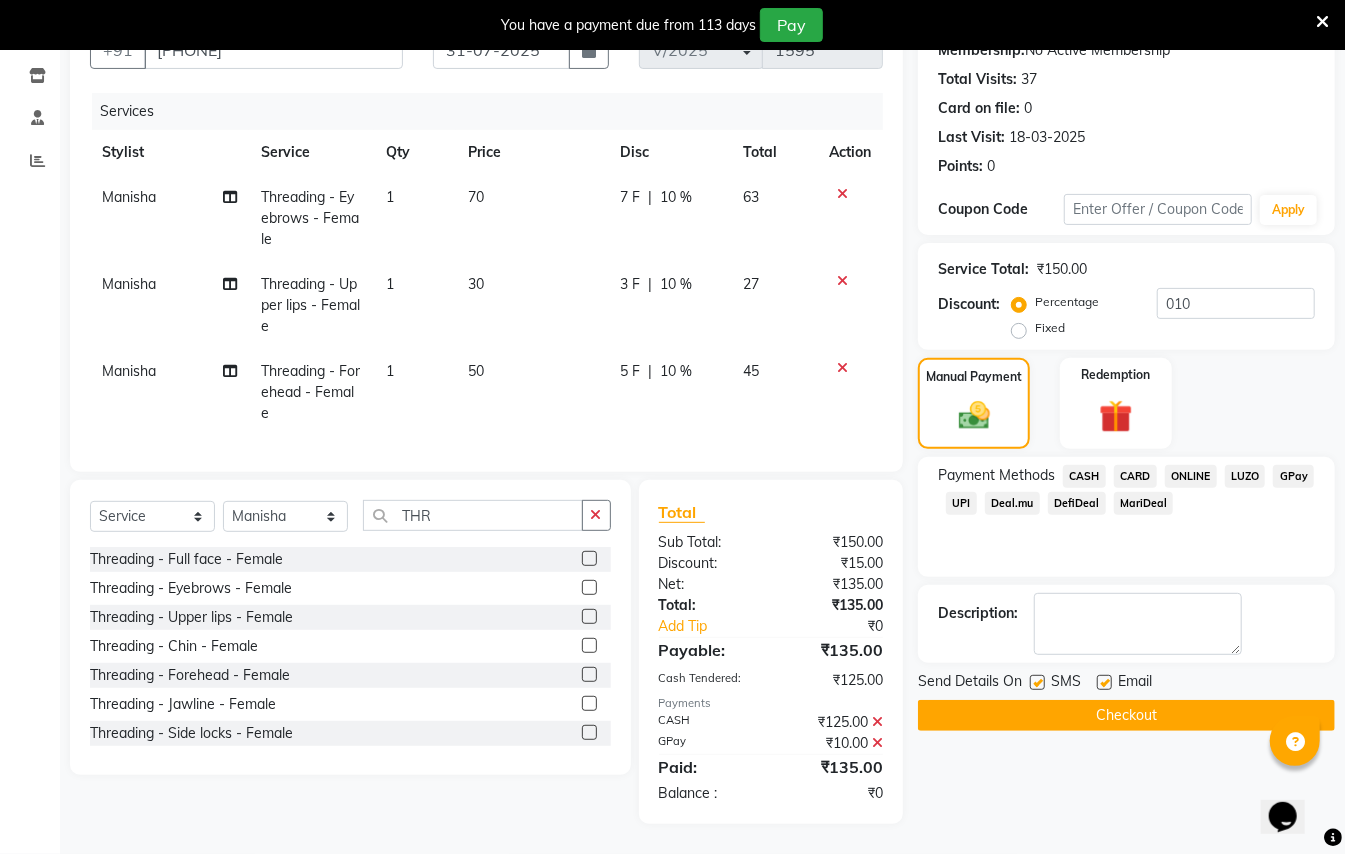 click on "Checkout" 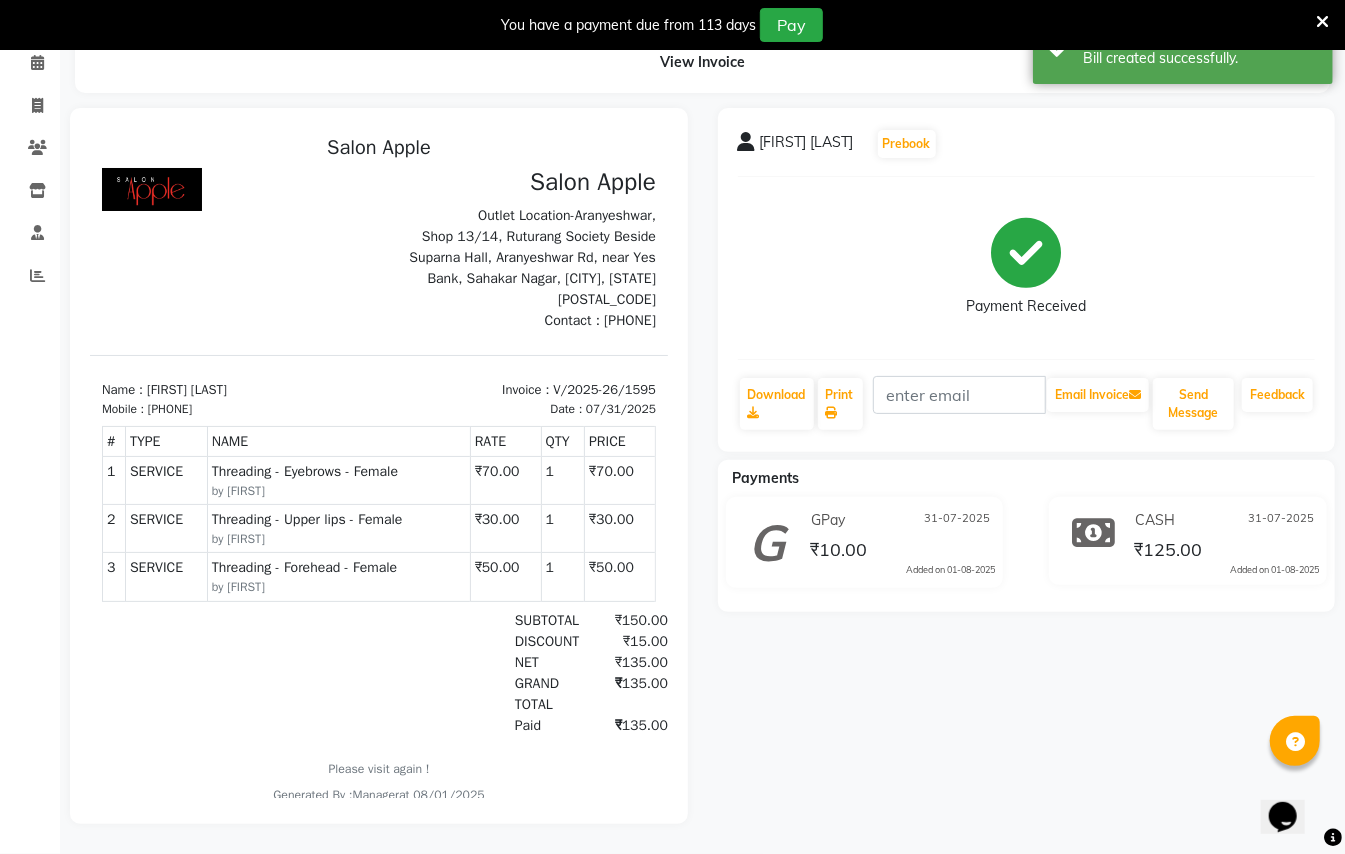 scroll, scrollTop: 0, scrollLeft: 0, axis: both 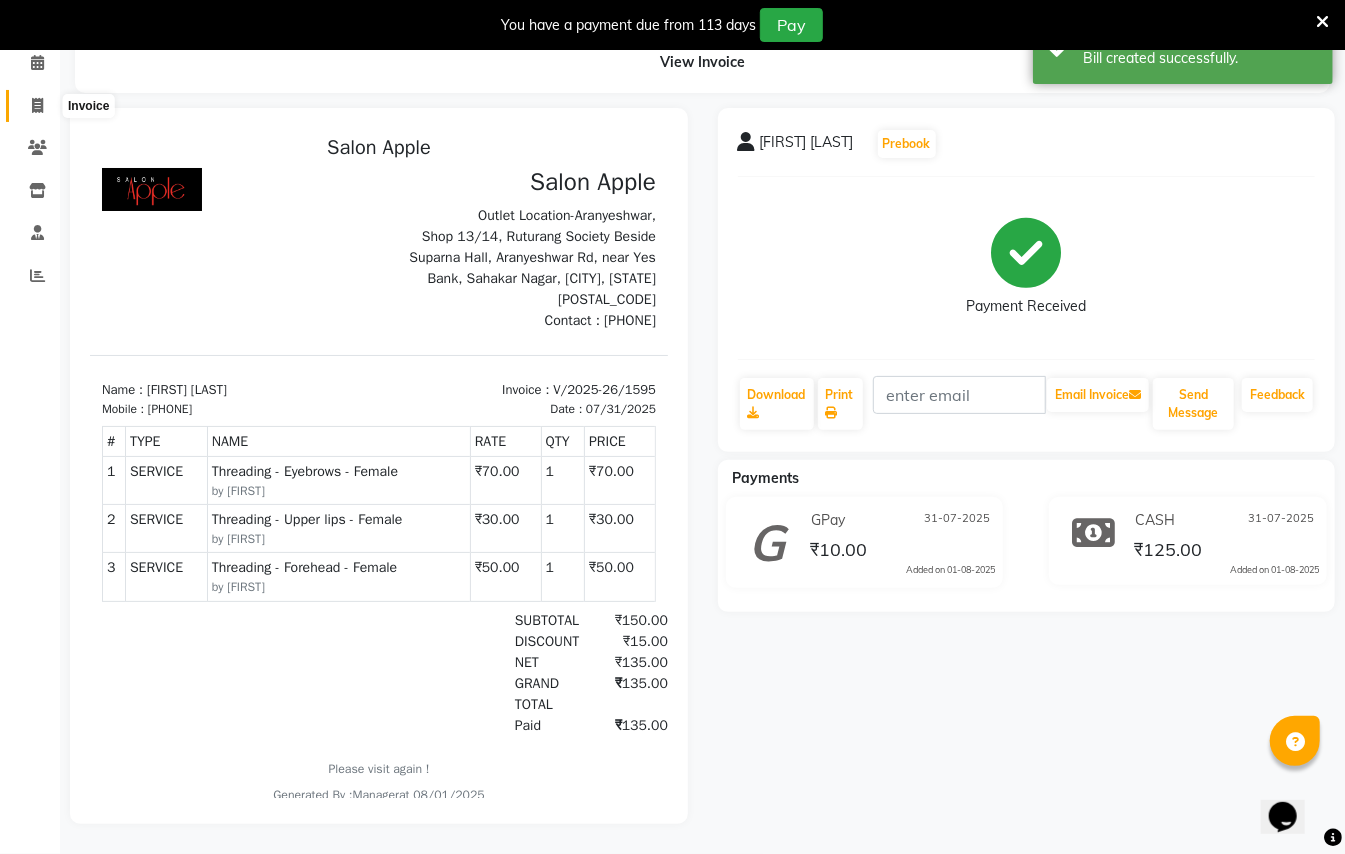 click 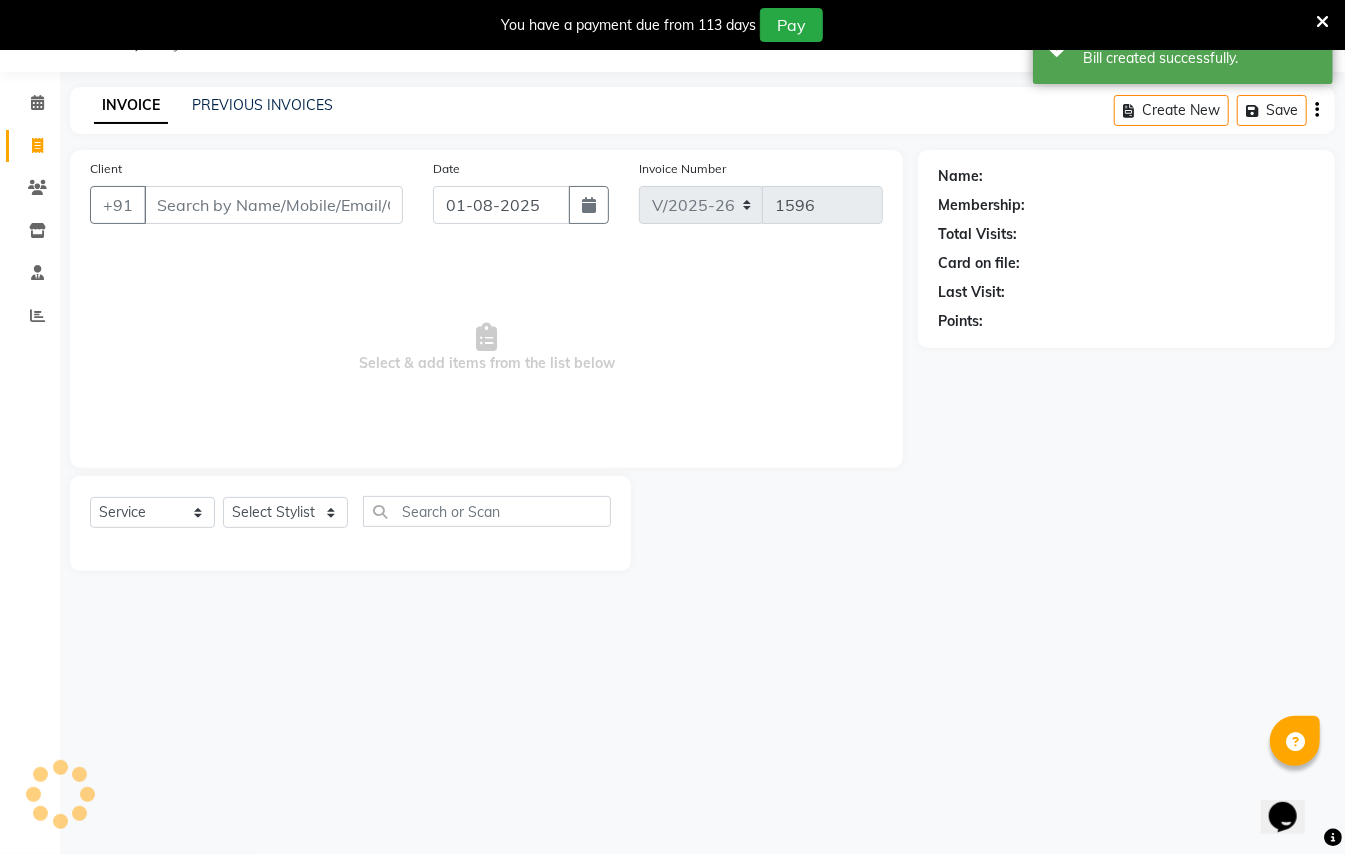 scroll, scrollTop: 50, scrollLeft: 0, axis: vertical 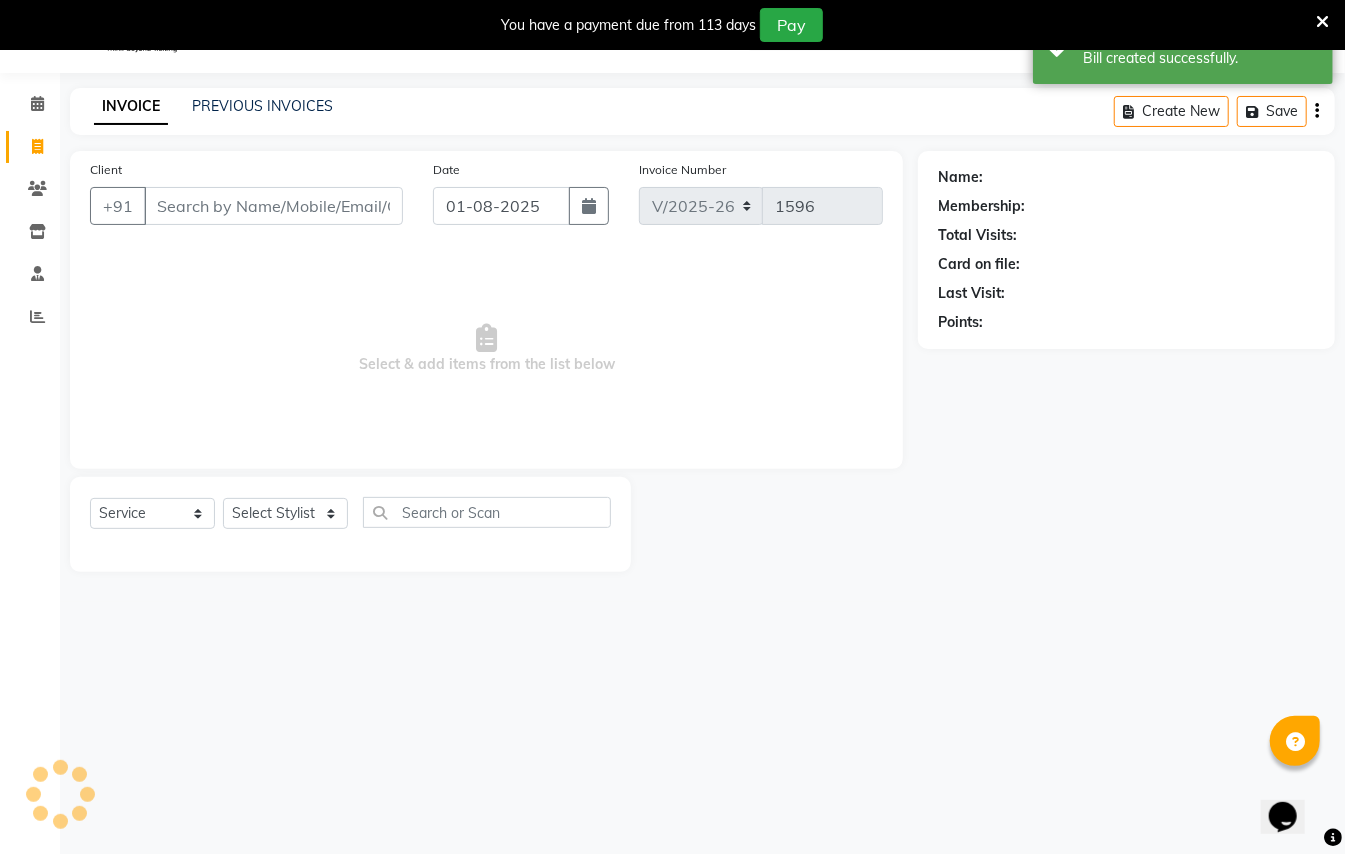 click on "Client" at bounding box center [273, 206] 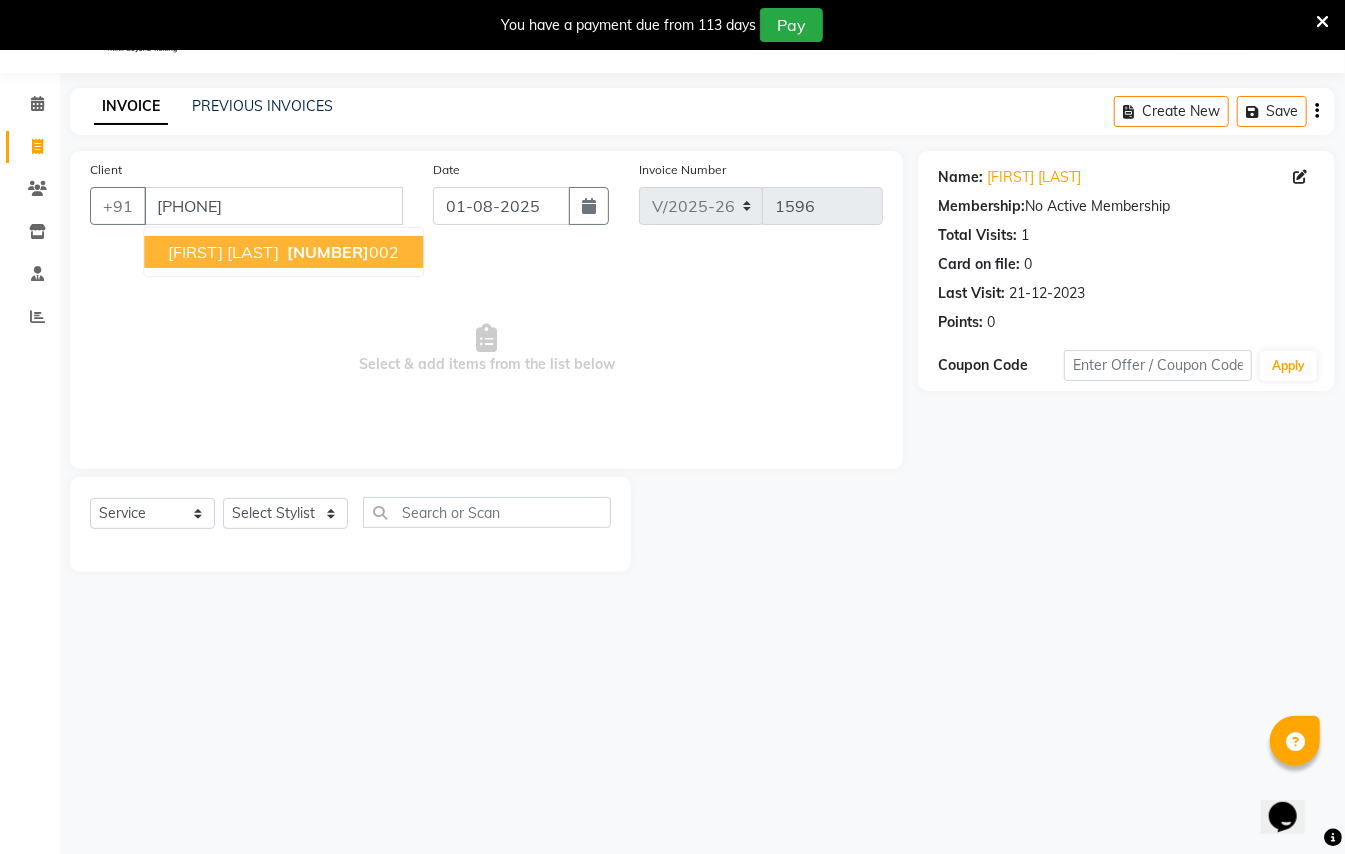 click on "[NUMBER]" at bounding box center (328, 252) 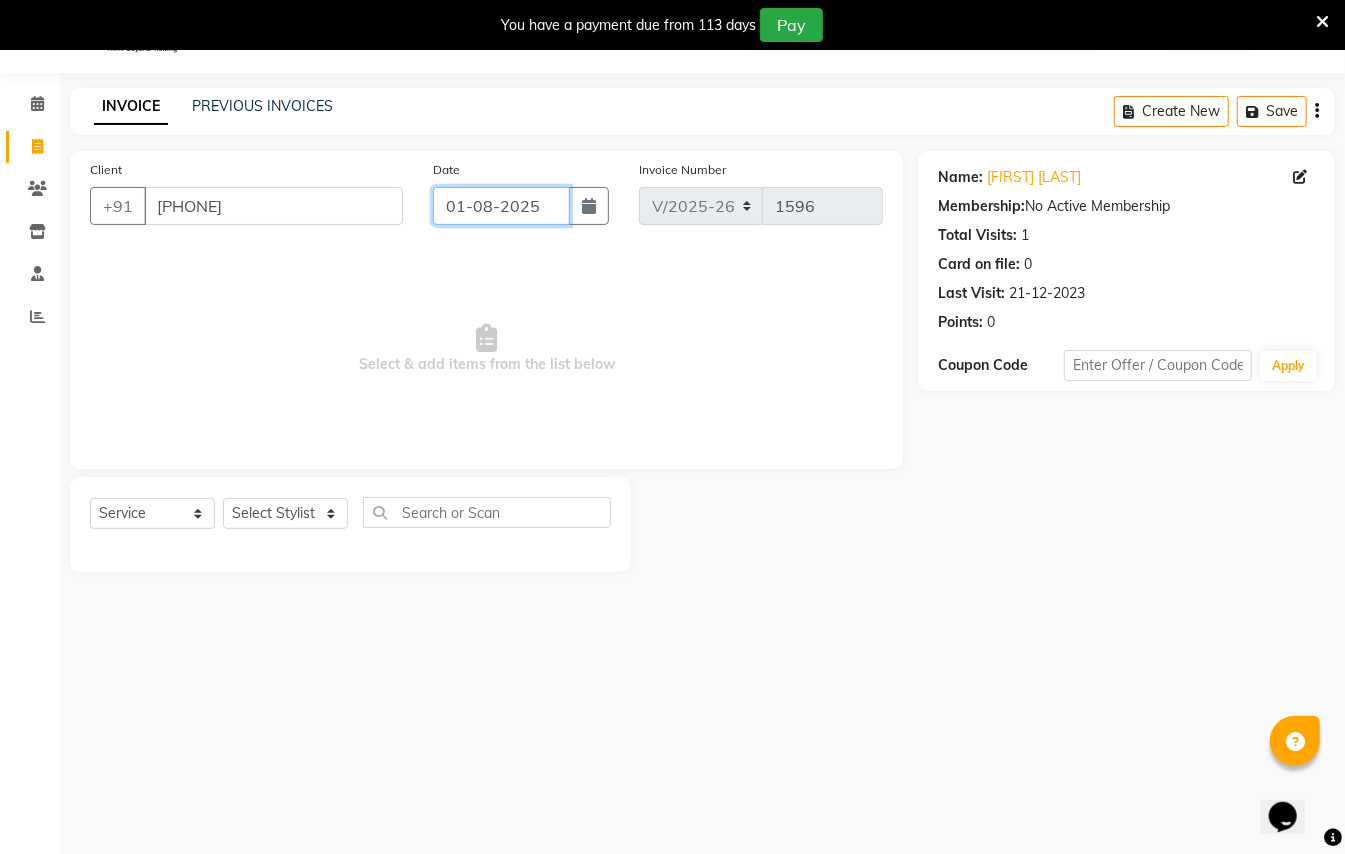 click on "01-08-2025" 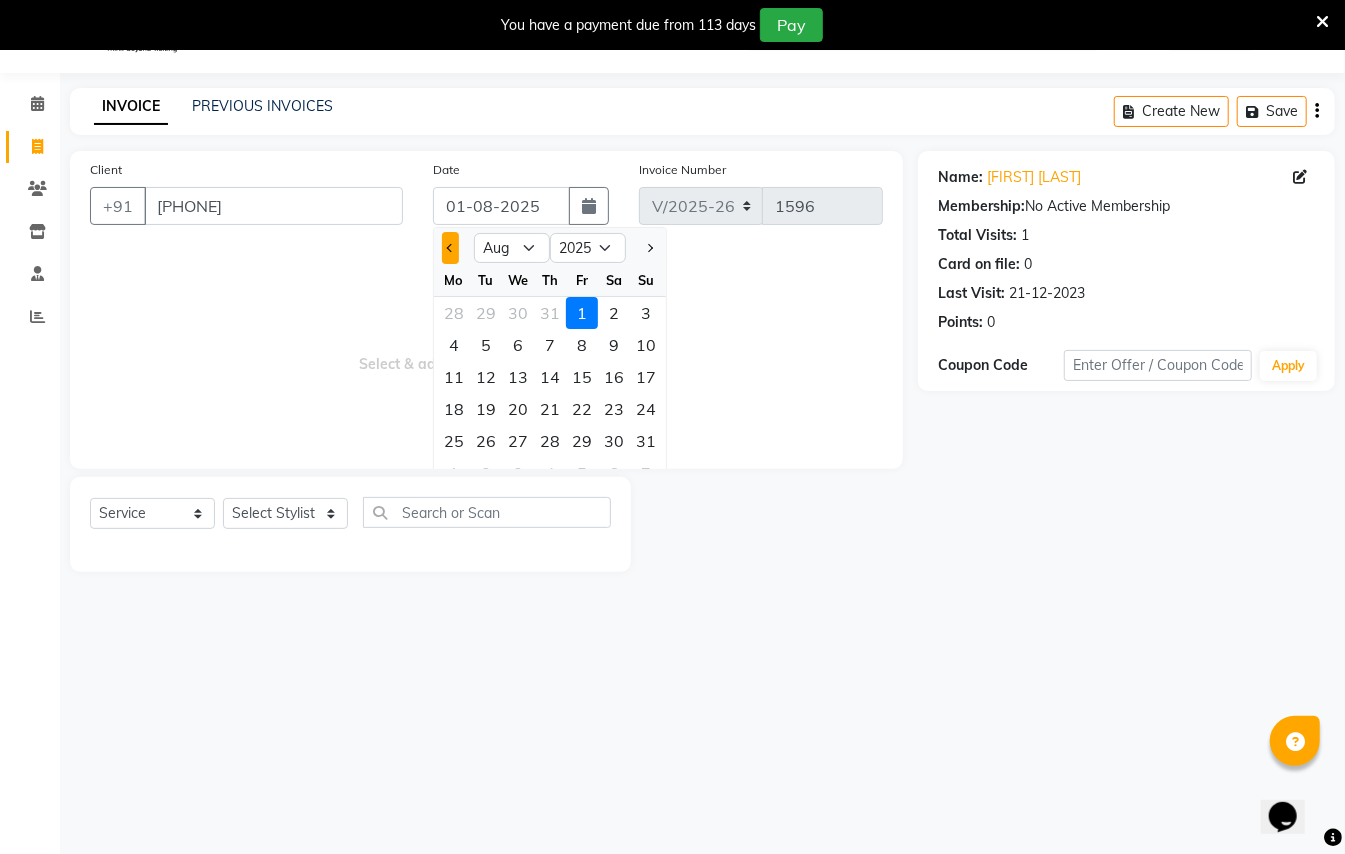 click 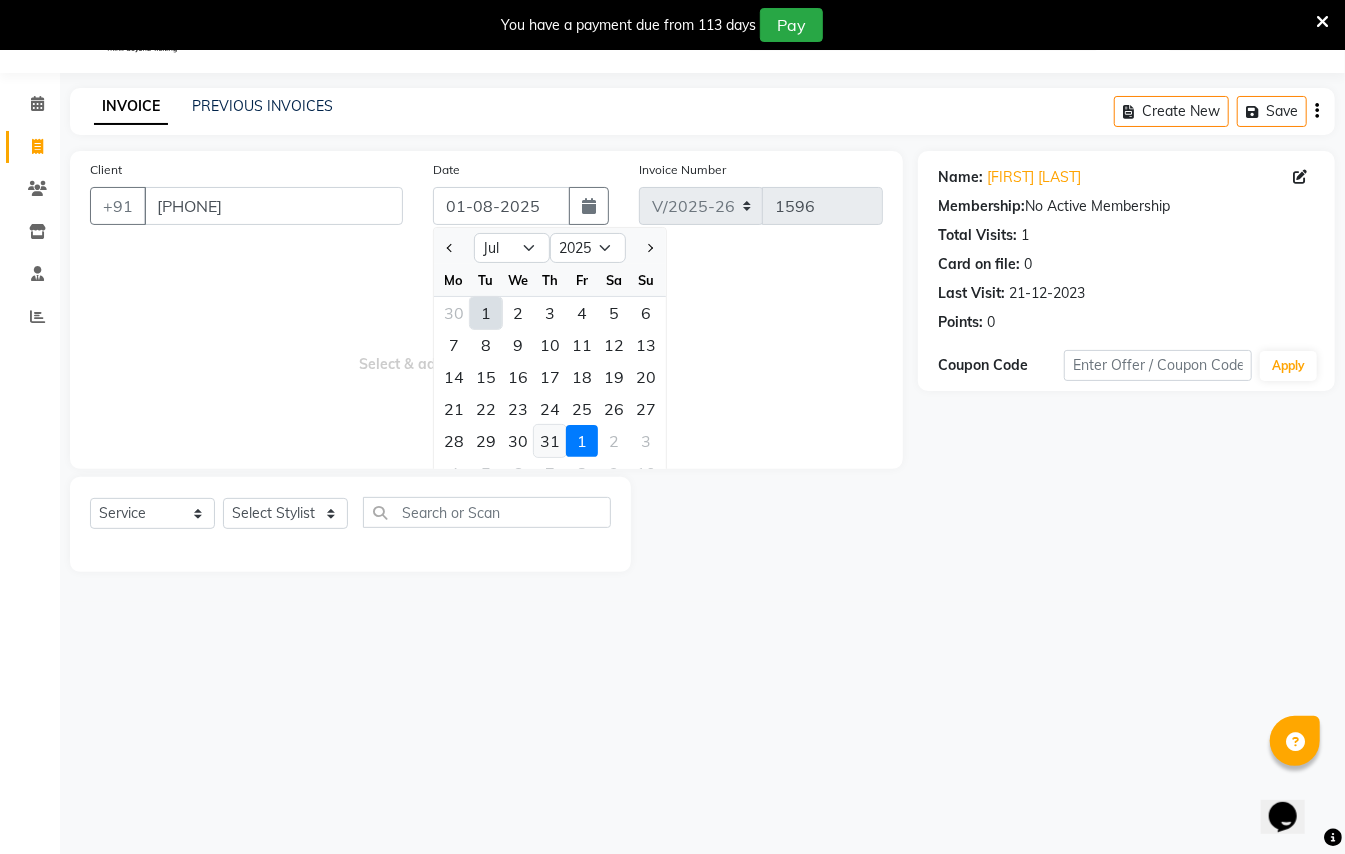 click on "31" 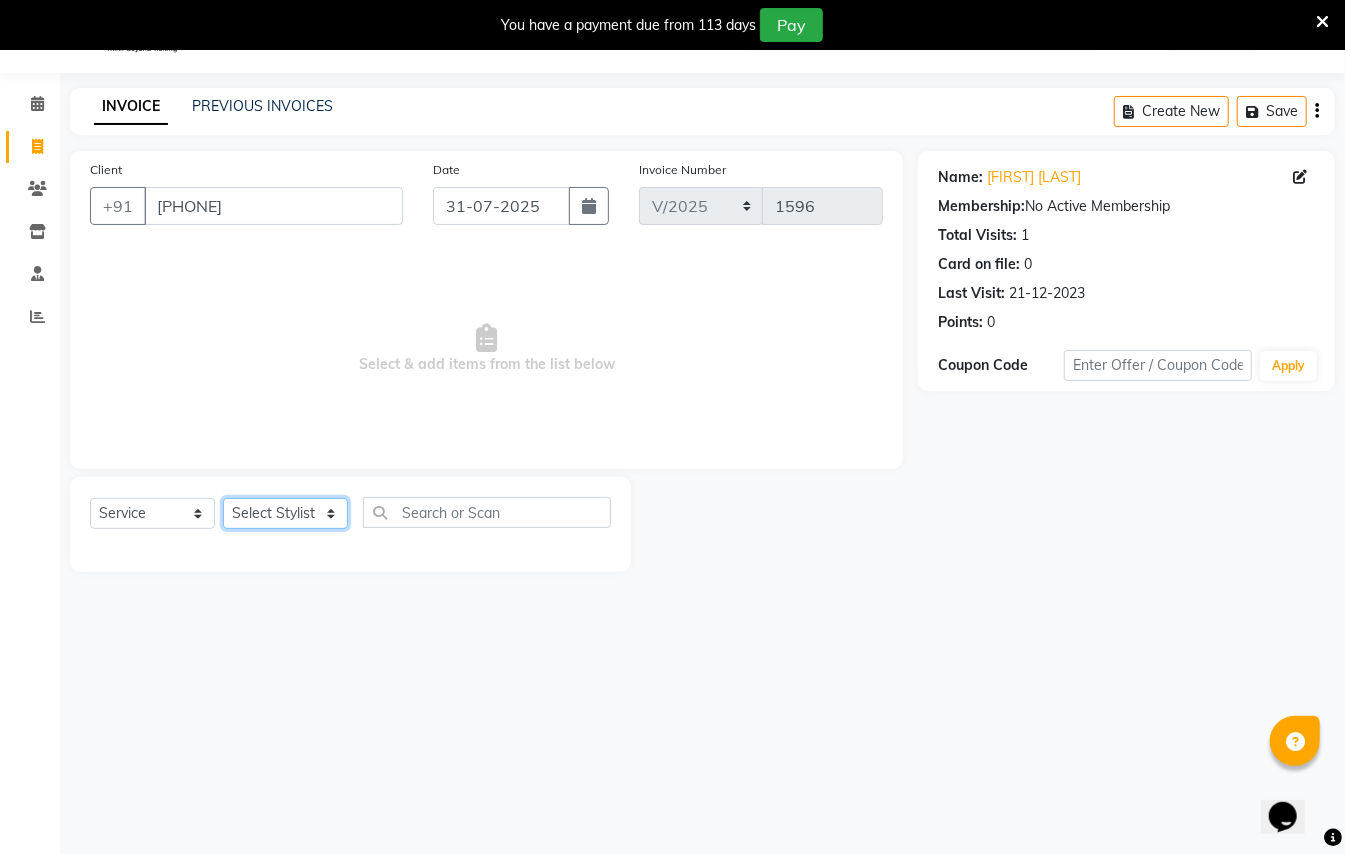 click on "Select Stylist [FIRST] [LAST] [FIRST] [LAST] [FIRST] [LAST] [FIRST] [LAST] [FIRST] [LAST] [FIRST] [LAST] [FIRST] [LAST] [FIRST] [LAST]" 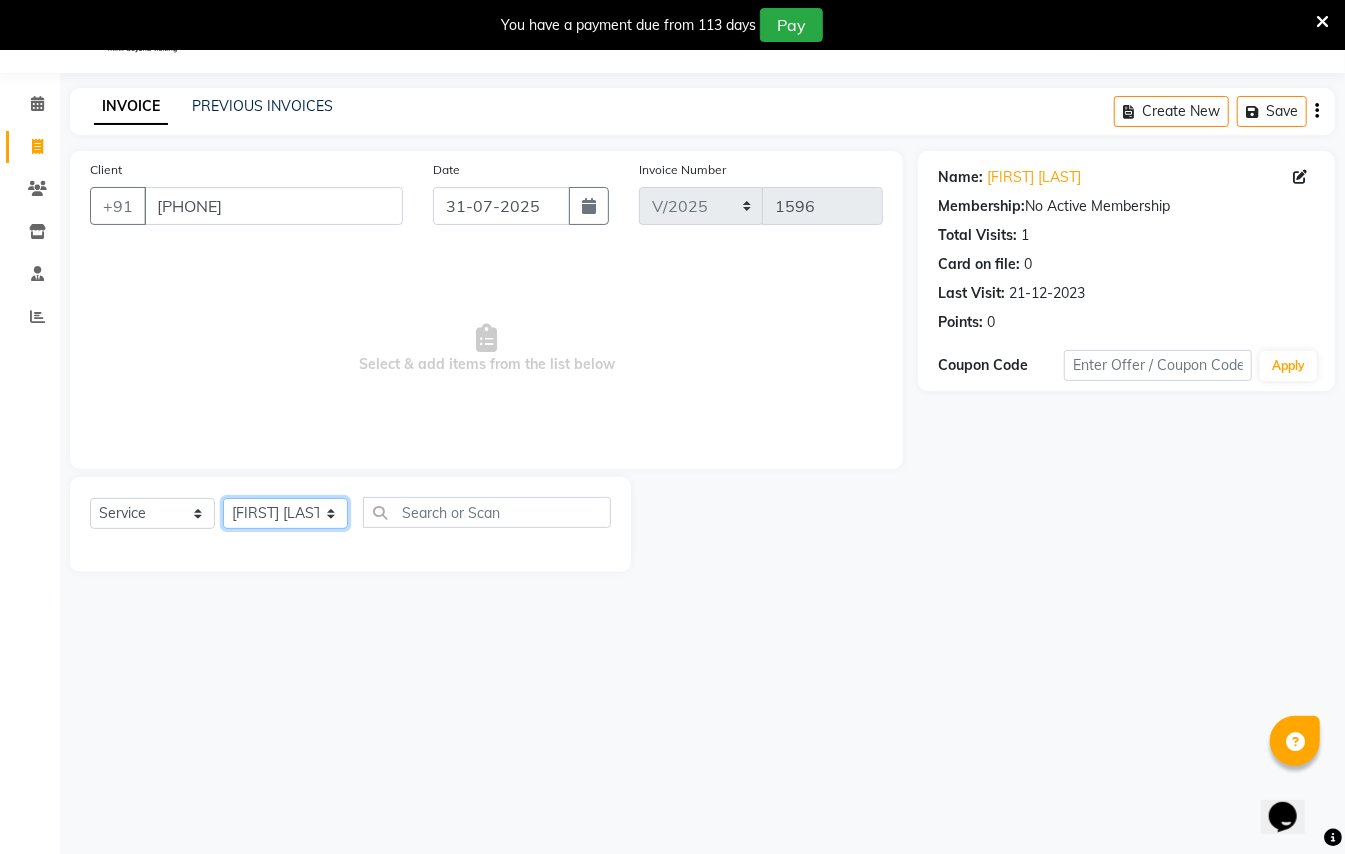 click on "Select Stylist [FIRST] [LAST] [FIRST] [LAST] [FIRST] [LAST] [FIRST] [LAST] [FIRST] [LAST] [FIRST] [LAST] [FIRST] [LAST] [FIRST] [LAST]" 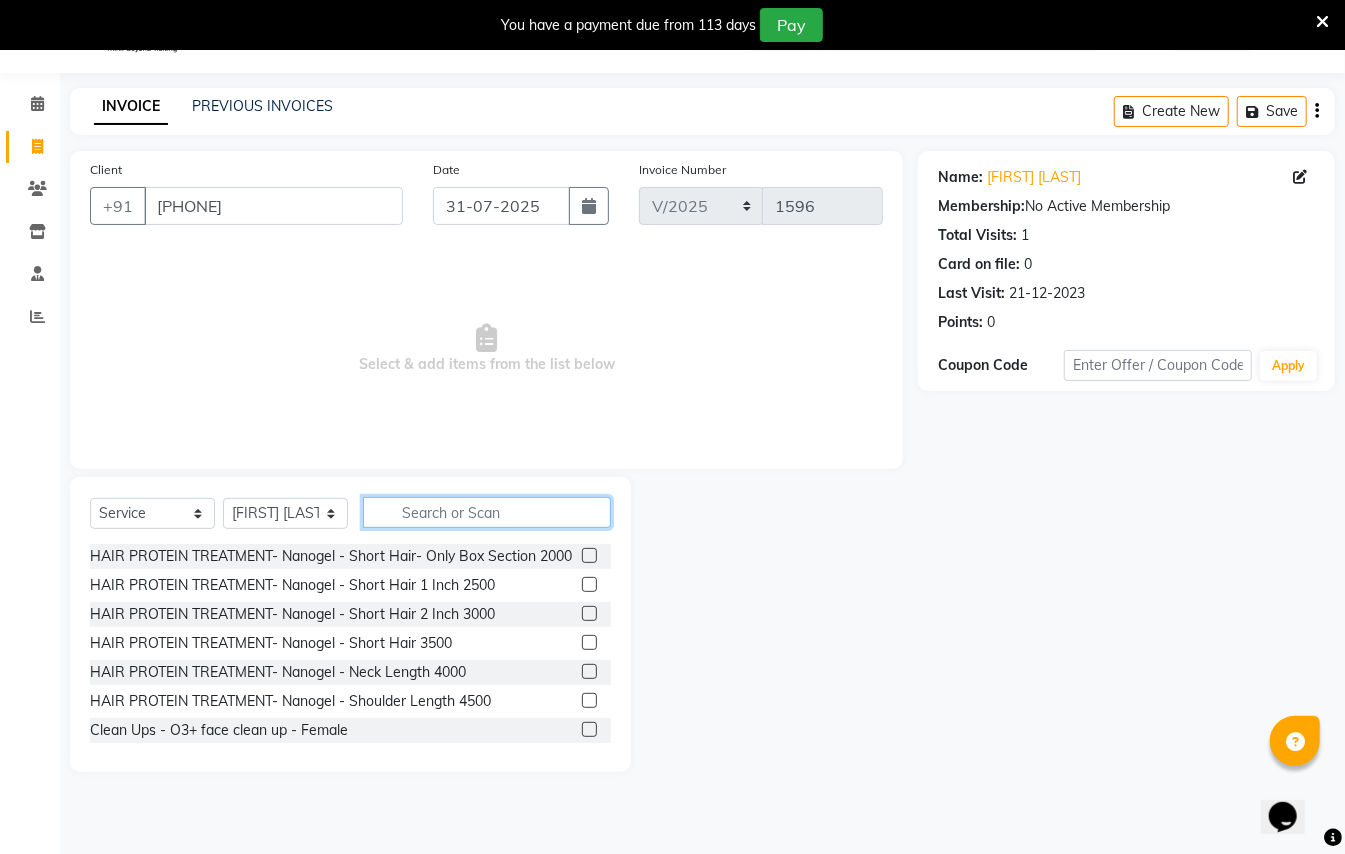 click 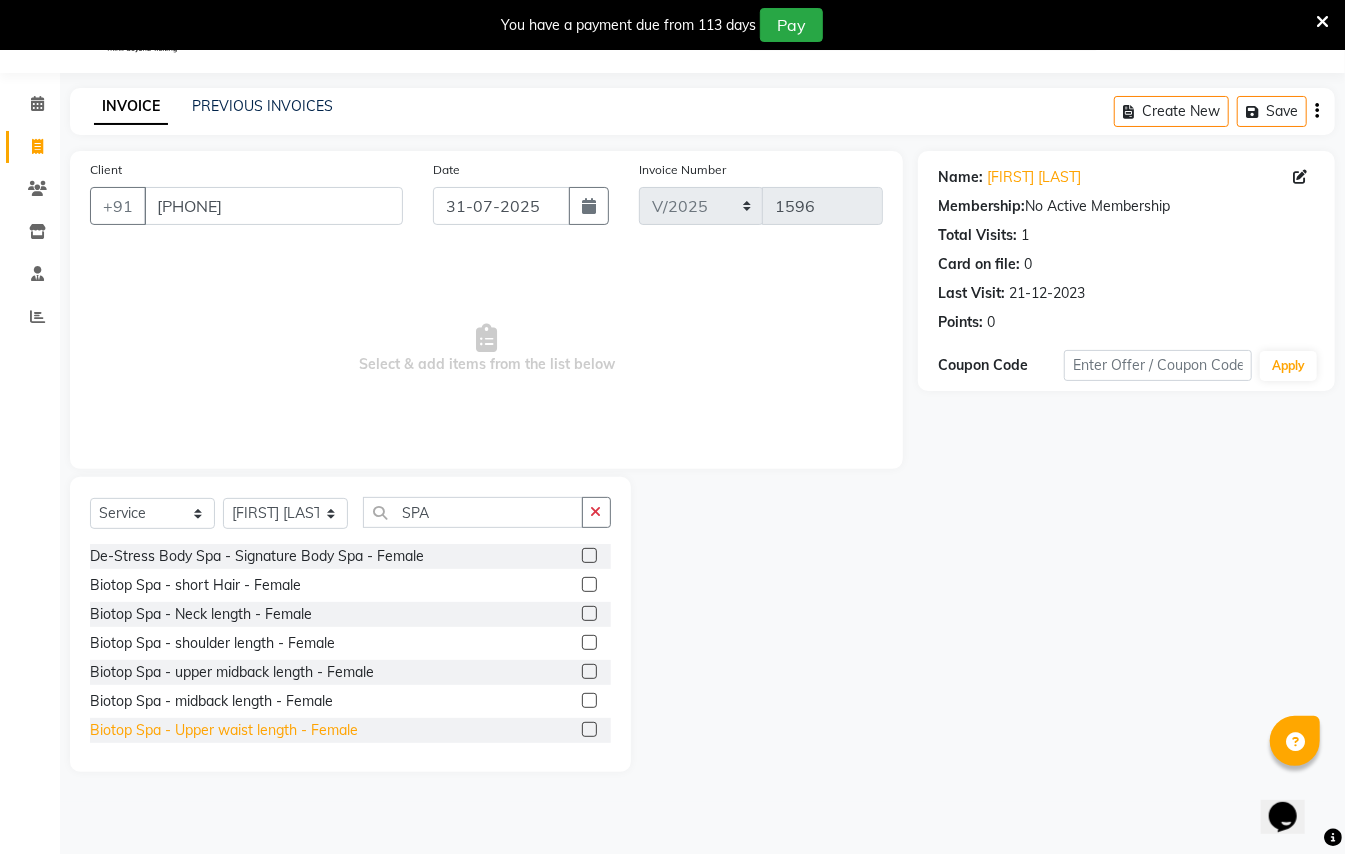 click on "Biotop Spa - Upper waist length - Female" 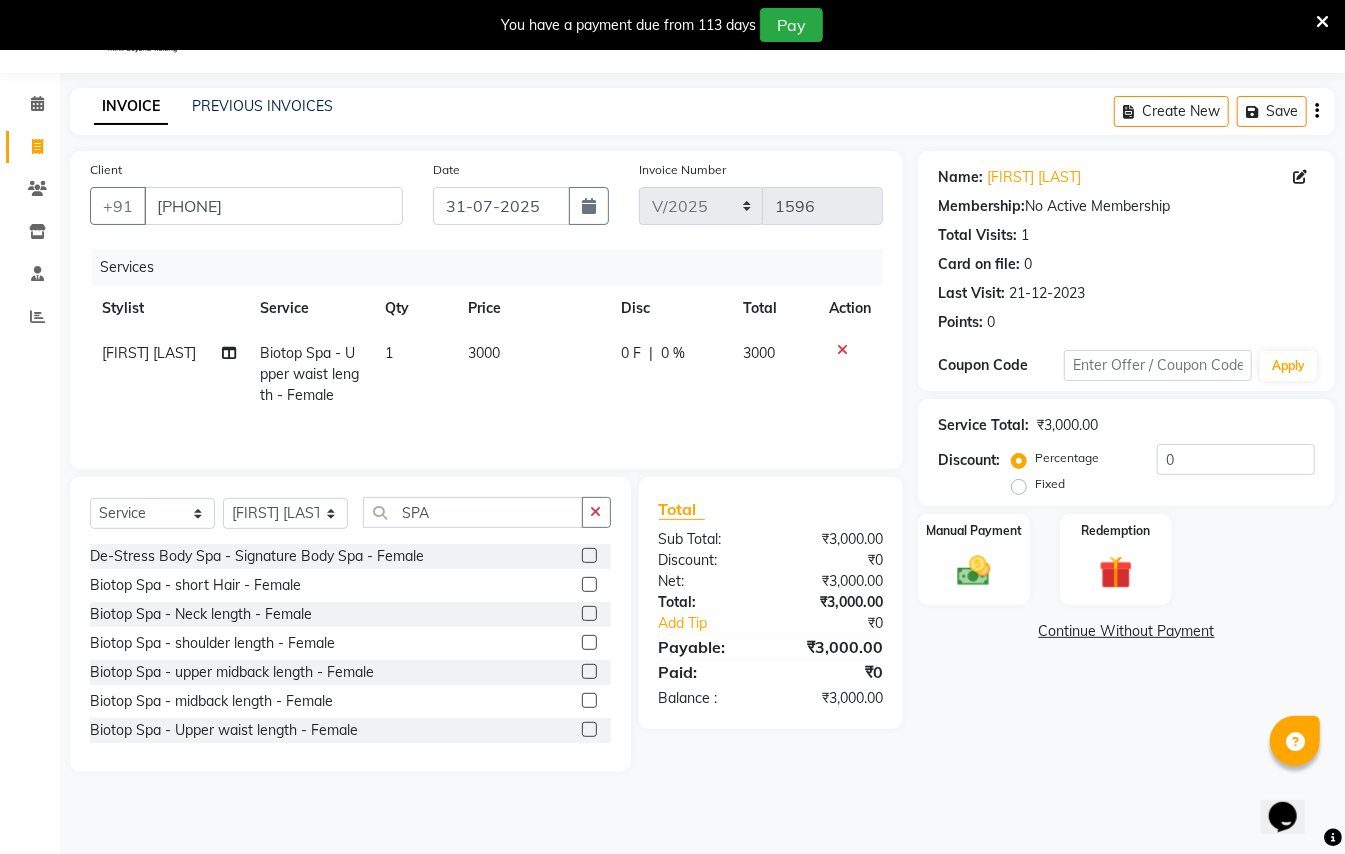 click 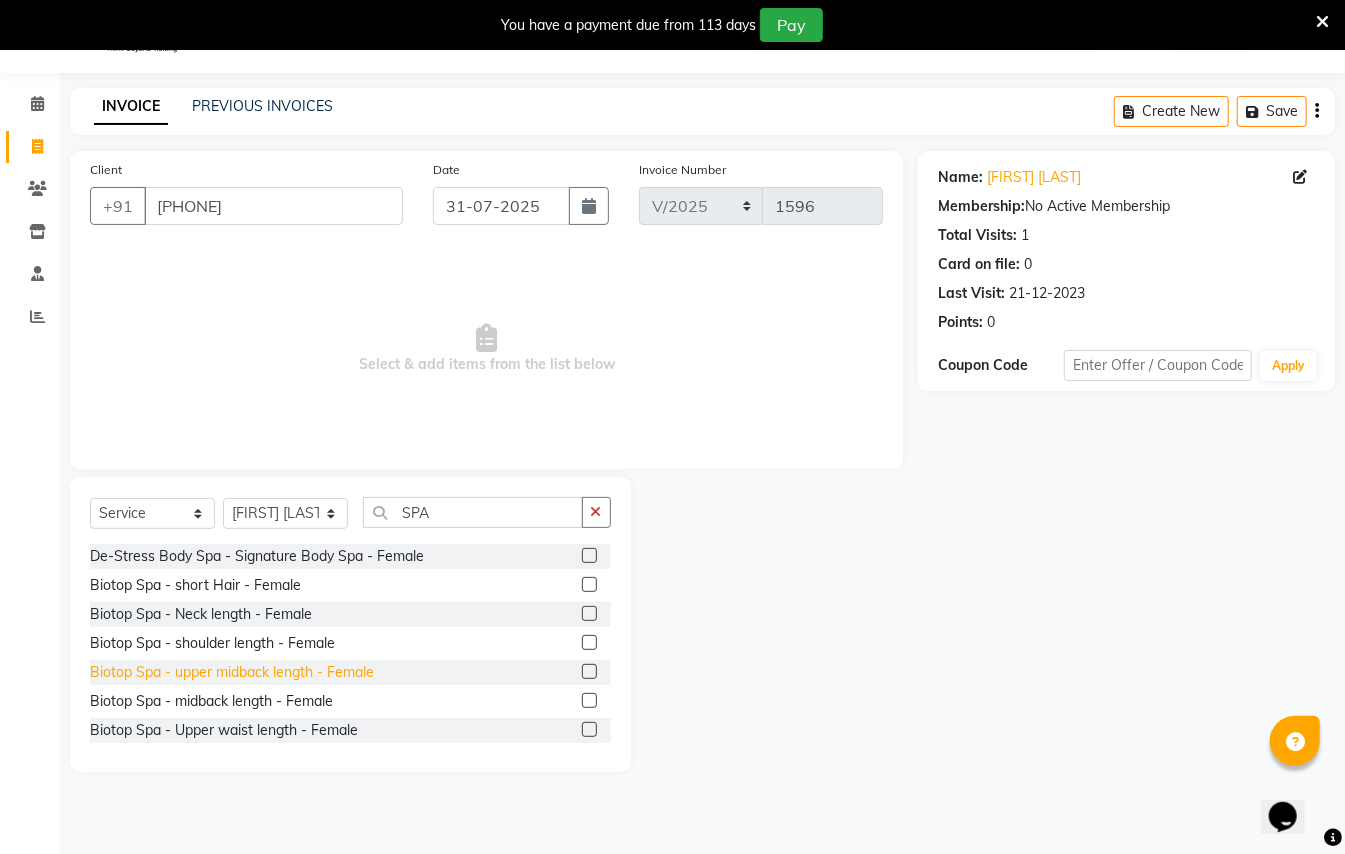 click on "Biotop Spa - upper midback length - Female" 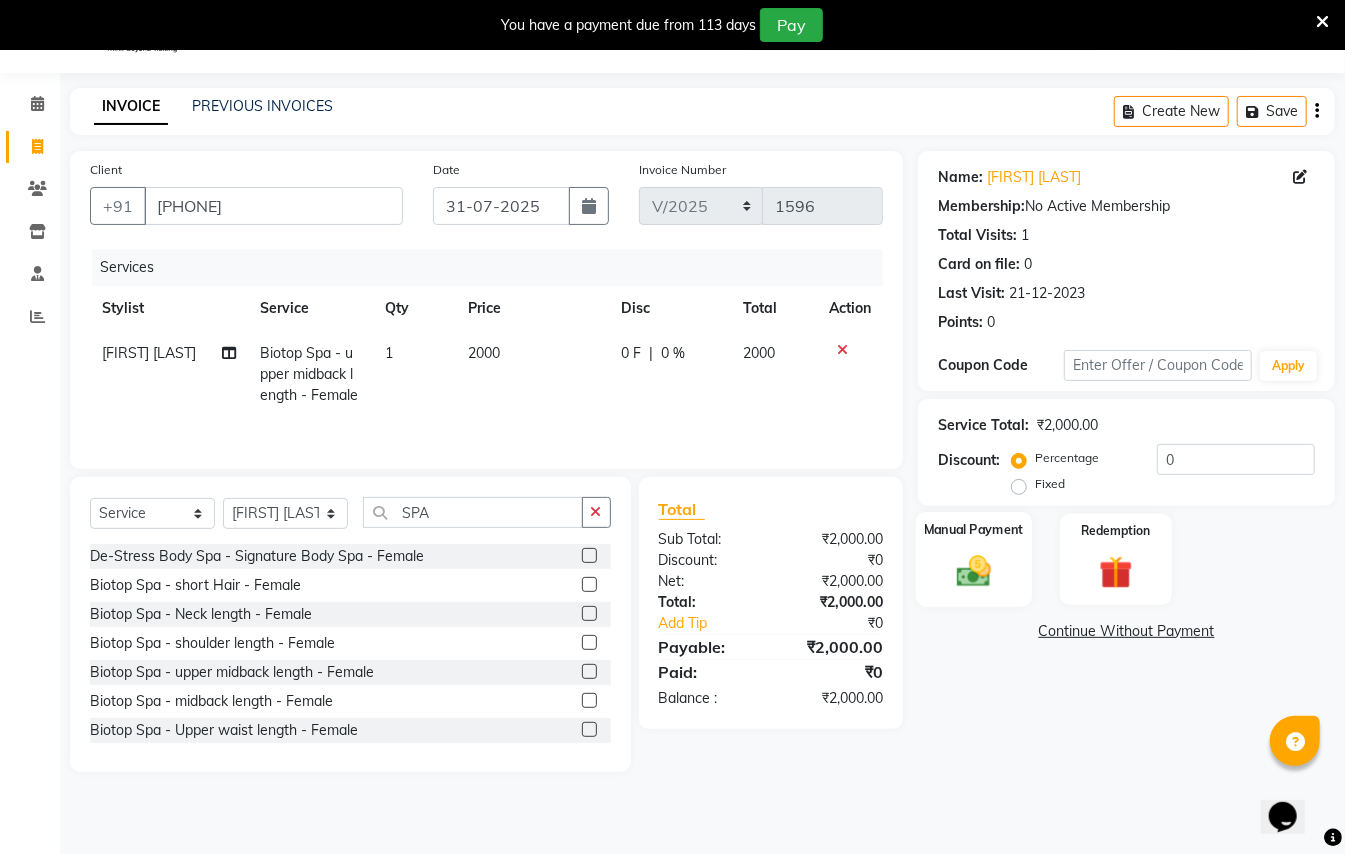 click on "Manual Payment" 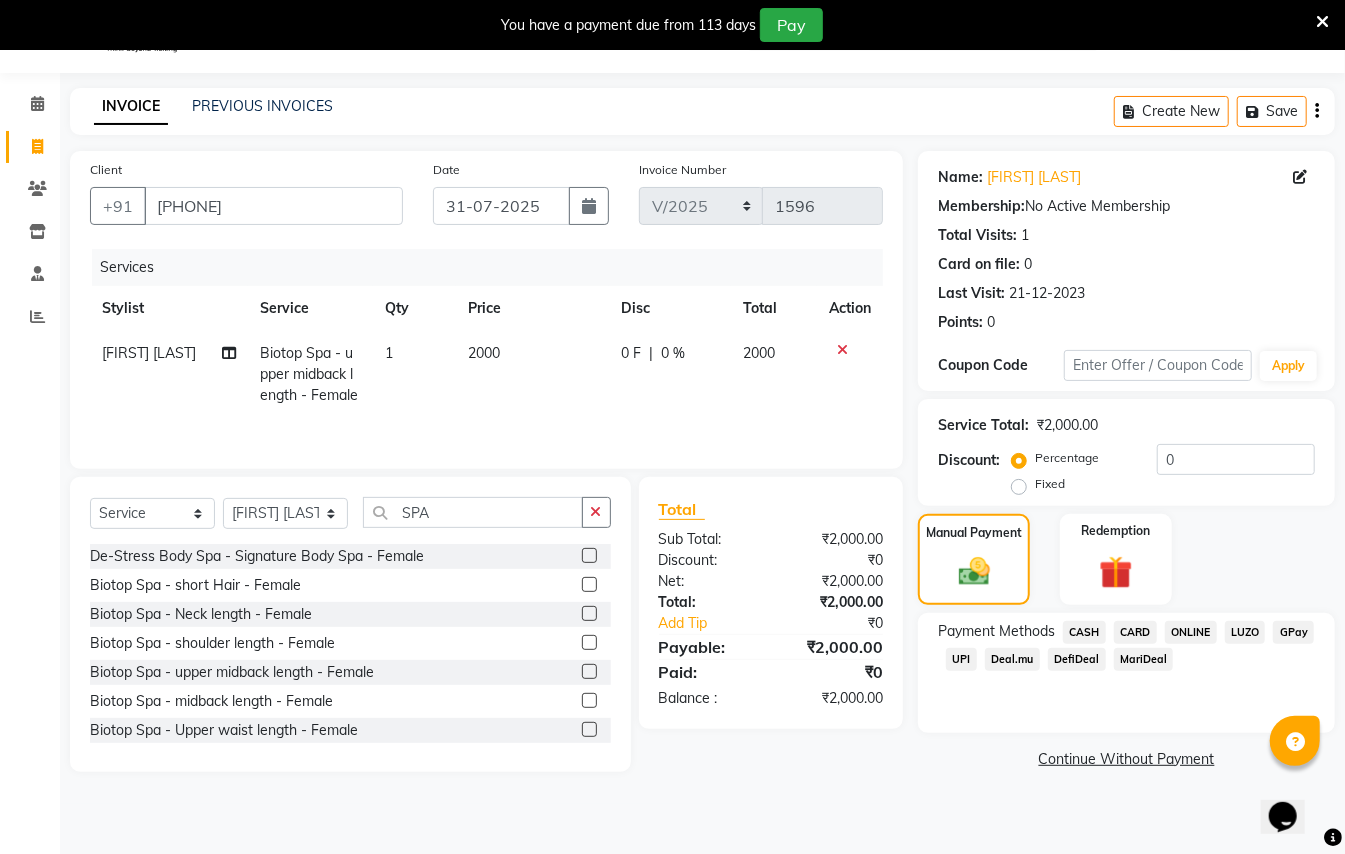 click on "CASH" 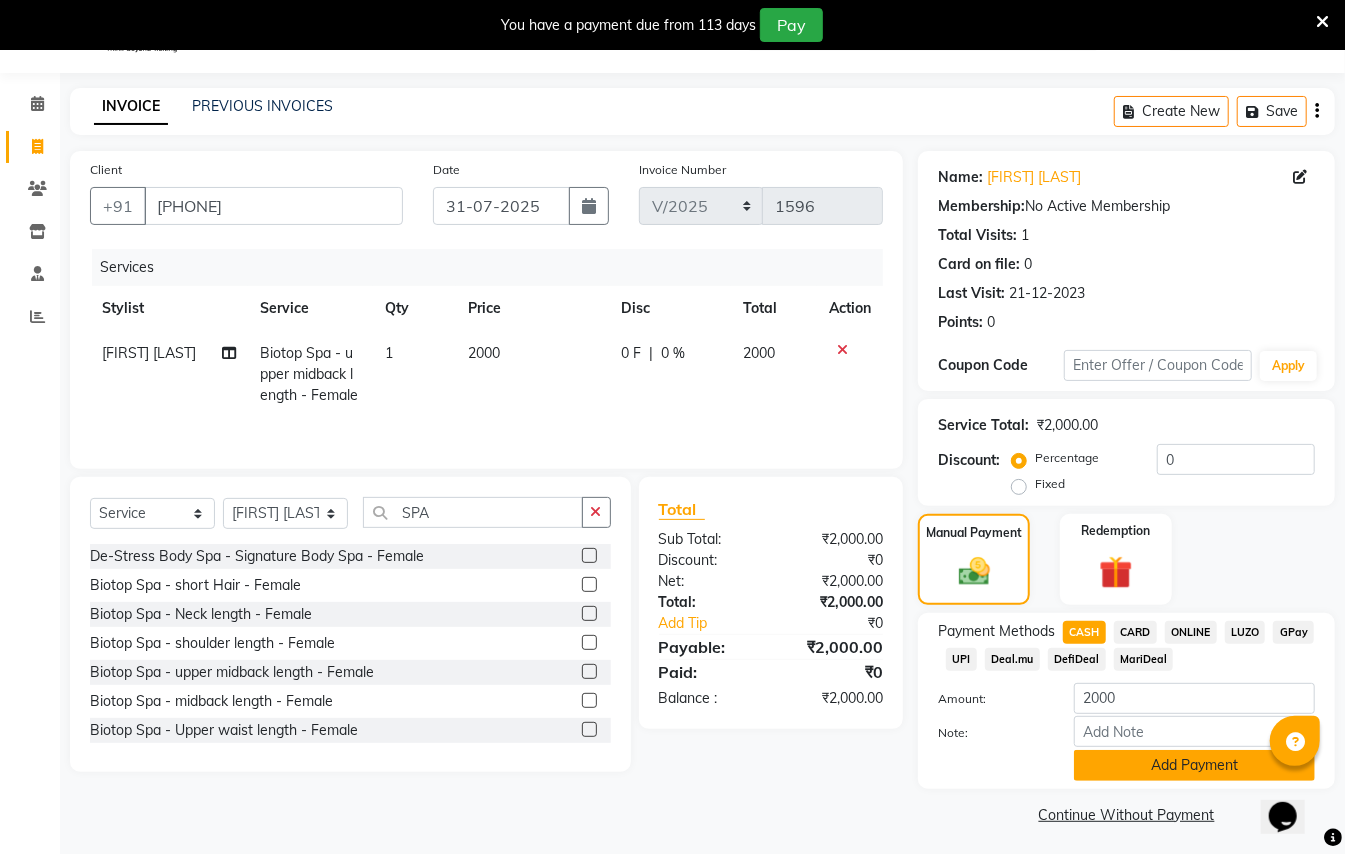 click on "Add Payment" 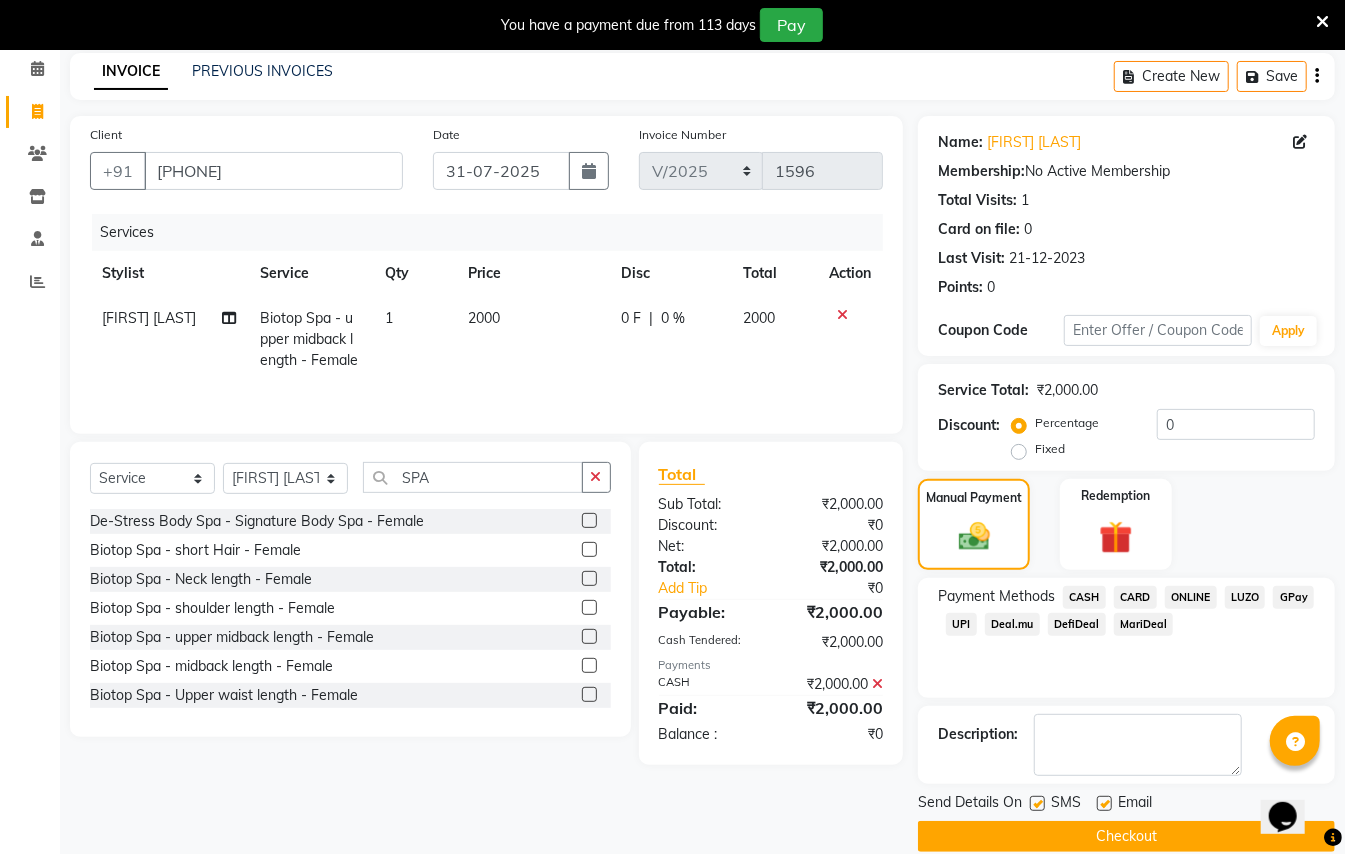scroll, scrollTop: 114, scrollLeft: 0, axis: vertical 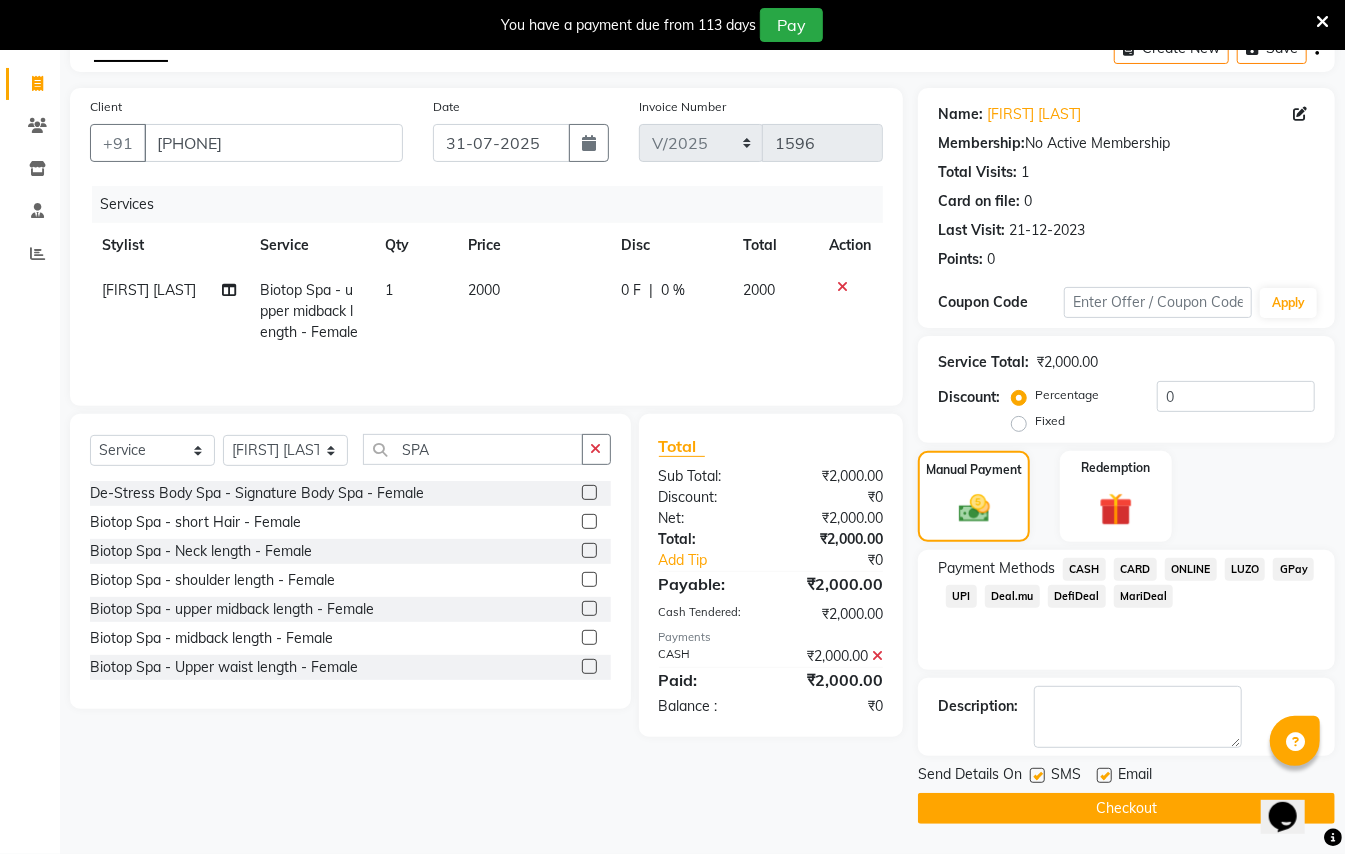 click on "Checkout" 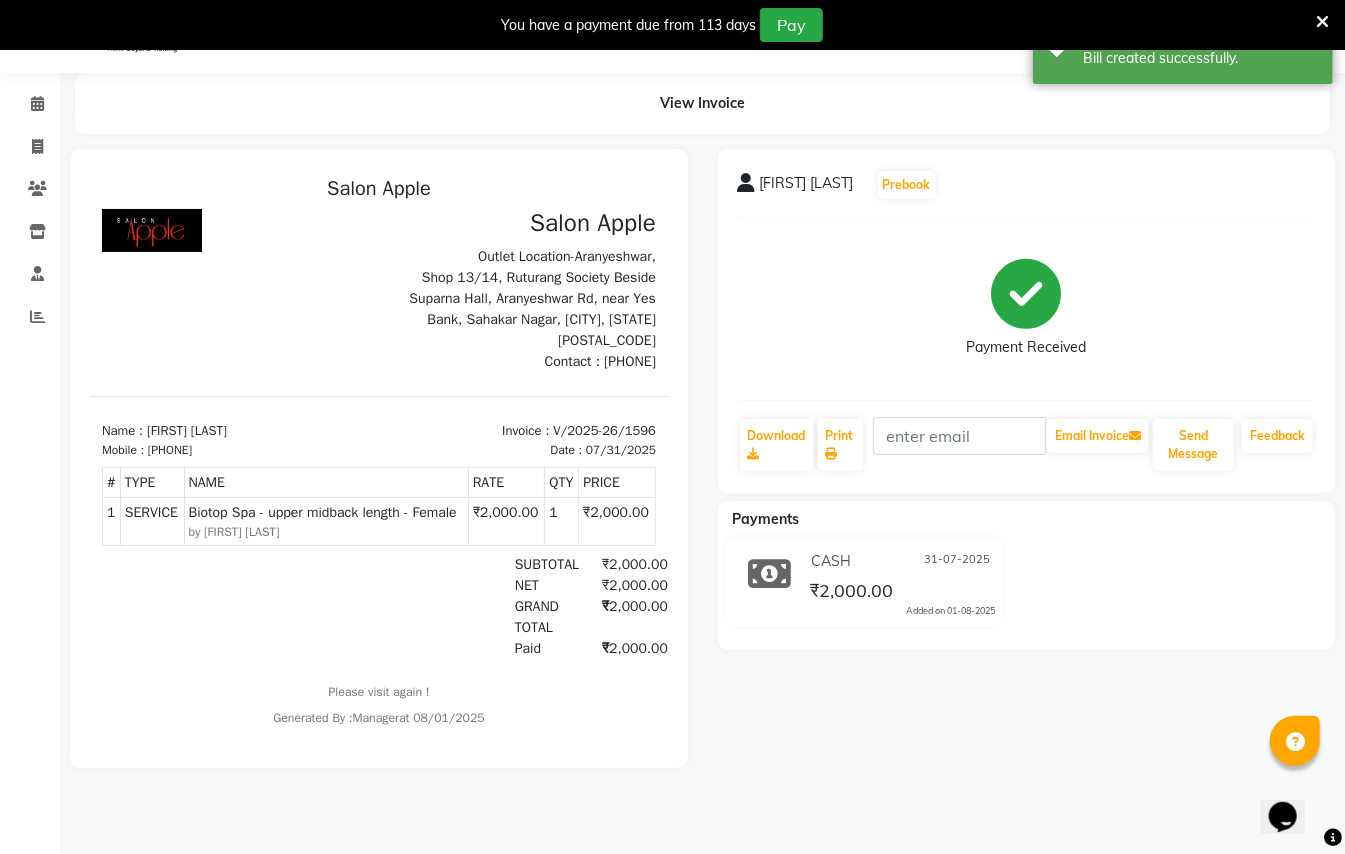 scroll, scrollTop: 0, scrollLeft: 0, axis: both 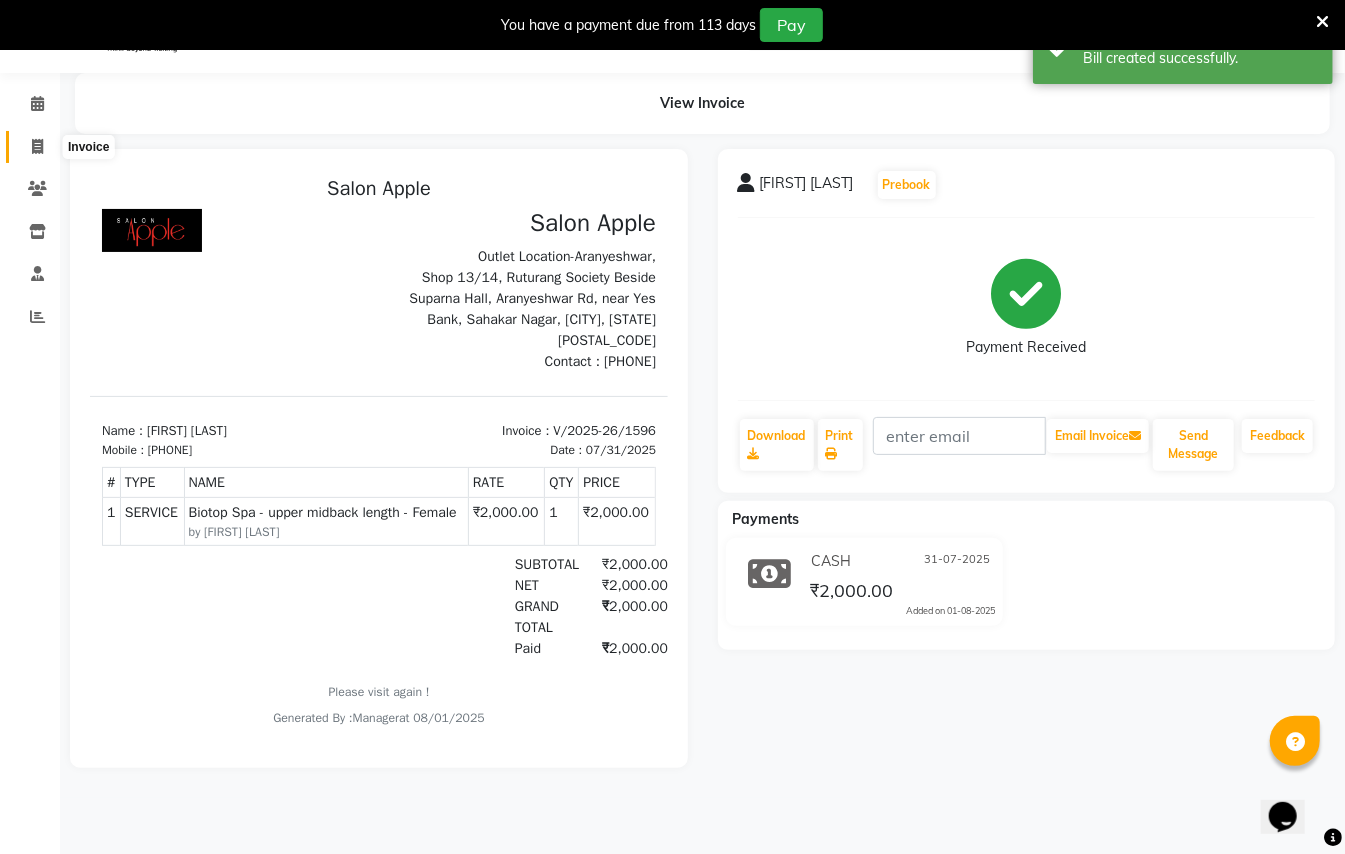 click 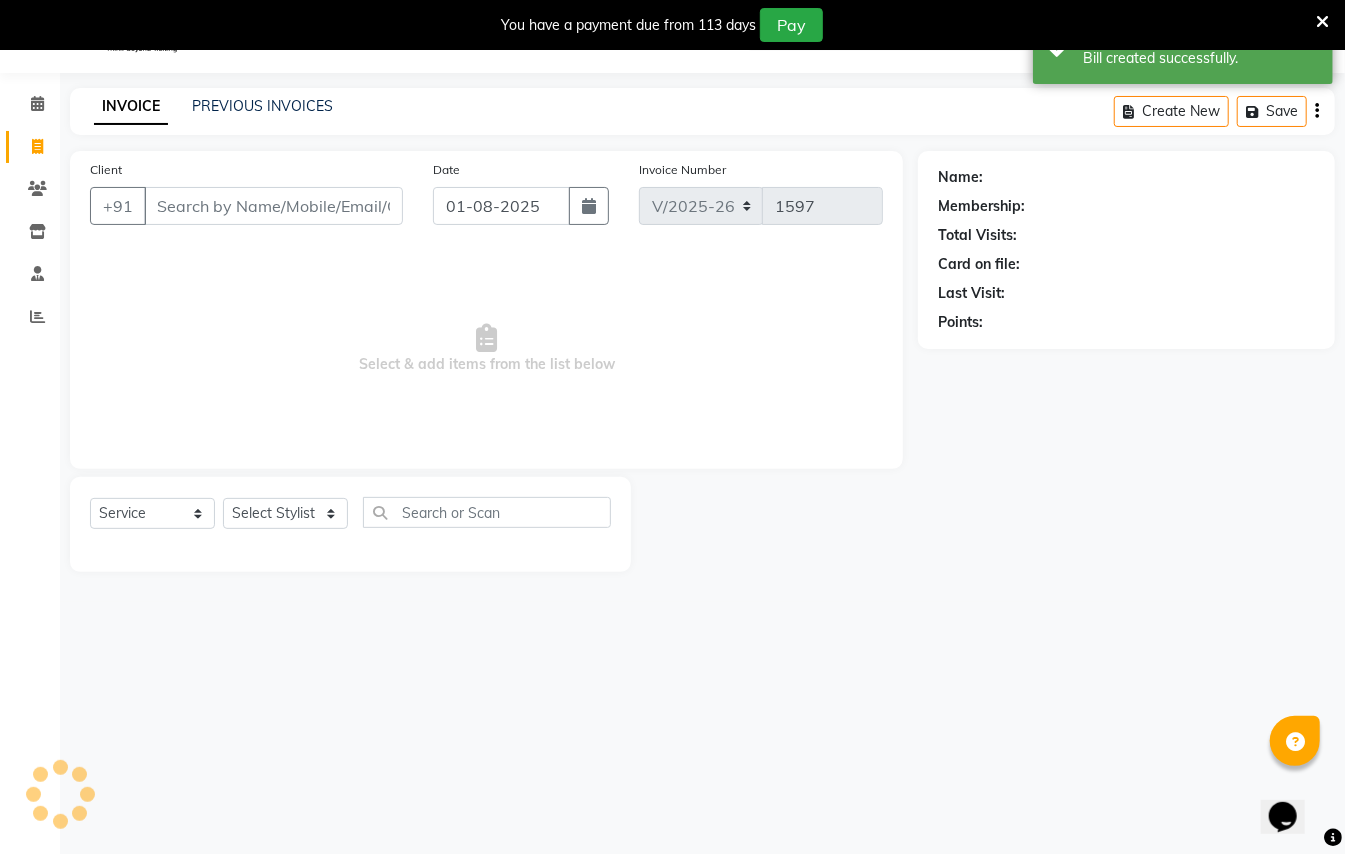 click on "Client" at bounding box center (273, 206) 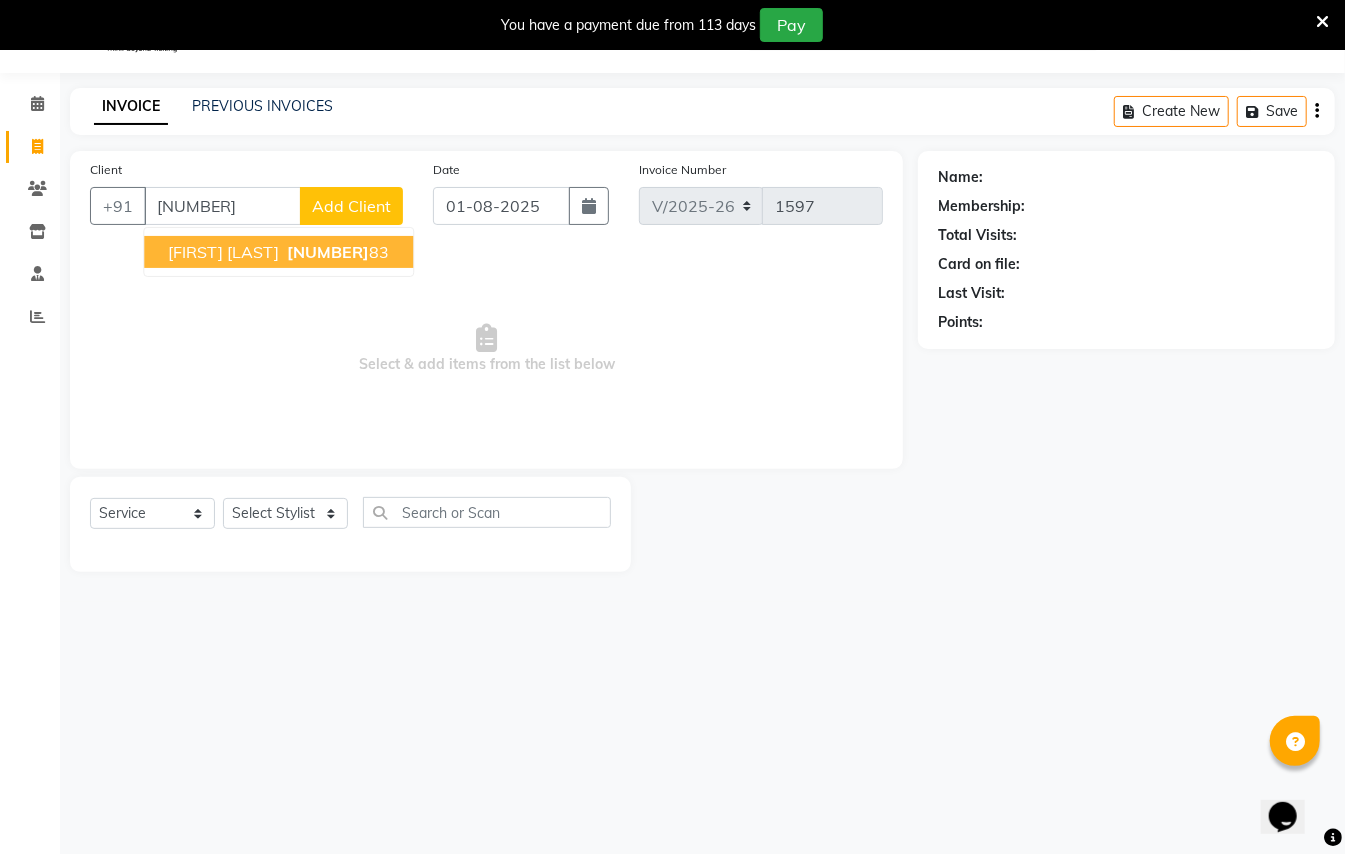 click on "[FIRST] [LAST]" at bounding box center (223, 252) 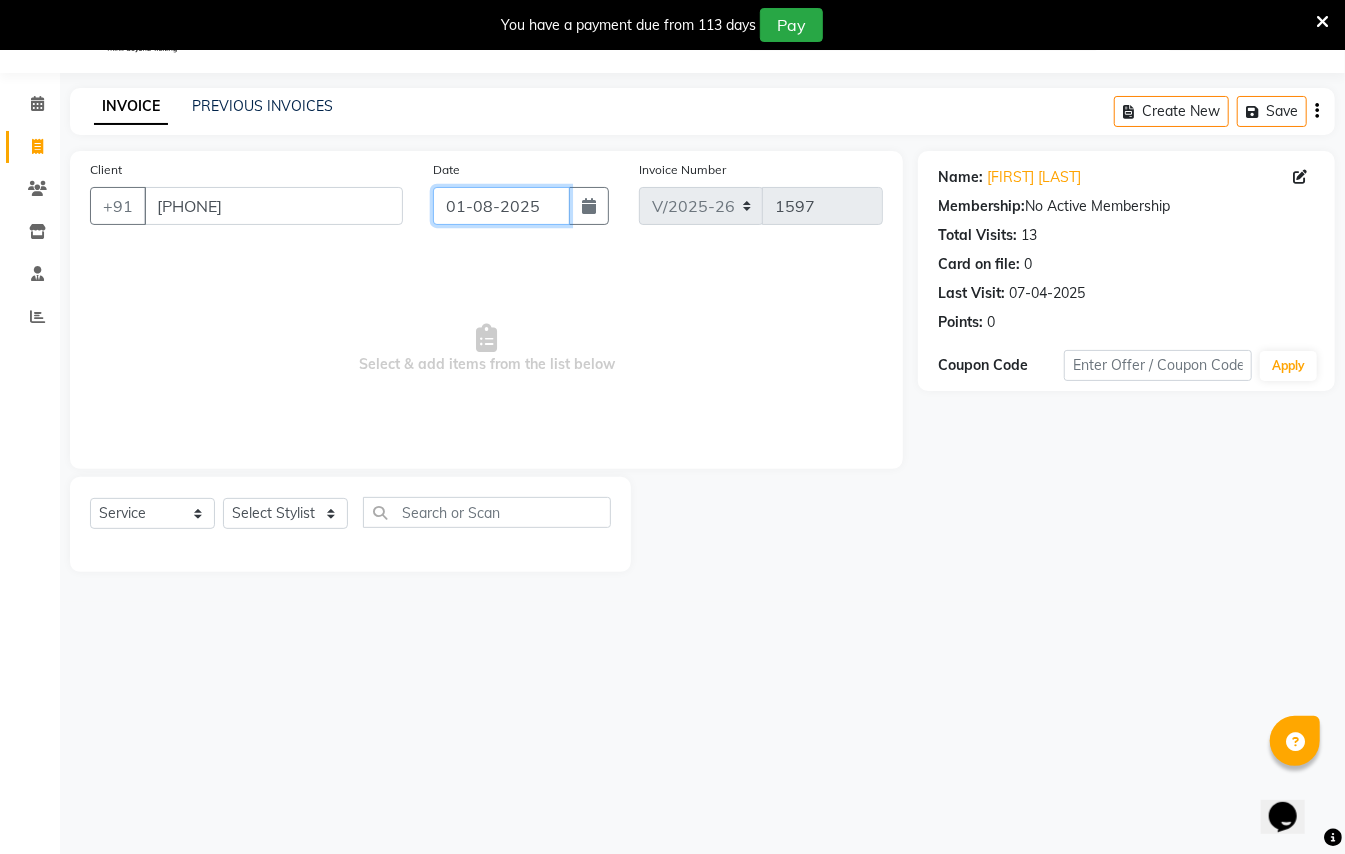 click on "01-08-2025" 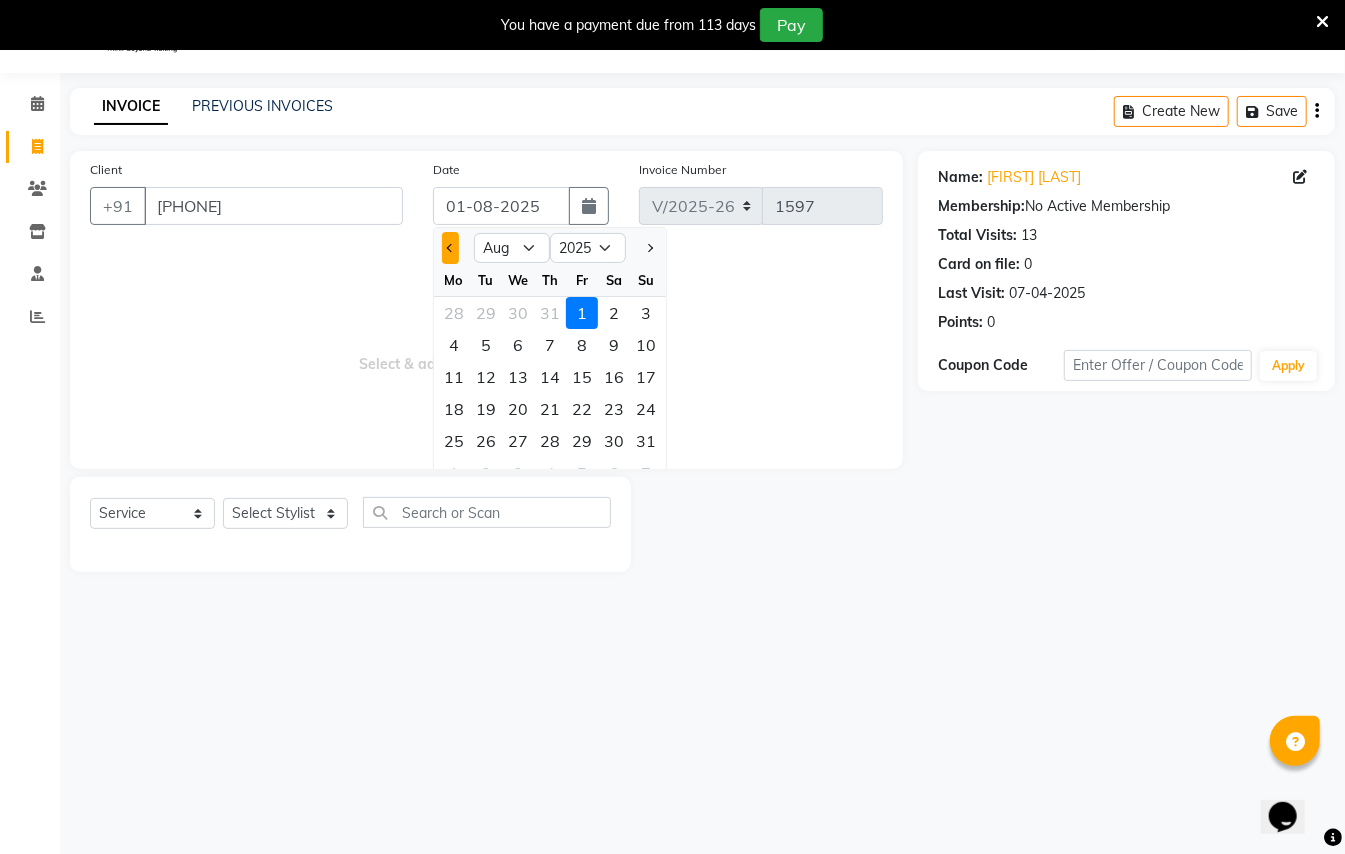 click 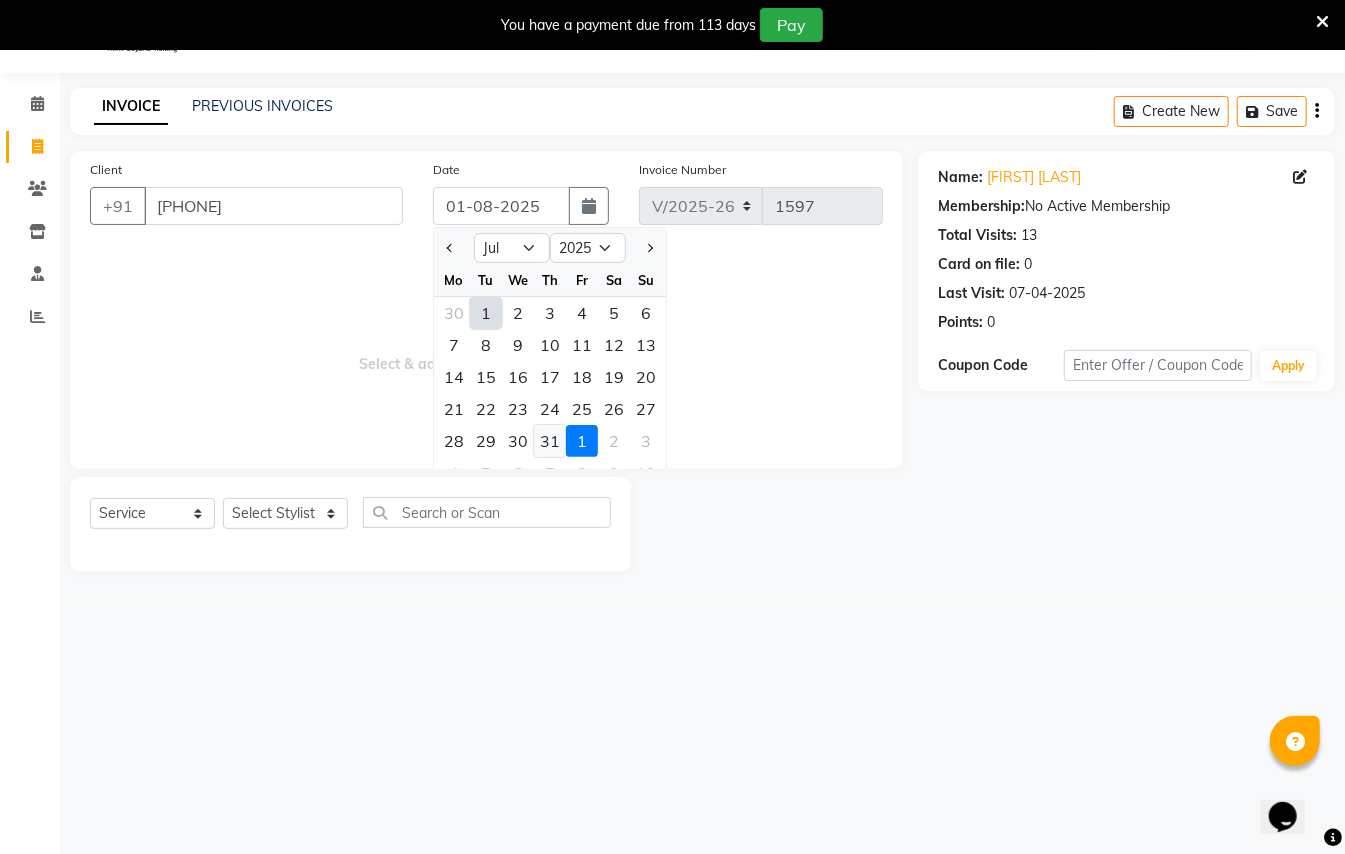 click on "31" 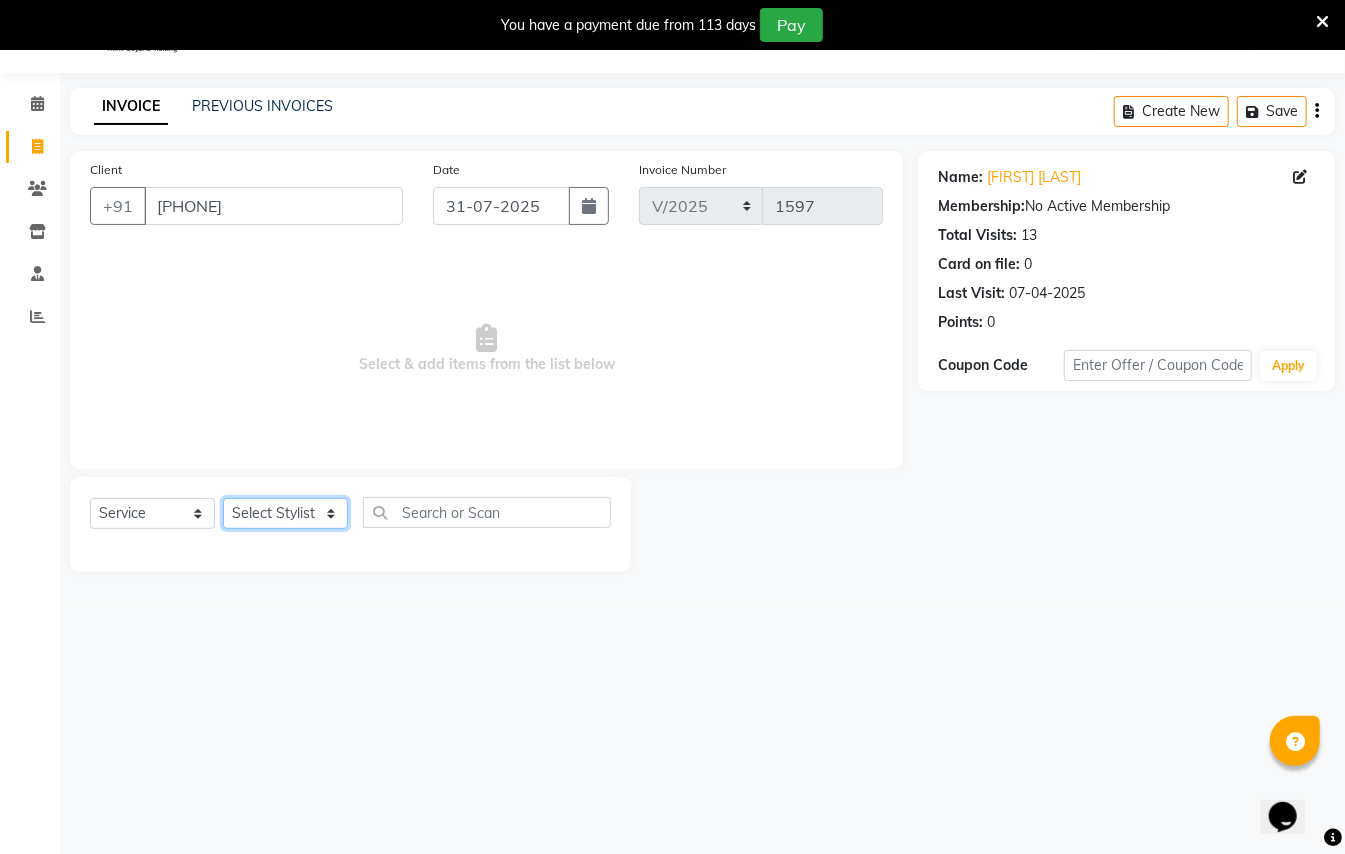 click on "Select Stylist [FIRST] [LAST] [FIRST] [LAST] [FIRST] [LAST] [FIRST] [LAST] [FIRST] [LAST] [FIRST] [LAST] [FIRST] [LAST] [FIRST] [LAST]" 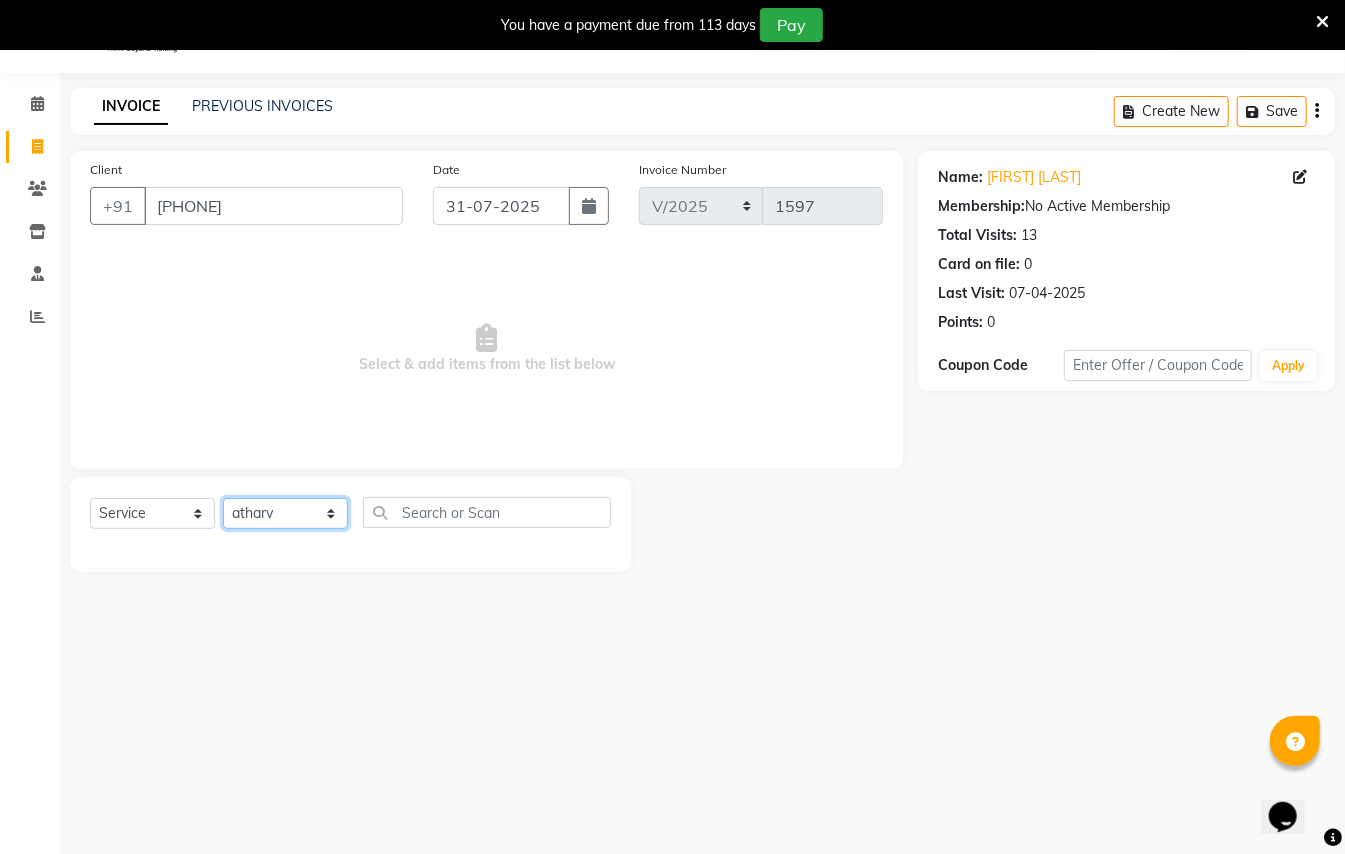 click on "Select Stylist [FIRST] [LAST] [FIRST] [LAST] [FIRST] [LAST] [FIRST] [LAST] [FIRST] [LAST] [FIRST] [LAST] [FIRST] [LAST] [FIRST] [LAST]" 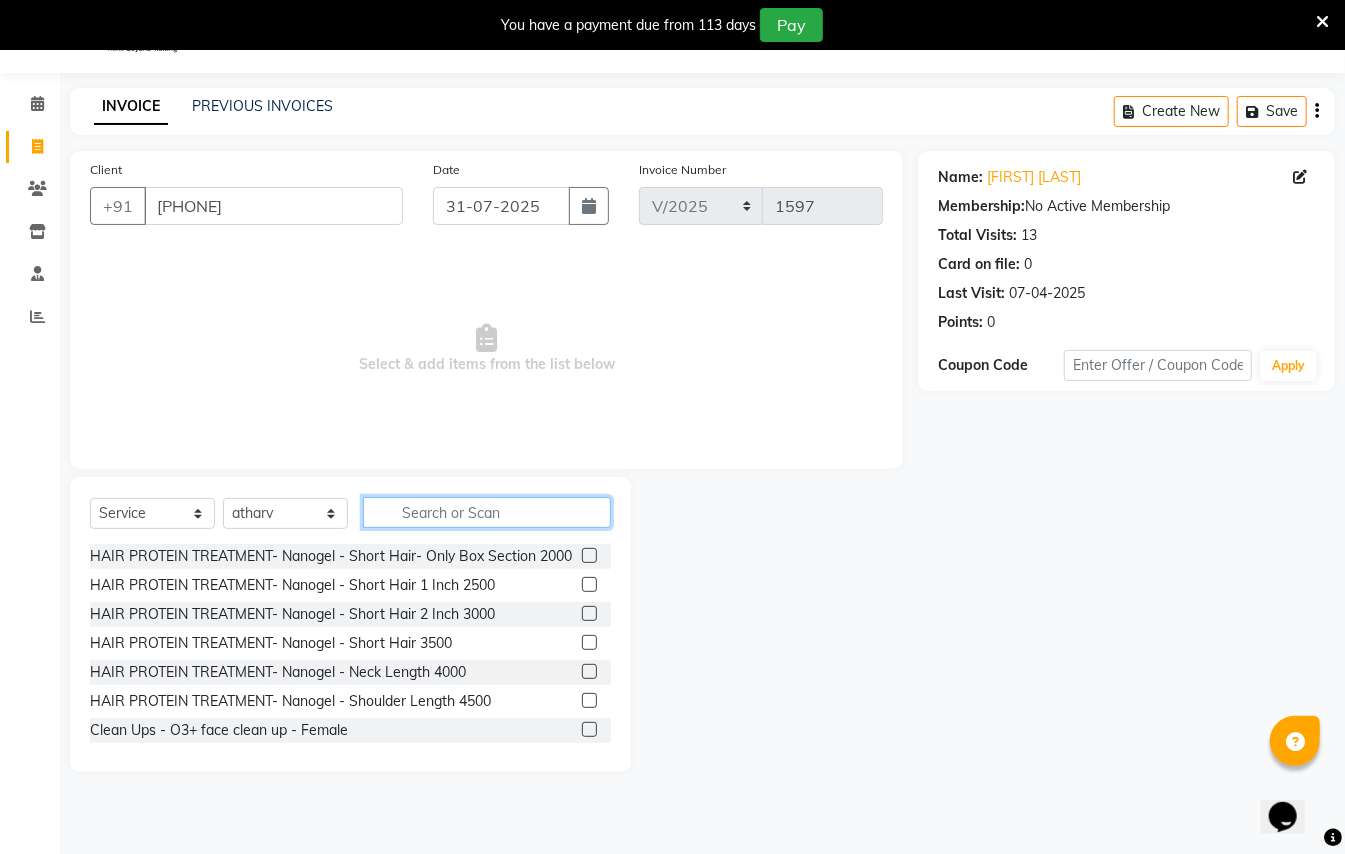 click 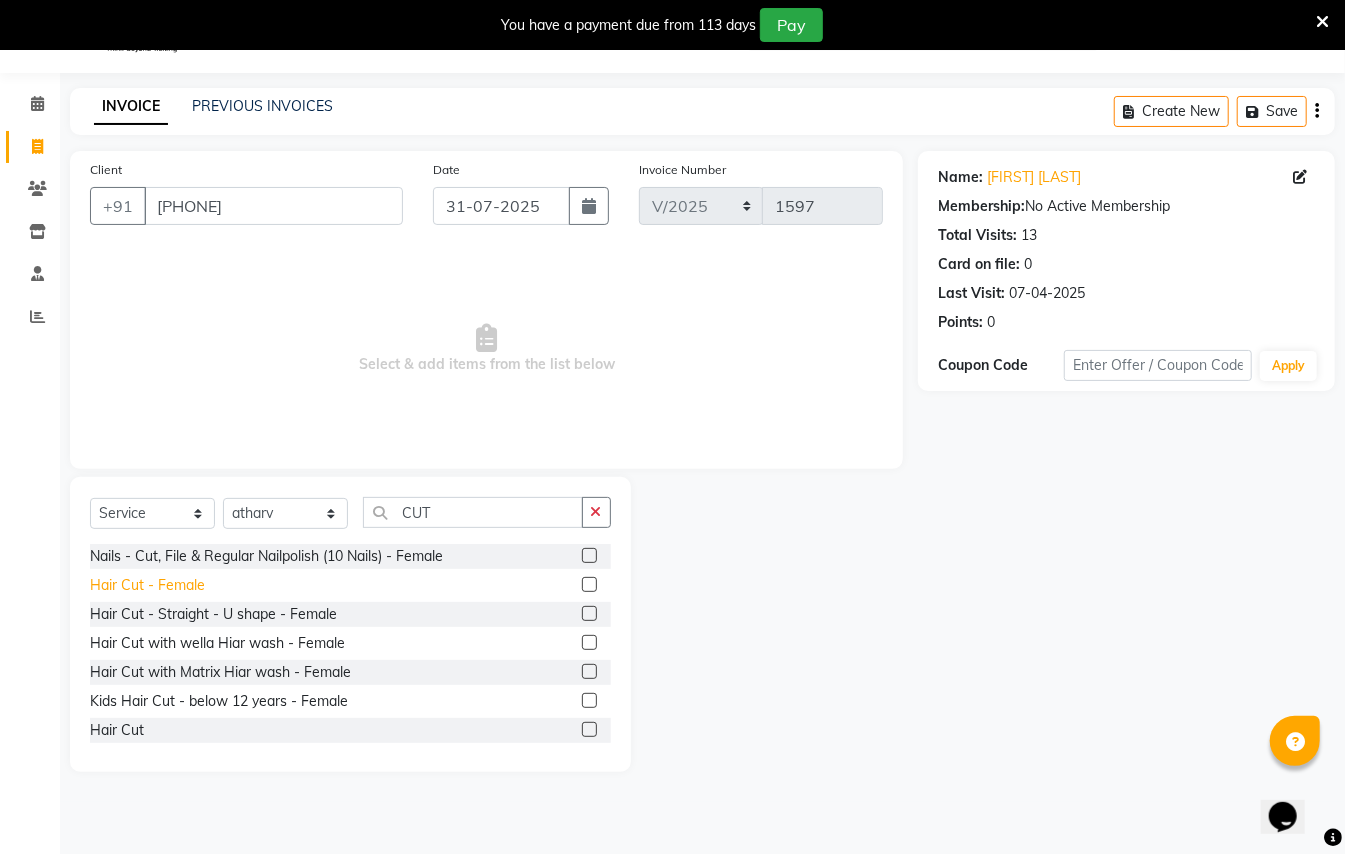 click on "Hair Cut - Female" 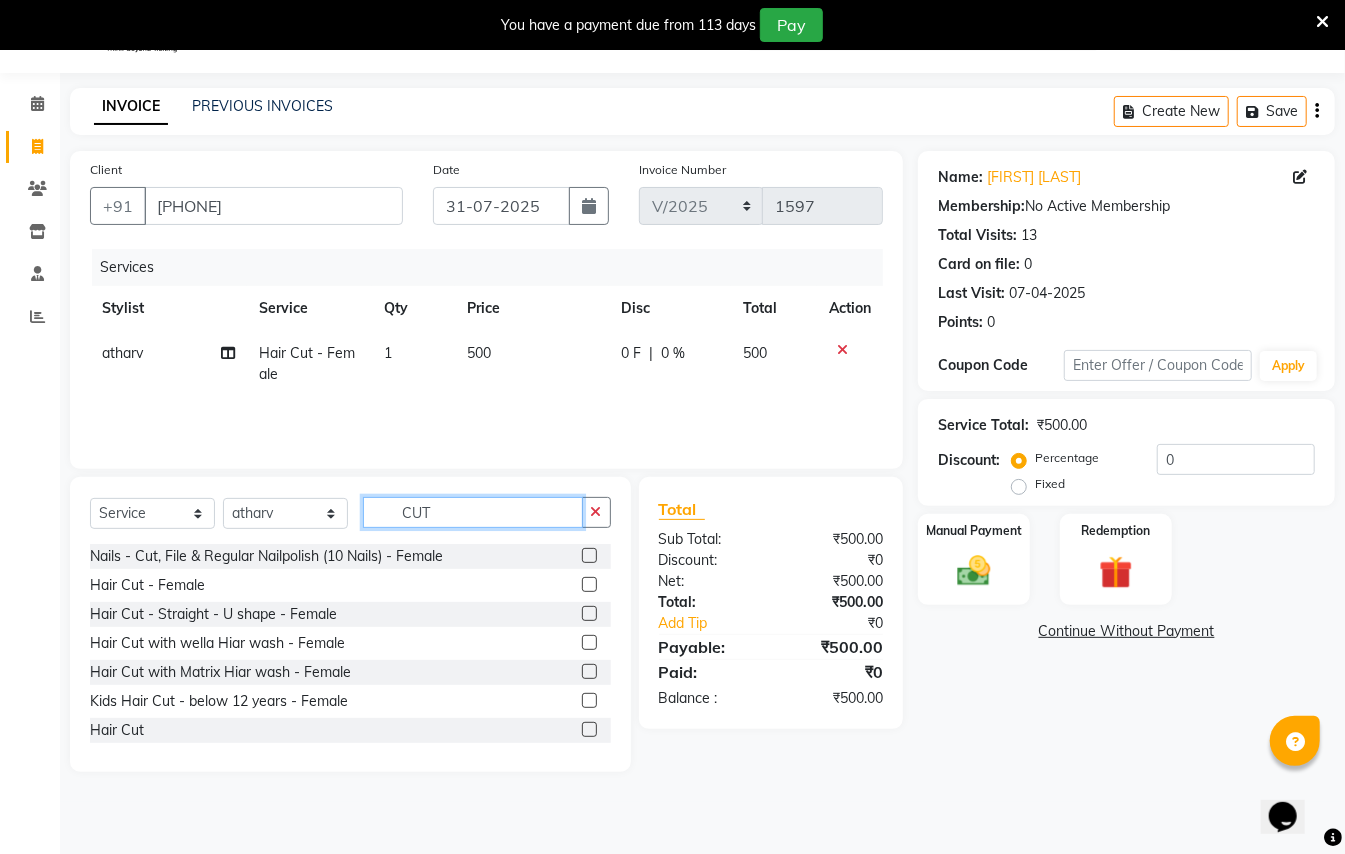 click on "CUT" 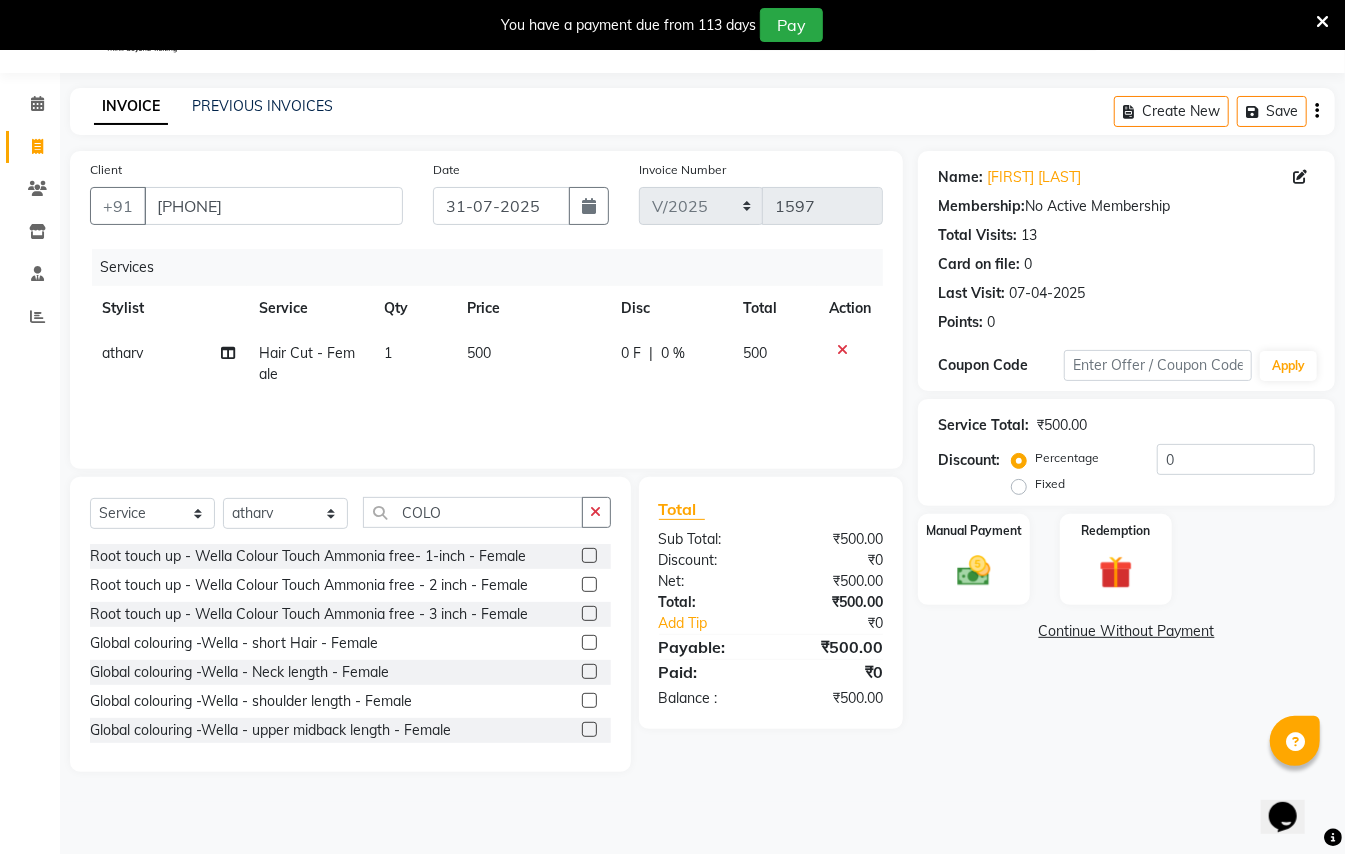 click on "Global colouring -Wella - upper midback length - Female" 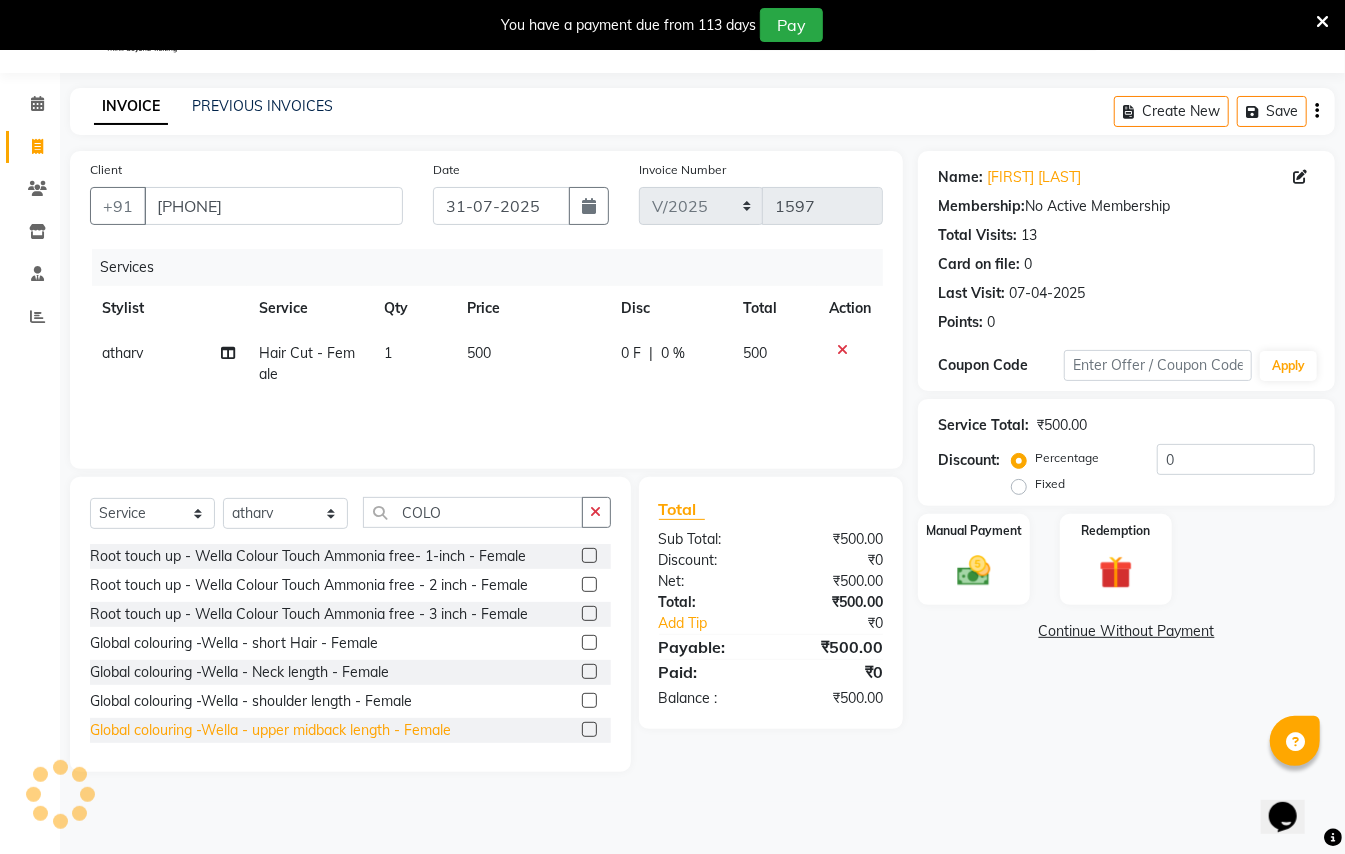 click on "Global colouring -Wella - upper midback length - Female" 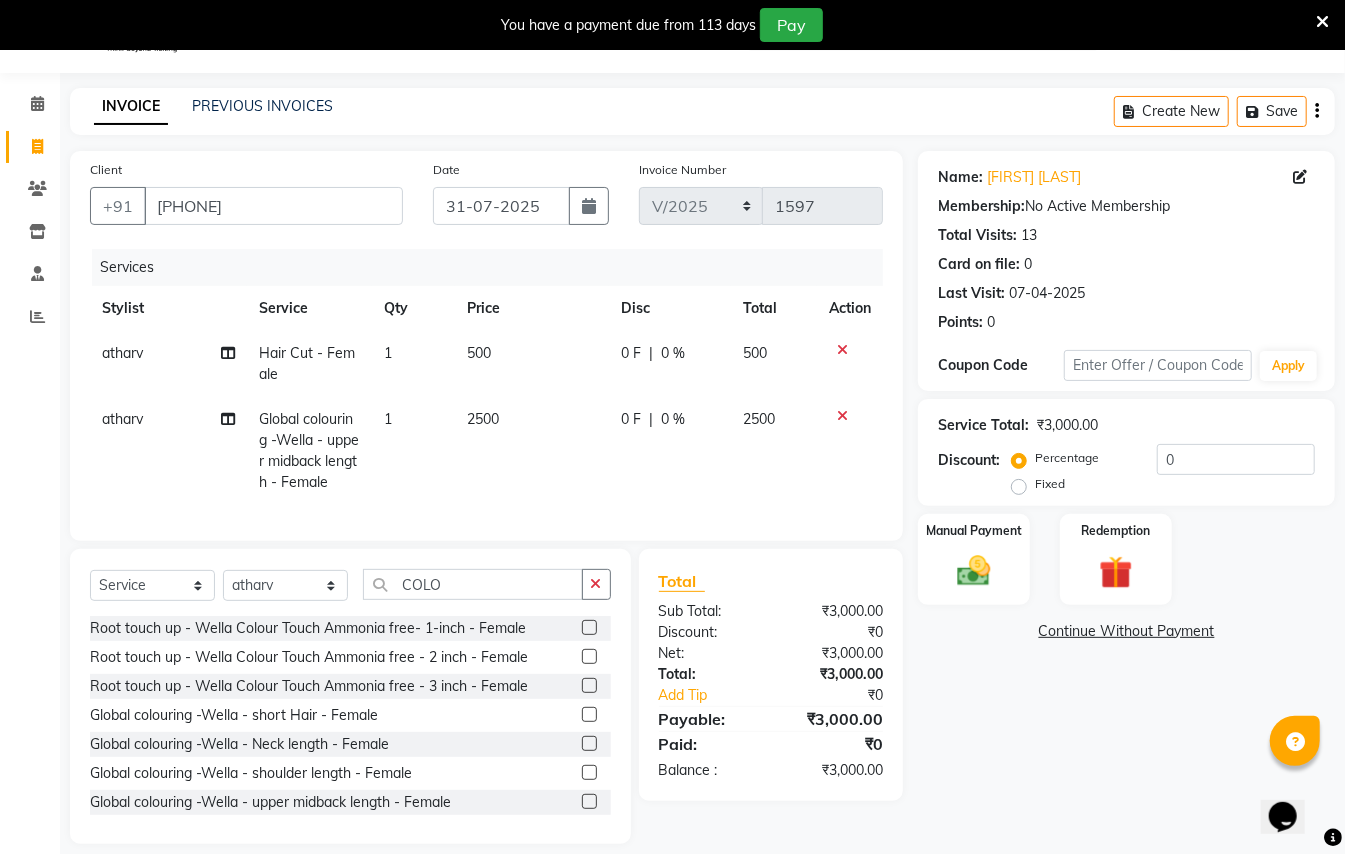 click 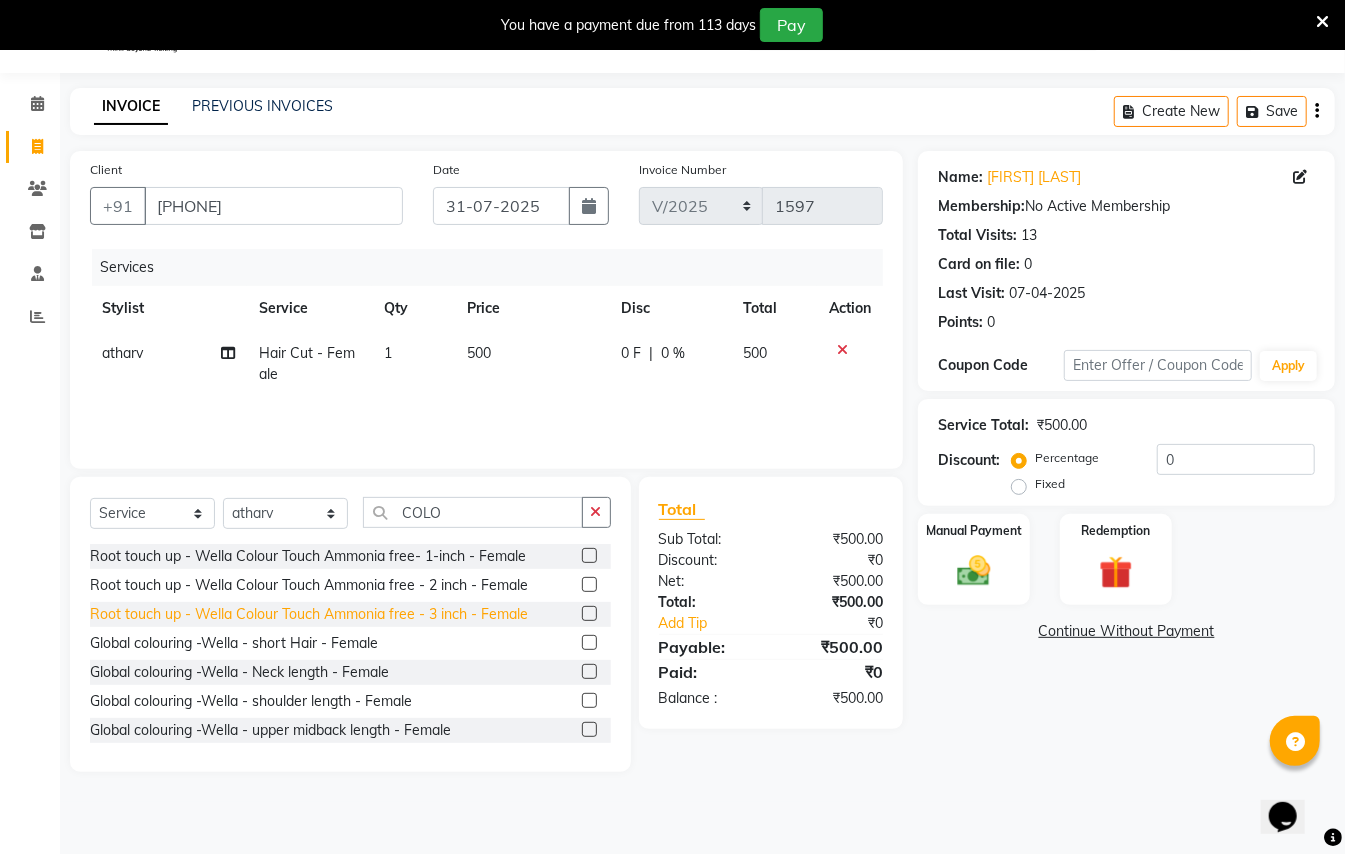 scroll, scrollTop: 133, scrollLeft: 0, axis: vertical 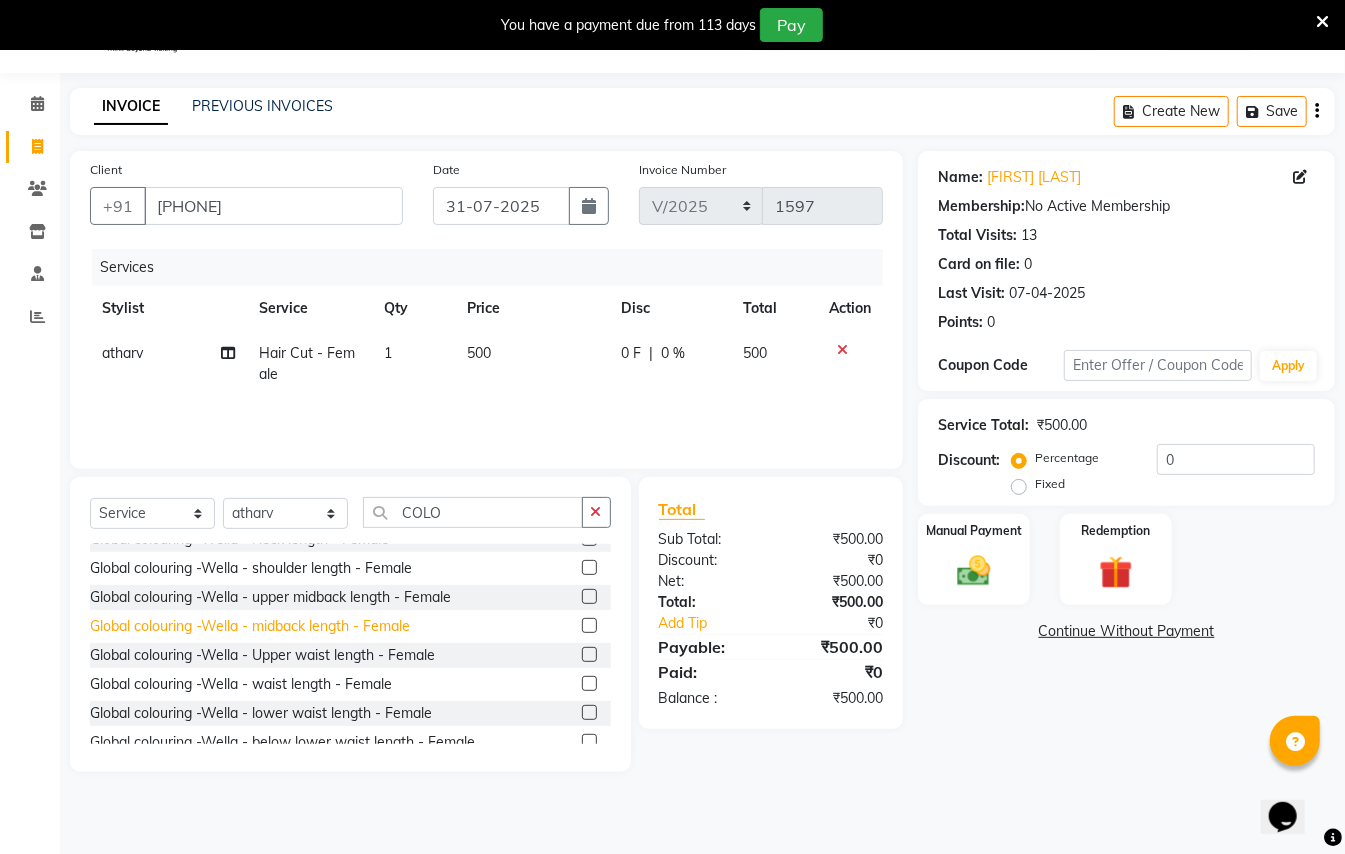click on "Global colouring -Wella - midback length - Female" 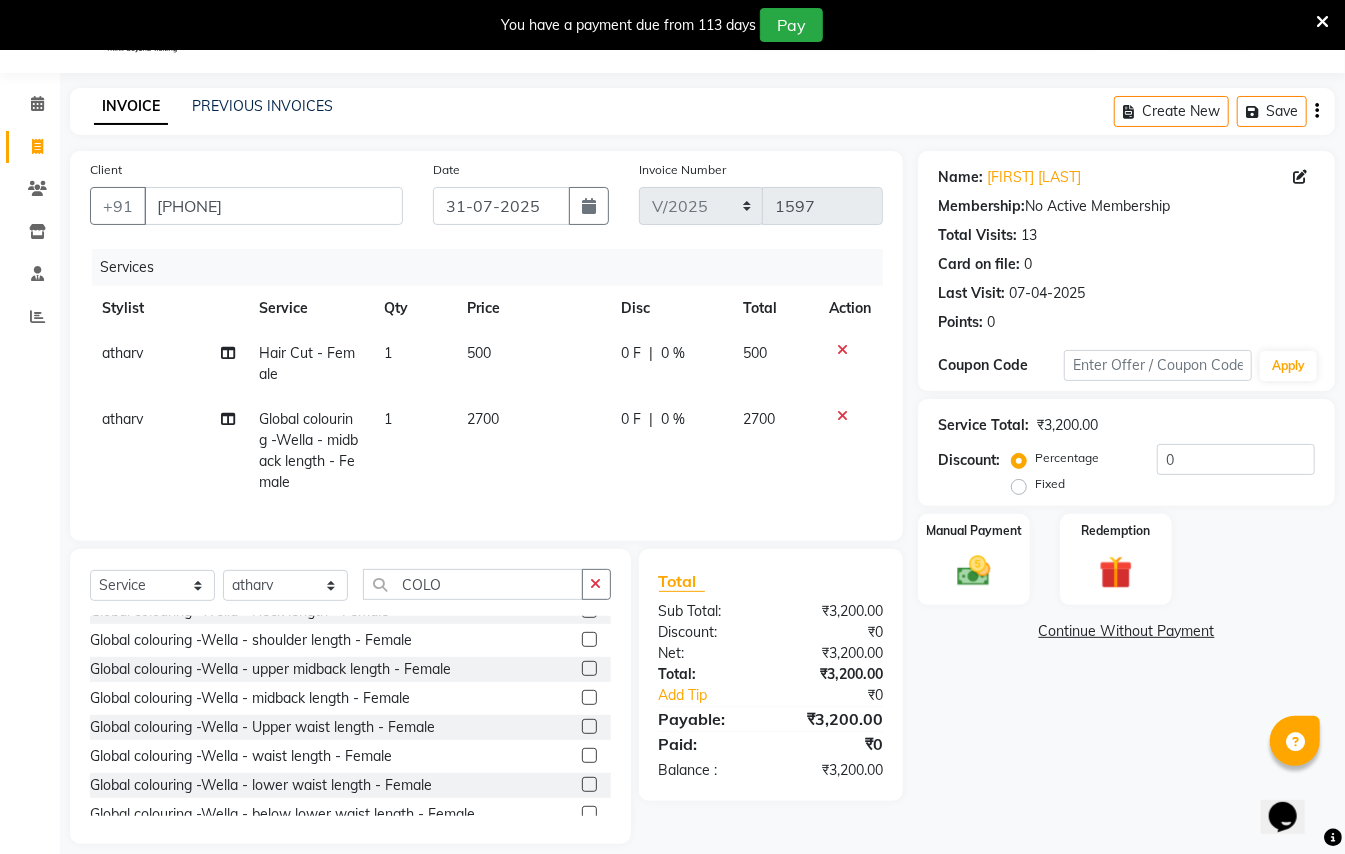 click 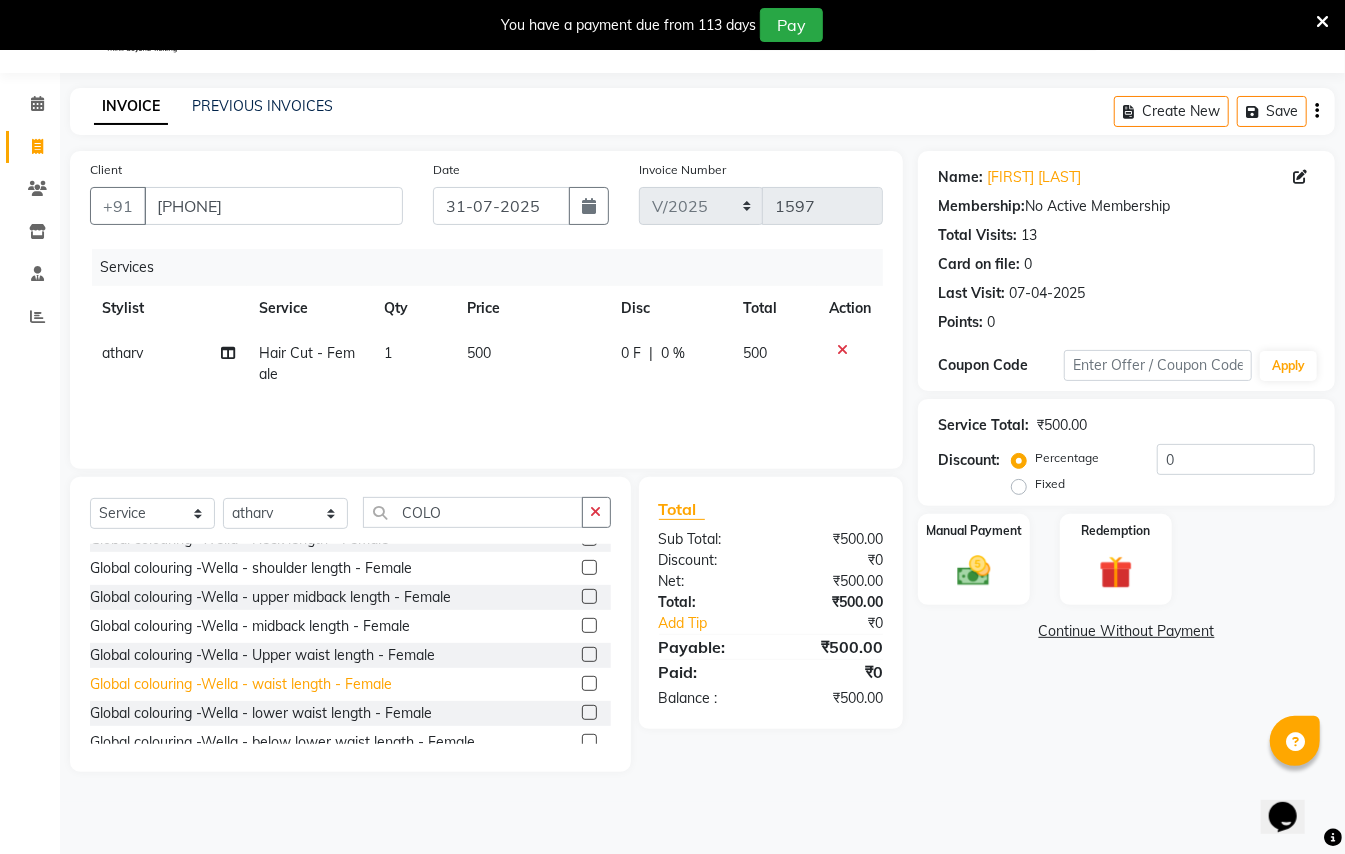 click on "Global colouring -Wella - waist length - Female" 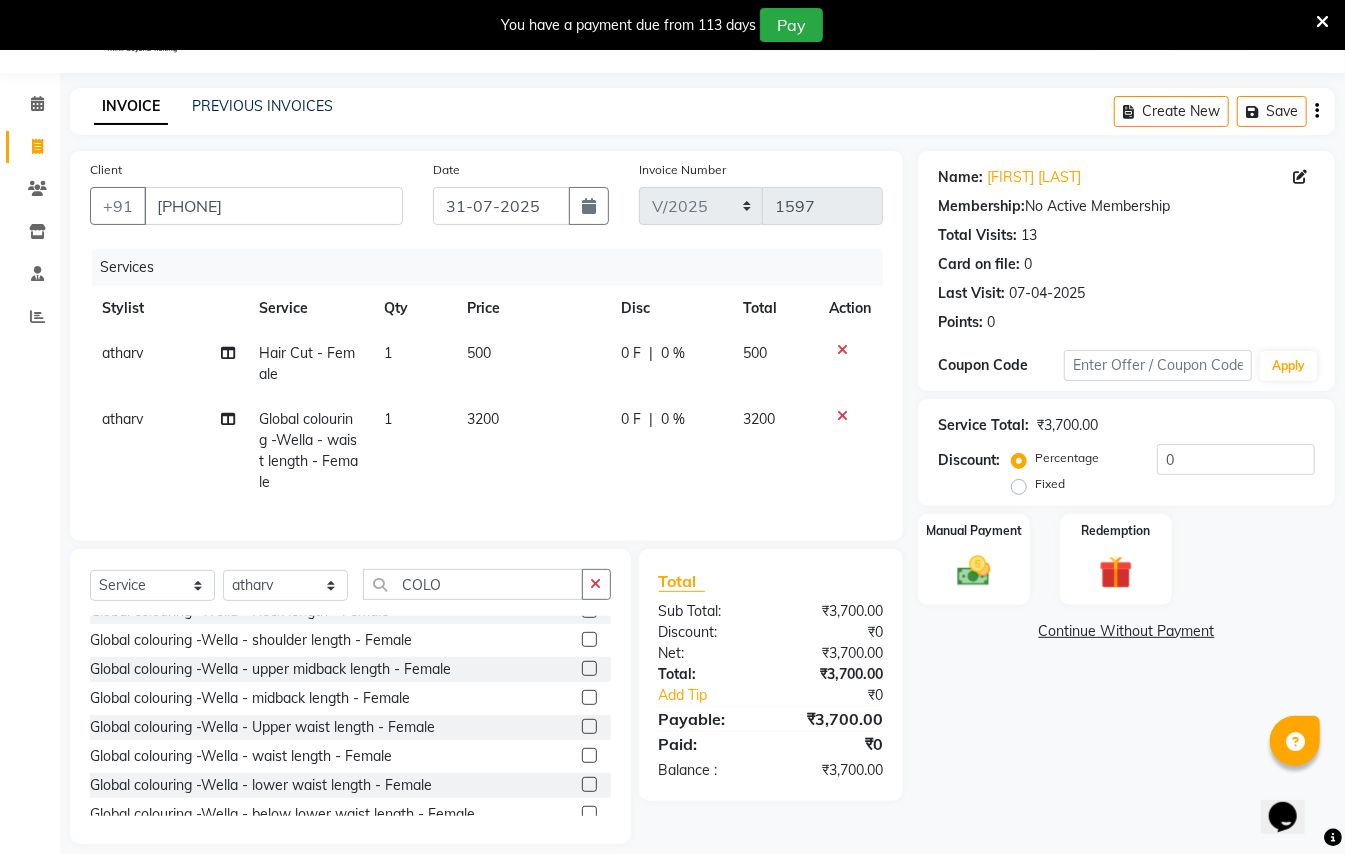 click 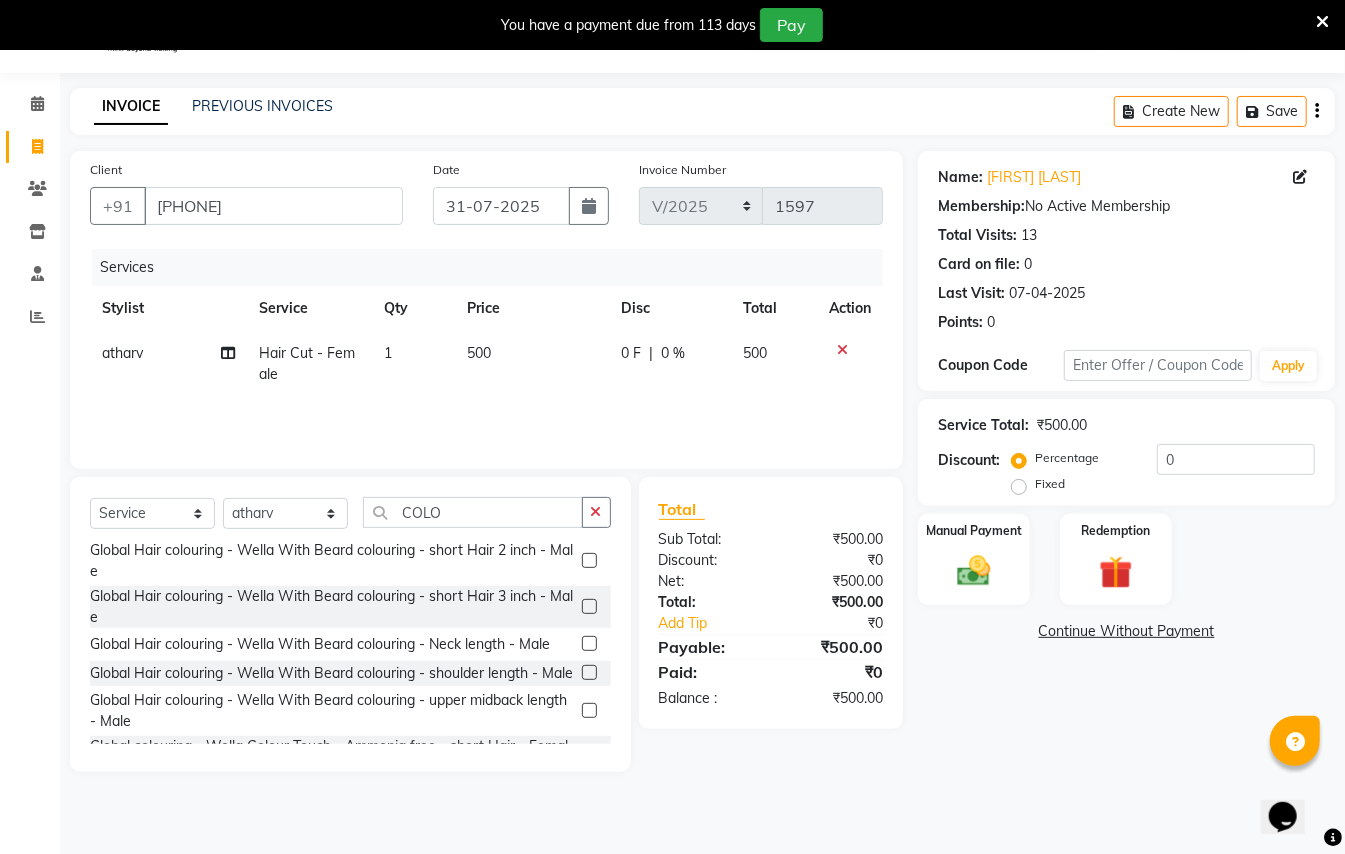 scroll, scrollTop: 400, scrollLeft: 0, axis: vertical 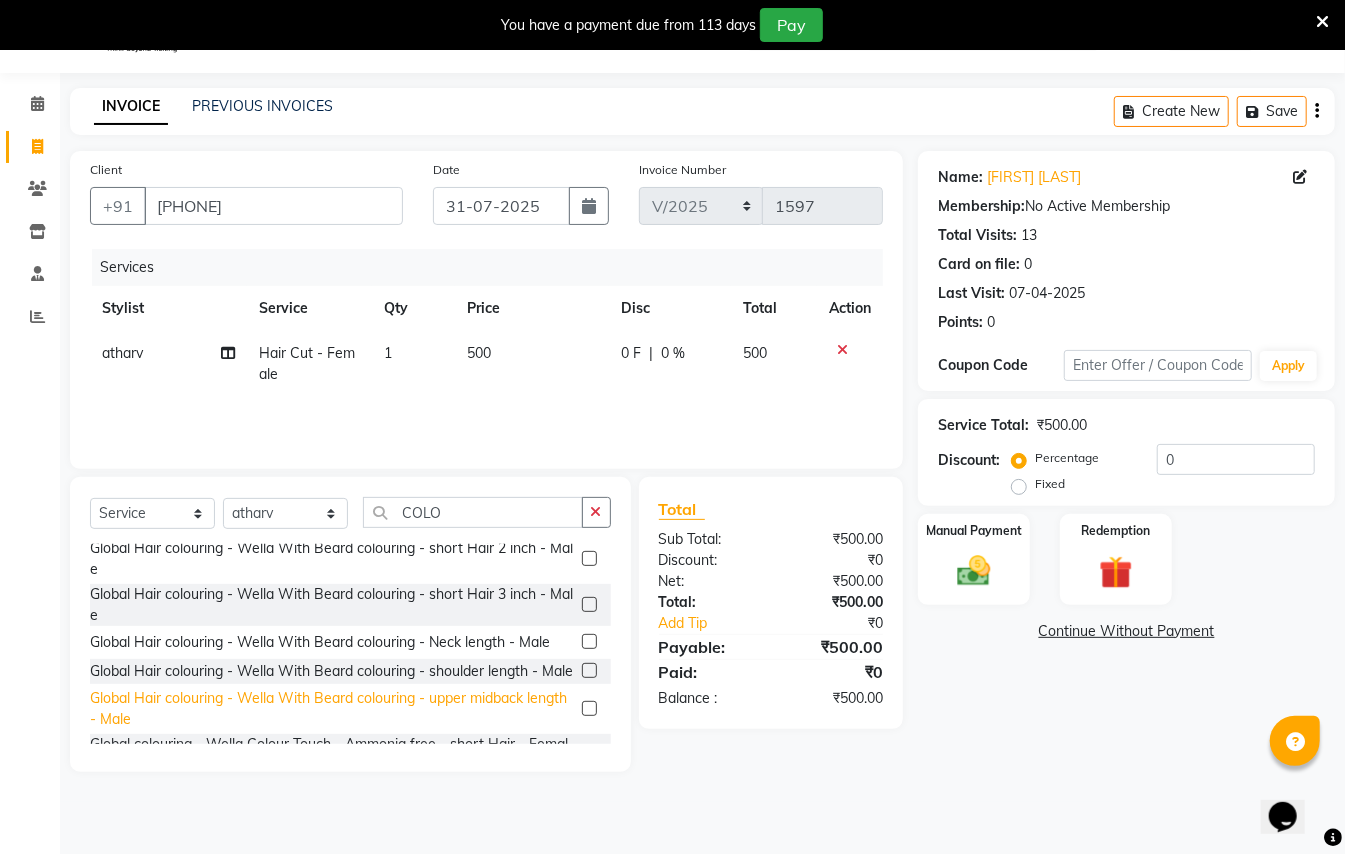 click on "Global Hair colouring - Wella With Beard colouring - upper midback length - Male" 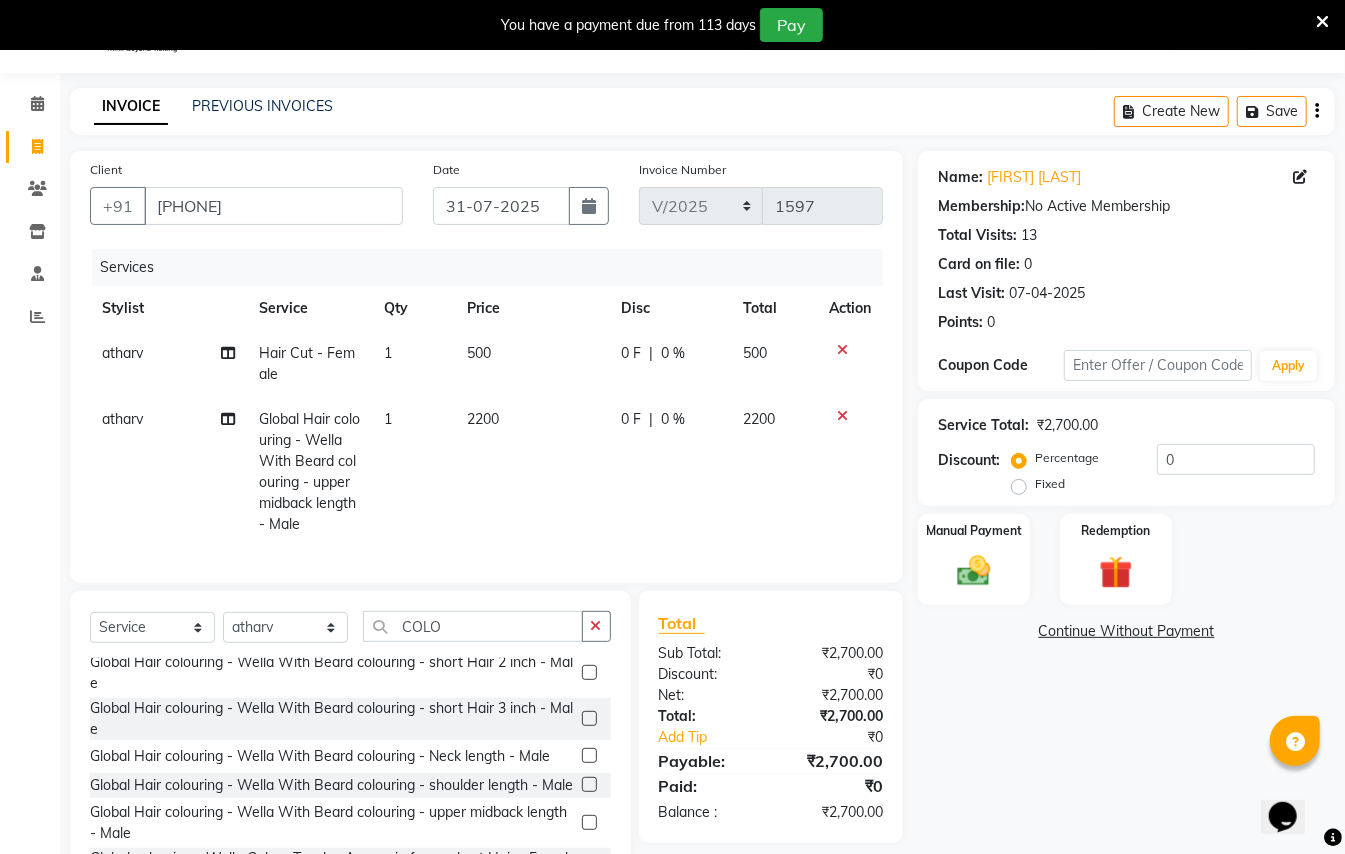 click 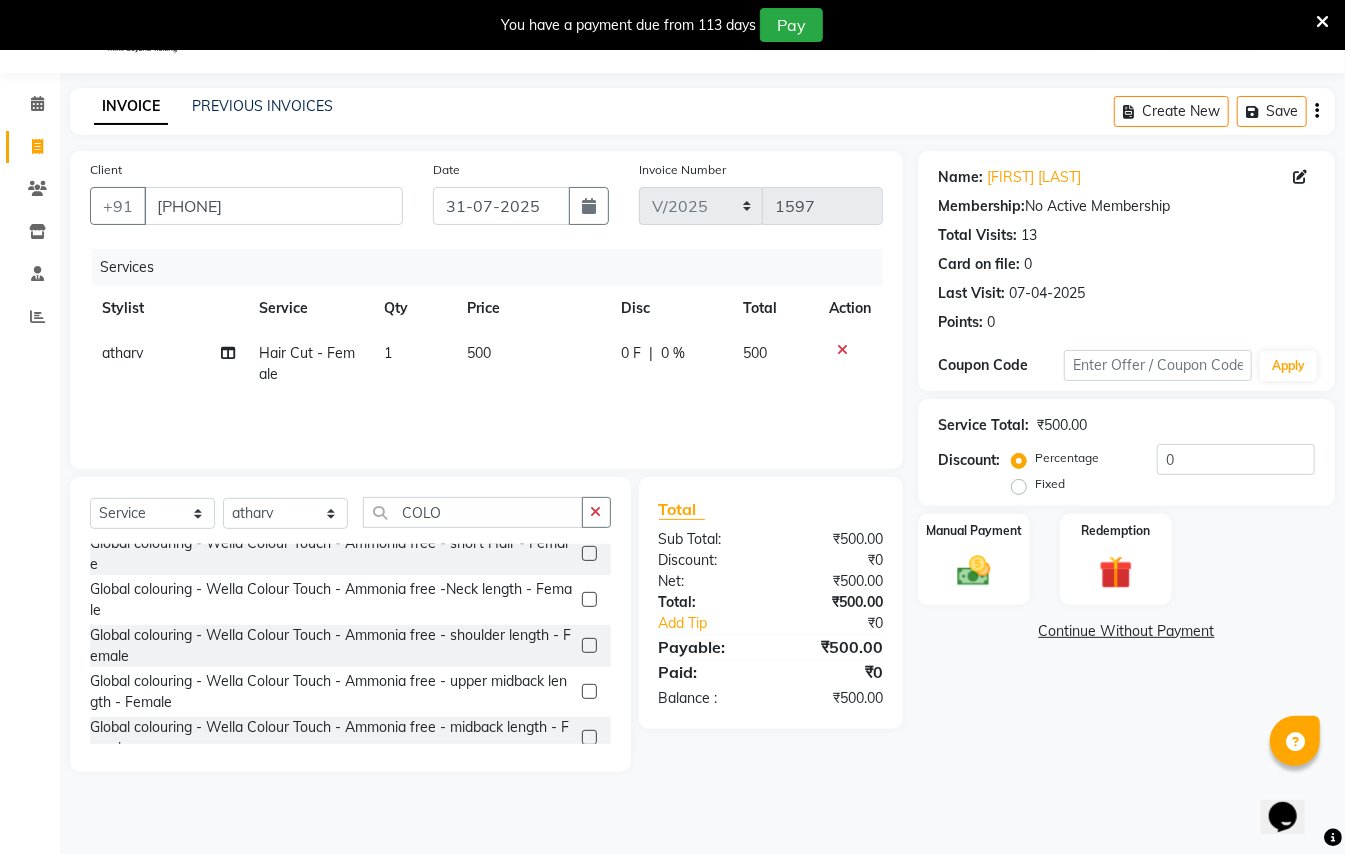 scroll, scrollTop: 666, scrollLeft: 0, axis: vertical 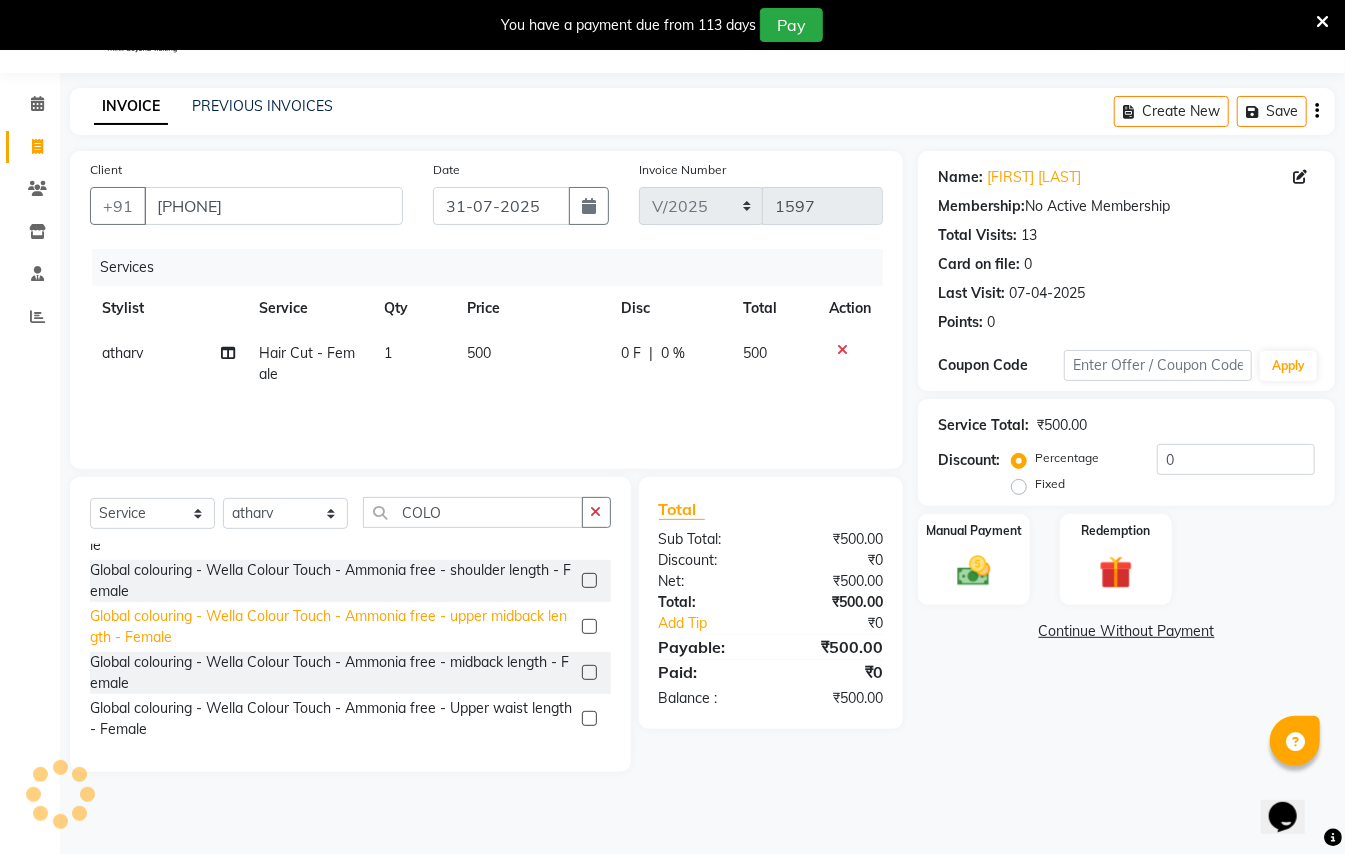 click on "Global colouring - Wella Colour Touch - Ammonia free - upper midback length - Female" 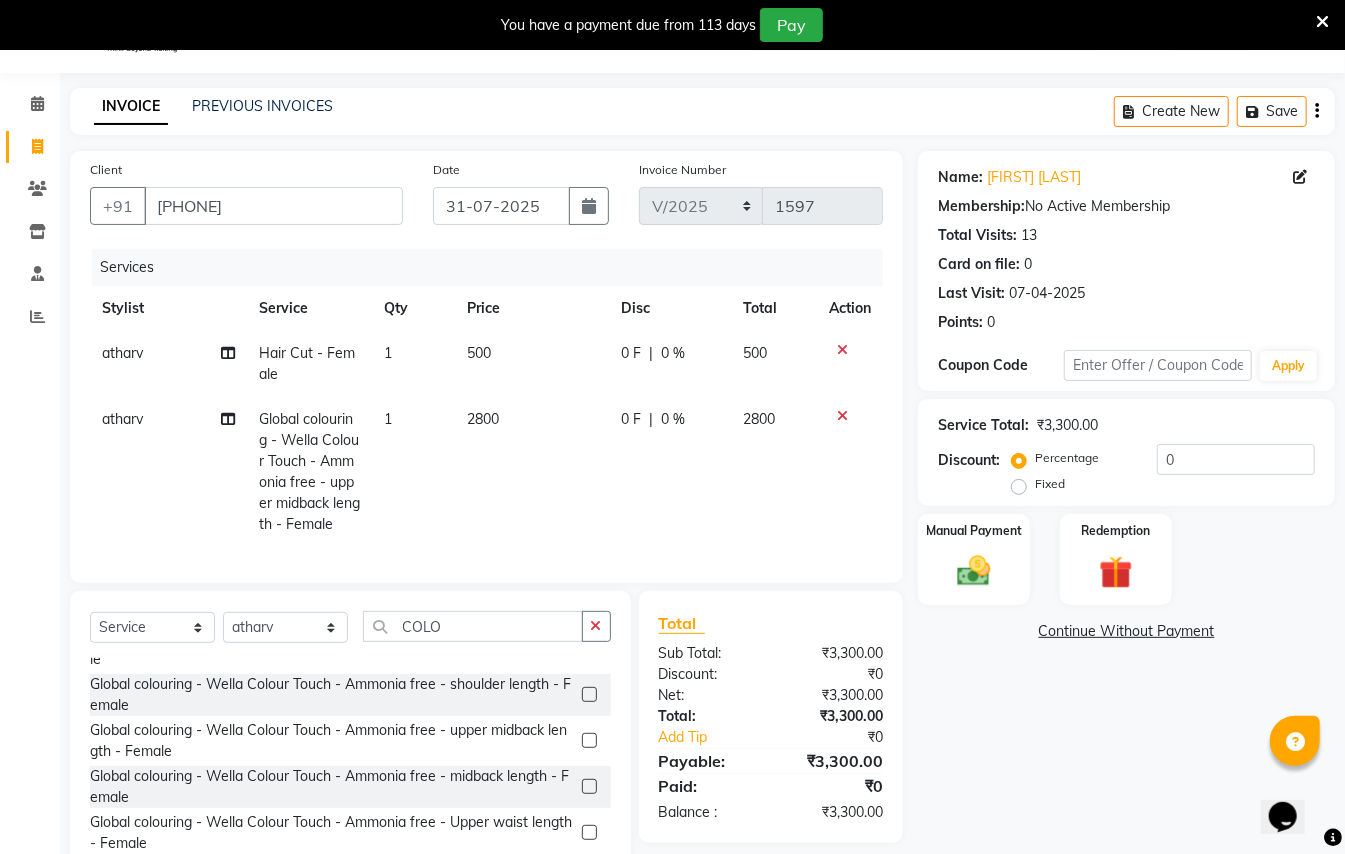click 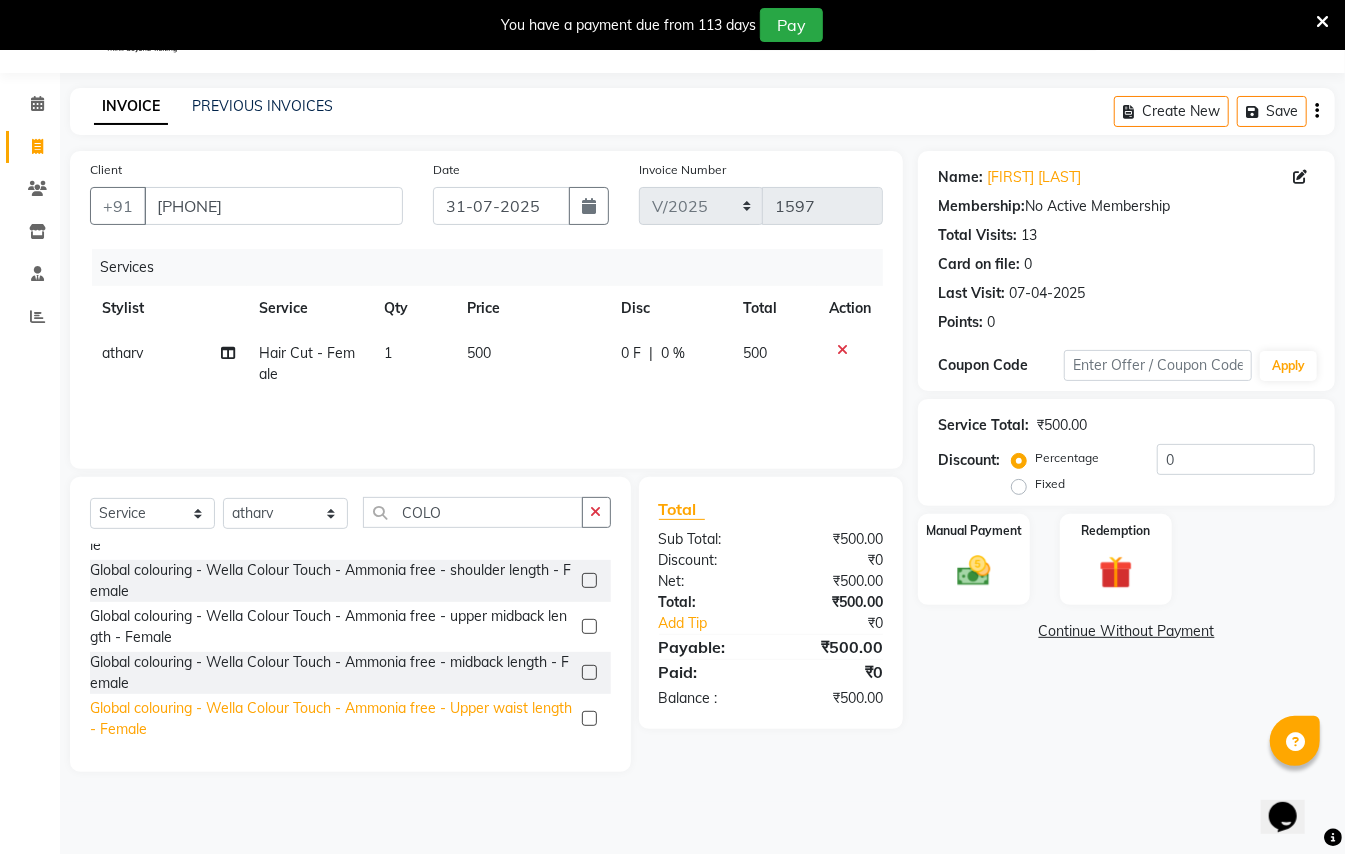 click on "Global colouring - Wella Colour Touch - Ammonia free - Upper waist length - Female" 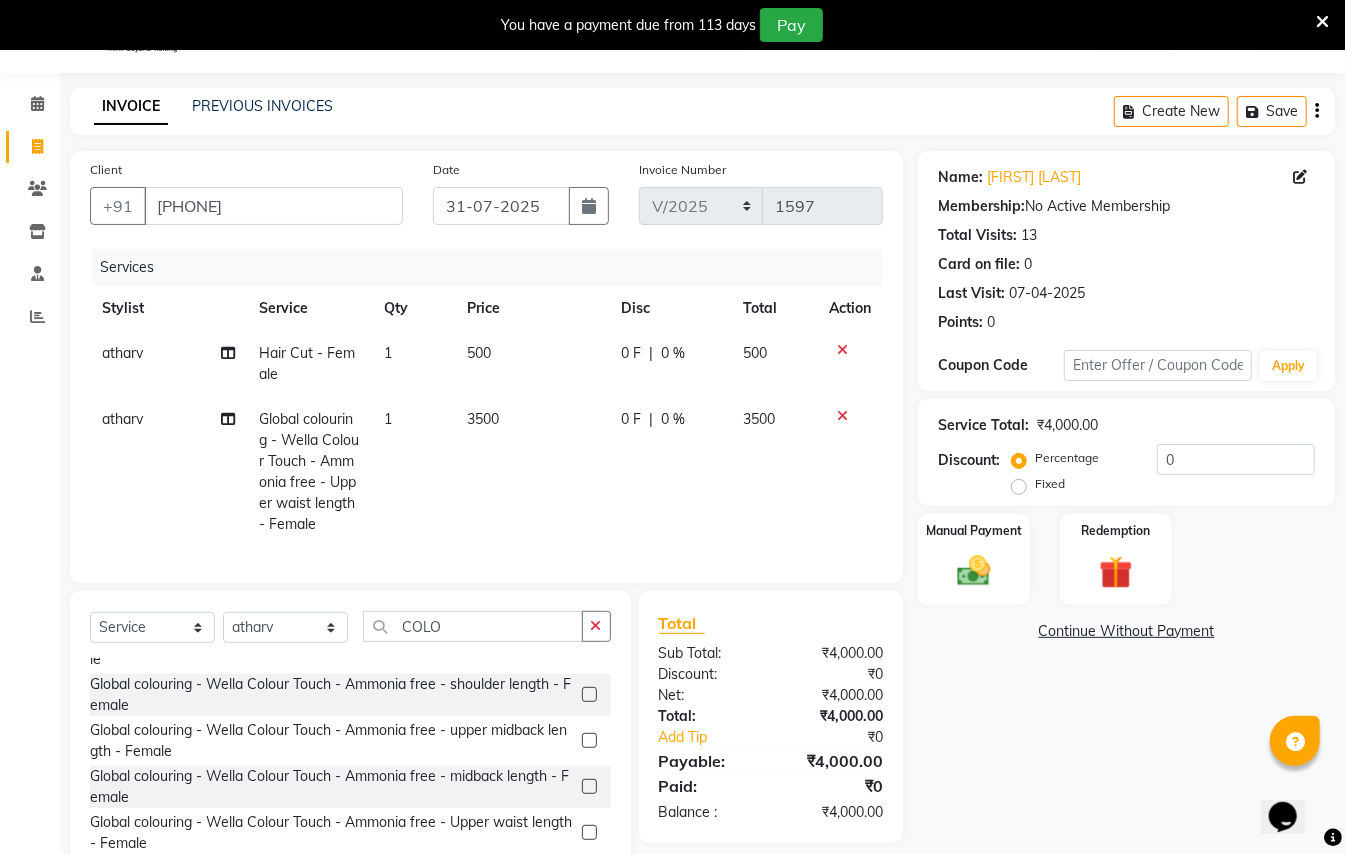 click 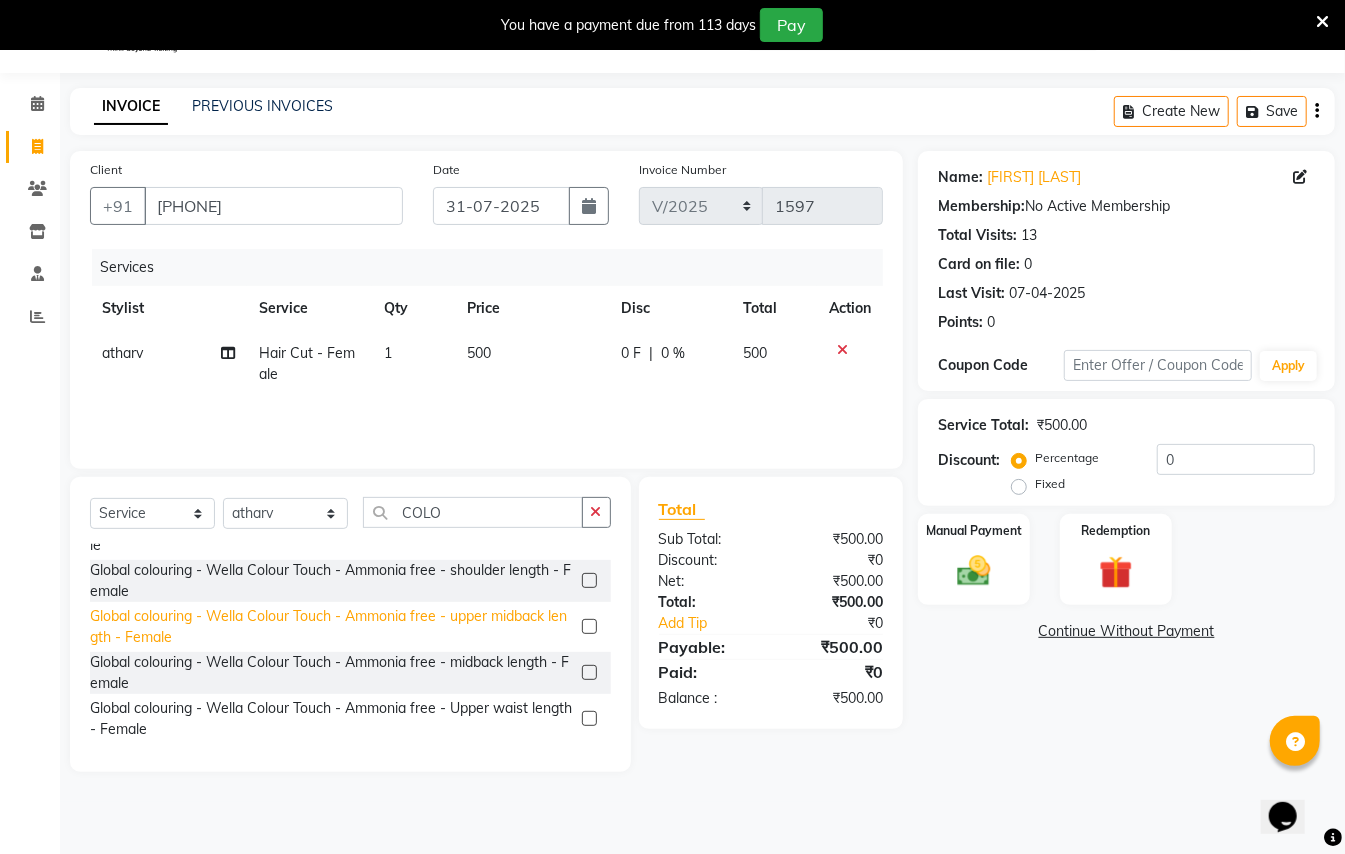click on "Global colouring - Wella Colour Touch - Ammonia free - upper midback length - Female" 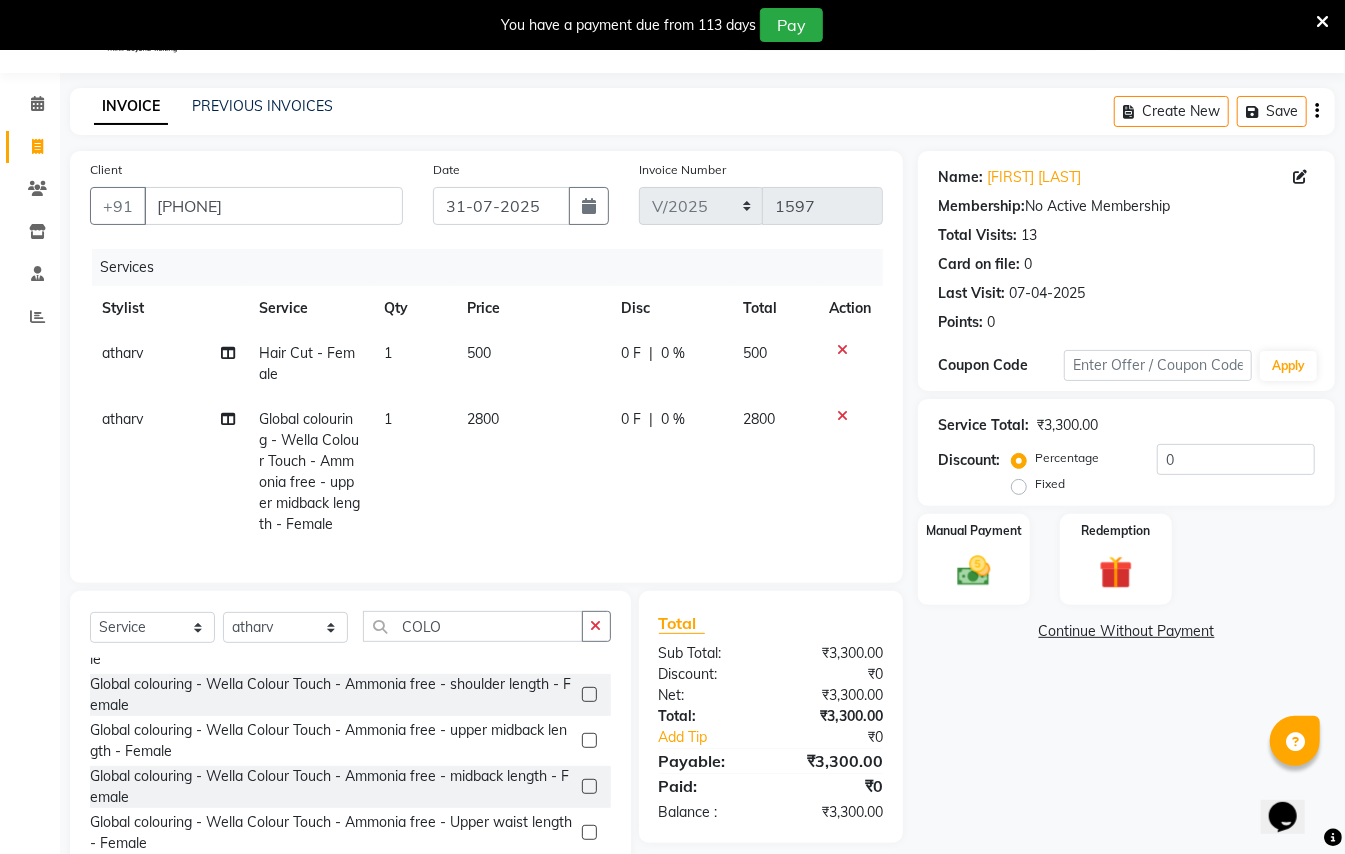 drag, startPoint x: 840, startPoint y: 408, endPoint x: 833, endPoint y: 425, distance: 18.384777 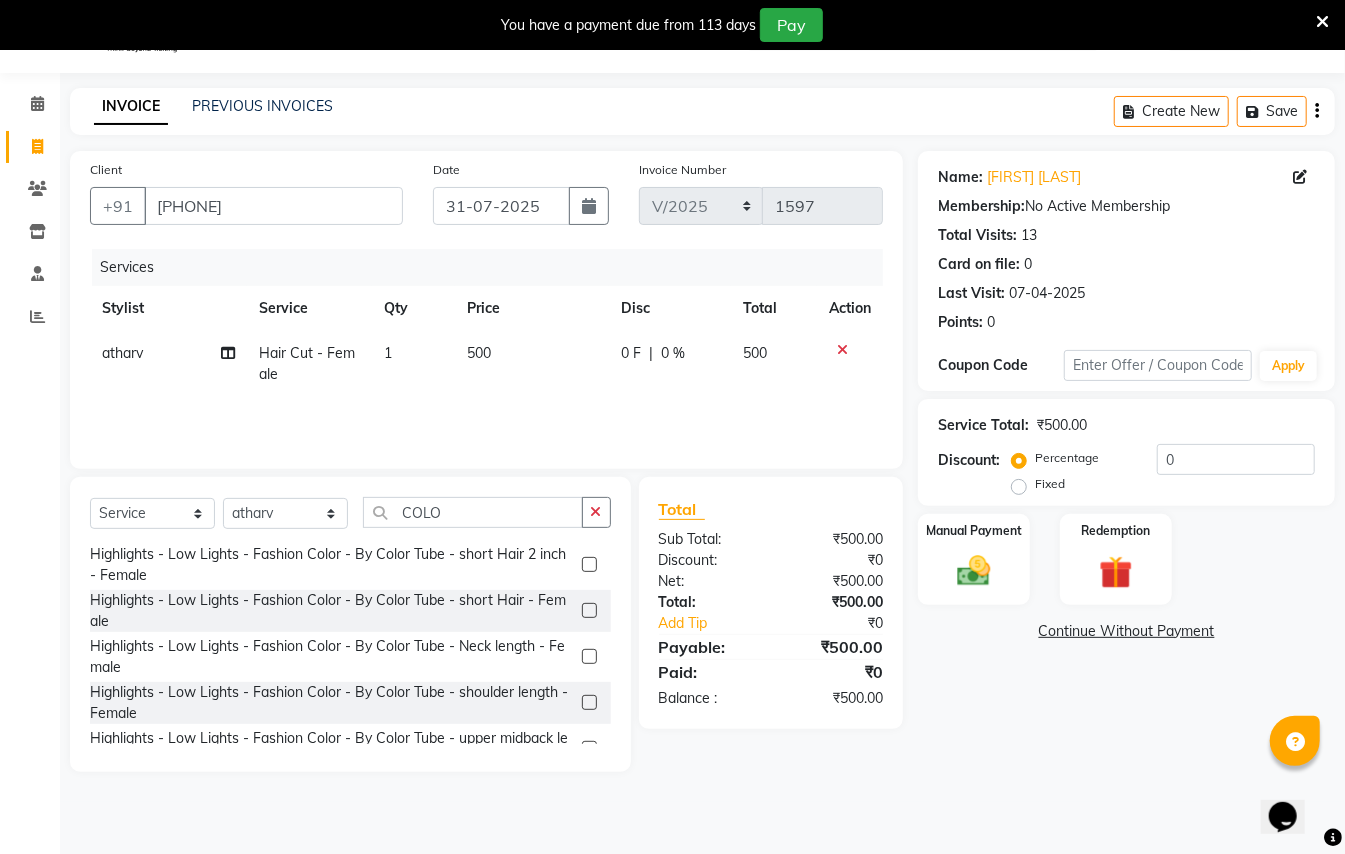 scroll, scrollTop: 1066, scrollLeft: 0, axis: vertical 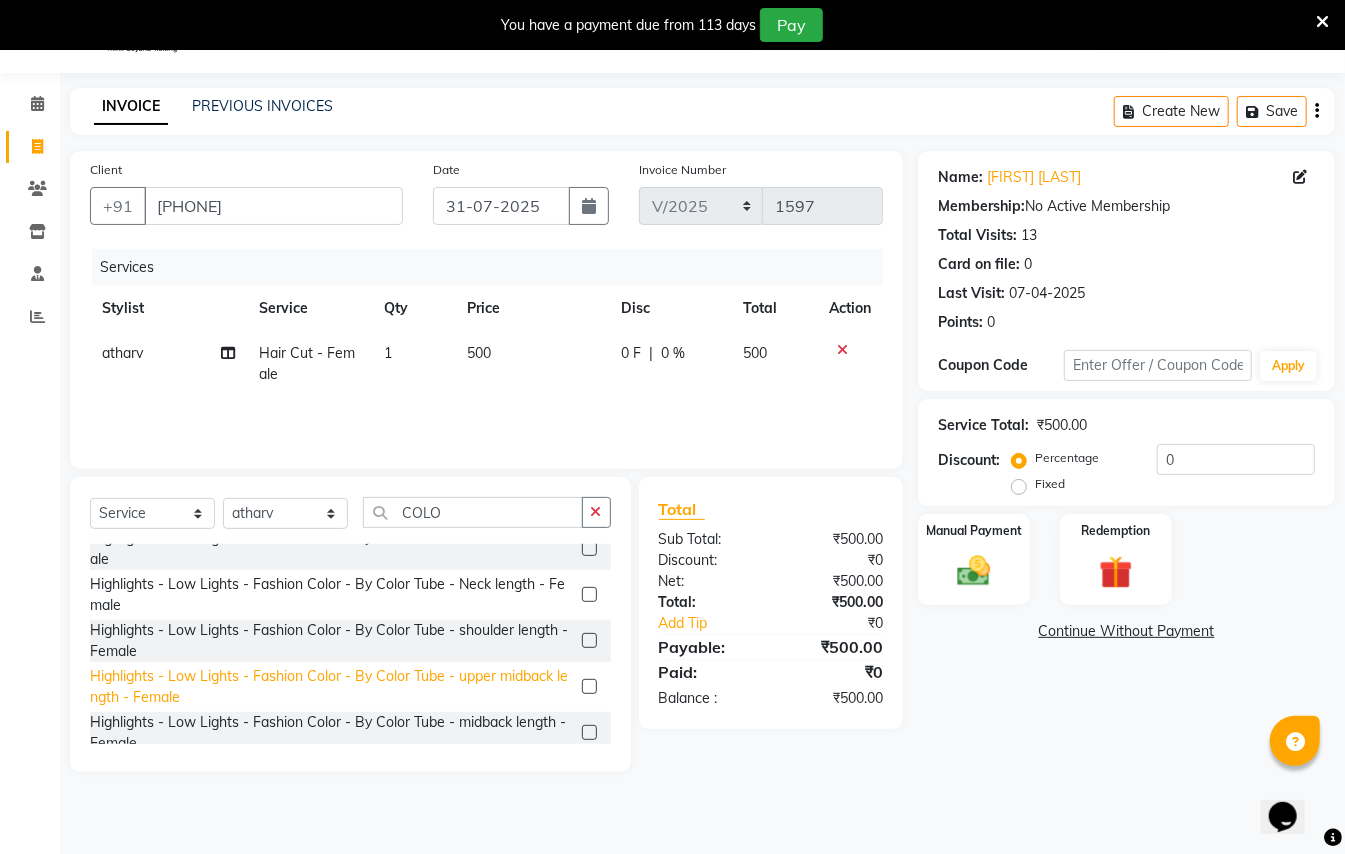 click on "Highlights - Low Lights - Fashion Color - By Color Tube - upper midback length - Female" 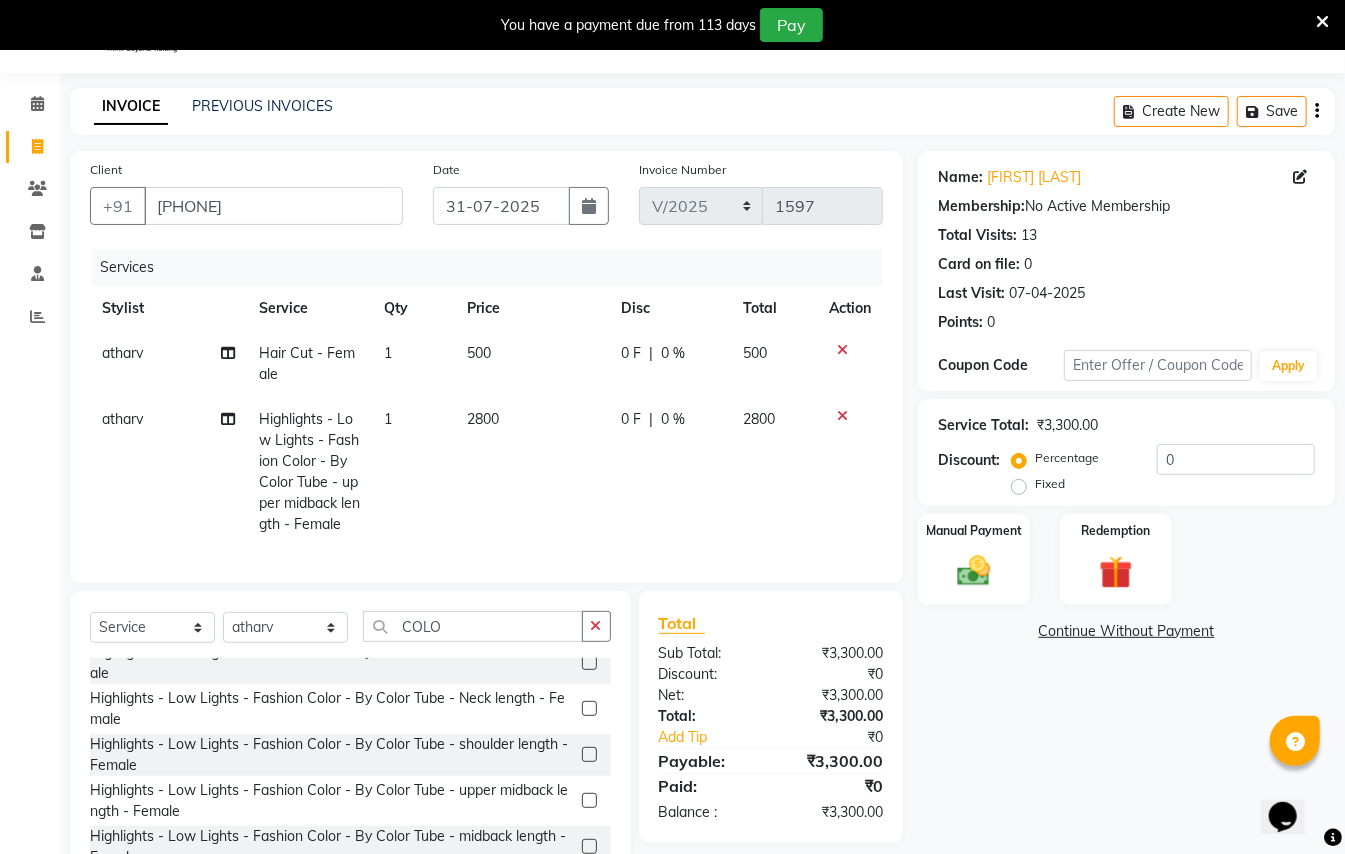 click 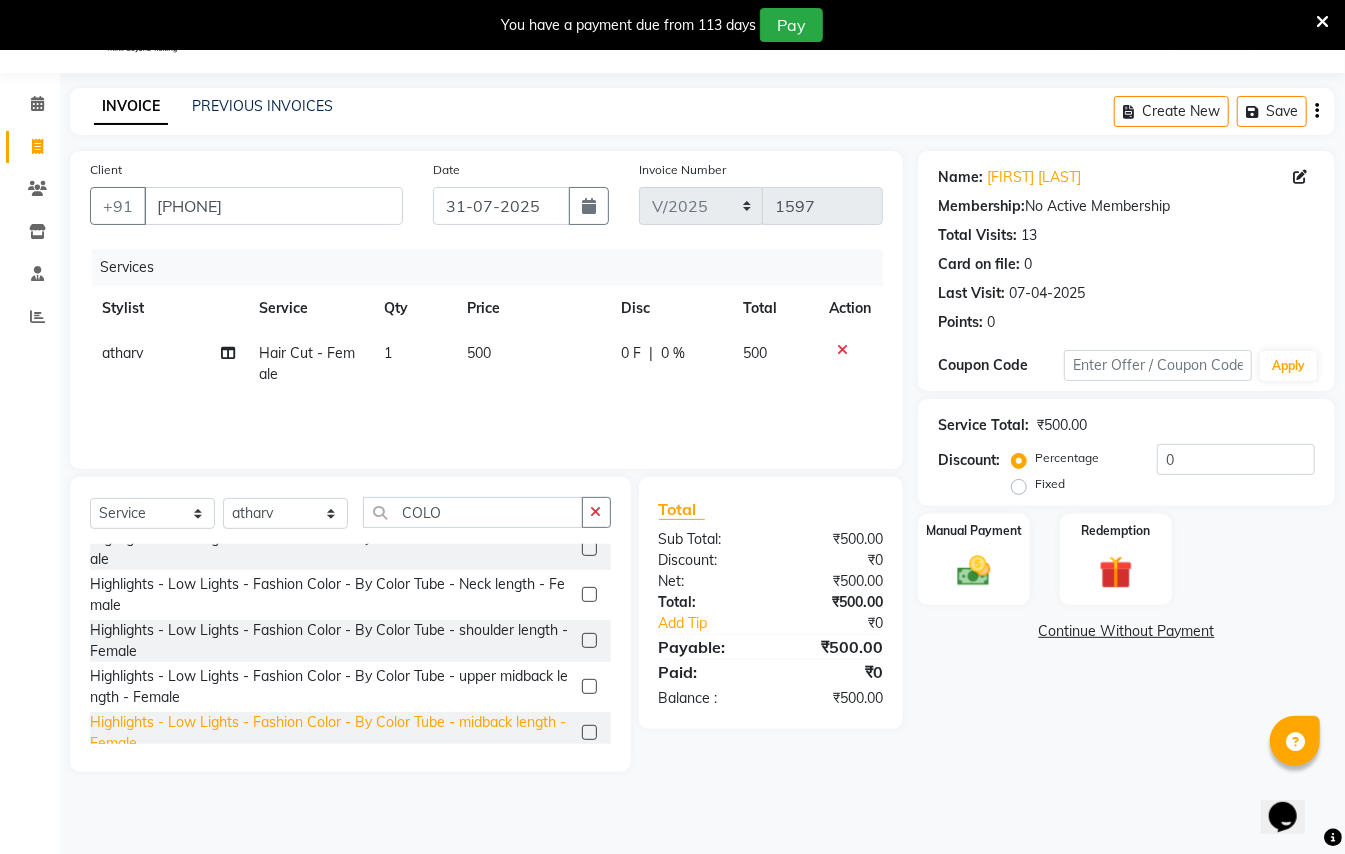 click on "Highlights - Low Lights - Fashion Color - By Color Tube - midback length - Female" 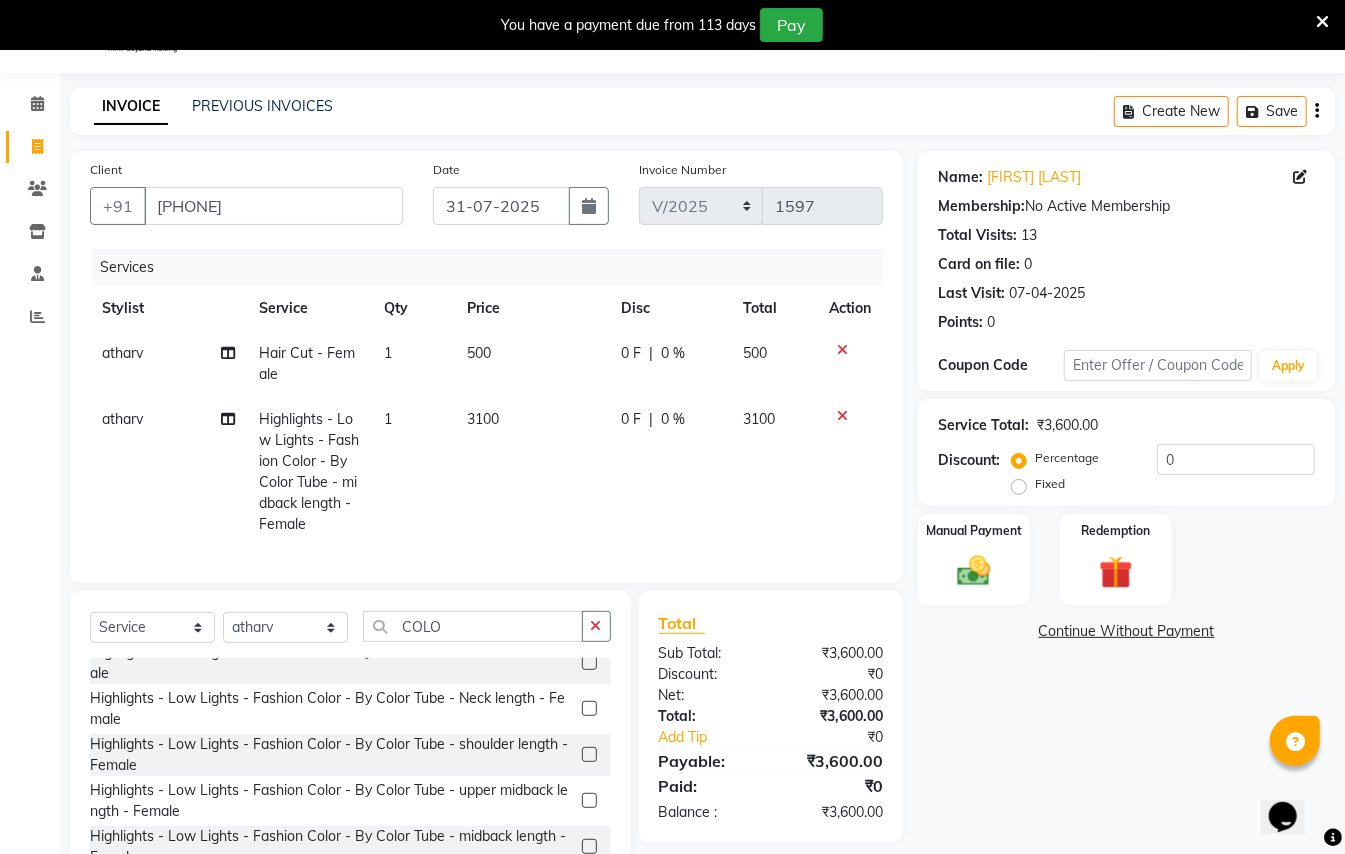 click 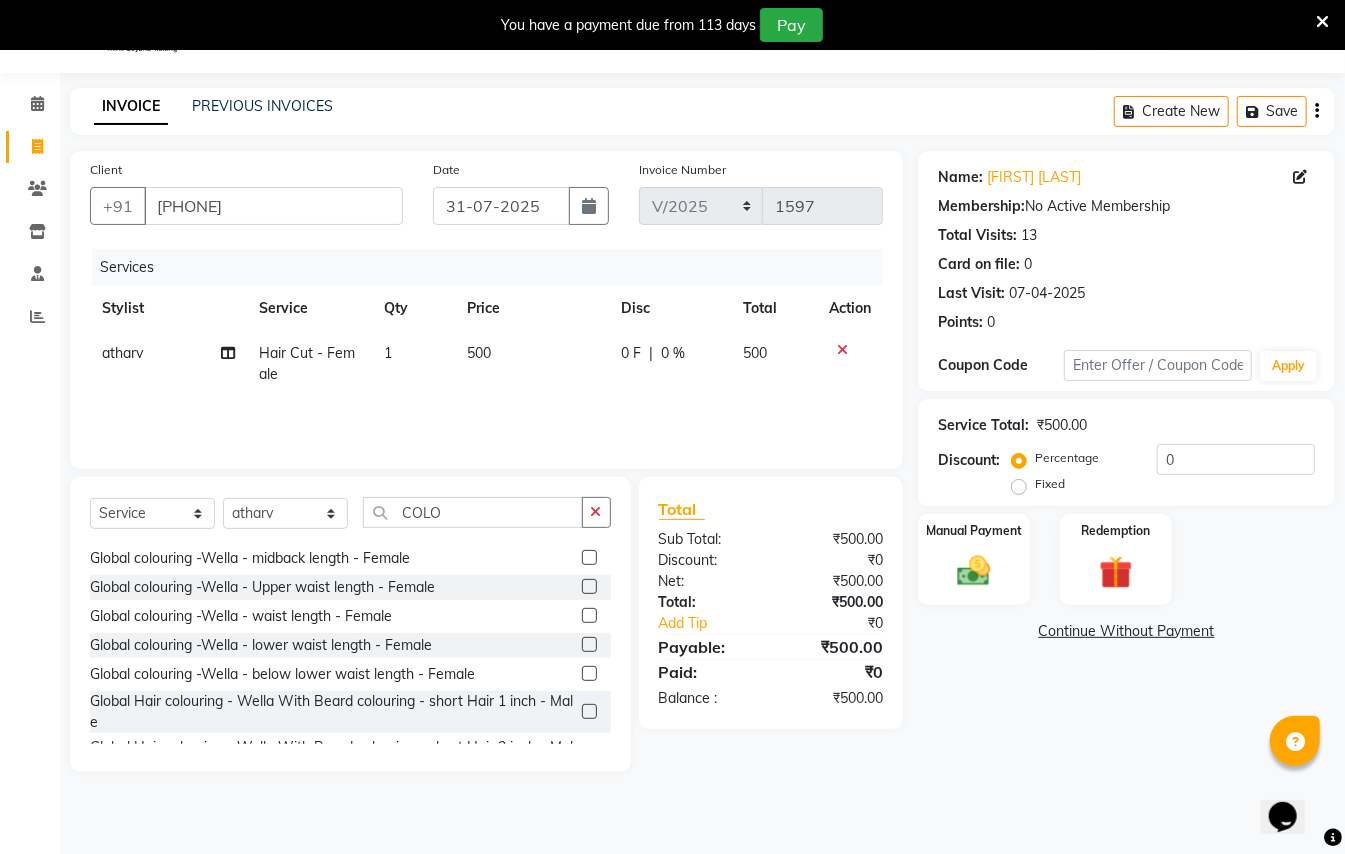 scroll, scrollTop: 133, scrollLeft: 0, axis: vertical 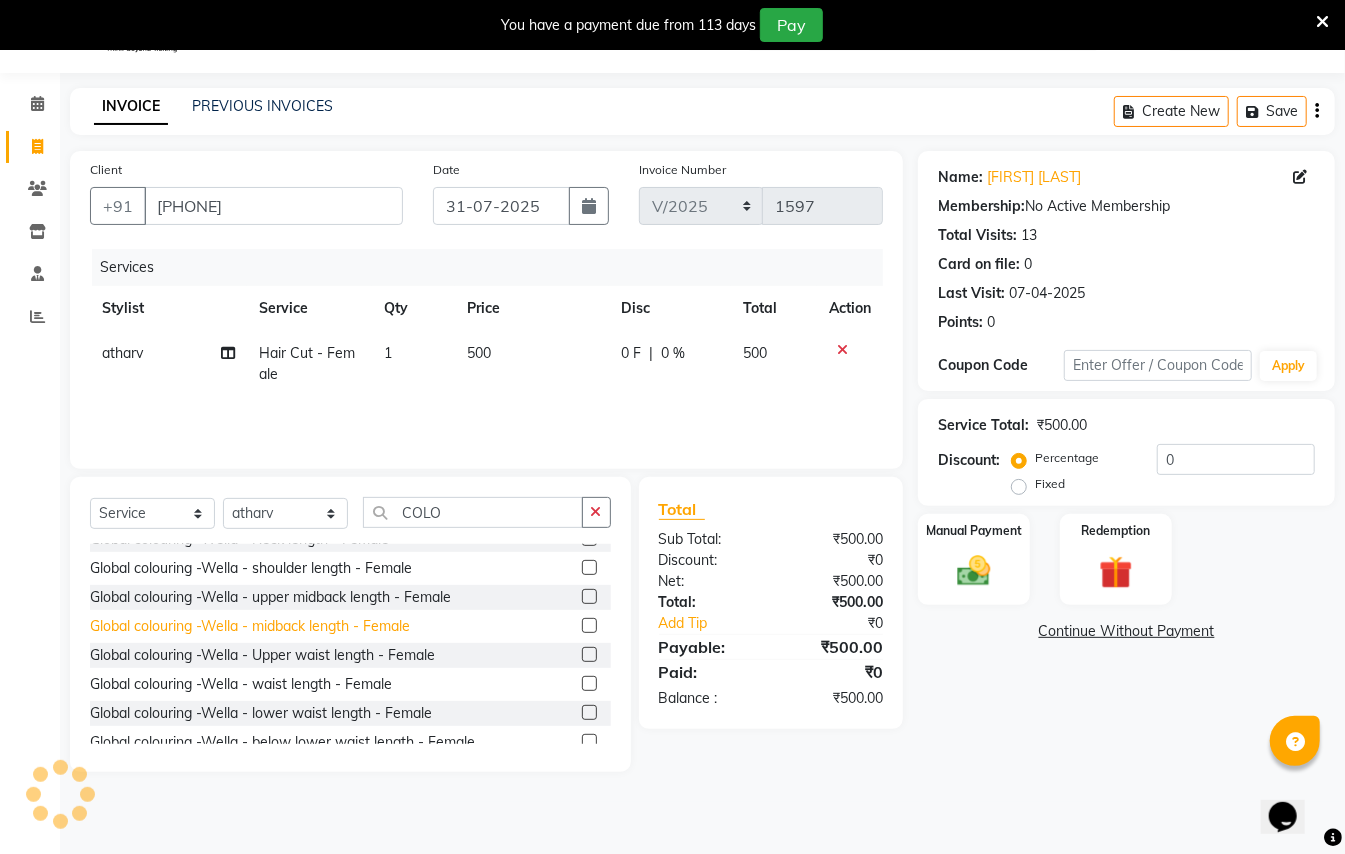 click on "Global colouring -Wella - midback length - Female" 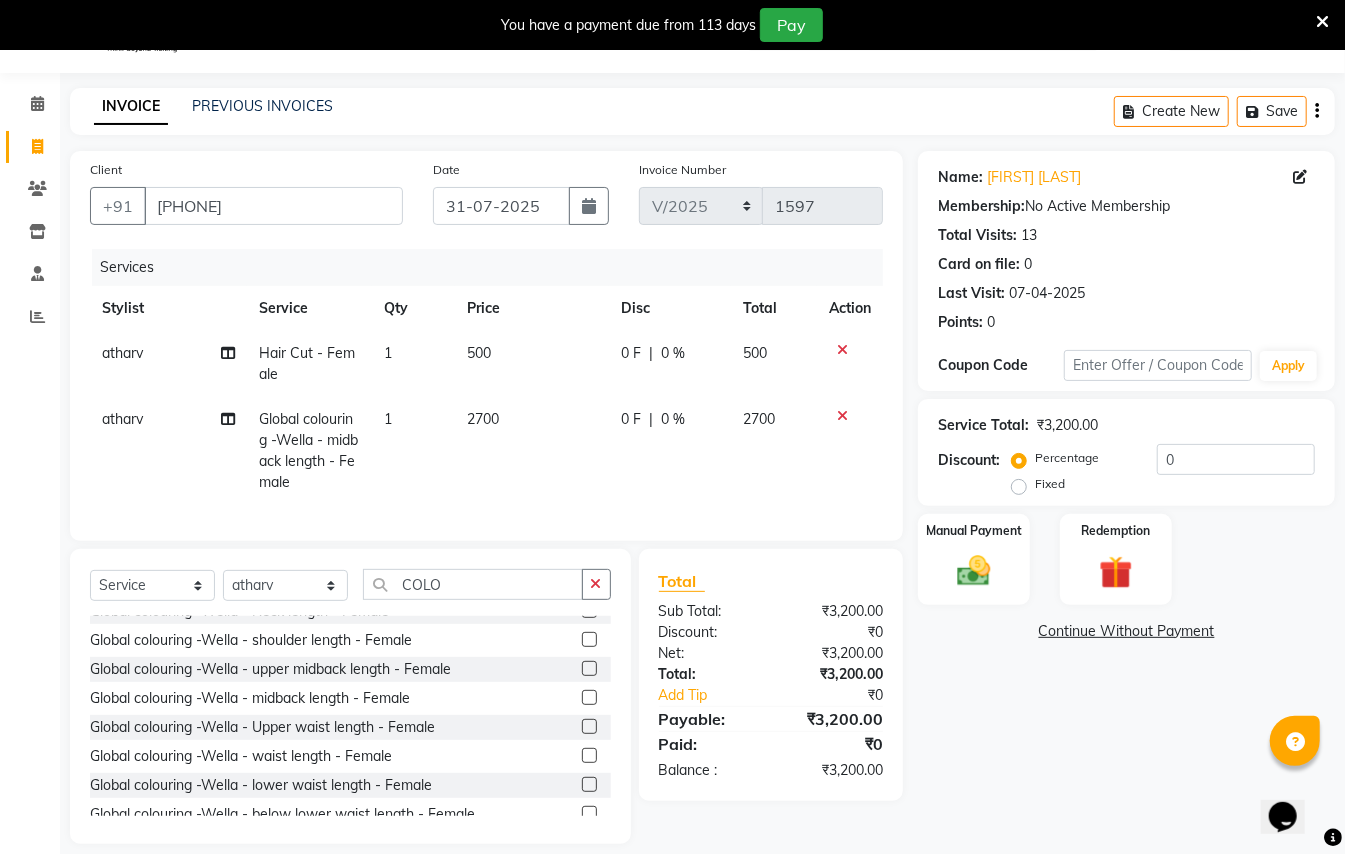 click 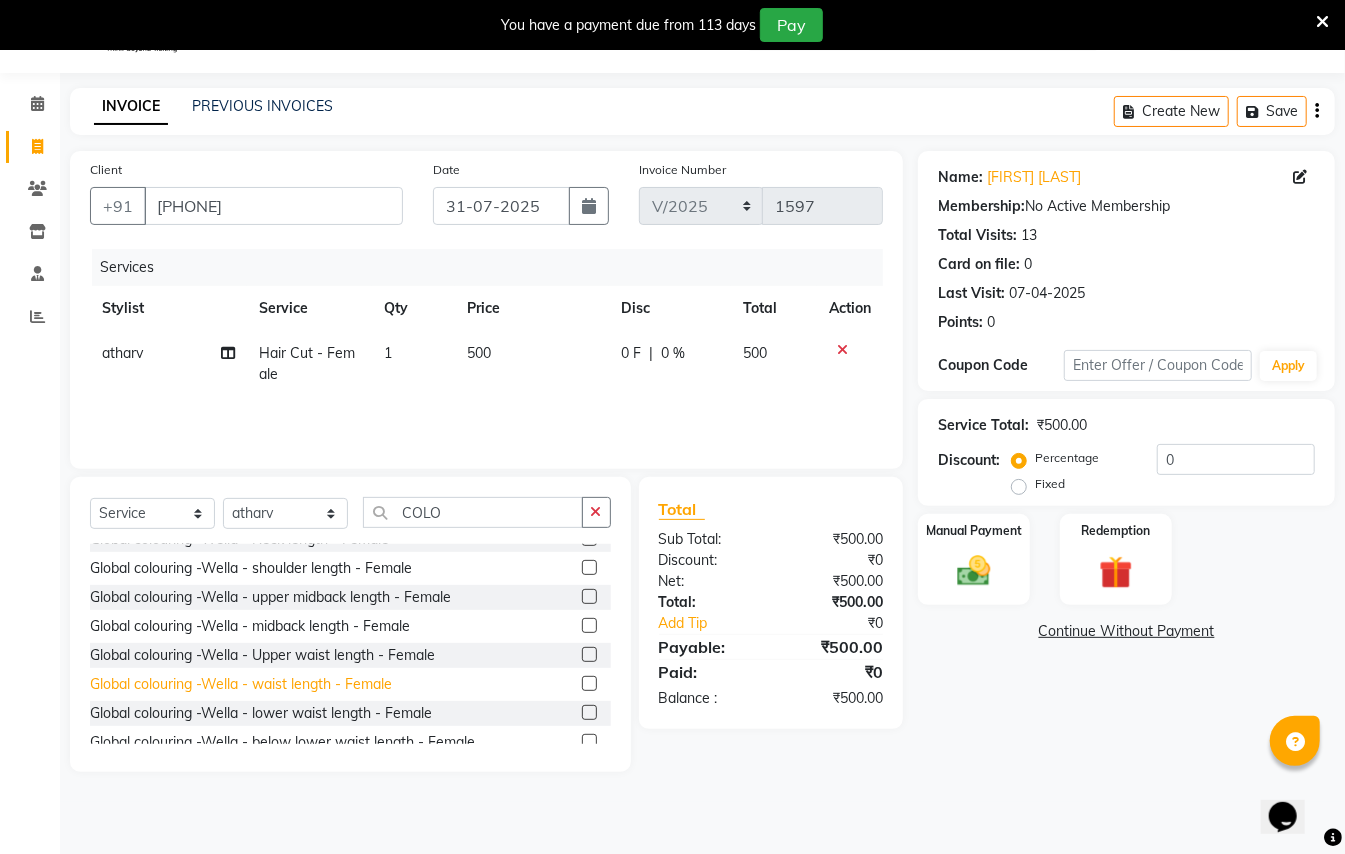 click on "Global colouring -Wella - waist length - Female" 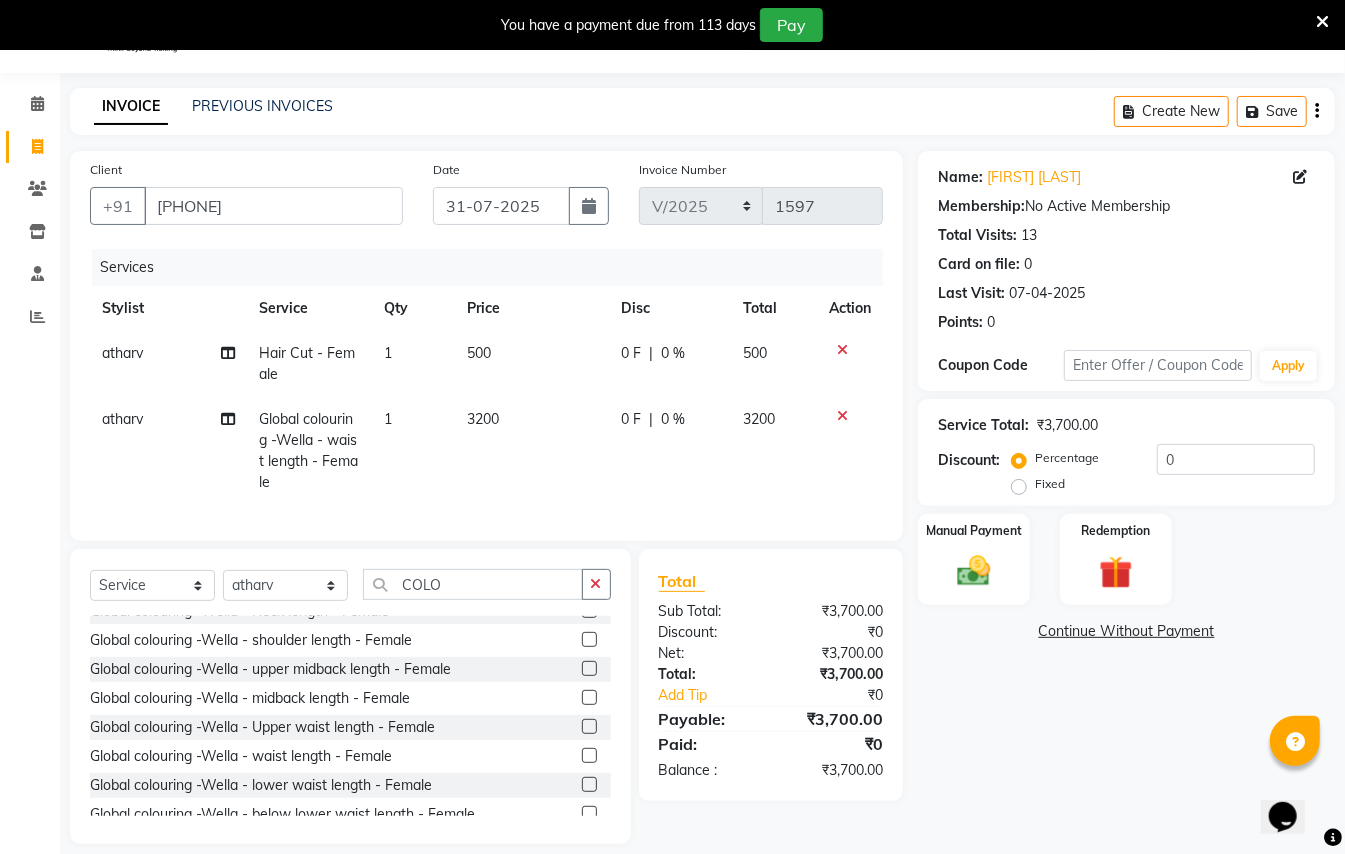click 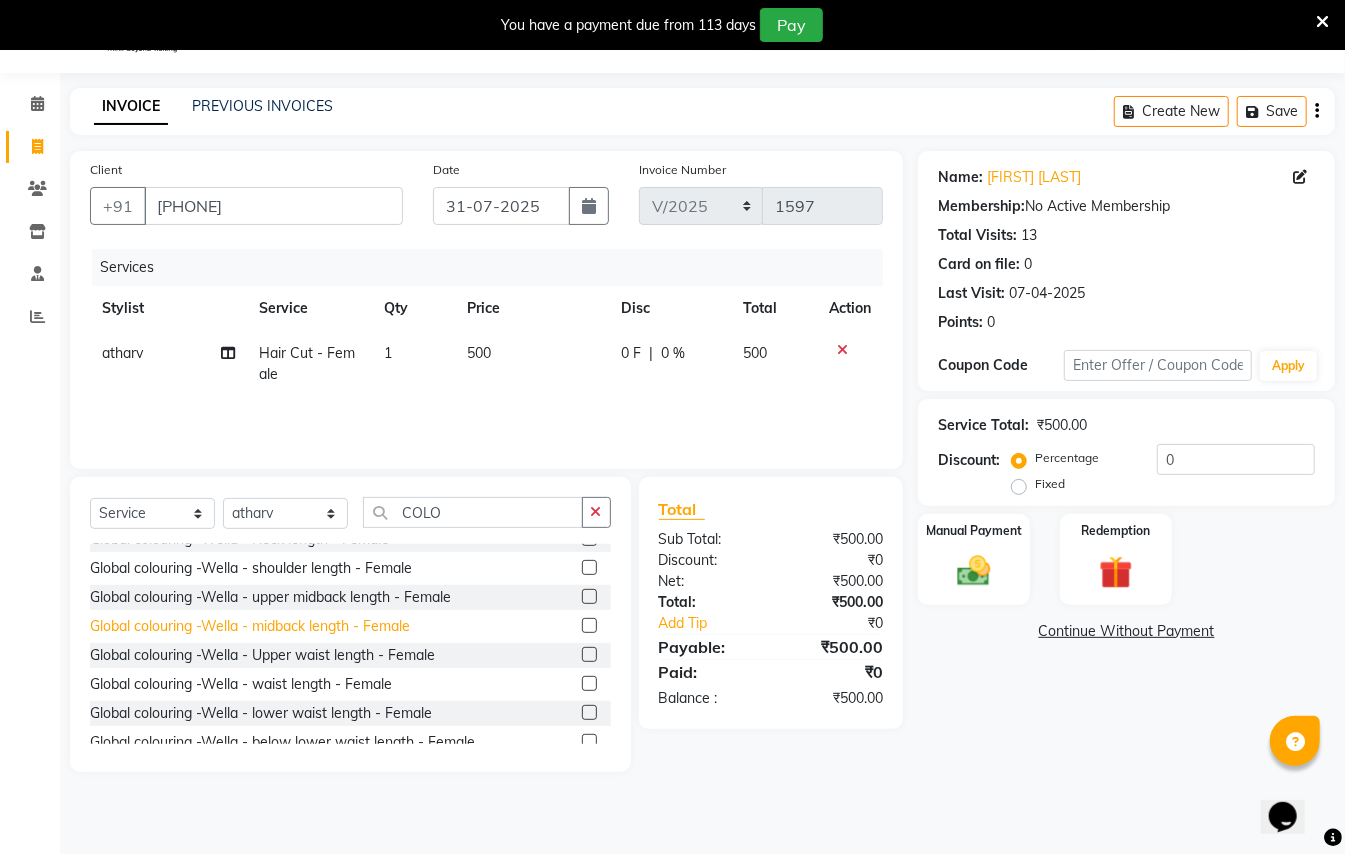 click on "Global colouring -Wella - midback length - Female" 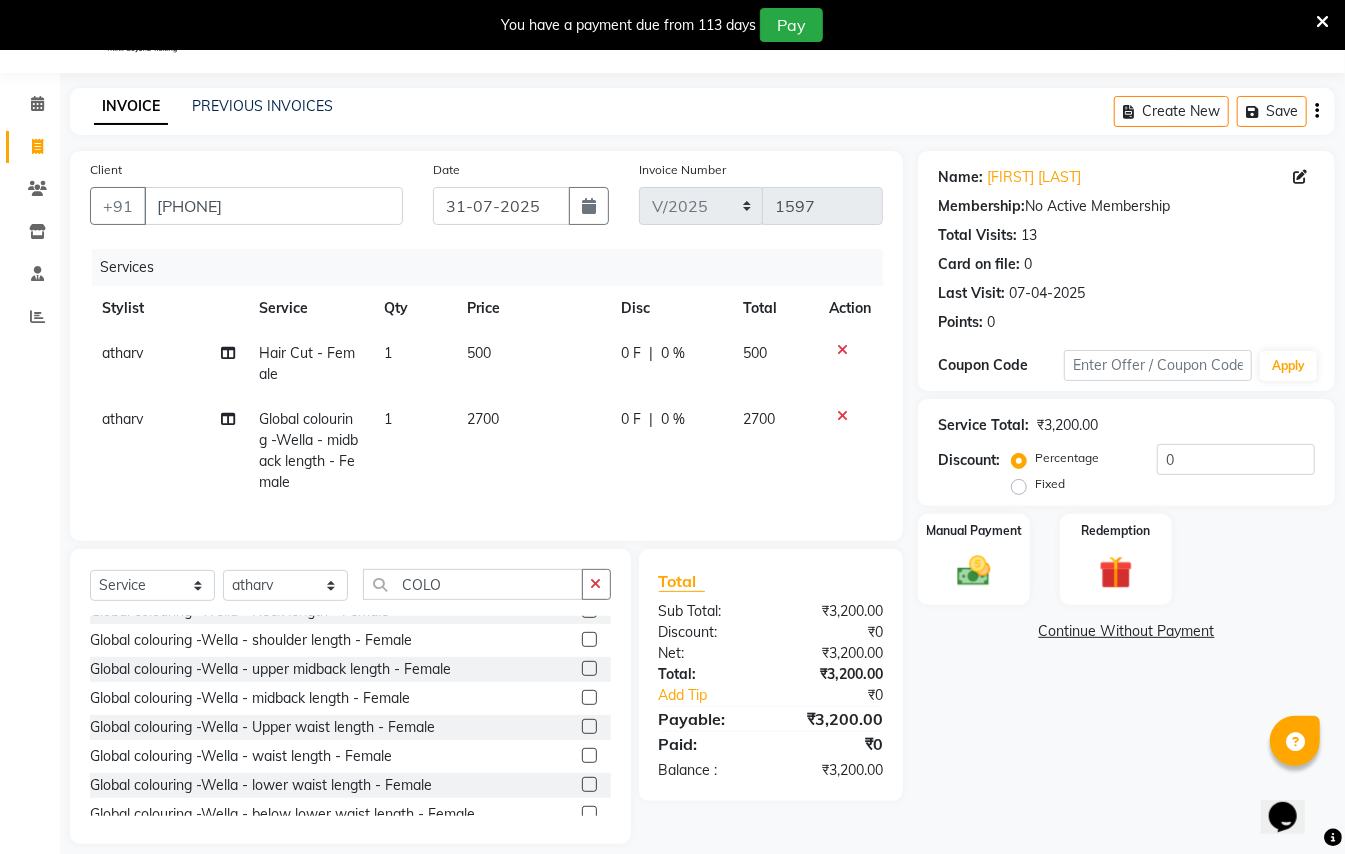 click 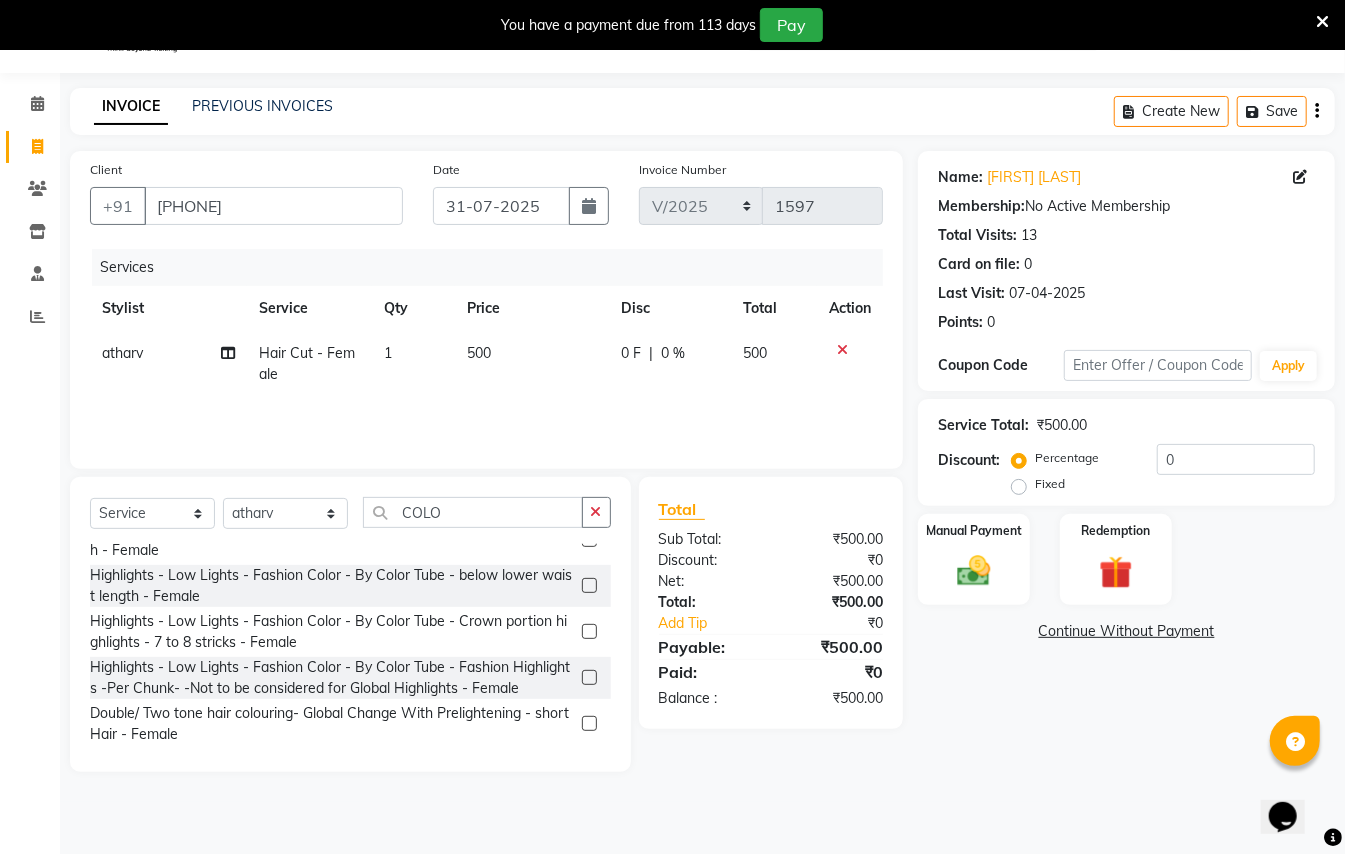 scroll, scrollTop: 1366, scrollLeft: 0, axis: vertical 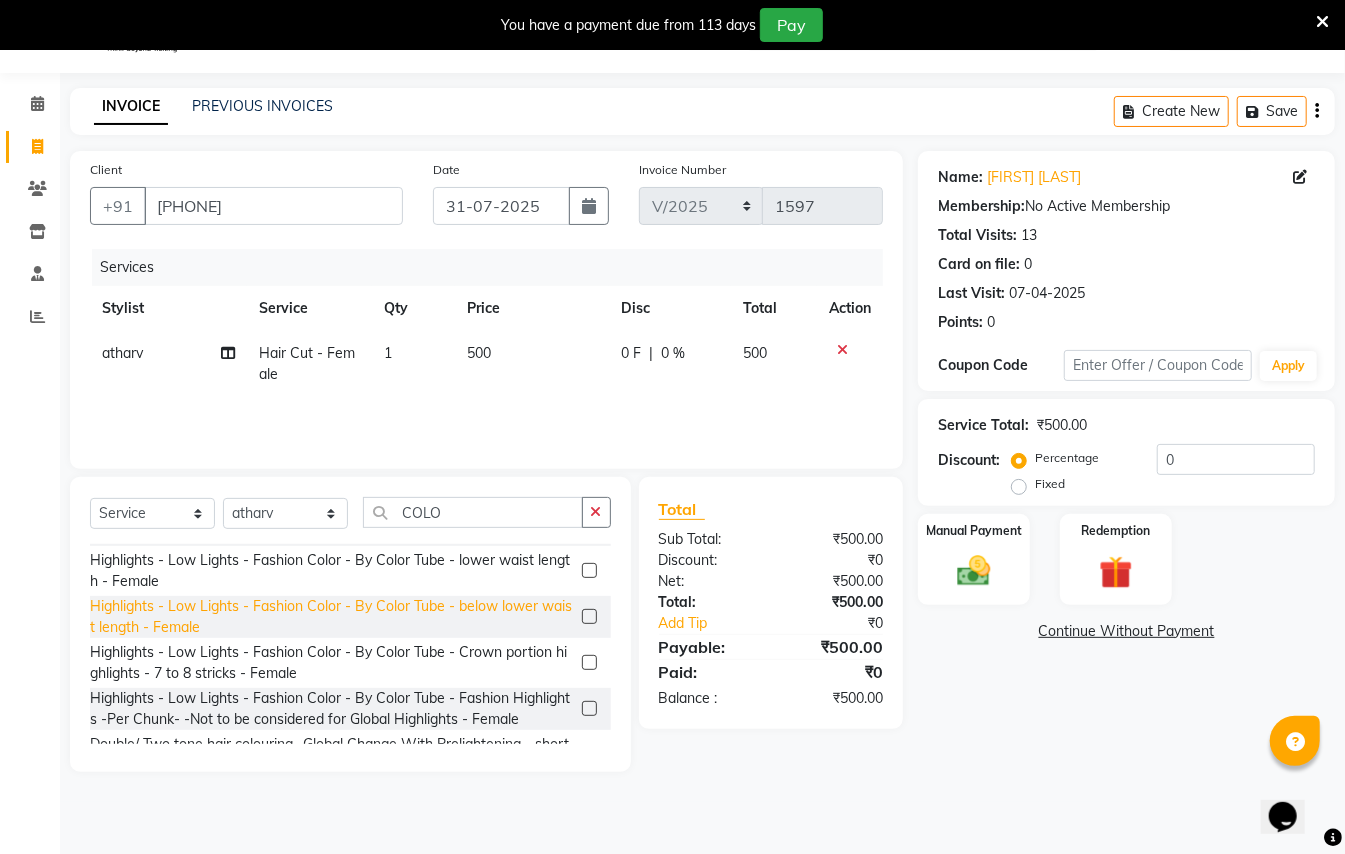 click on "Highlights - Low Lights - Fashion Color - By Color Tube - below lower waist length - Female" 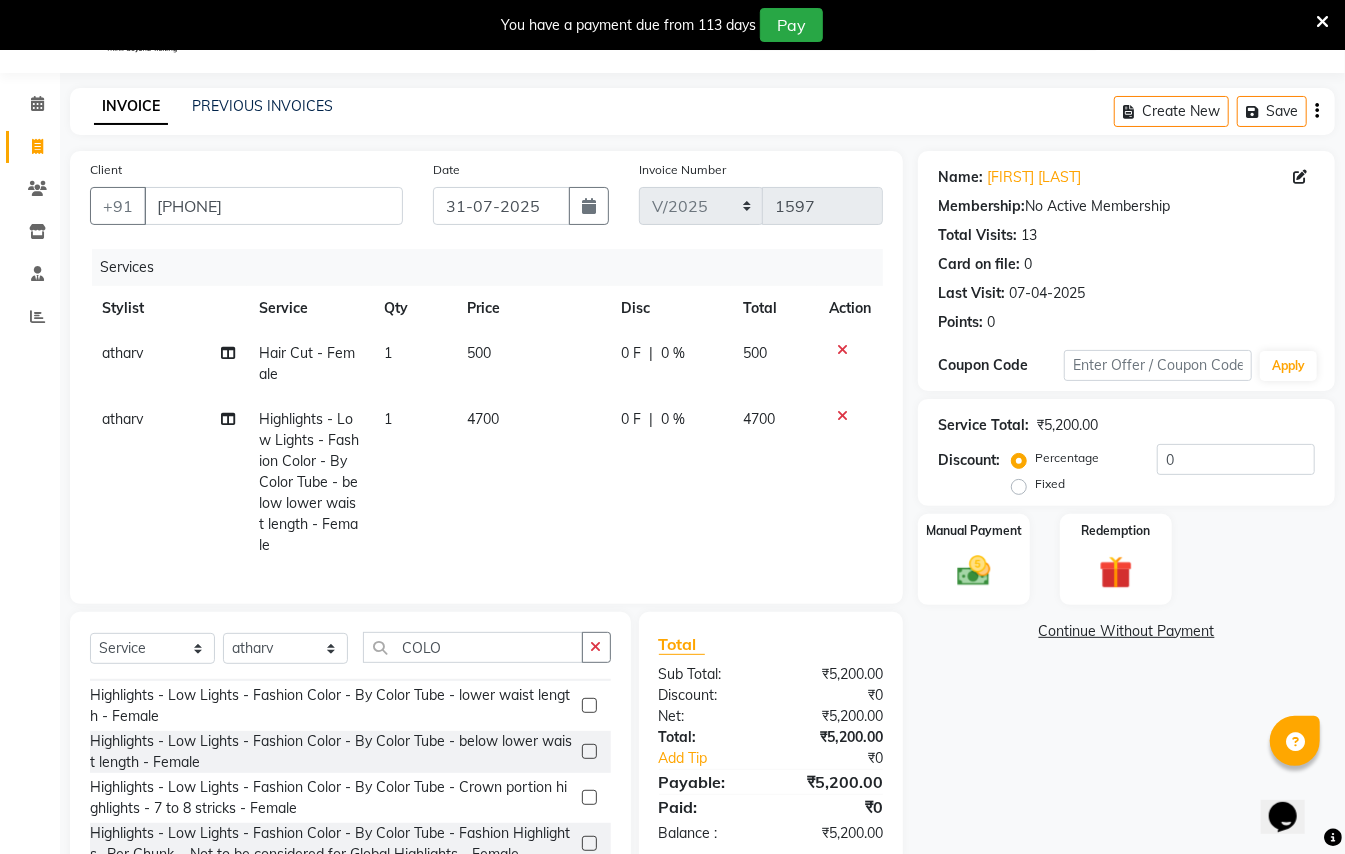 click 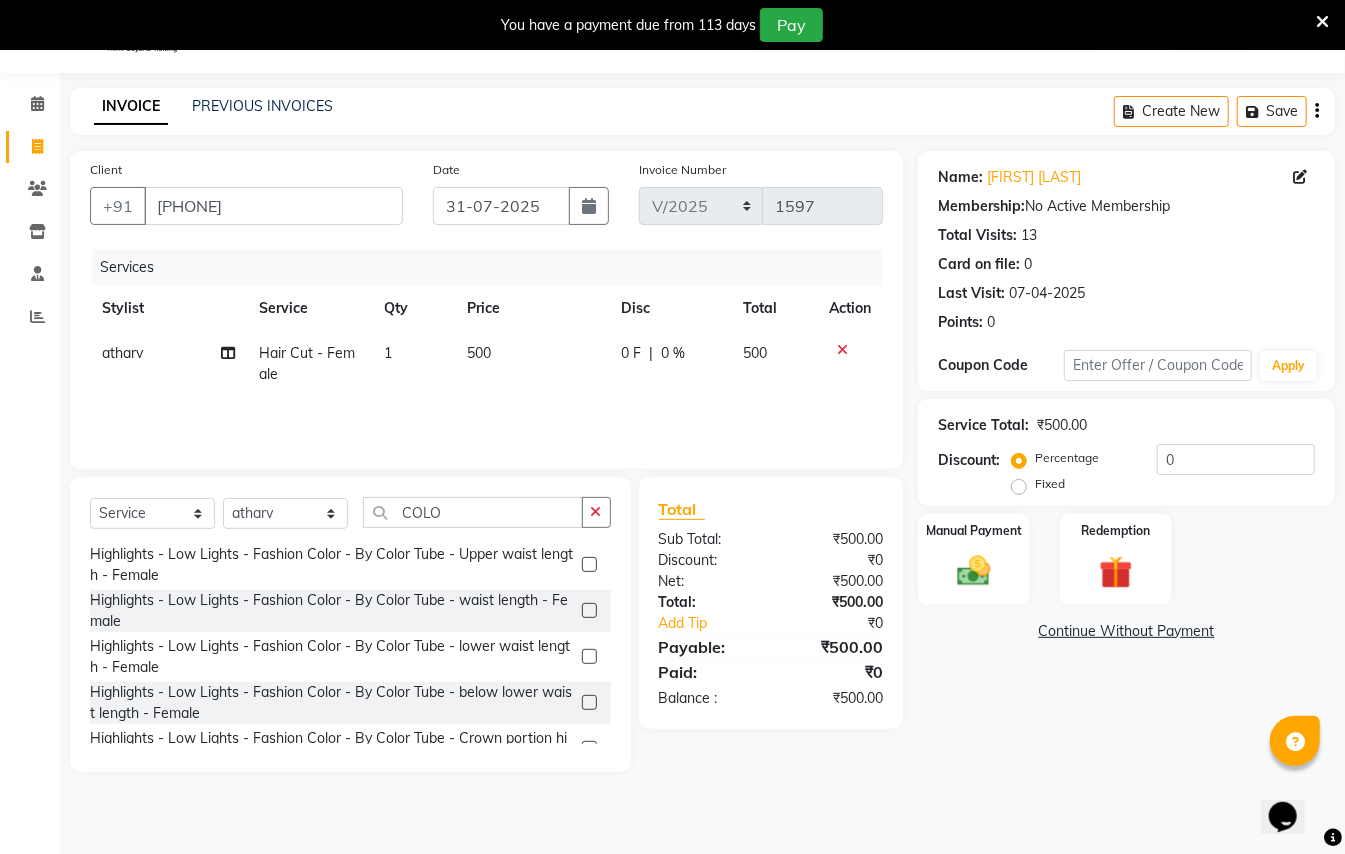 scroll, scrollTop: 1233, scrollLeft: 0, axis: vertical 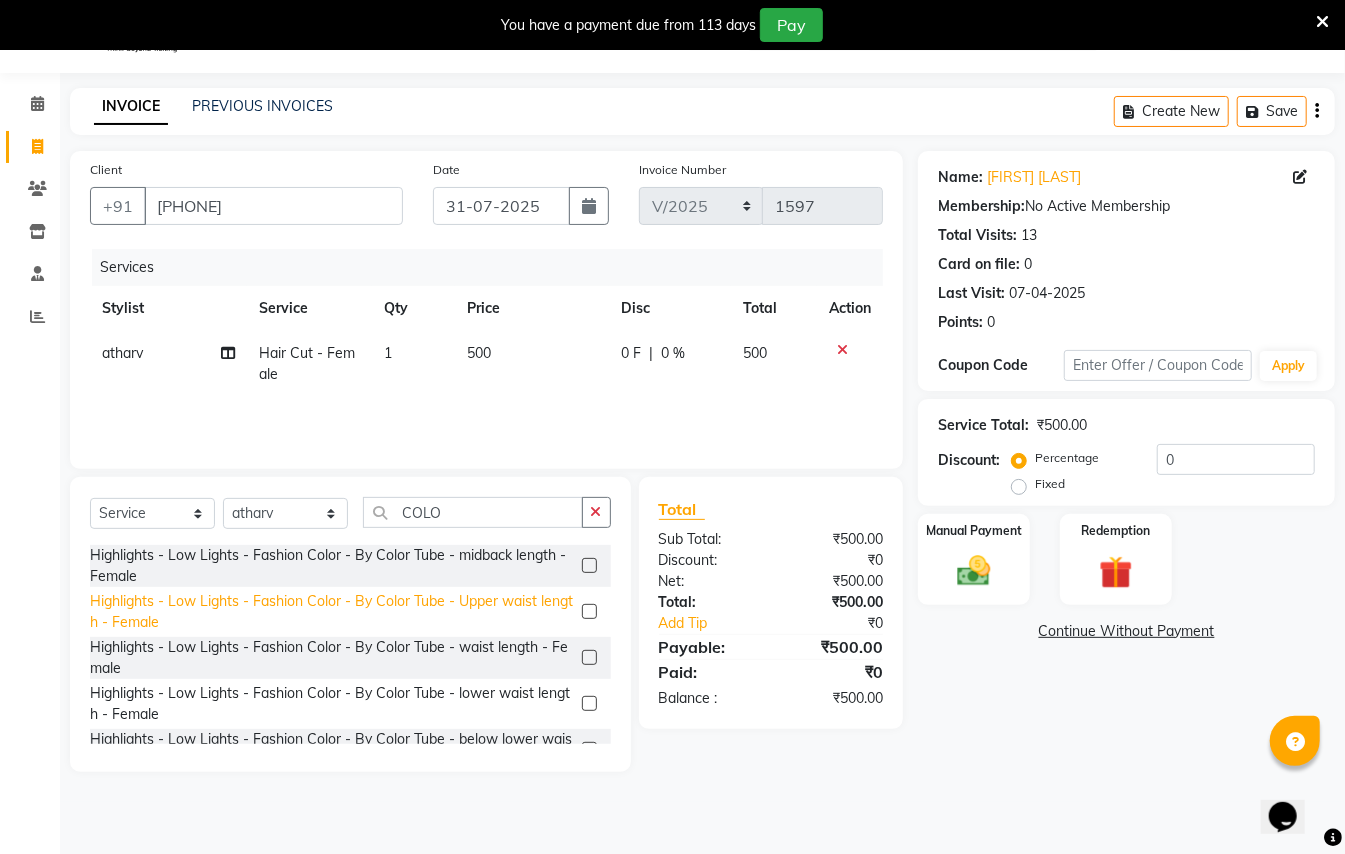 click on "Highlights - Low Lights - Fashion Color - By Color Tube - Upper waist length - Female" 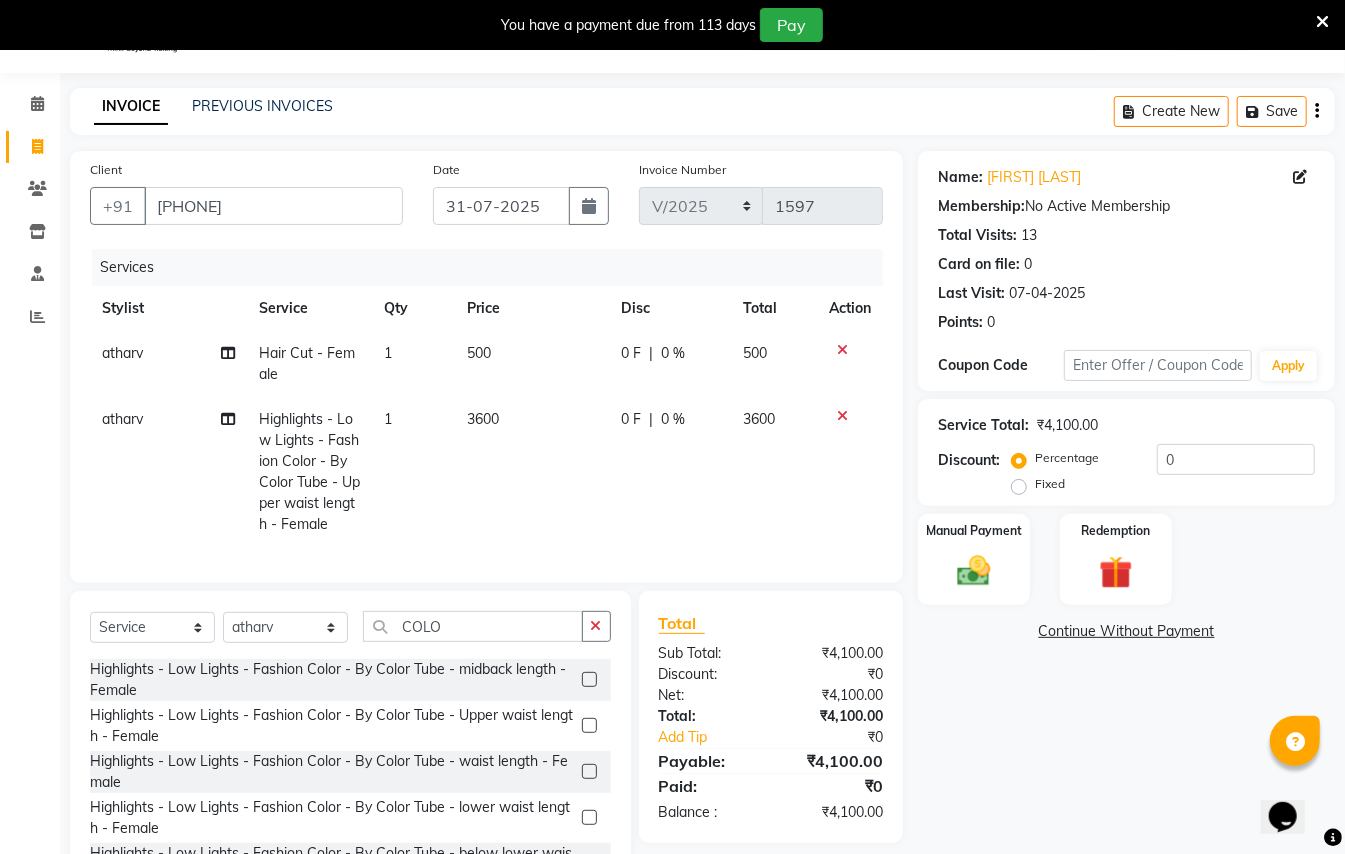 click 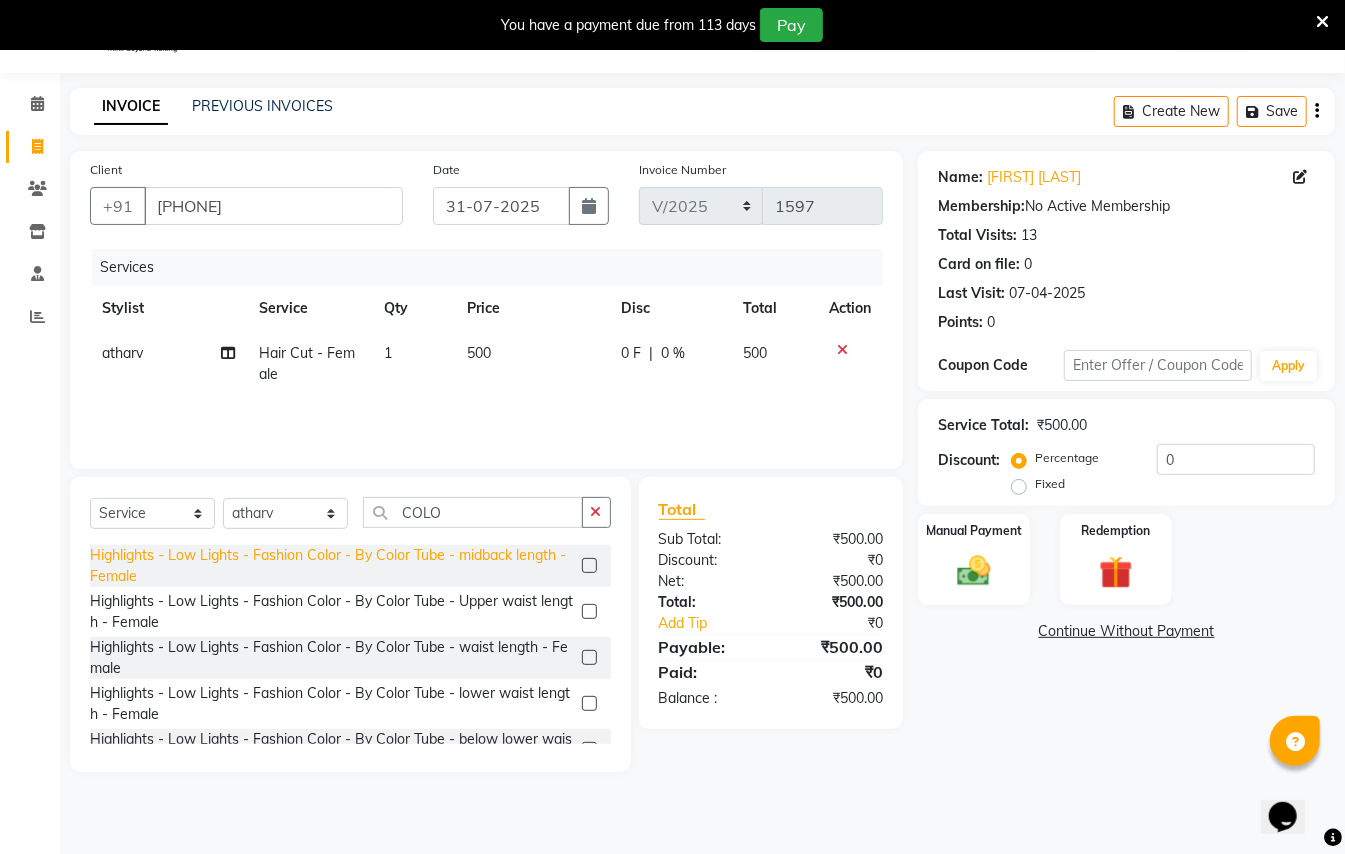 click on "Highlights - Low Lights - Fashion Color - By Color Tube - midback length - Female" 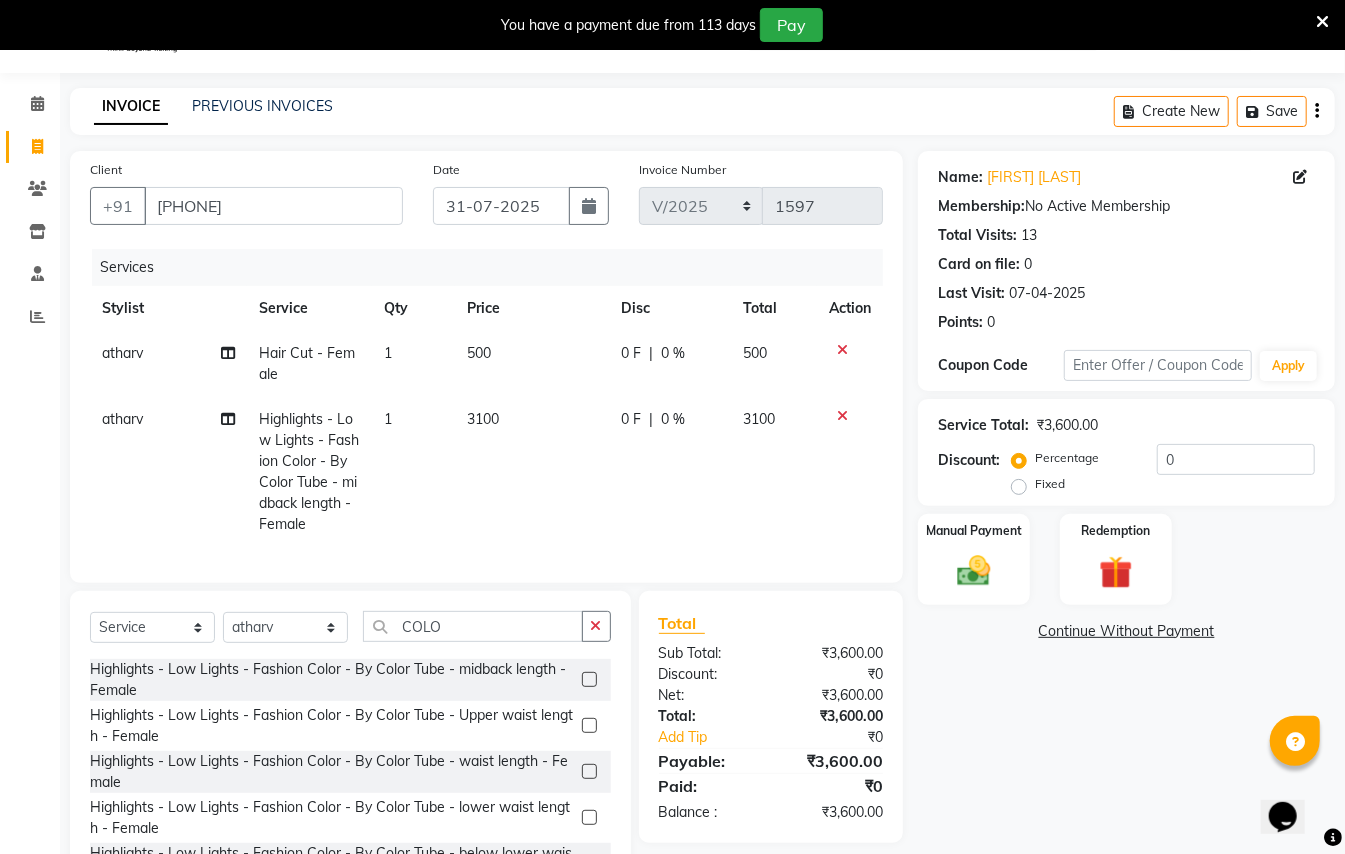 click 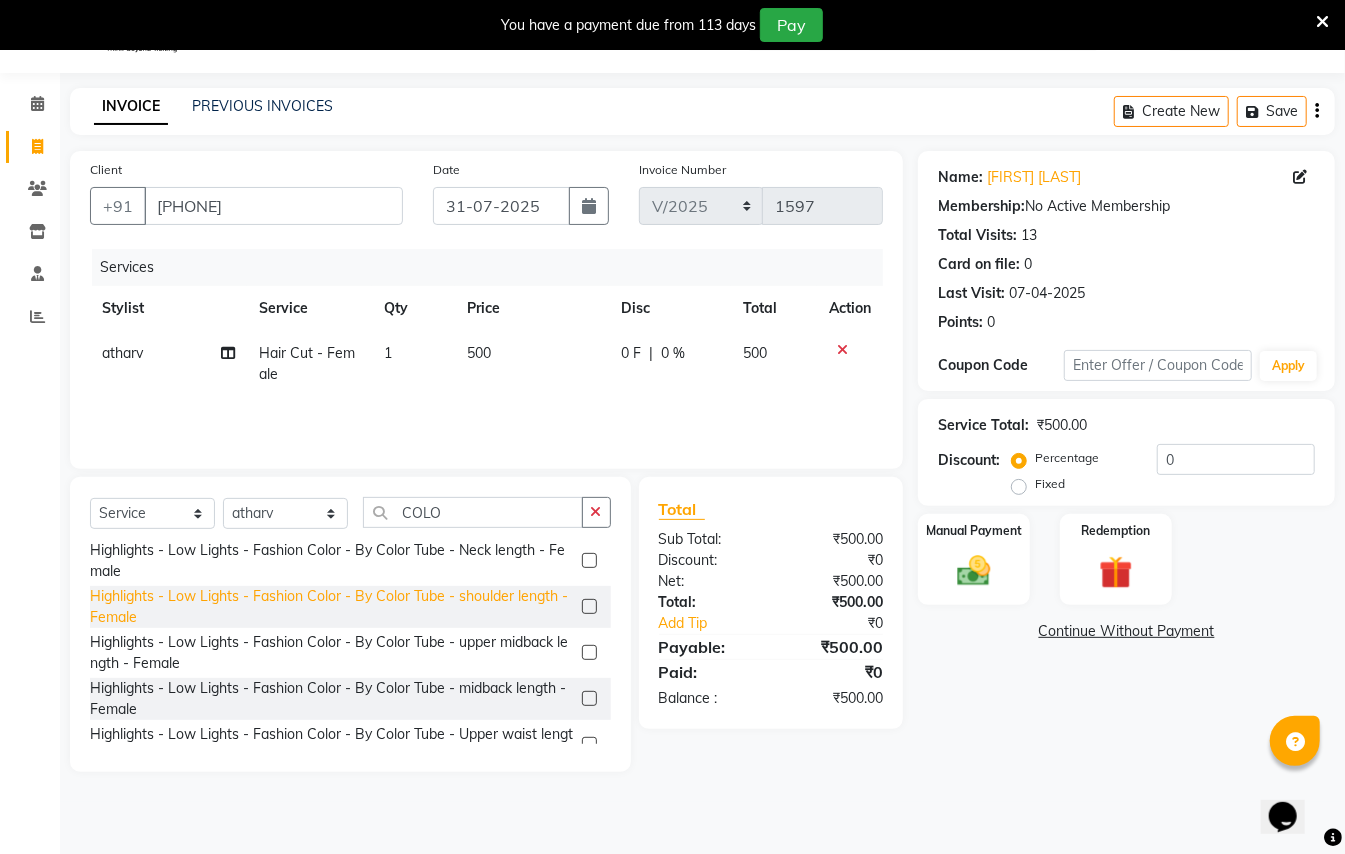 scroll, scrollTop: 966, scrollLeft: 0, axis: vertical 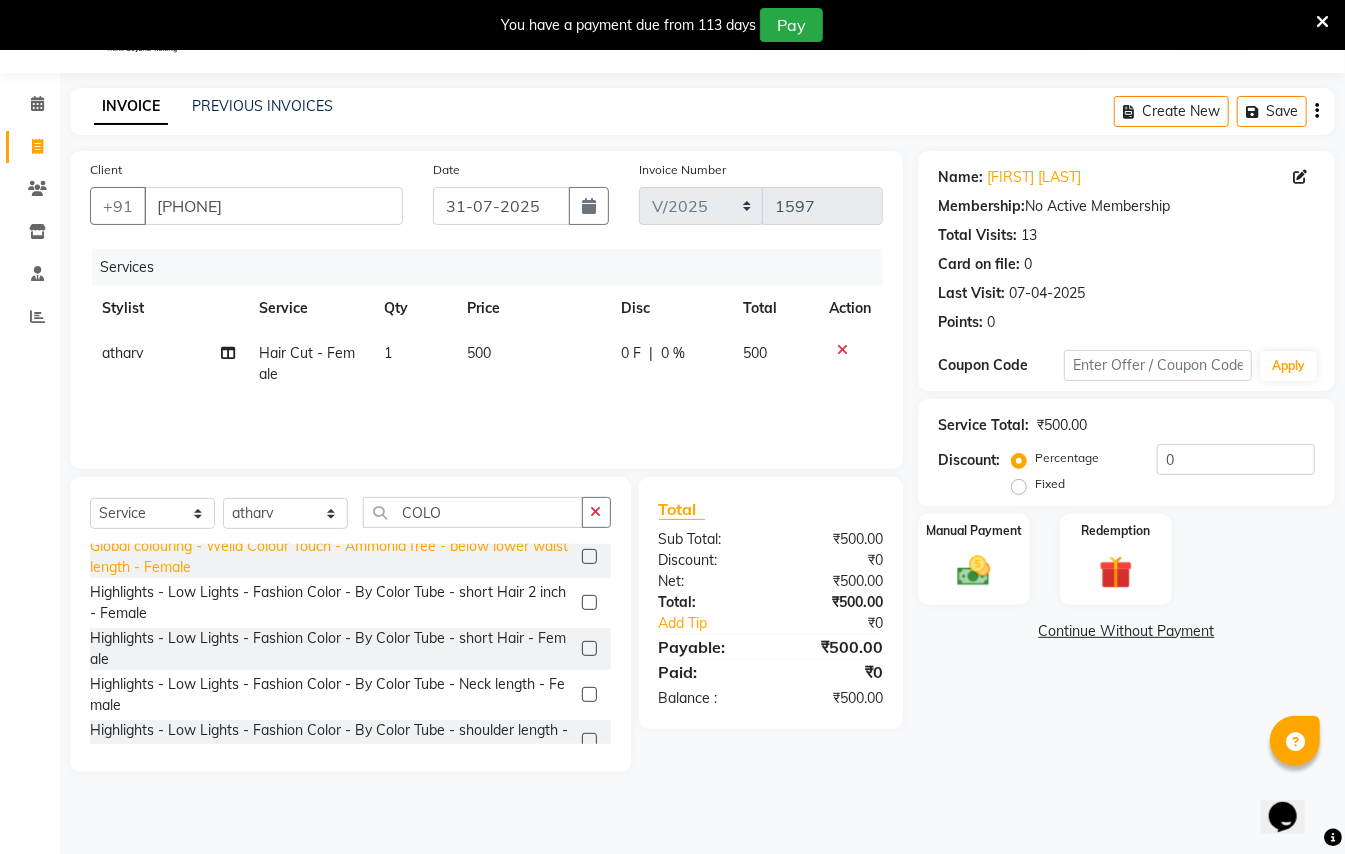 click on "Global colouring - Wella Colour Touch - Ammonia free - below lower waist length - Female" 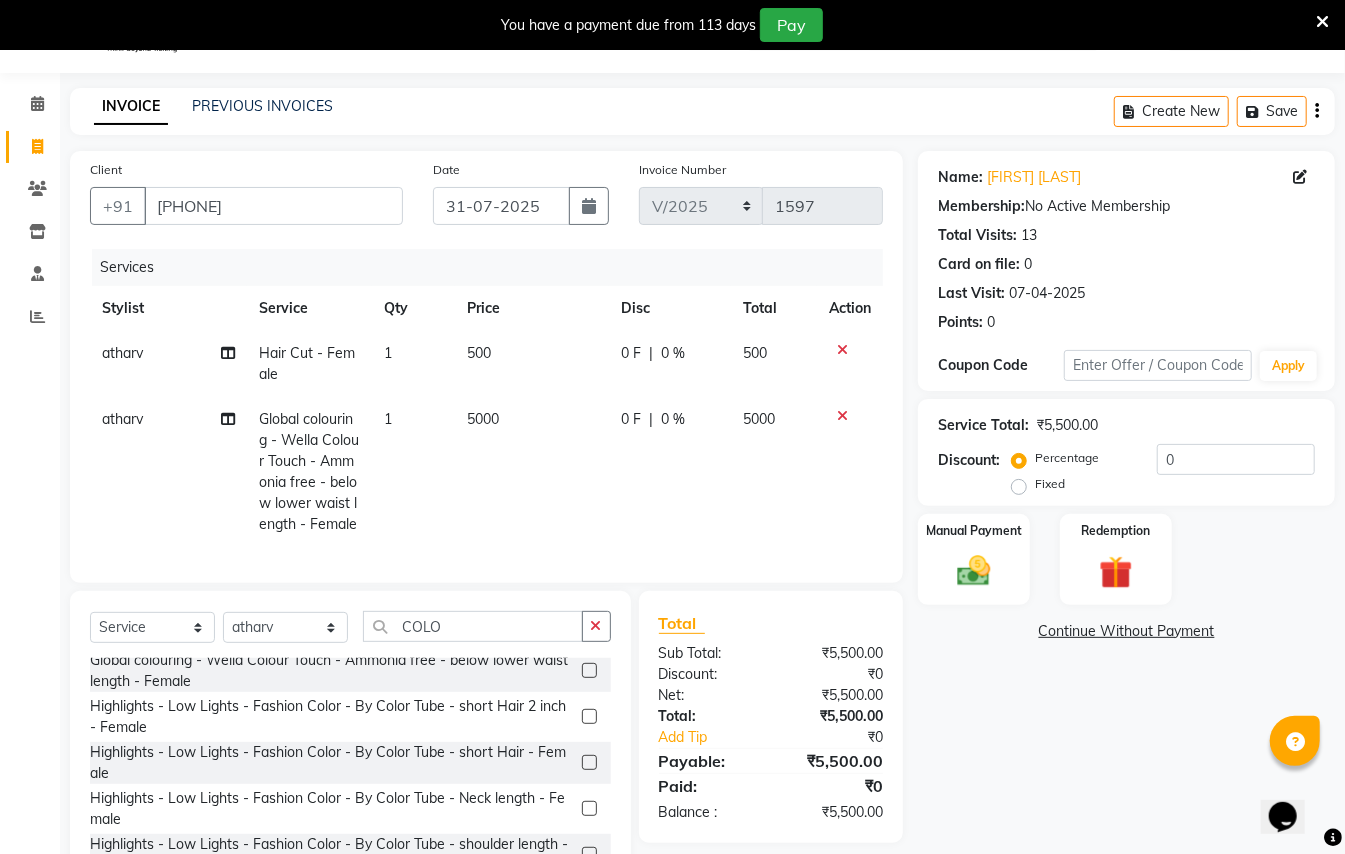 click 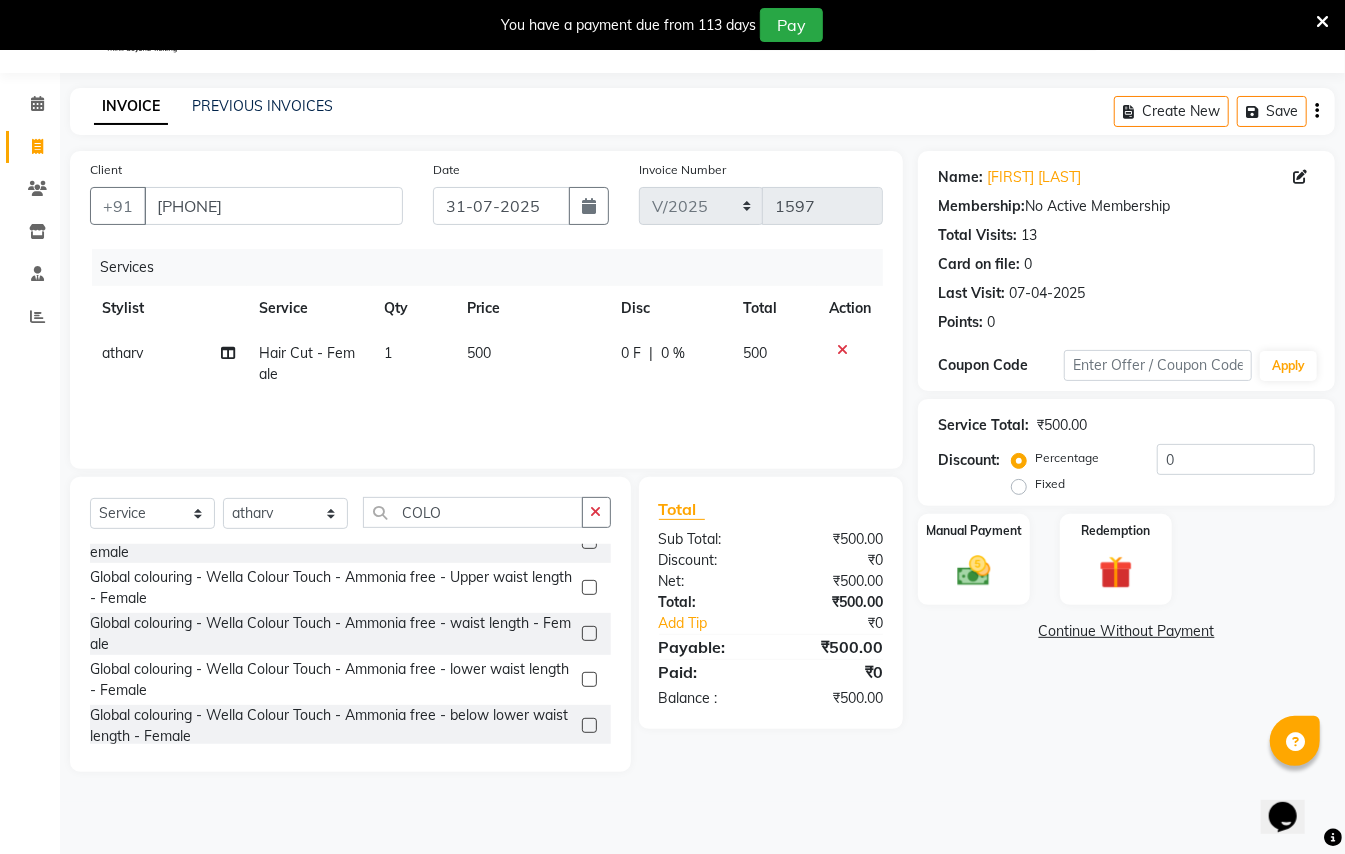 scroll, scrollTop: 700, scrollLeft: 0, axis: vertical 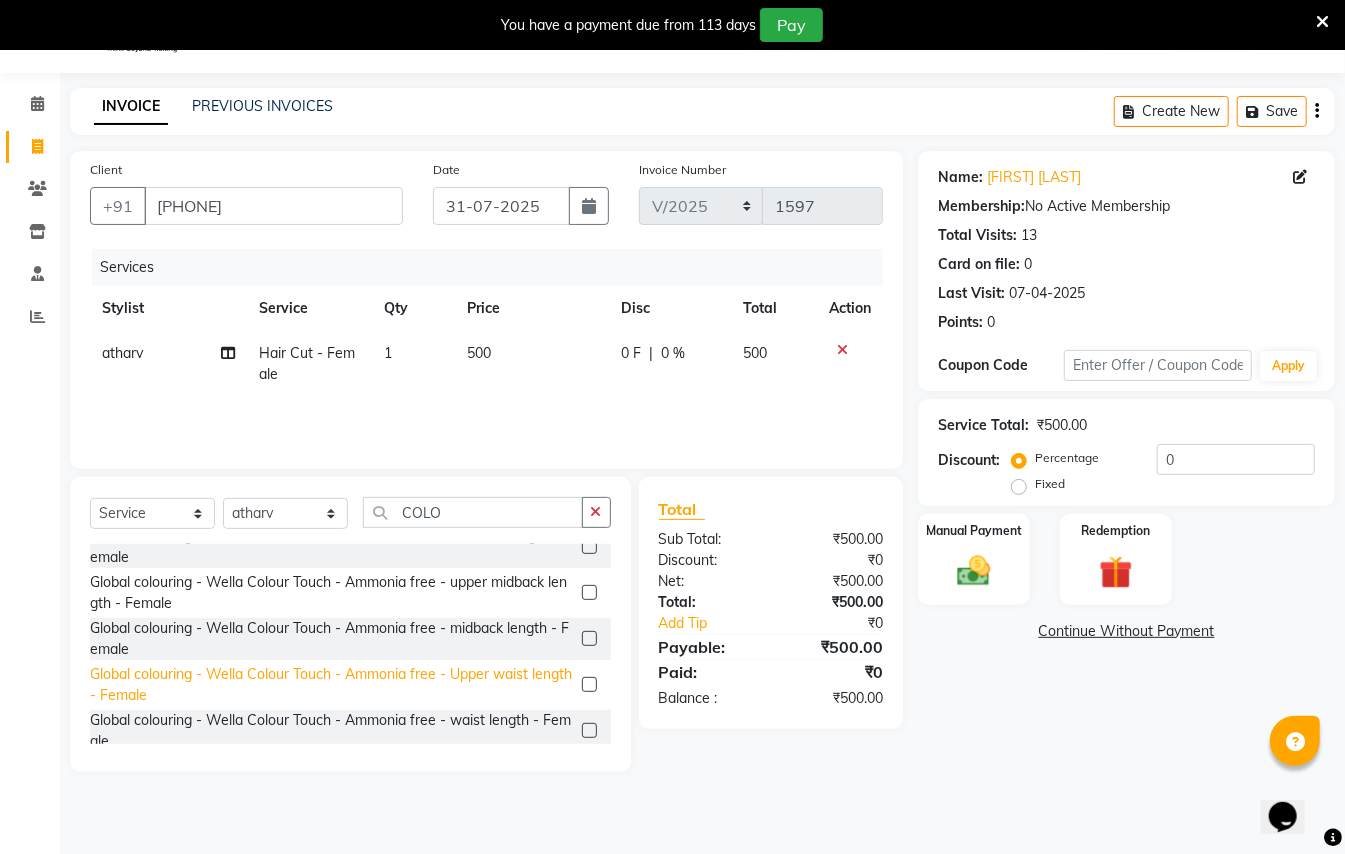 click on "Global colouring - Wella Colour Touch - Ammonia free - Upper waist length - Female" 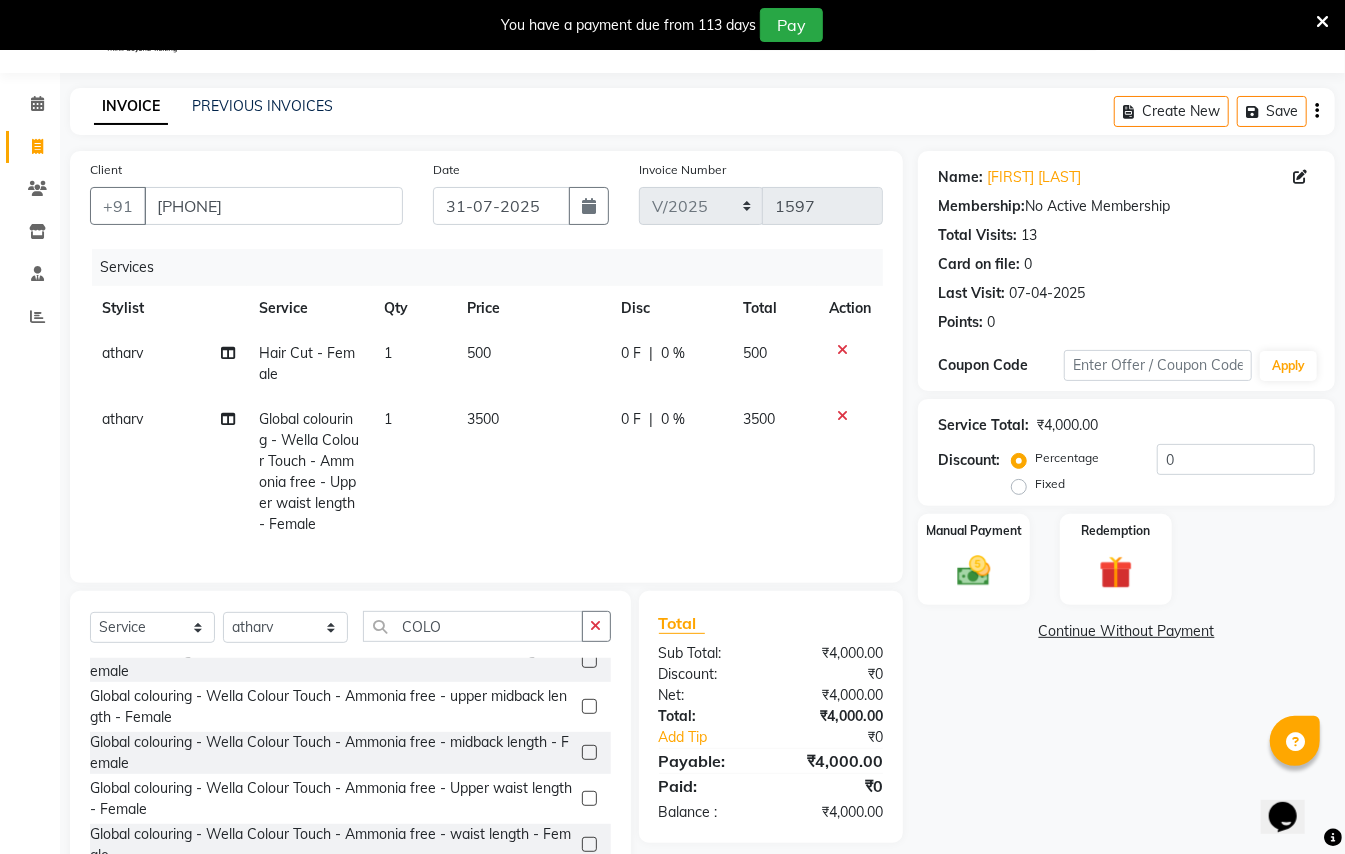 click 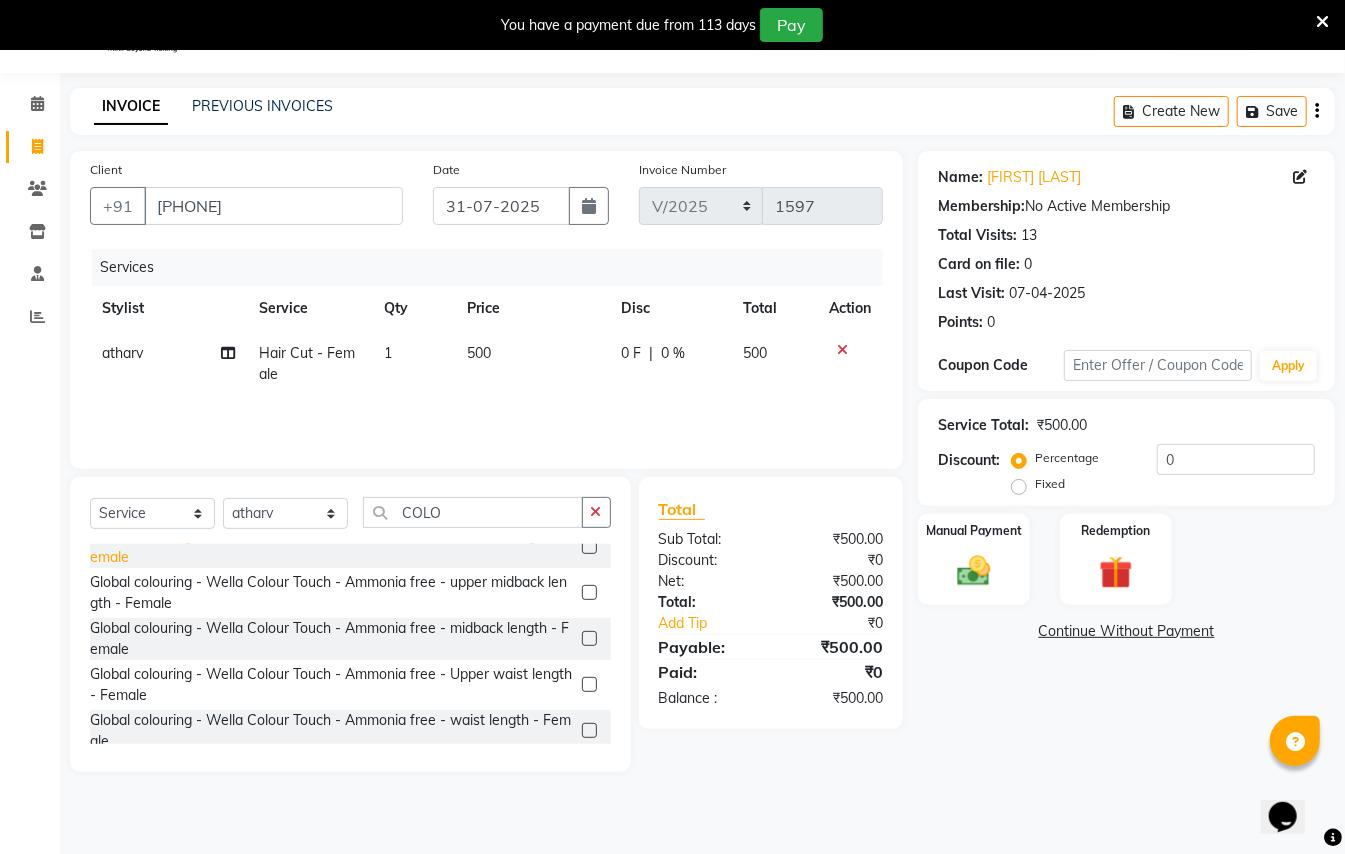 click on "Global colouring - Wella Colour Touch - Ammonia free - shoulder length - Female" 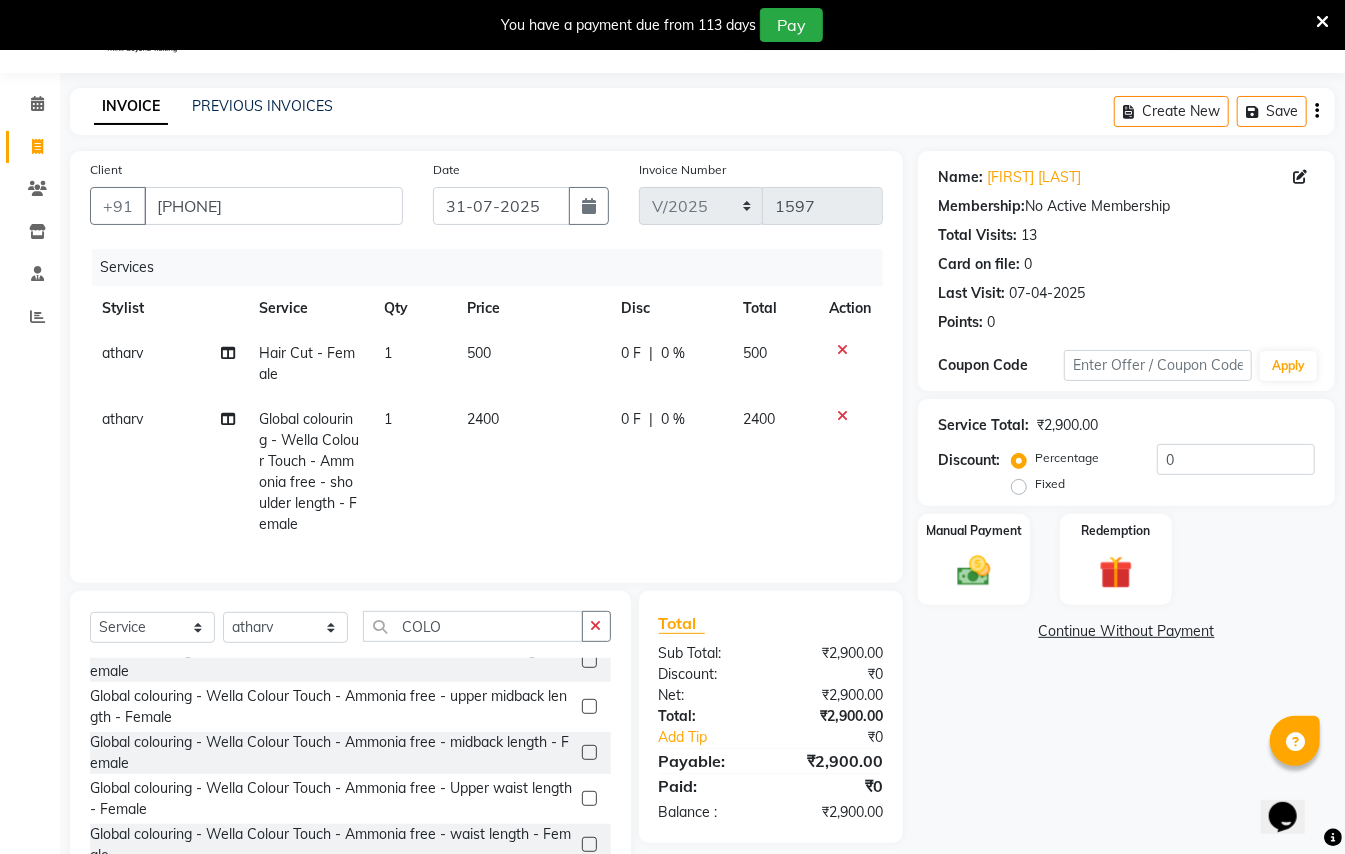 click 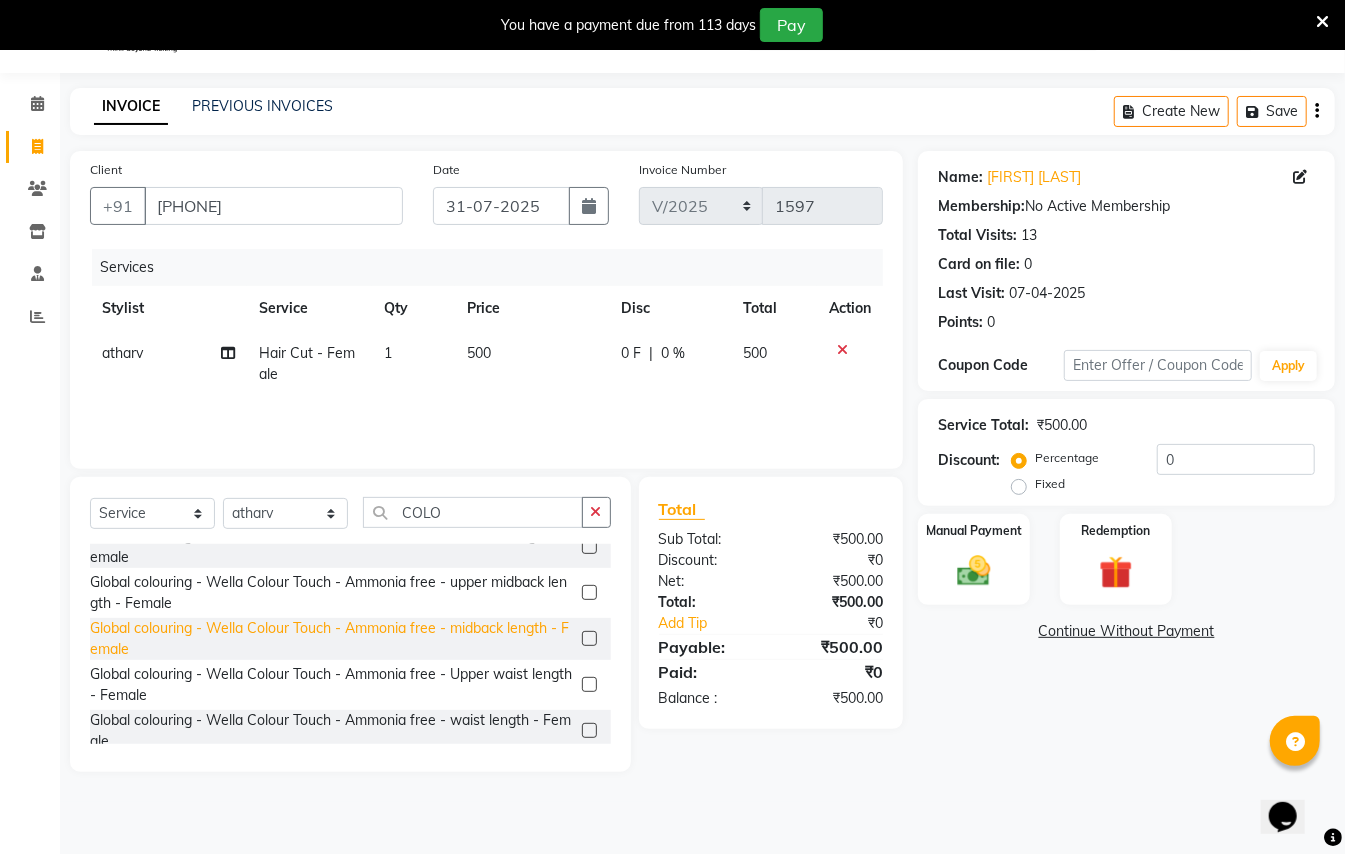 click on "Global colouring - Wella Colour Touch - Ammonia free - midback length - Female" 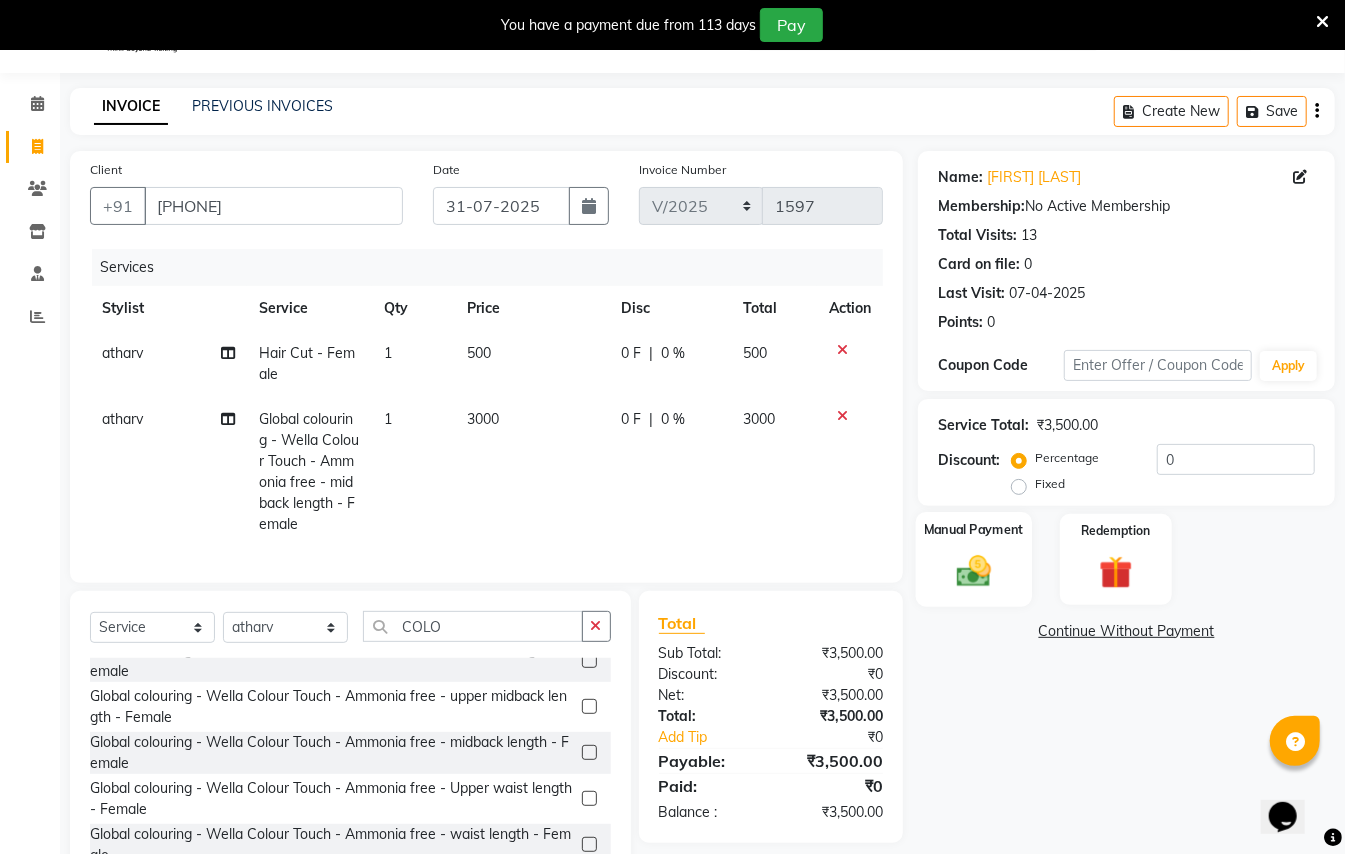 click 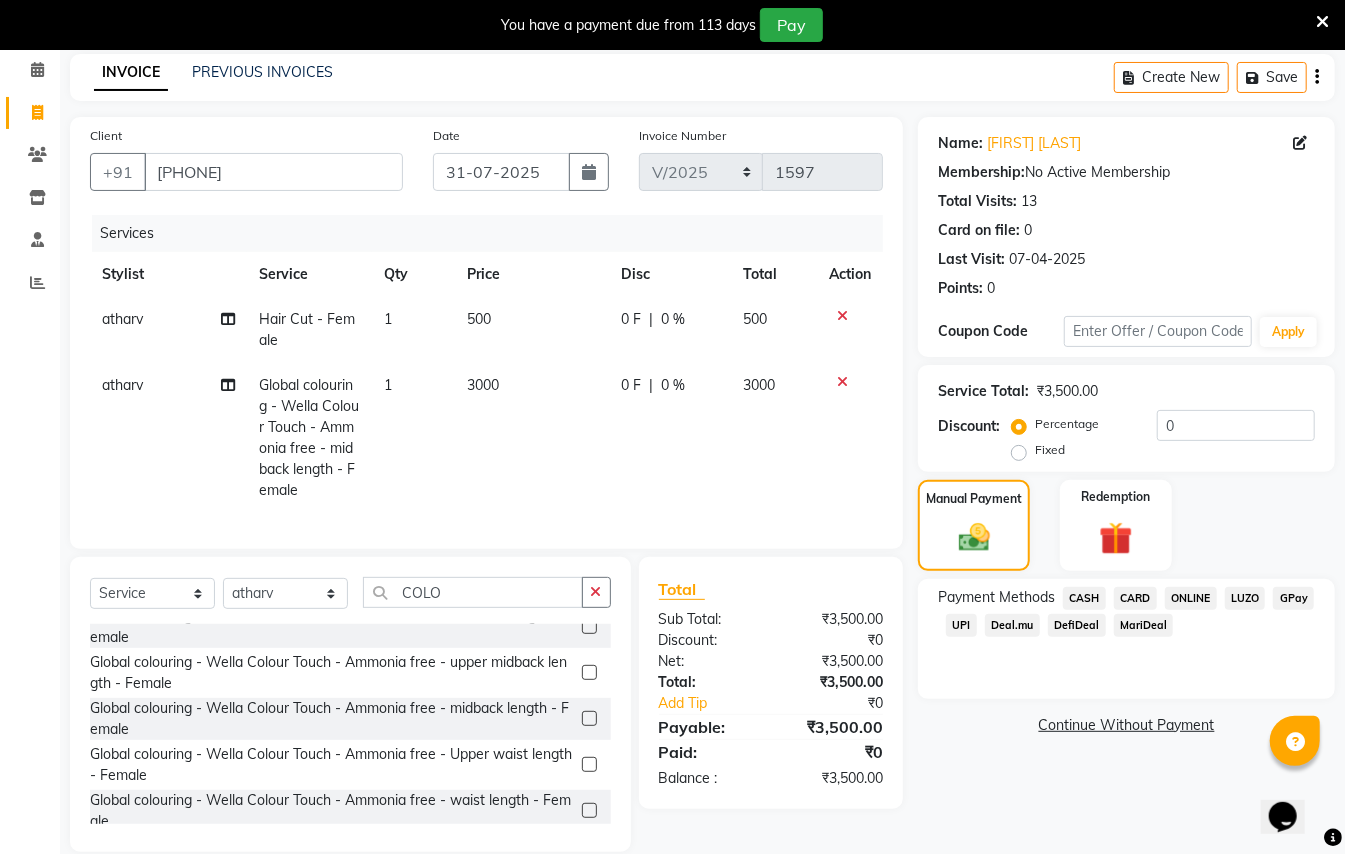scroll, scrollTop: 132, scrollLeft: 0, axis: vertical 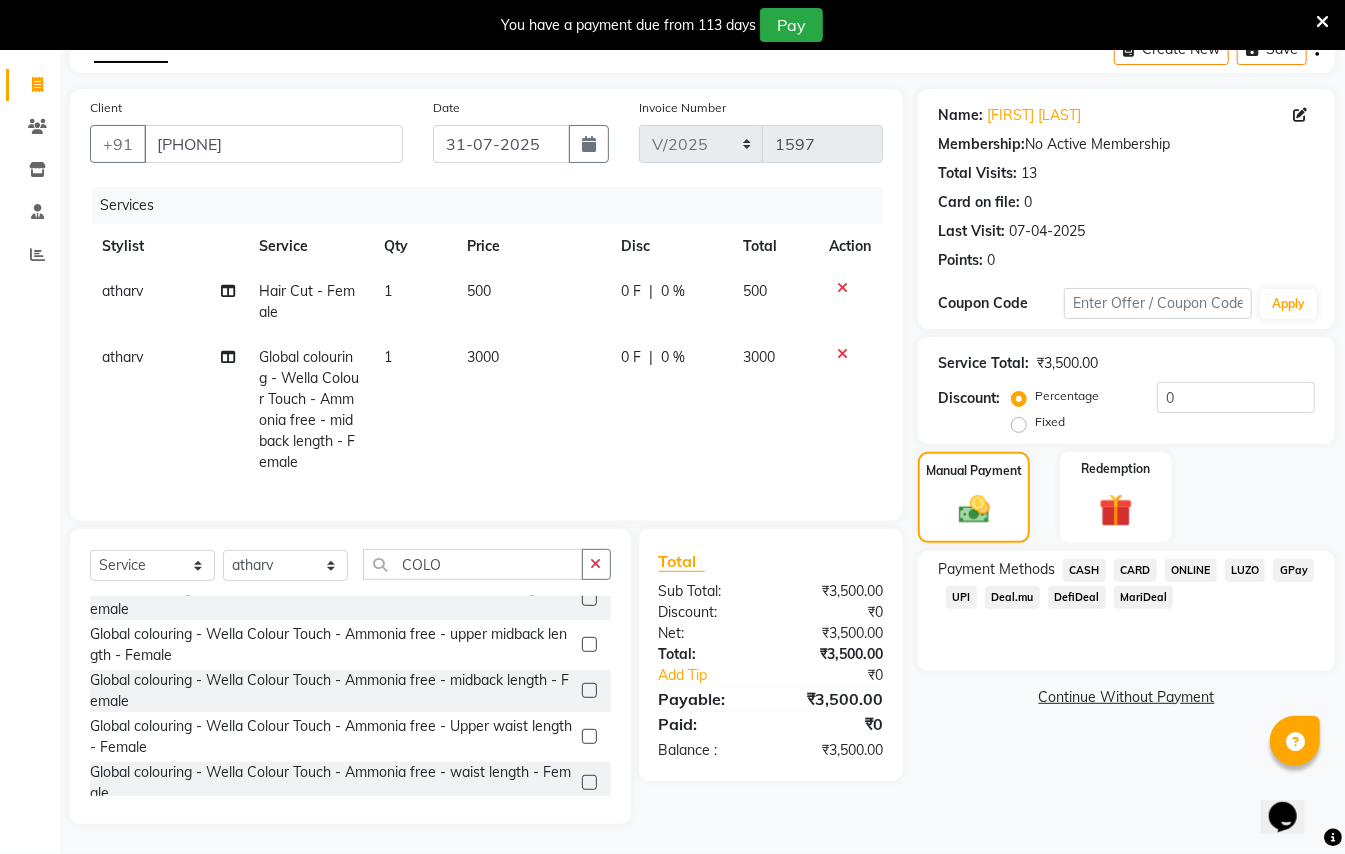 click on "GPay" 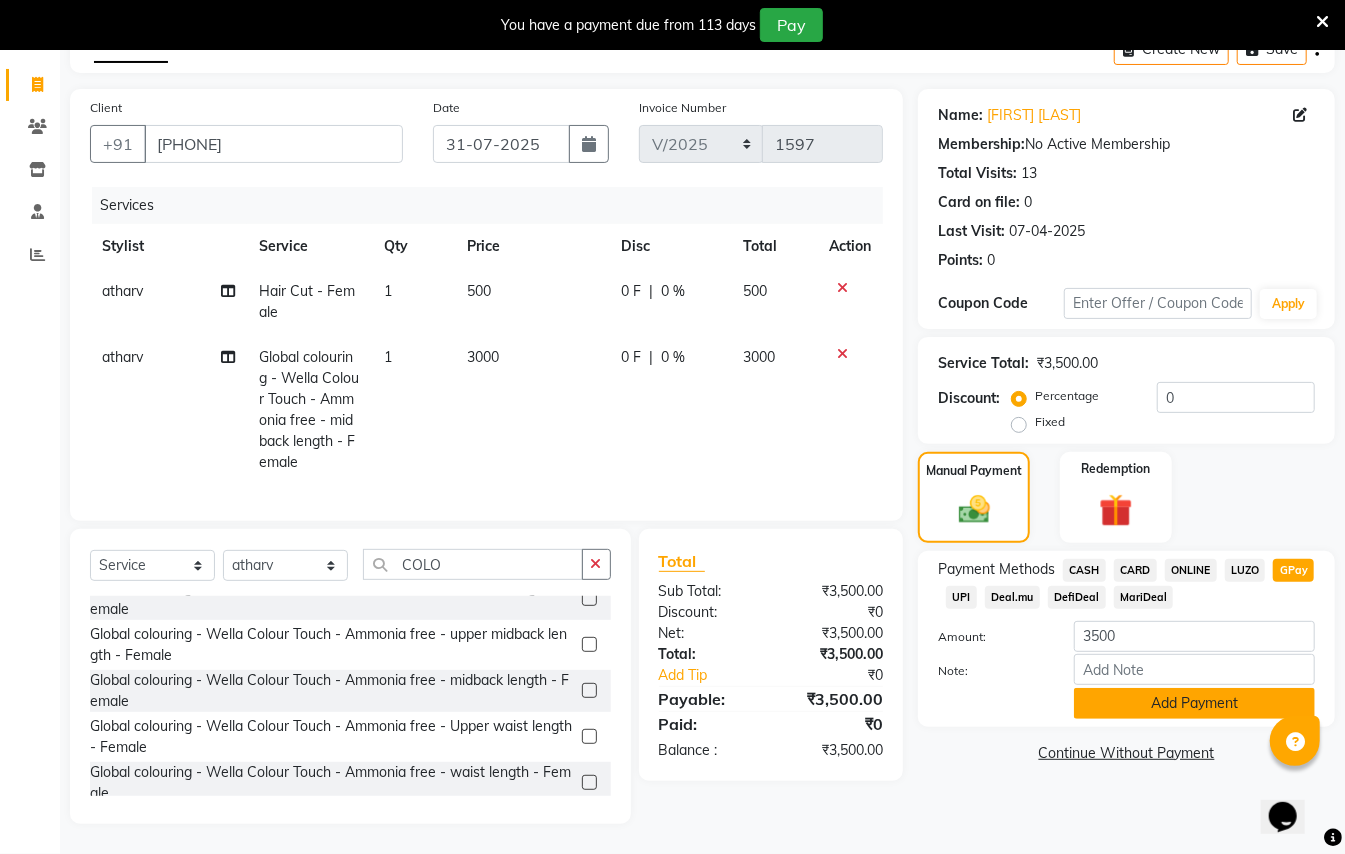 click on "Add Payment" 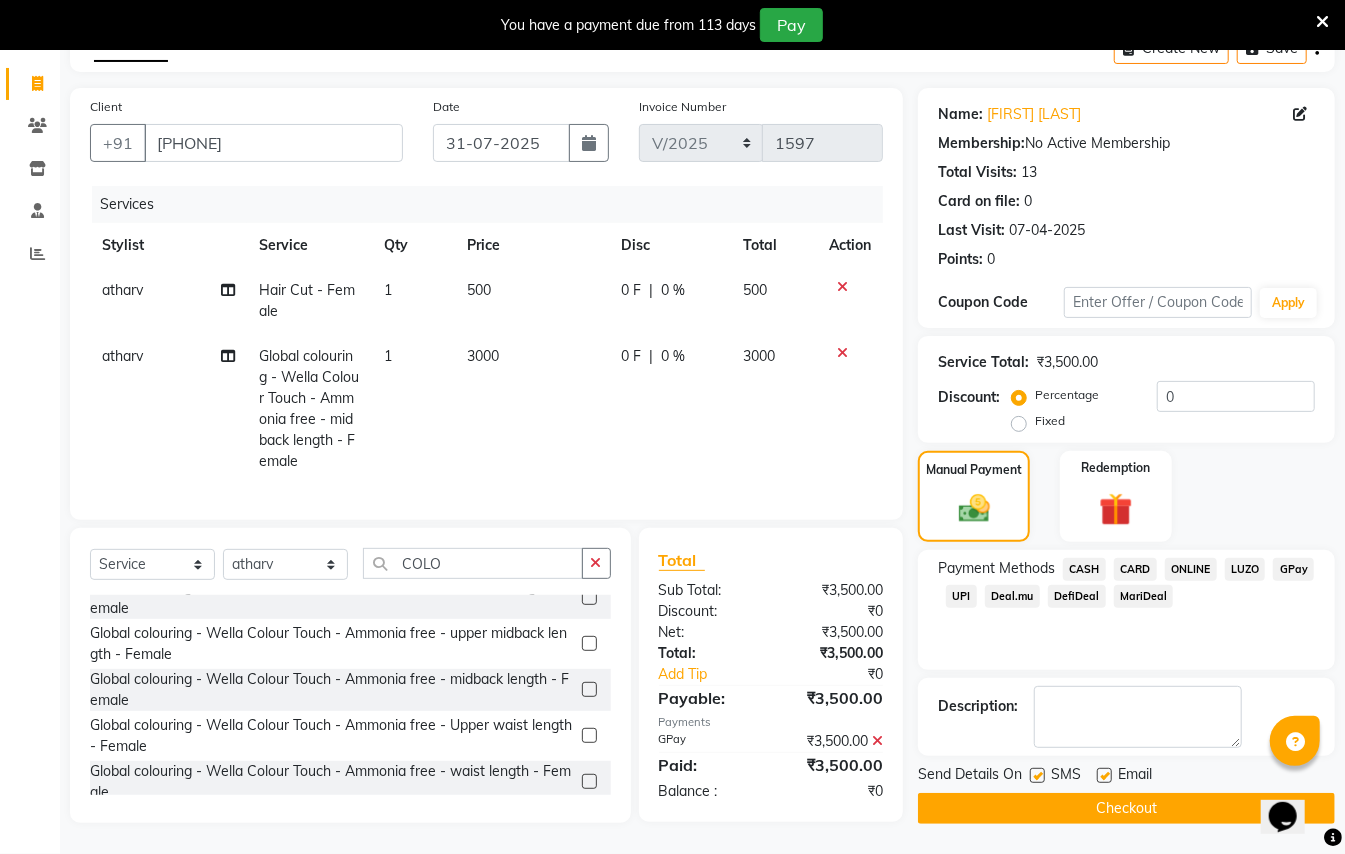 click on "Checkout" 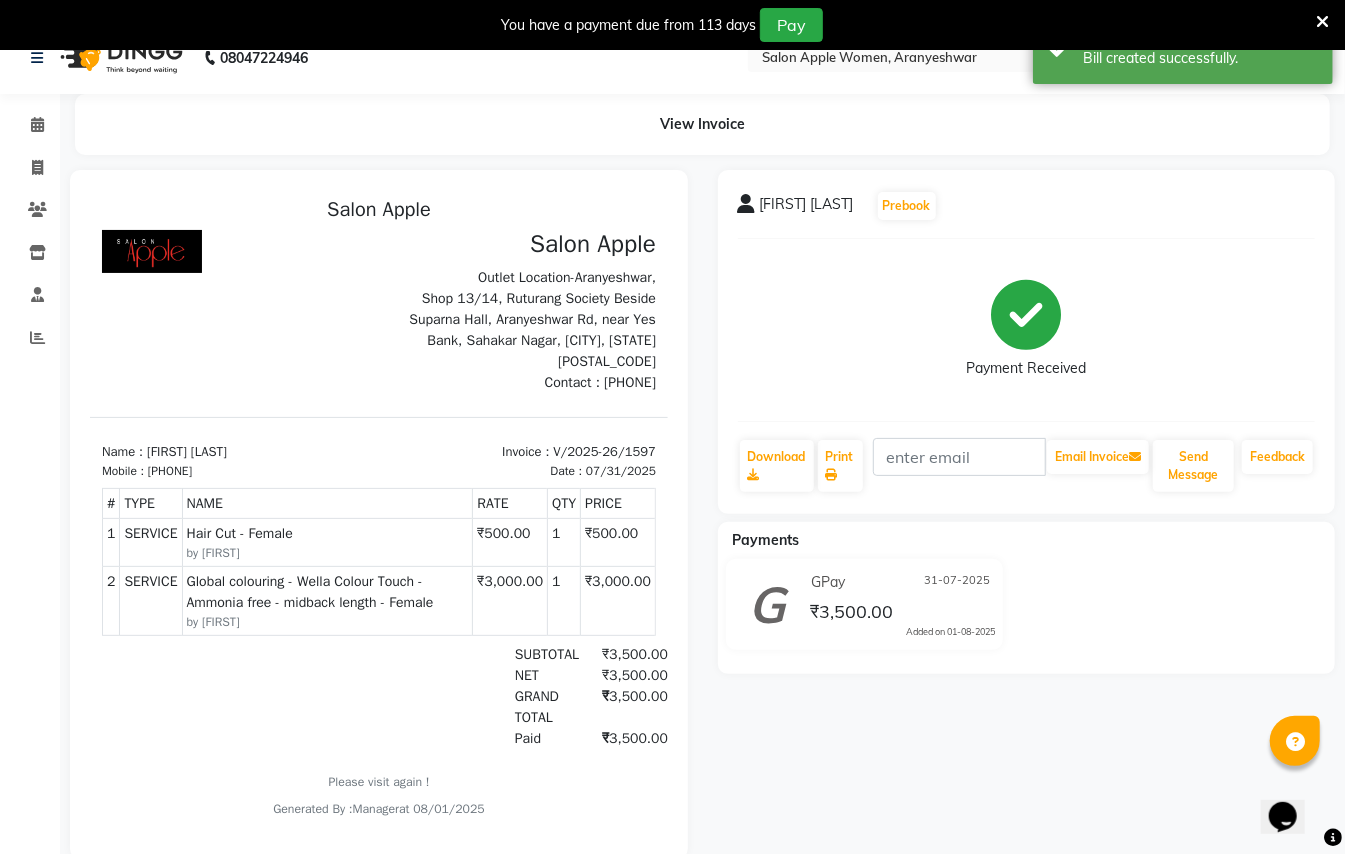 scroll, scrollTop: 0, scrollLeft: 0, axis: both 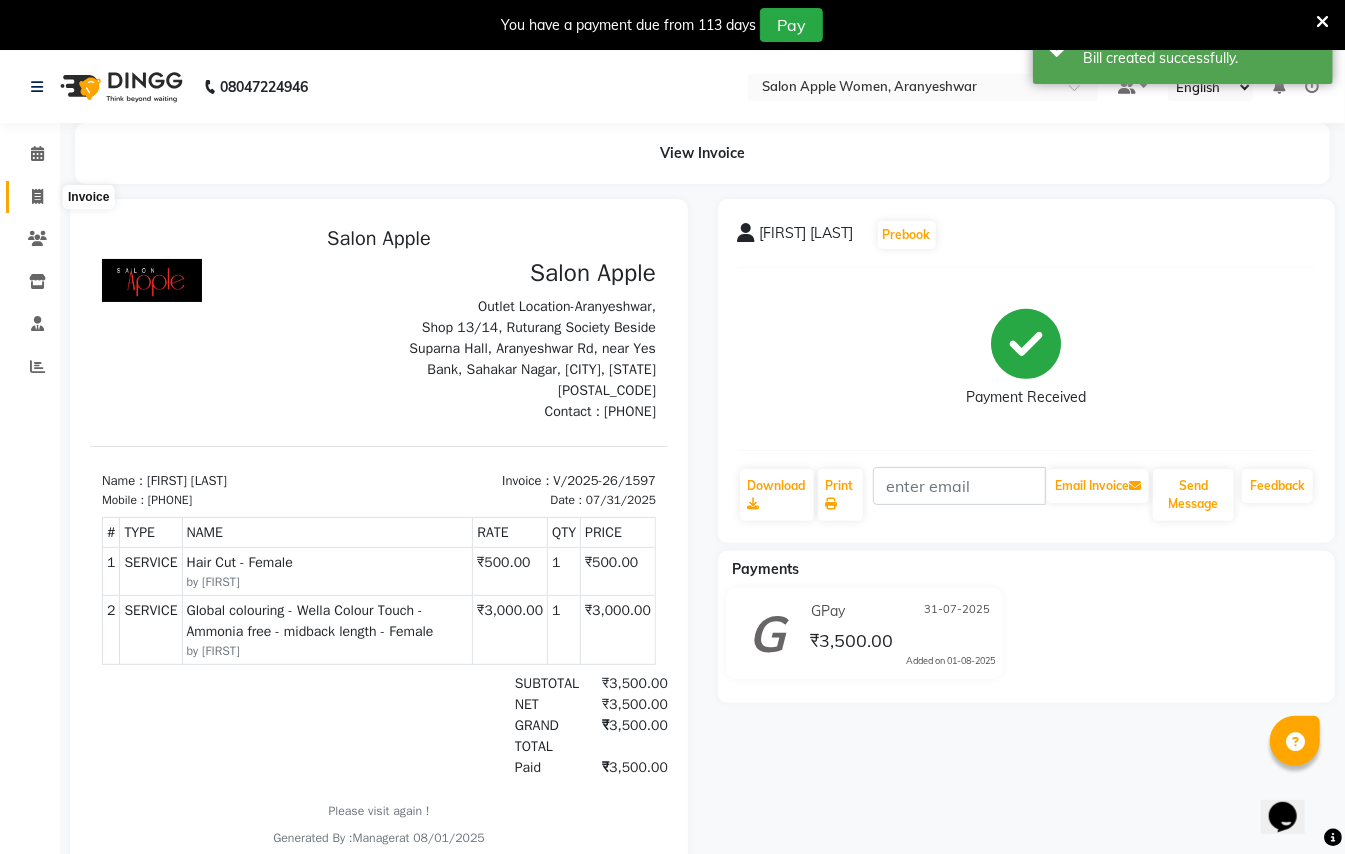 click 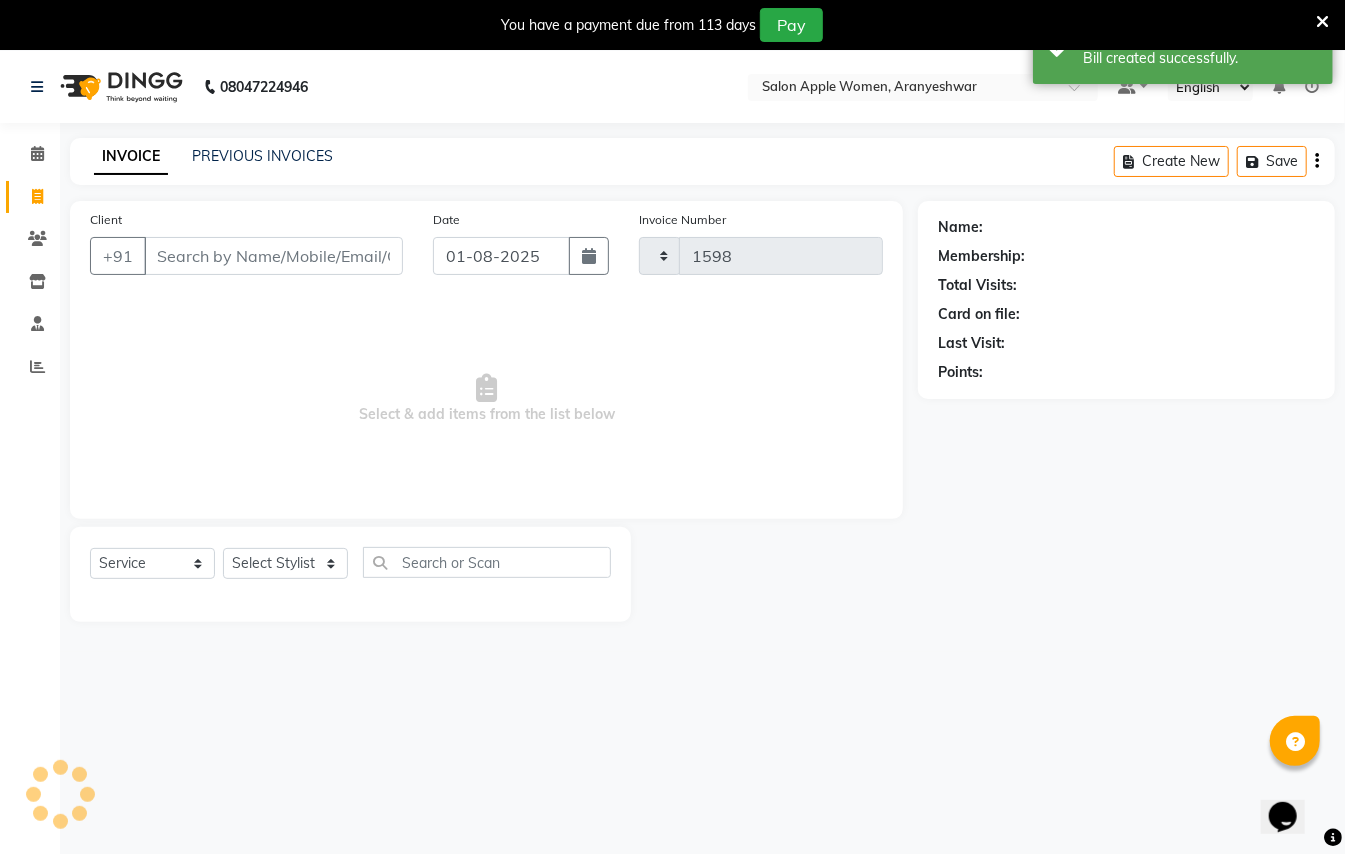 scroll, scrollTop: 50, scrollLeft: 0, axis: vertical 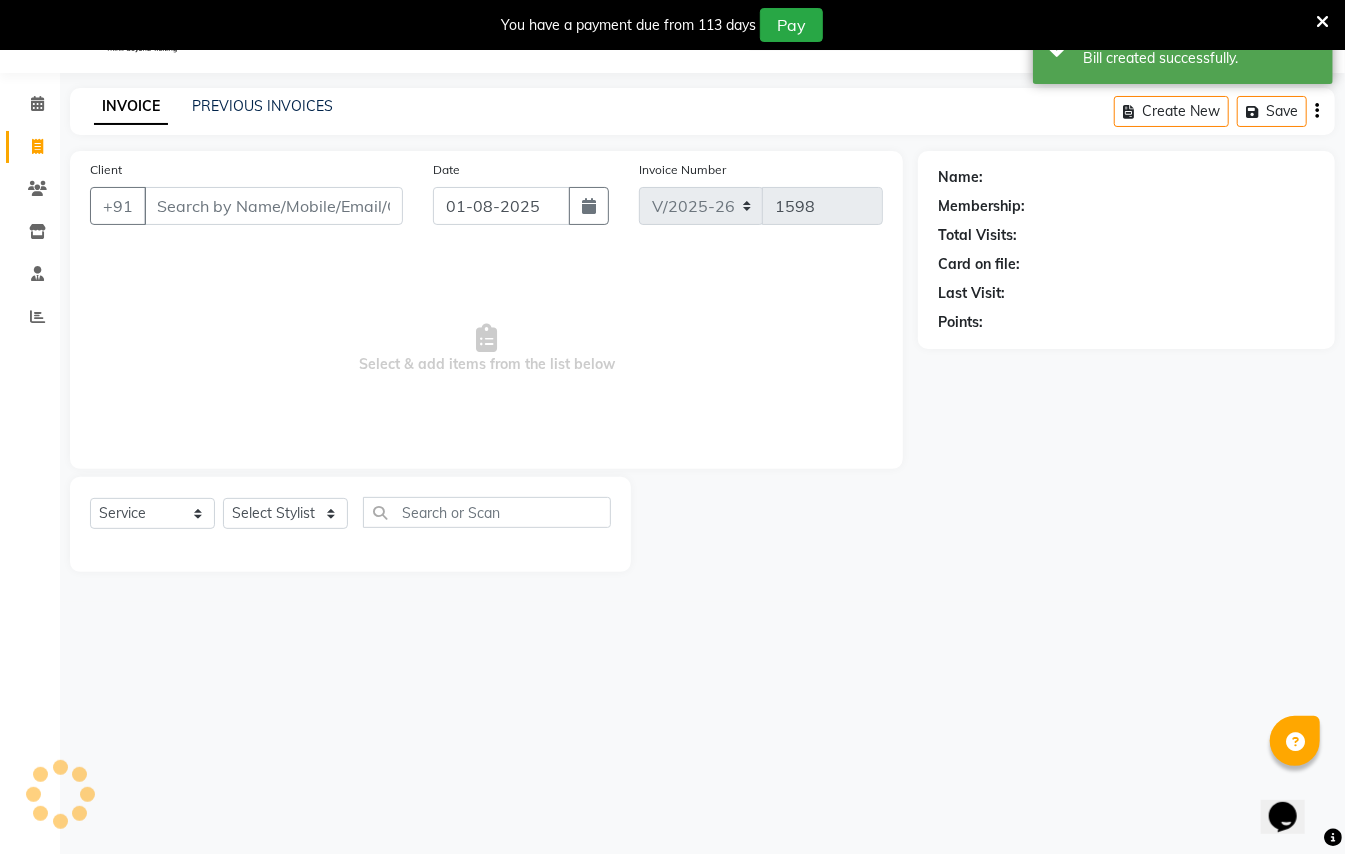click on "Client" at bounding box center [273, 206] 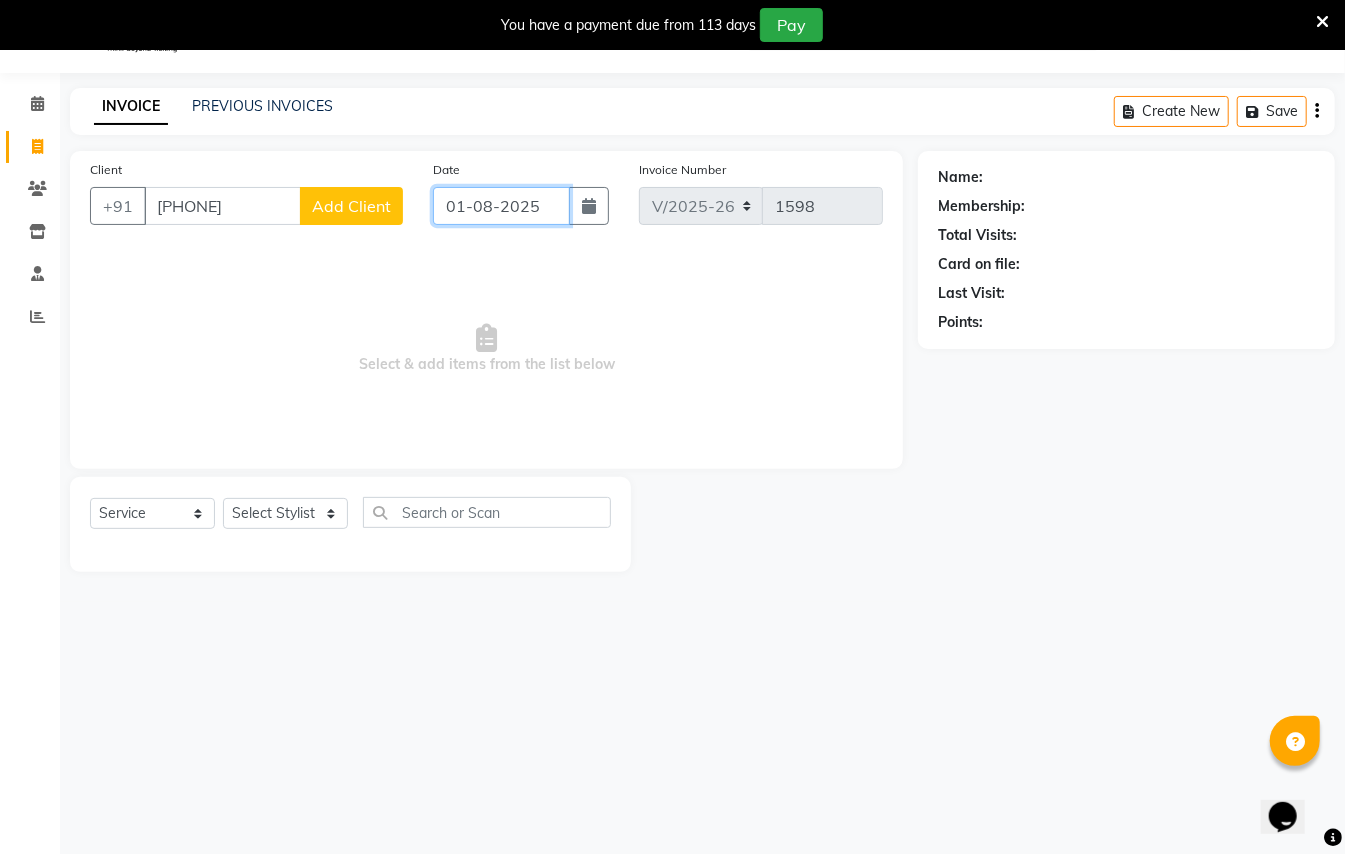 click on "01-08-2025" 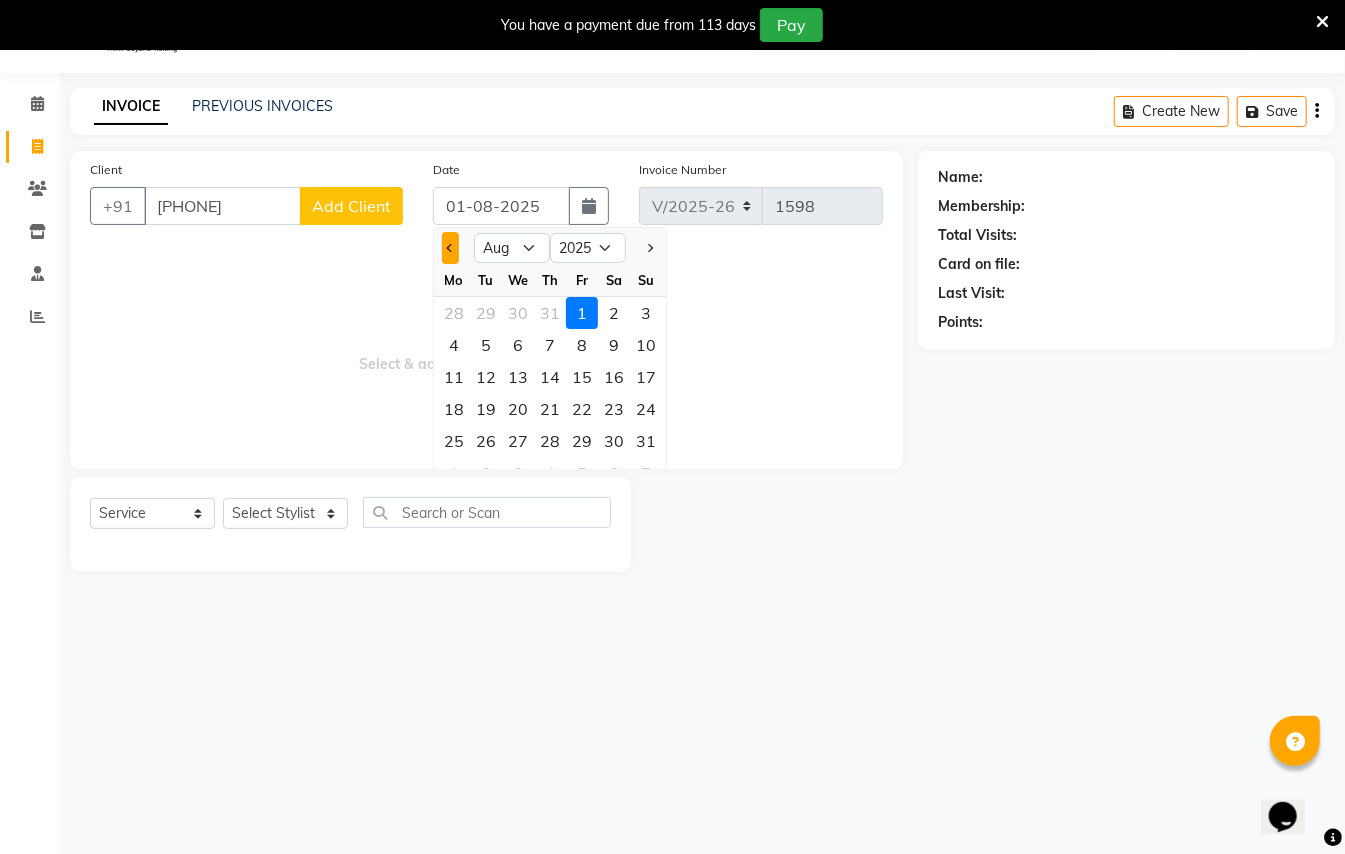 click 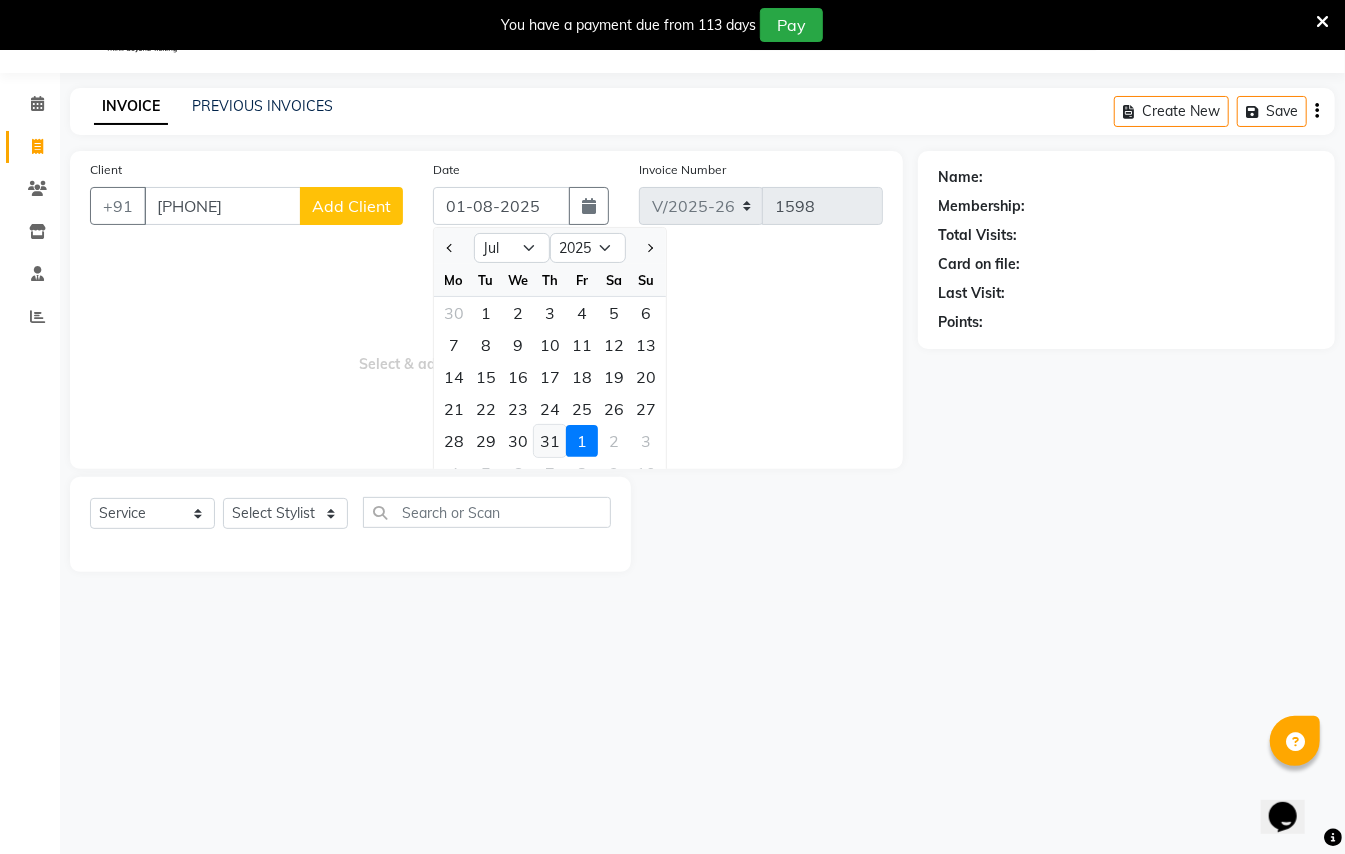 click on "31" 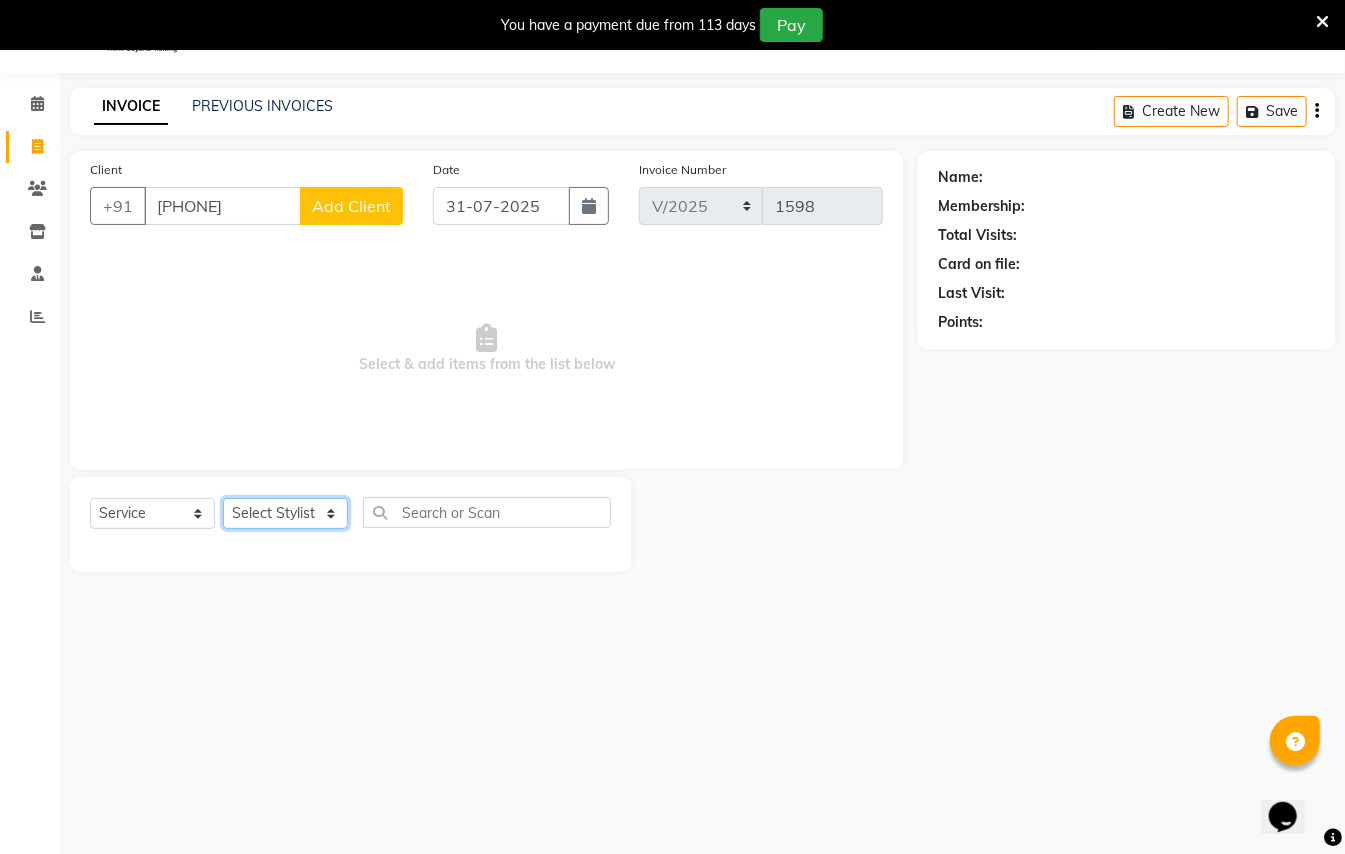 click on "Select Stylist [FIRST] [LAST] [FIRST] [LAST] [FIRST] [LAST] [FIRST] [LAST] [FIRST] [LAST] [FIRST] [LAST] [FIRST] [LAST] [FIRST] [LAST]" 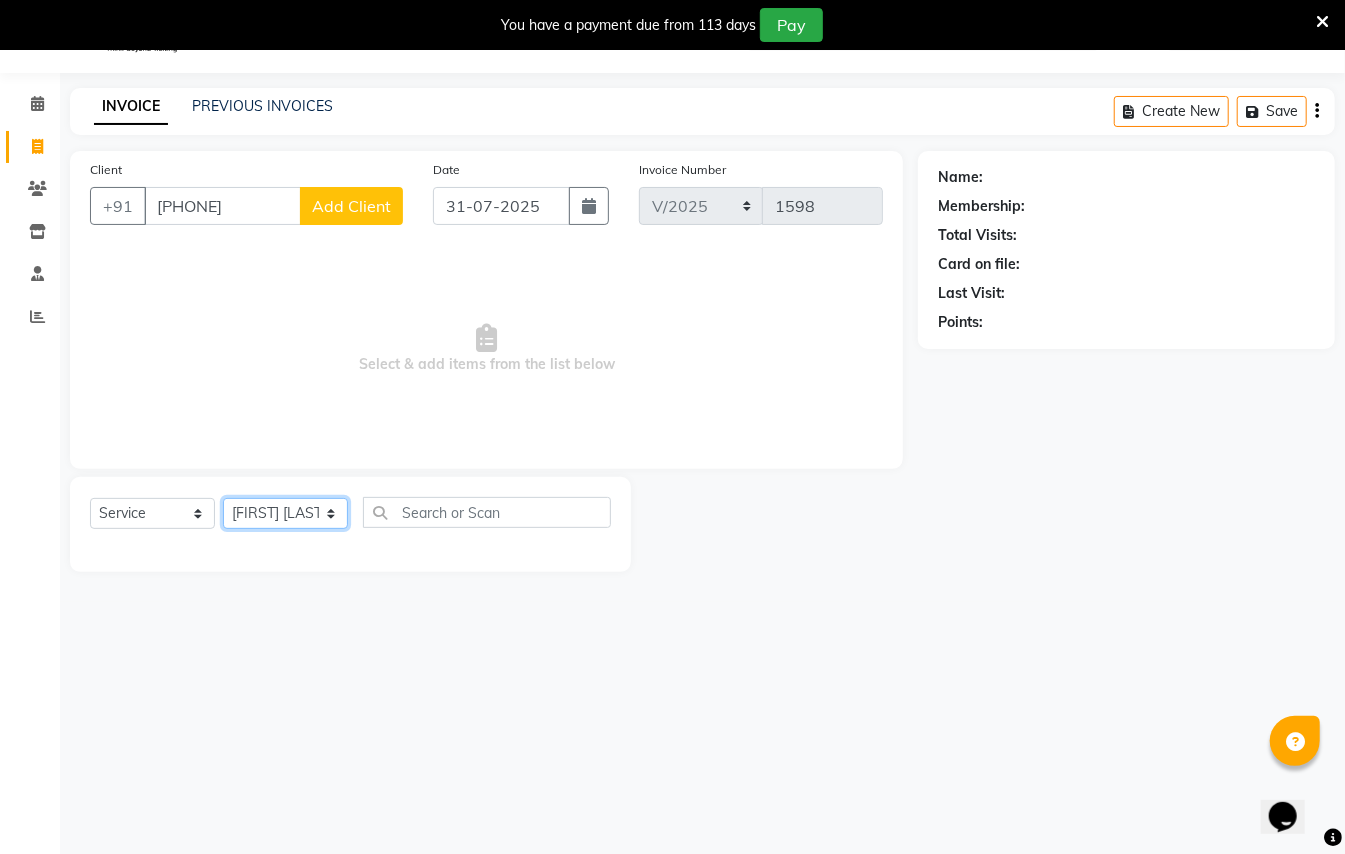 click on "Select Stylist [FIRST] [LAST] [FIRST] [LAST] [FIRST] [LAST] [FIRST] [LAST] [FIRST] [LAST] [FIRST] [LAST] [FIRST] [LAST] [FIRST] [LAST]" 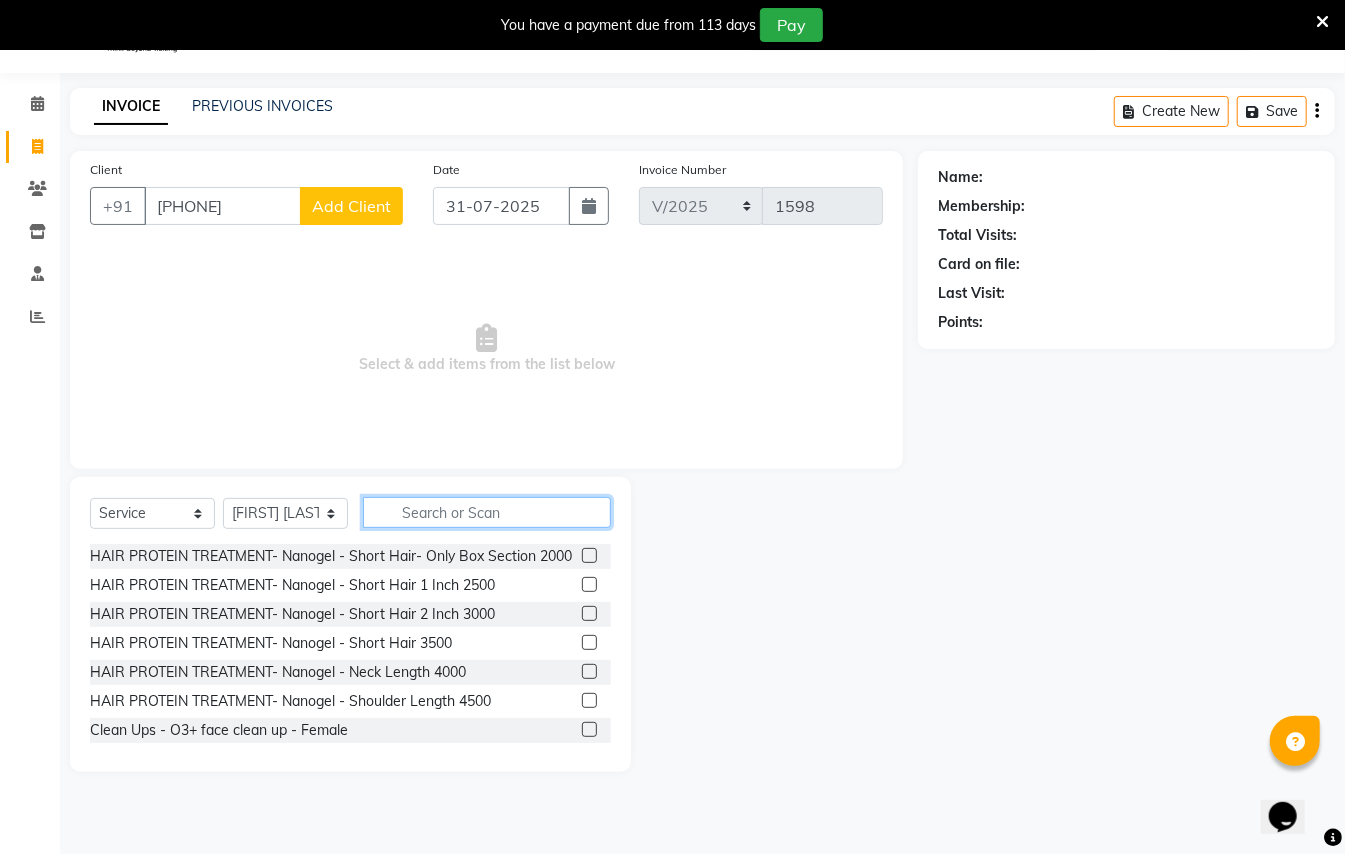 click 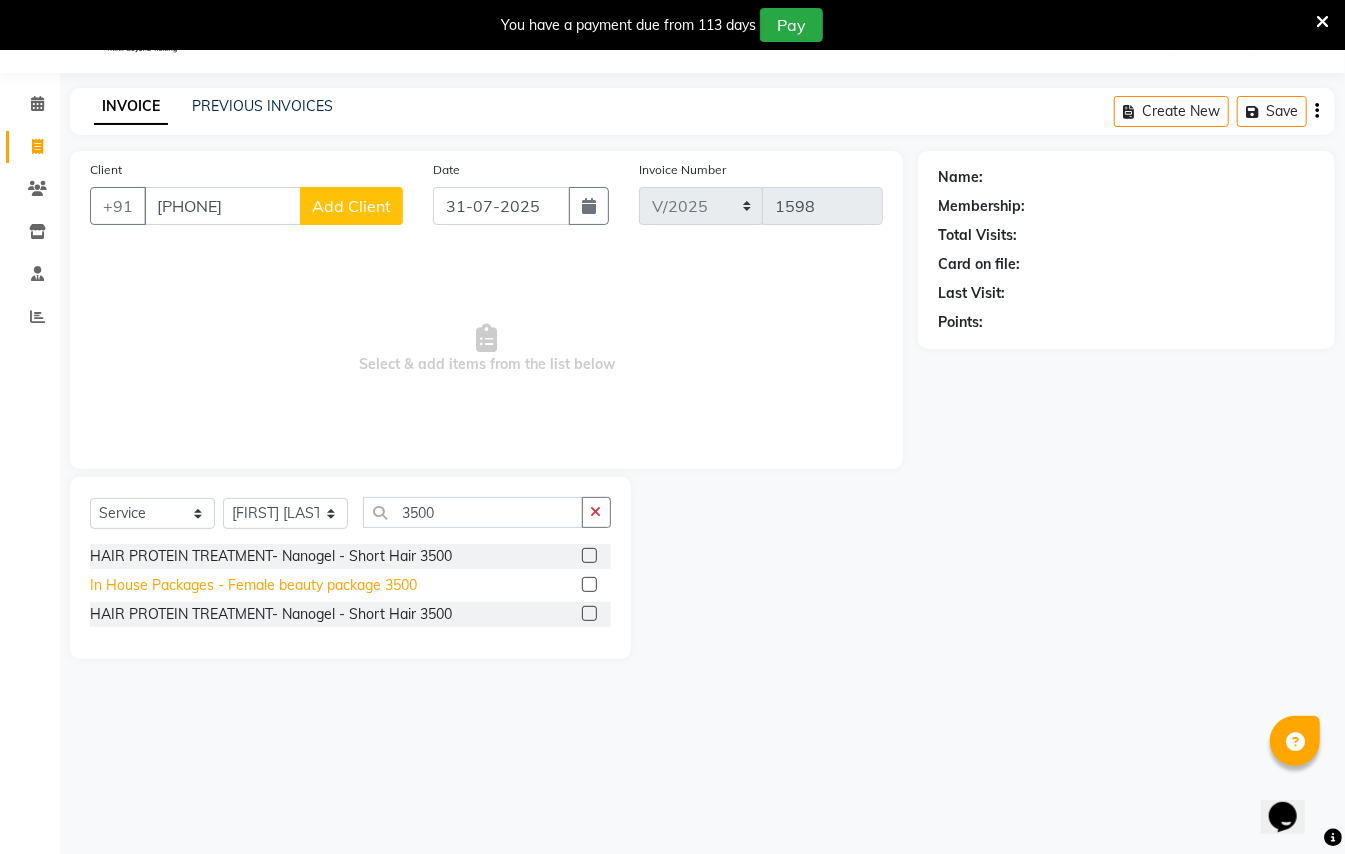 click on "In House Packages - Female beauty package 3500" 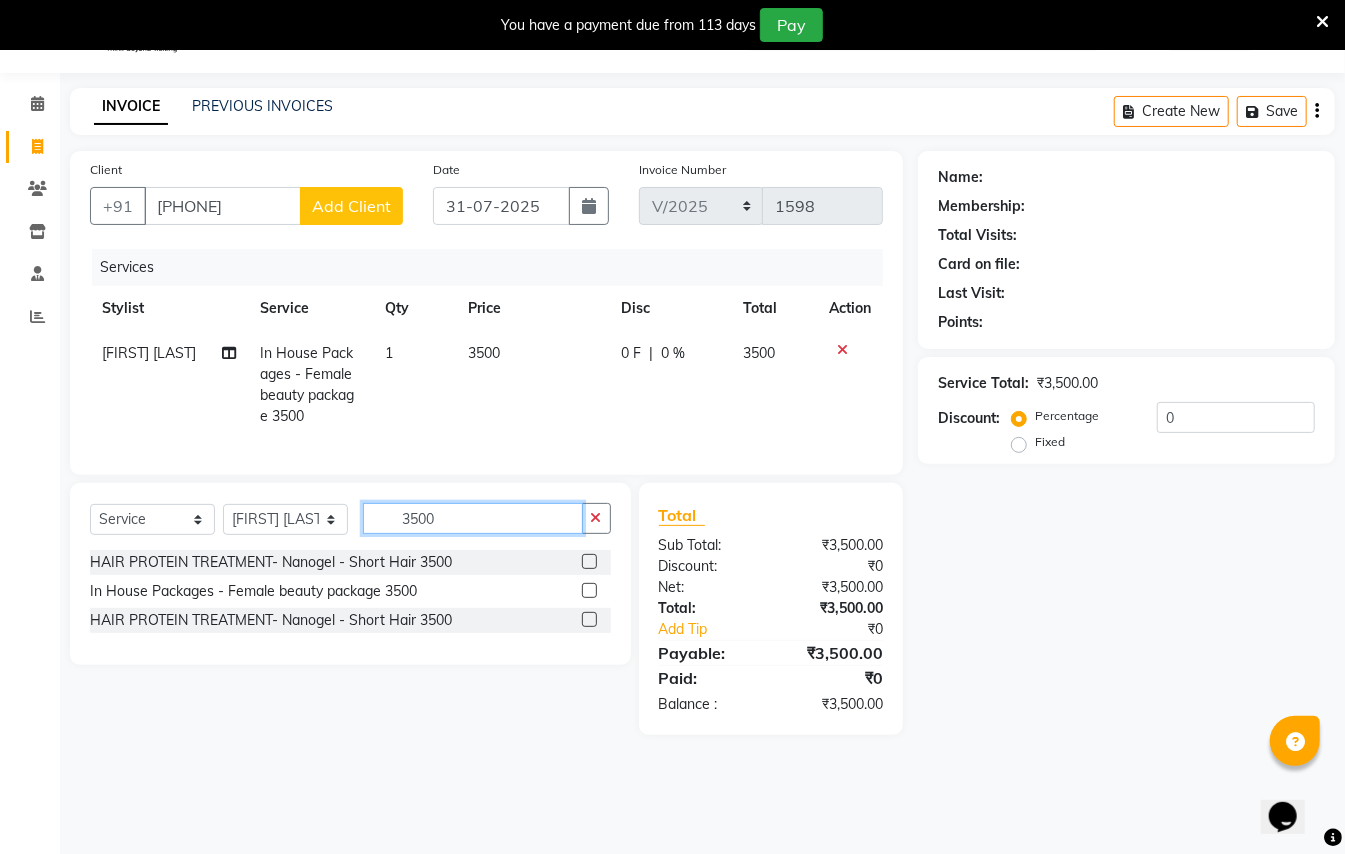 click on "3500" 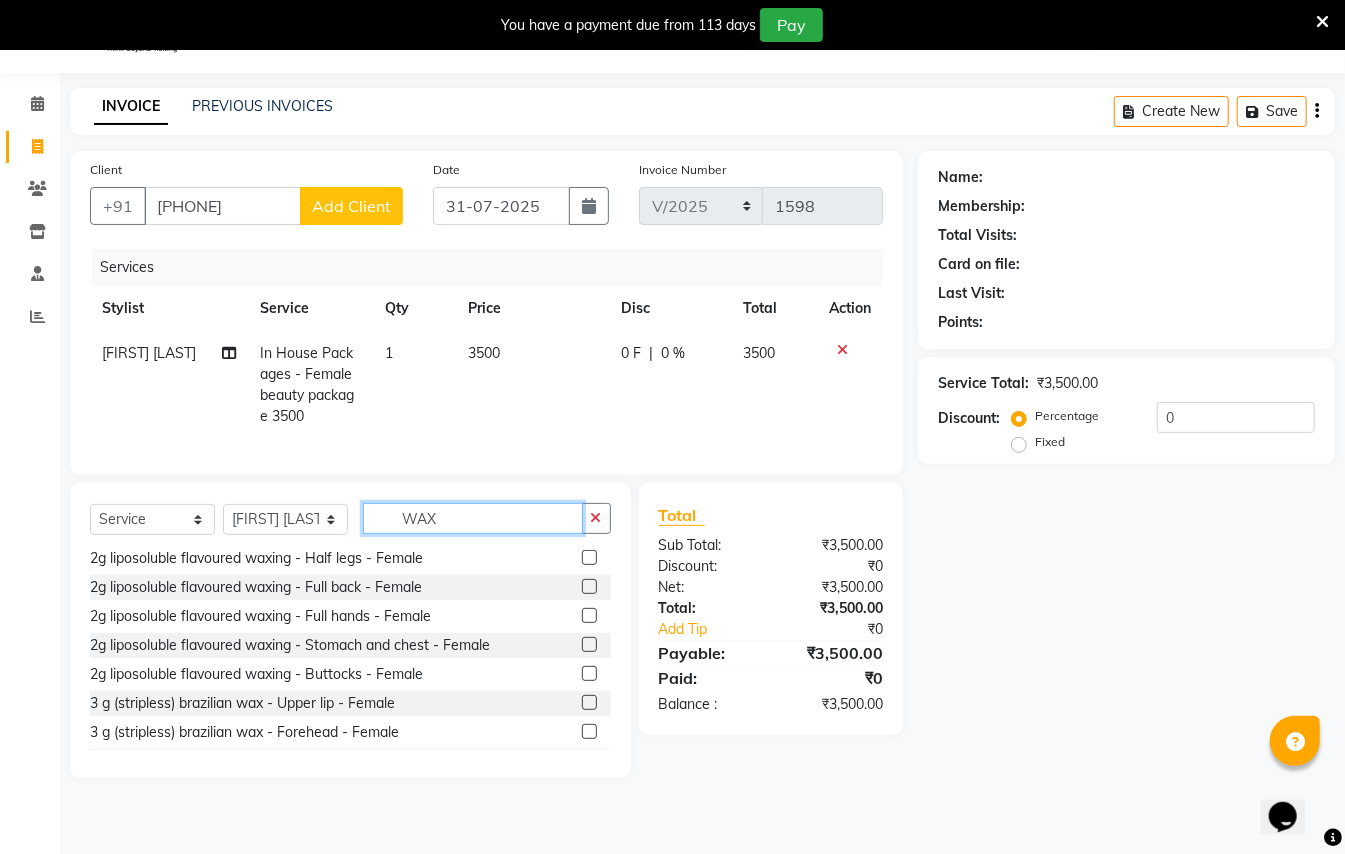 scroll, scrollTop: 533, scrollLeft: 0, axis: vertical 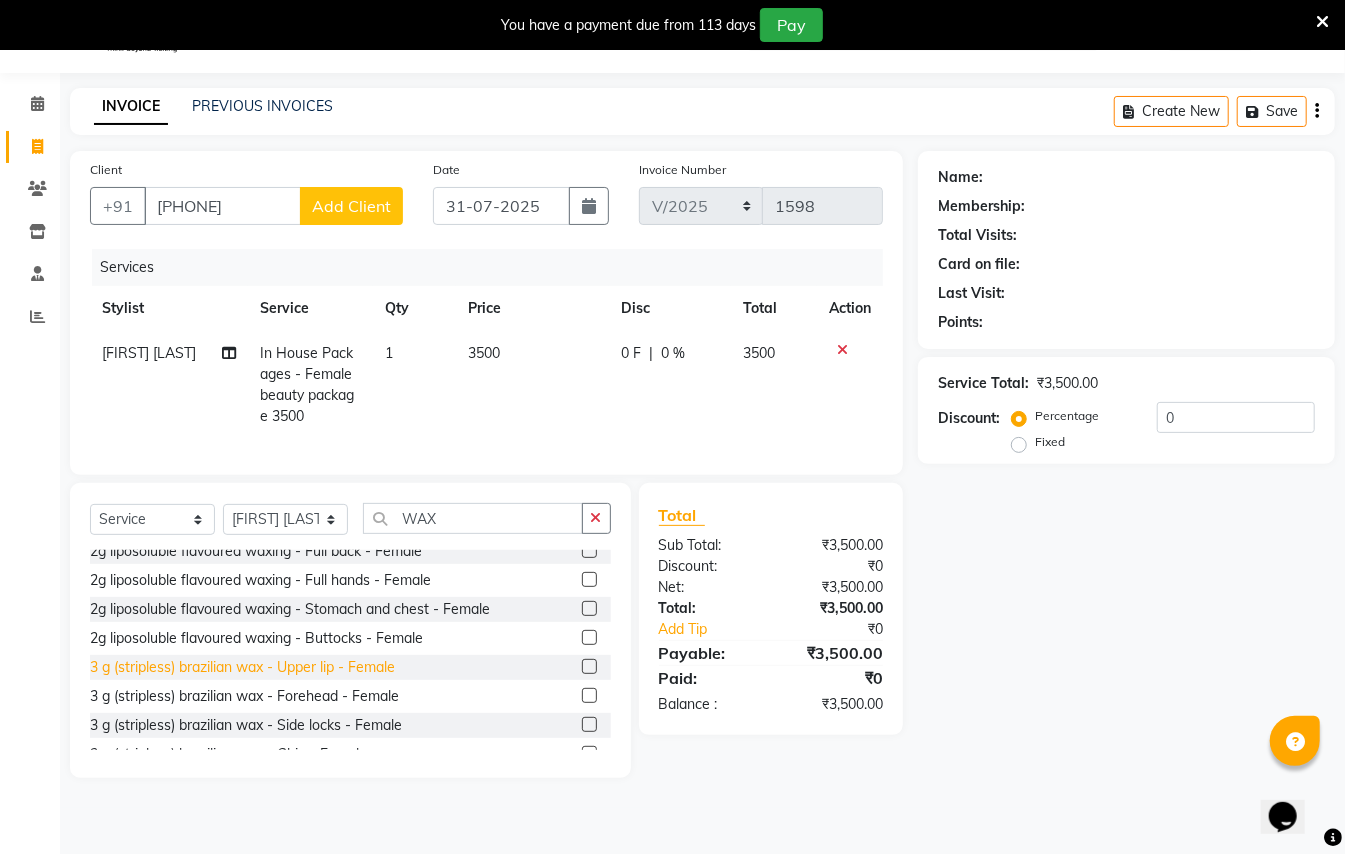click on "3 g (stripless) brazilian wax - Upper lip - Female" 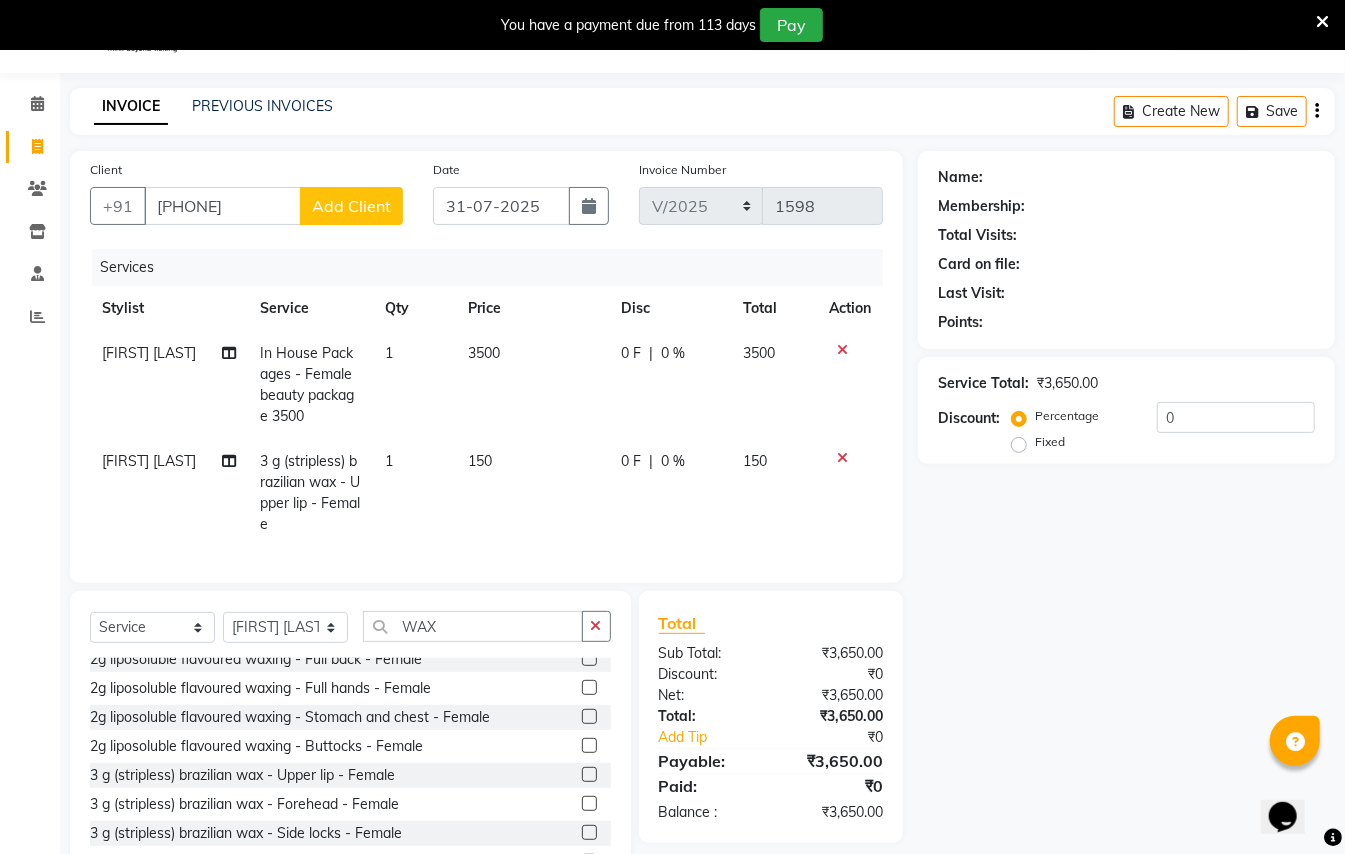 scroll, scrollTop: 132, scrollLeft: 0, axis: vertical 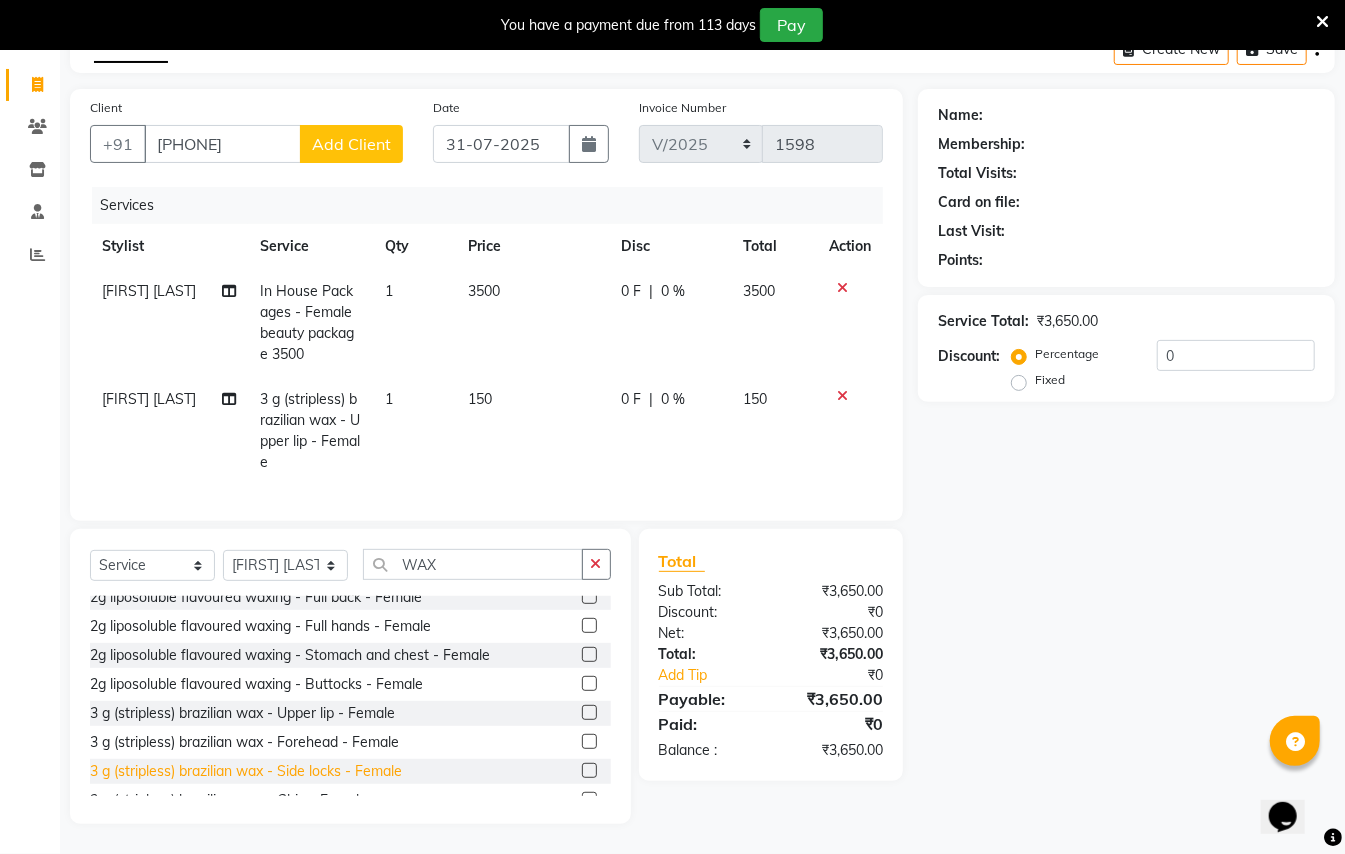 click on "3 g (stripless) brazilian wax - Side locks - Female" 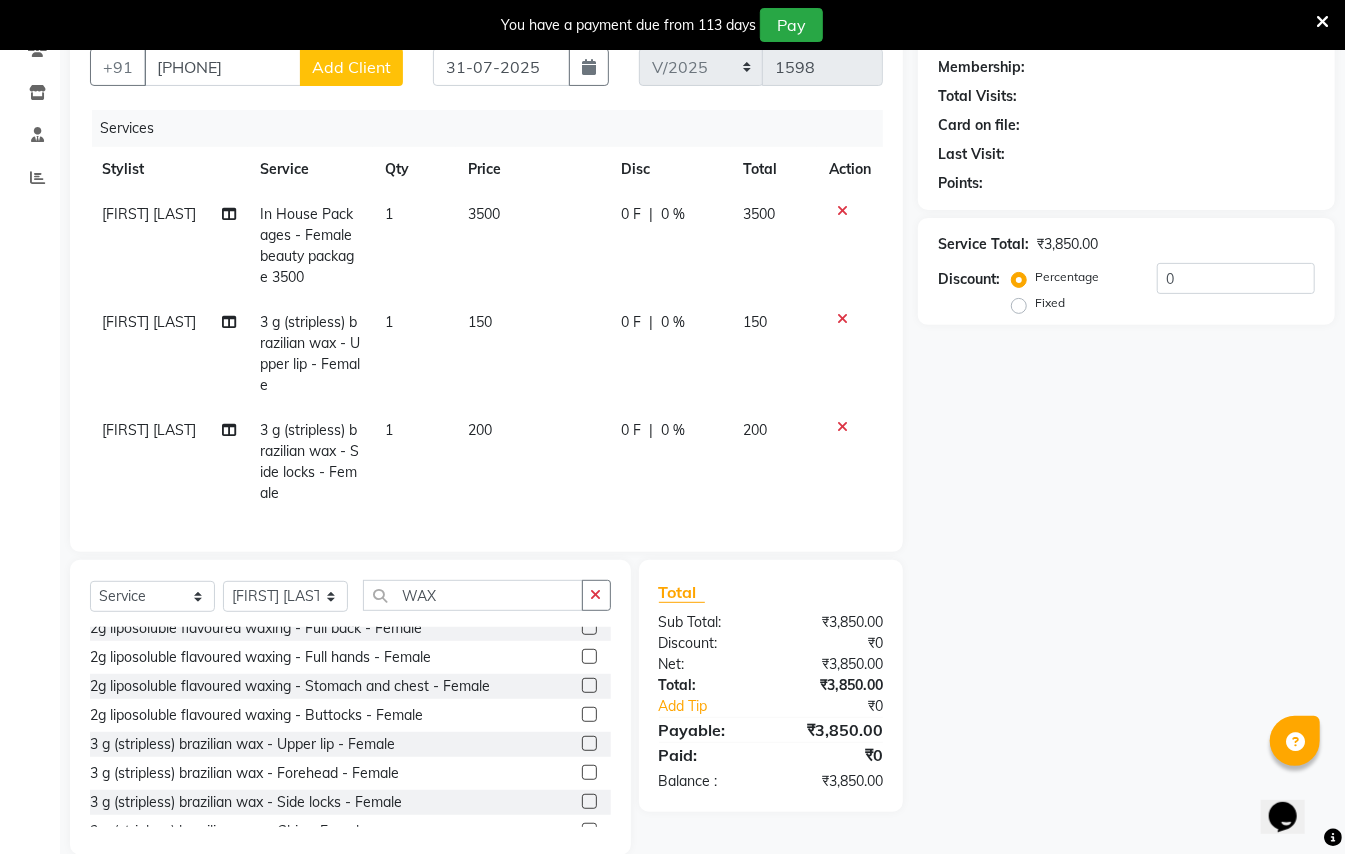 scroll, scrollTop: 240, scrollLeft: 0, axis: vertical 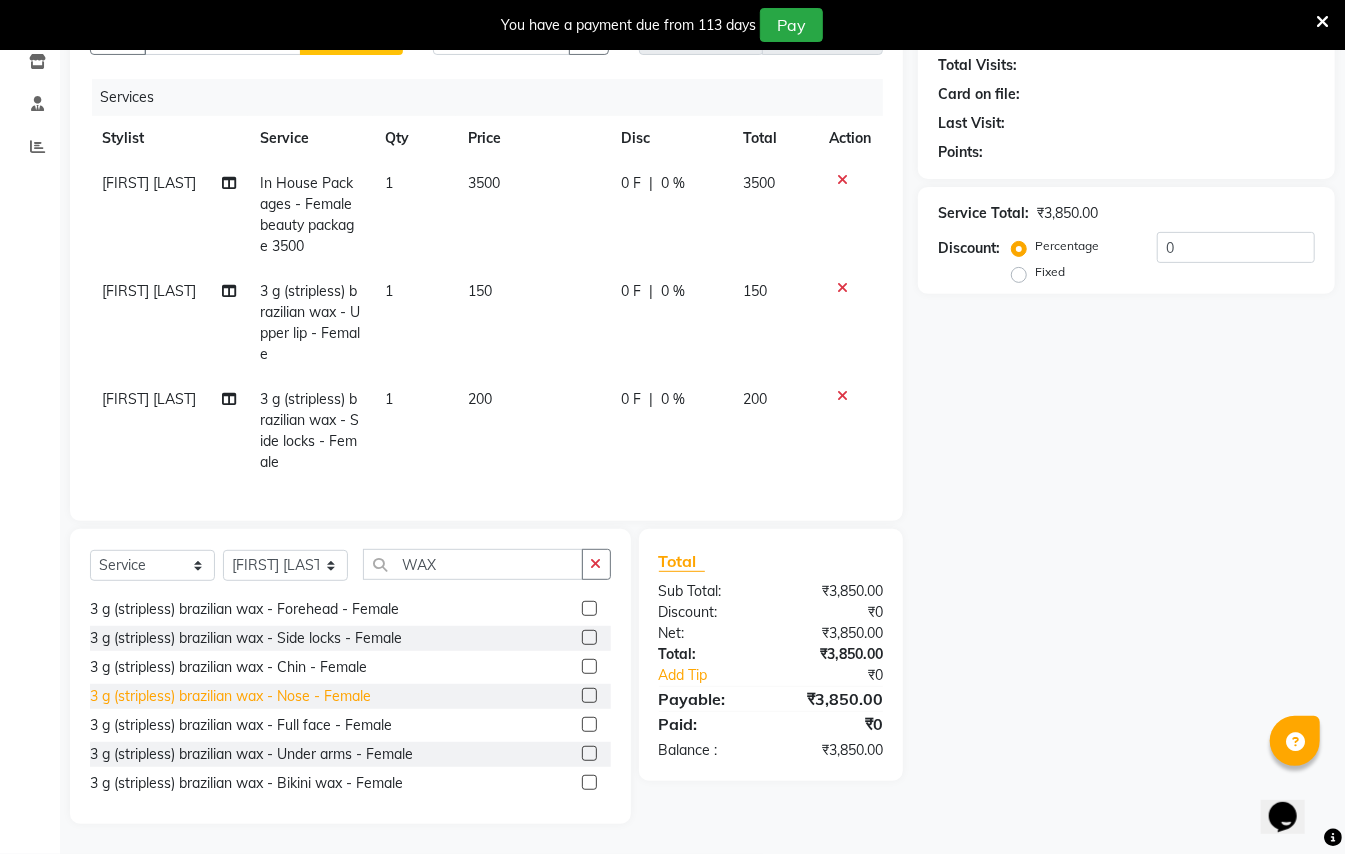 click on "3 g (stripless) brazilian wax - Nose - Female" 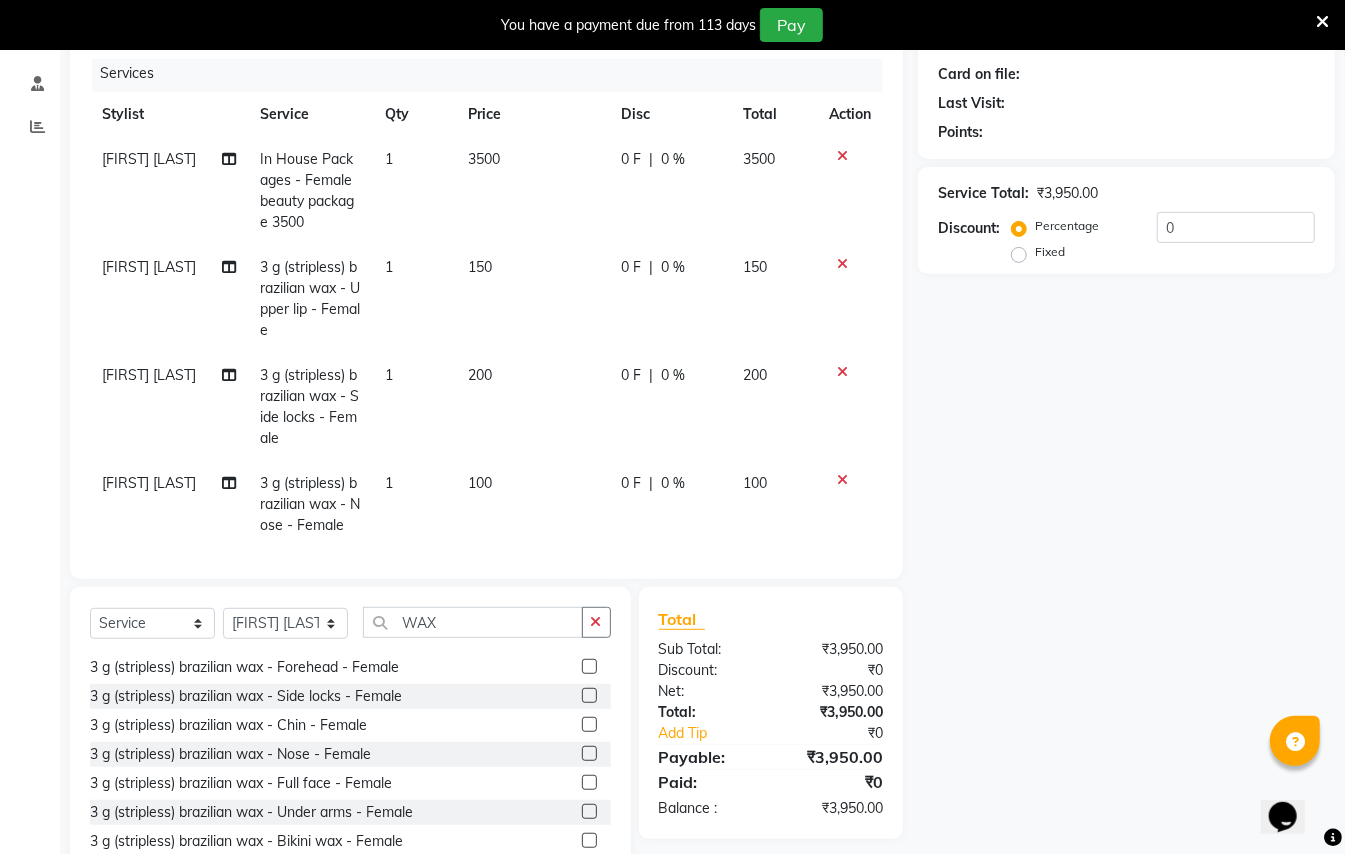 scroll, scrollTop: 0, scrollLeft: 0, axis: both 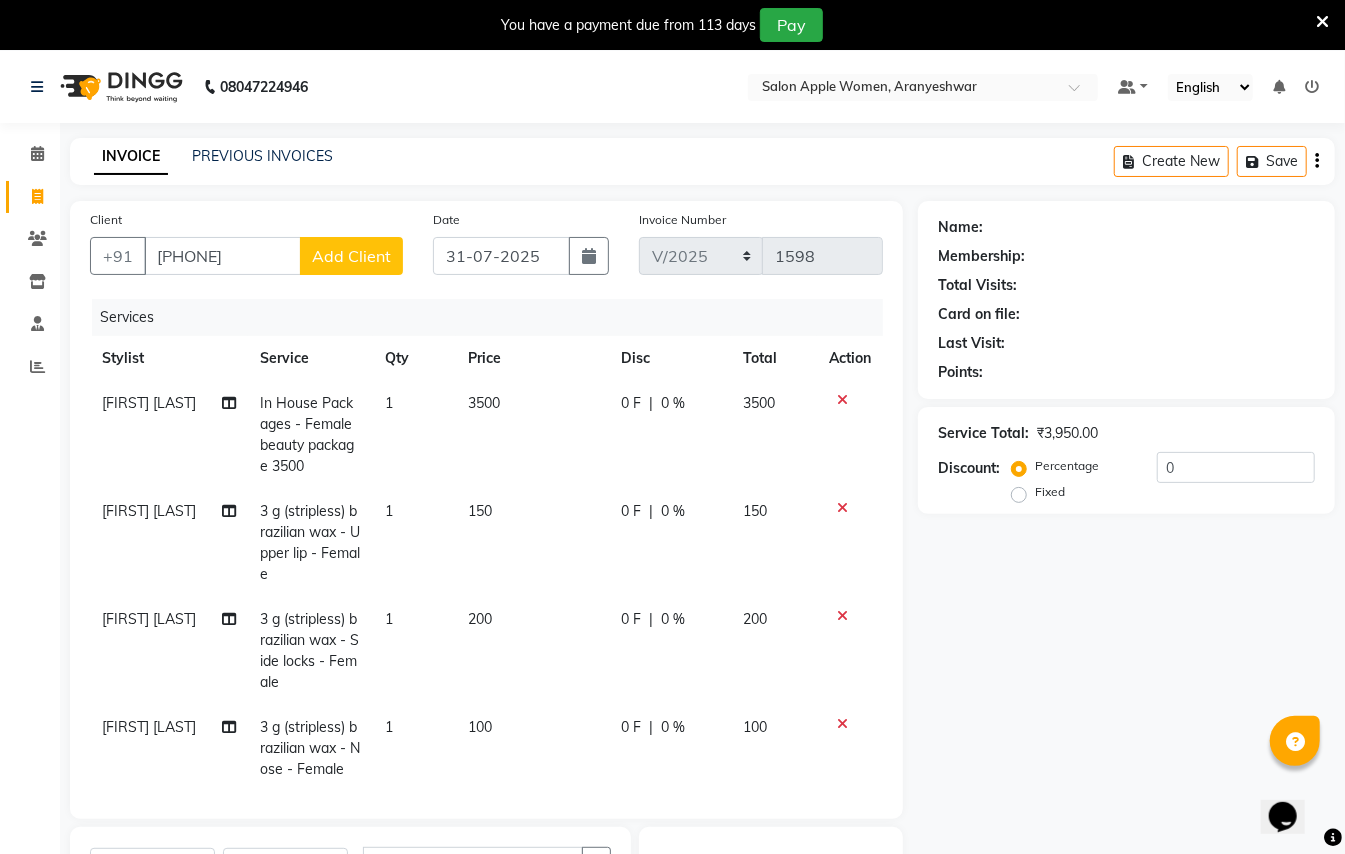 click on "Add Client" 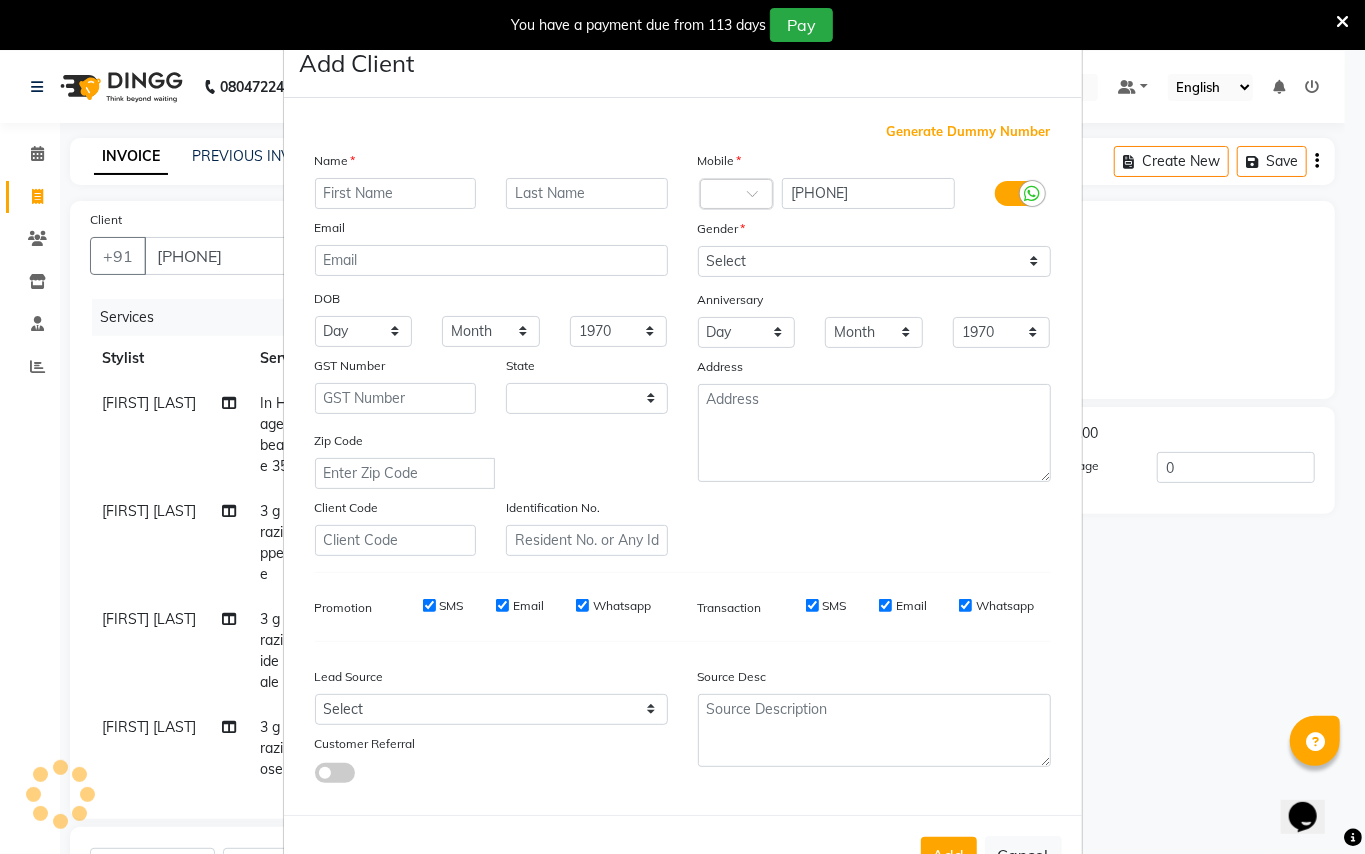 click at bounding box center [396, 193] 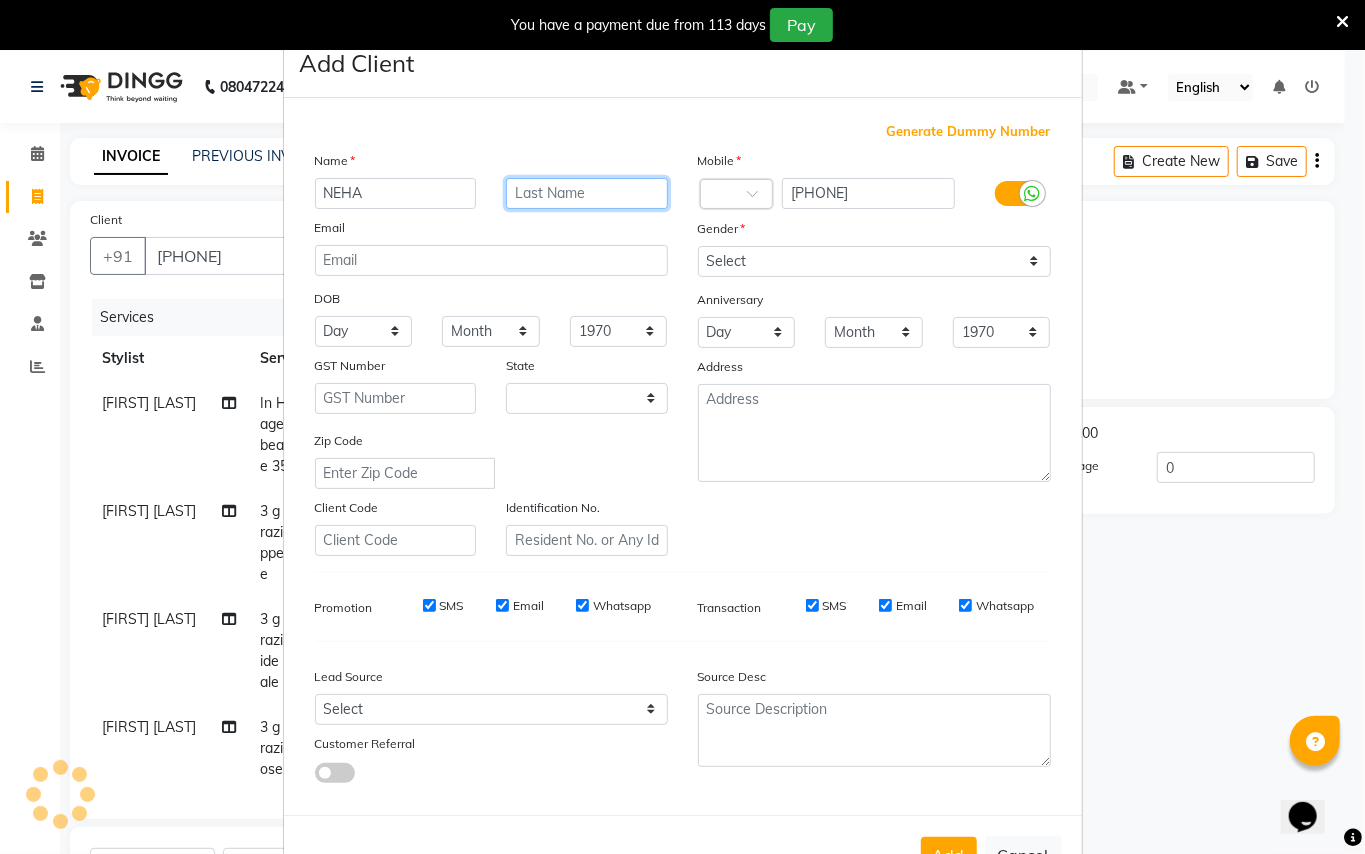click at bounding box center (587, 193) 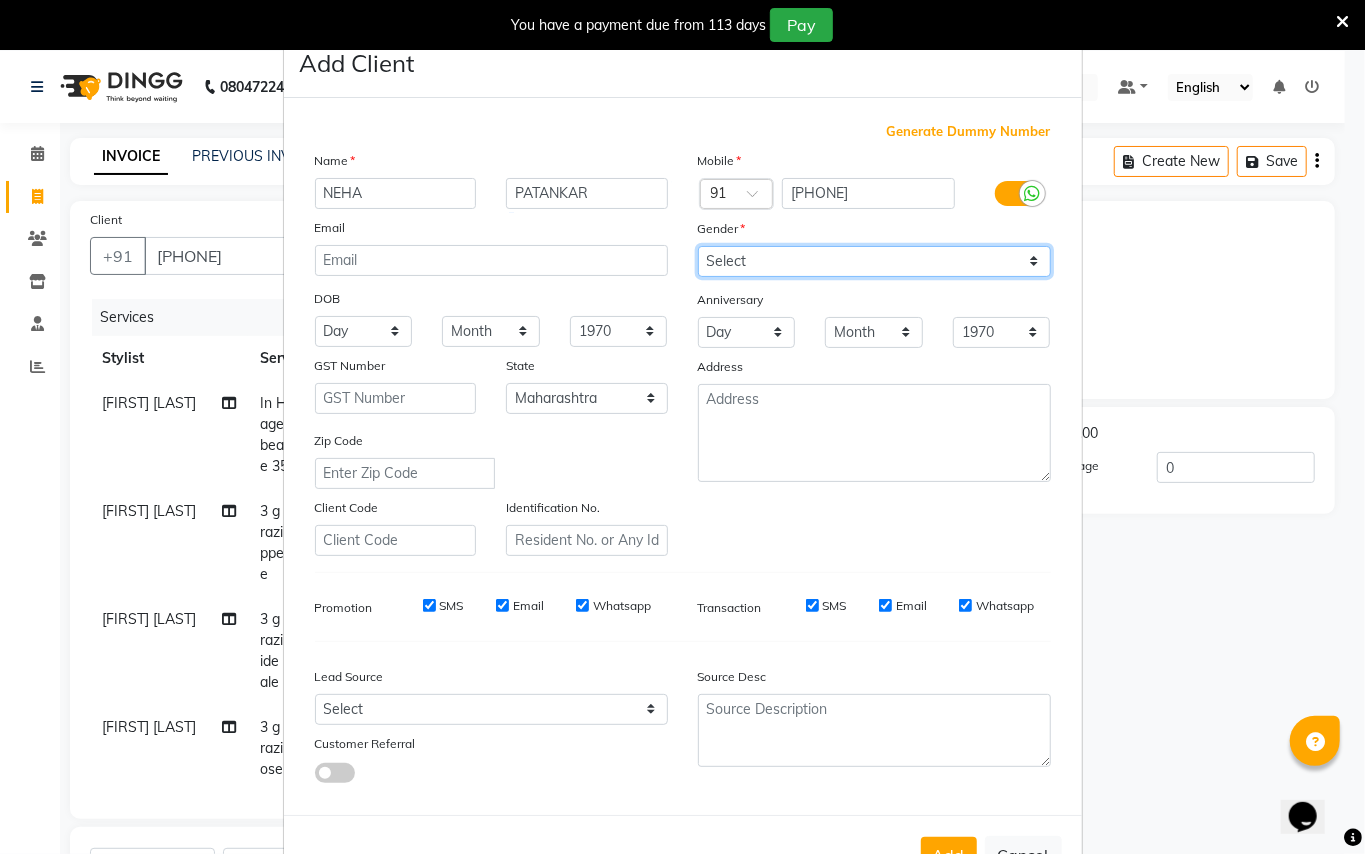 click on "Select Male Female Other Prefer Not To Say" at bounding box center [874, 261] 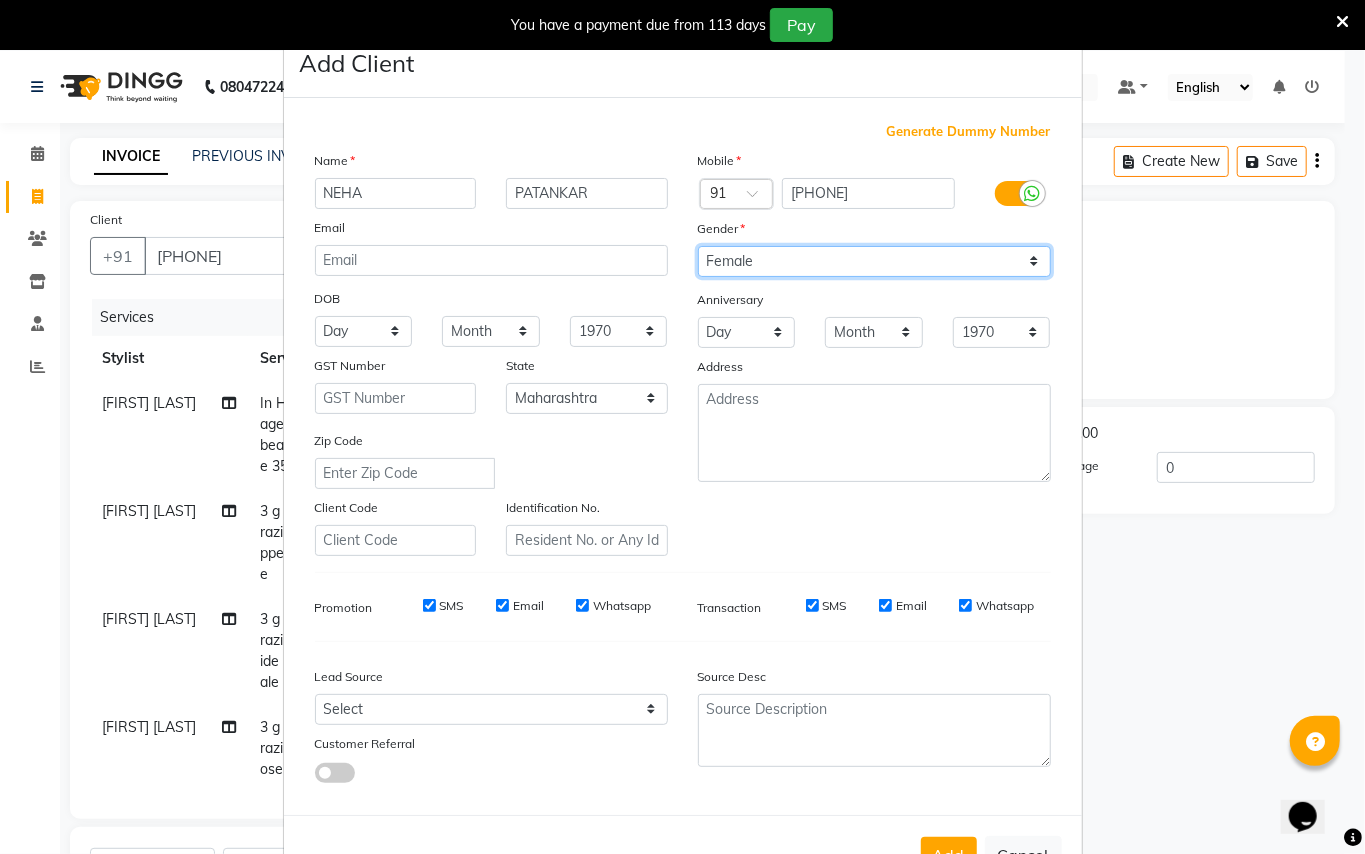 click on "Select Male Female Other Prefer Not To Say" at bounding box center [874, 261] 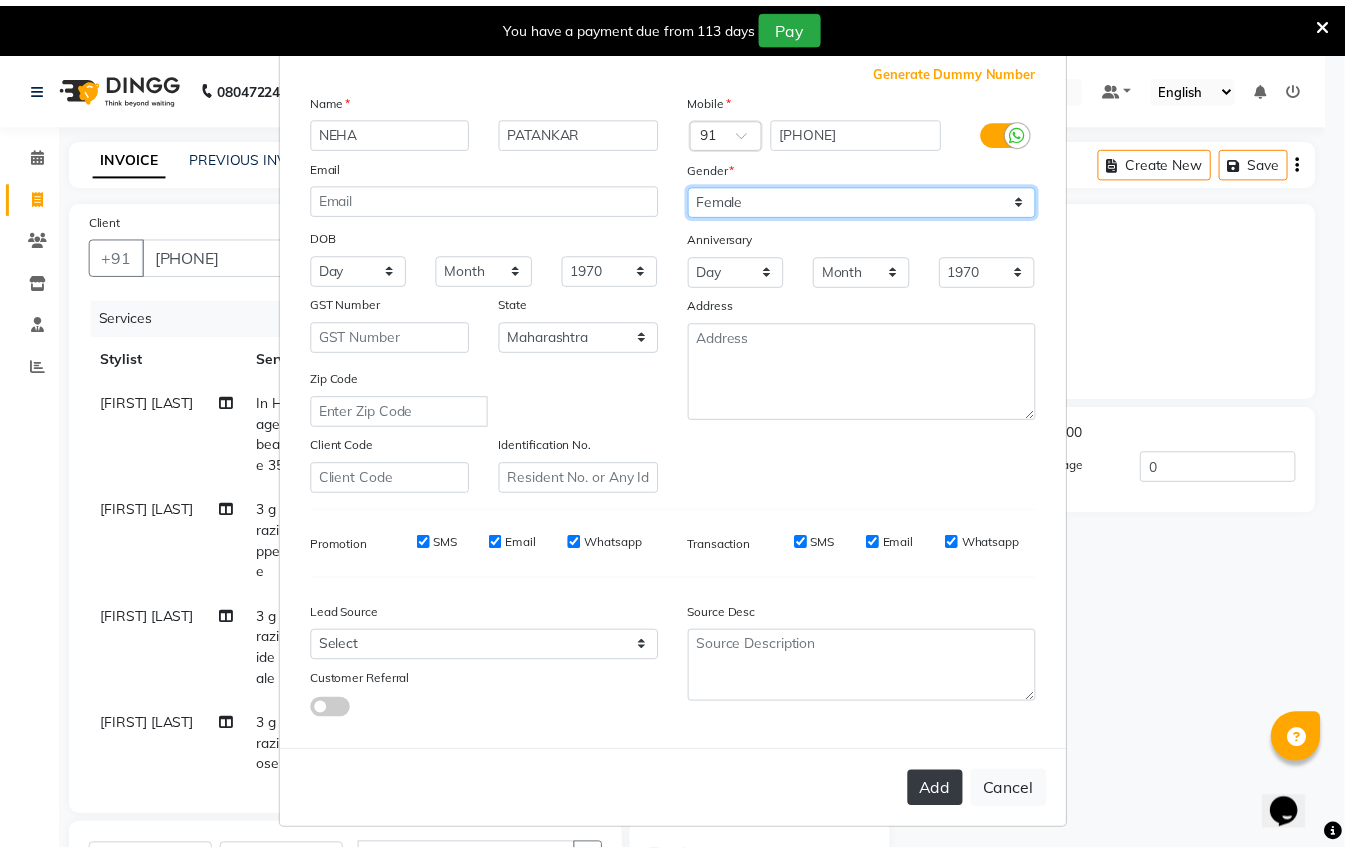 scroll, scrollTop: 64, scrollLeft: 0, axis: vertical 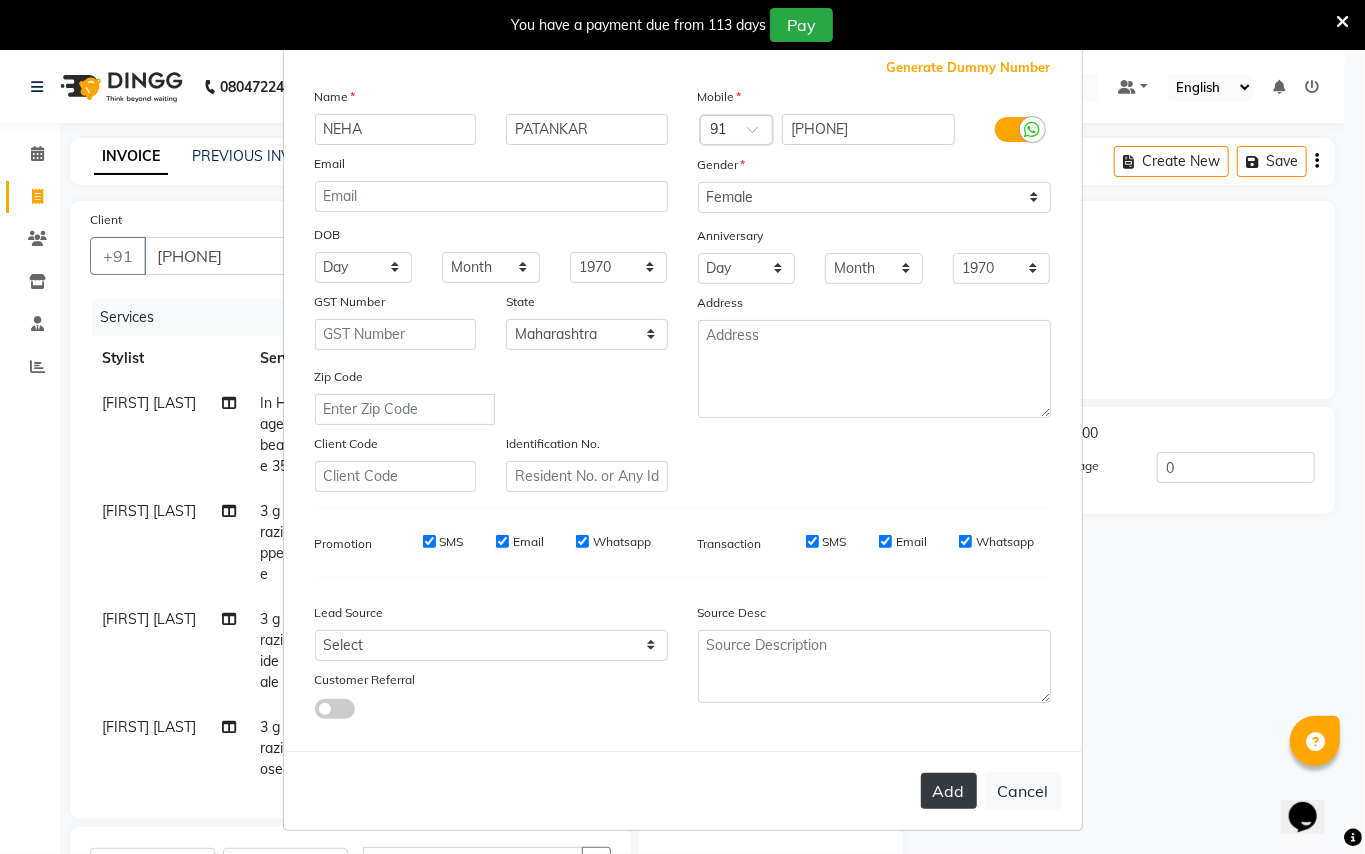 click on "Add" at bounding box center [949, 791] 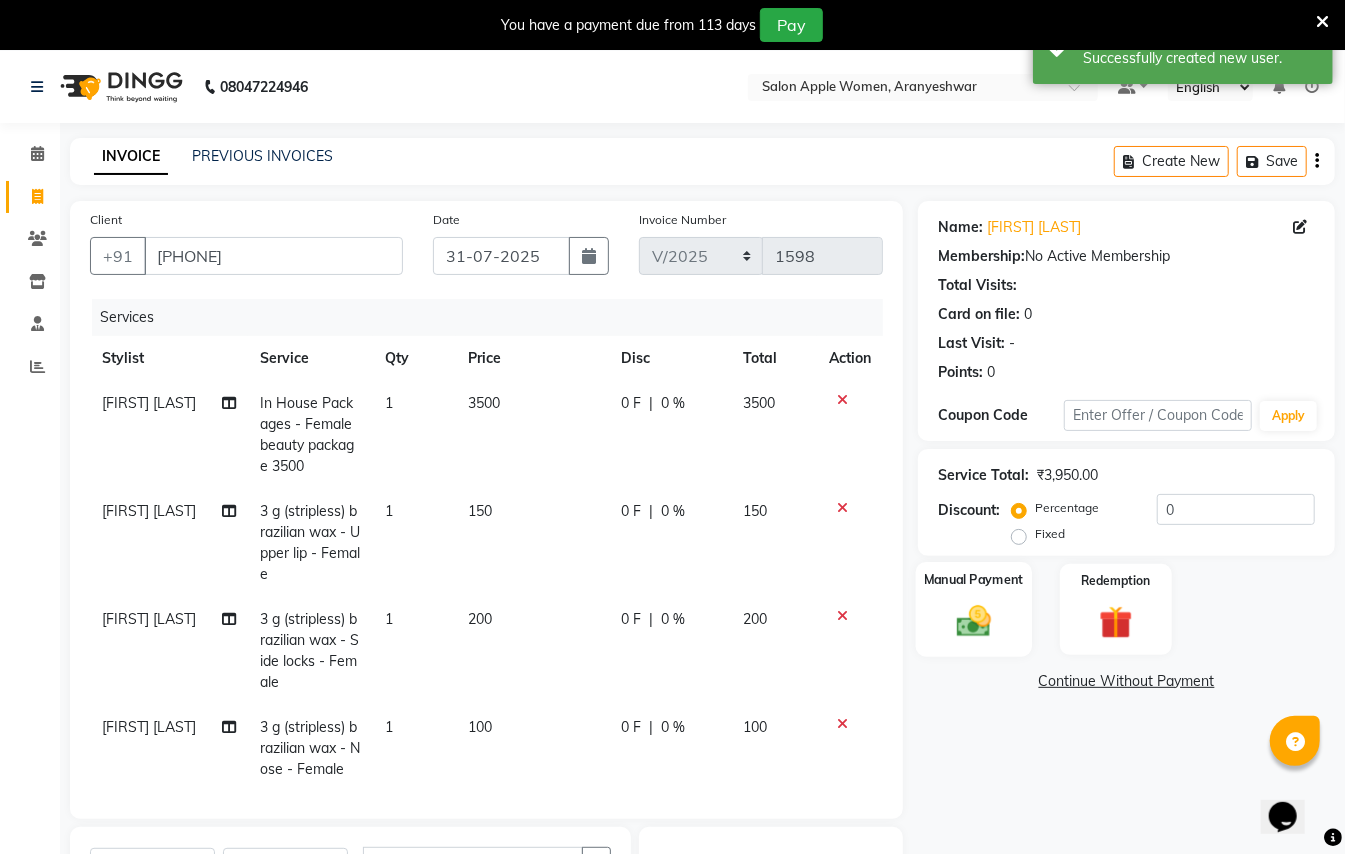 click 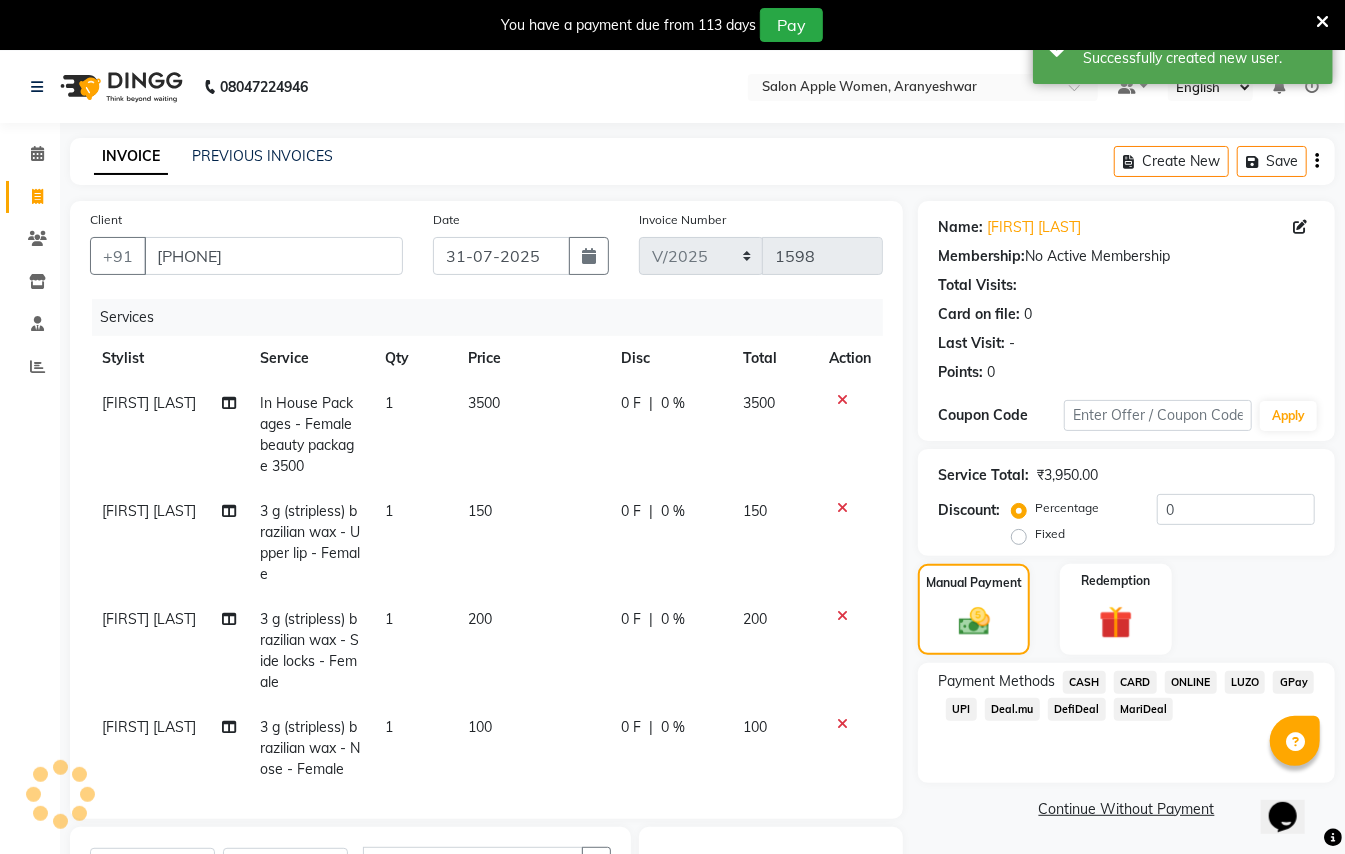 click on "CASH" 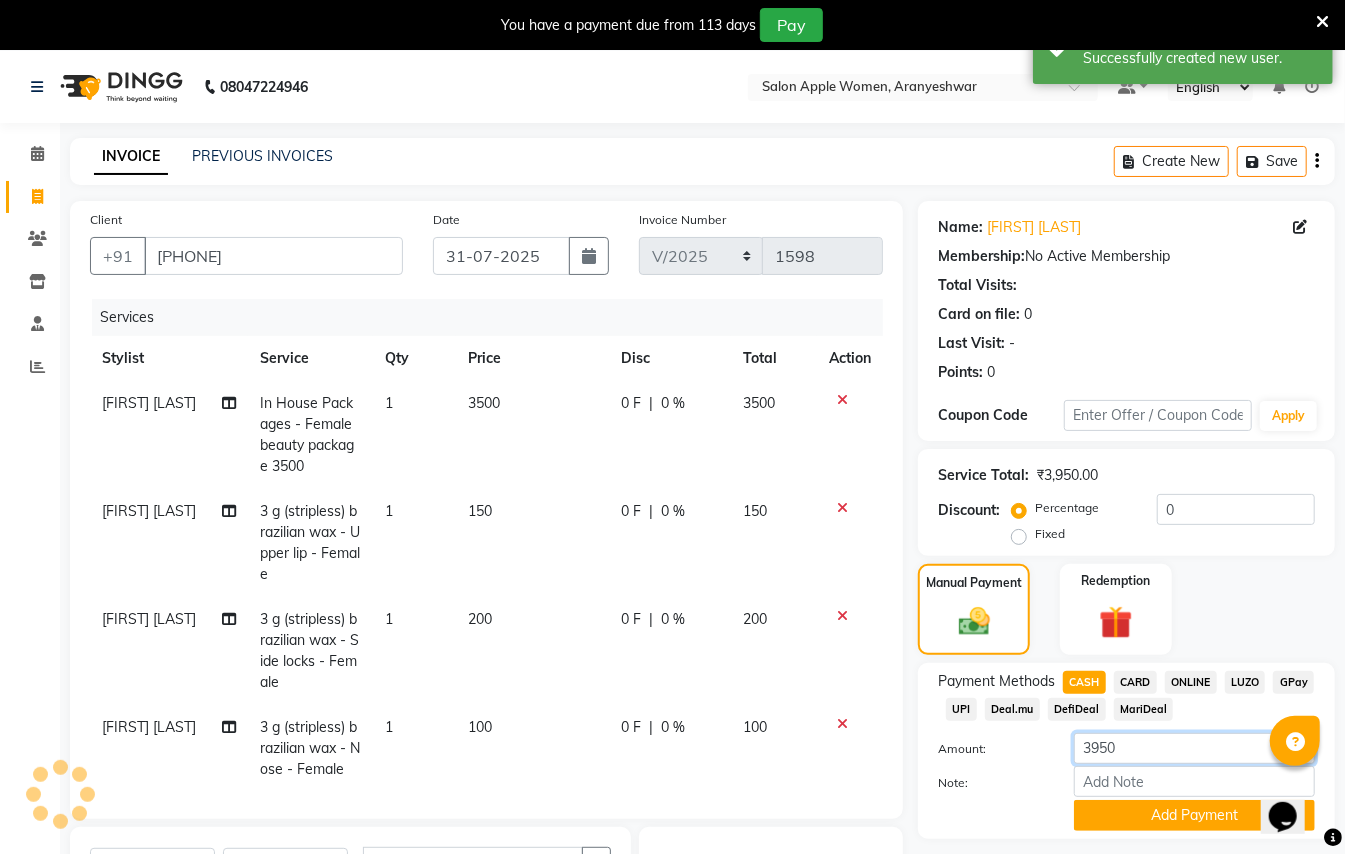 click on "3950" 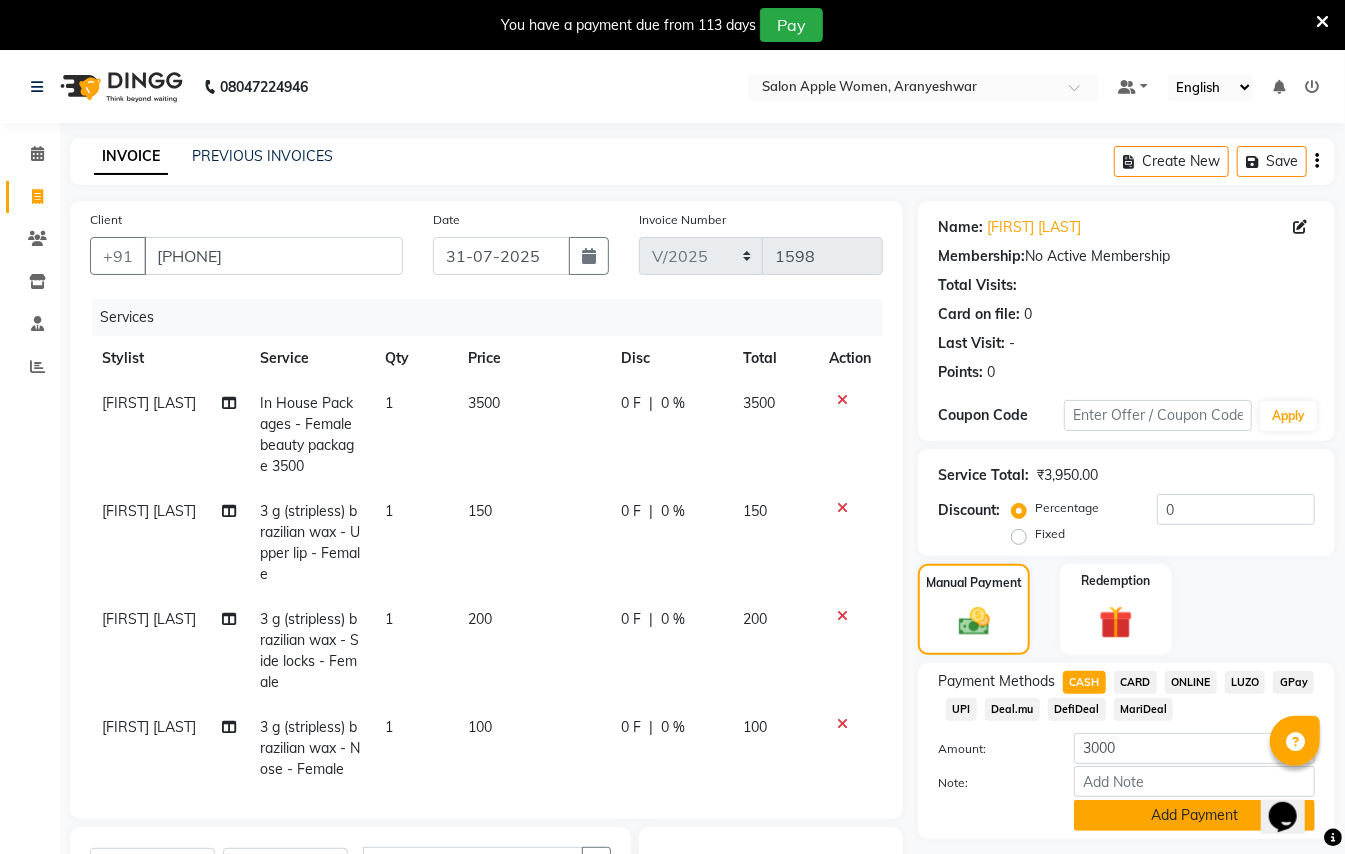 click on "Add Payment" 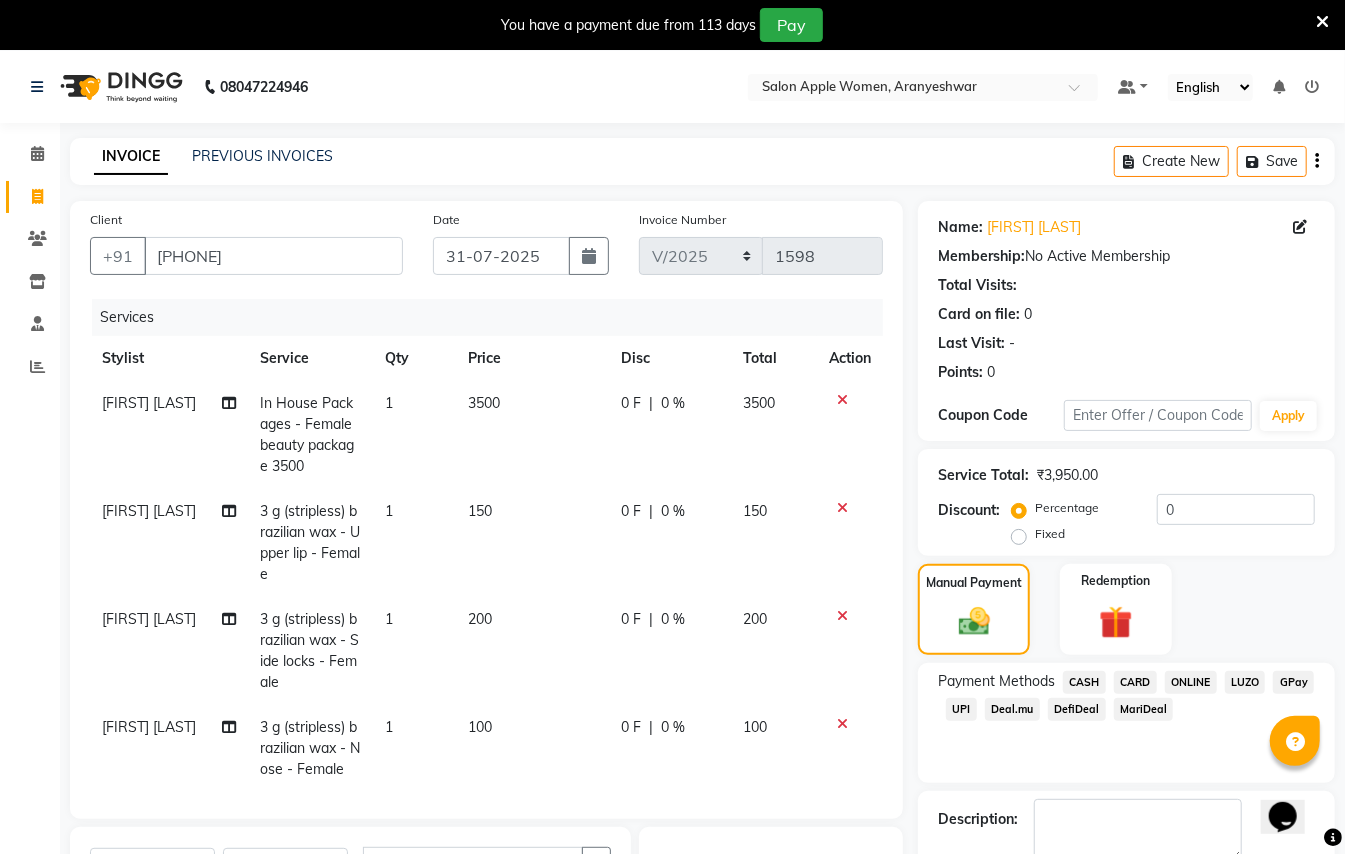 click on "GPay" 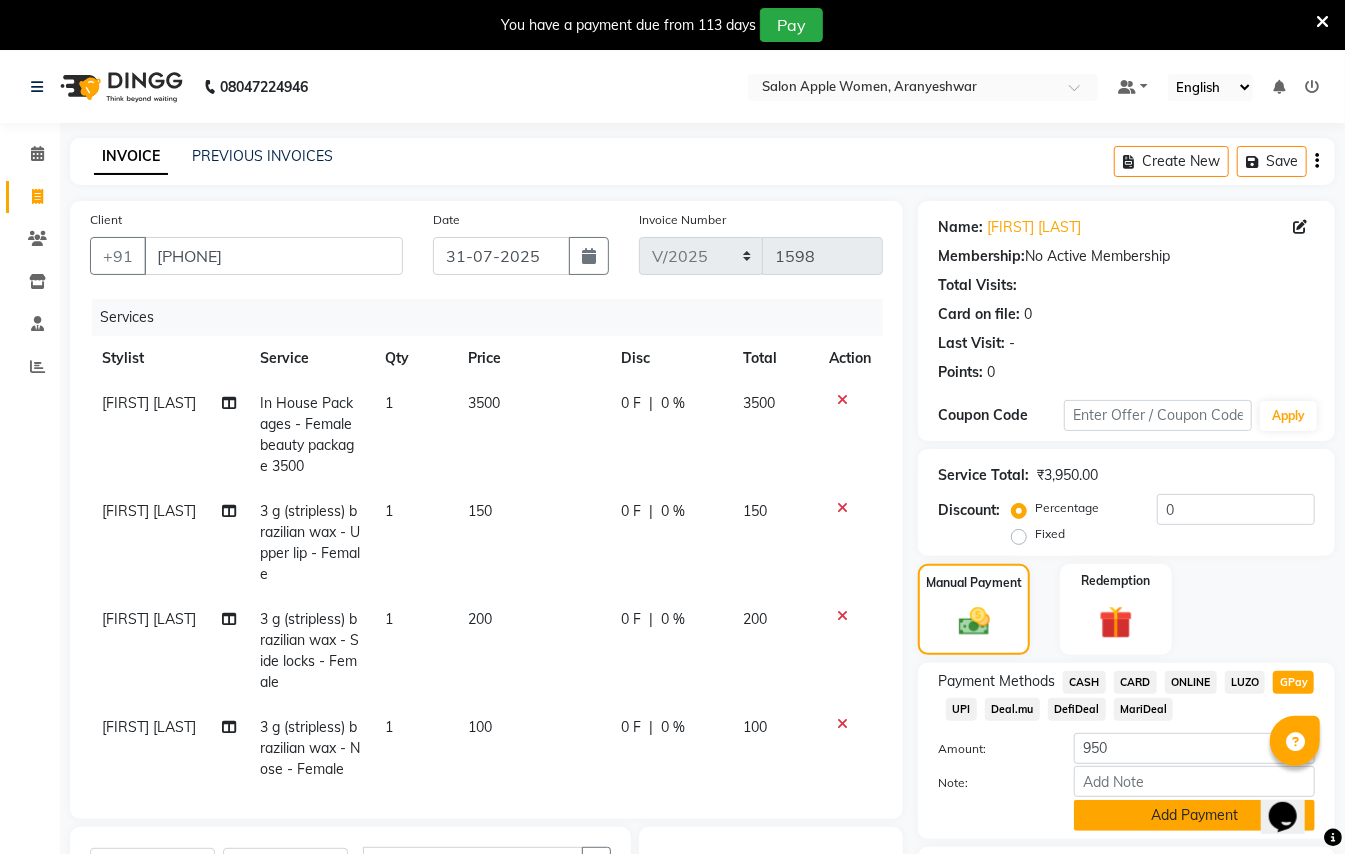 click on "Add Payment" 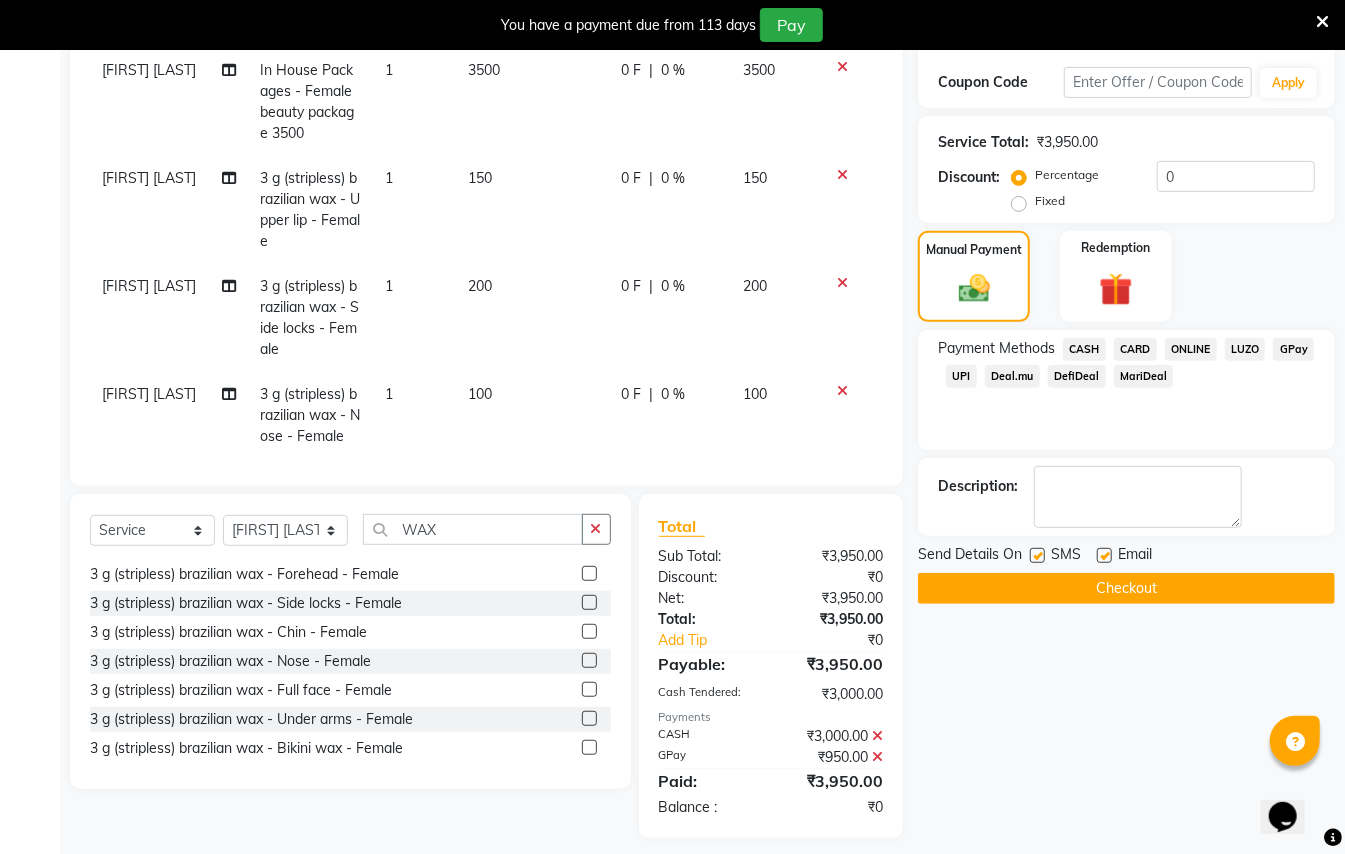 scroll, scrollTop: 346, scrollLeft: 0, axis: vertical 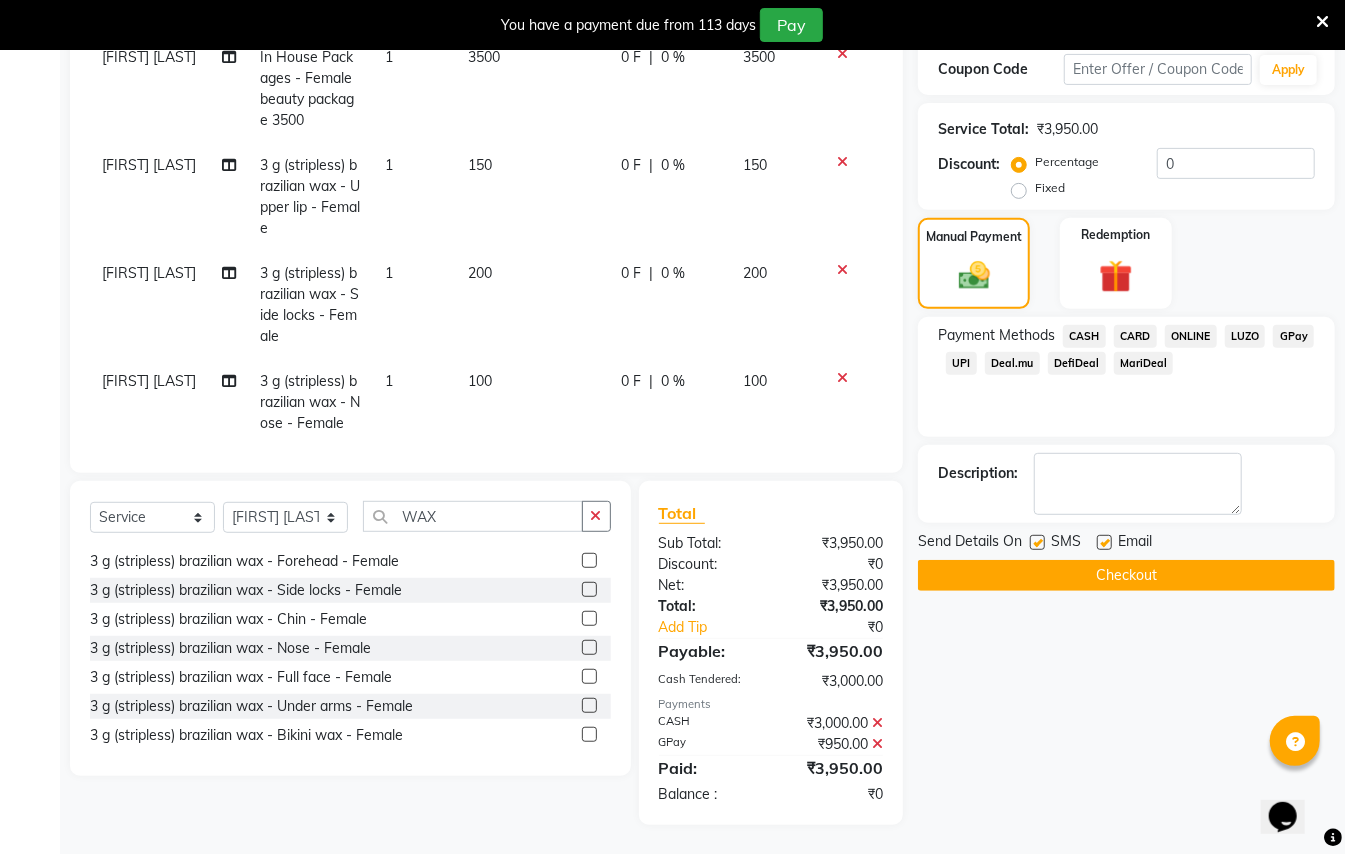 click on "Checkout" 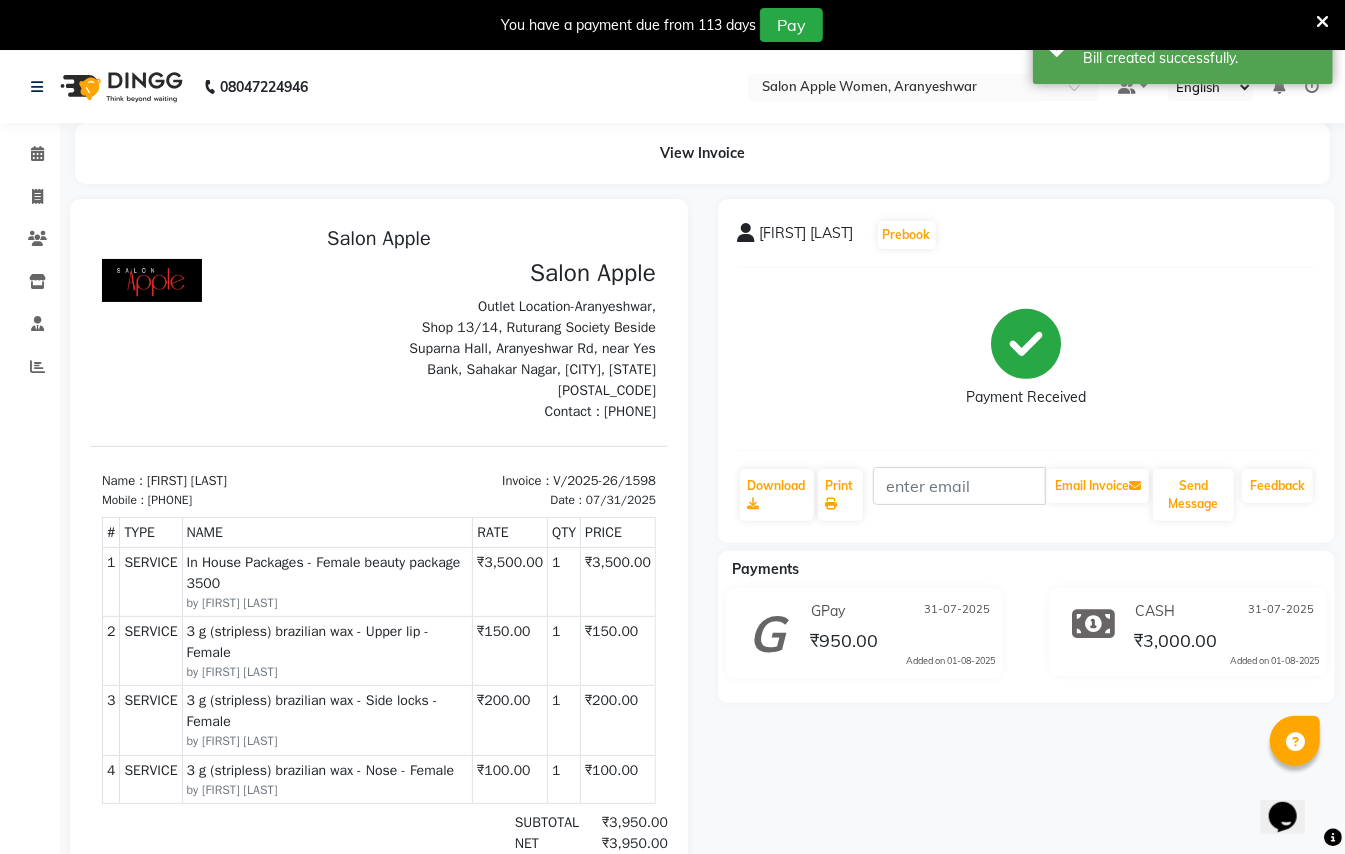 scroll, scrollTop: 0, scrollLeft: 0, axis: both 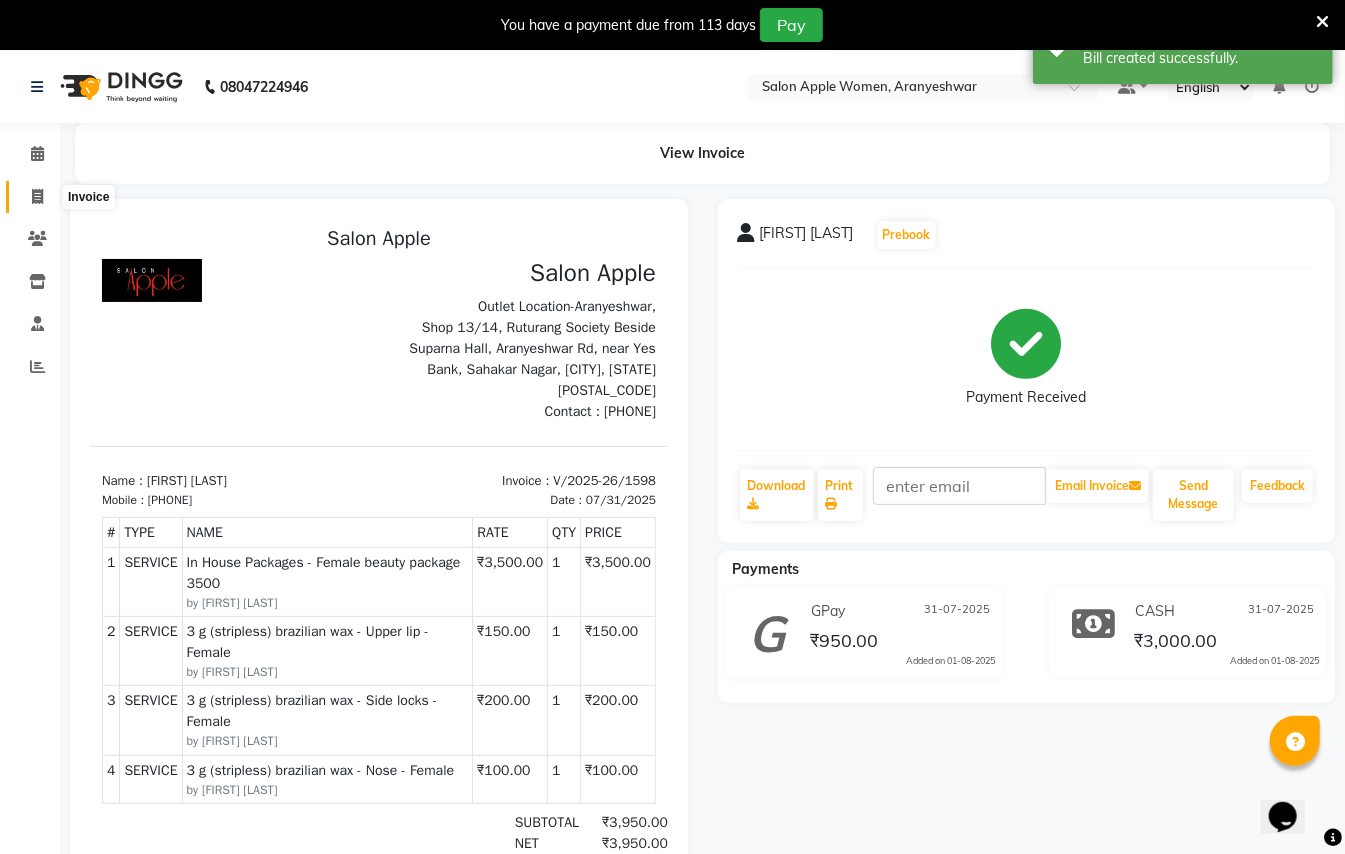 click 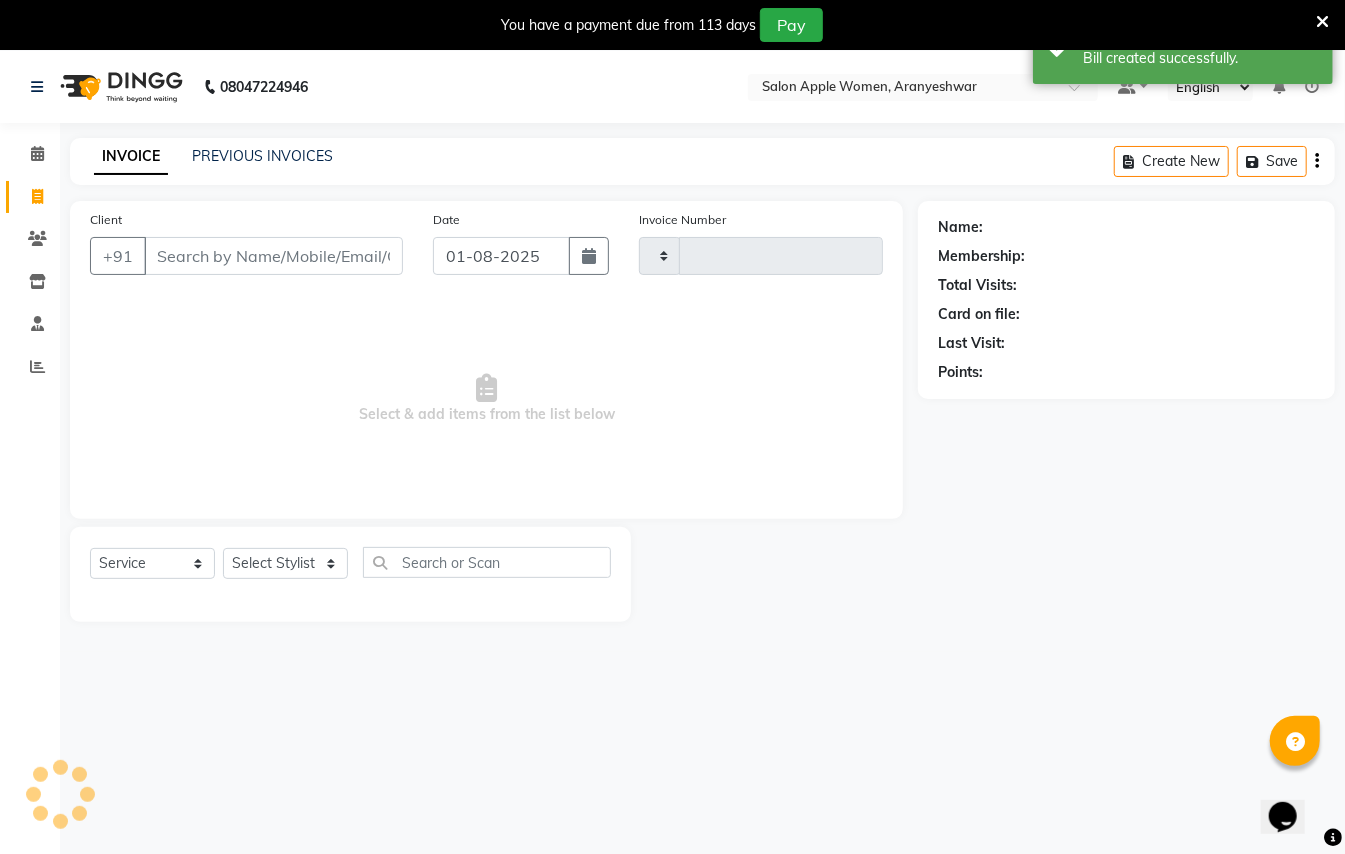 scroll, scrollTop: 50, scrollLeft: 0, axis: vertical 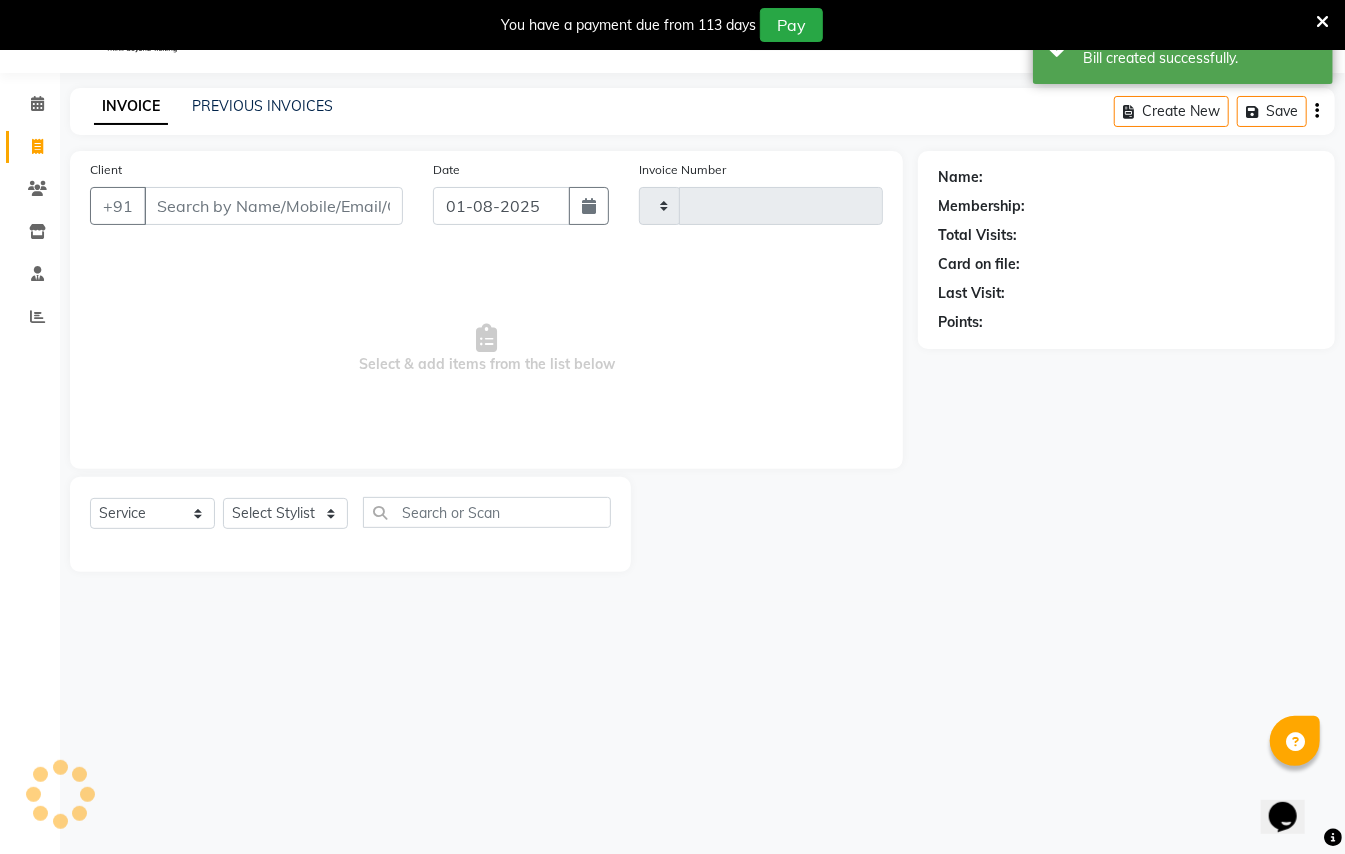 click on "Client" at bounding box center (273, 206) 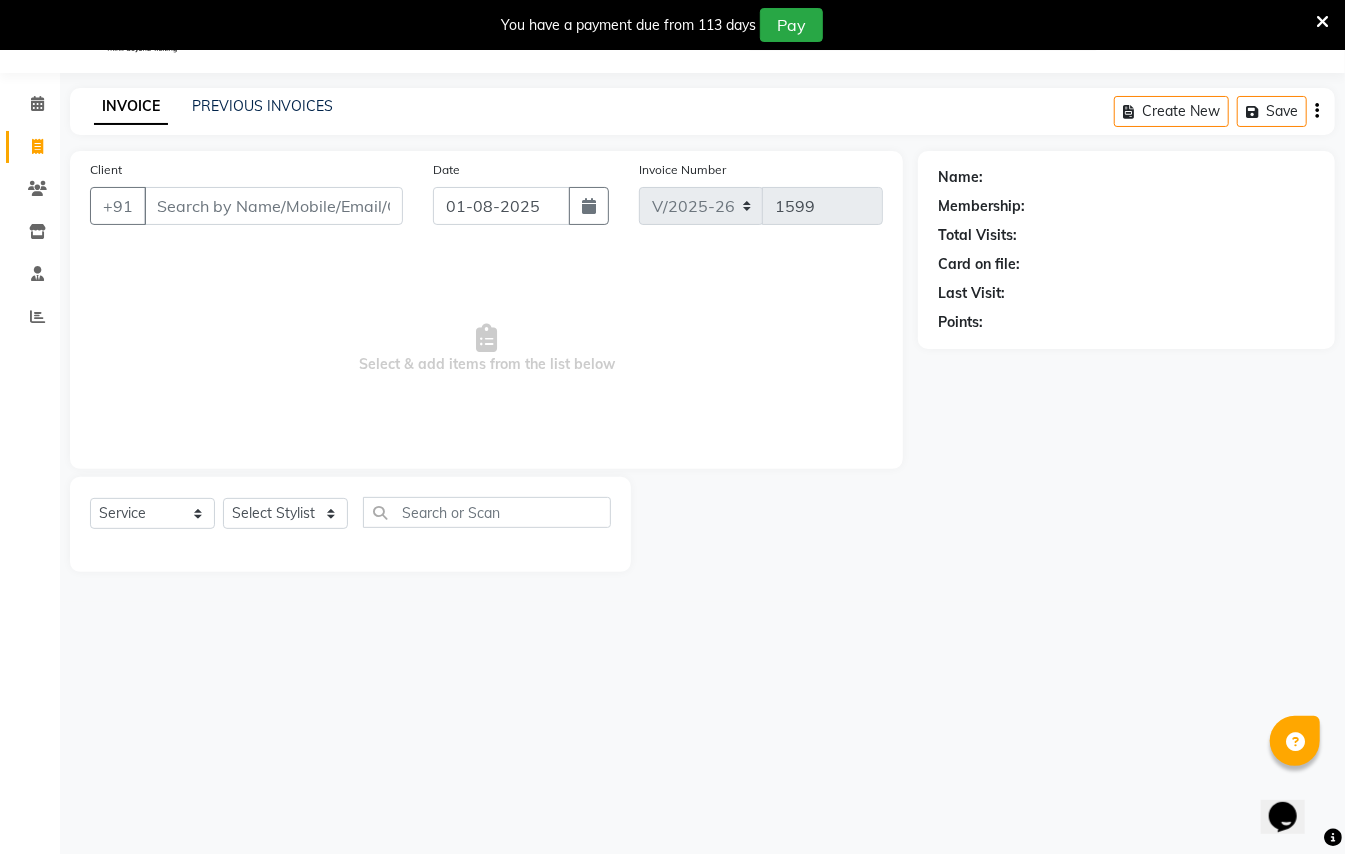 click on "Client" at bounding box center [273, 206] 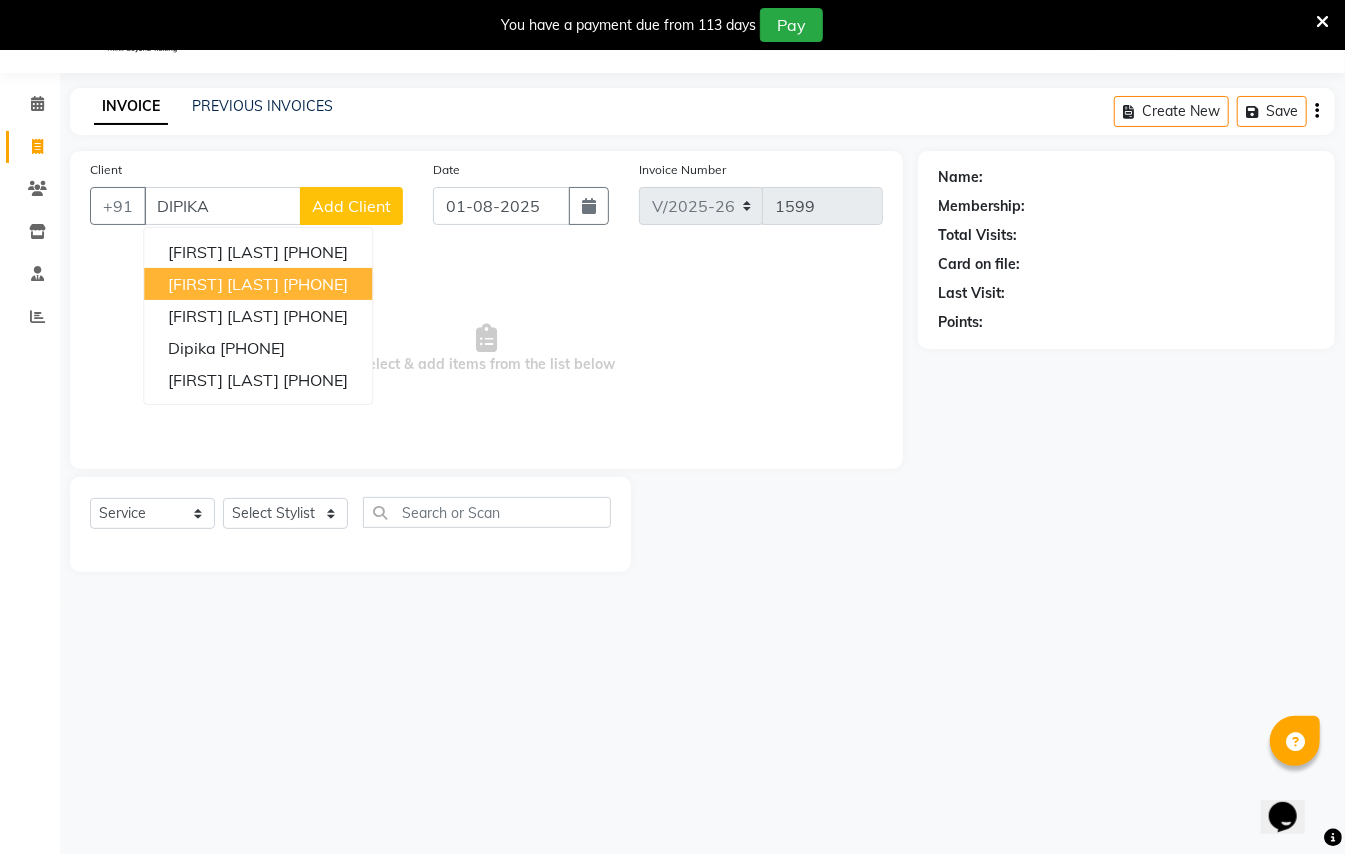click on "[FIRST] [LAST]" at bounding box center [223, 284] 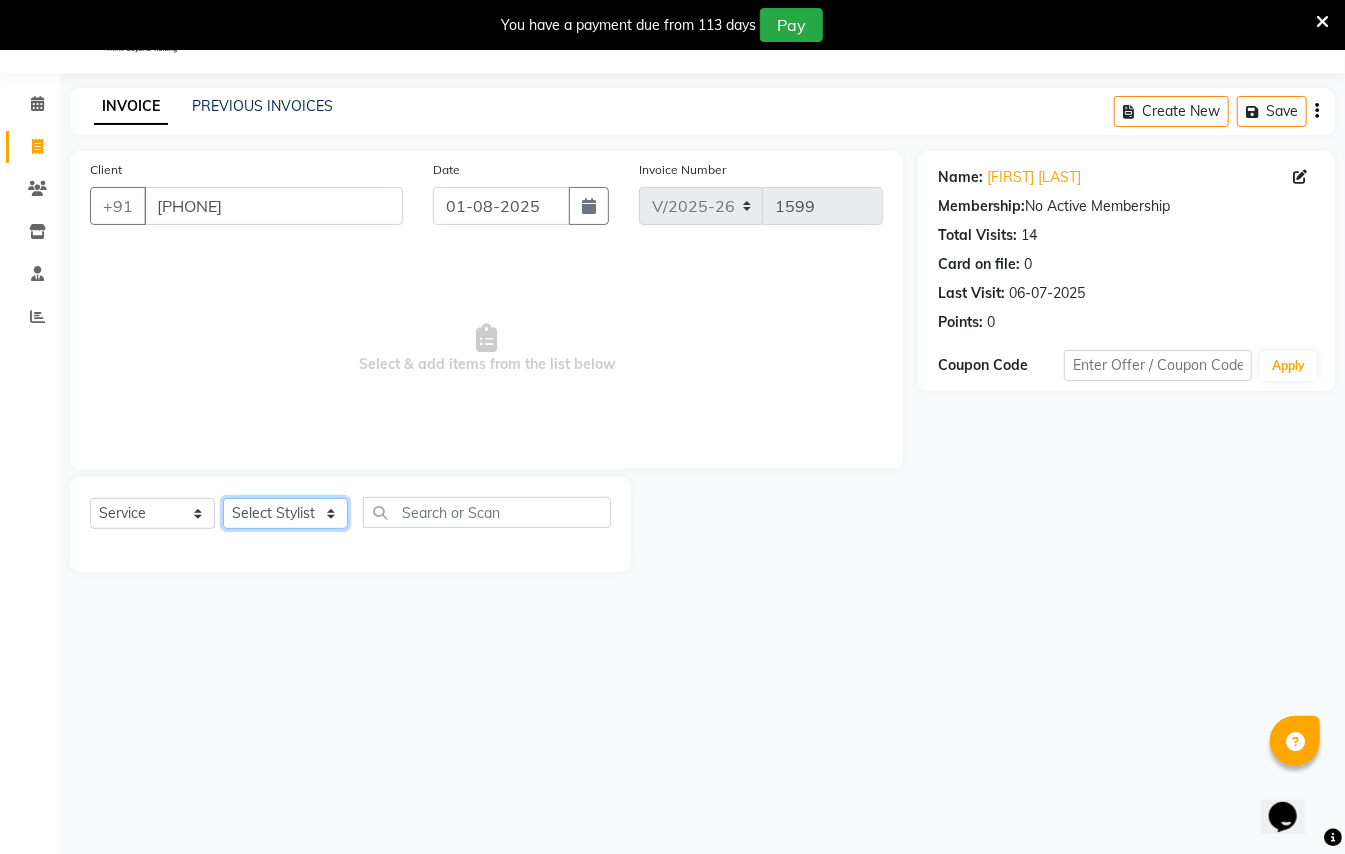 click on "Select Stylist [FIRST] [LAST] [FIRST] [LAST] [FIRST] [LAST] [FIRST] [LAST] [FIRST] [LAST] [FIRST] [LAST] [FIRST] [LAST] [FIRST] [LAST]" 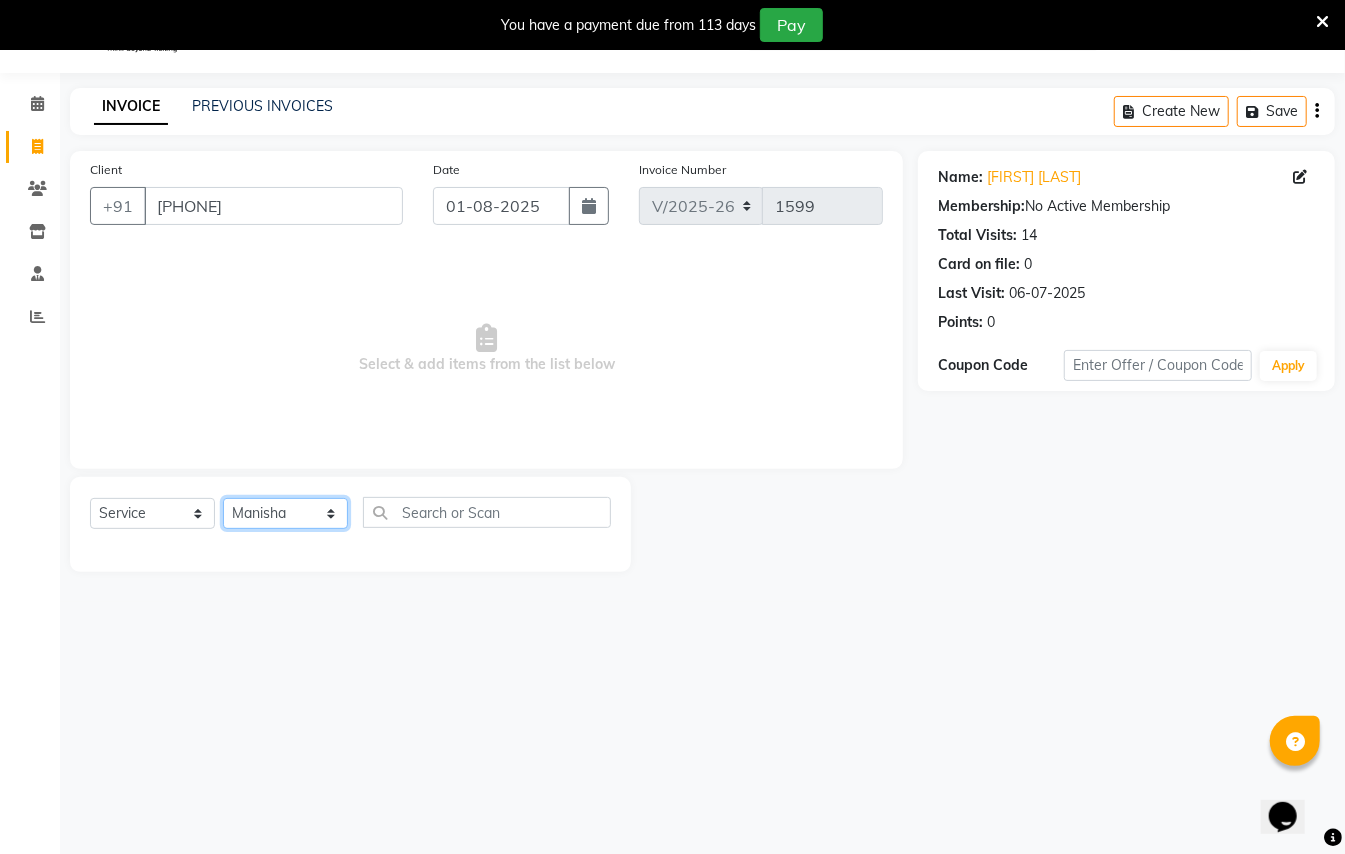 click on "Select Stylist [FIRST] [LAST] [FIRST] [LAST] [FIRST] [LAST] [FIRST] [LAST] [FIRST] [LAST] [FIRST] [LAST] [FIRST] [LAST] [FIRST] [LAST]" 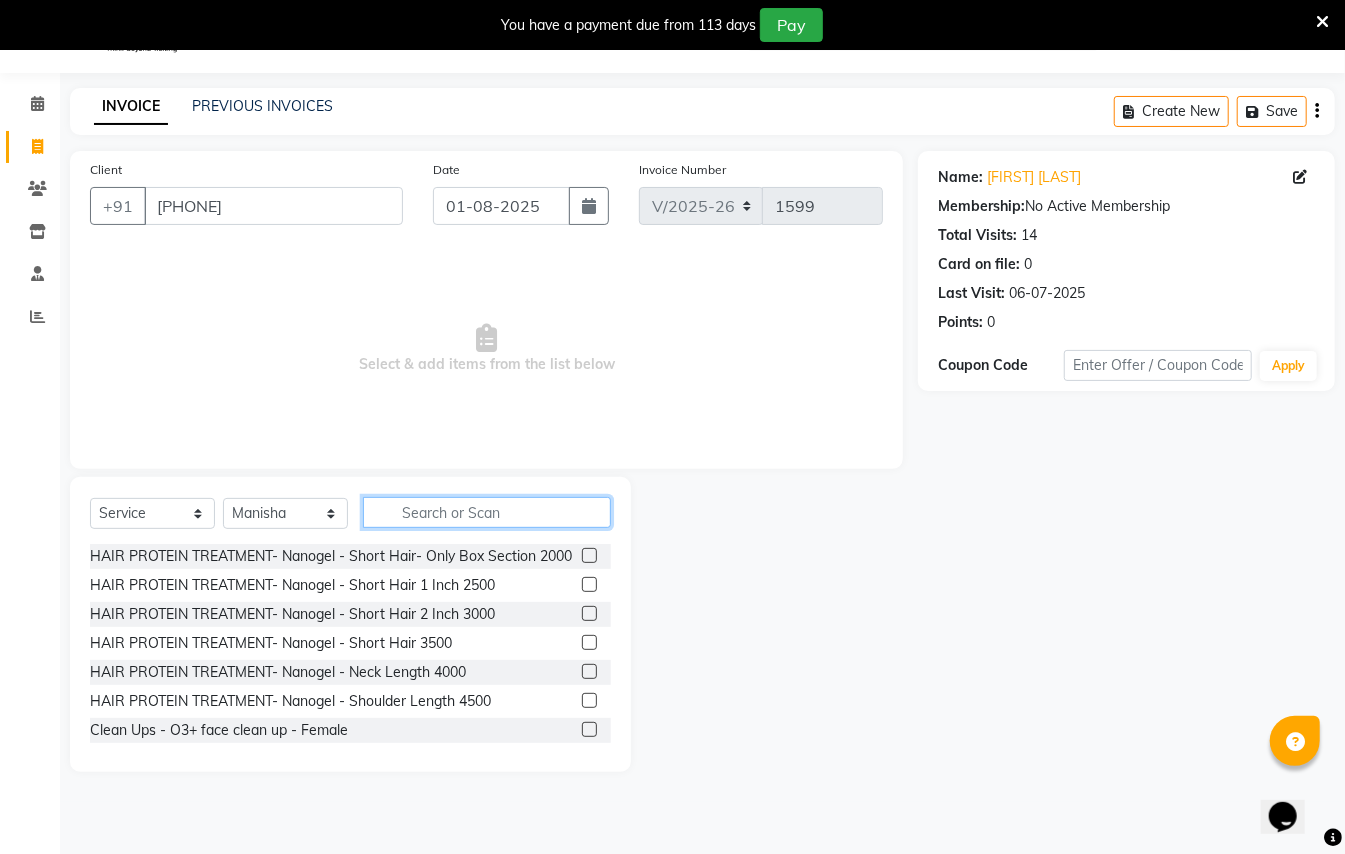 click 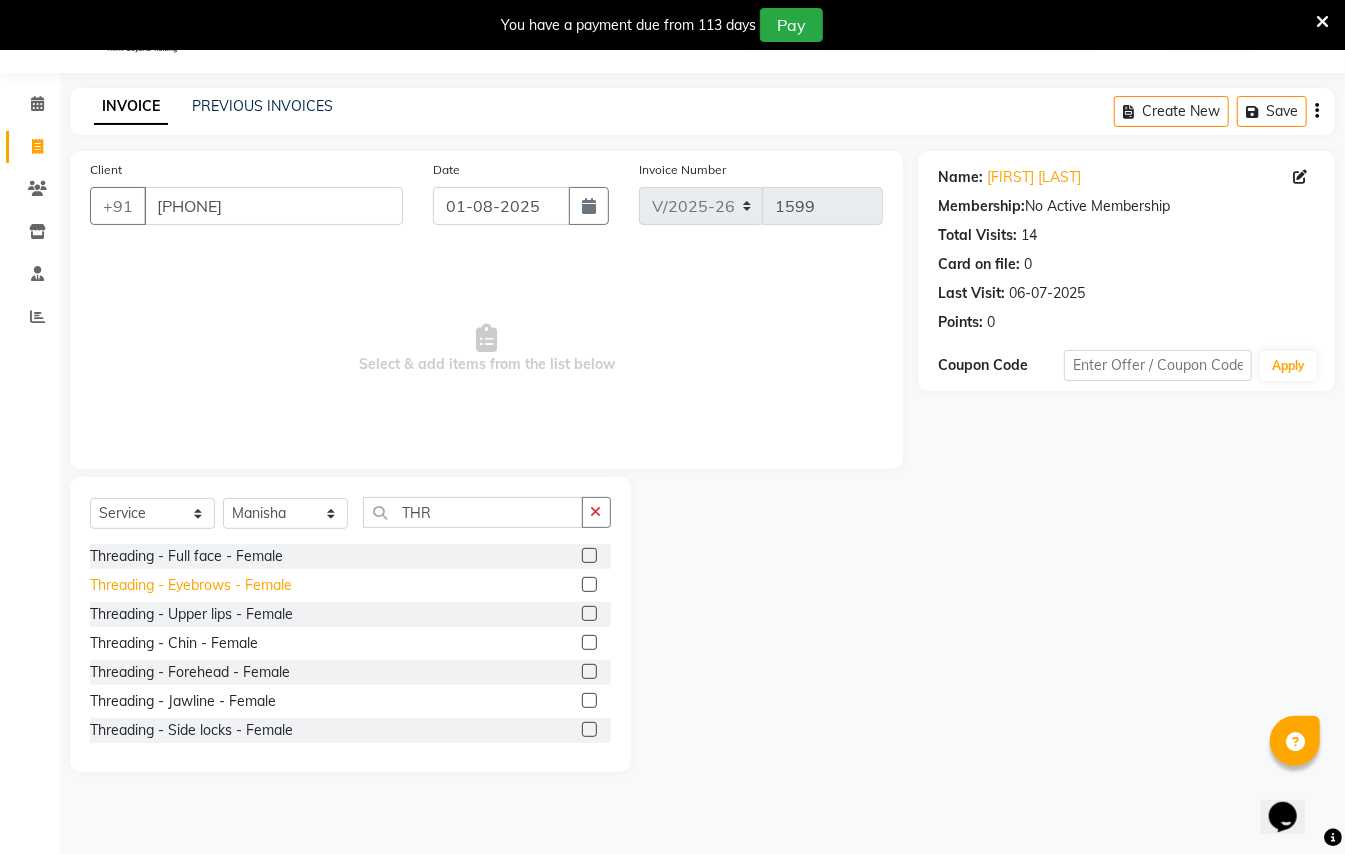 click on "Threading - Eyebrows - Female" 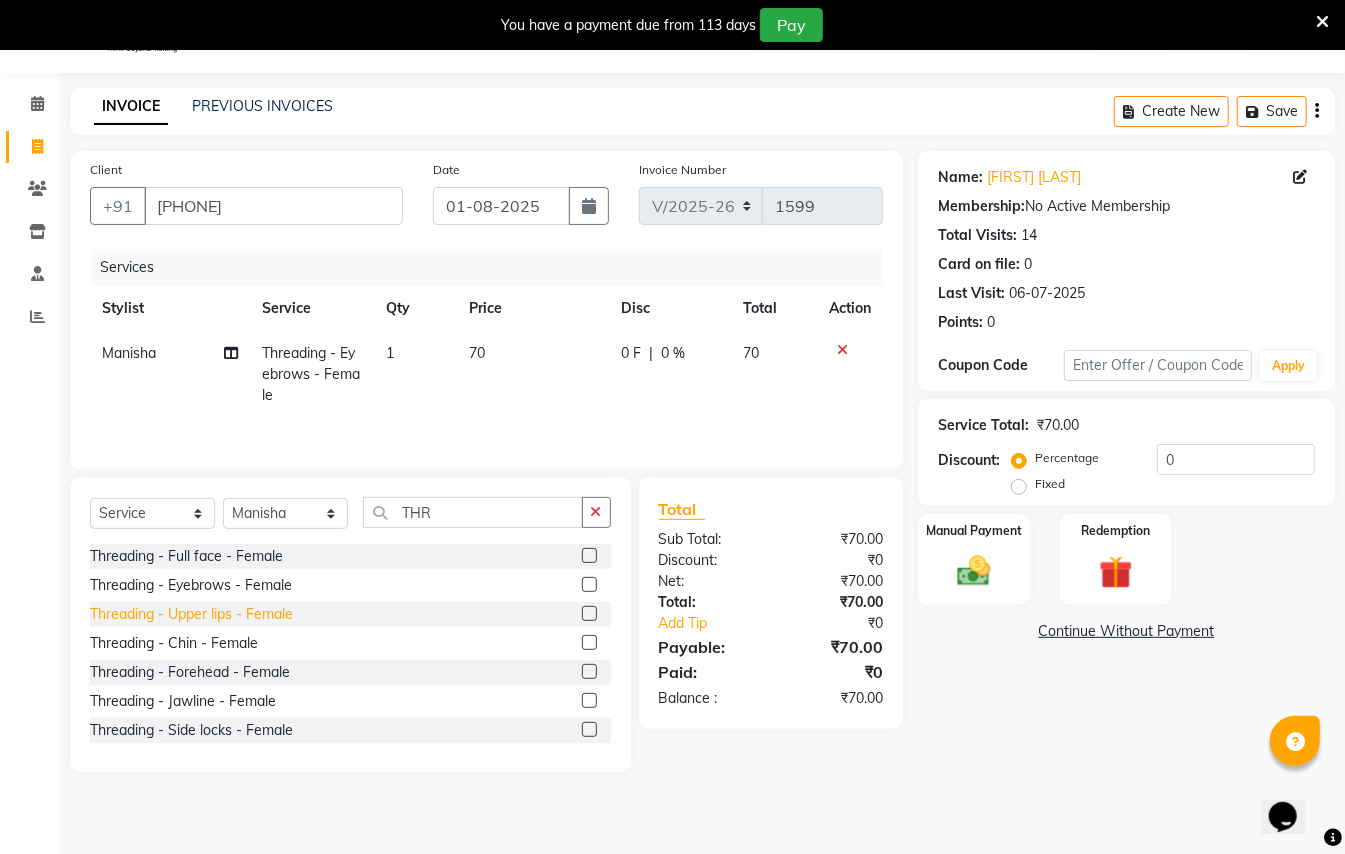 click on "Threading - Upper lips - Female" 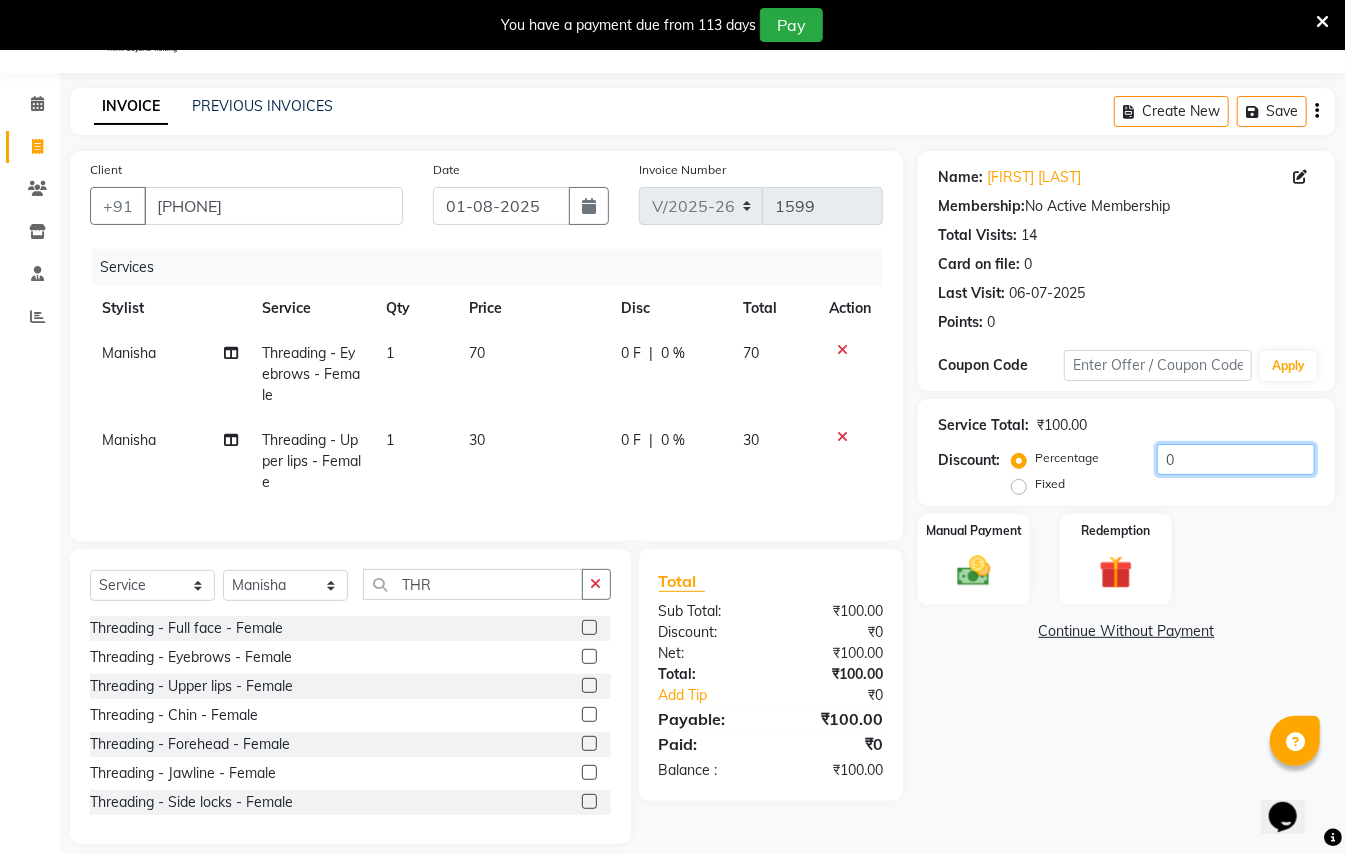 click on "0" 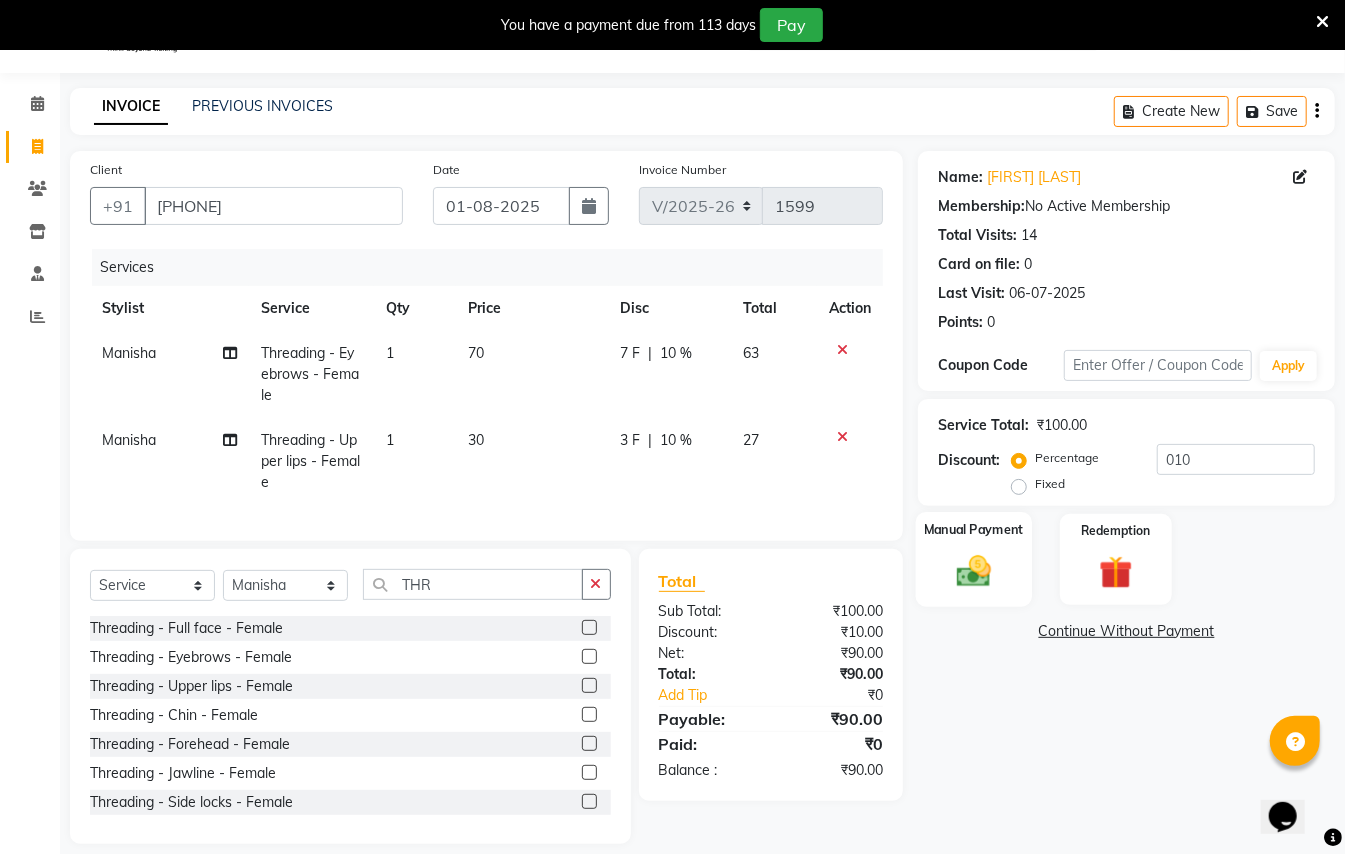 click 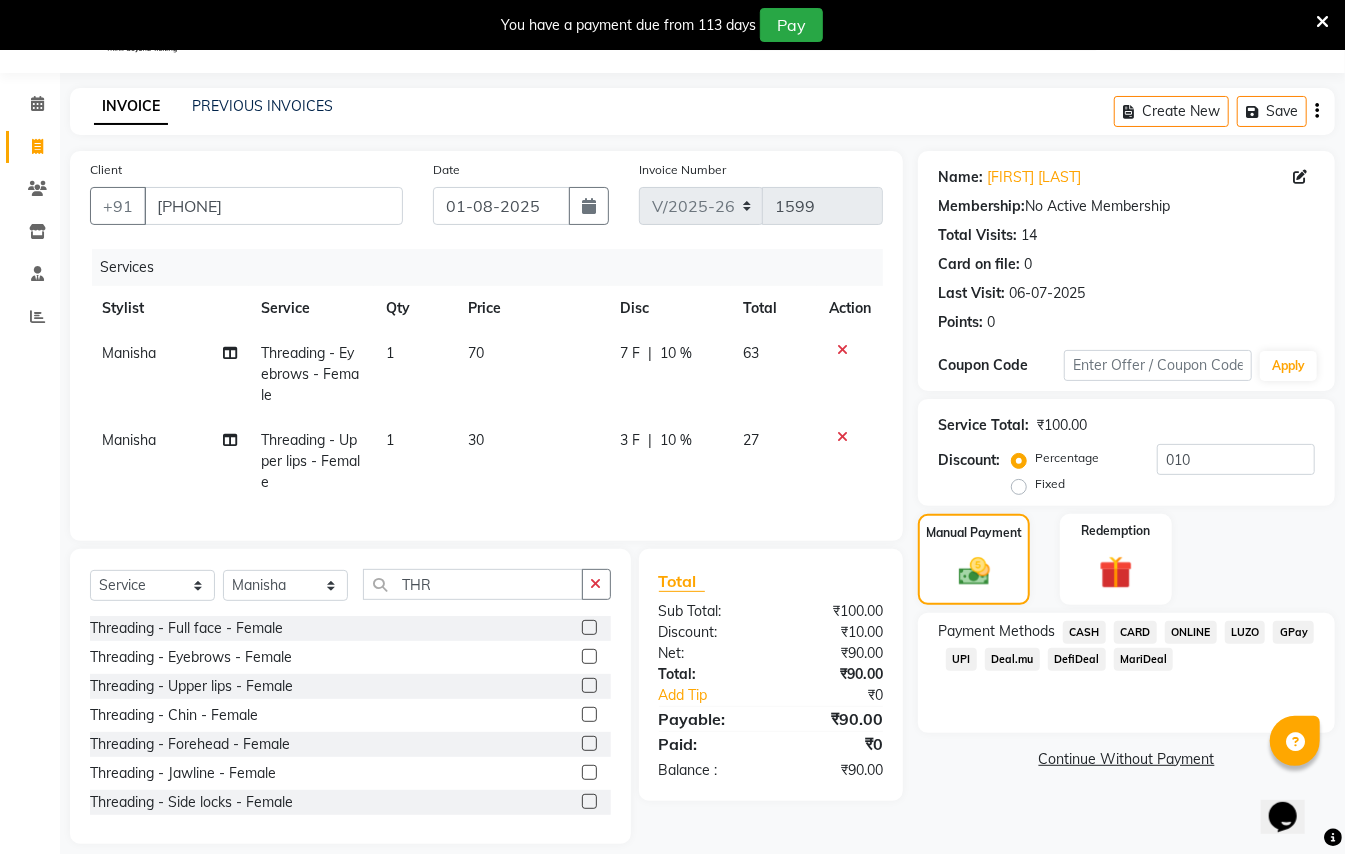 click on "GPay" 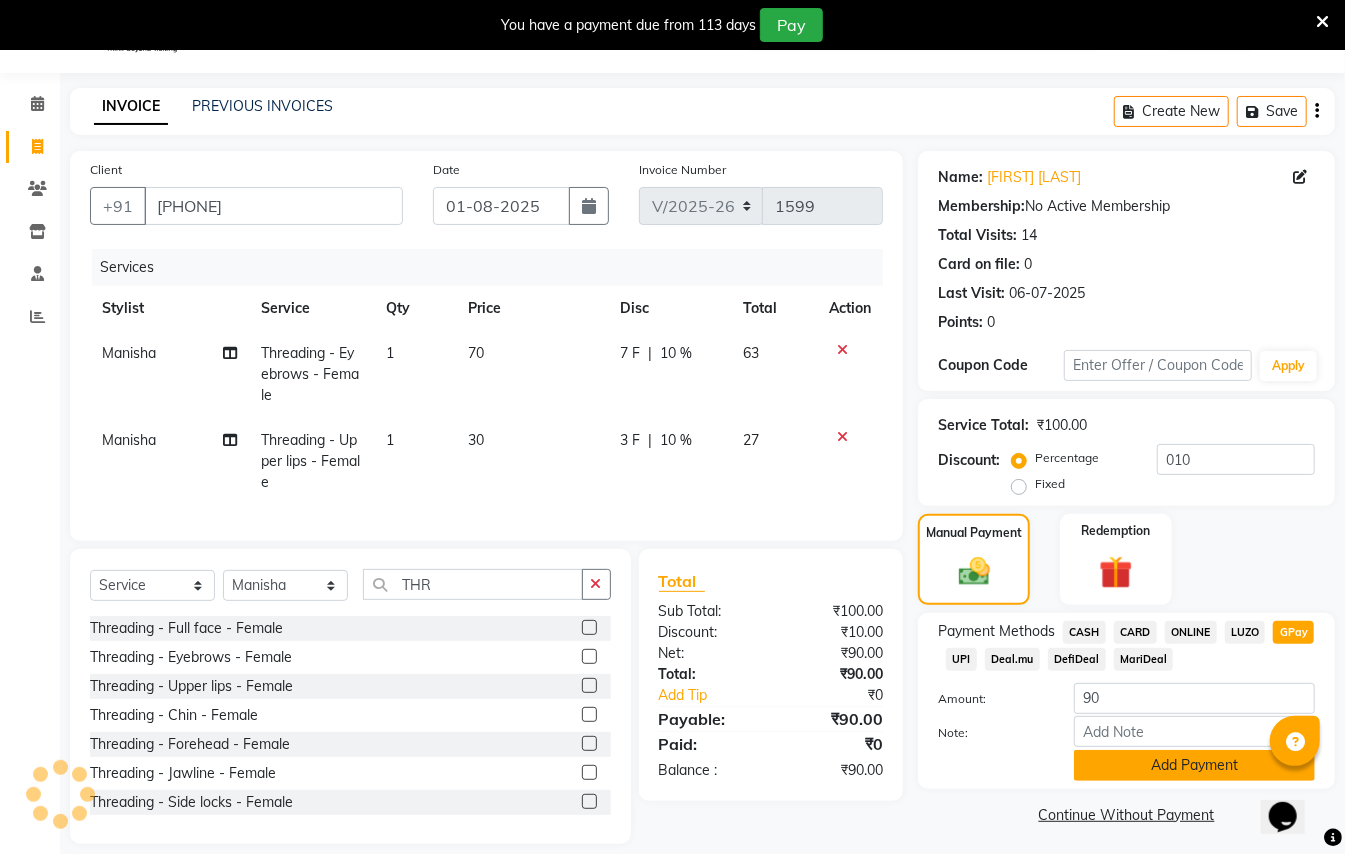 click on "Add Payment" 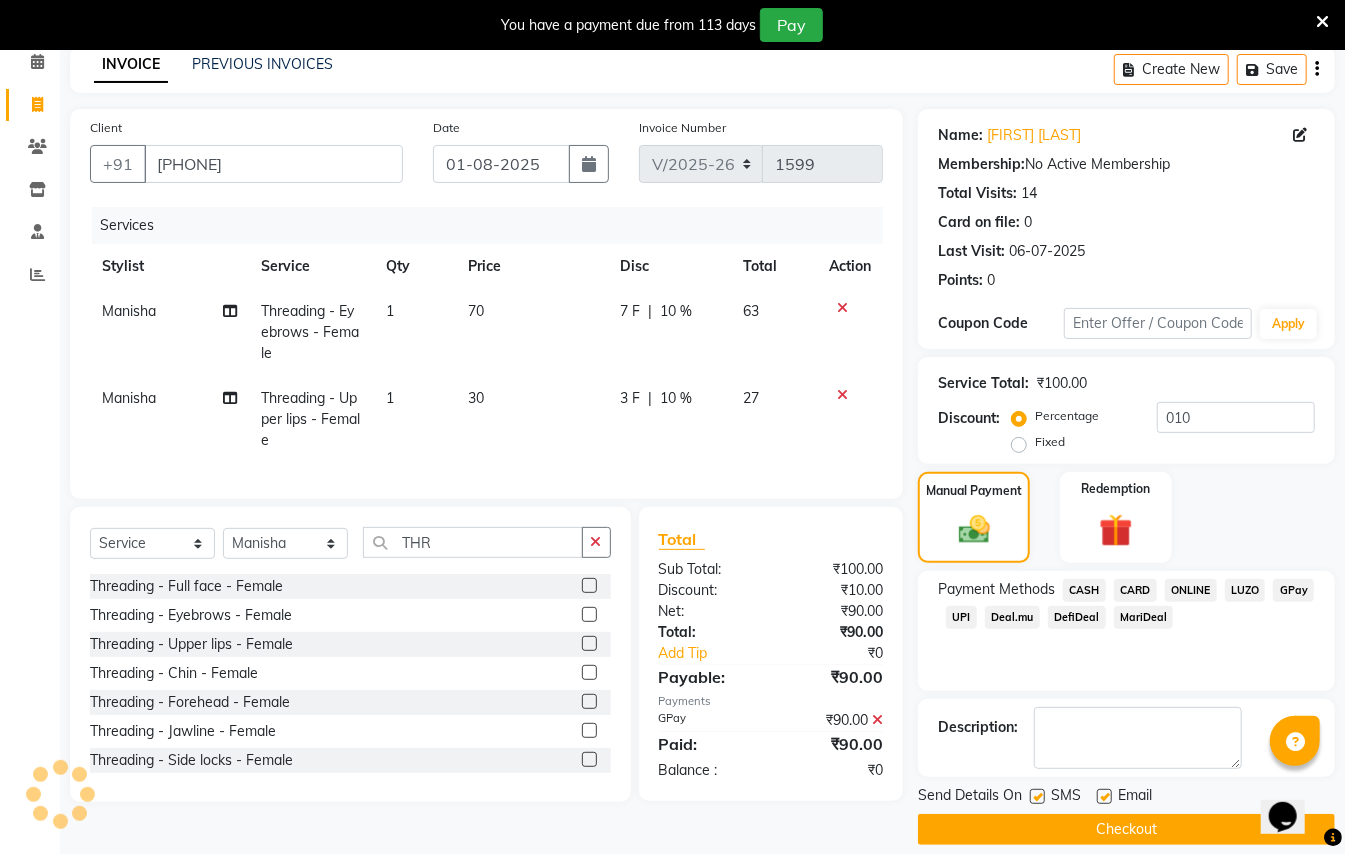 scroll, scrollTop: 114, scrollLeft: 0, axis: vertical 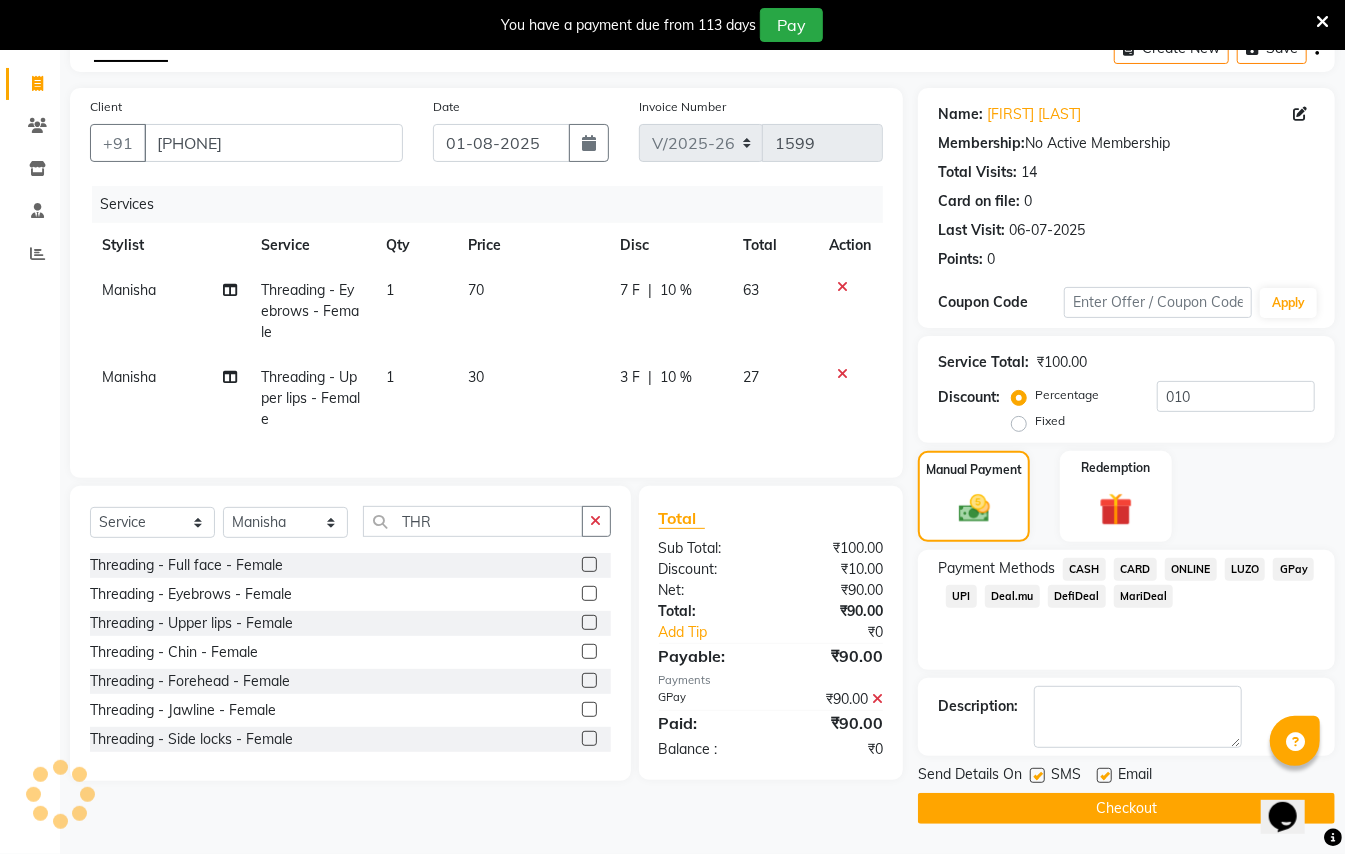 click on "Checkout" 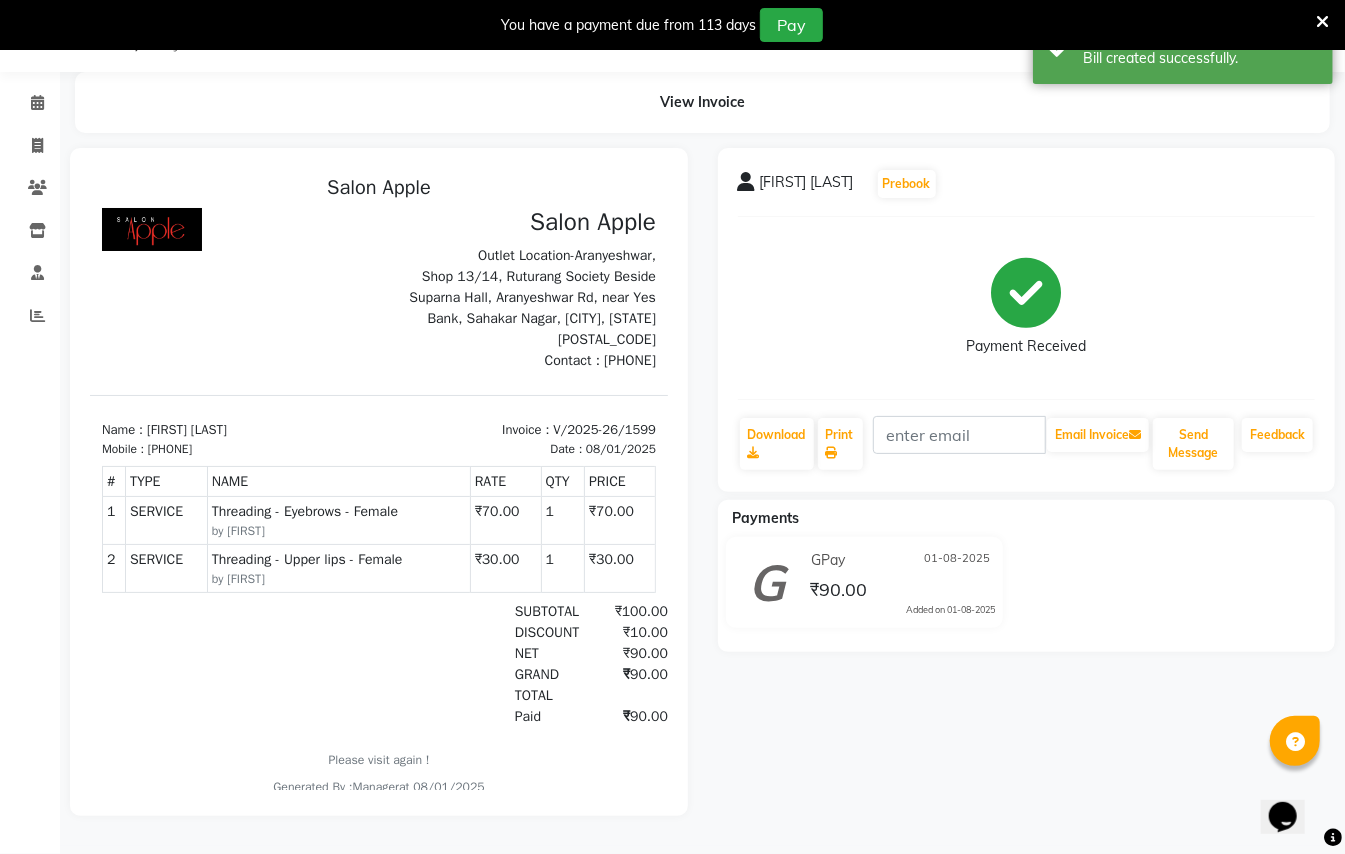 scroll, scrollTop: 0, scrollLeft: 0, axis: both 